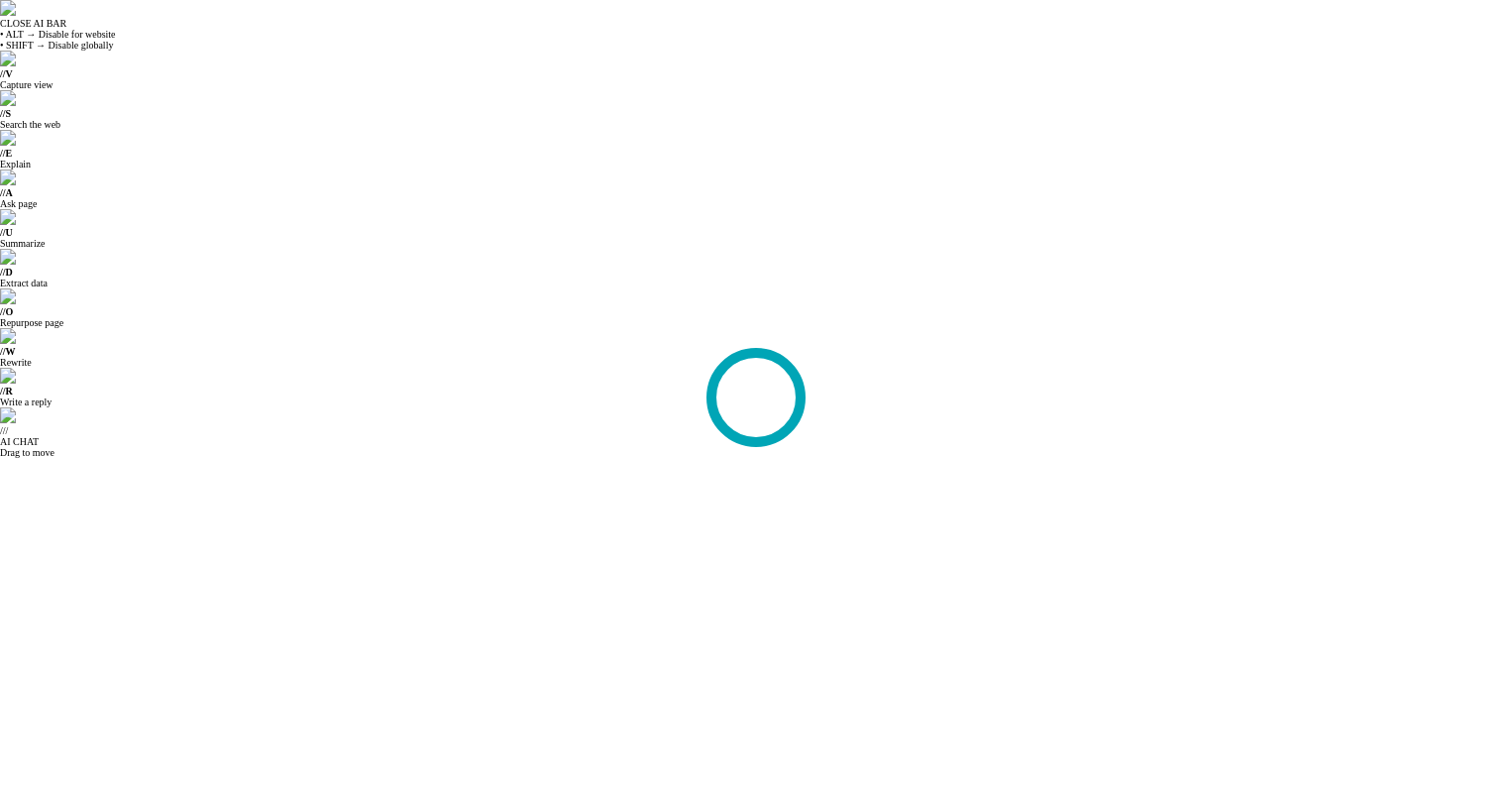 scroll, scrollTop: 0, scrollLeft: 0, axis: both 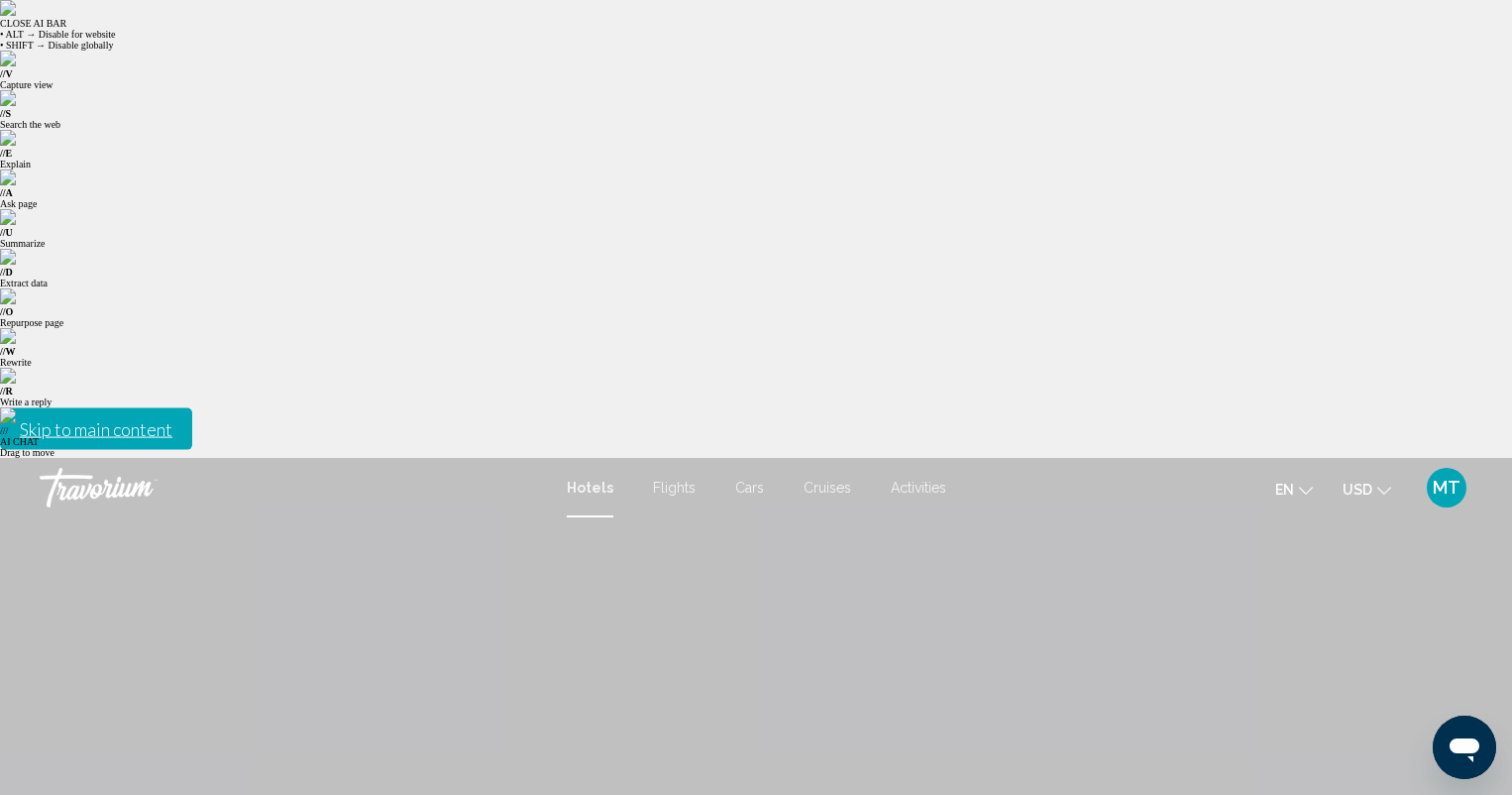 click at bounding box center (328, 1053) 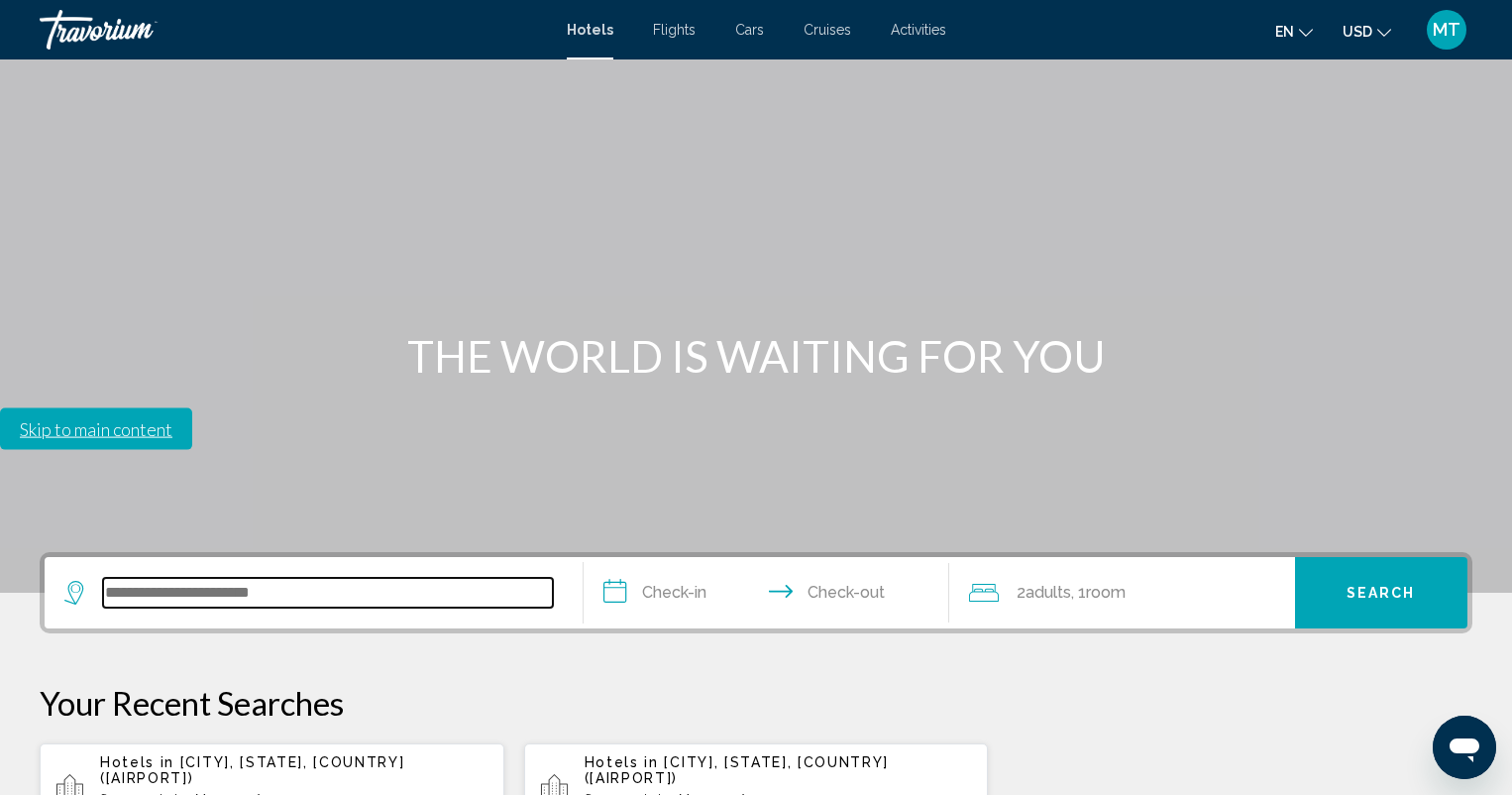 scroll, scrollTop: 490, scrollLeft: 0, axis: vertical 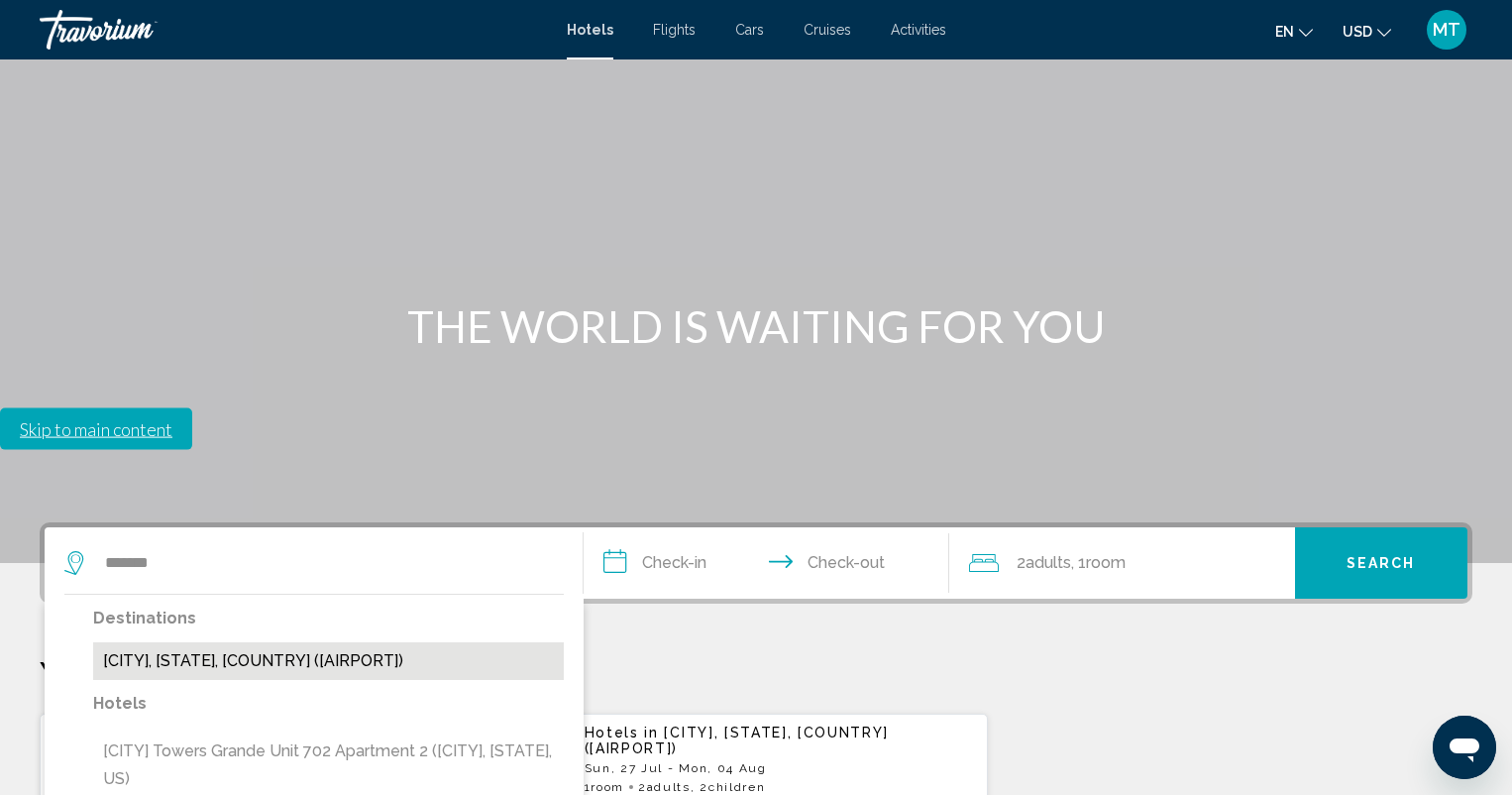 click on "[CITY], [STATE], [COUNTRY] ([AIRPORT_CODE])" at bounding box center (328, 661) 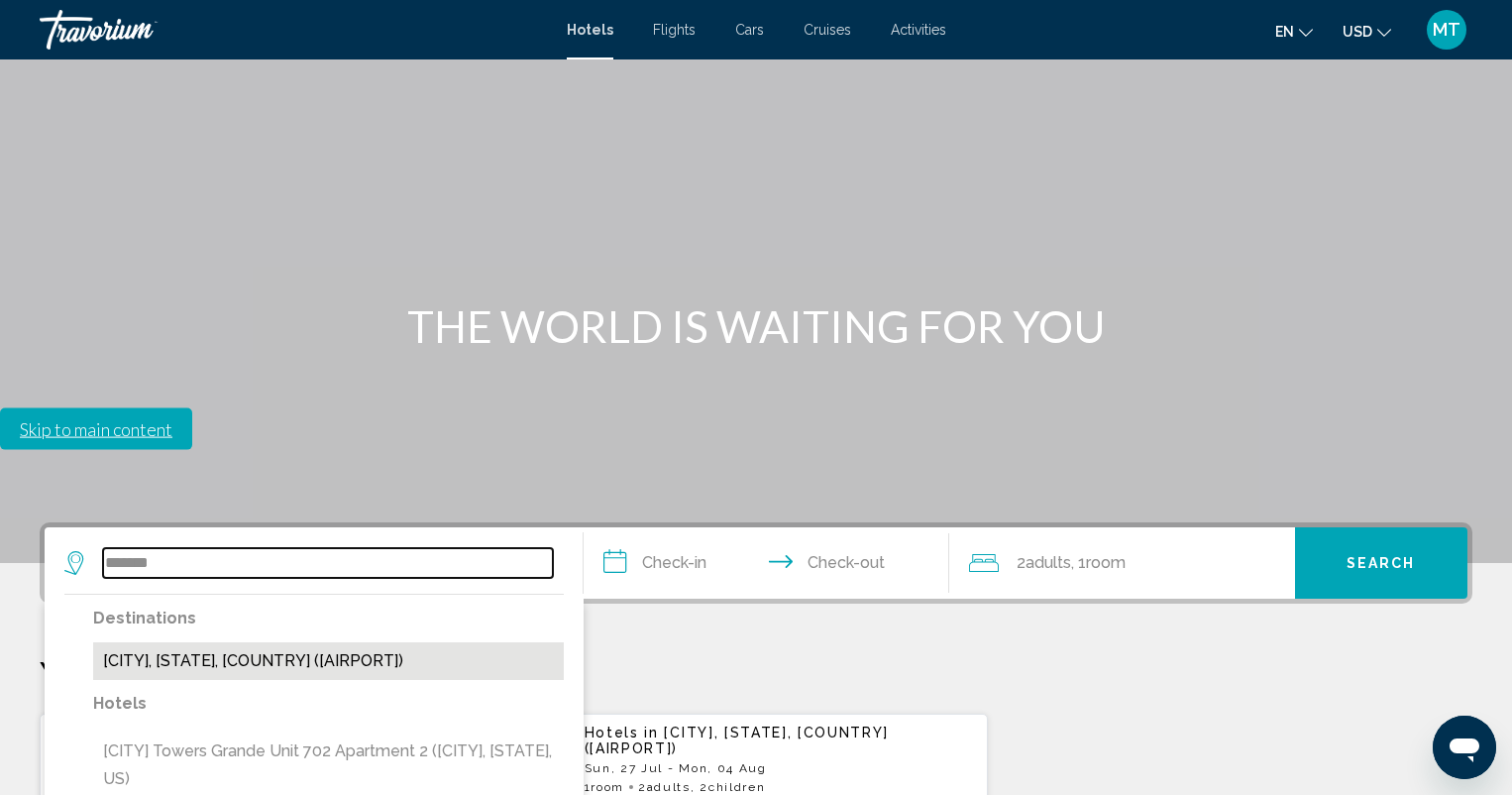 type on "**********" 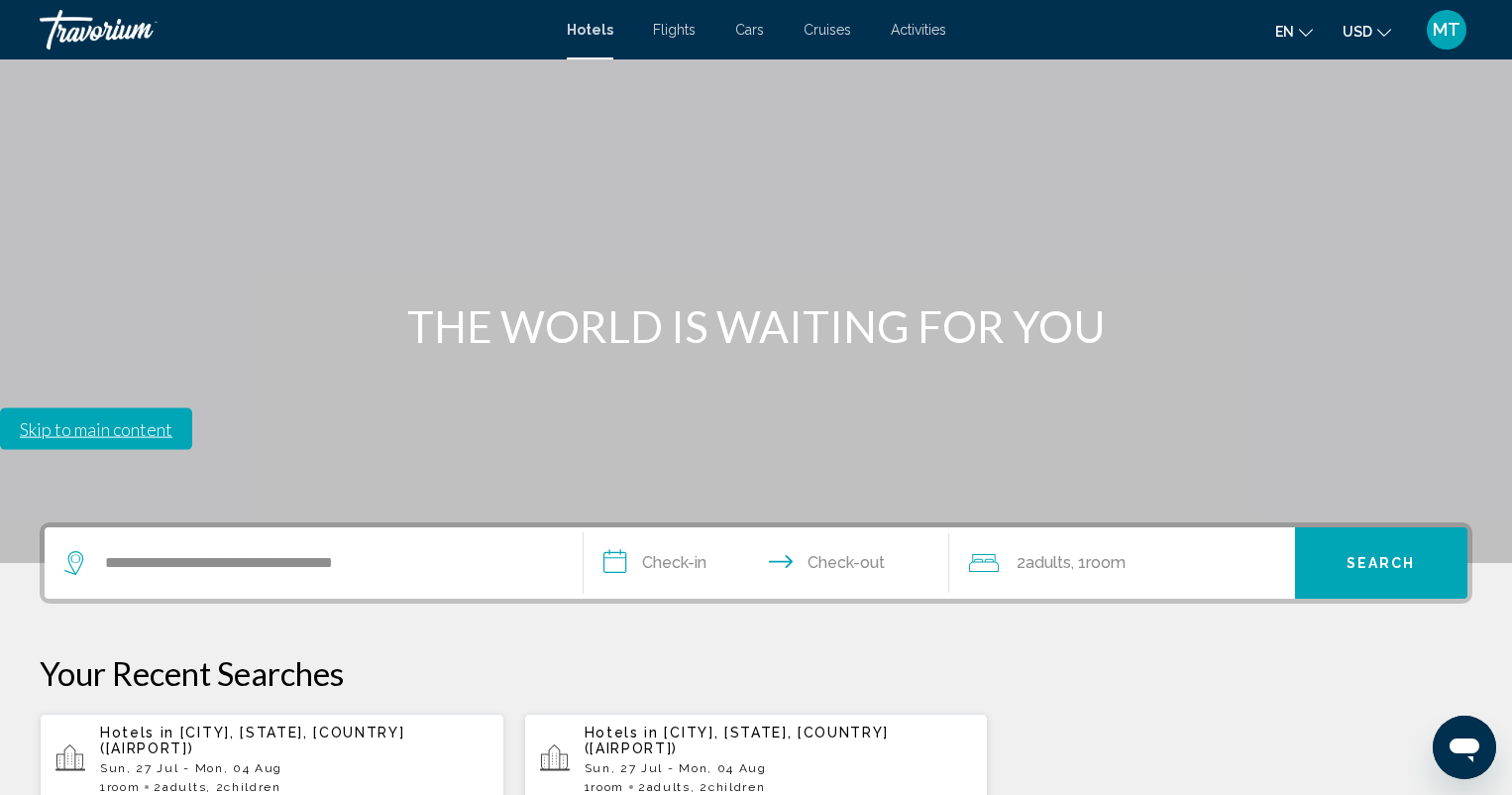 click on "**********" at bounding box center [770, 566] 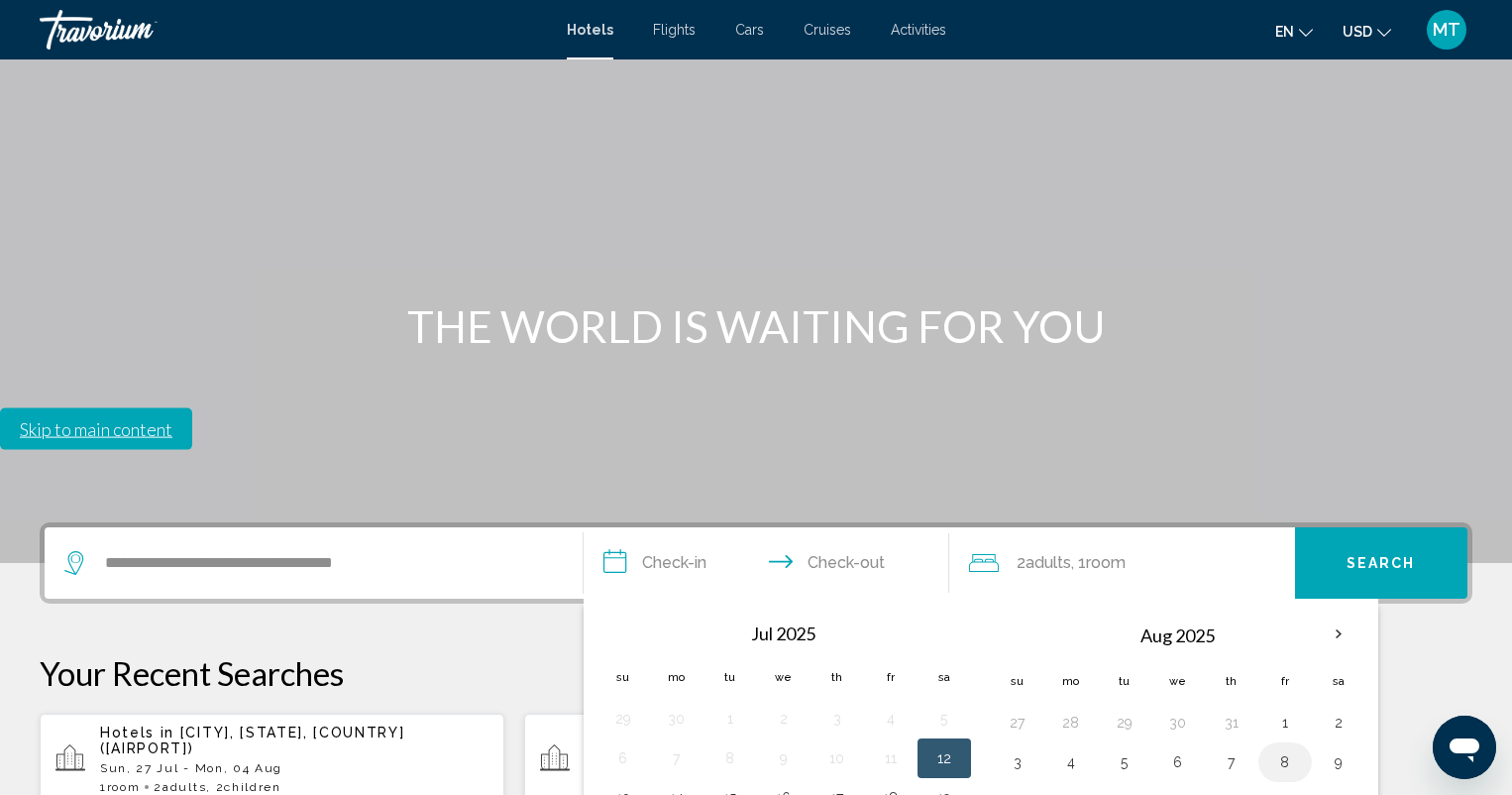 click on "8" at bounding box center (1285, 762) 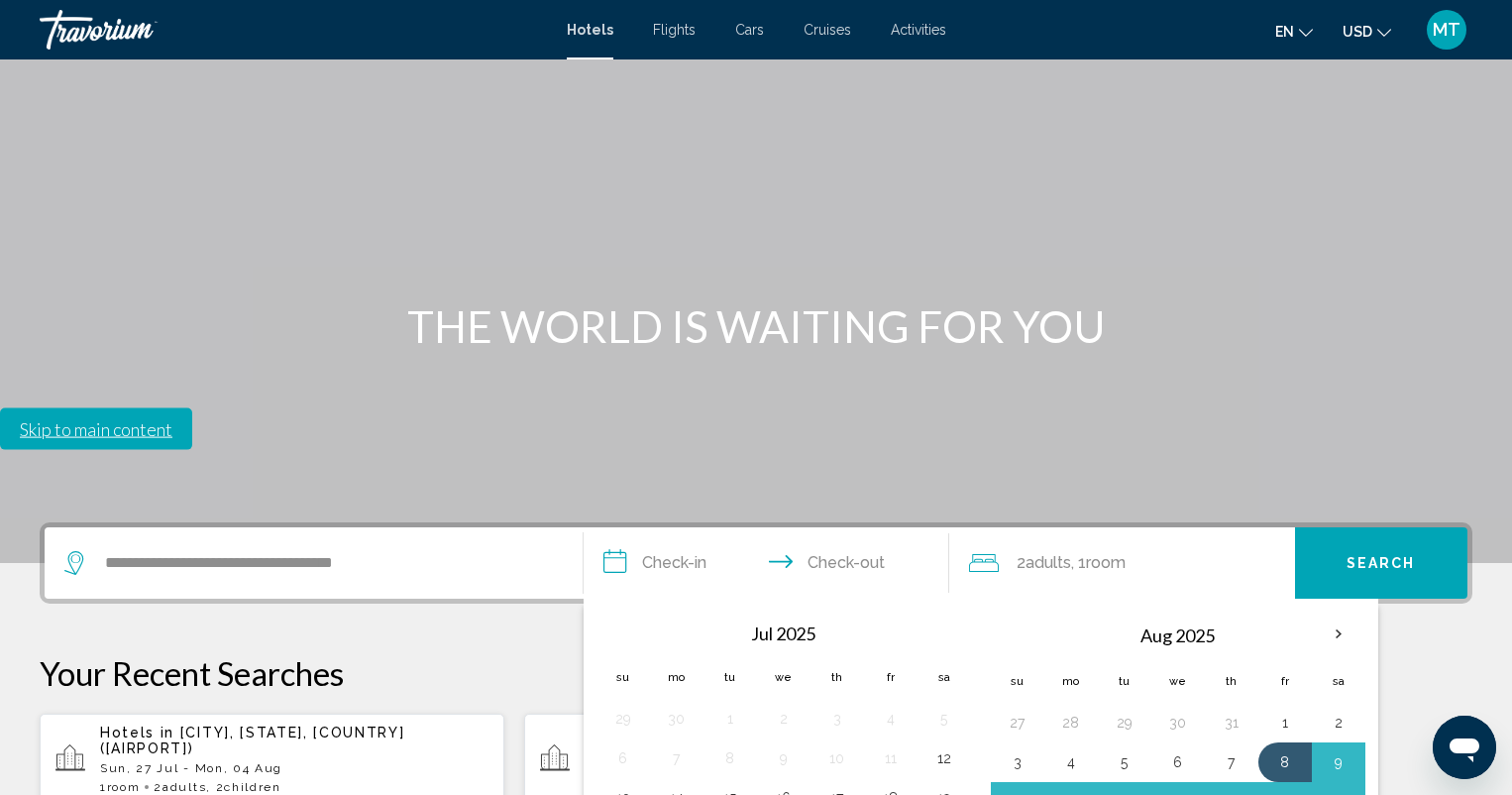 click on "17" at bounding box center [1018, 842] 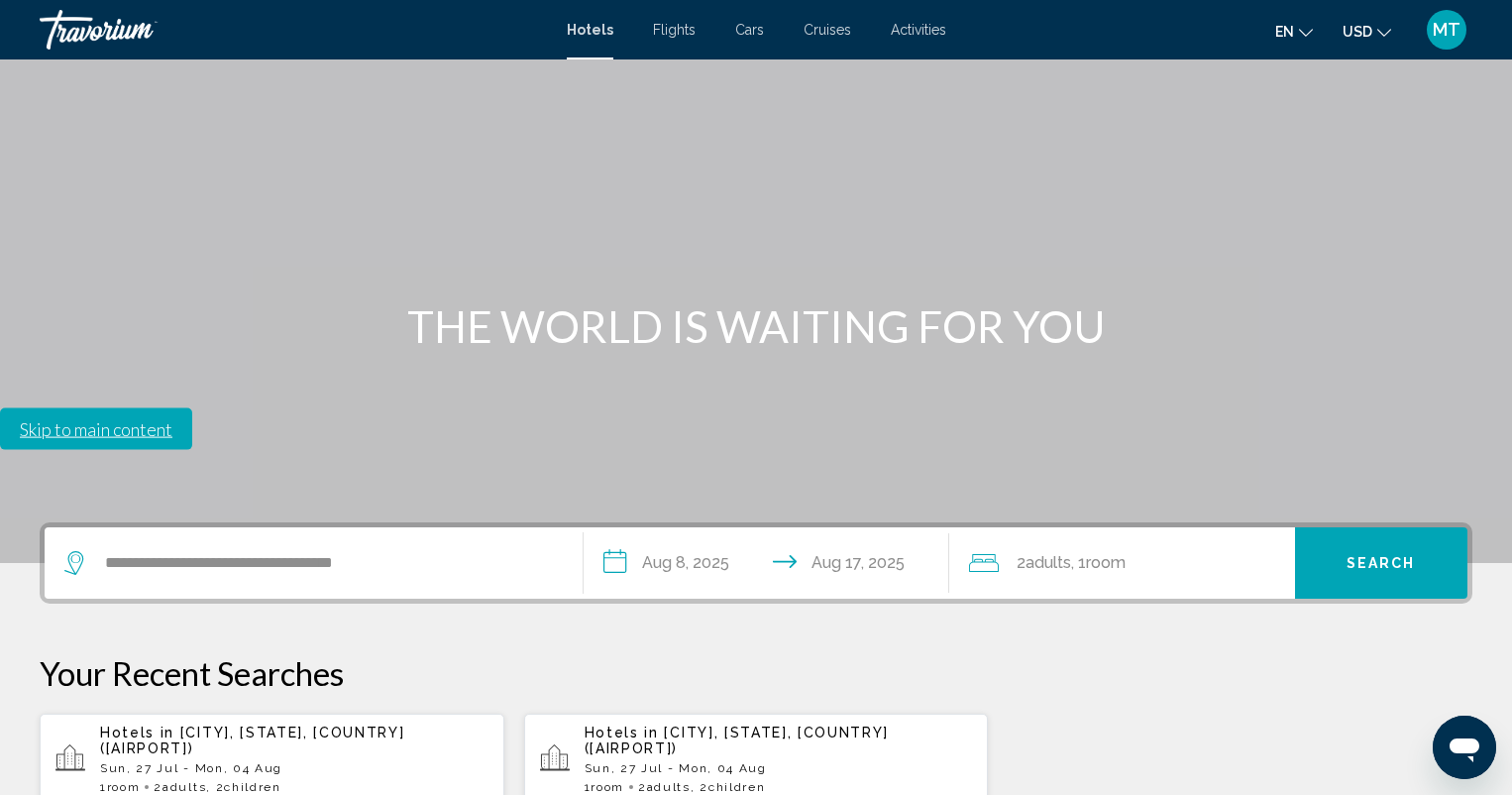 click on "Adults" 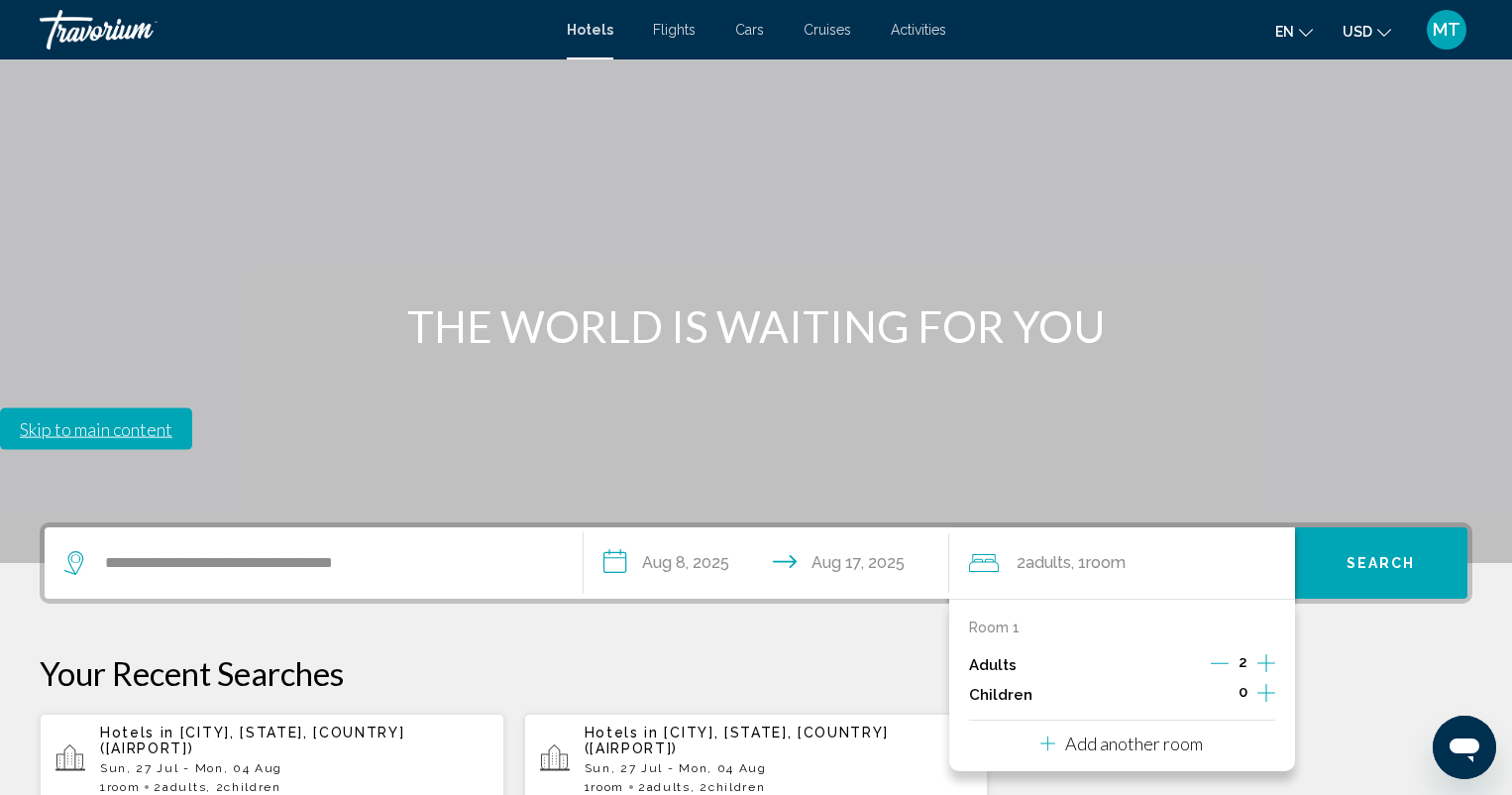 click 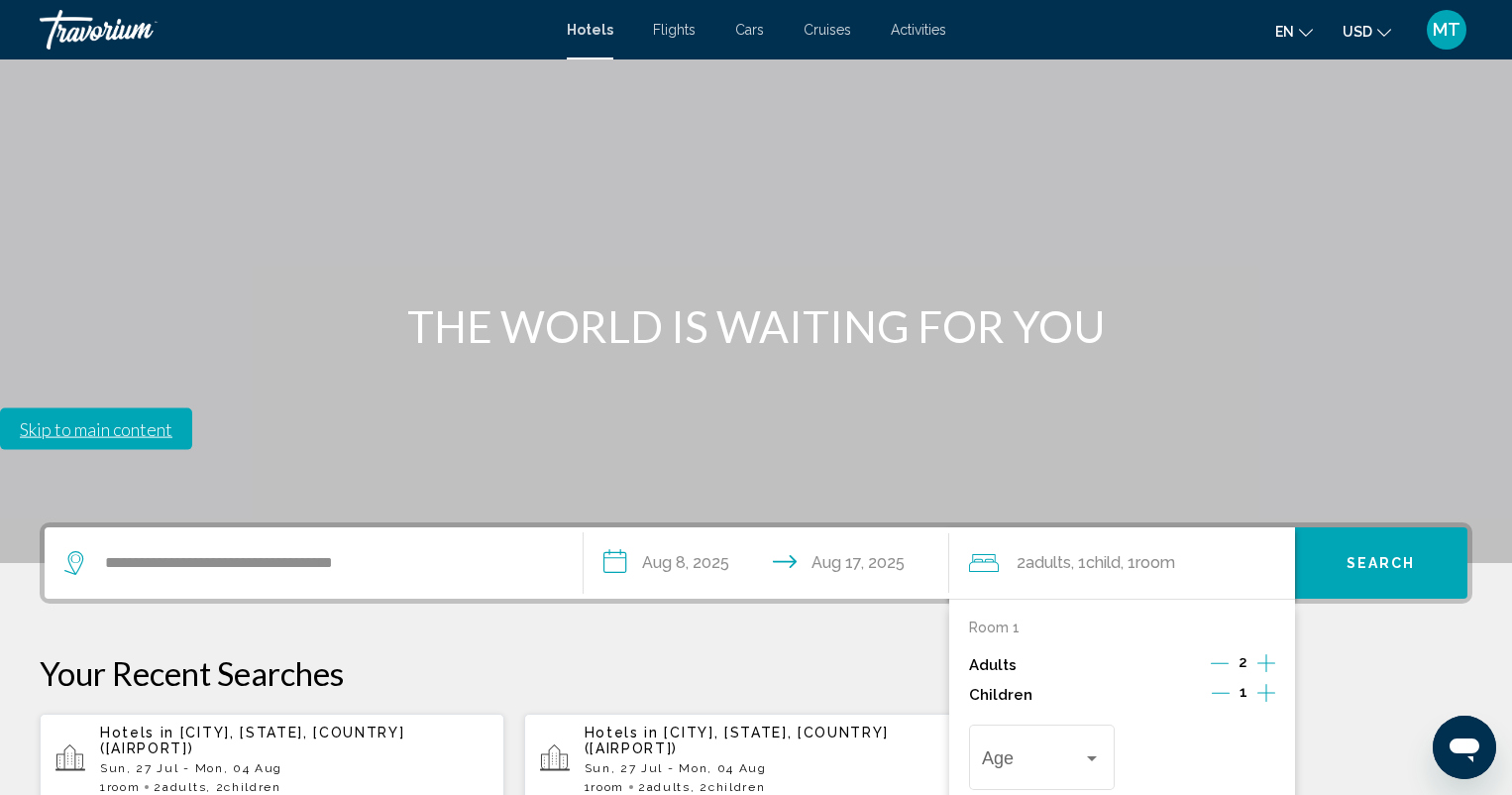 click 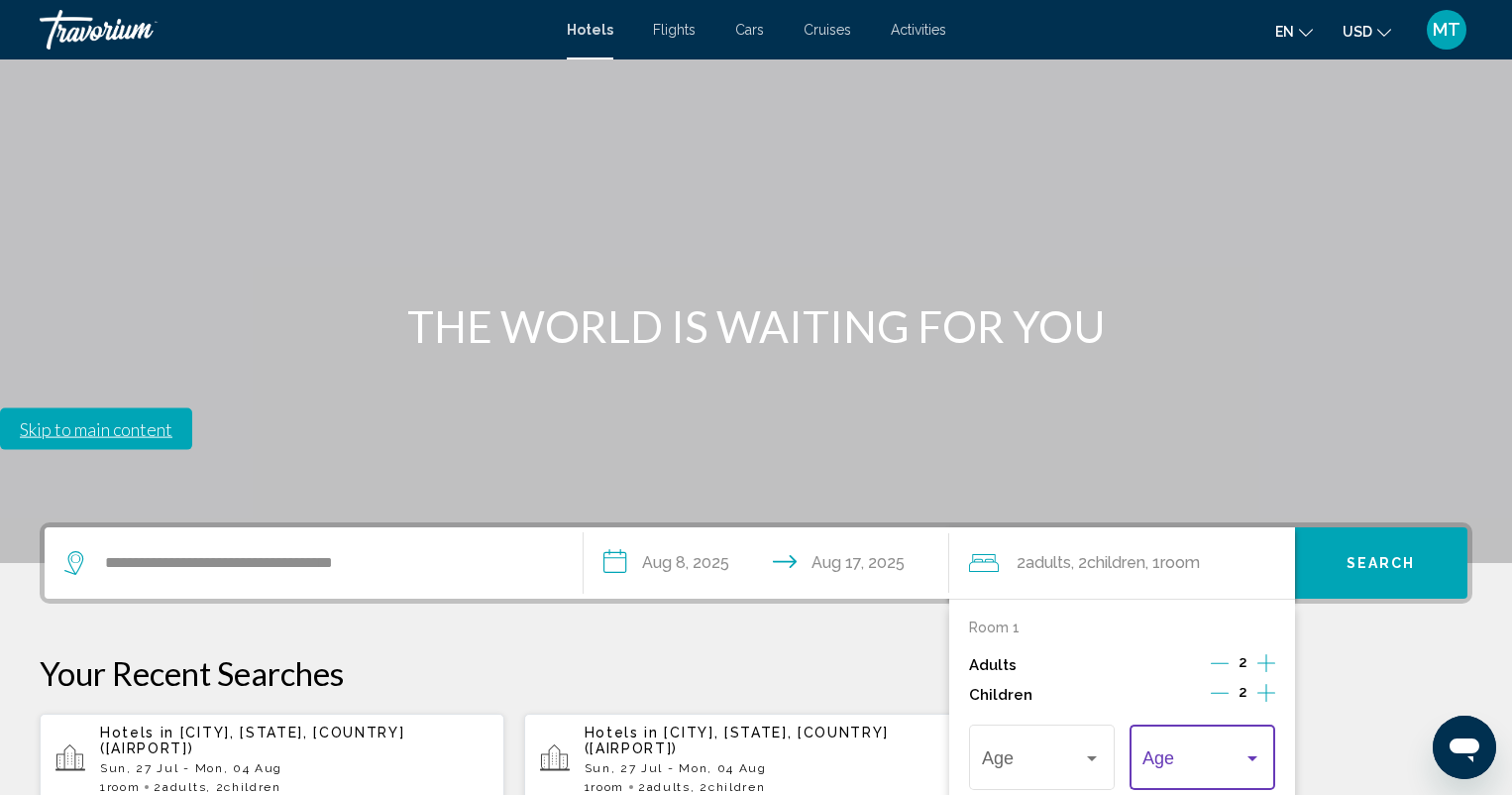 click at bounding box center (1252, 758) 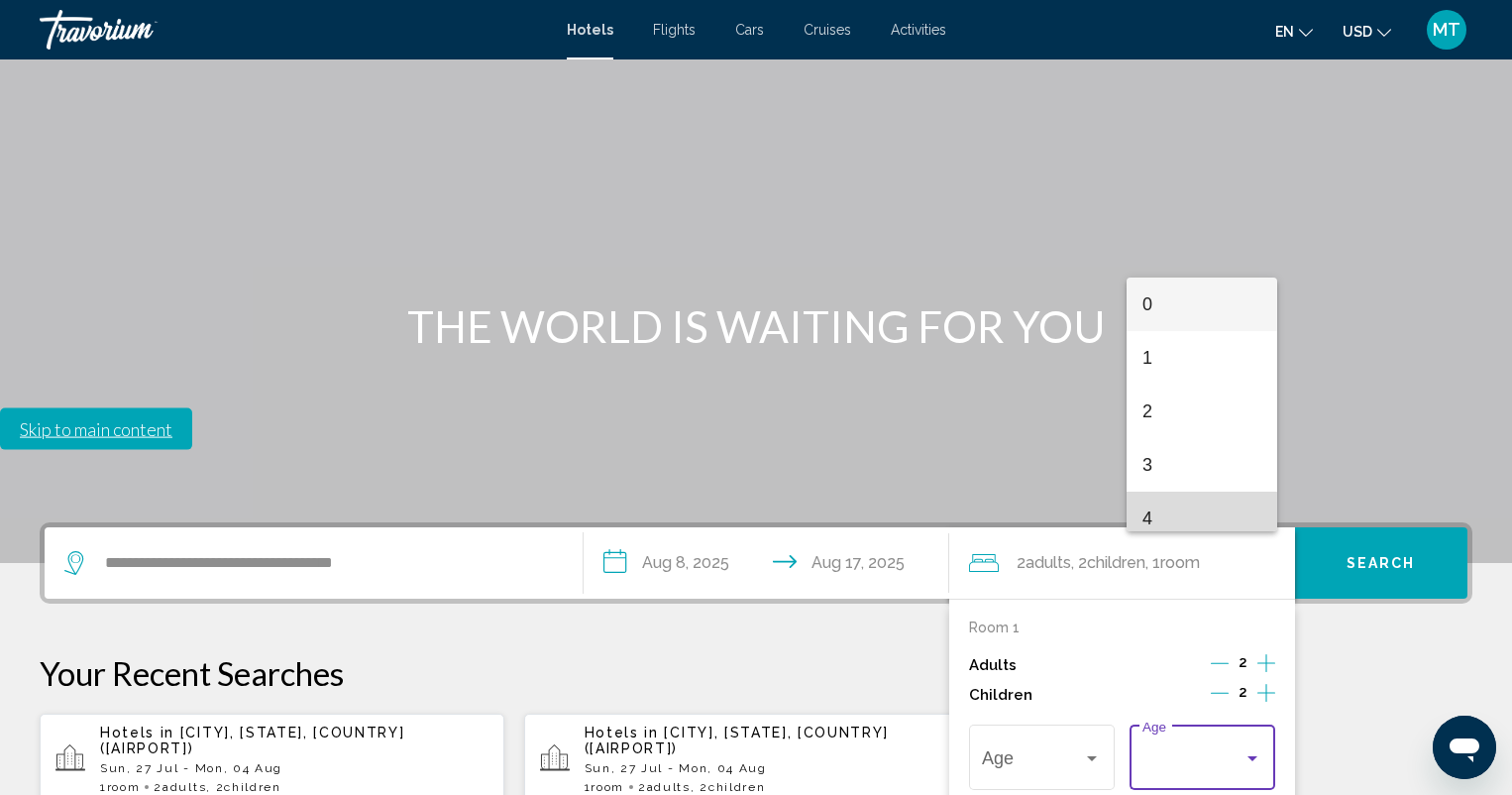 click on "4" at bounding box center [1202, 518] 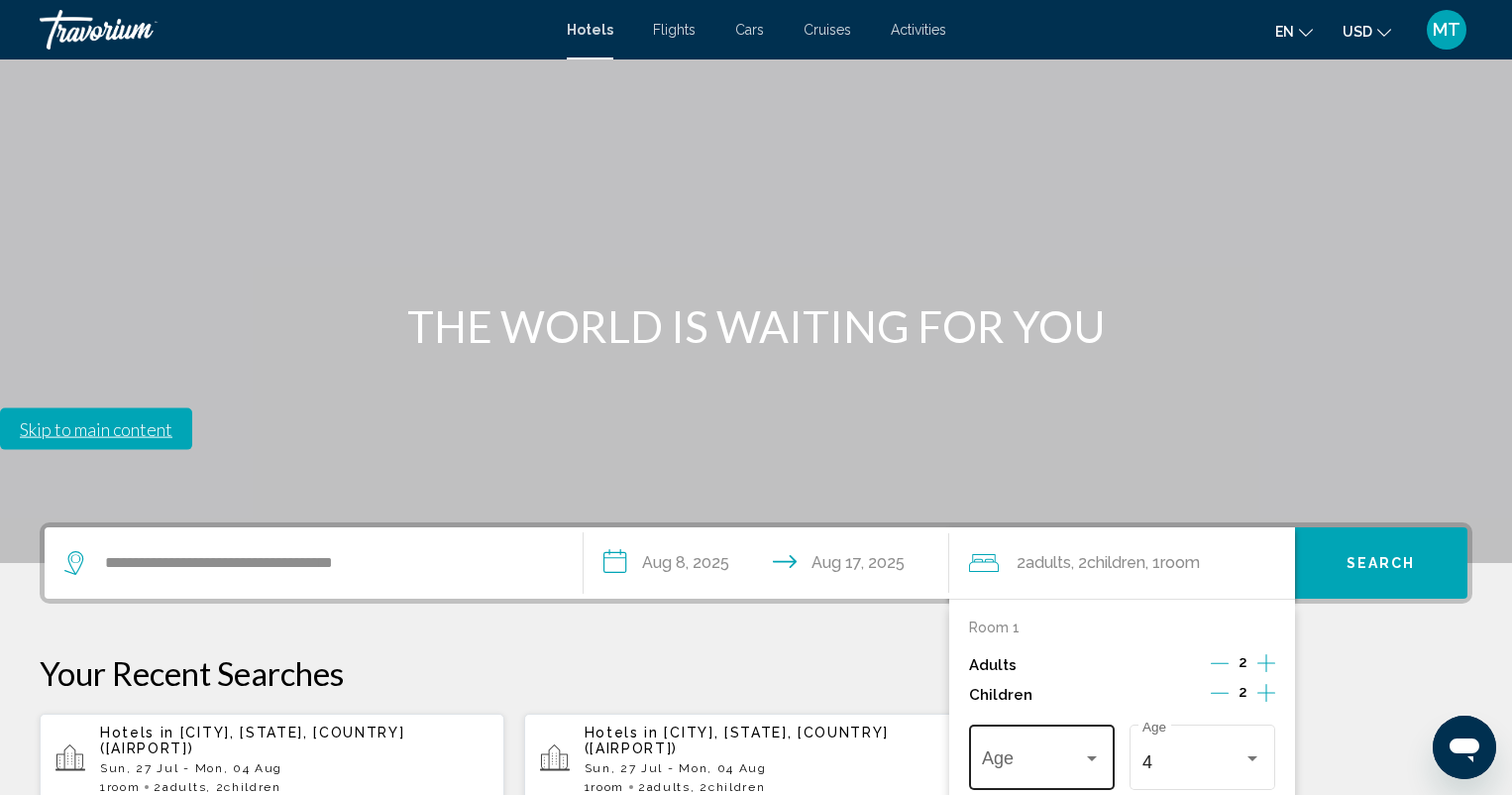 click at bounding box center (1092, 758) 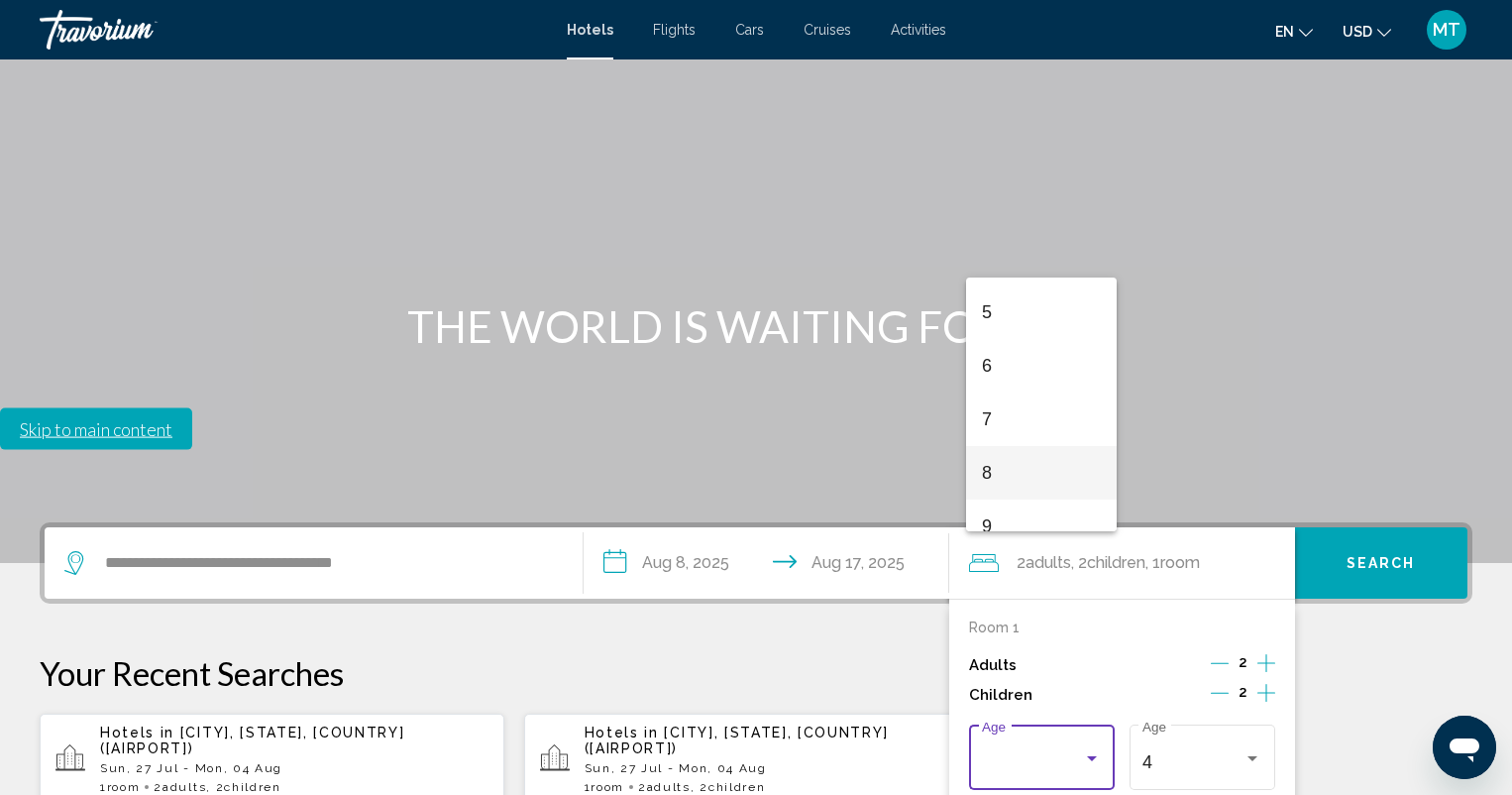 scroll, scrollTop: 264, scrollLeft: 0, axis: vertical 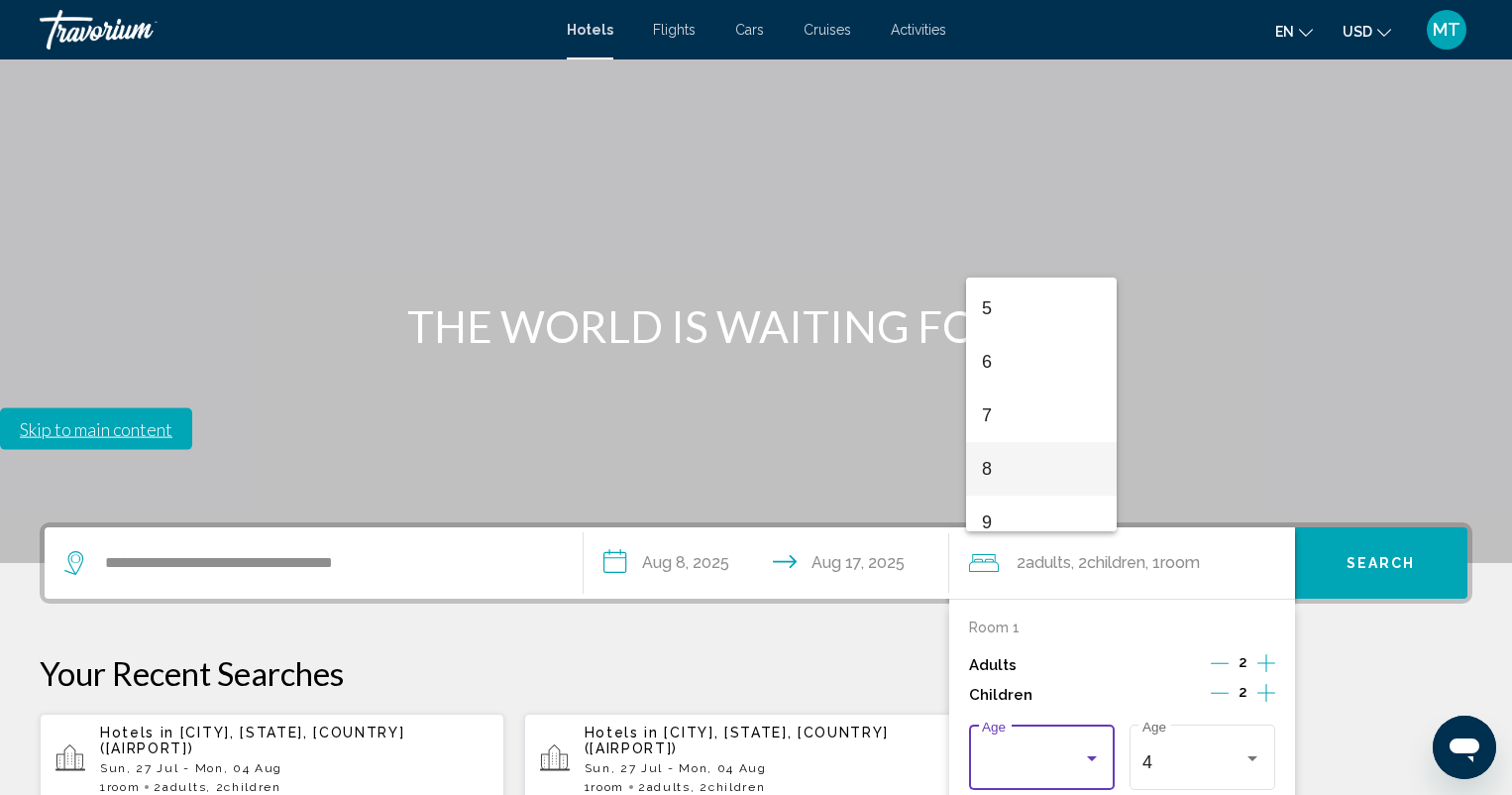 click on "8" at bounding box center [1041, 469] 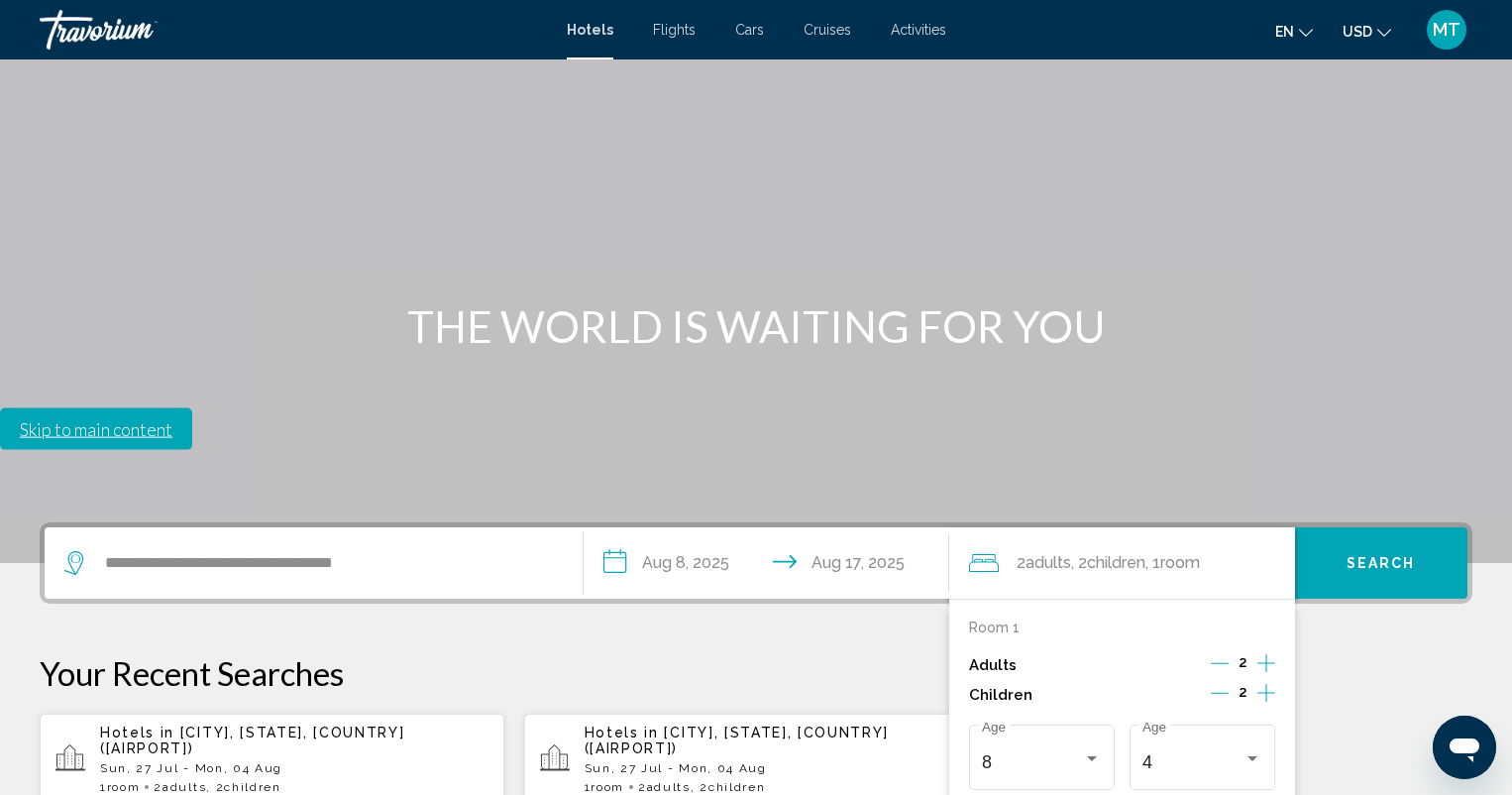 click on "Search" at bounding box center (1381, 563) 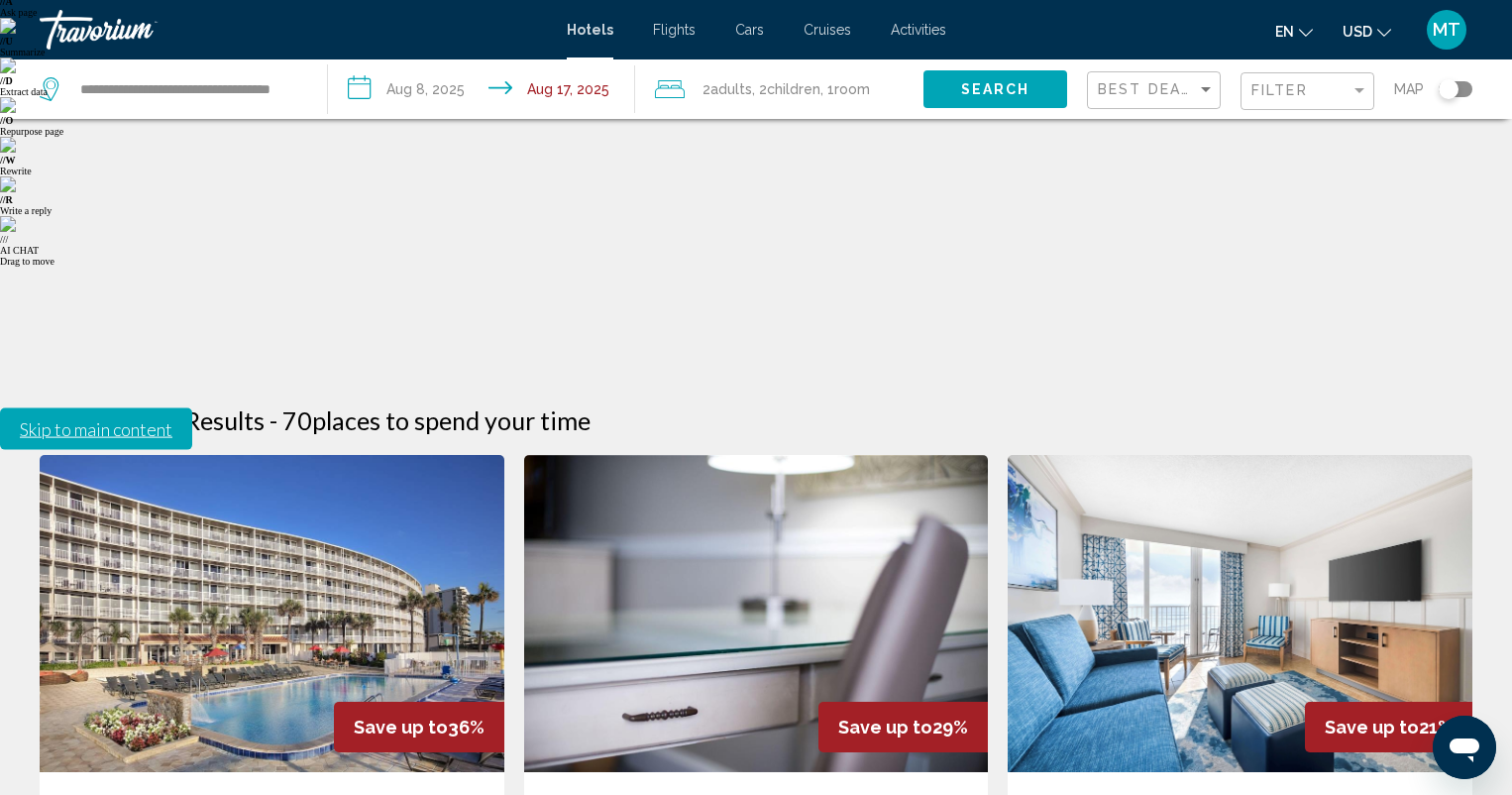 scroll, scrollTop: 192, scrollLeft: 0, axis: vertical 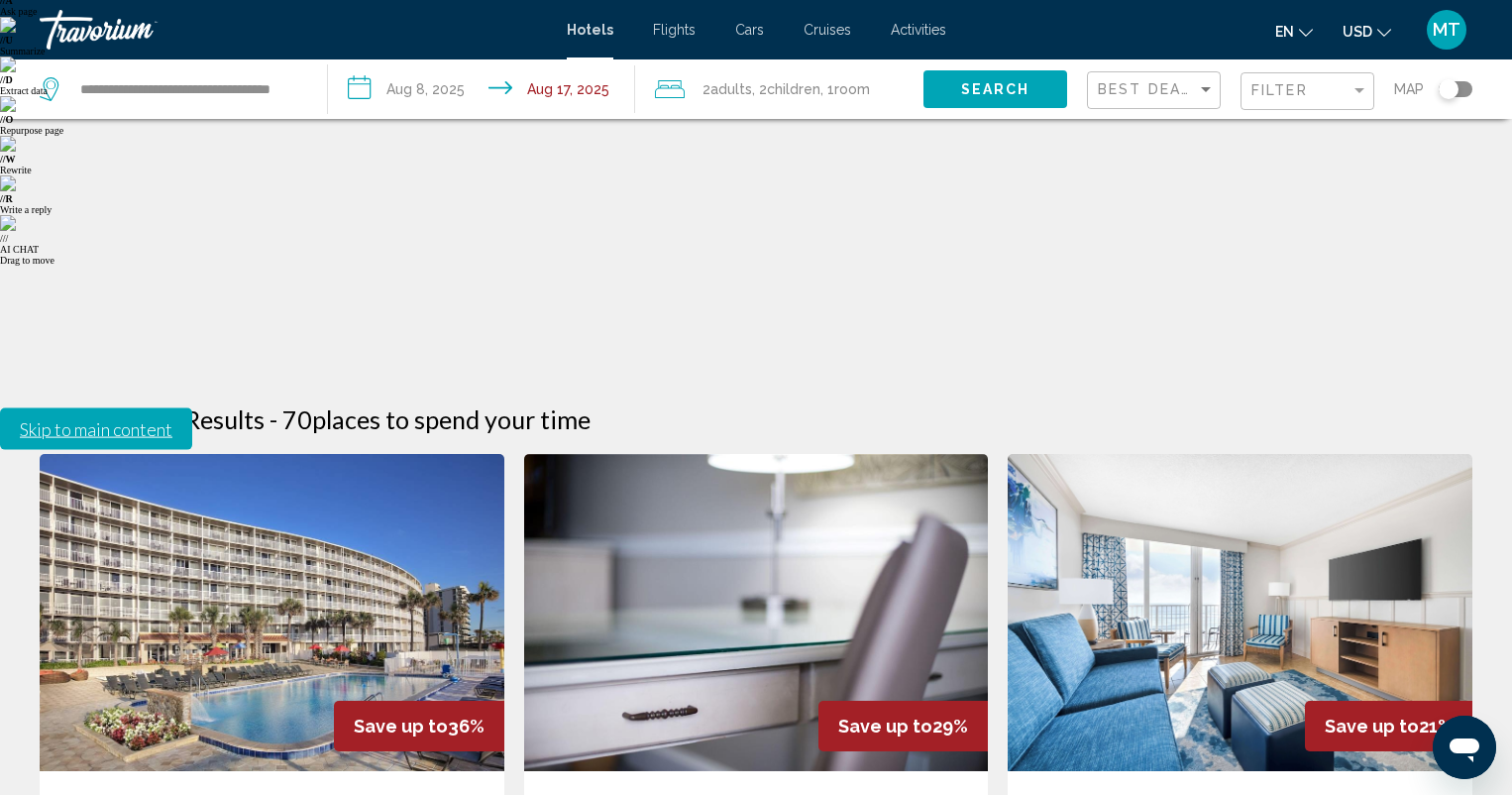 click at bounding box center [1240, 613] 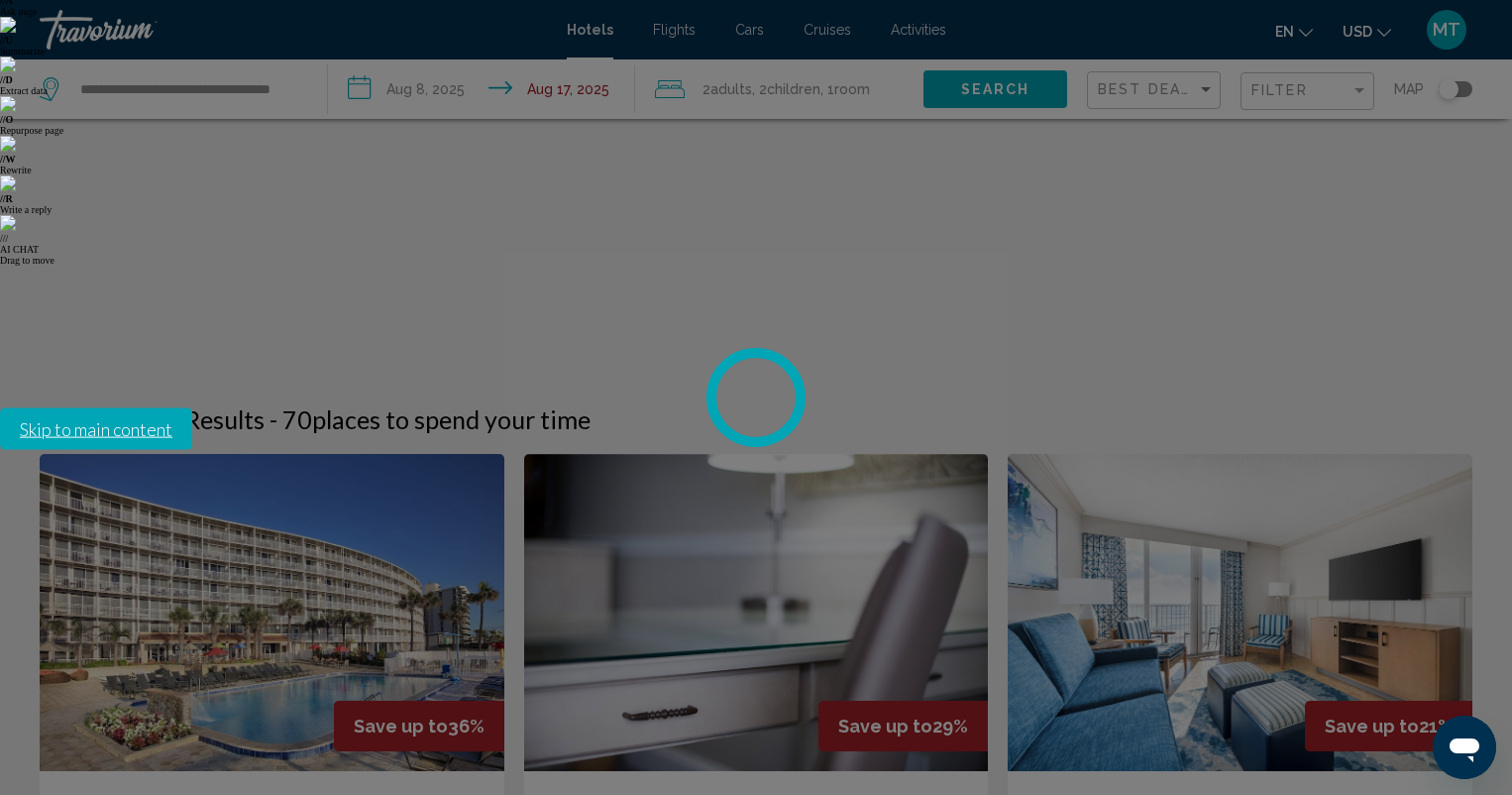 scroll, scrollTop: 0, scrollLeft: 0, axis: both 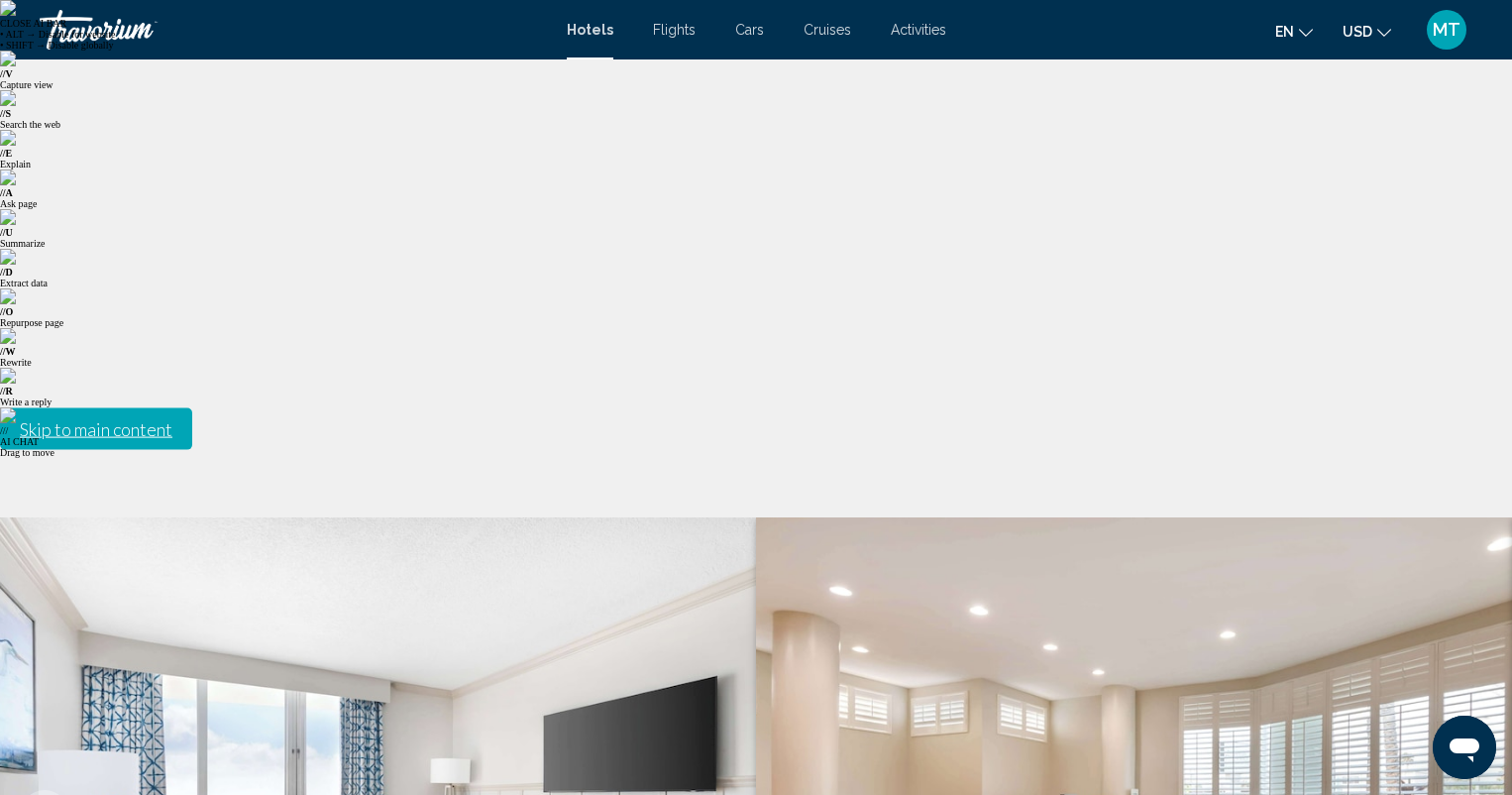 click 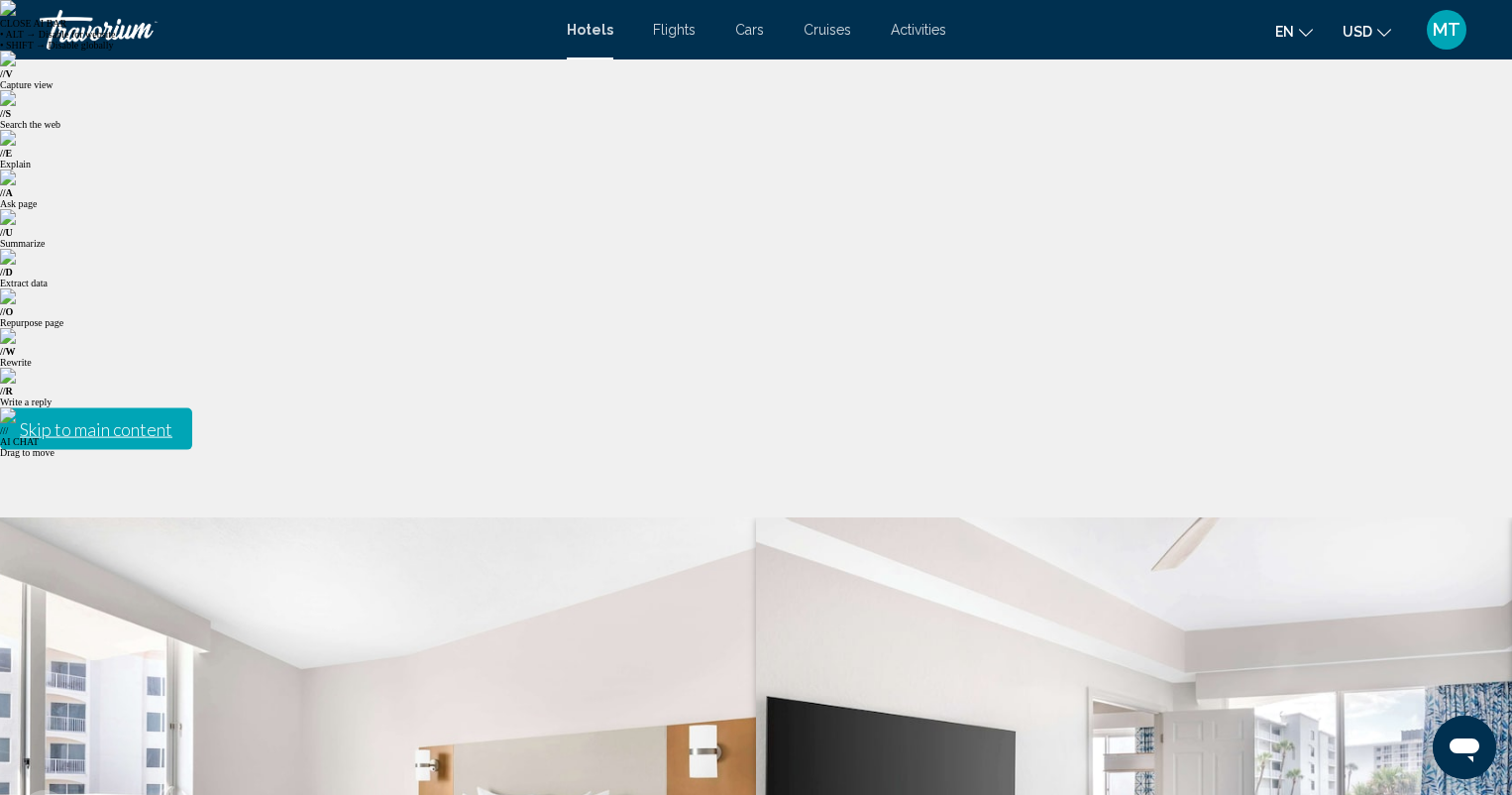 click 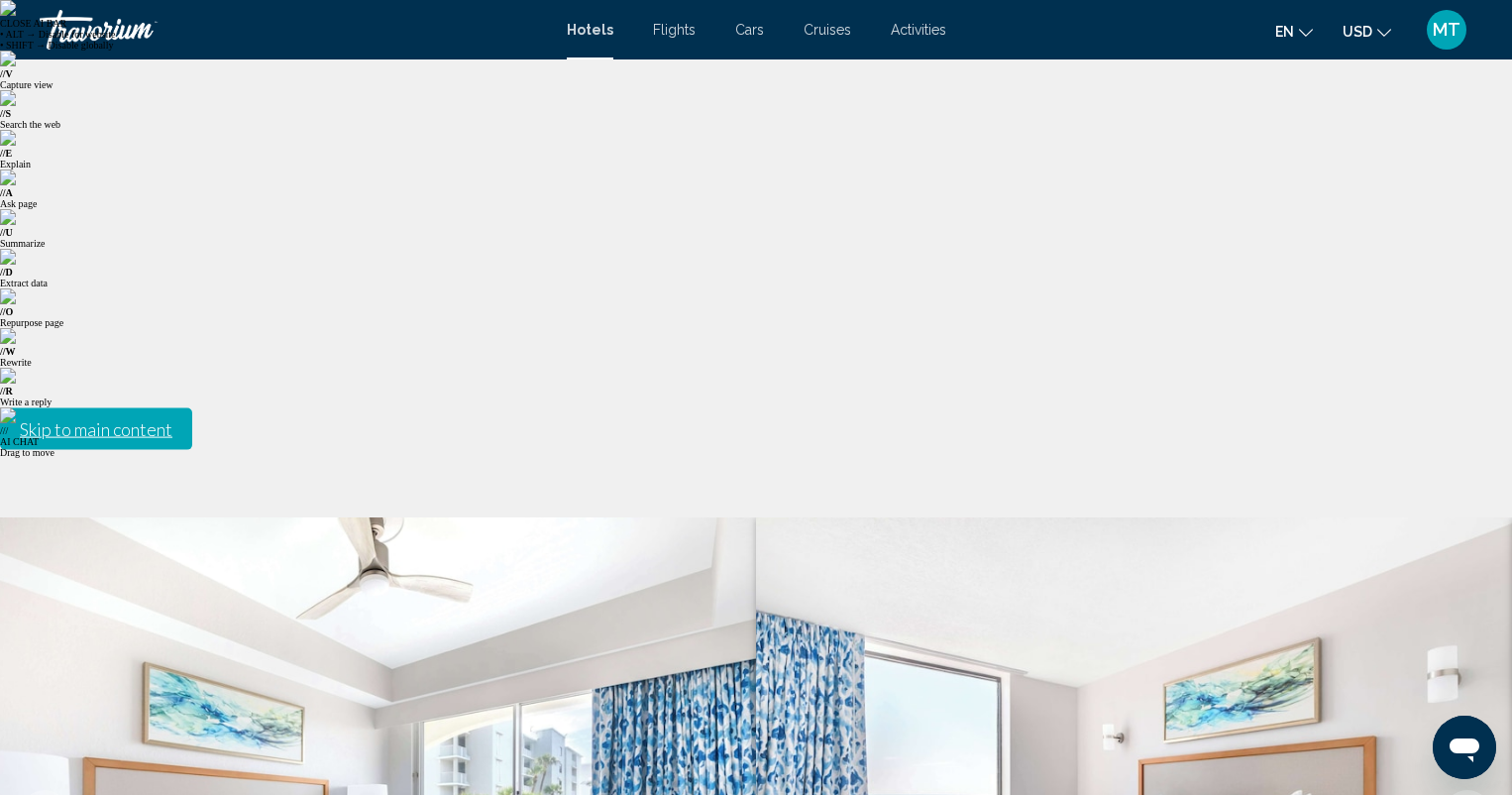 click 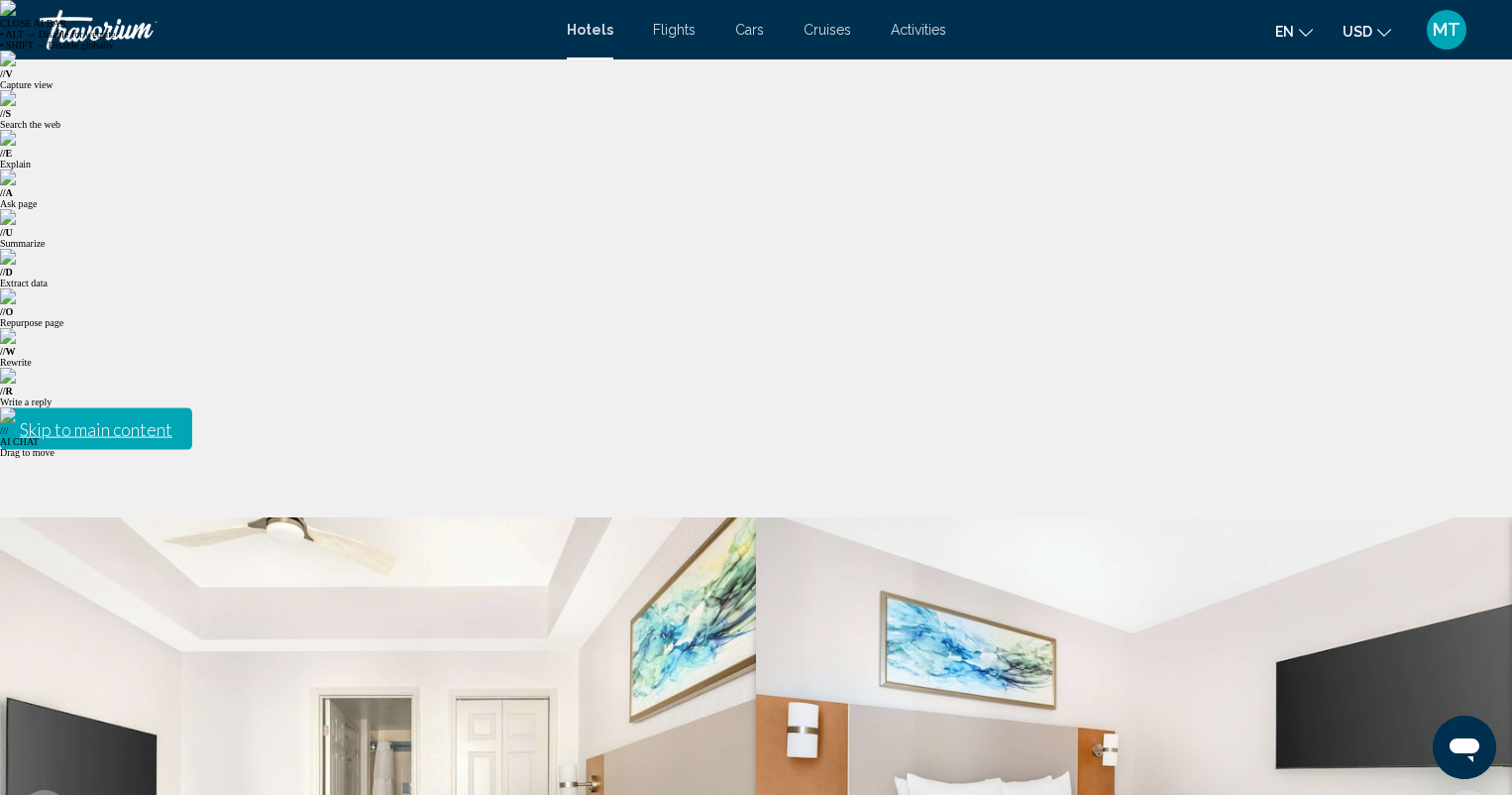 click 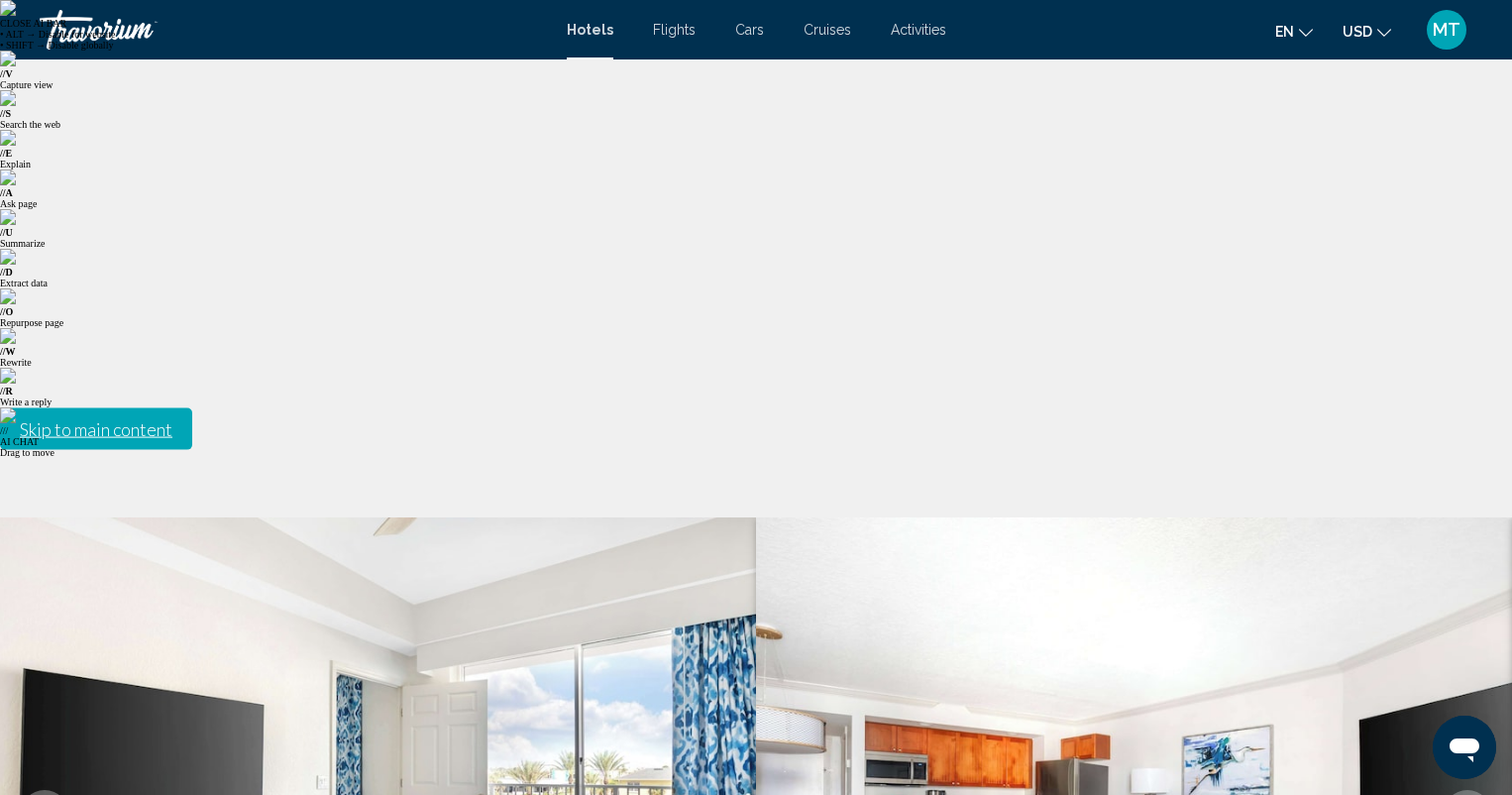 click 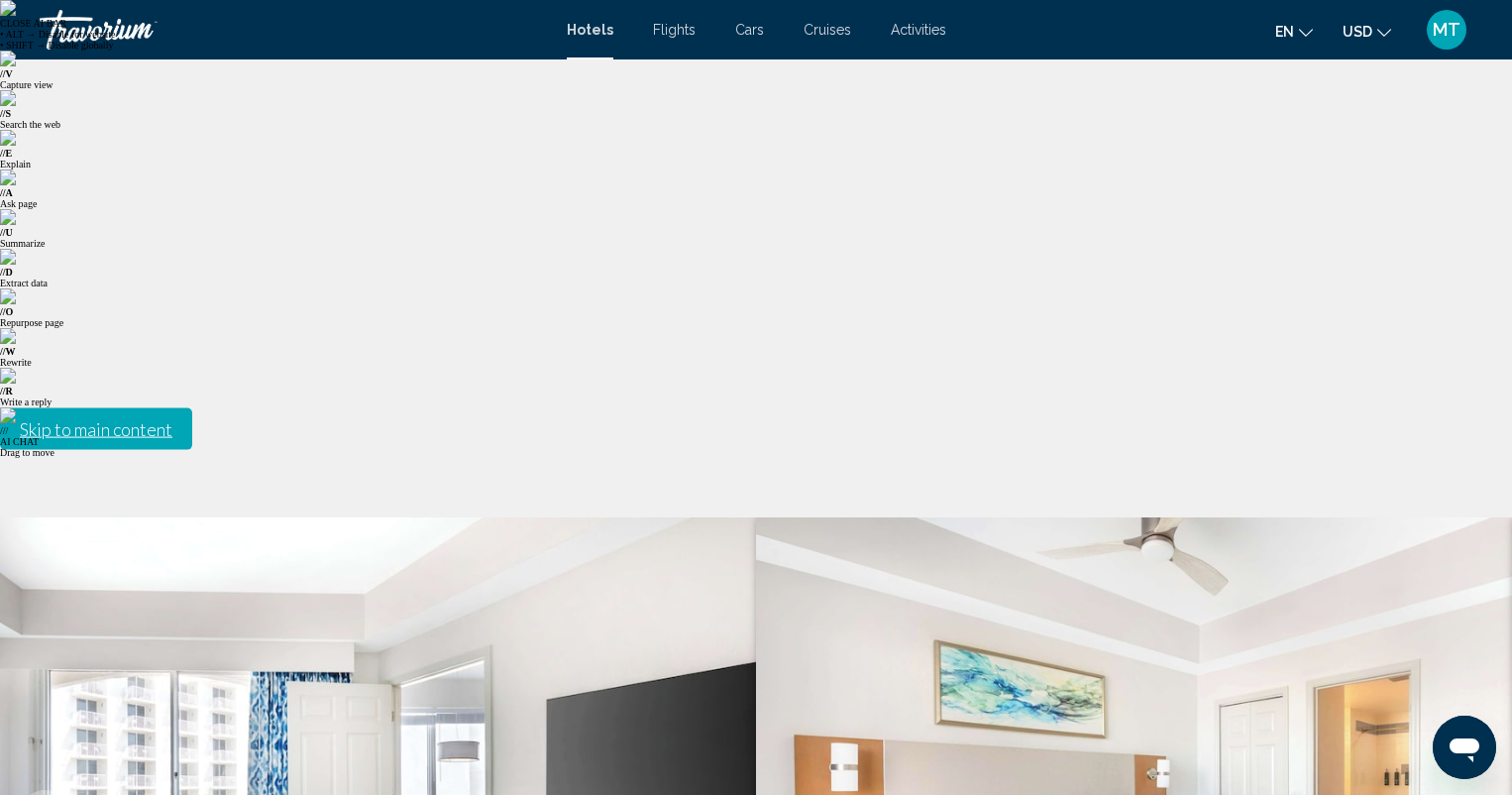 click 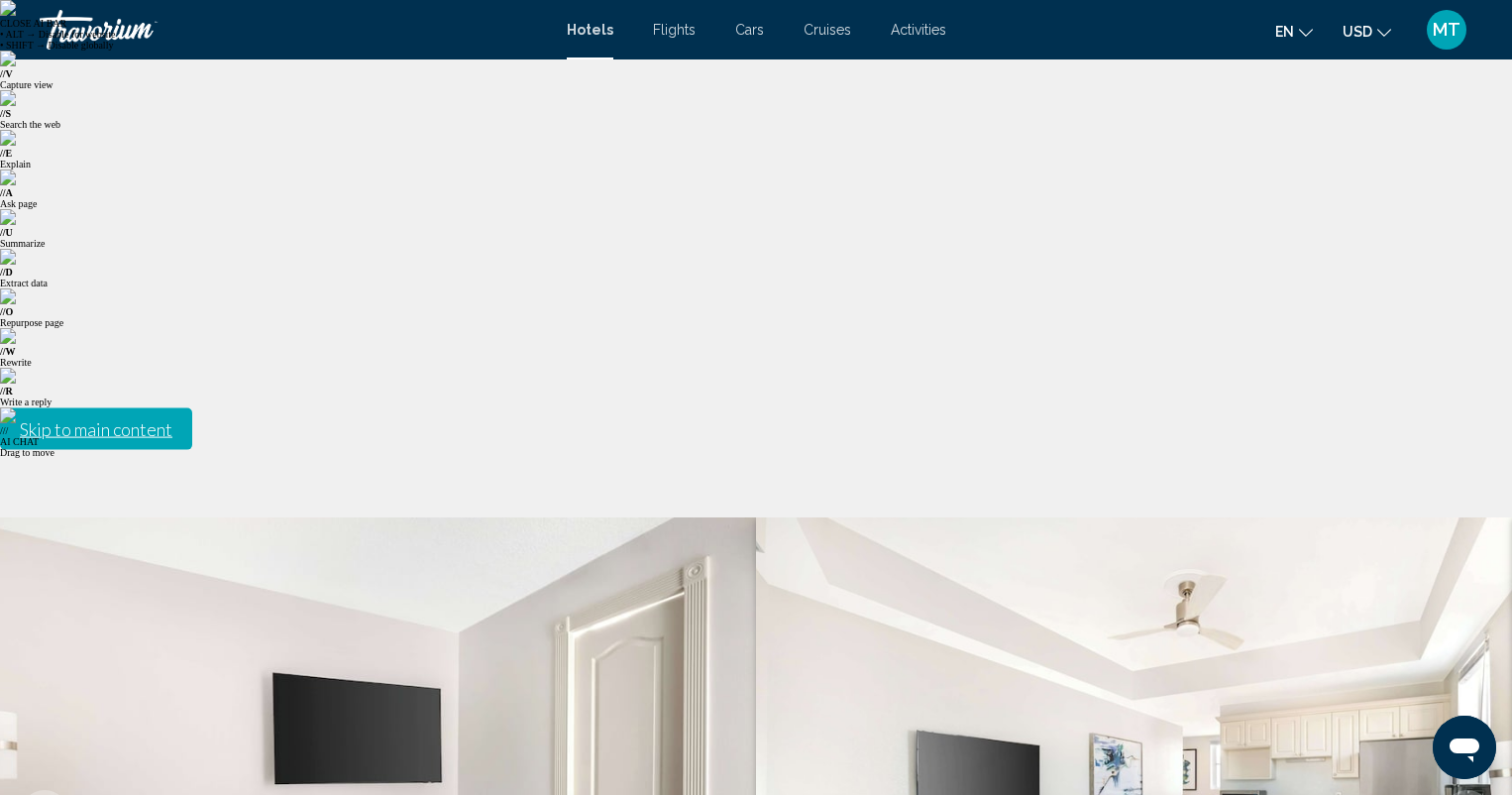 click 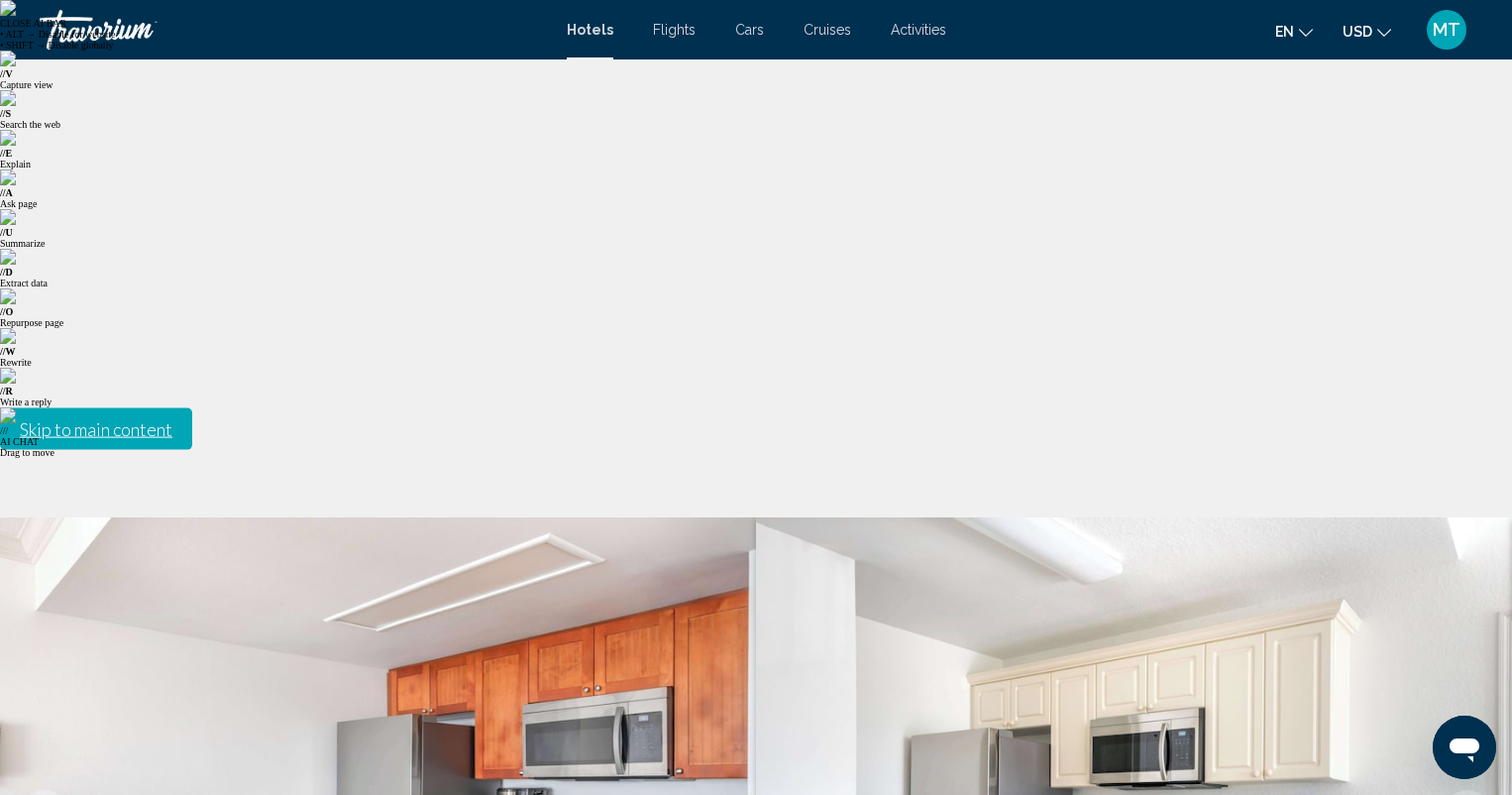 click 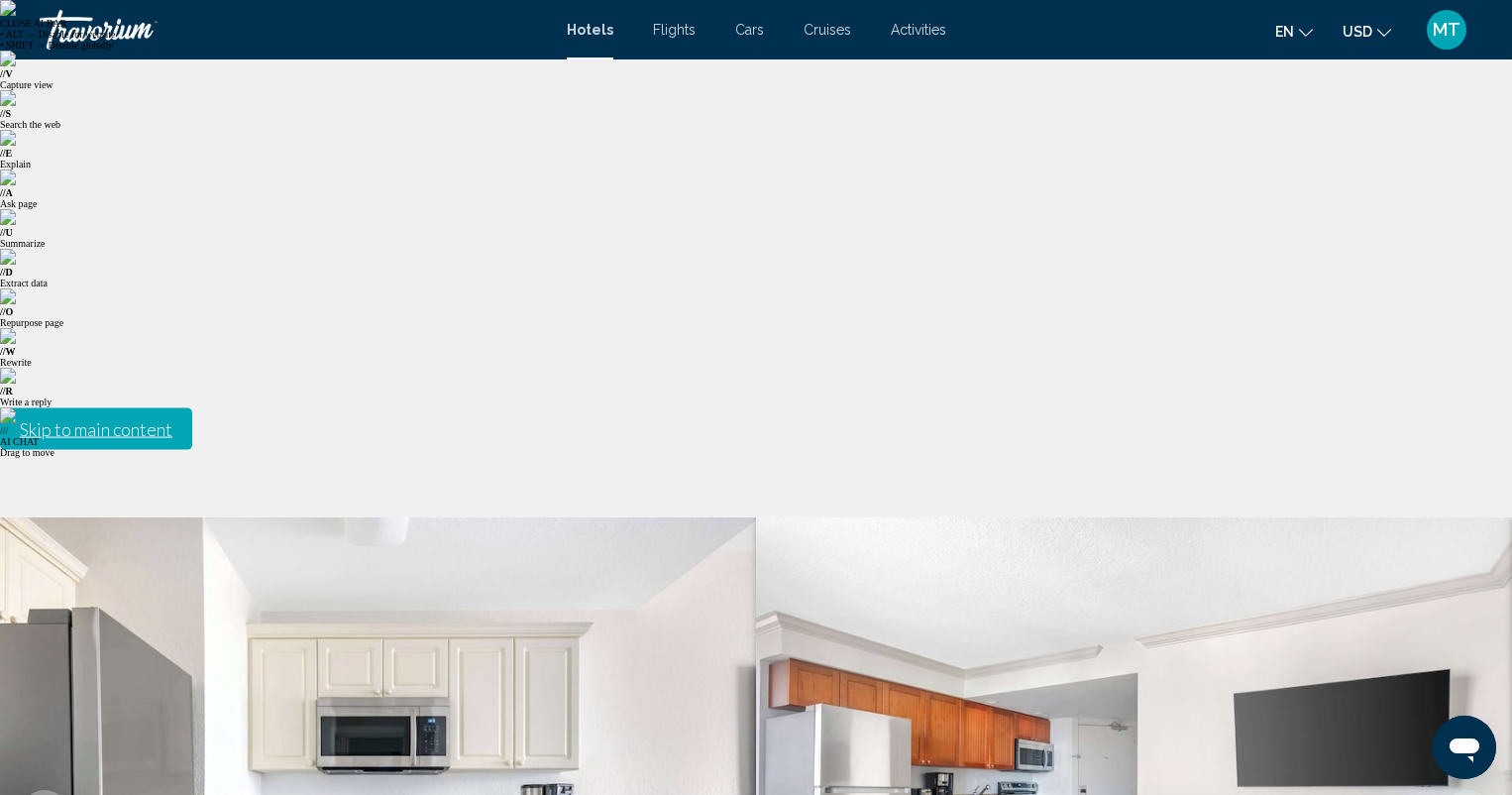 click 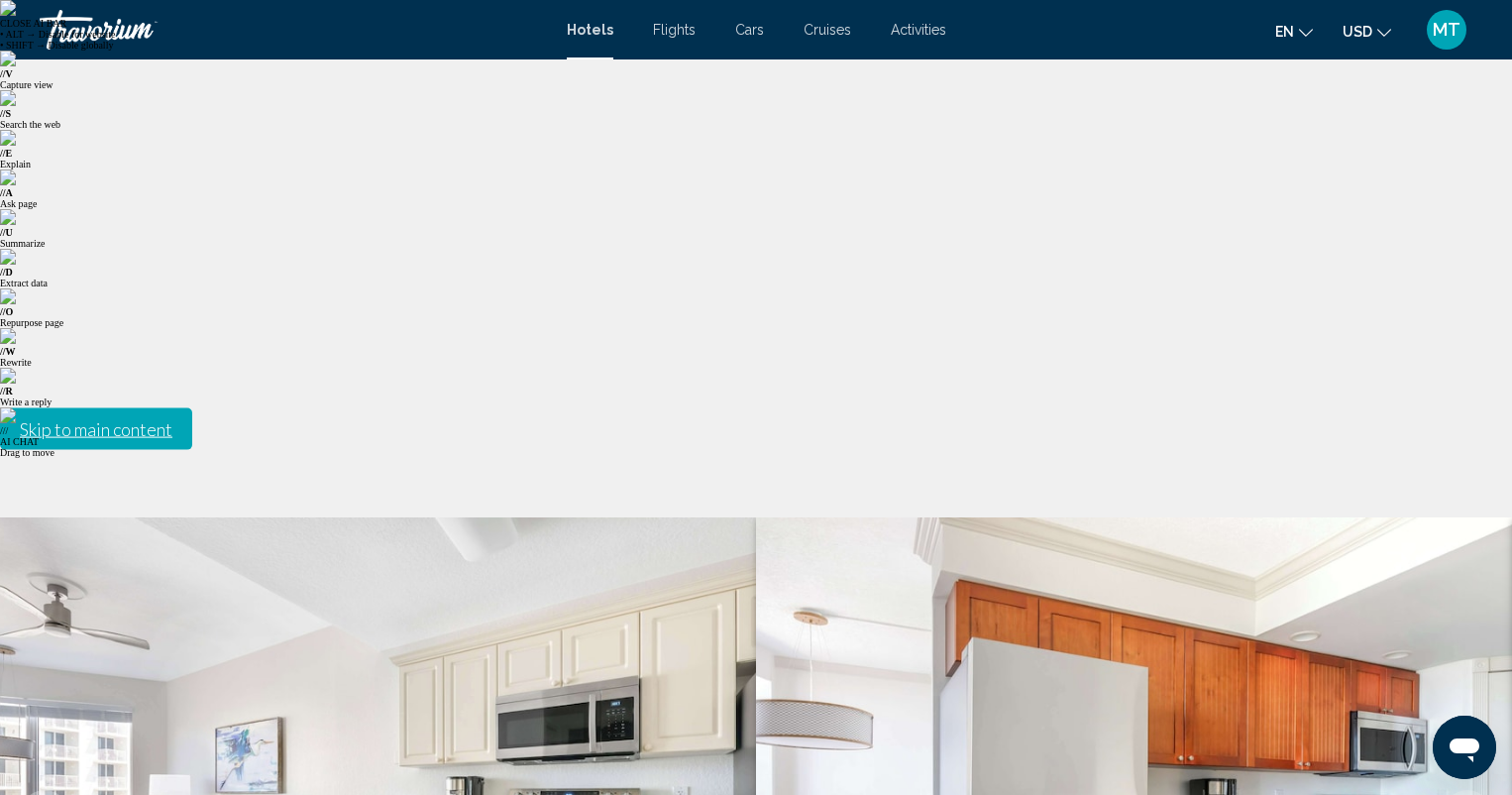 click 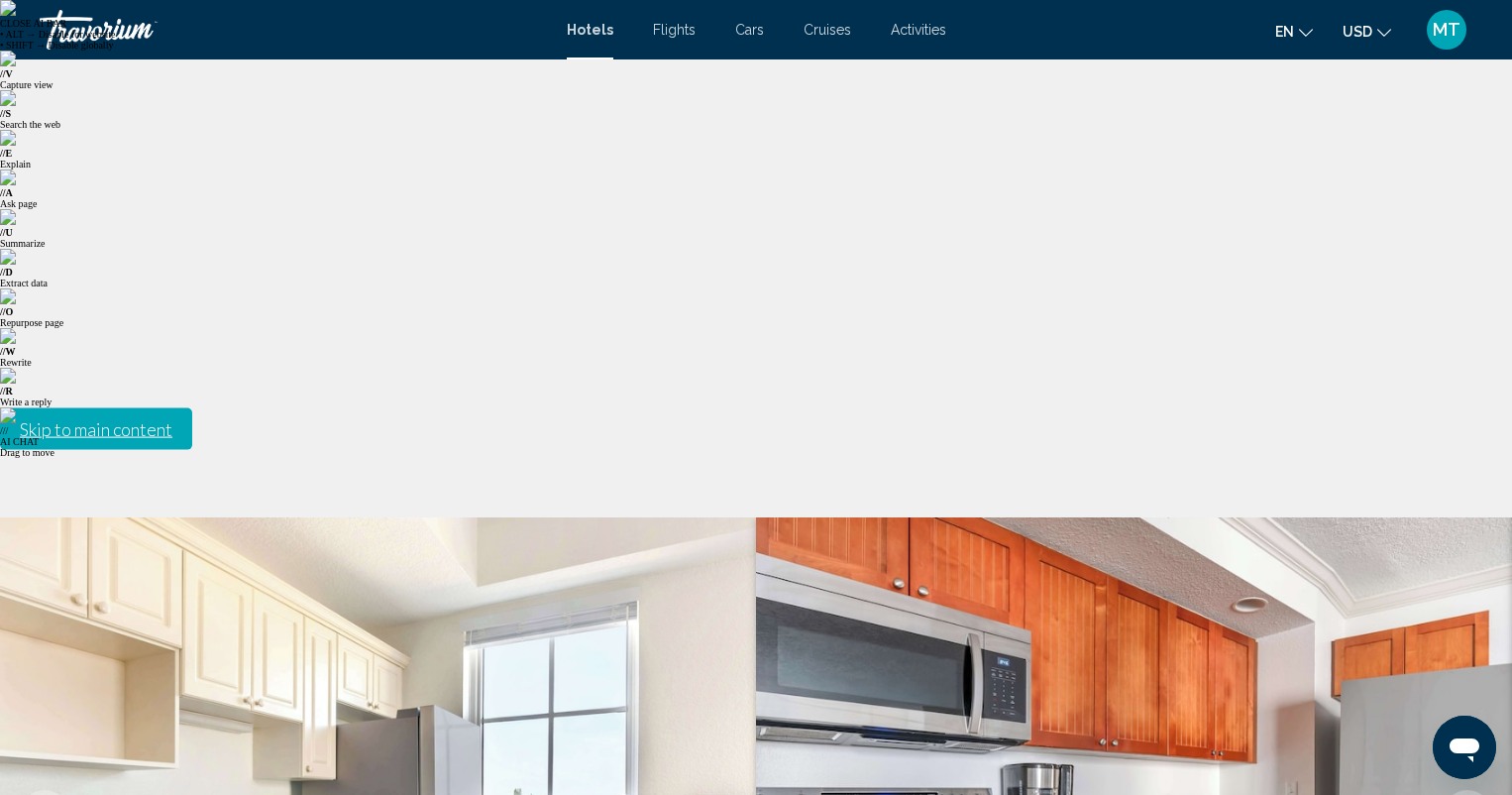 click 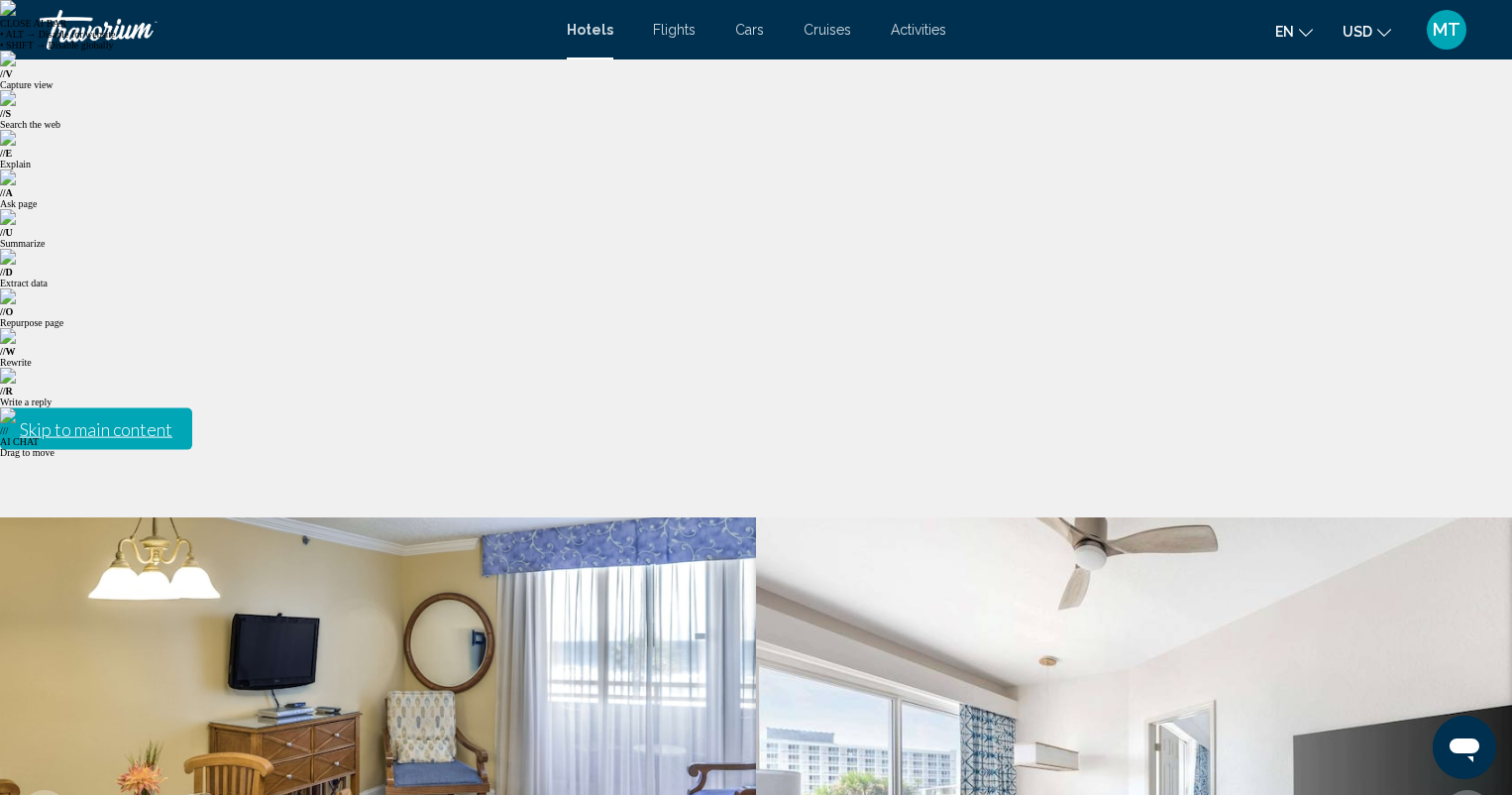 click 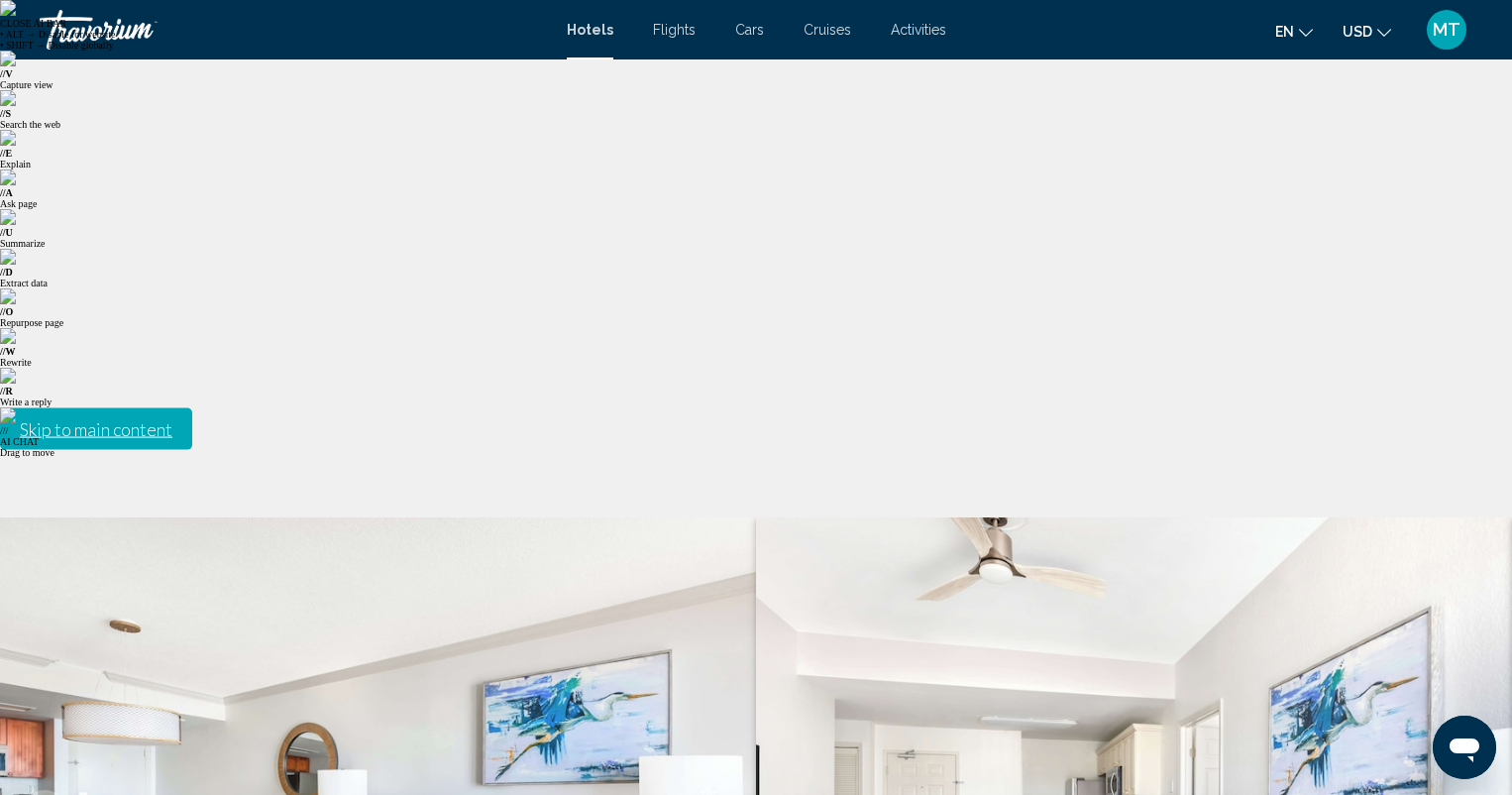 click 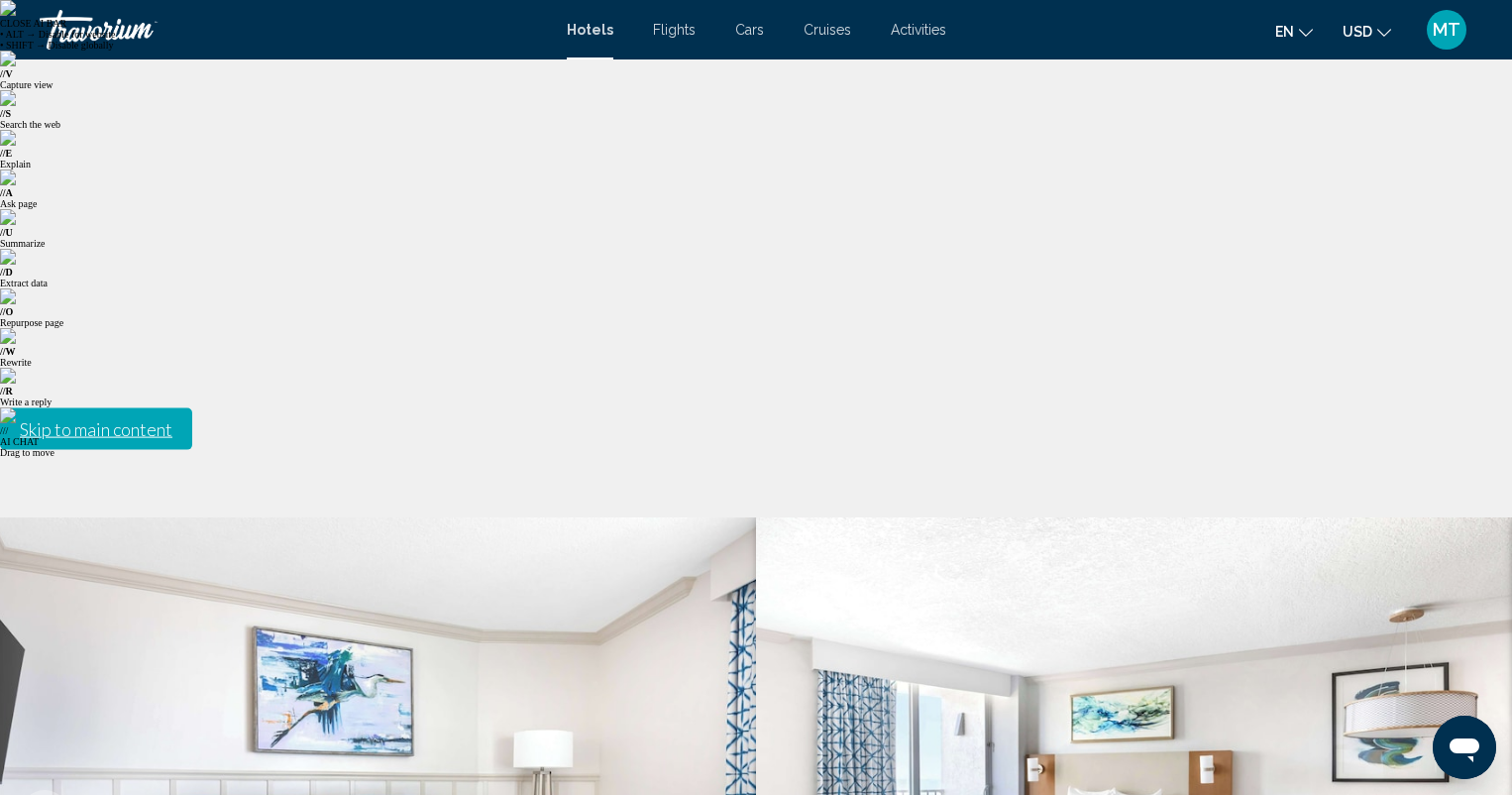 click 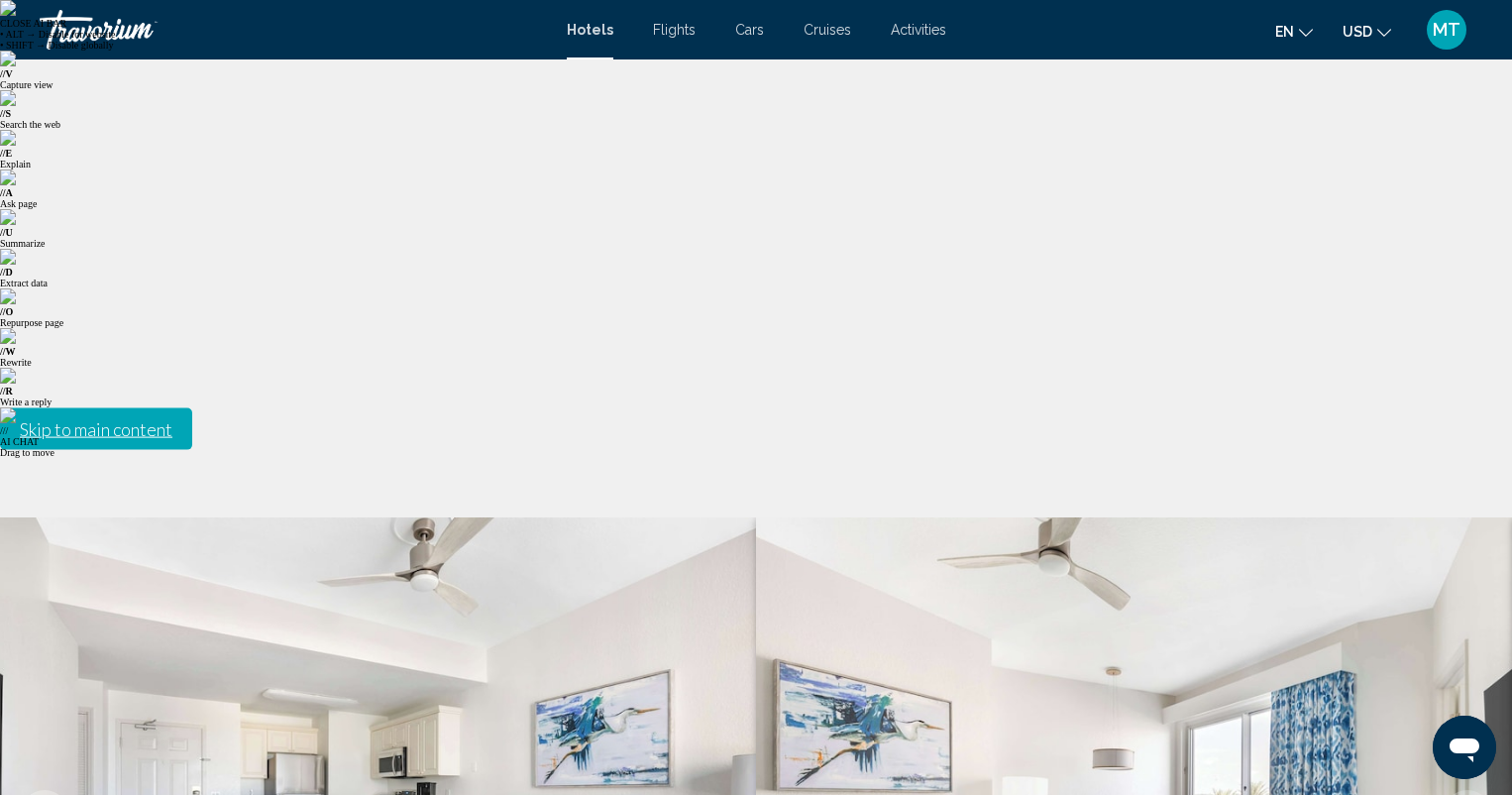 click 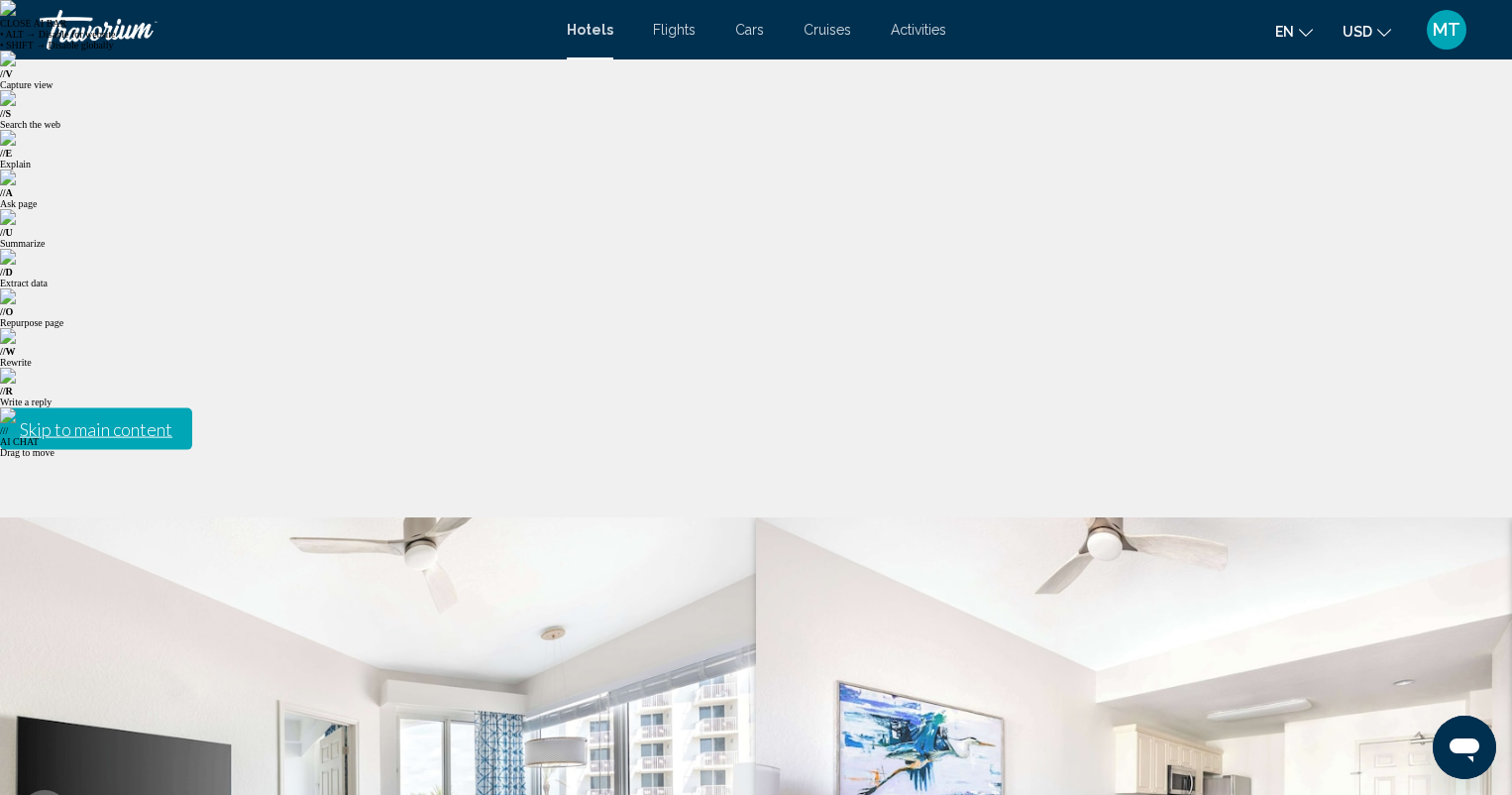 click 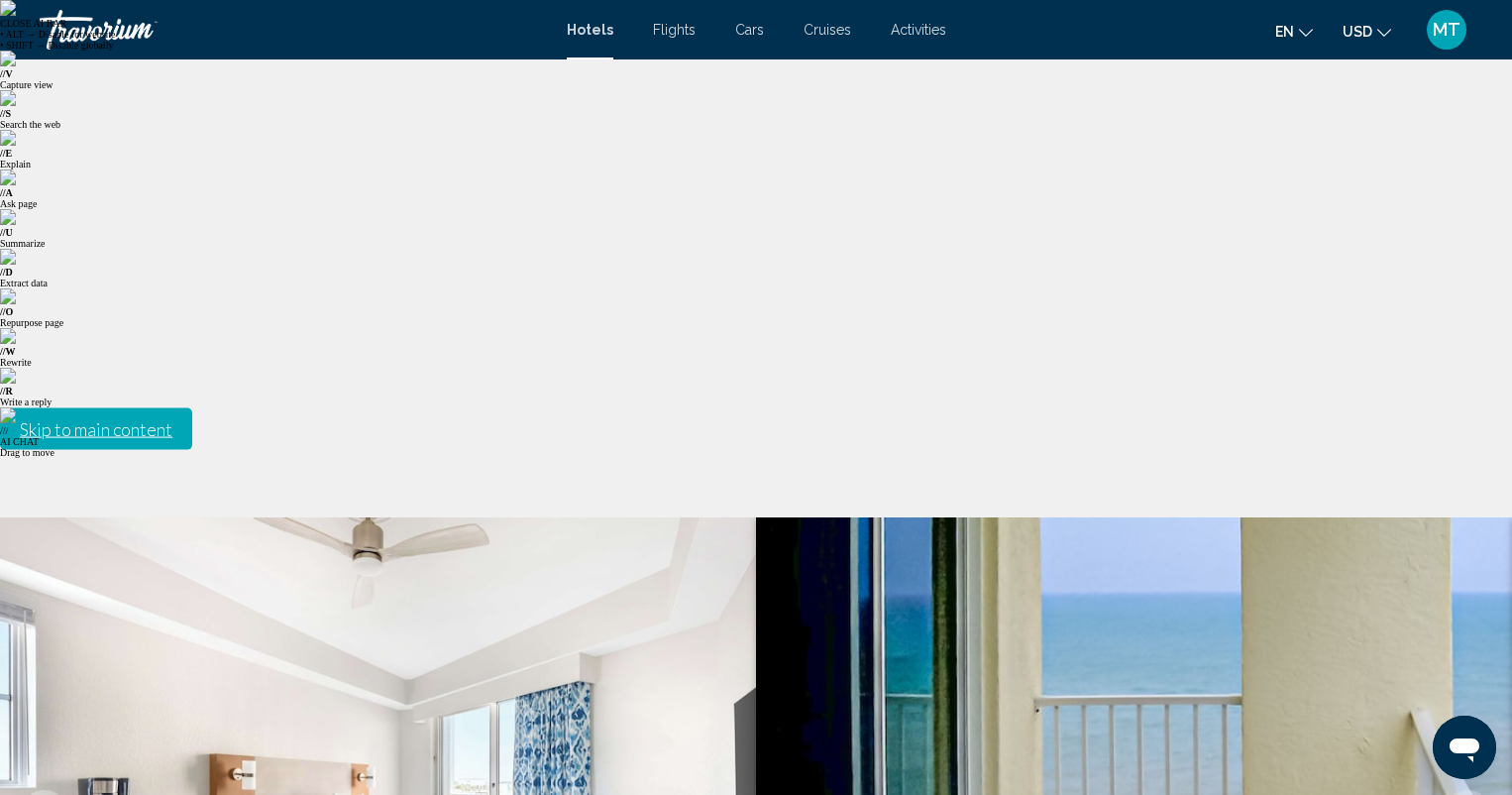 click 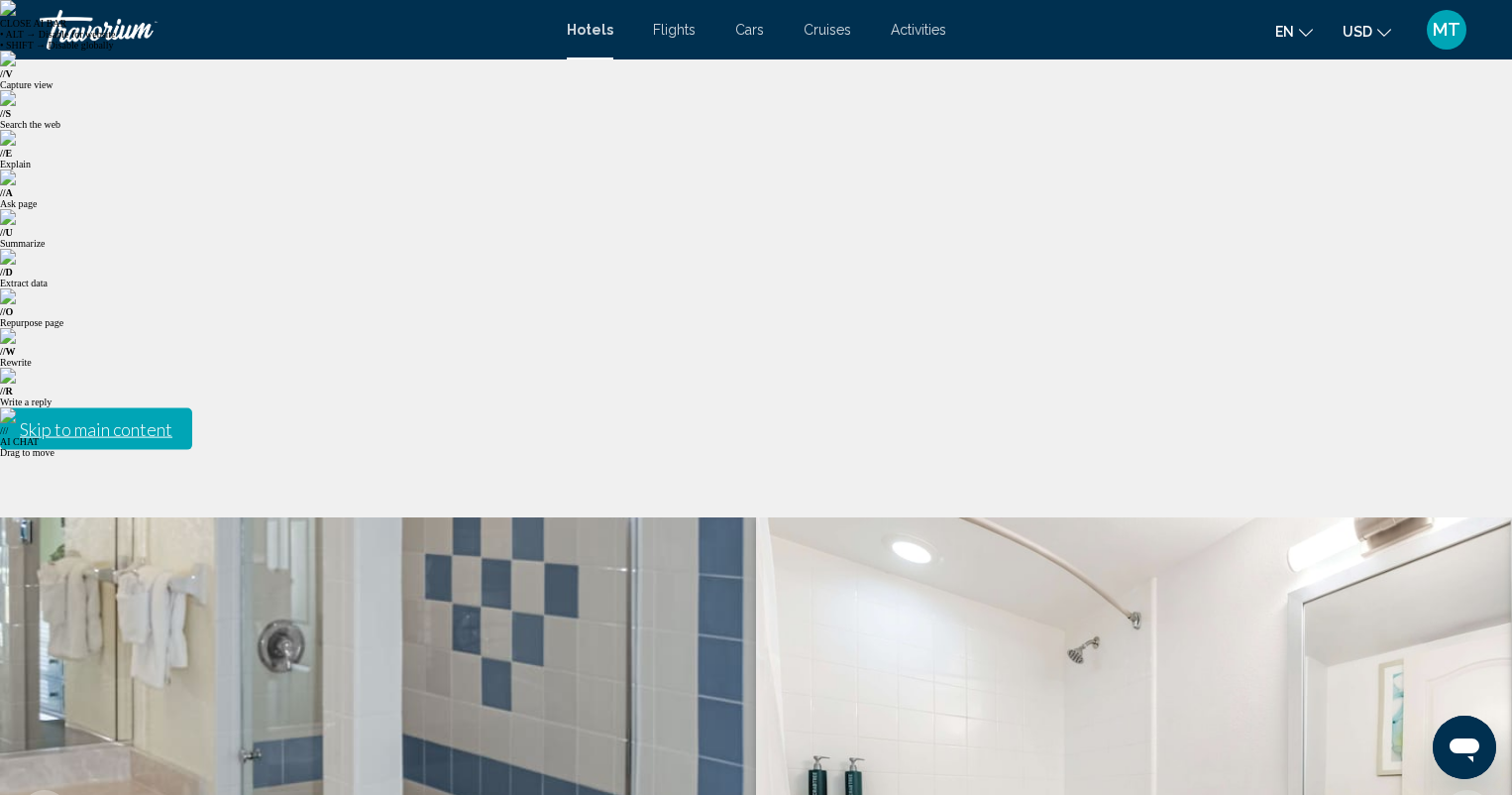 click 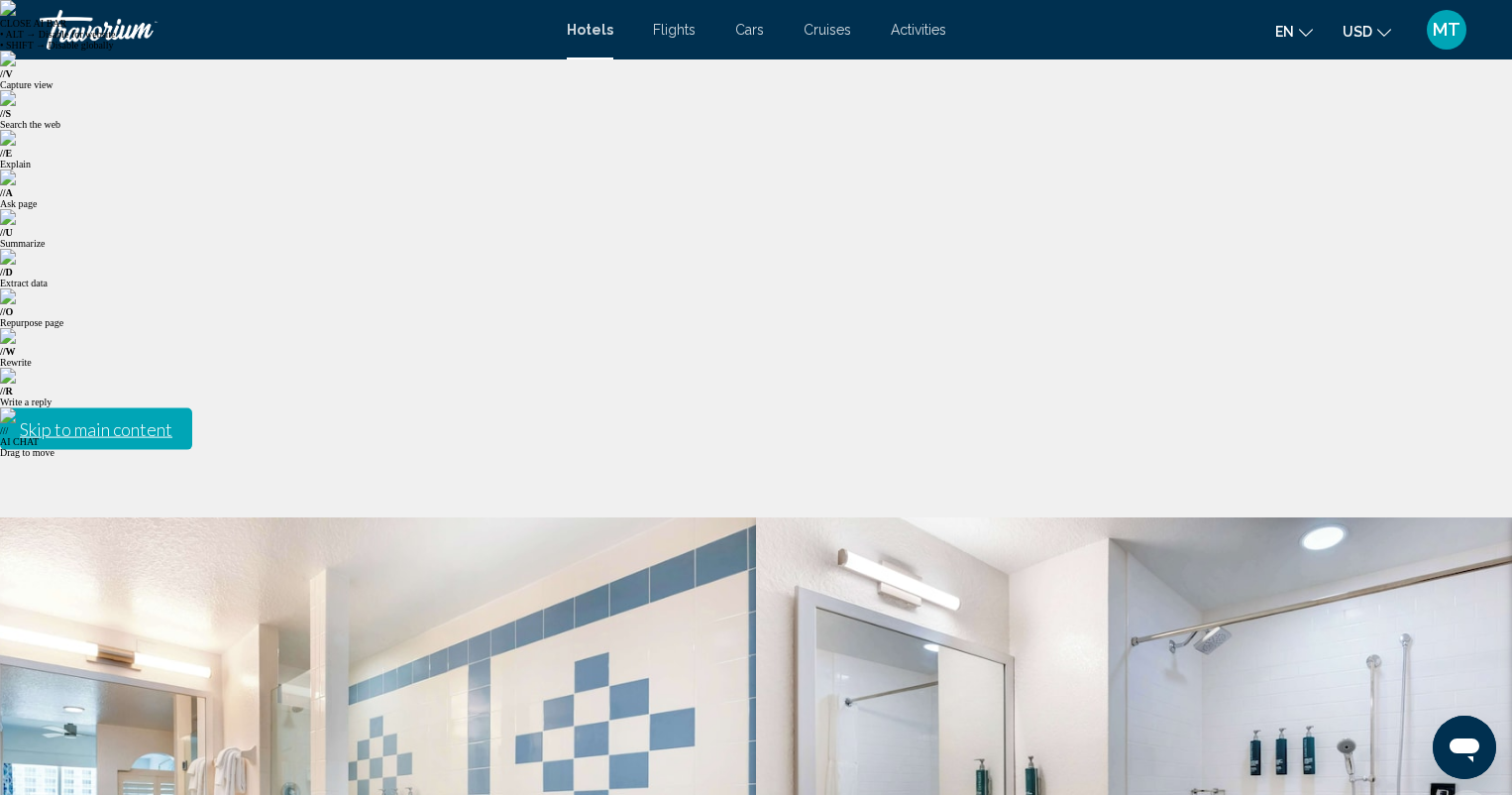 click 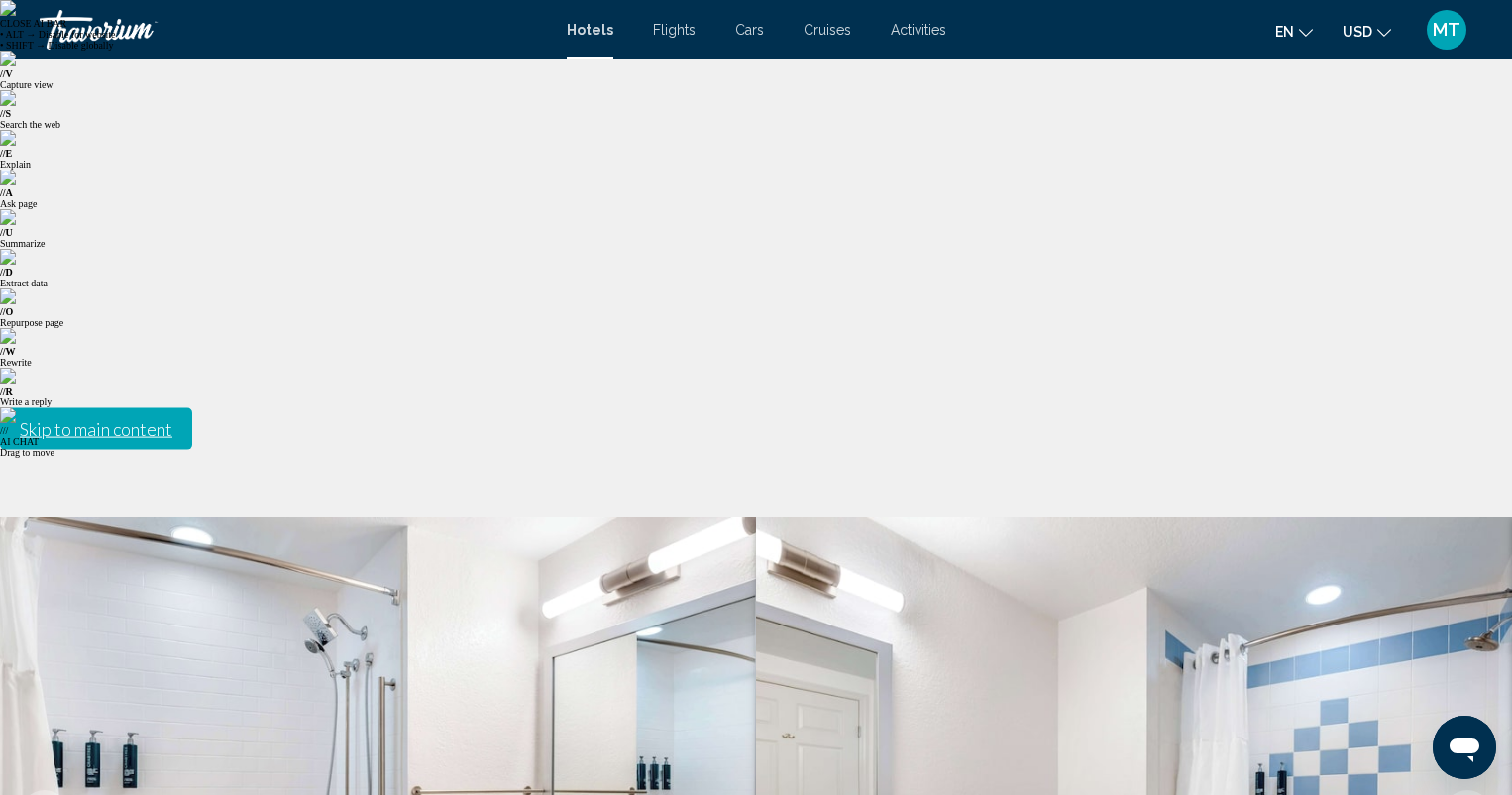 click 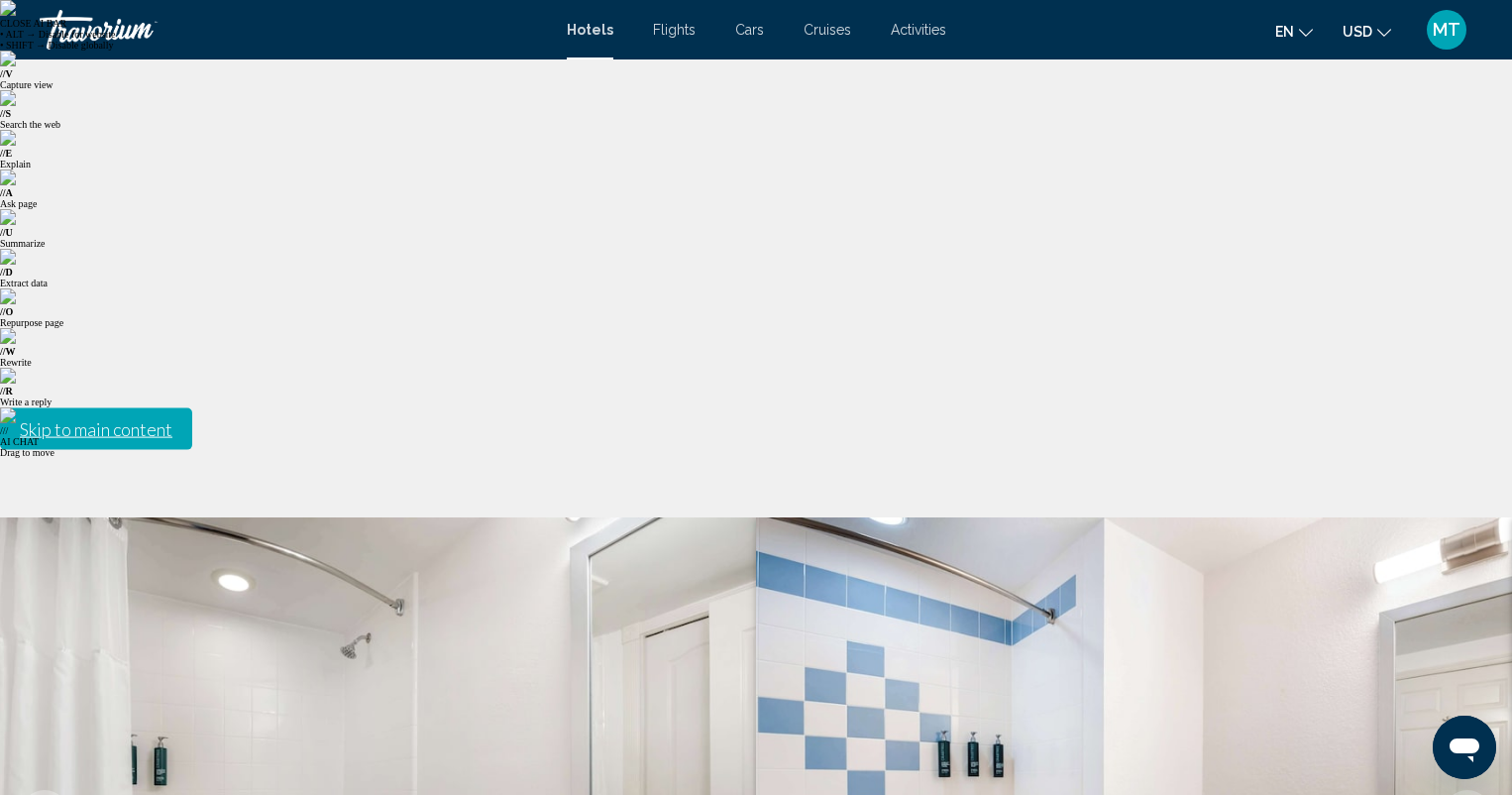 click 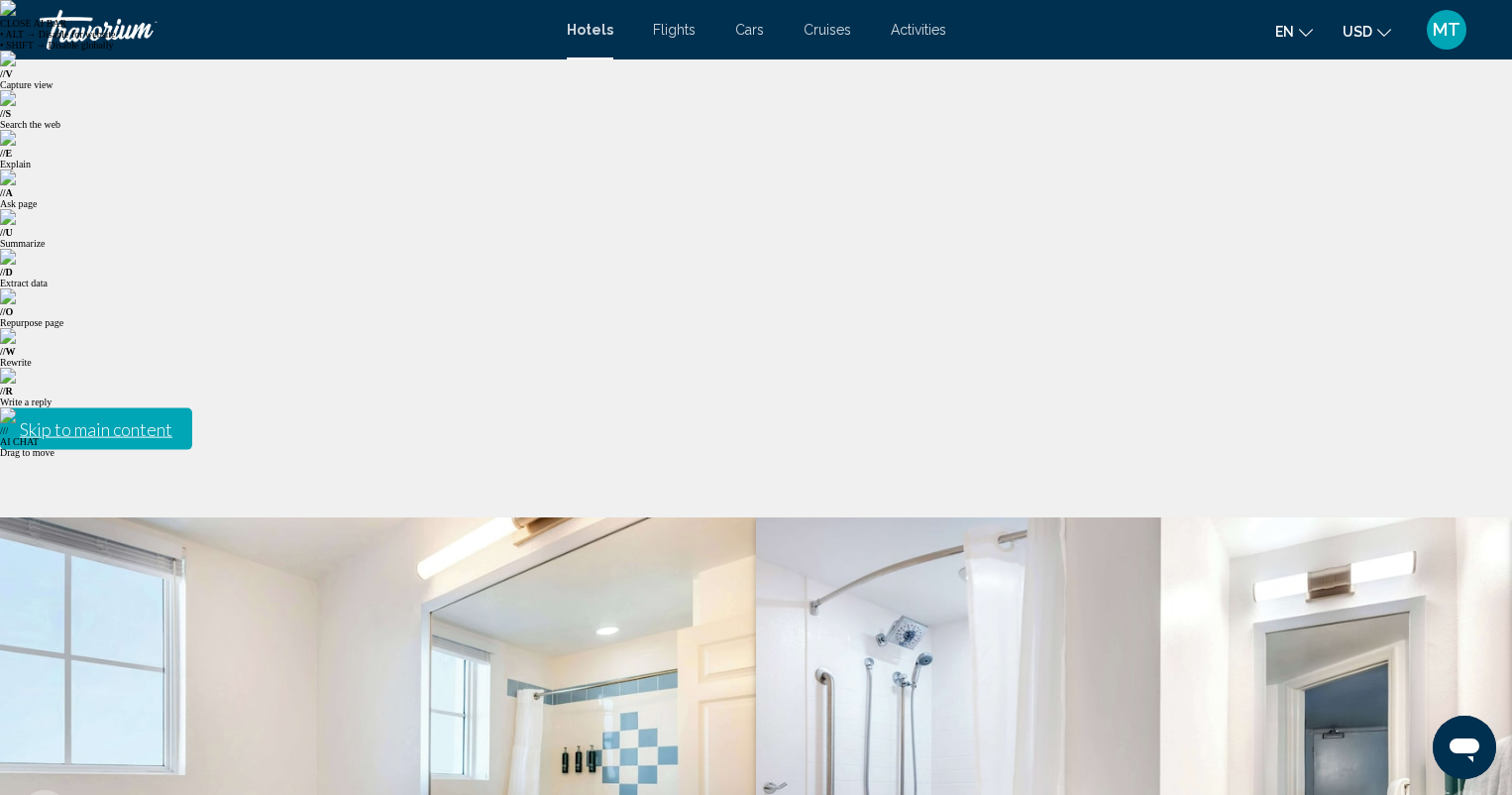 click 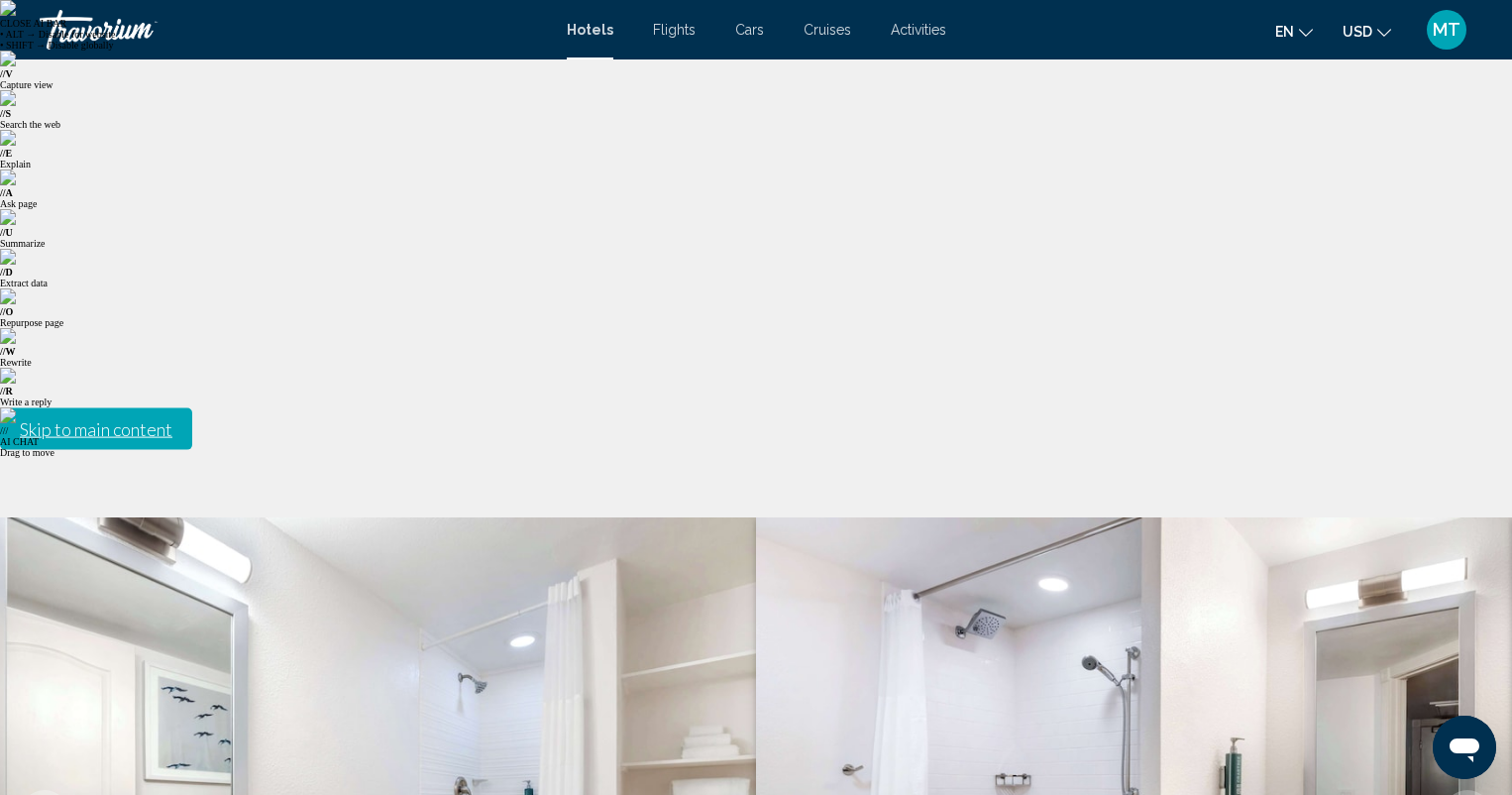 click 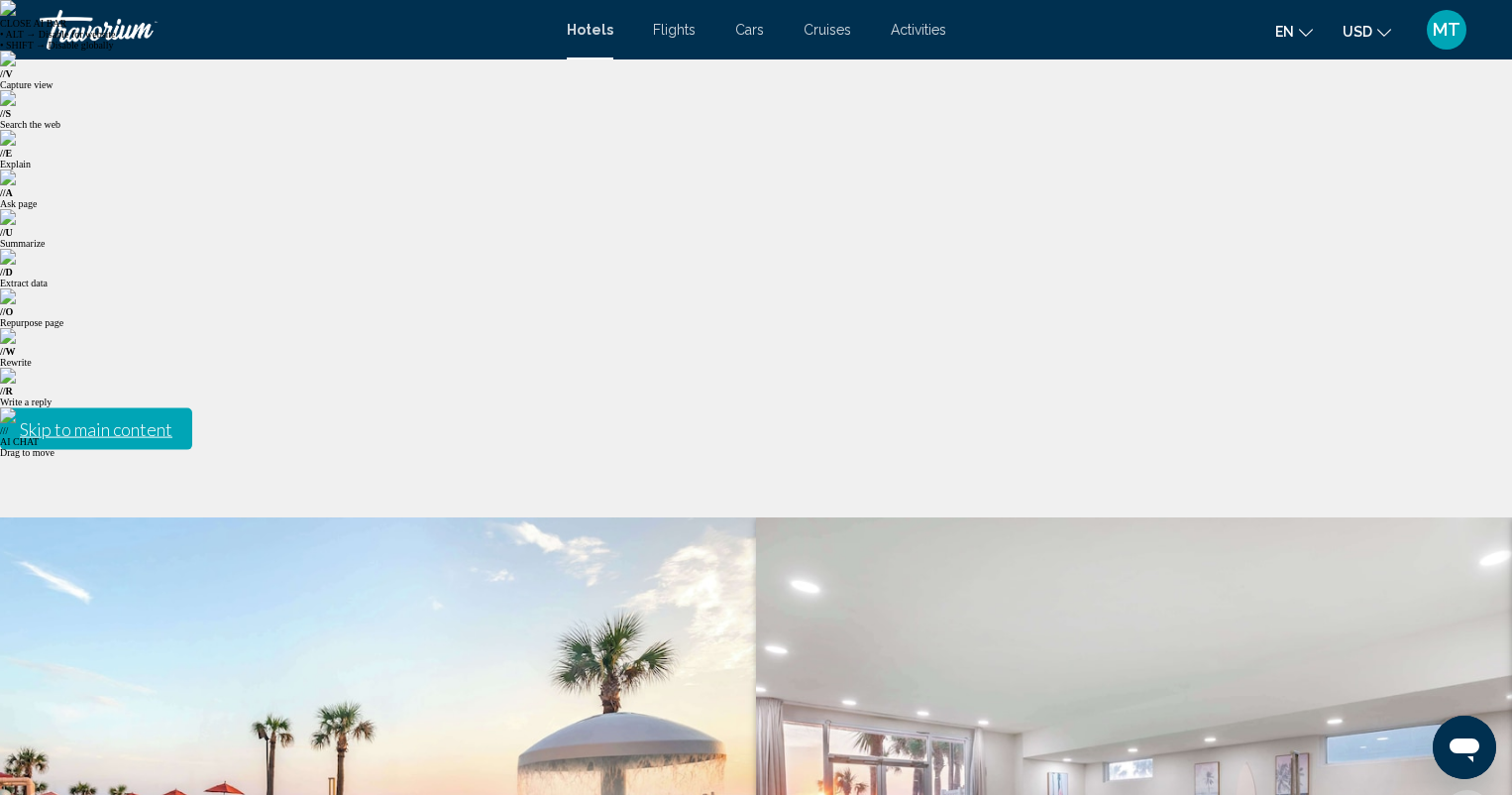 click 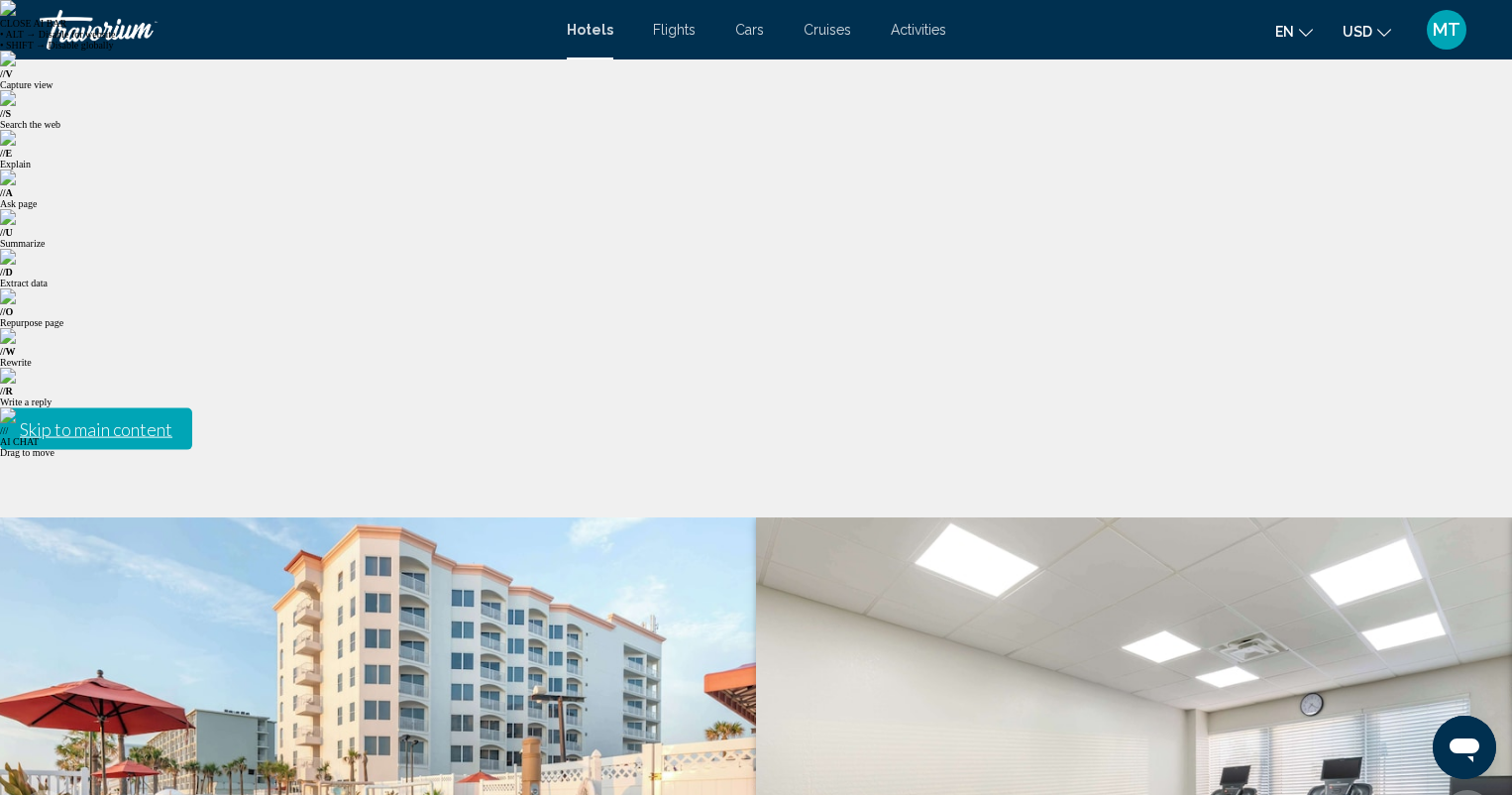 click 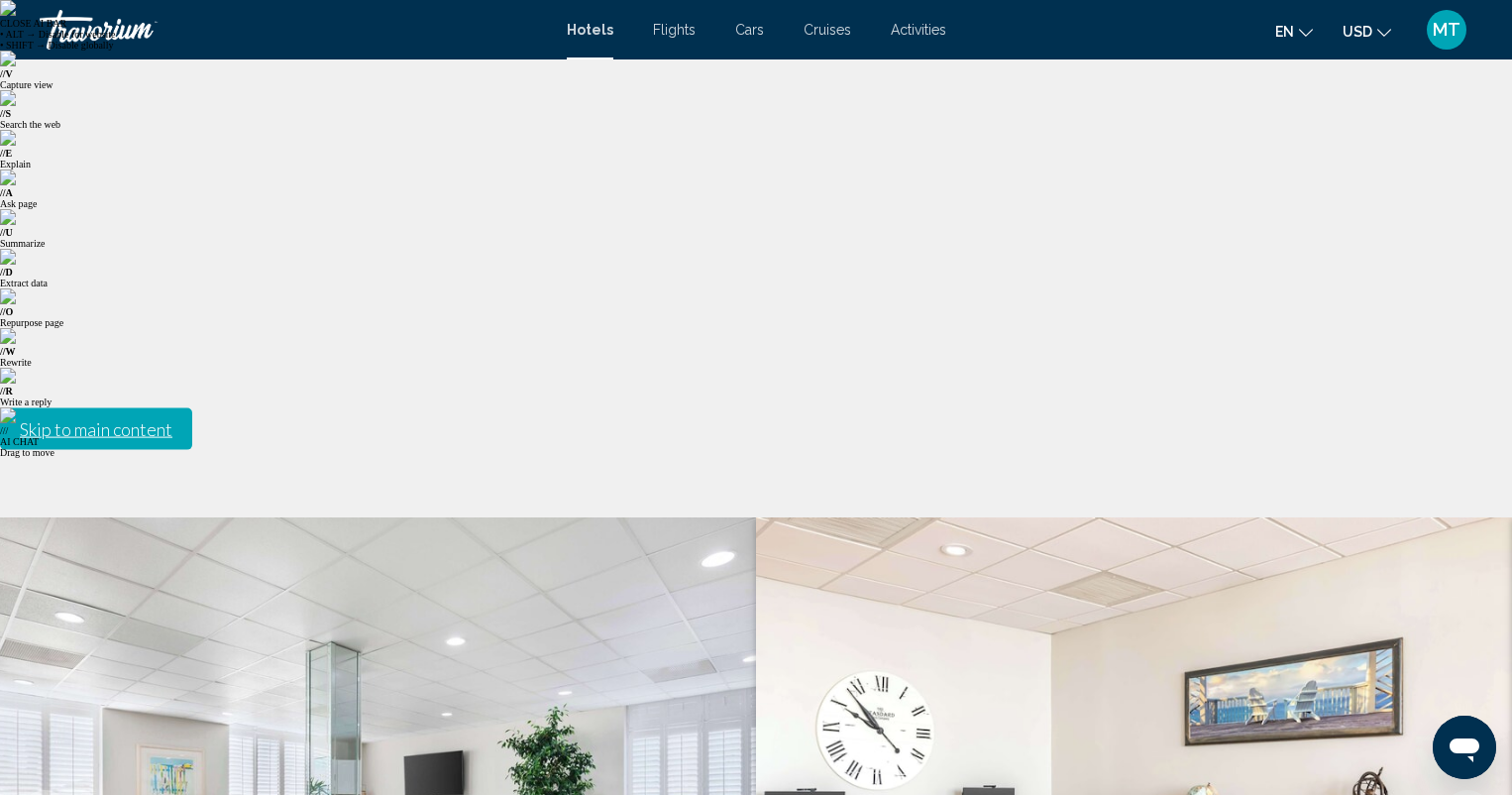 click 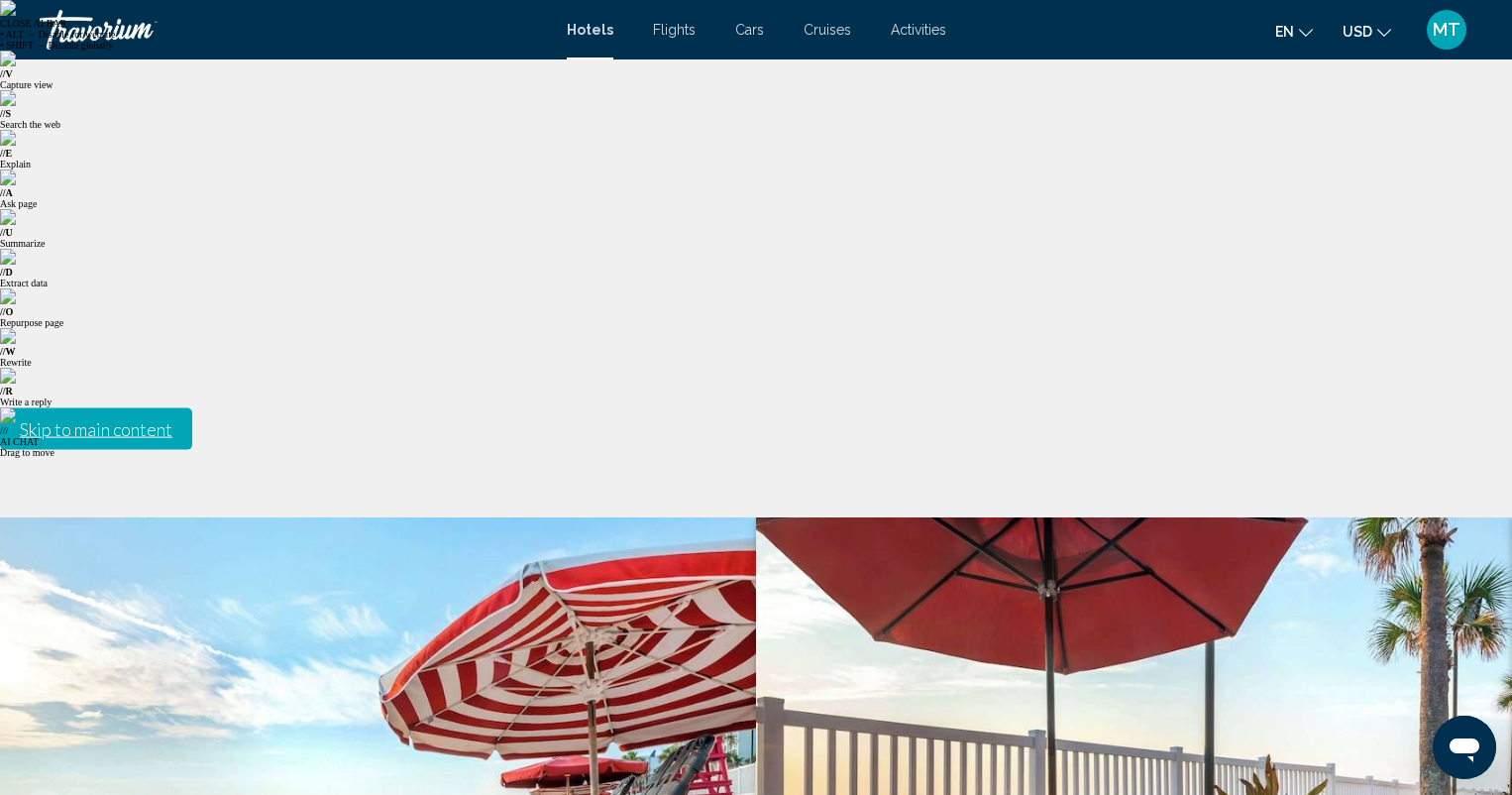 click 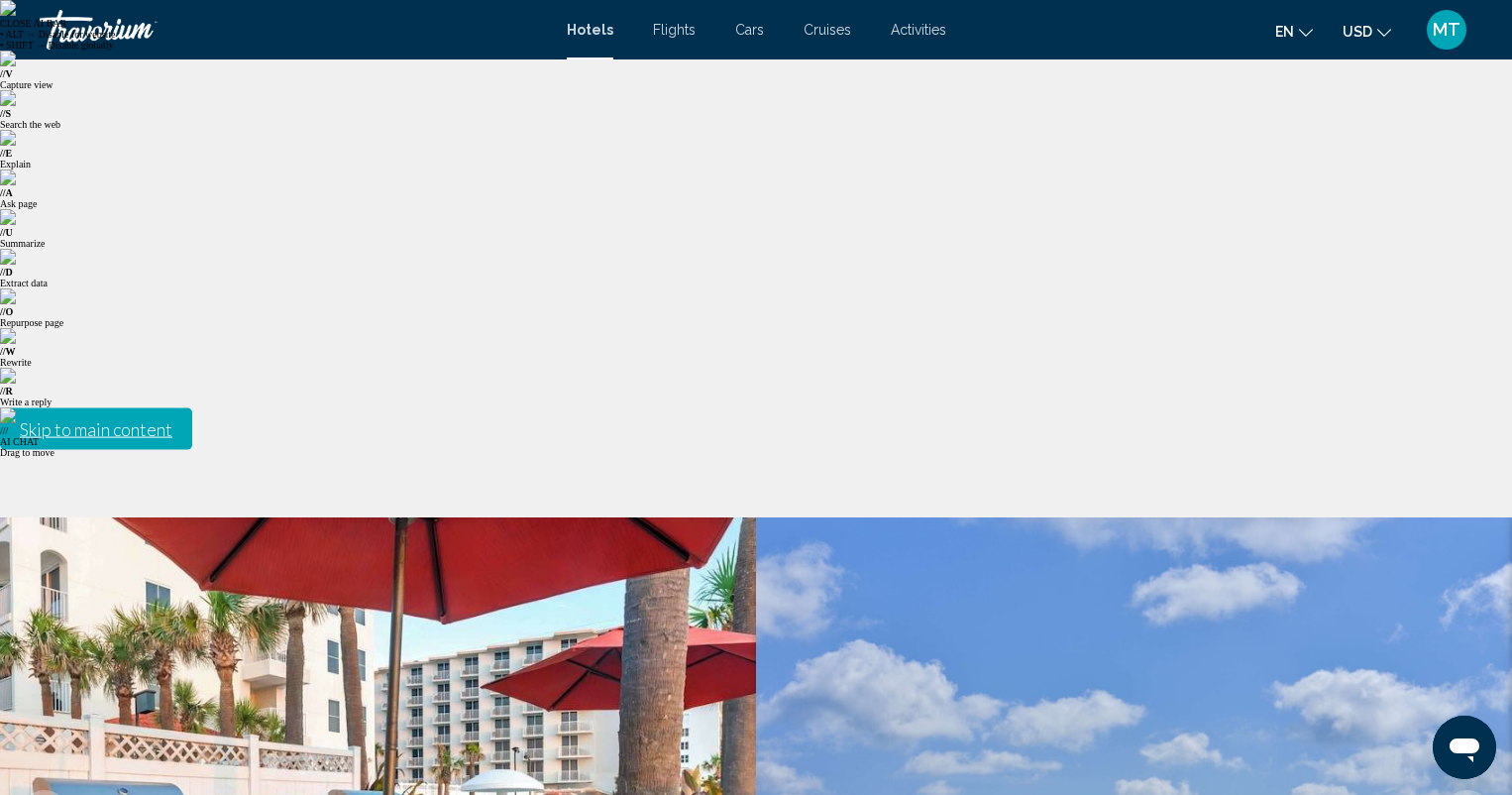 click 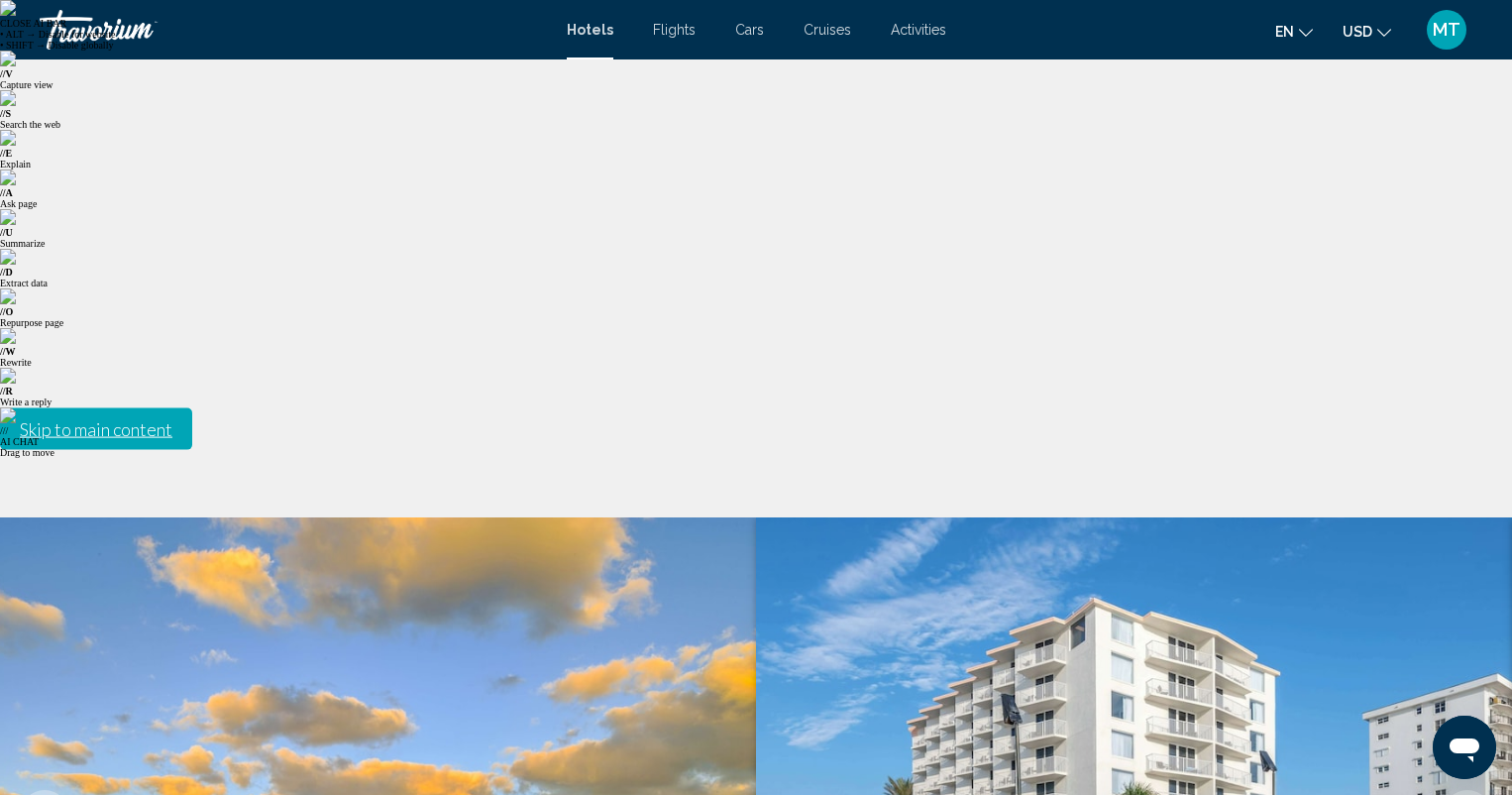 click 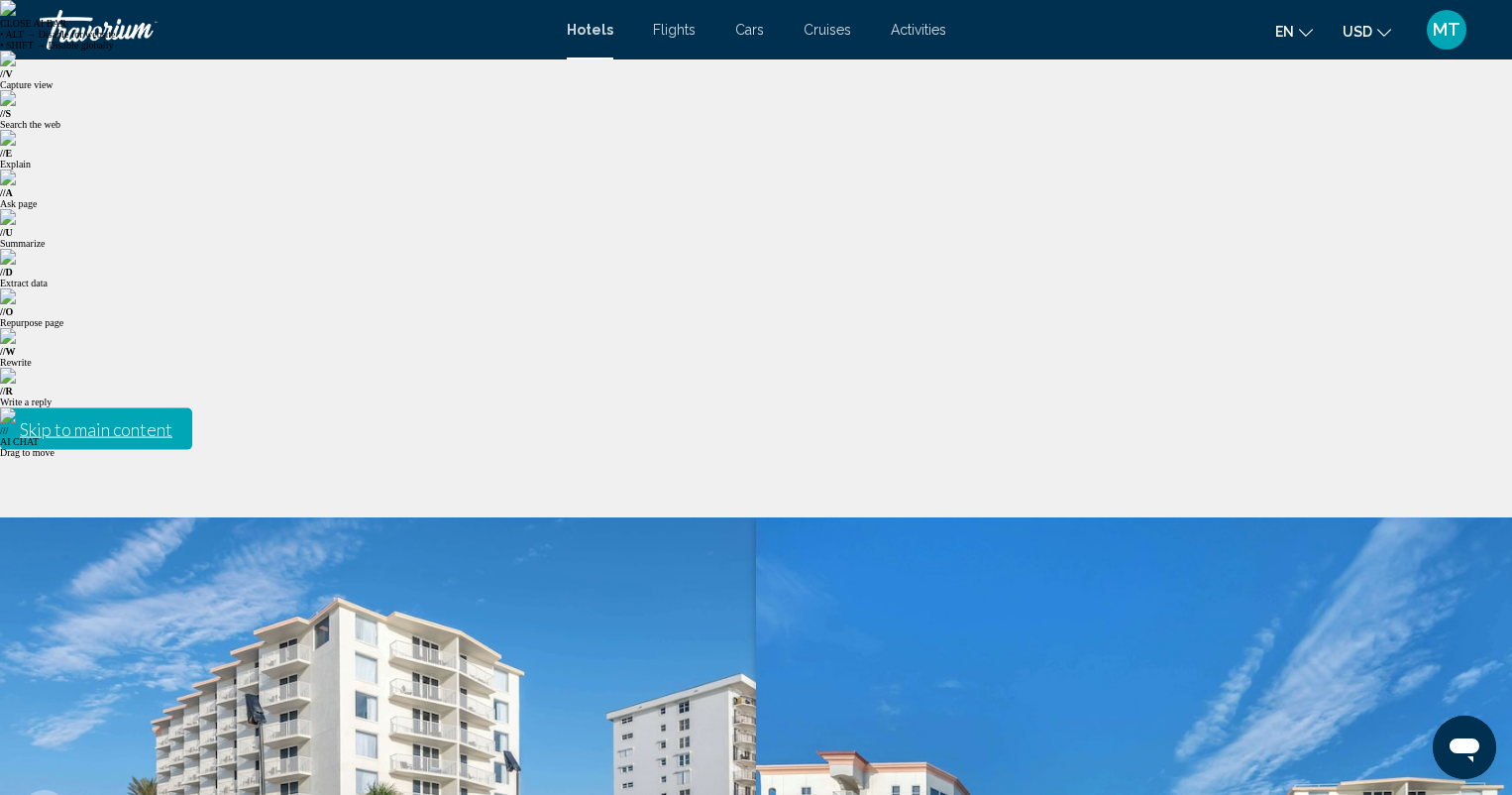 click 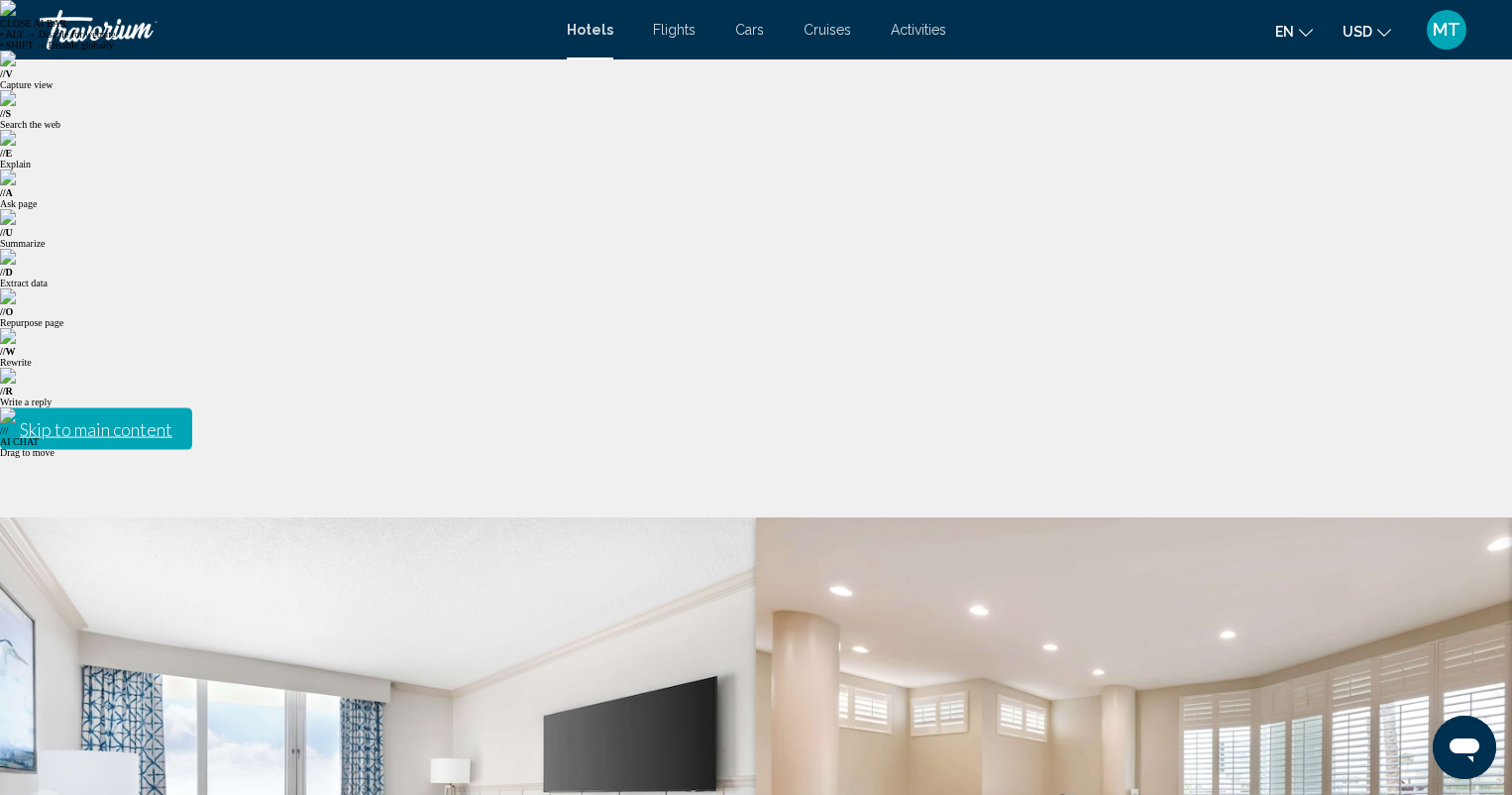 click 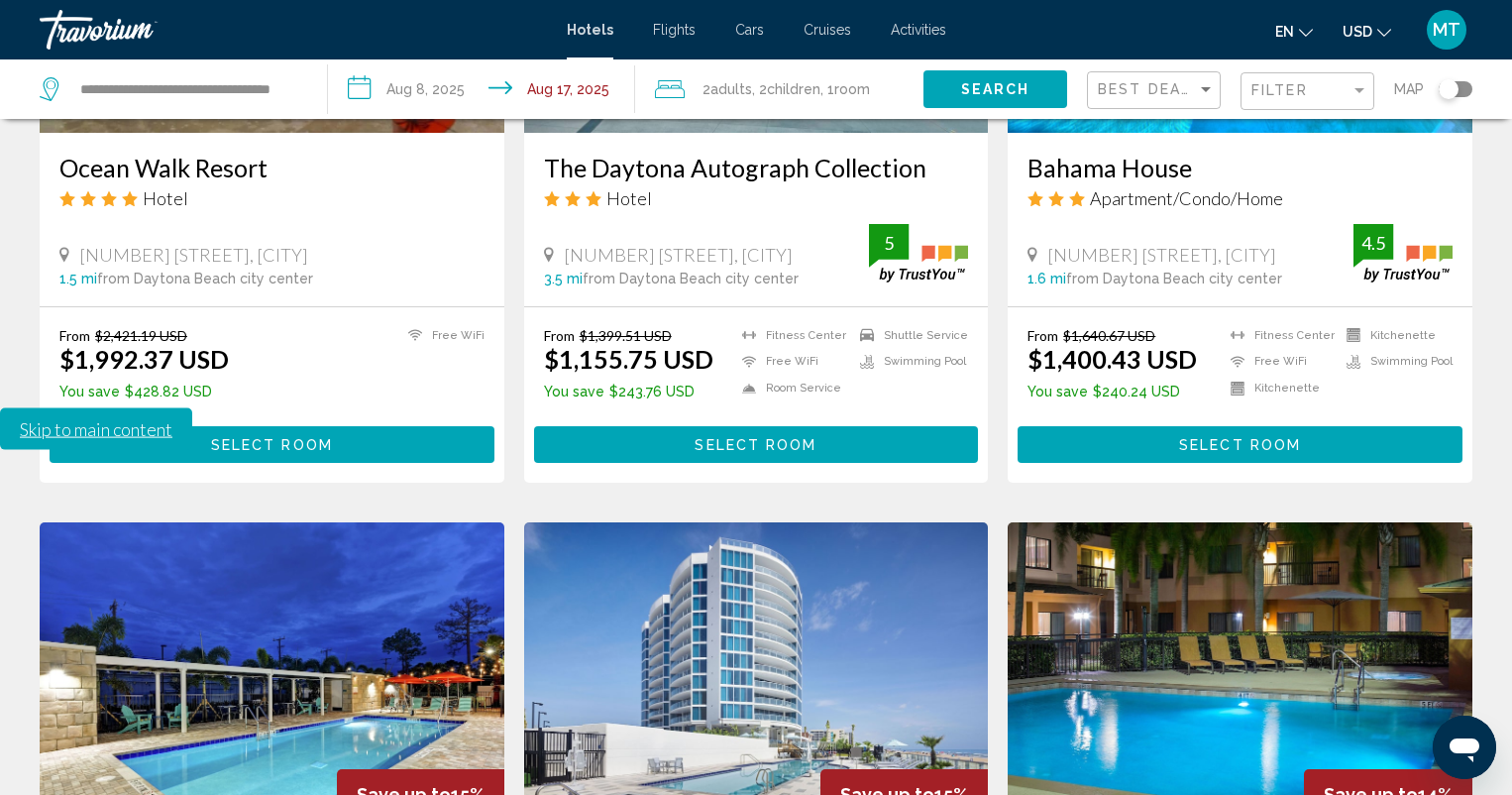 scroll, scrollTop: 2636, scrollLeft: 0, axis: vertical 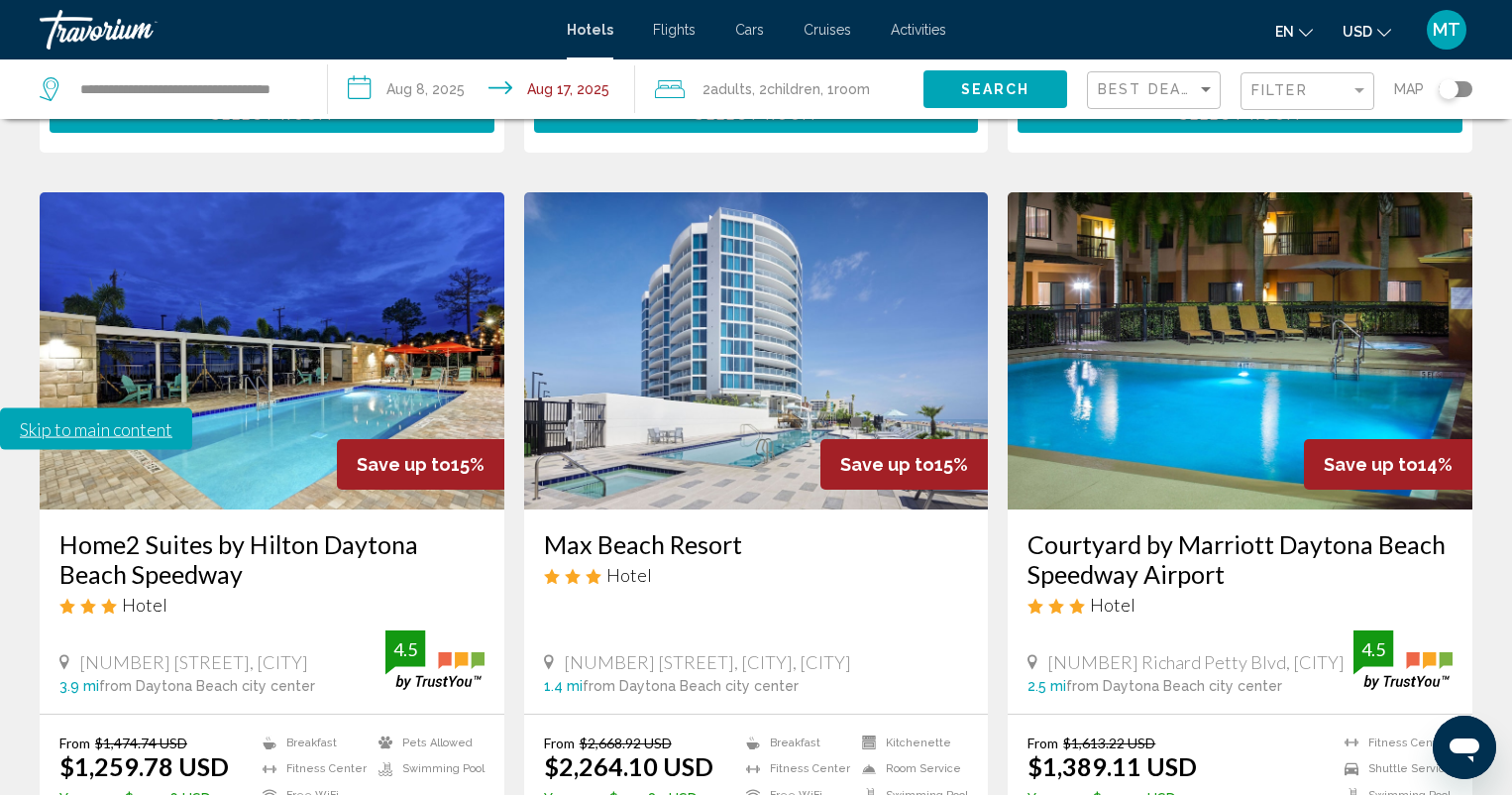 click on "2" at bounding box center [652, 950] 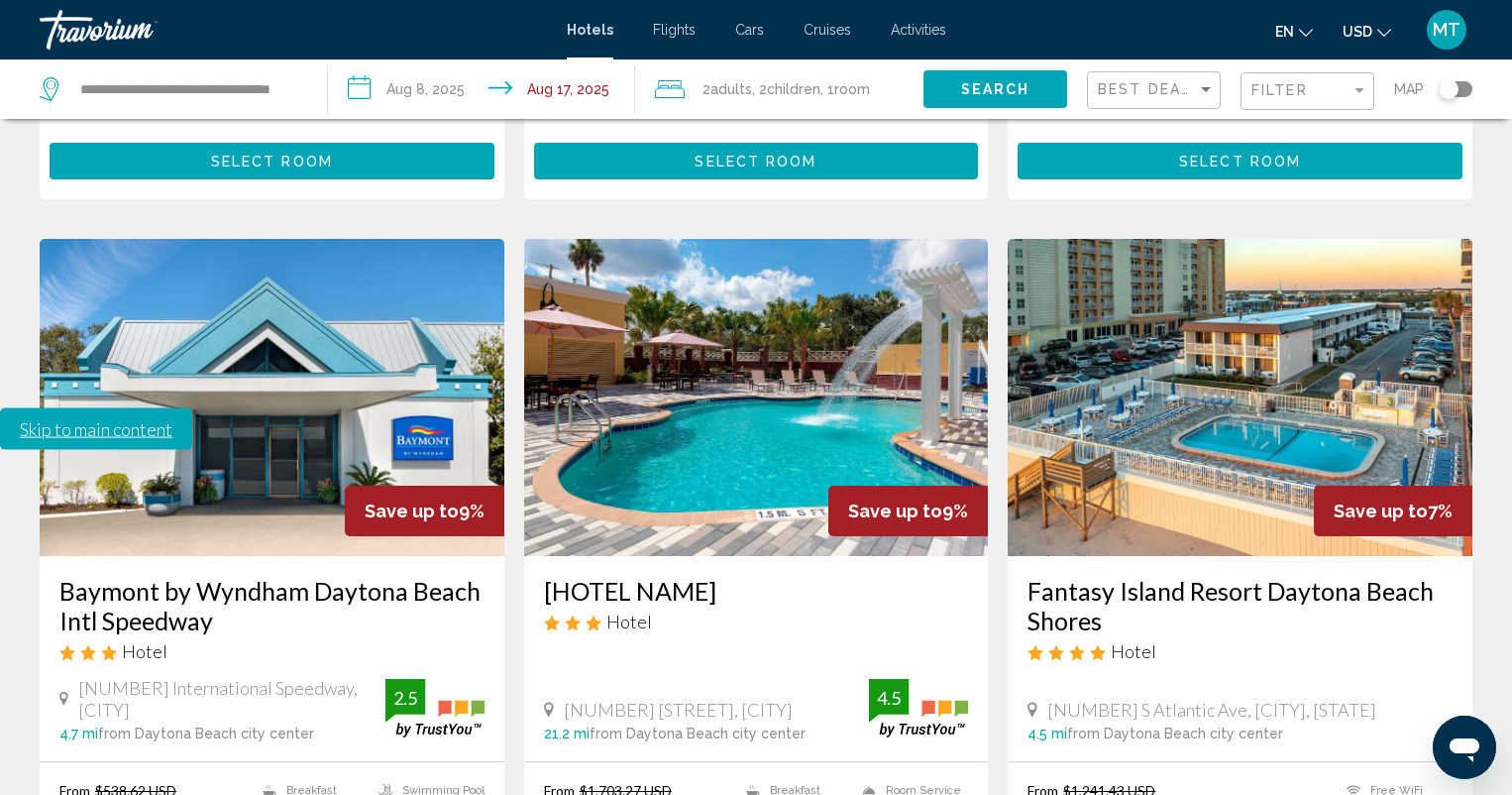 scroll, scrollTop: 2666, scrollLeft: 0, axis: vertical 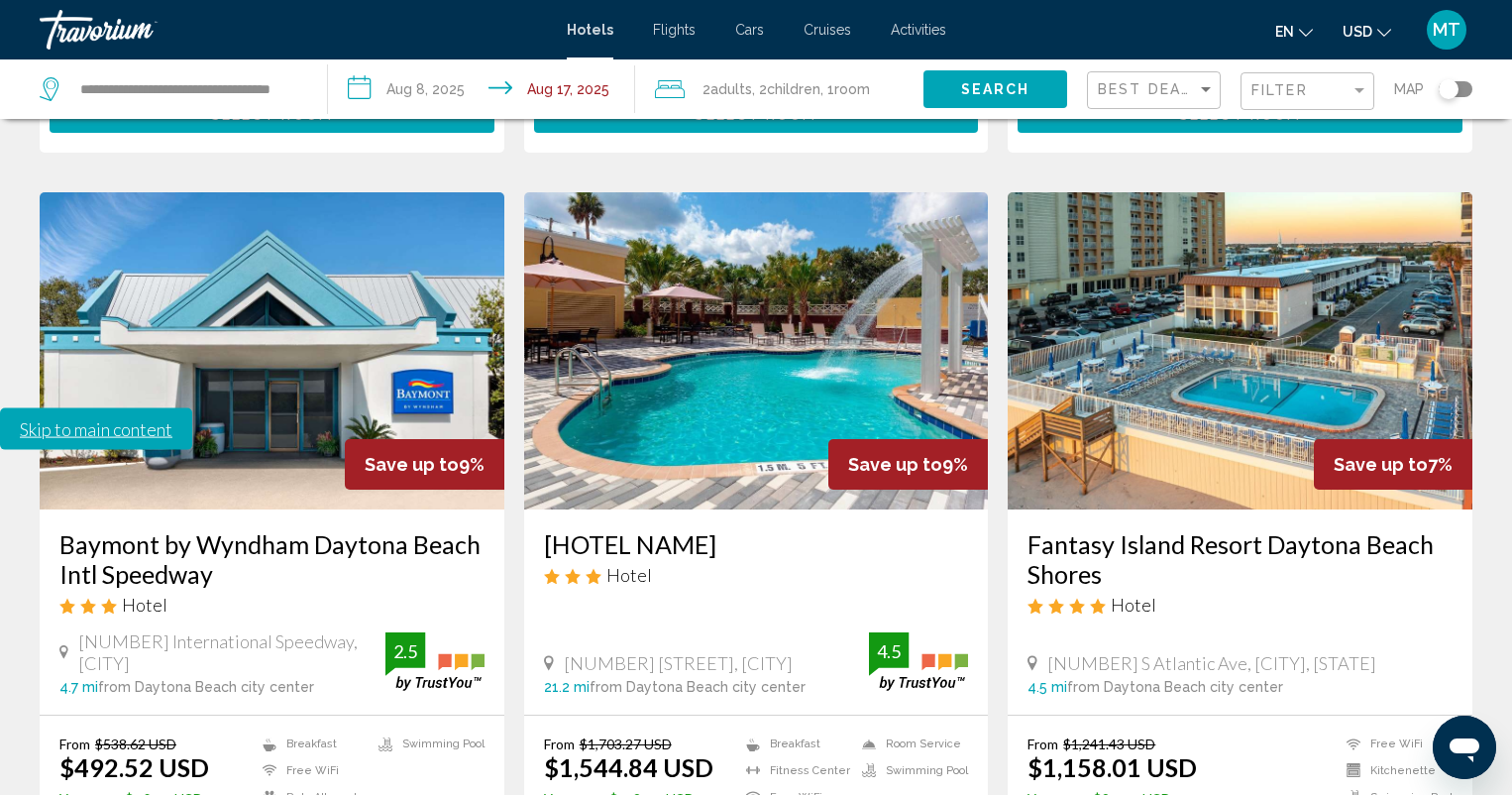 click on "3" at bounding box center [721, 952] 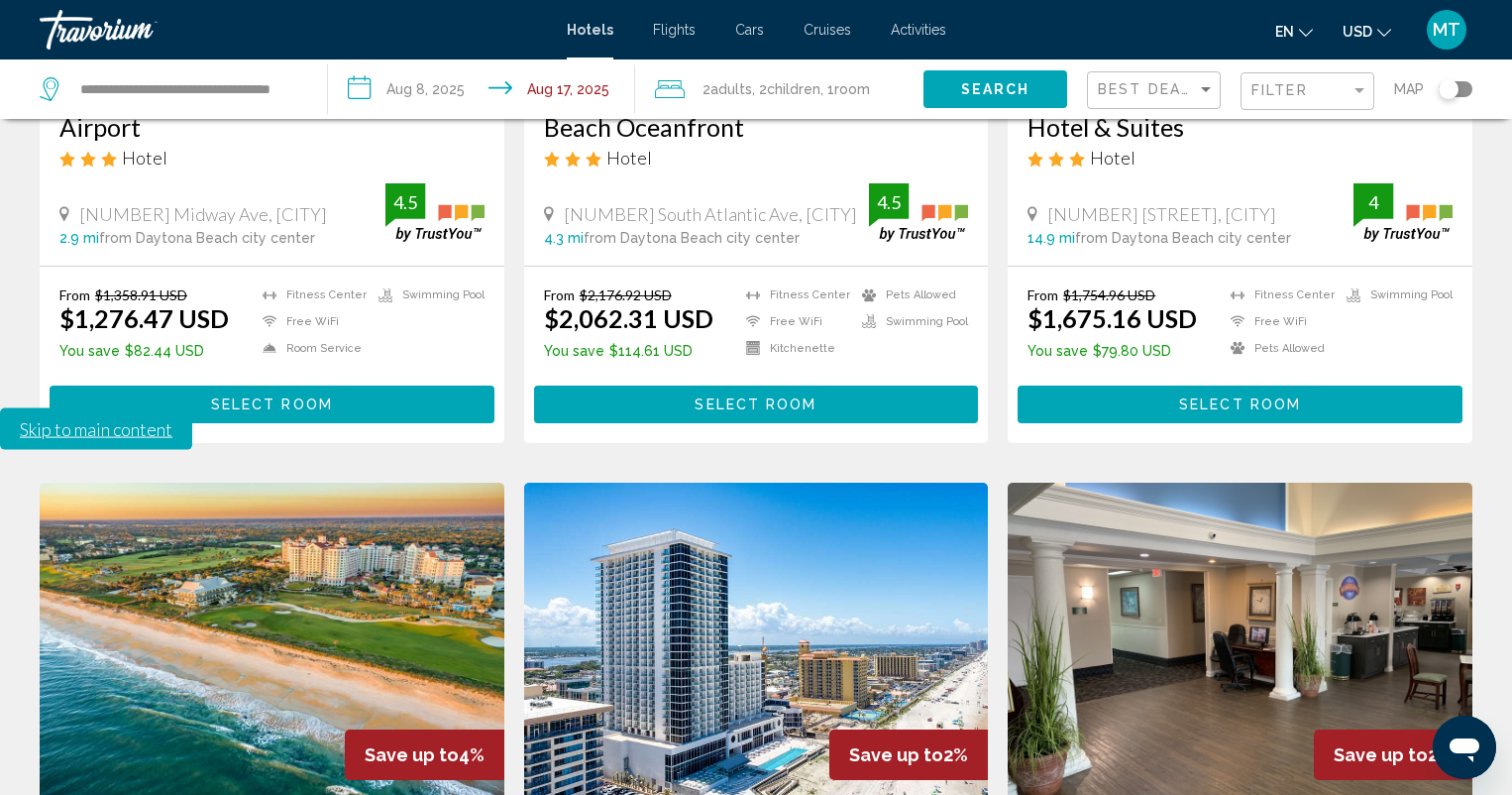 scroll, scrollTop: 902, scrollLeft: 0, axis: vertical 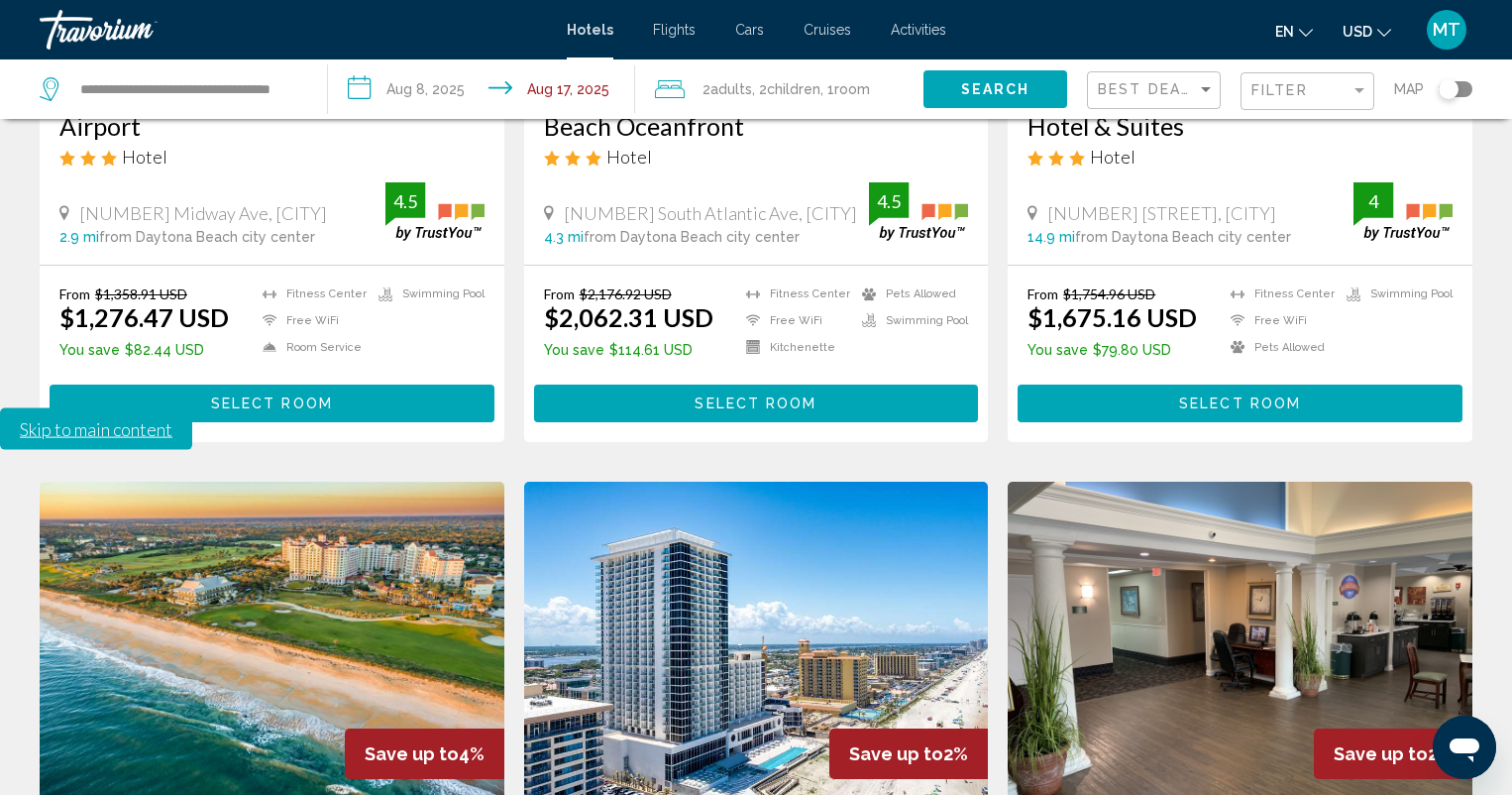 click at bounding box center [756, 640] 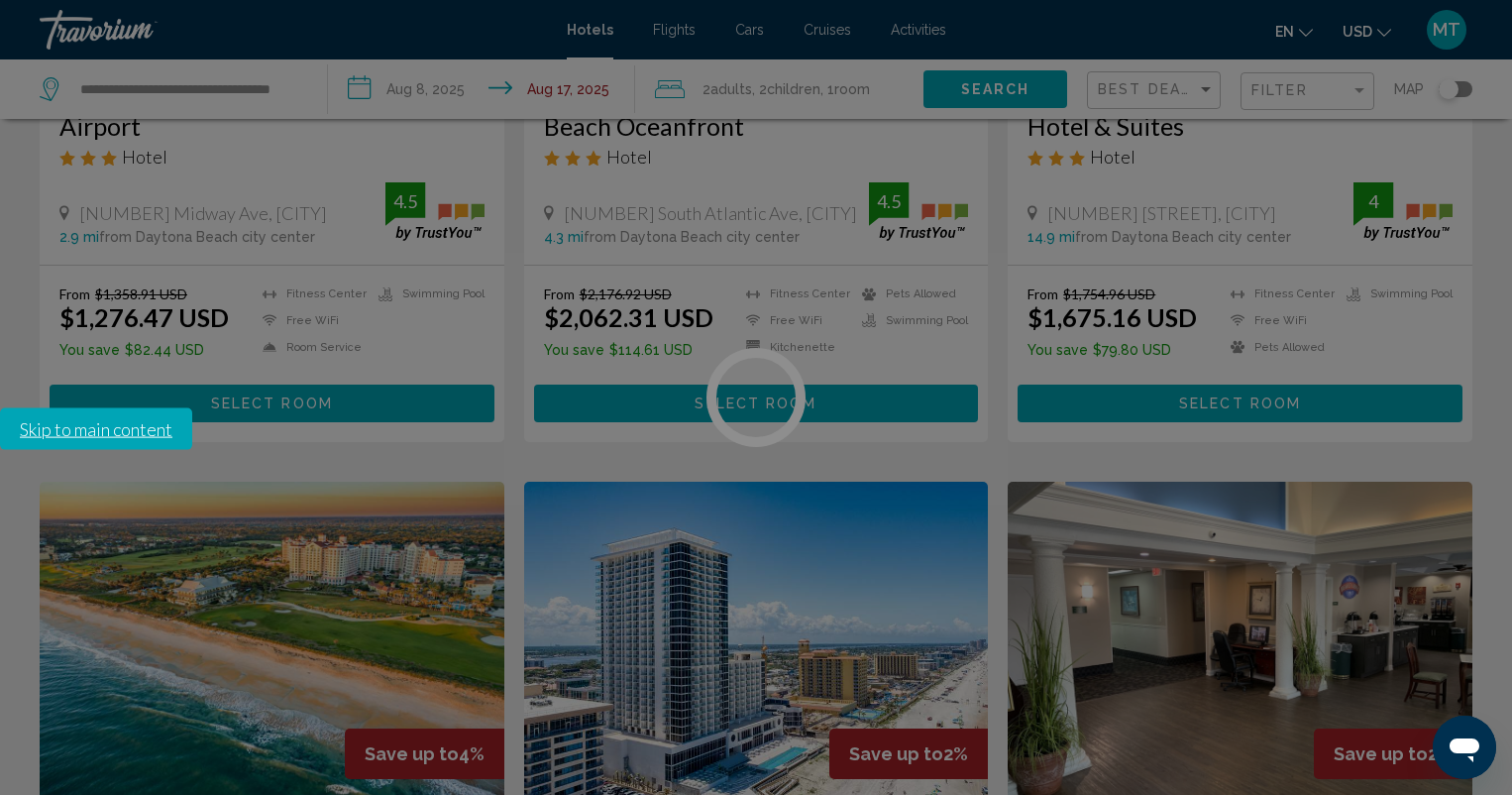 scroll, scrollTop: 0, scrollLeft: 0, axis: both 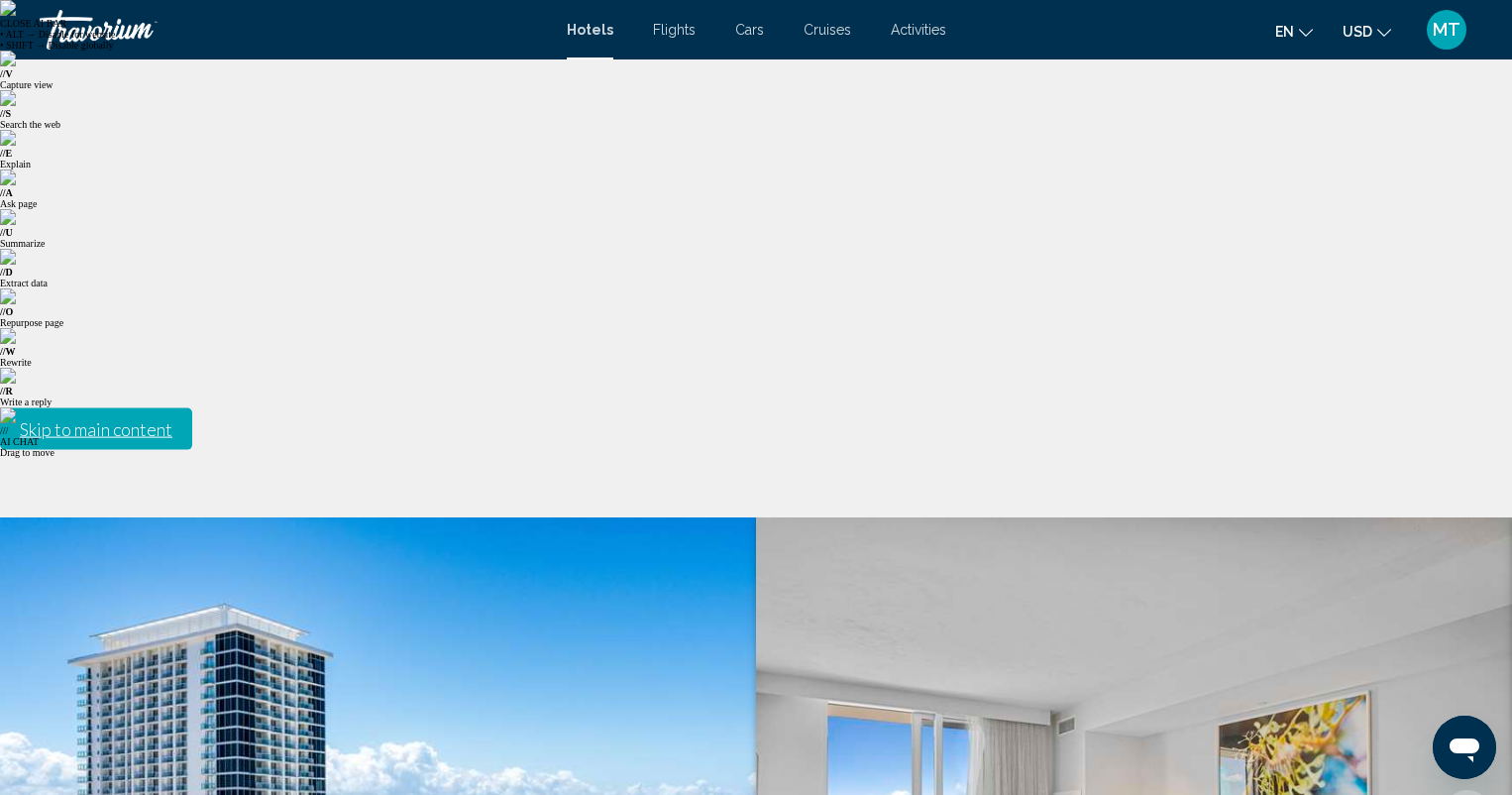 click 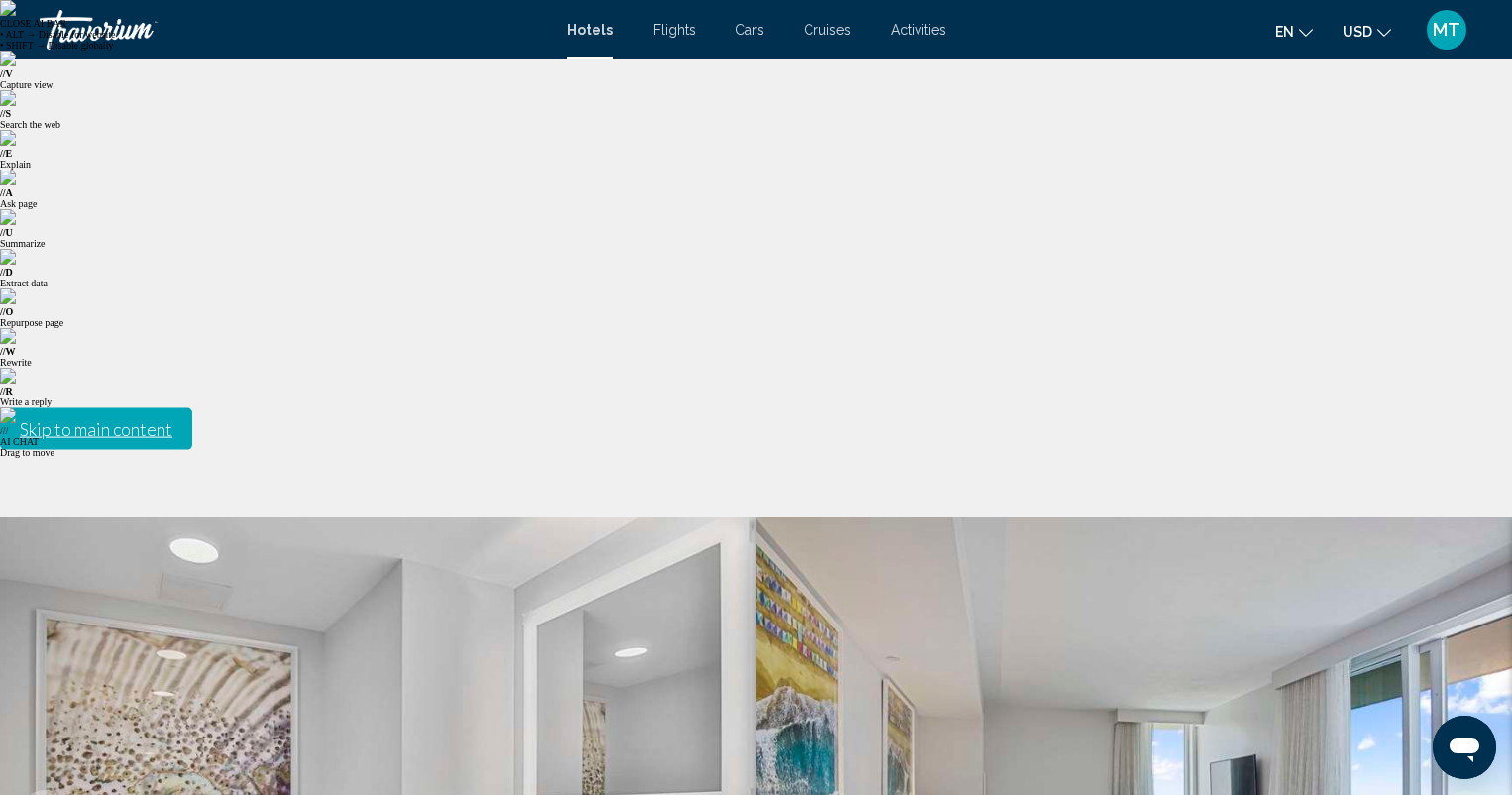 click 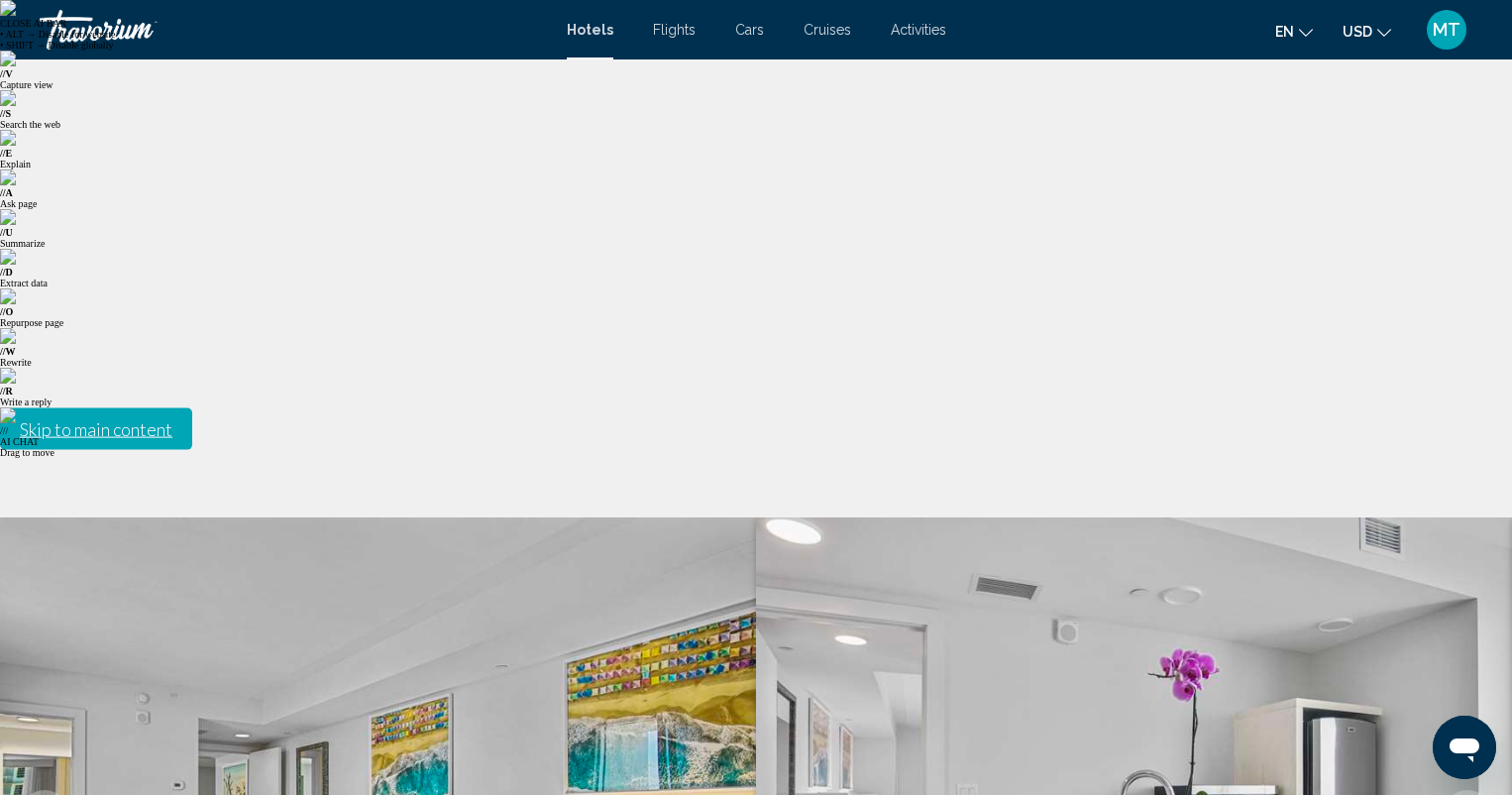 click 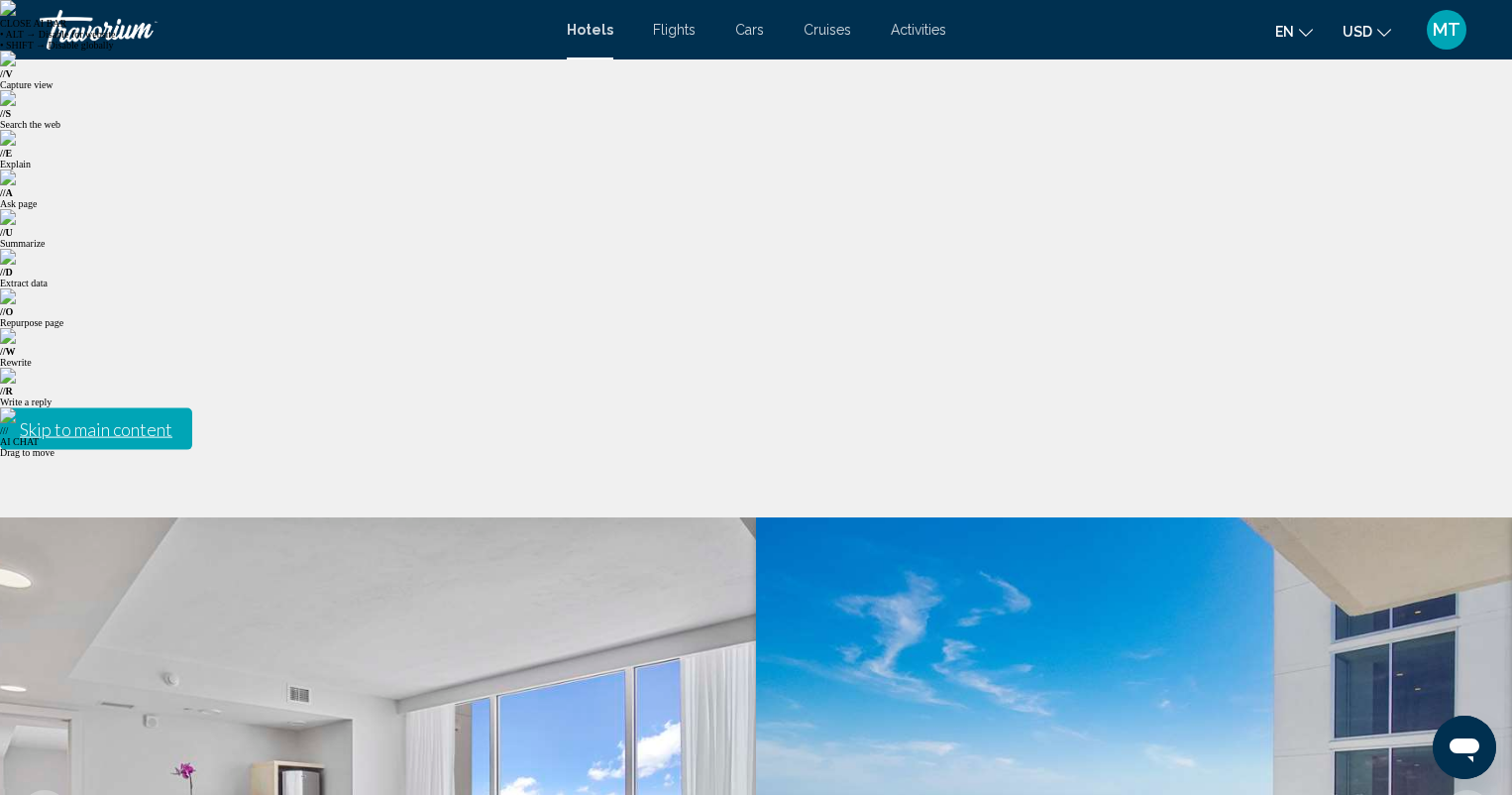 click 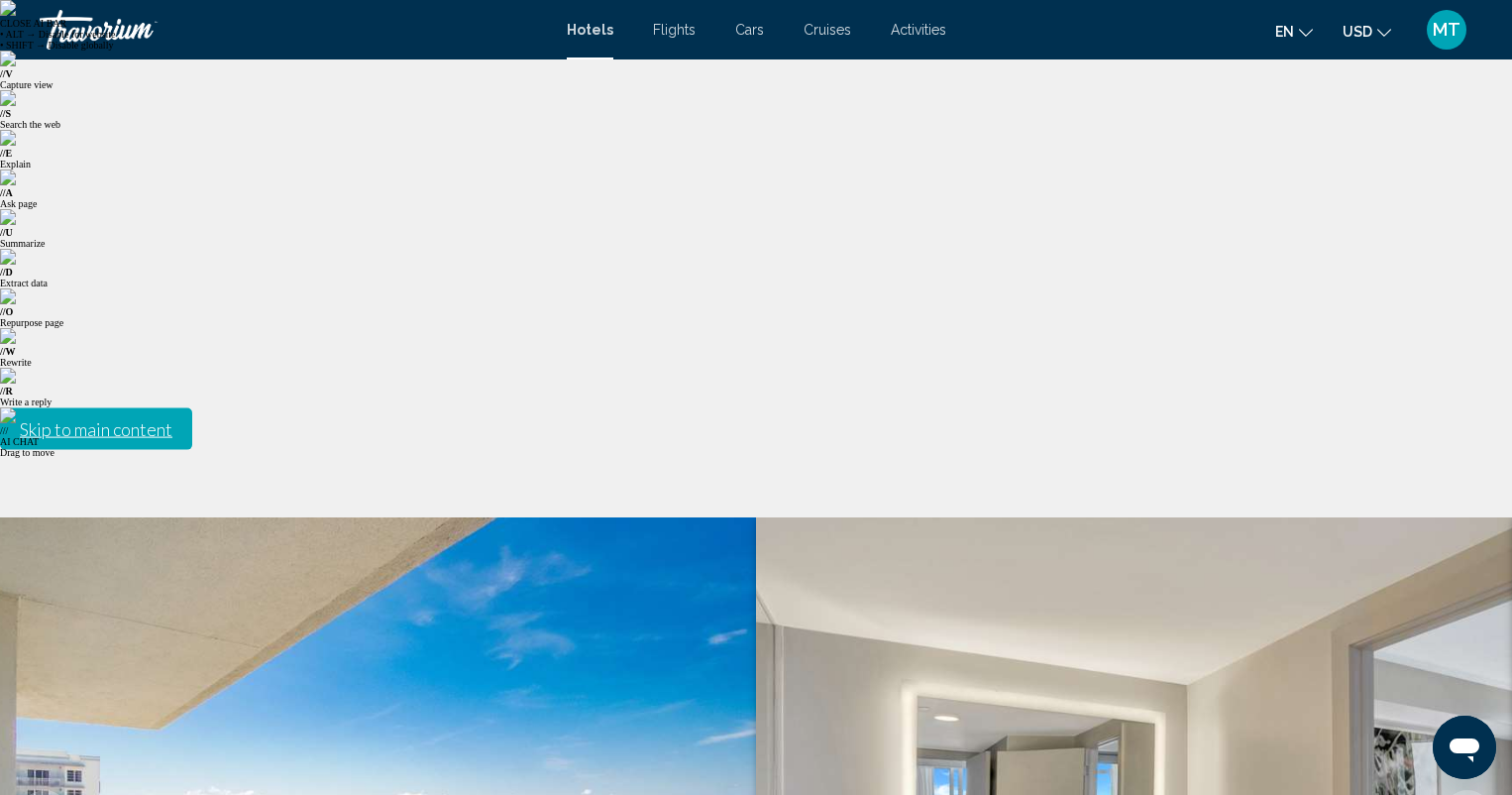 click 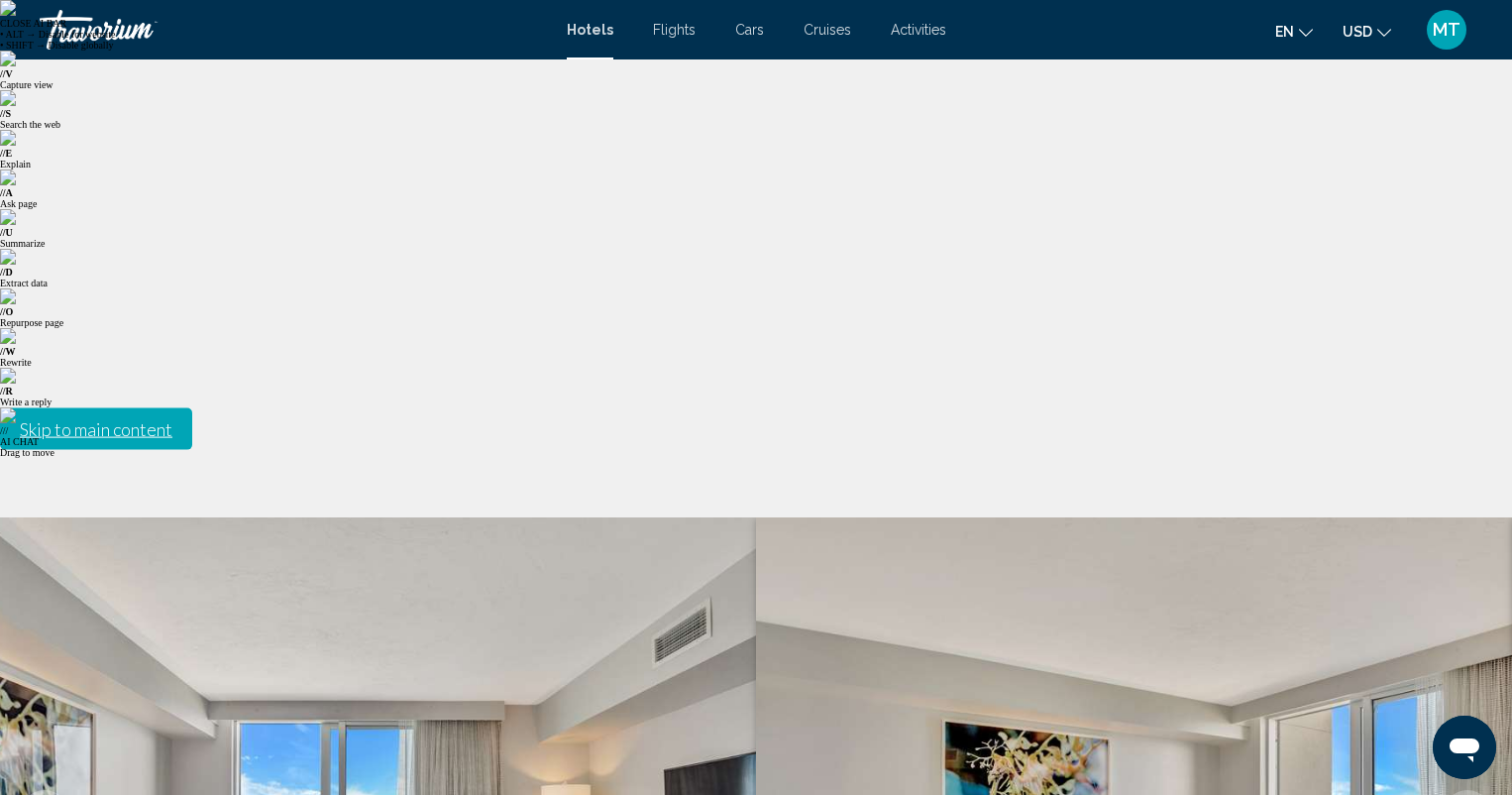 click 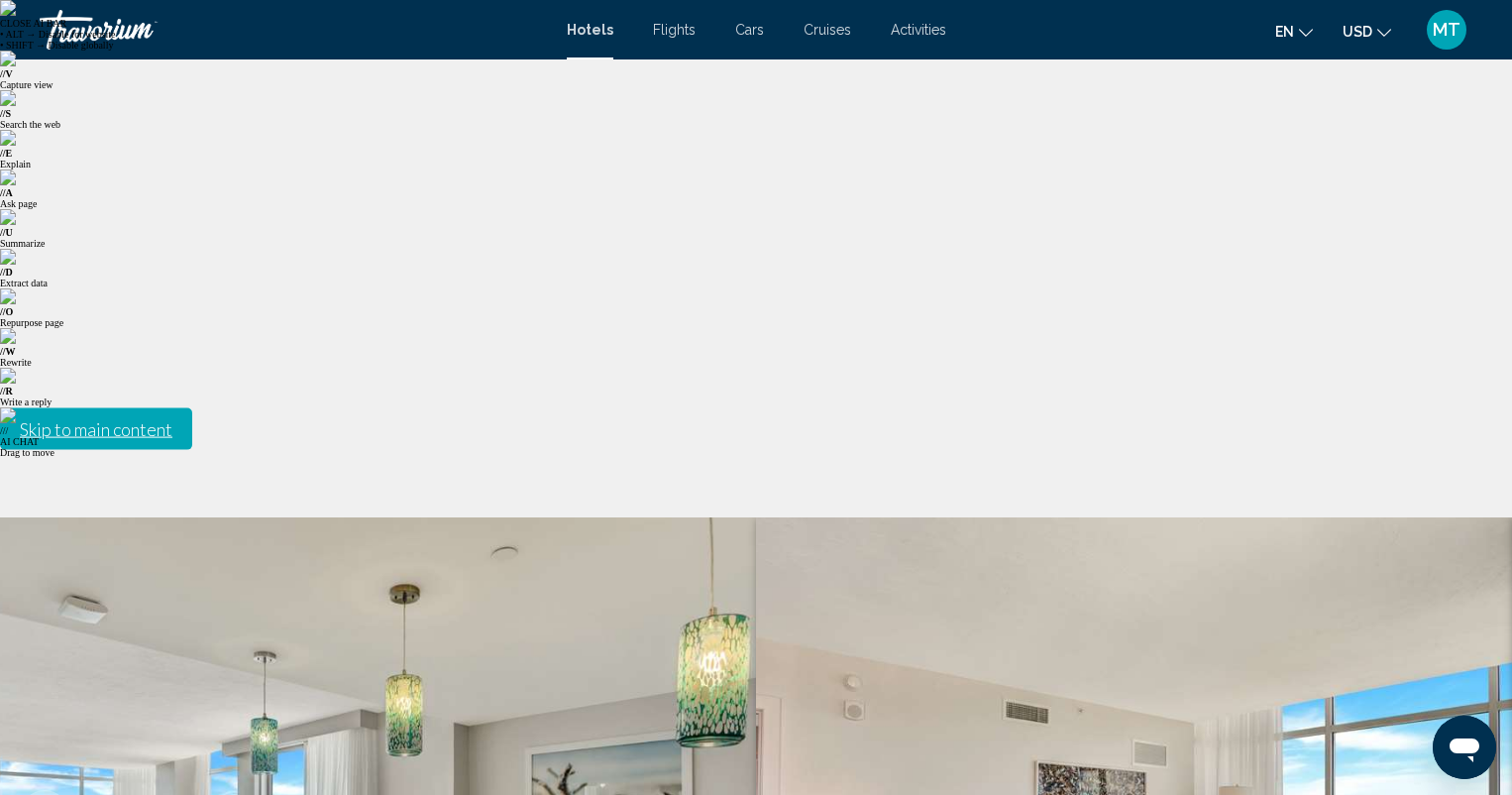 click 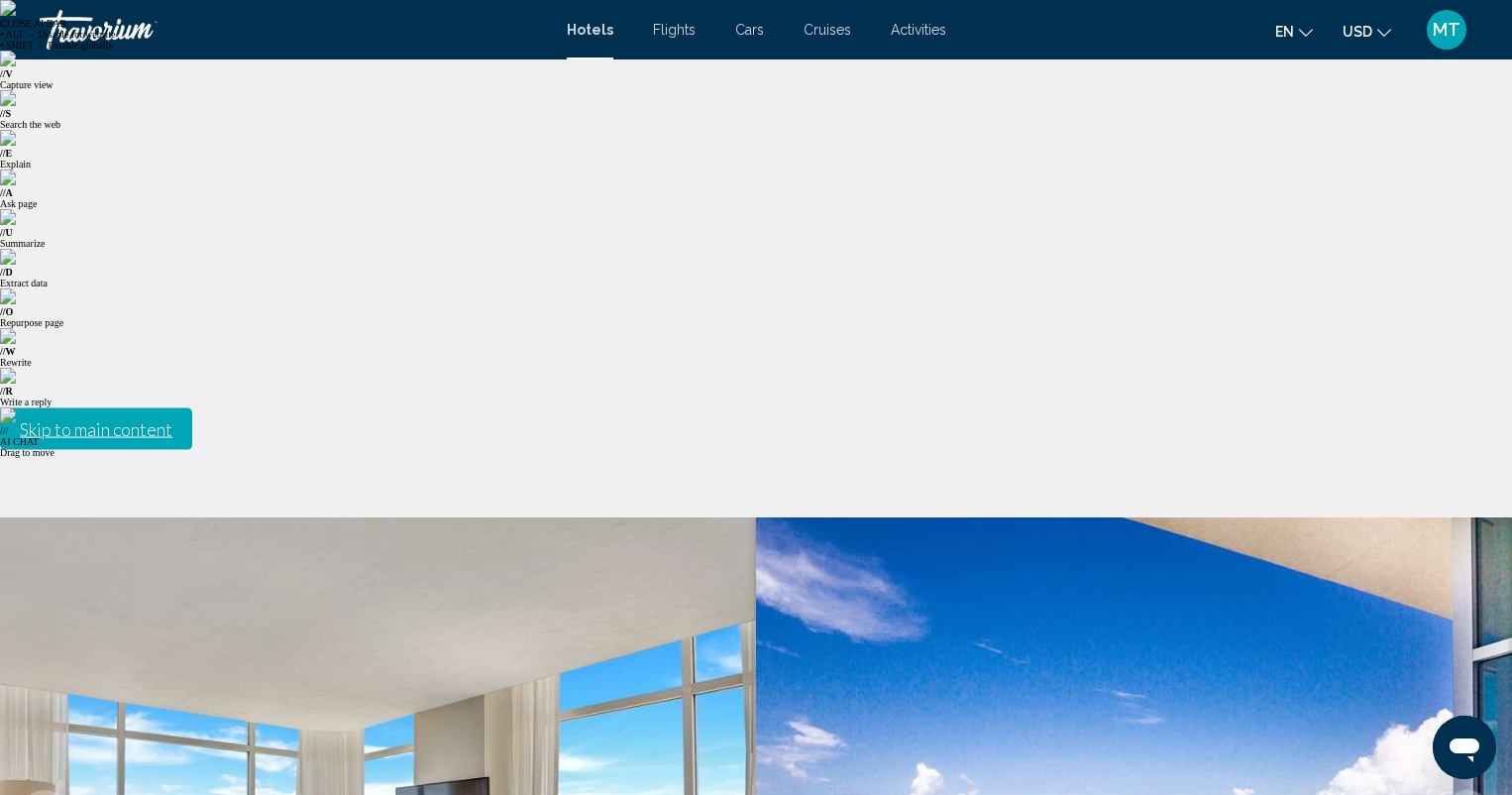 click 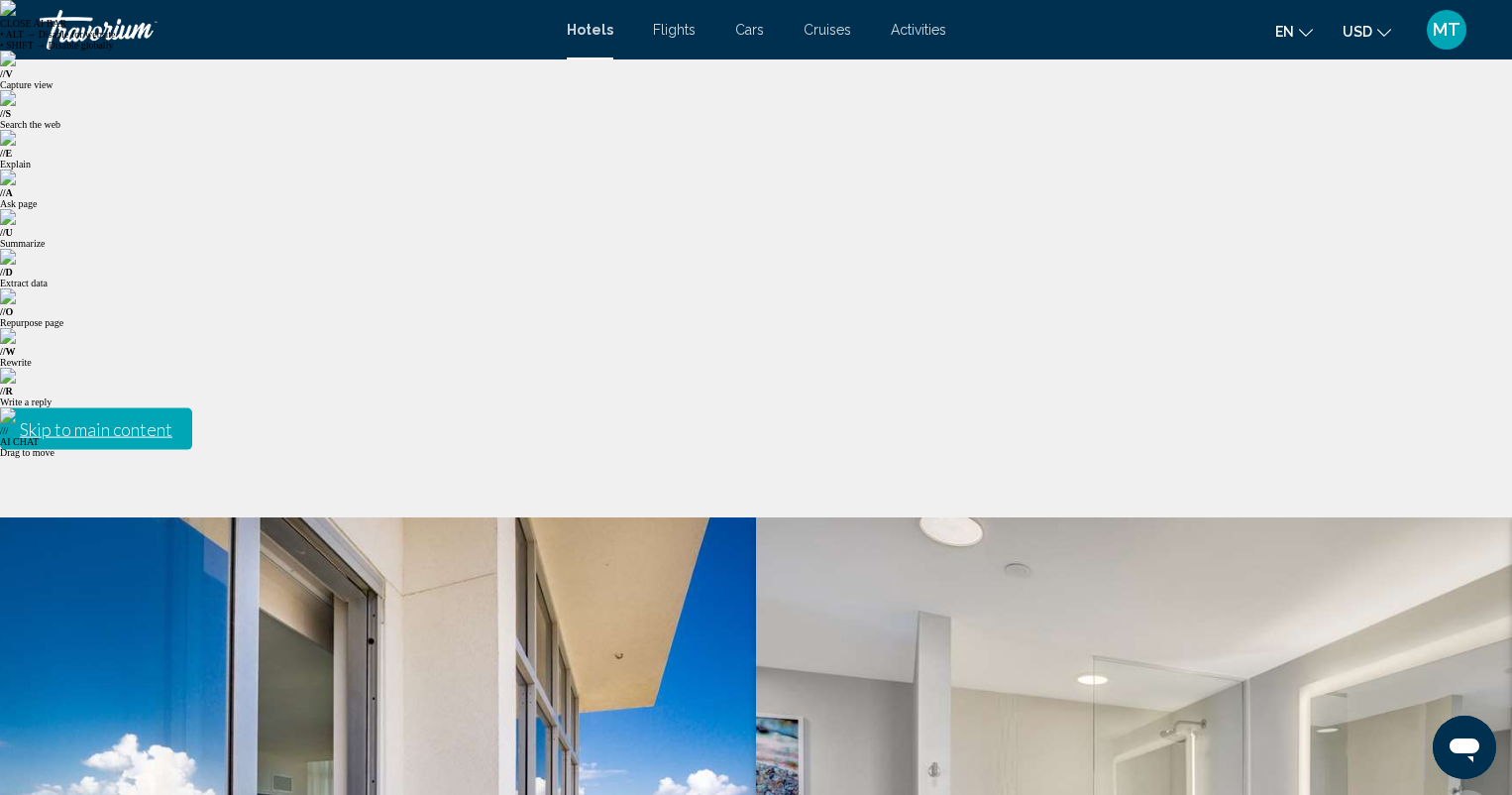 click 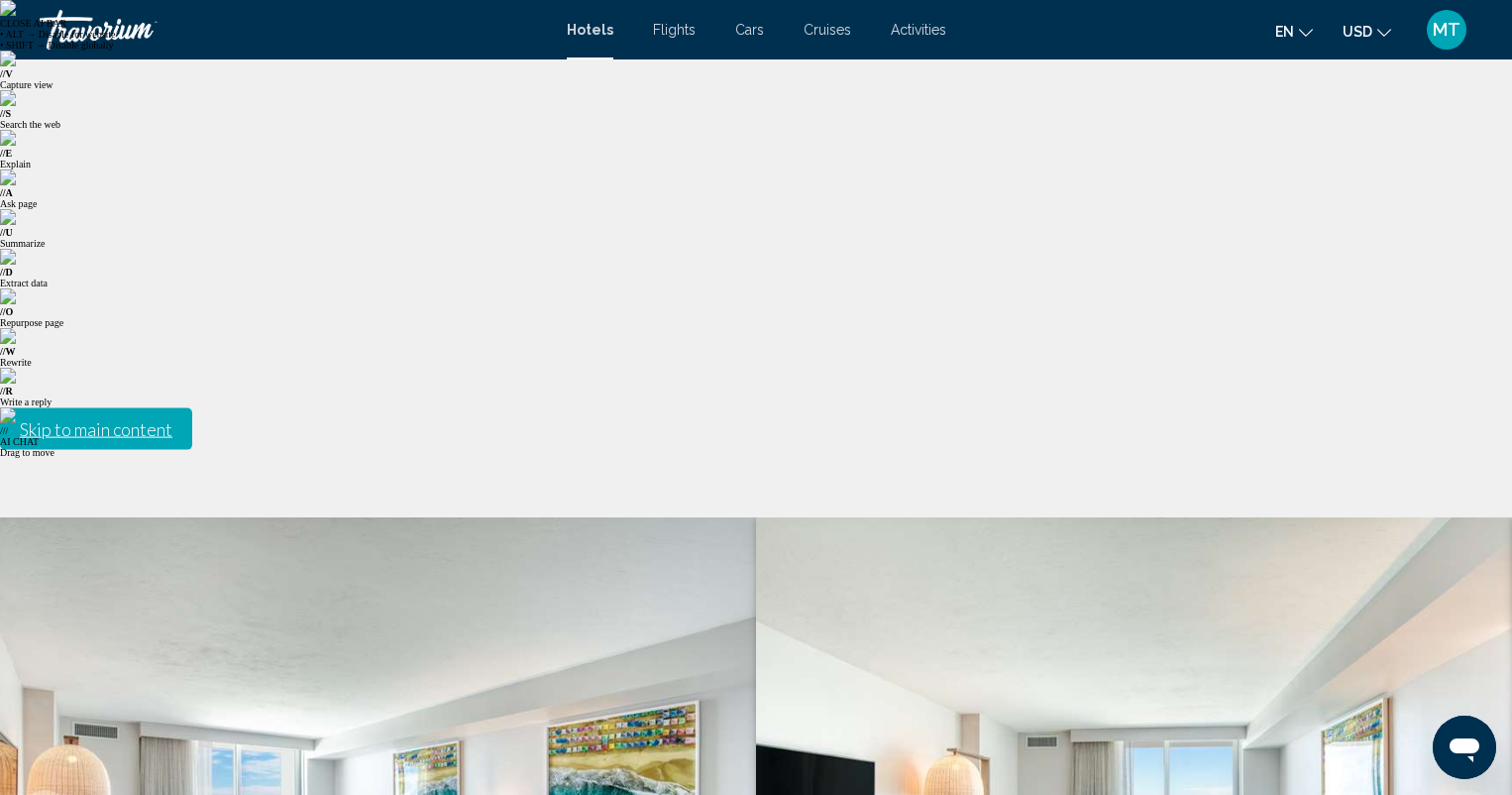 click 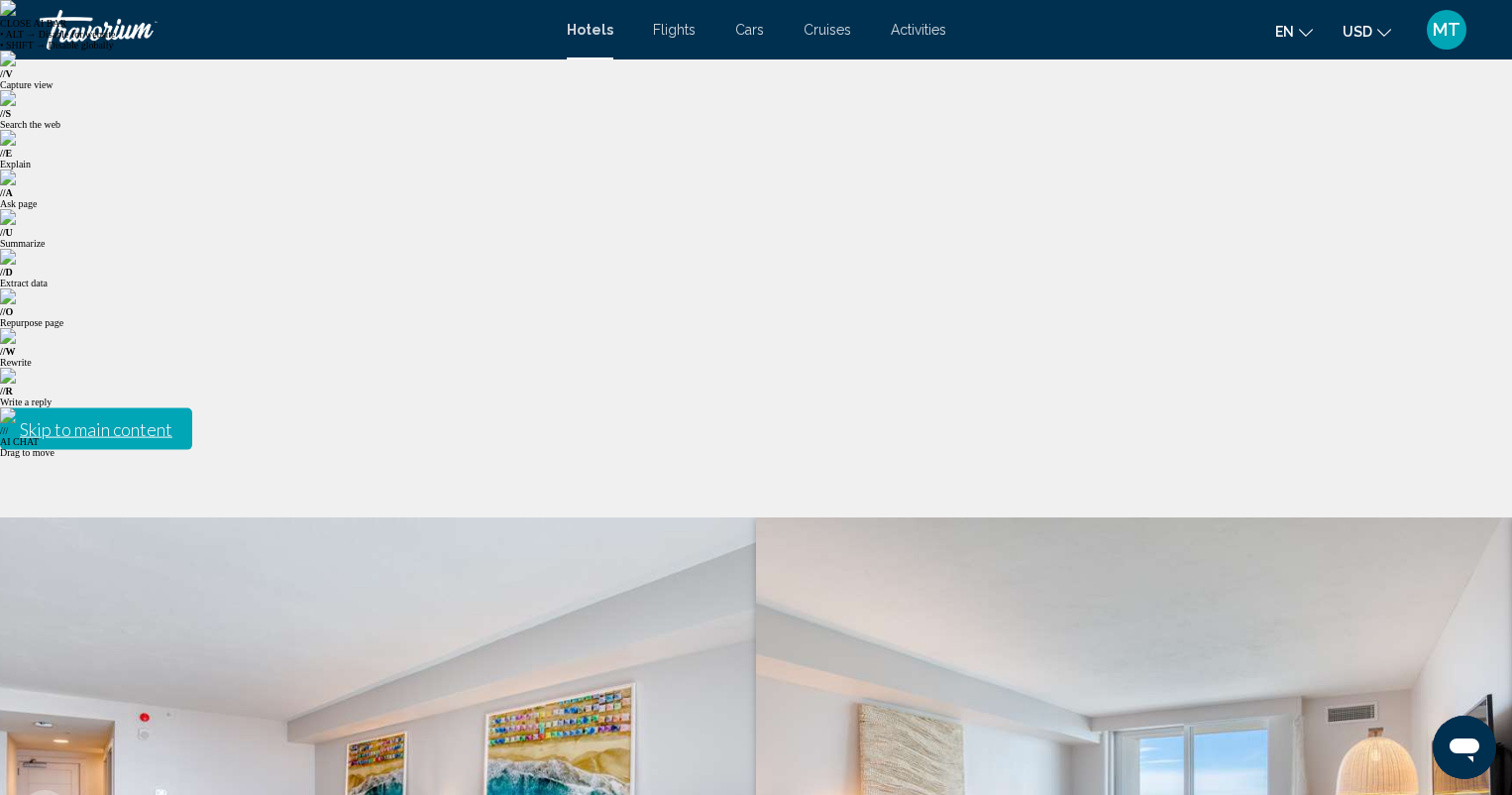 click 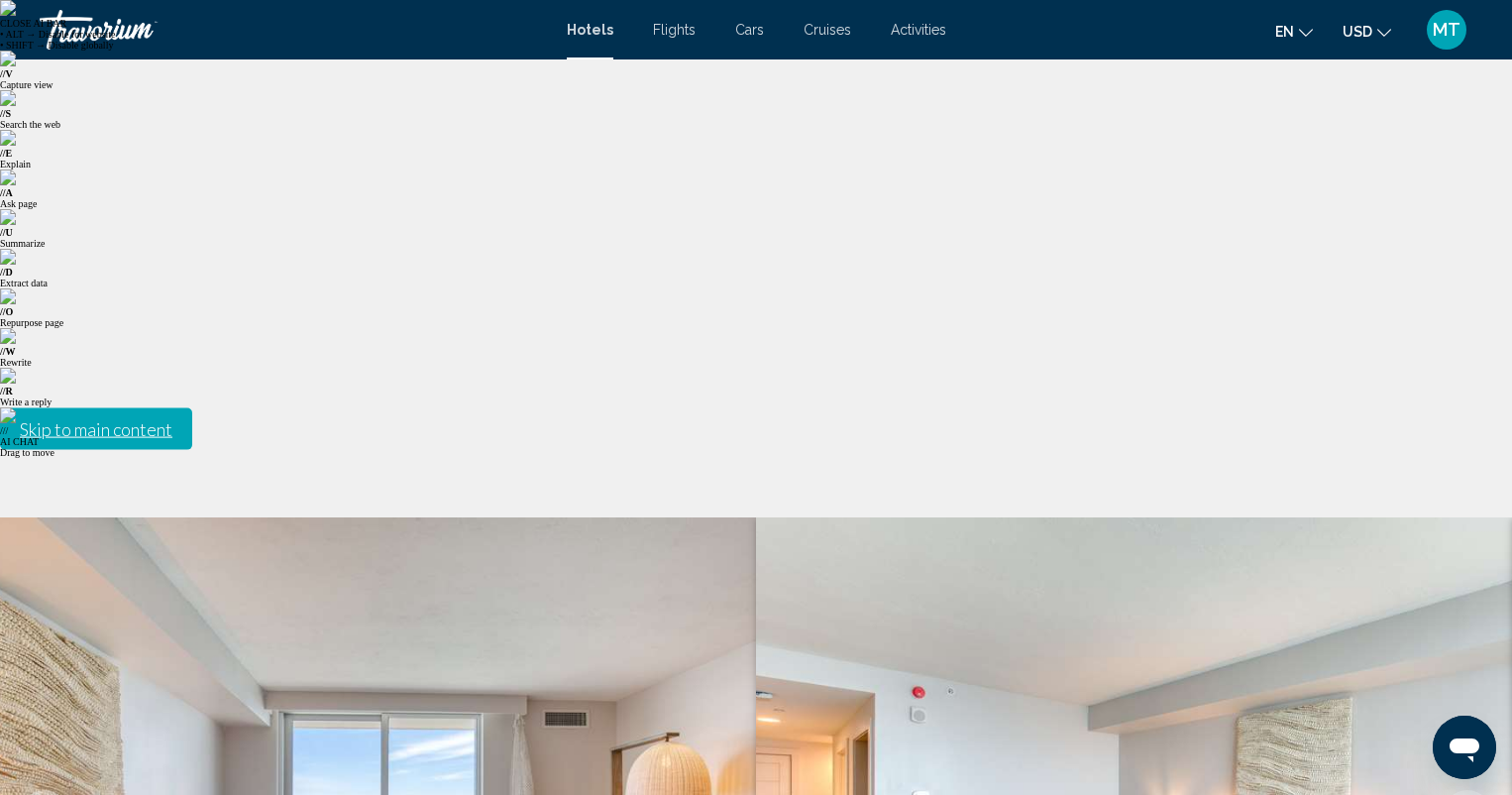 click 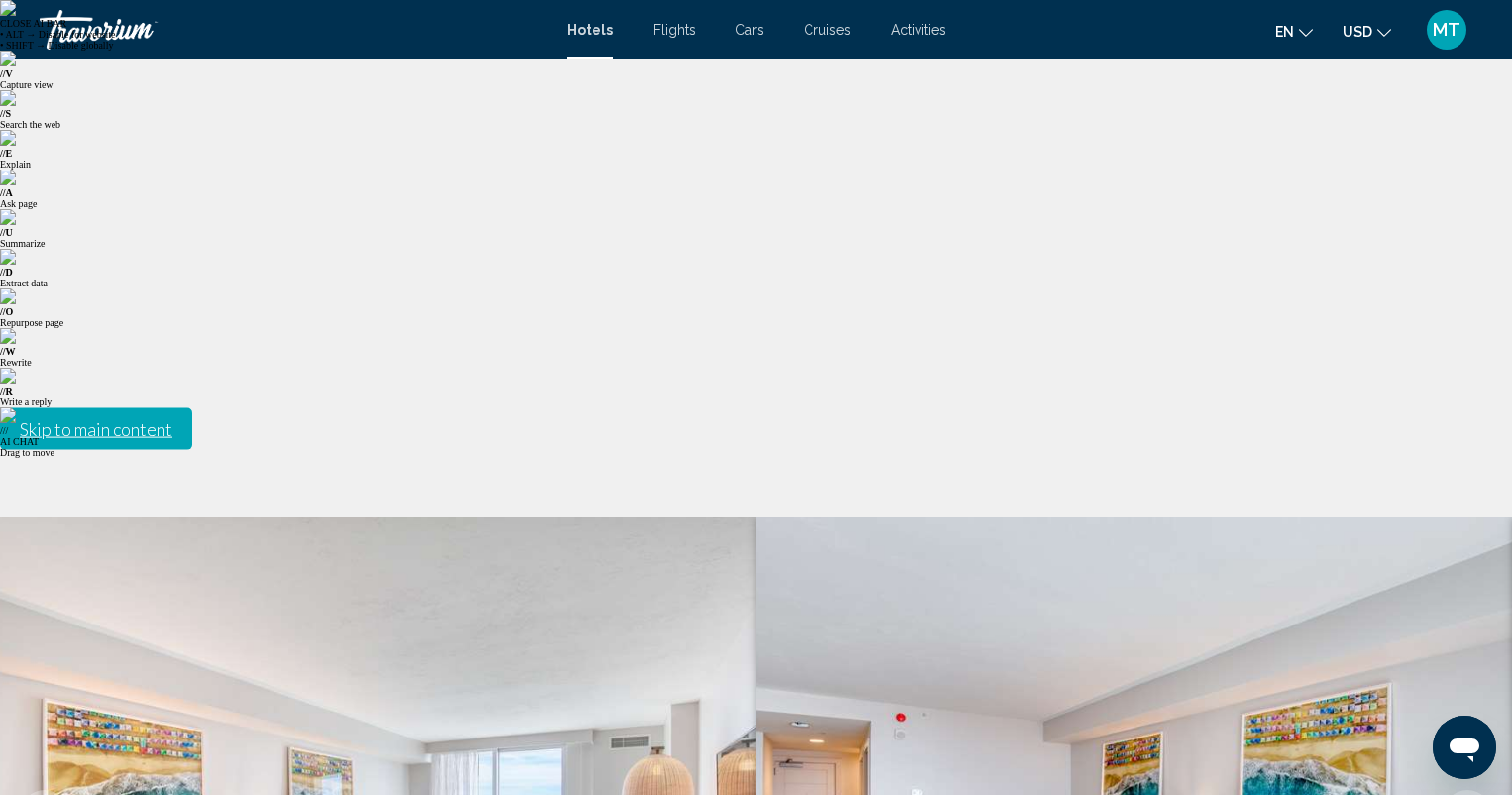 click 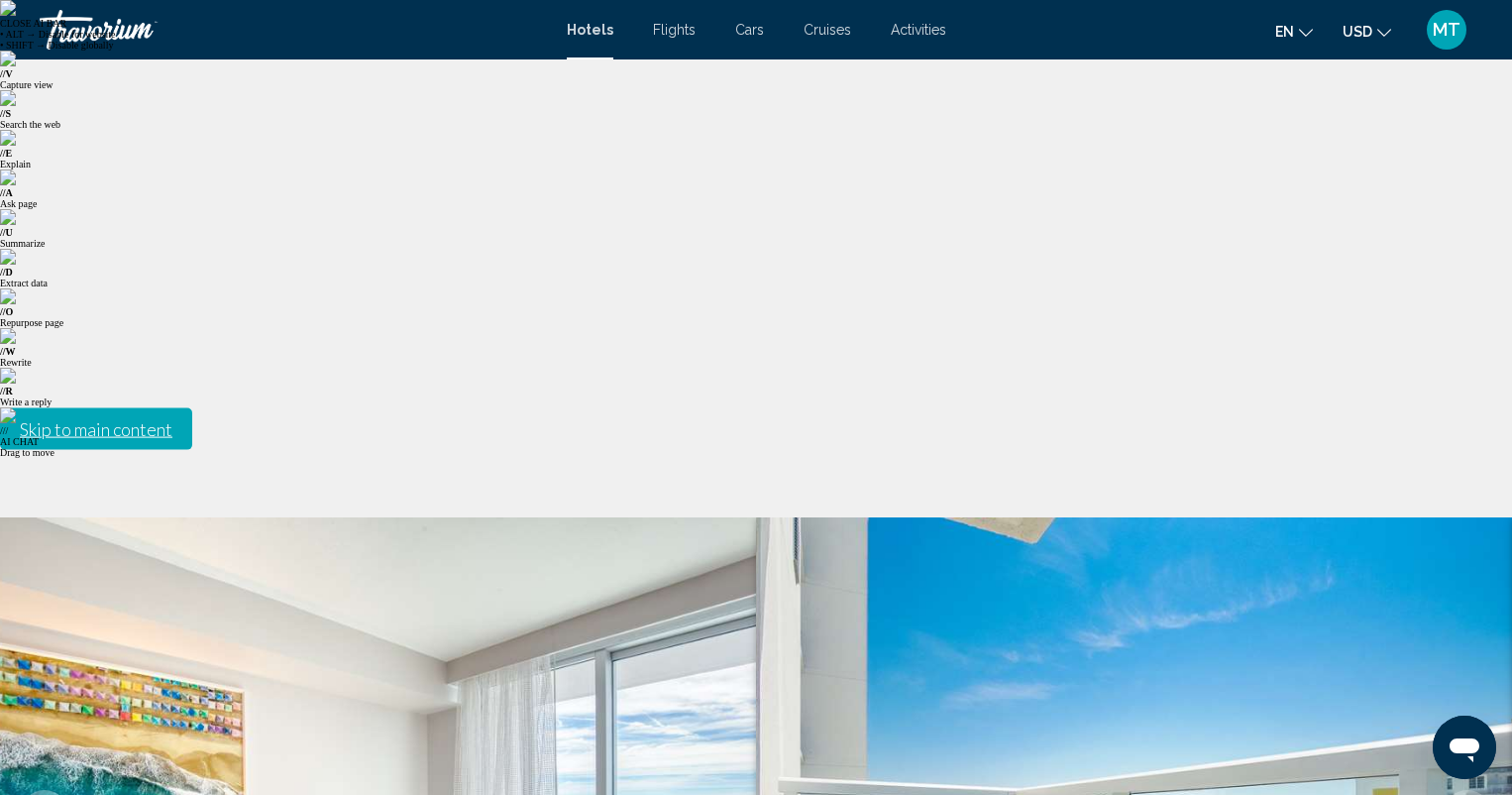 click 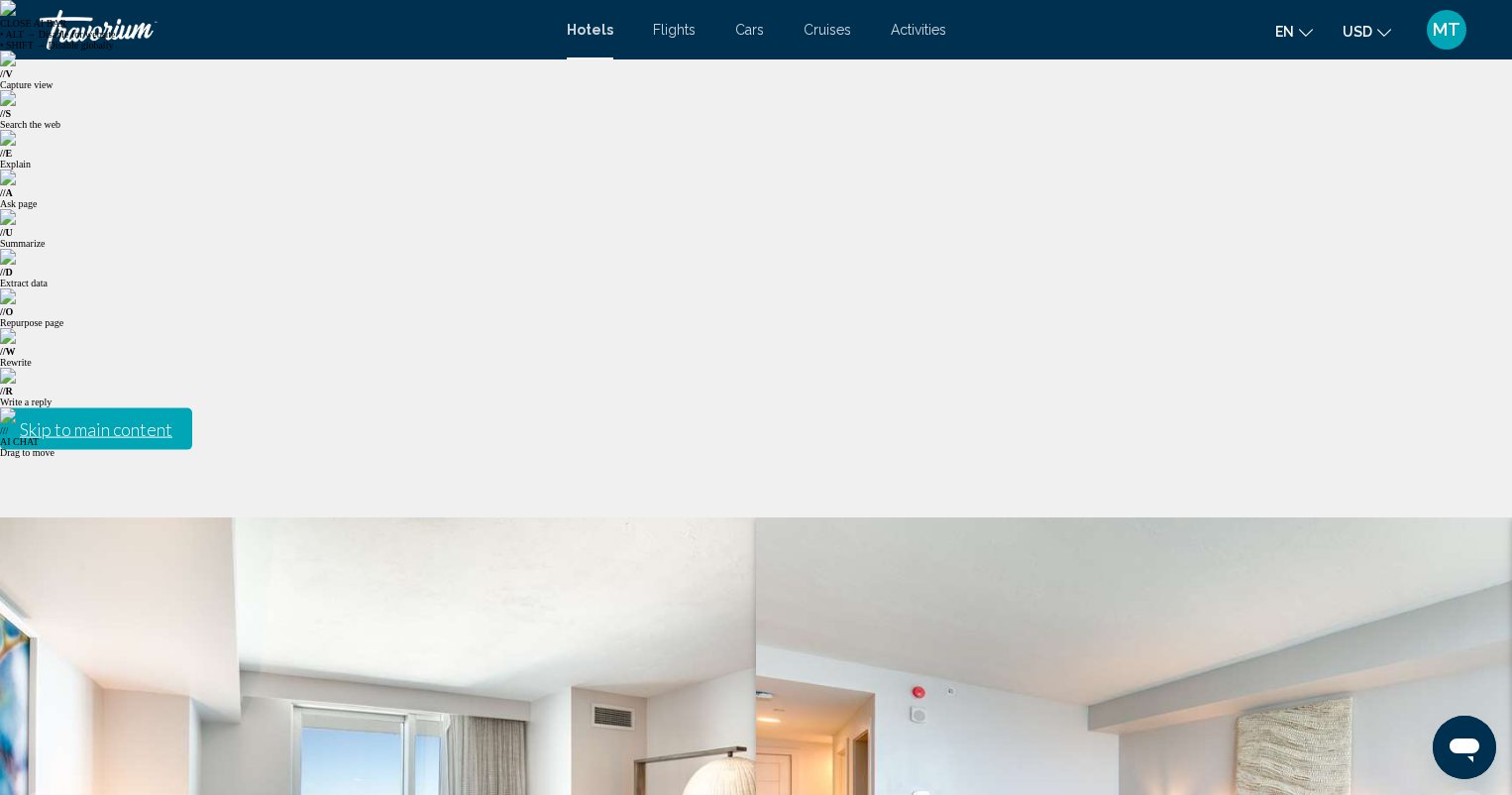 click 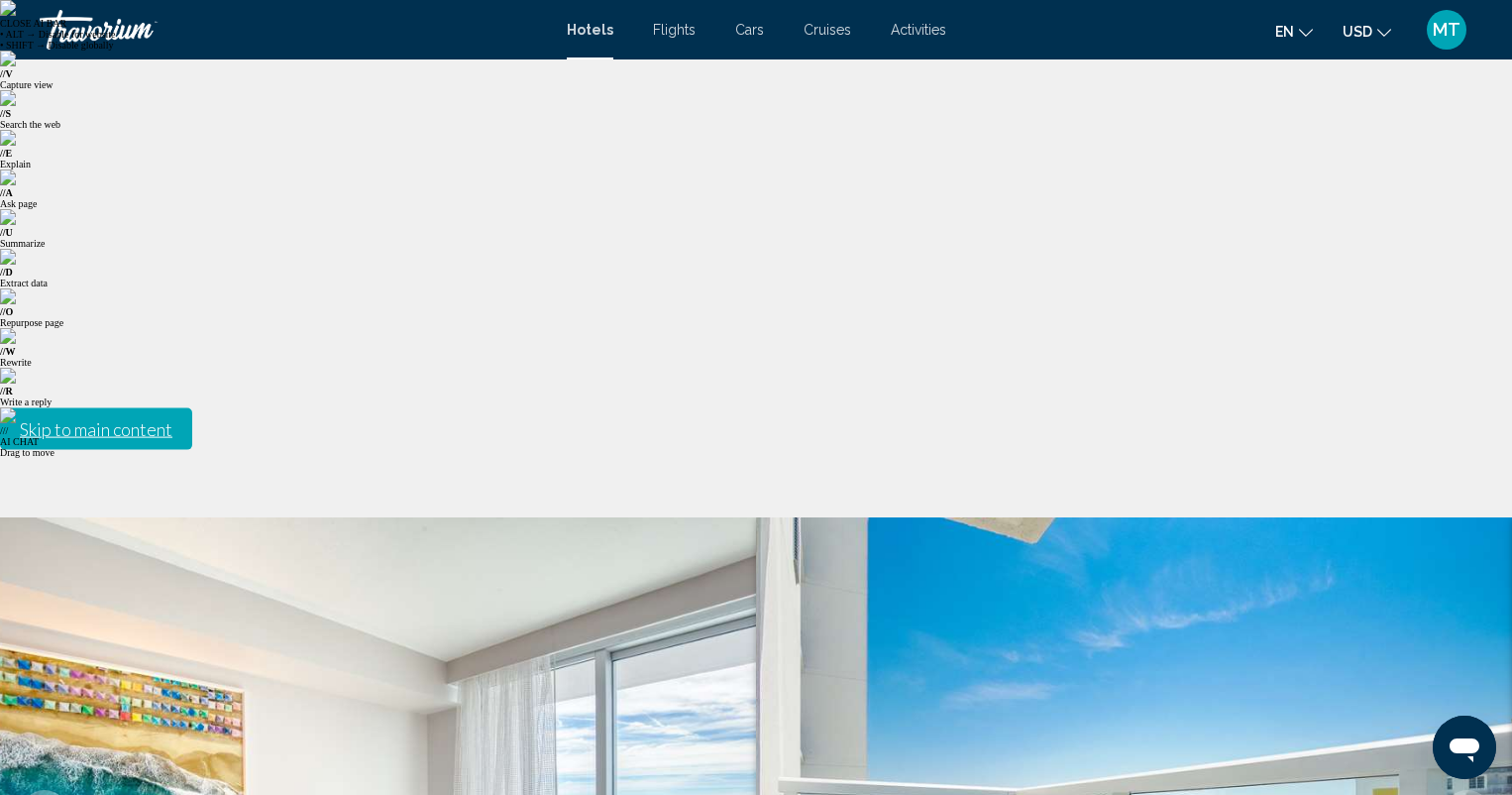 click 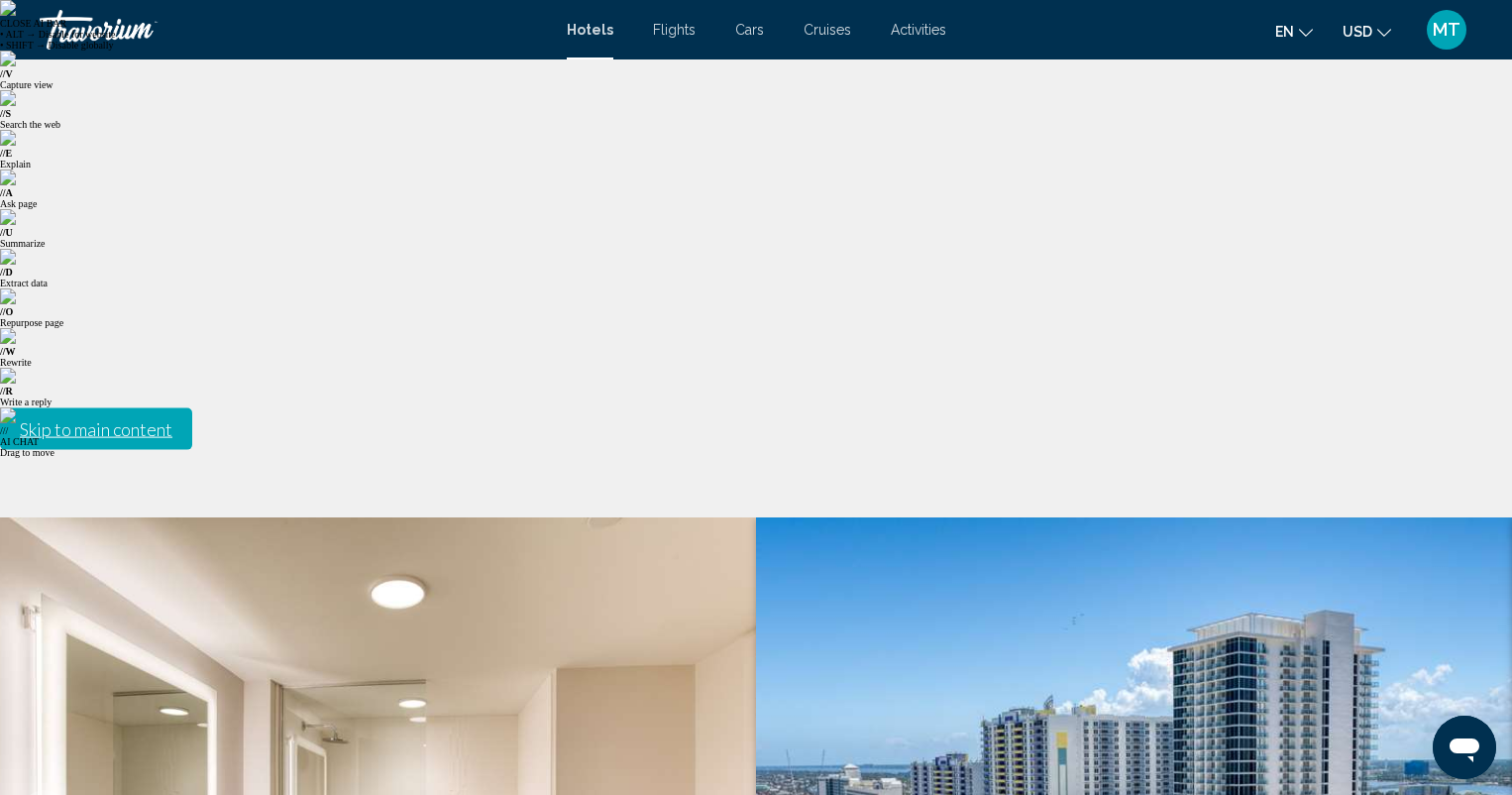 click 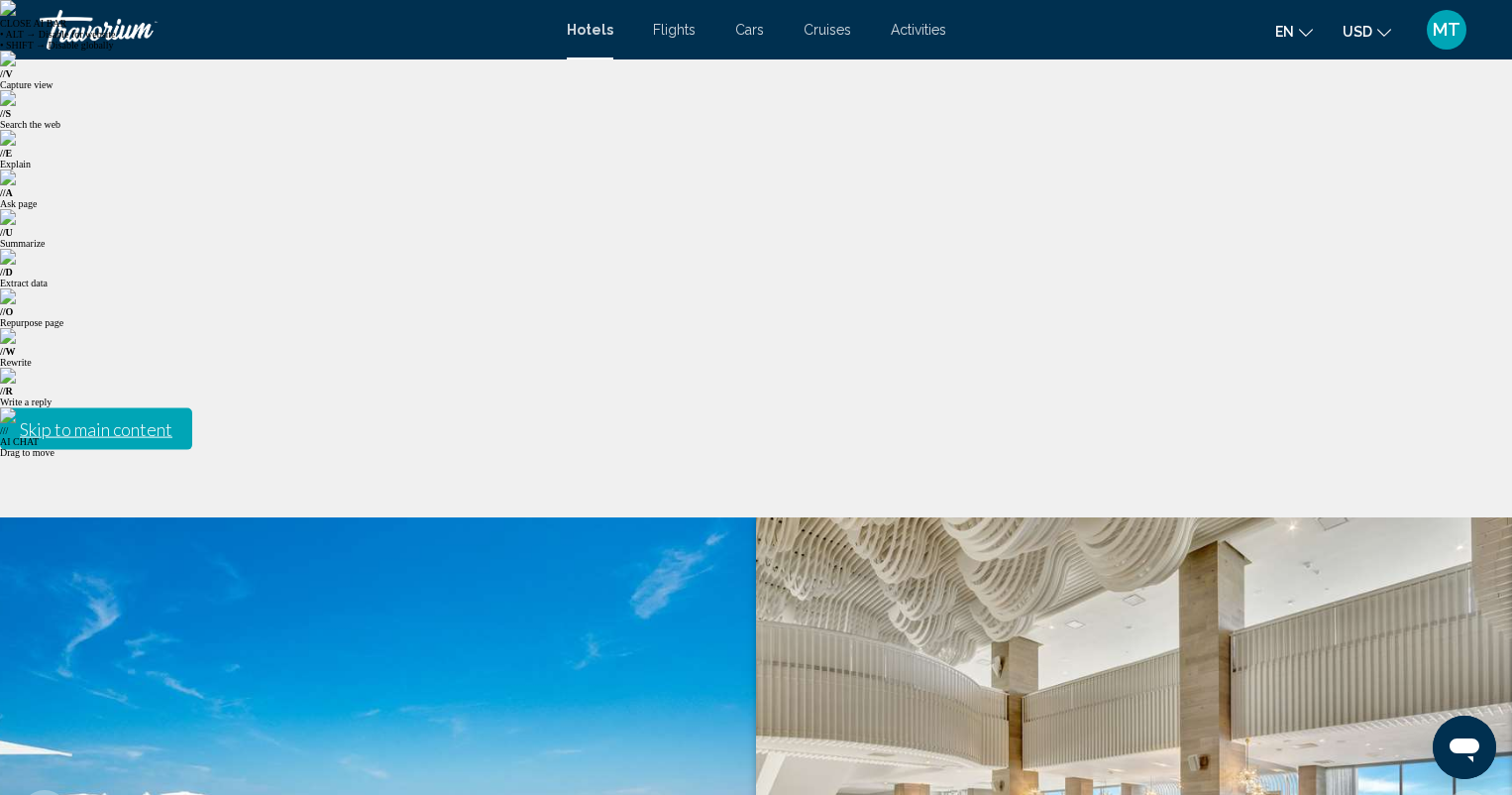 click 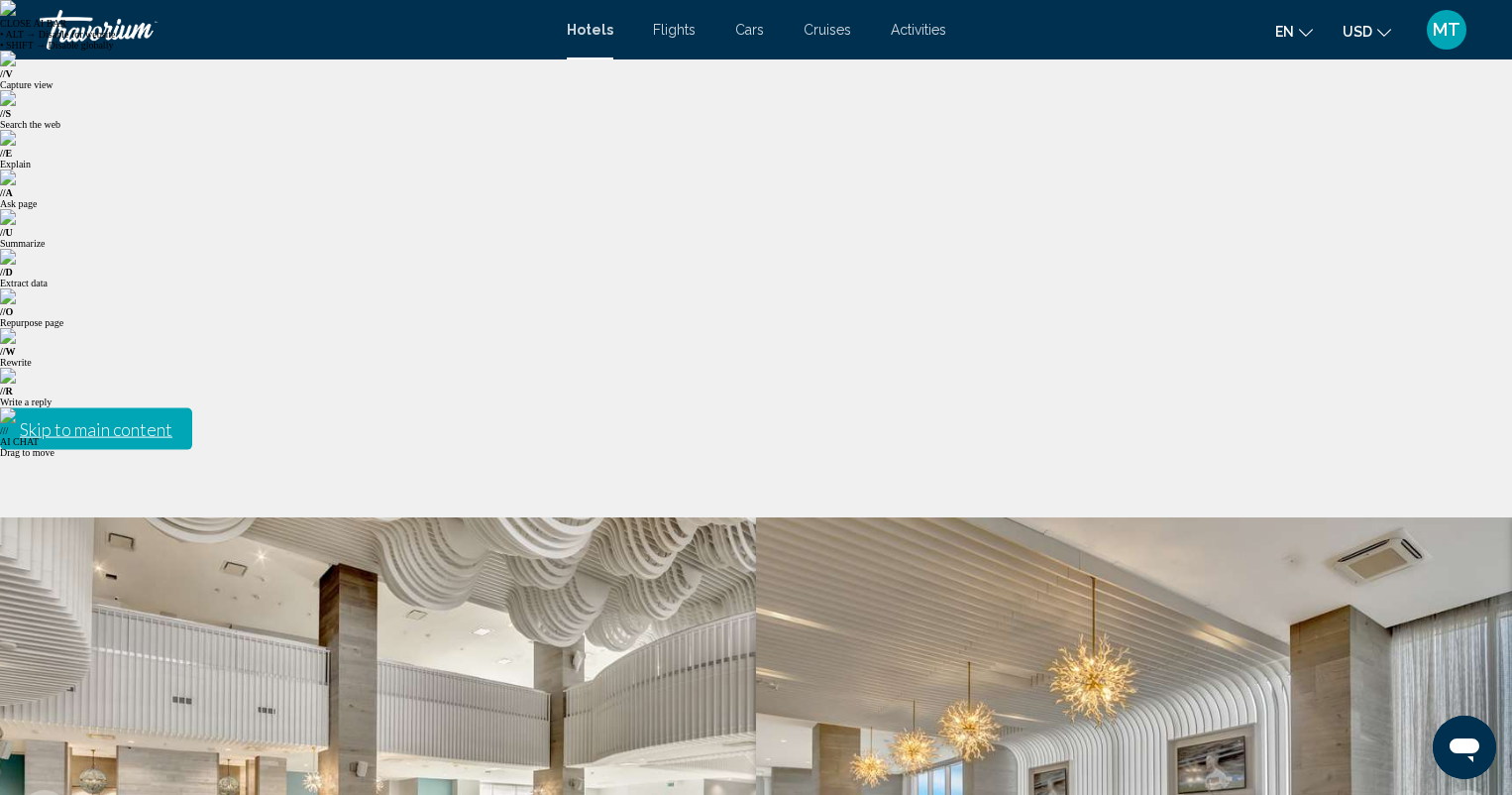 click 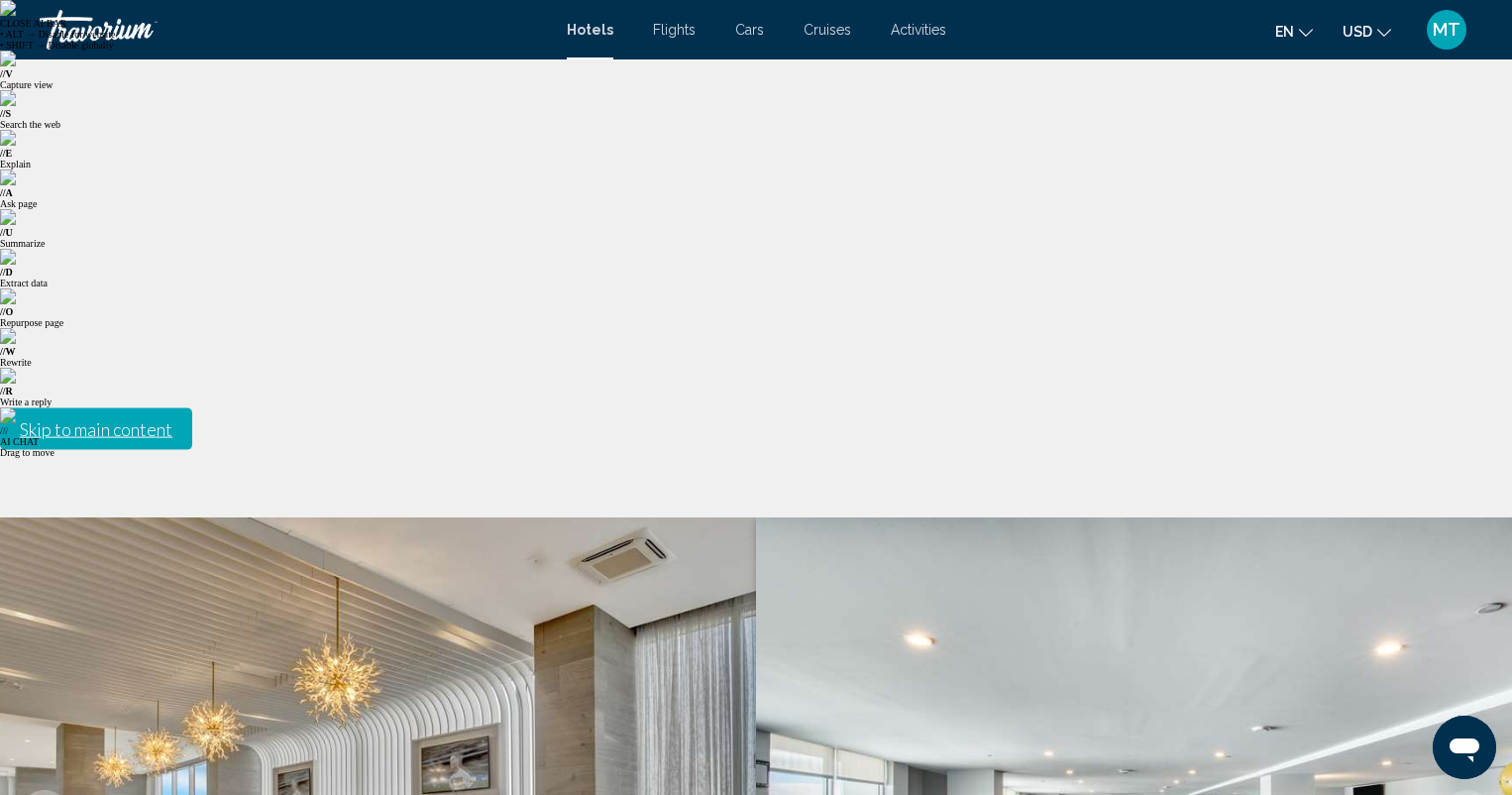 click 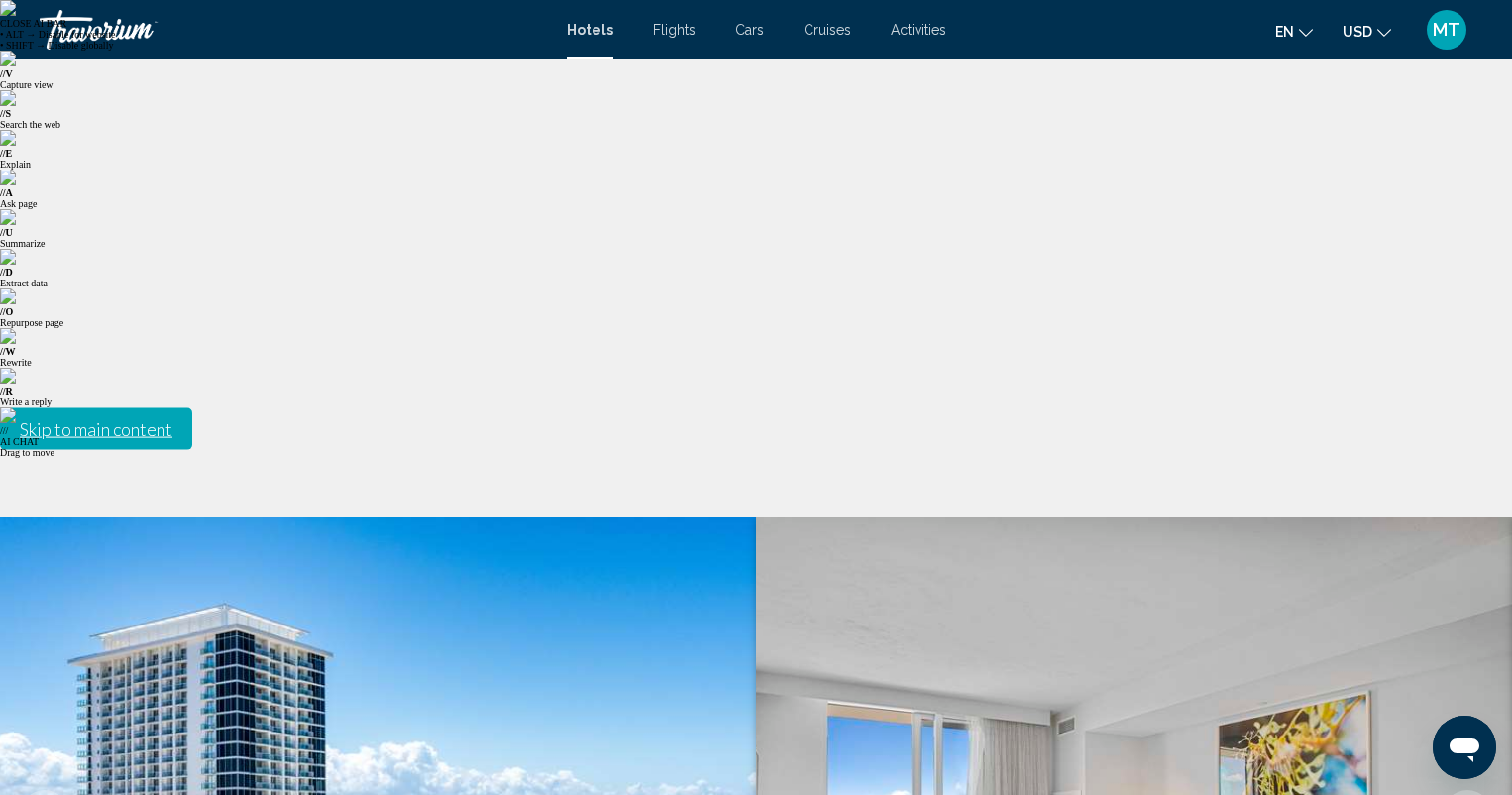 click 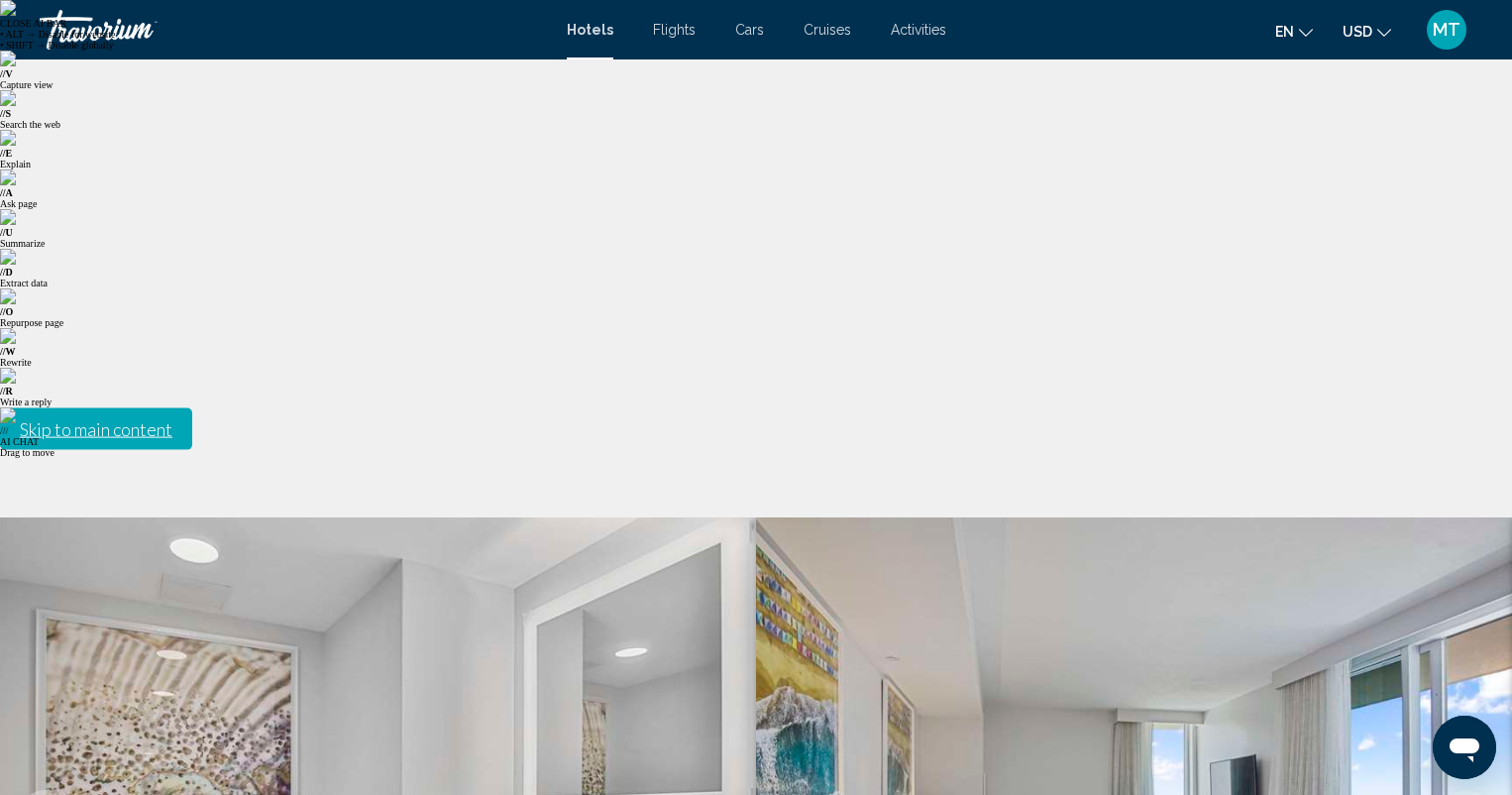 click 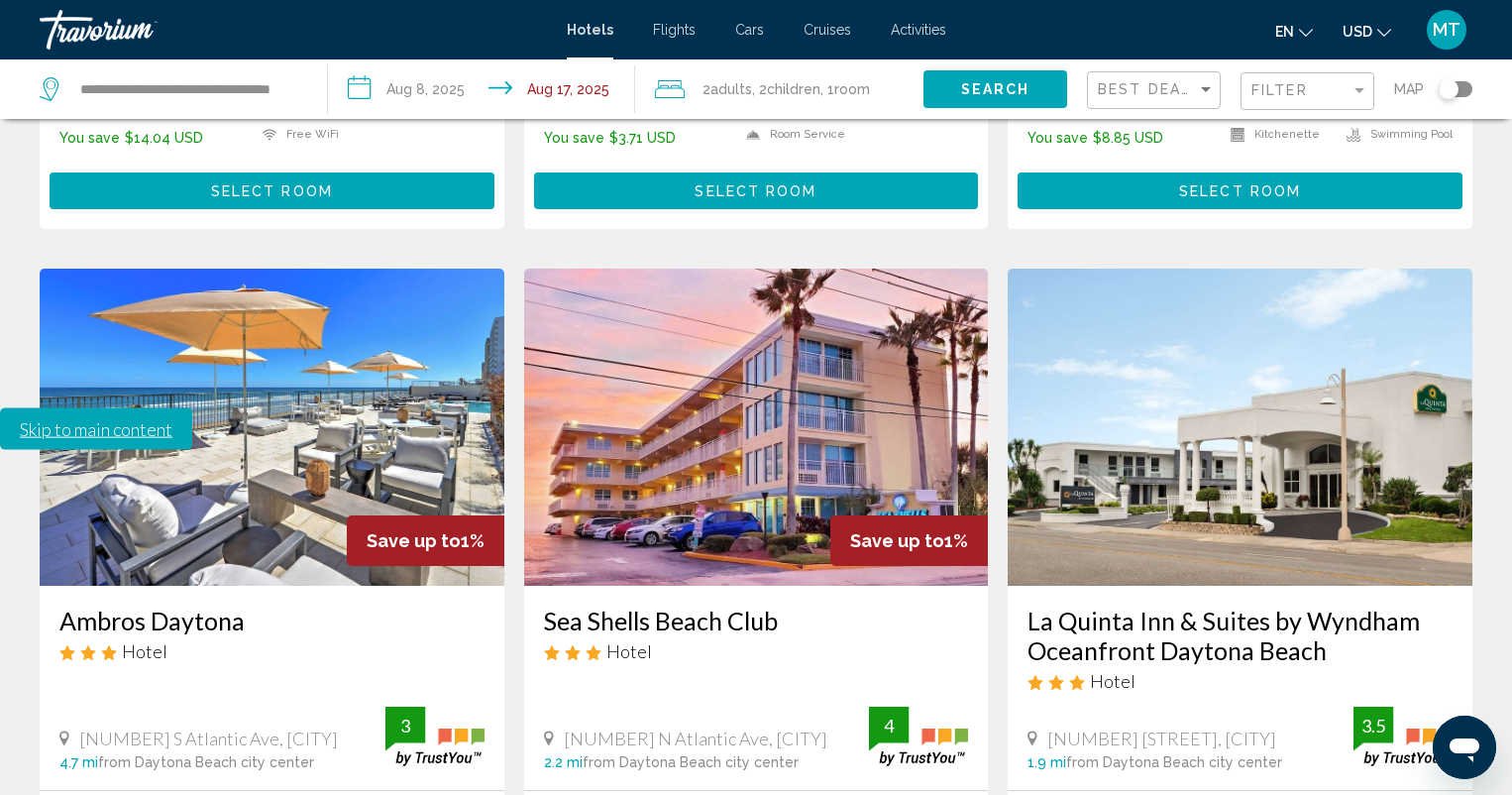 scroll, scrollTop: 2560, scrollLeft: 0, axis: vertical 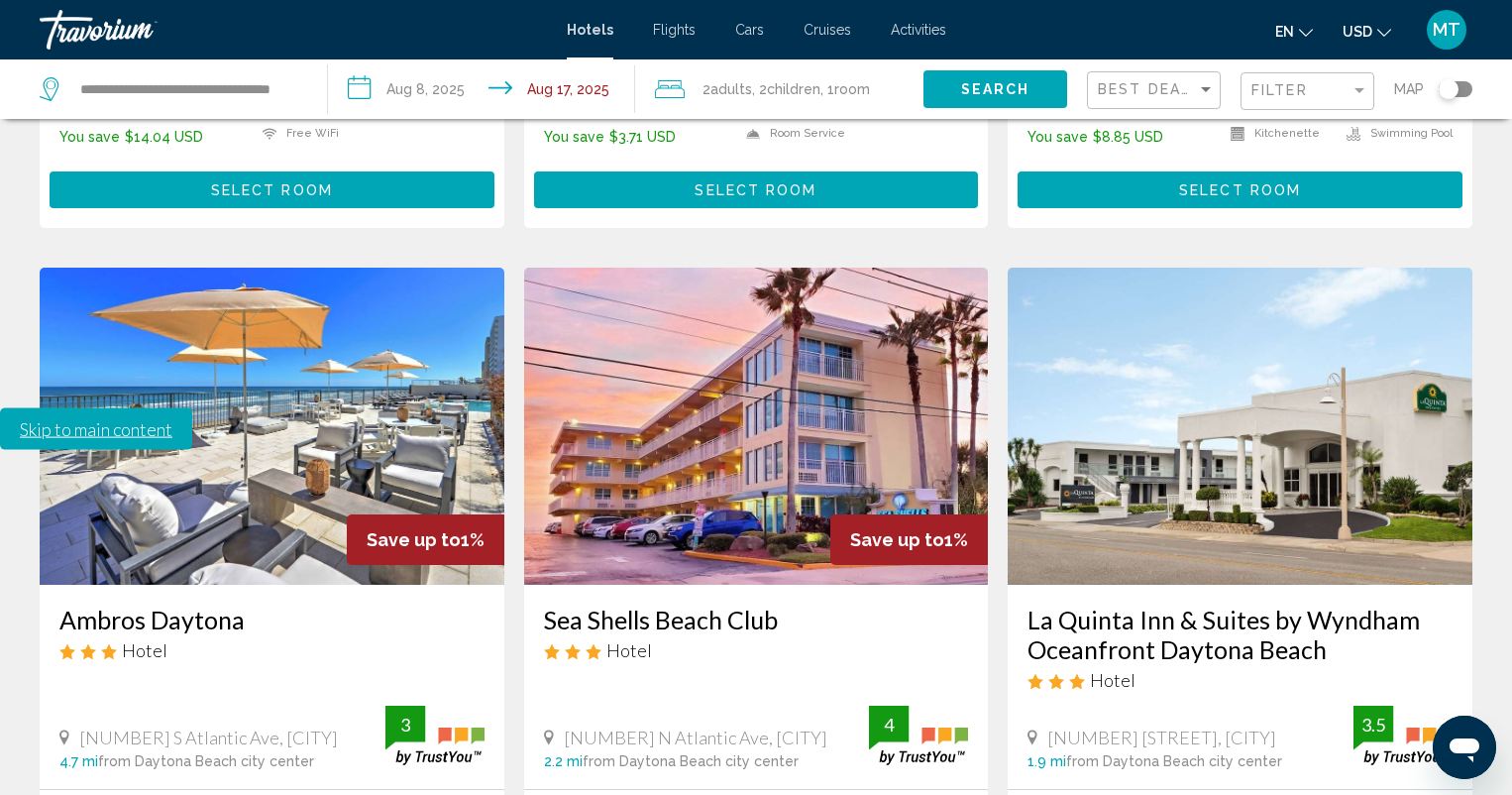 click on "4" at bounding box center [791, 1025] 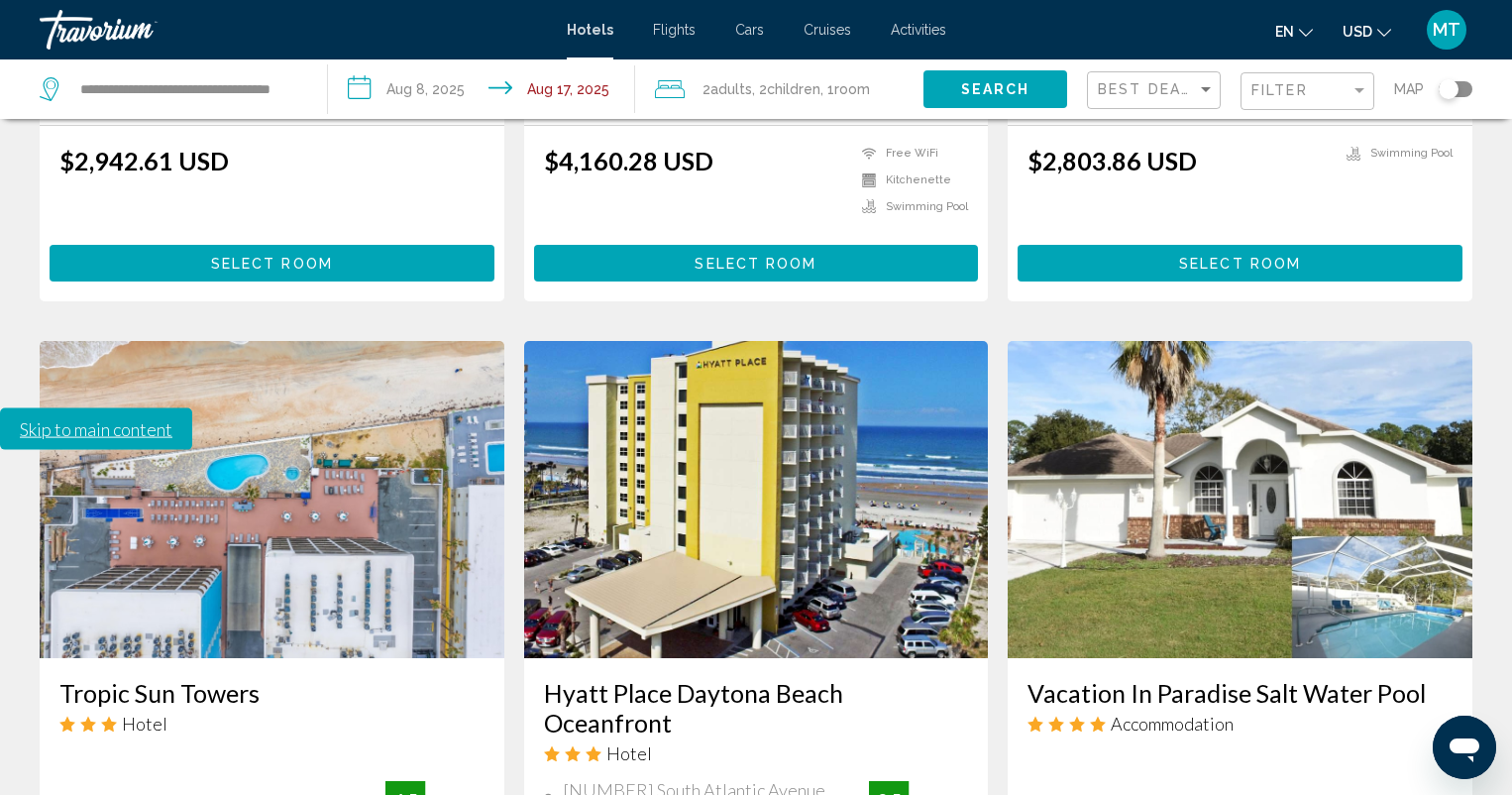 scroll, scrollTop: 2668, scrollLeft: 0, axis: vertical 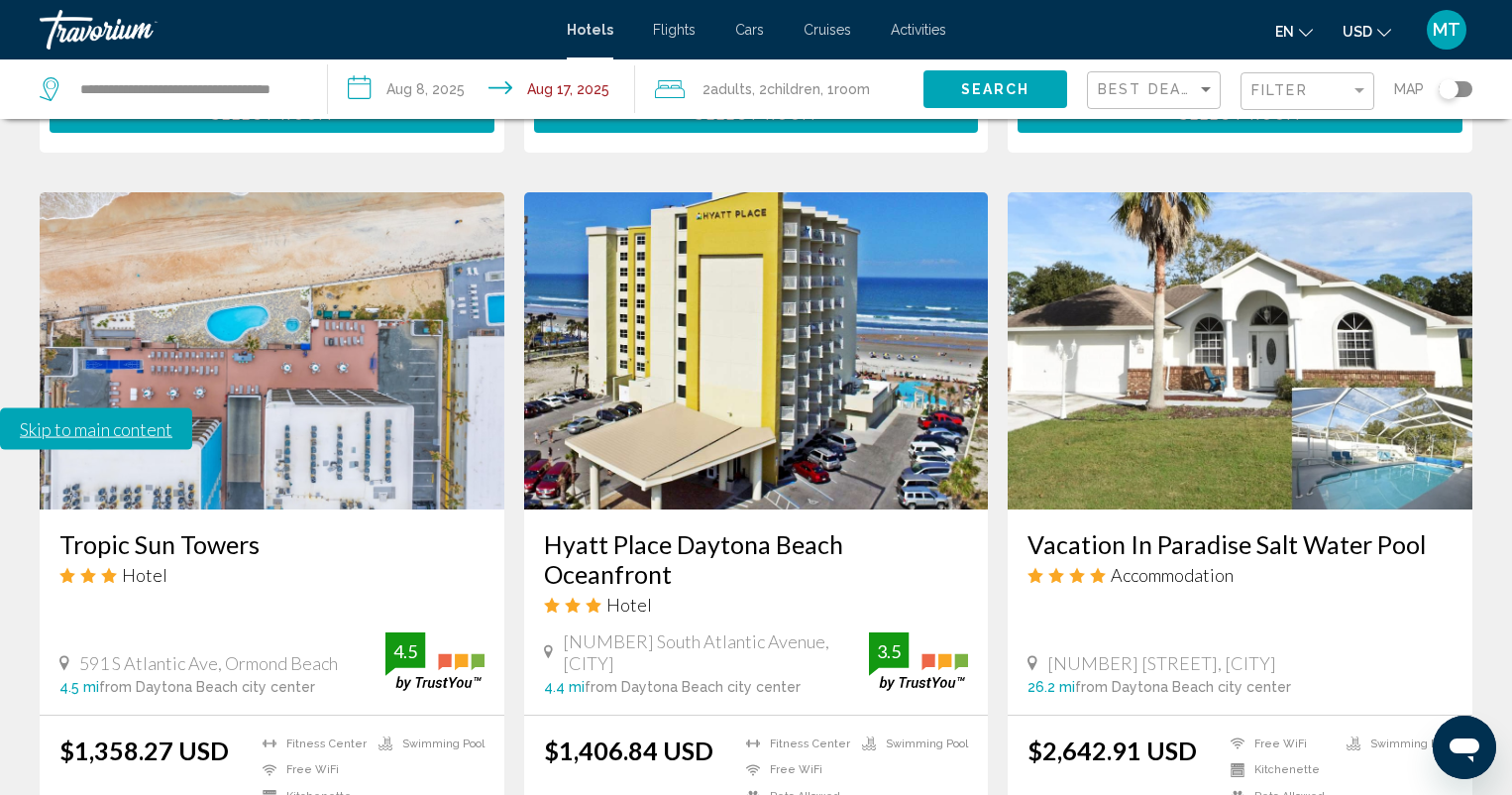 click on "5" at bounding box center [860, 951] 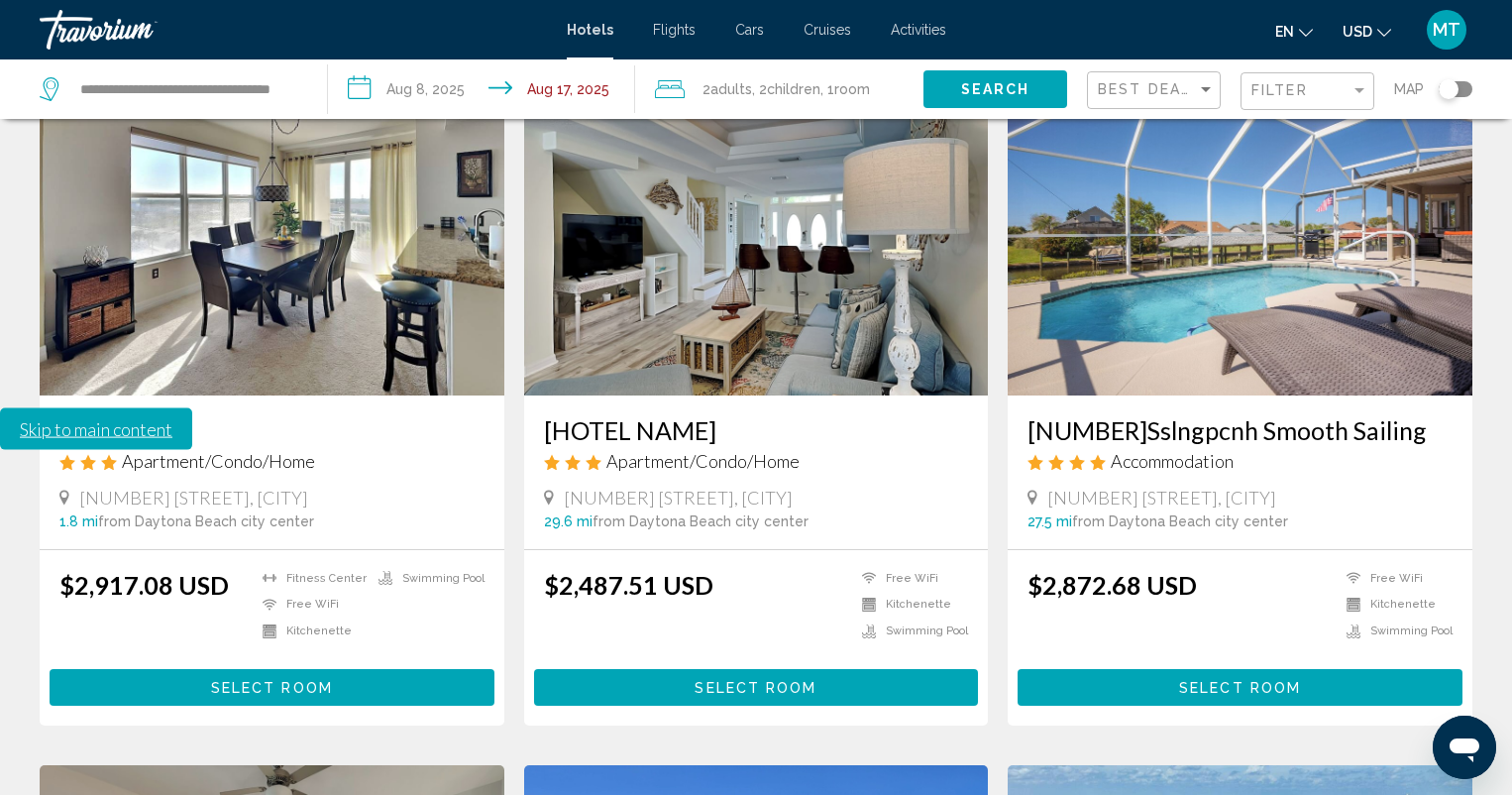 scroll, scrollTop: 0, scrollLeft: 0, axis: both 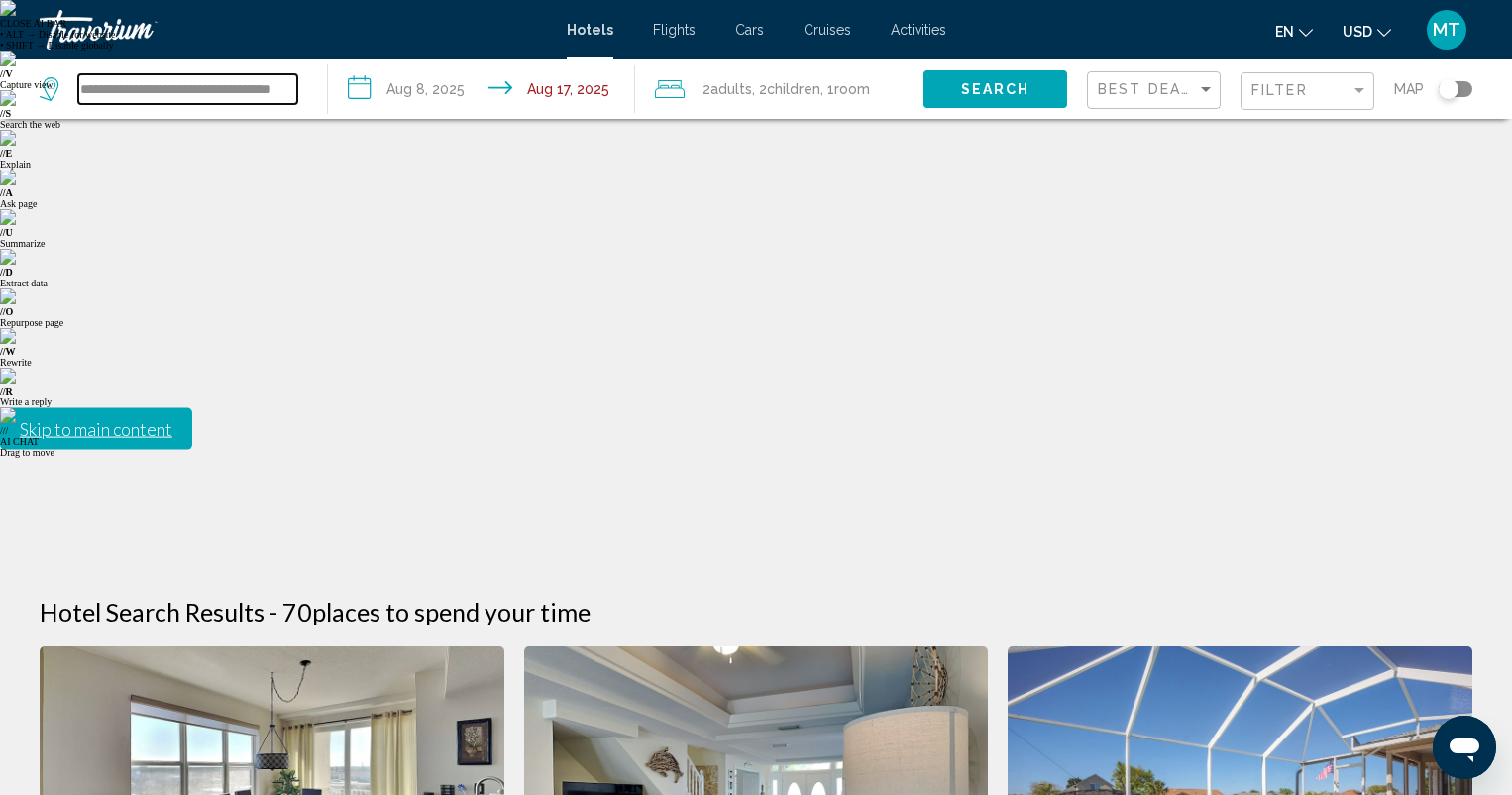click on "**********" at bounding box center (187, 89) 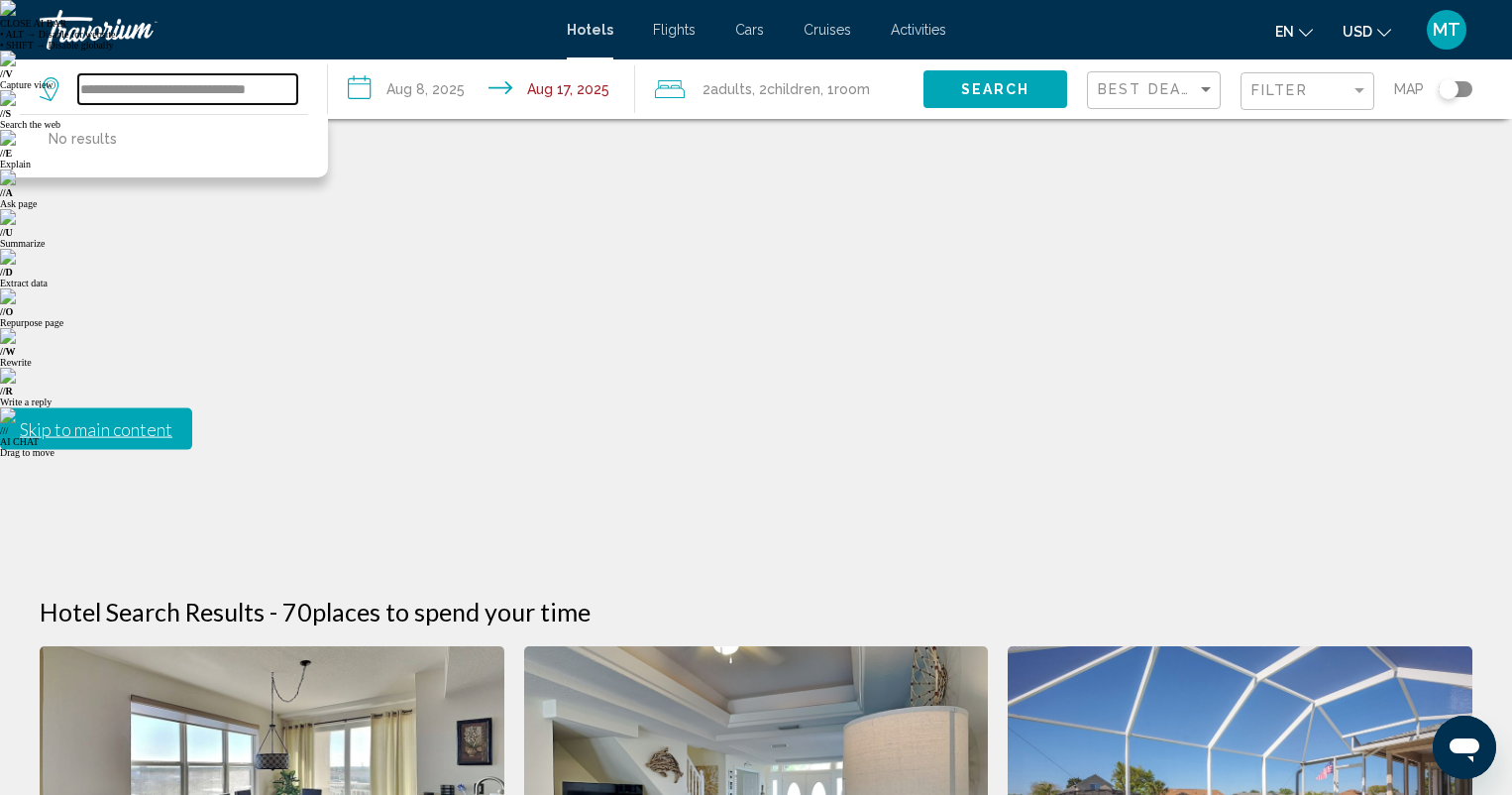click on "**********" at bounding box center [187, 89] 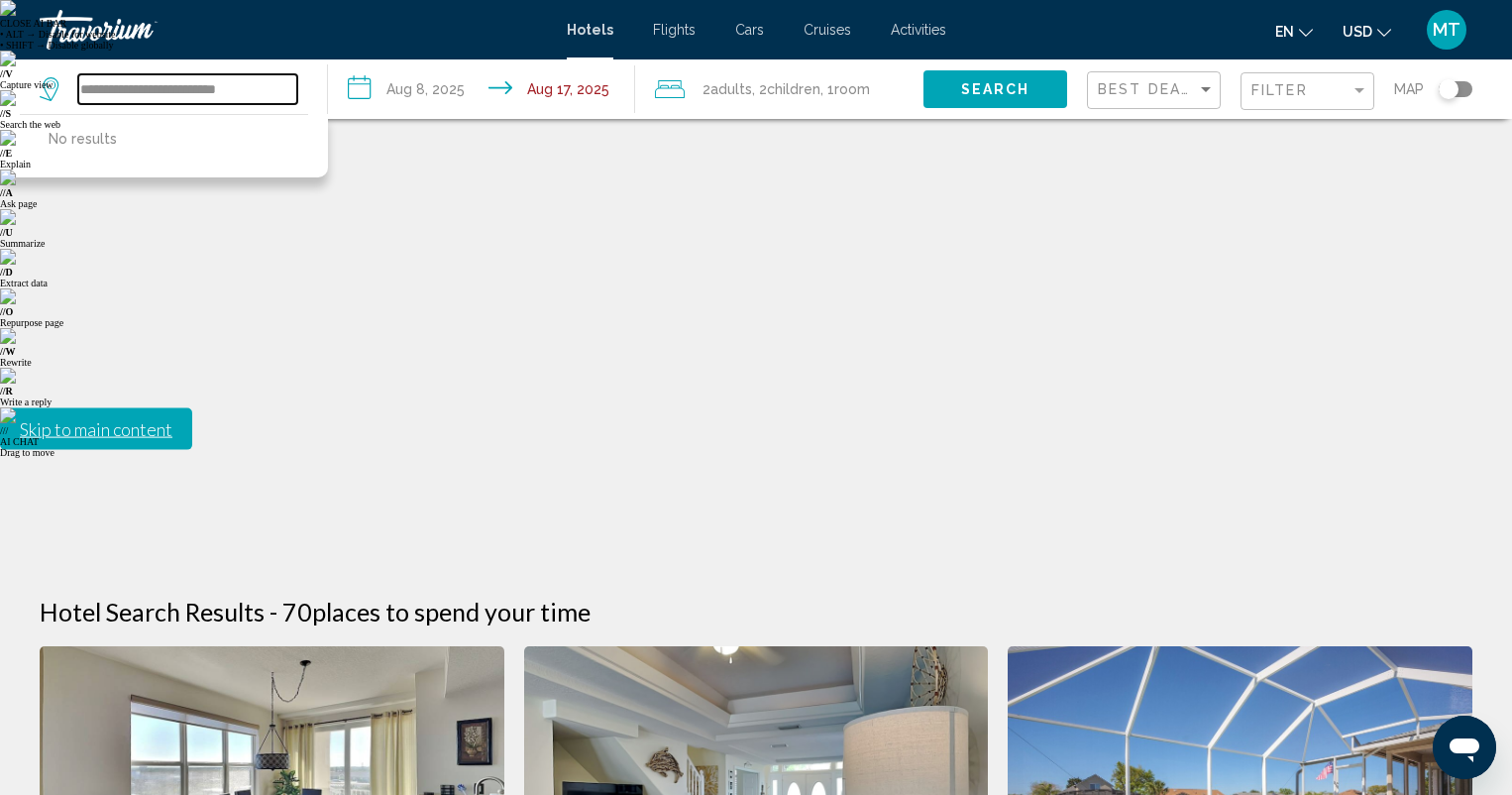 click on "**********" at bounding box center (187, 89) 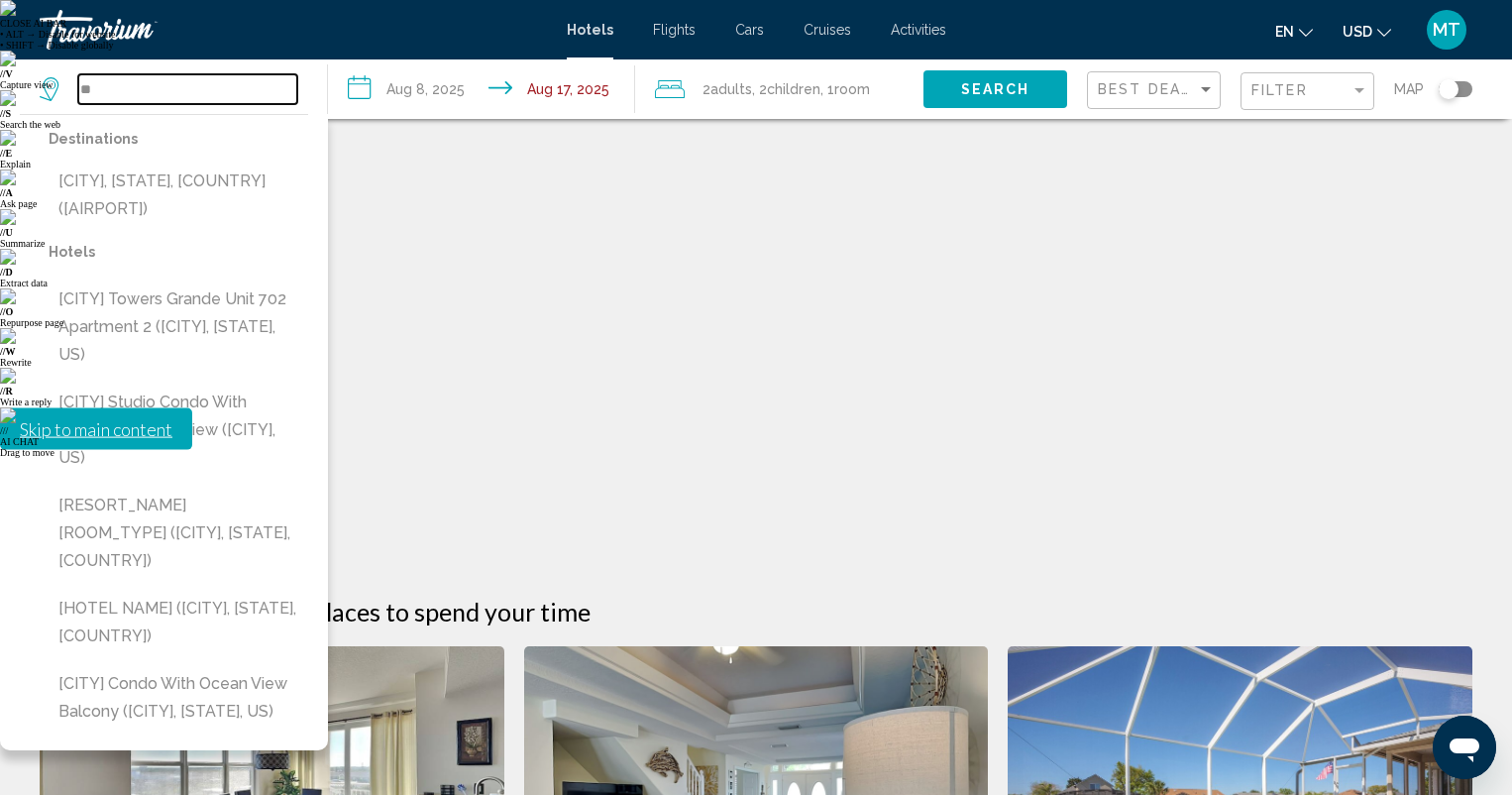 type on "*" 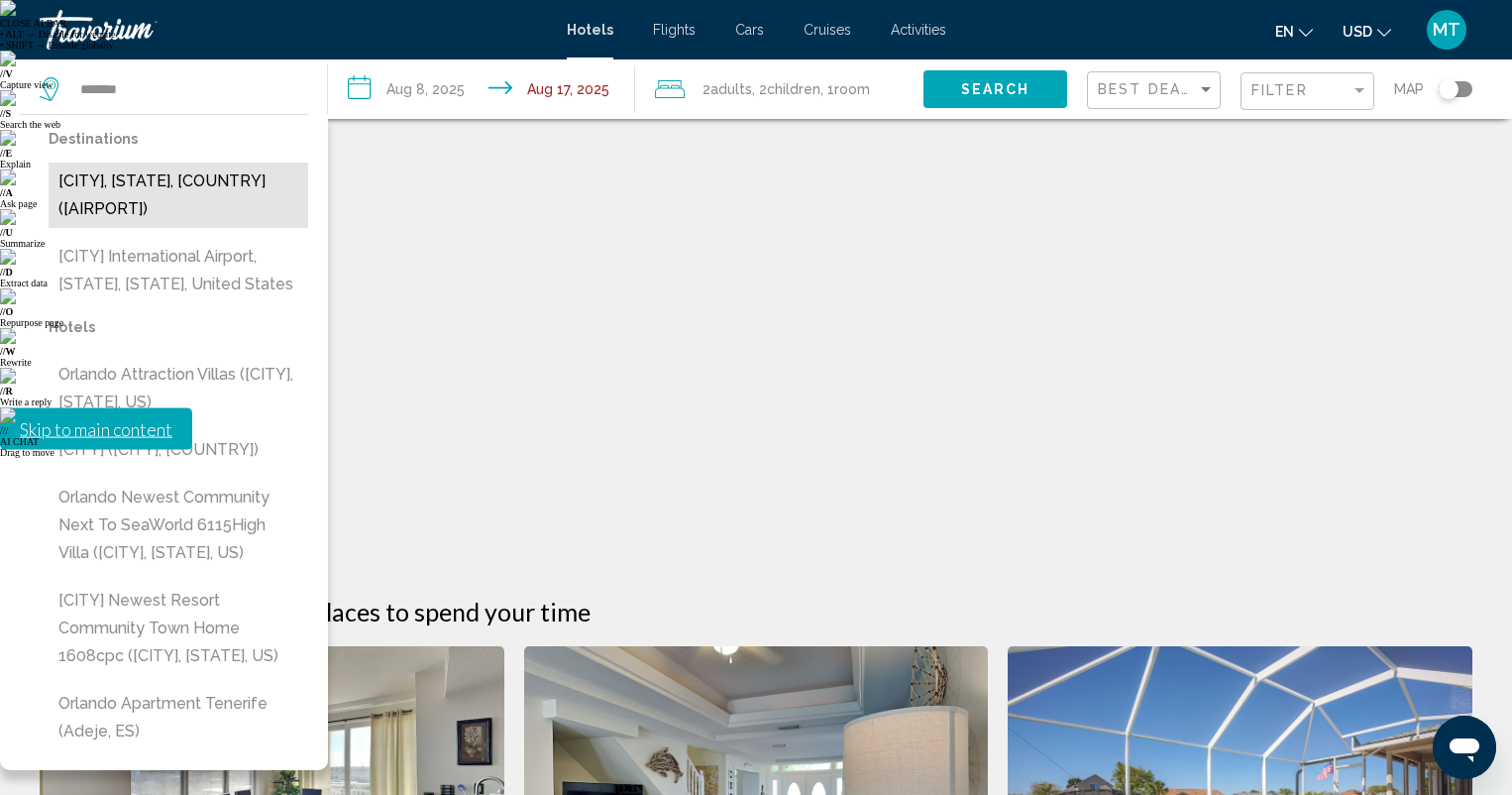 click on "[CITY], [STATE], [COUNTRY] ([CODE])" at bounding box center [178, 195] 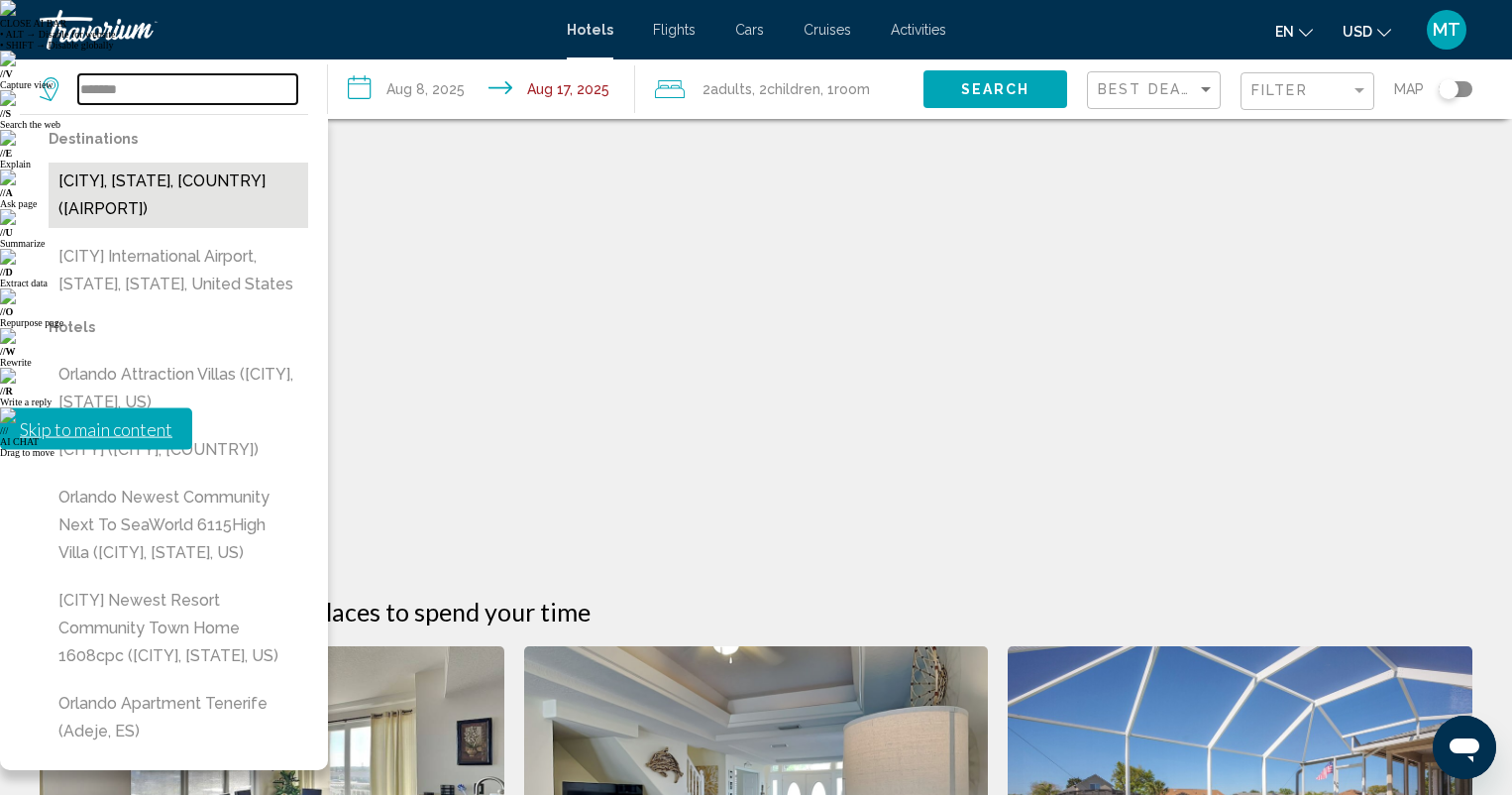type on "**********" 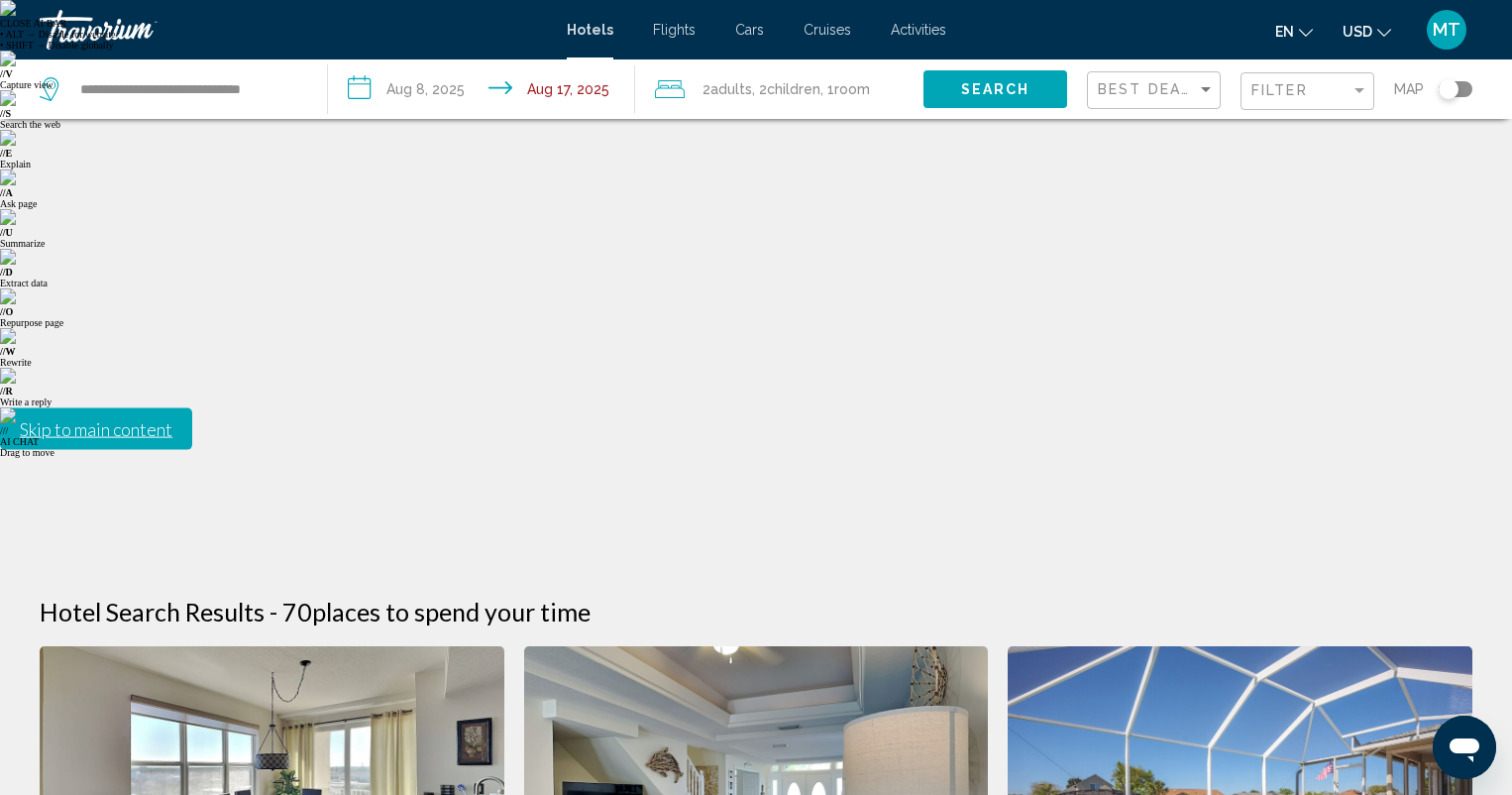 click on "Search" 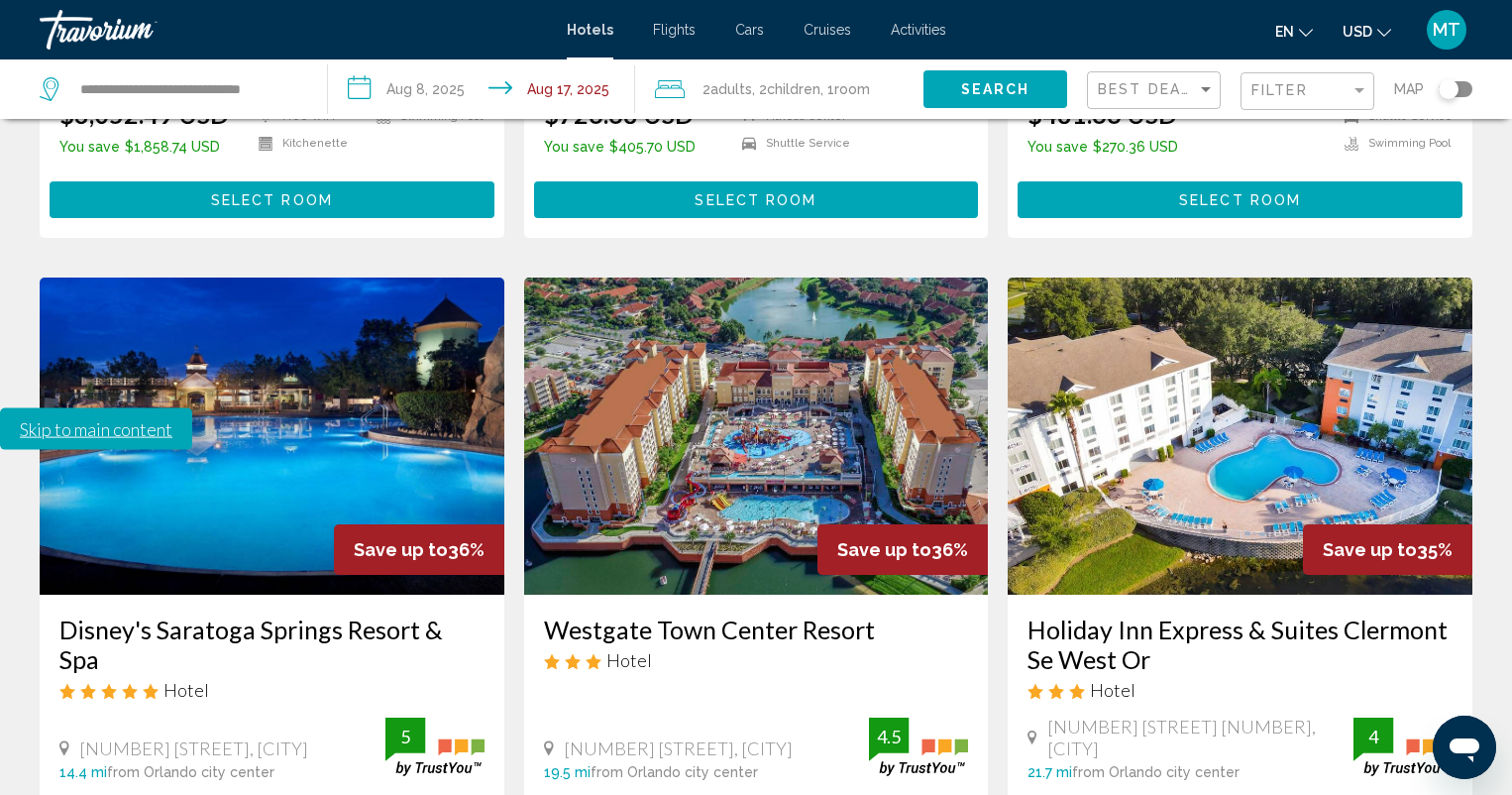 scroll, scrollTop: 2584, scrollLeft: 0, axis: vertical 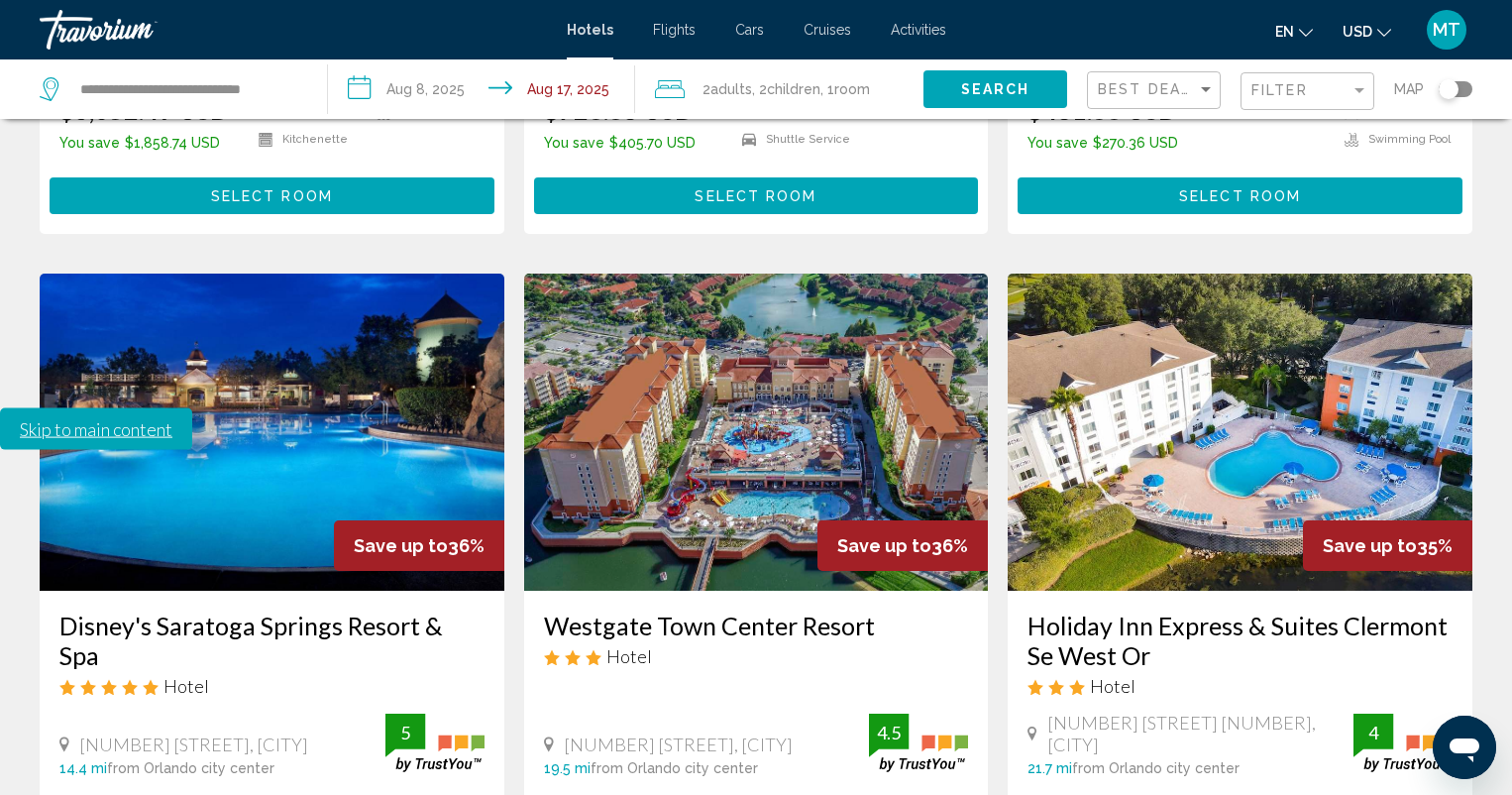 click on "3" at bounding box center (687, 1033) 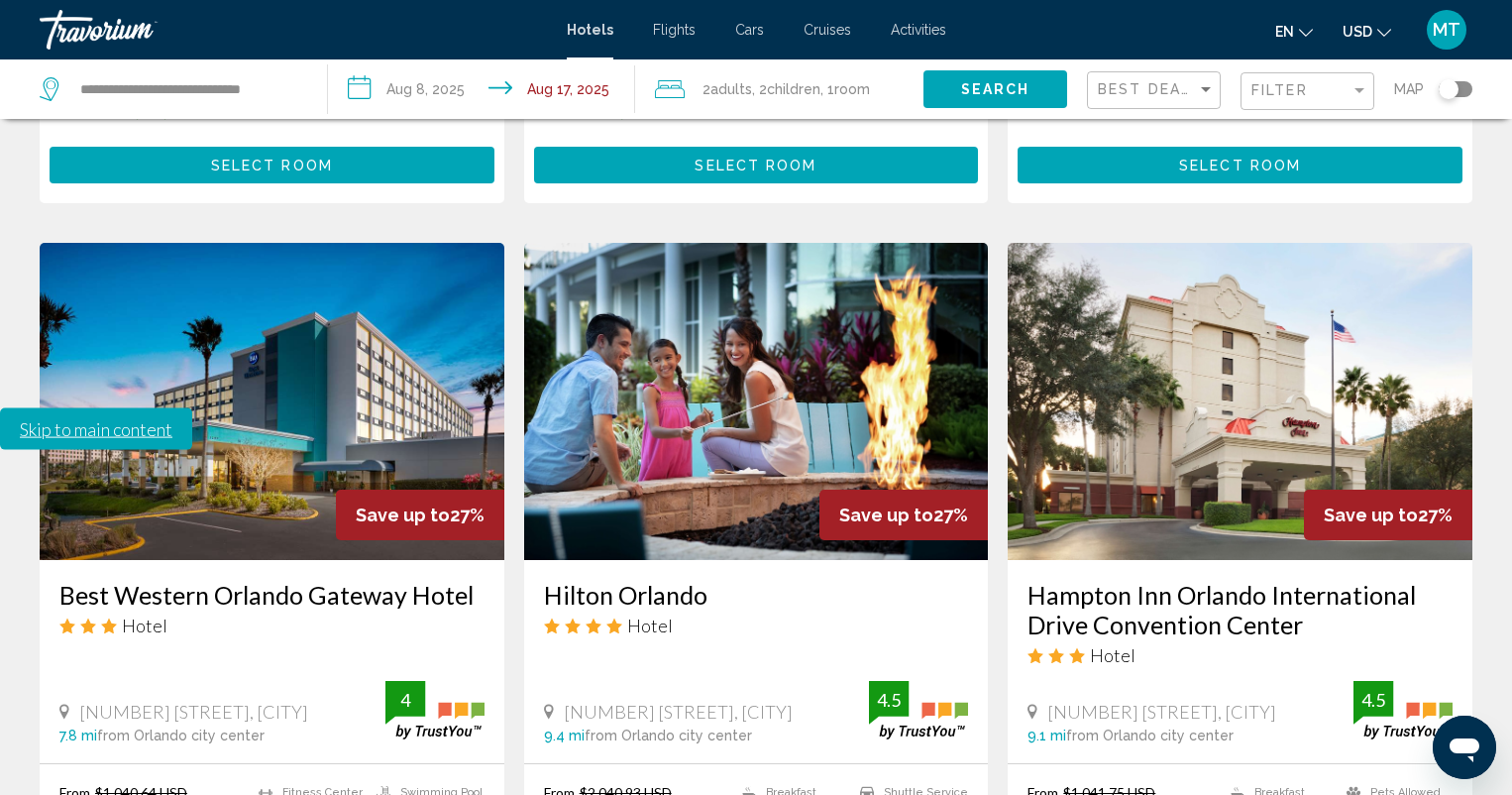 scroll, scrollTop: 2663, scrollLeft: 0, axis: vertical 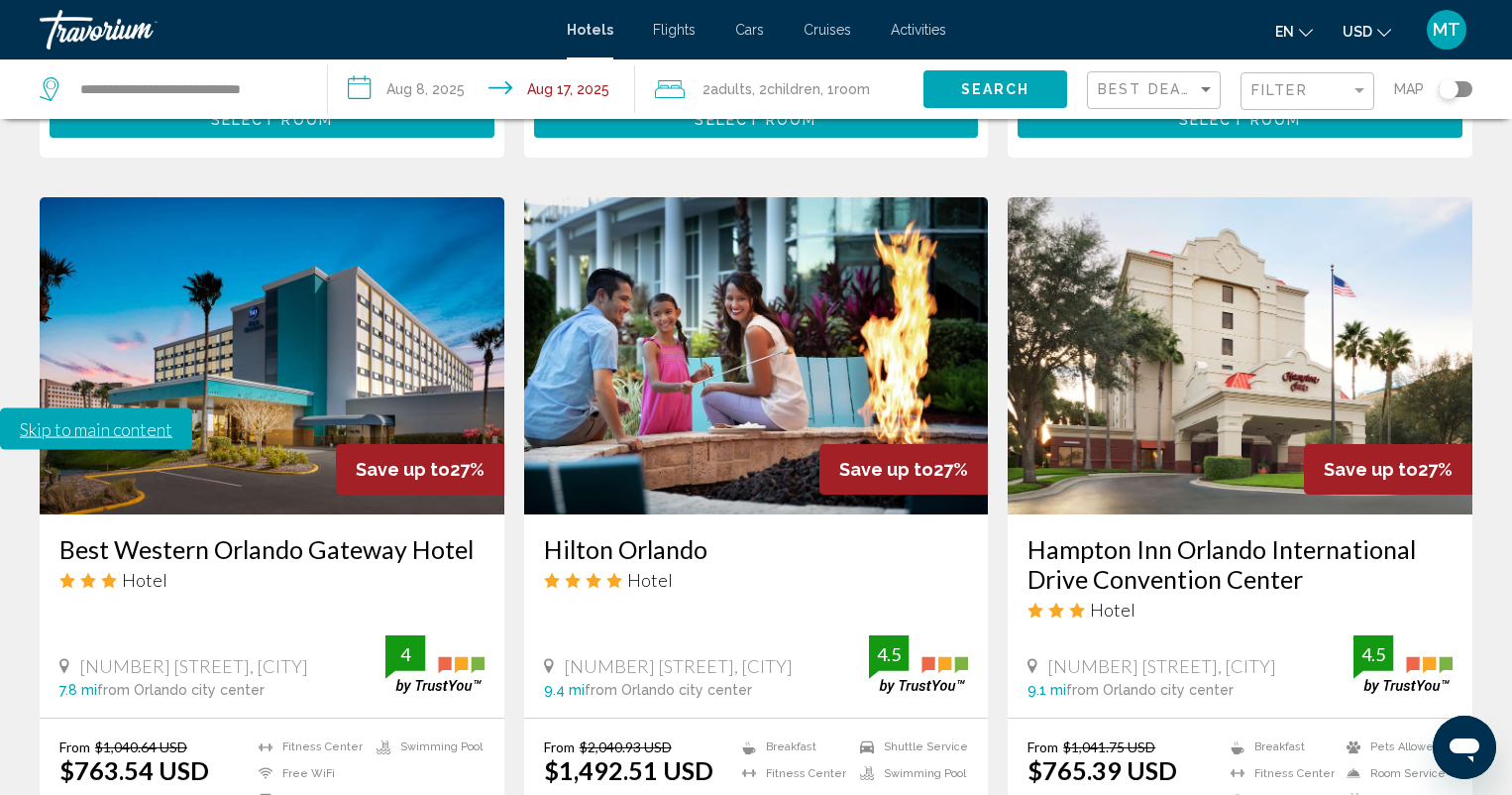 click on "page  2" at bounding box center (617, 954) 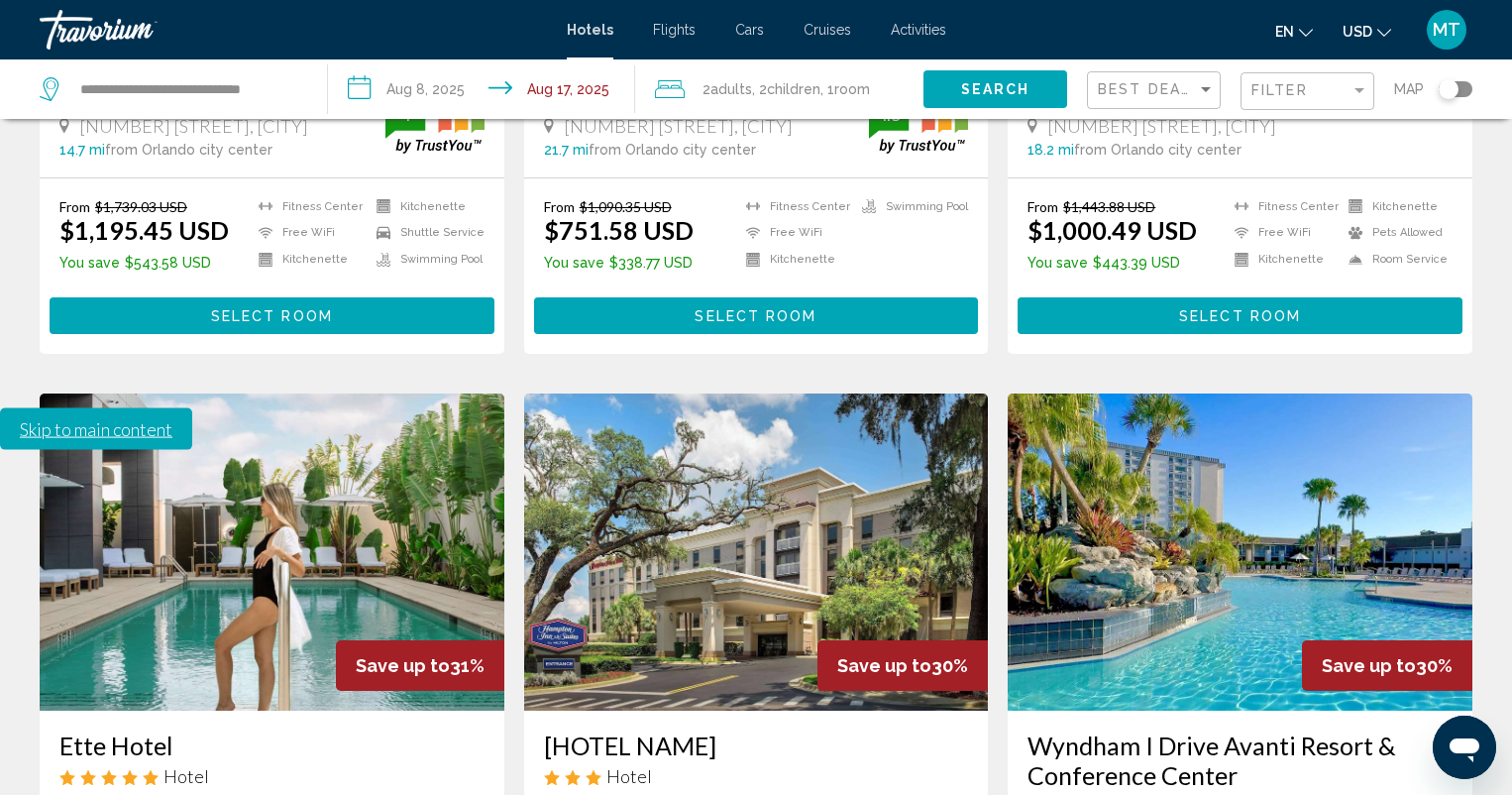 scroll, scrollTop: 2465, scrollLeft: 0, axis: vertical 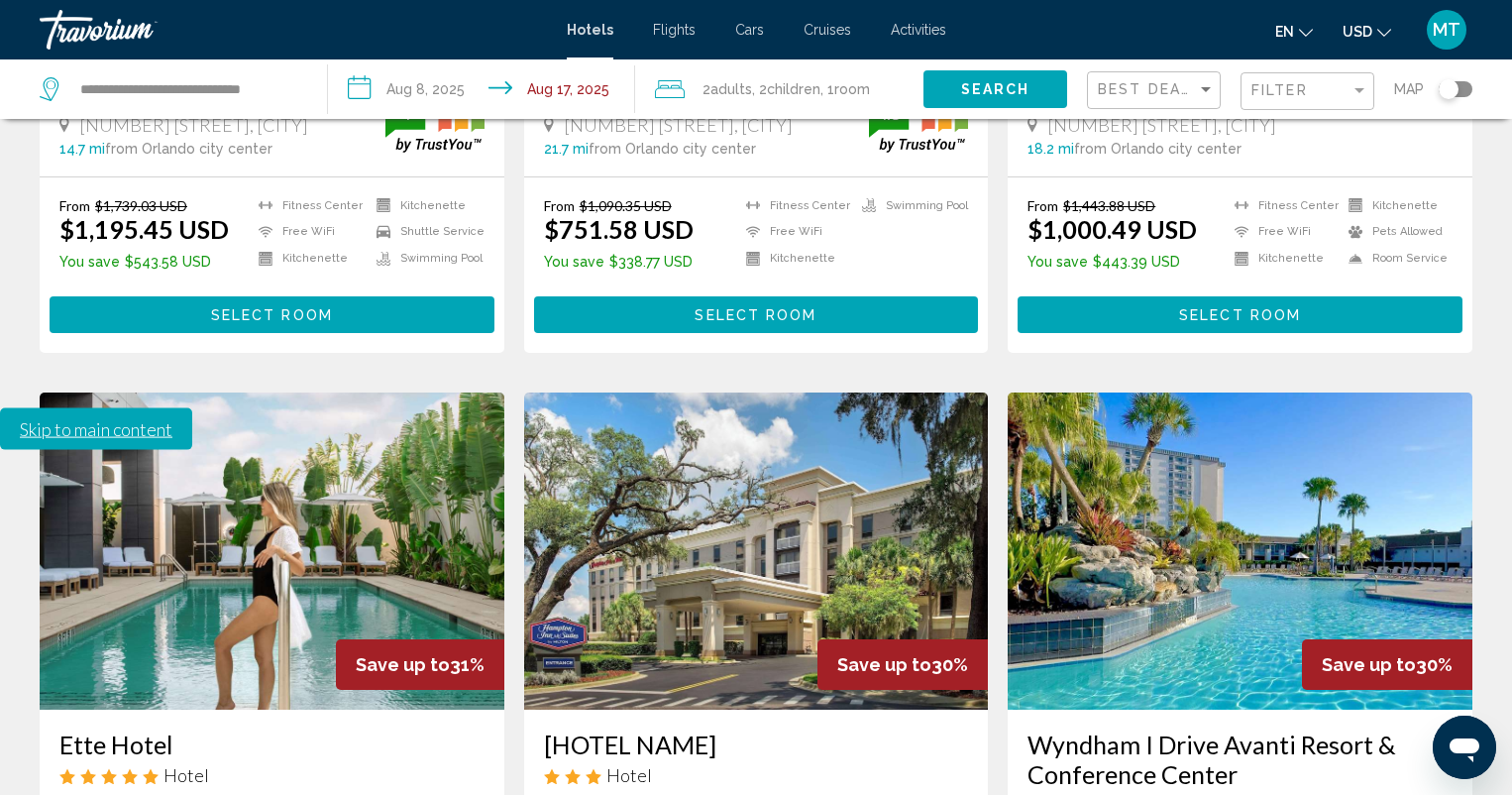 click on "4" at bounding box center (756, 1150) 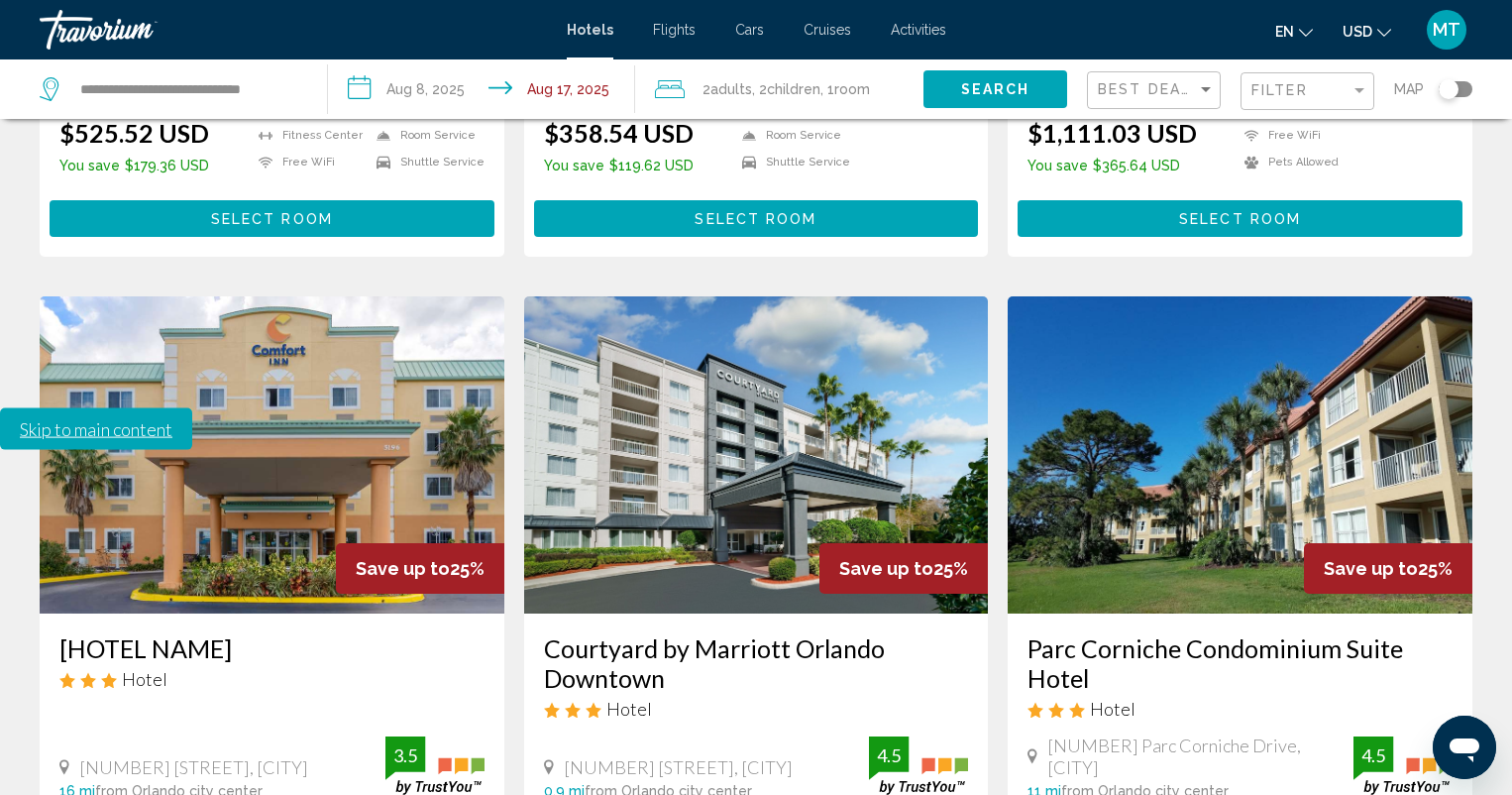 scroll, scrollTop: 2586, scrollLeft: 0, axis: vertical 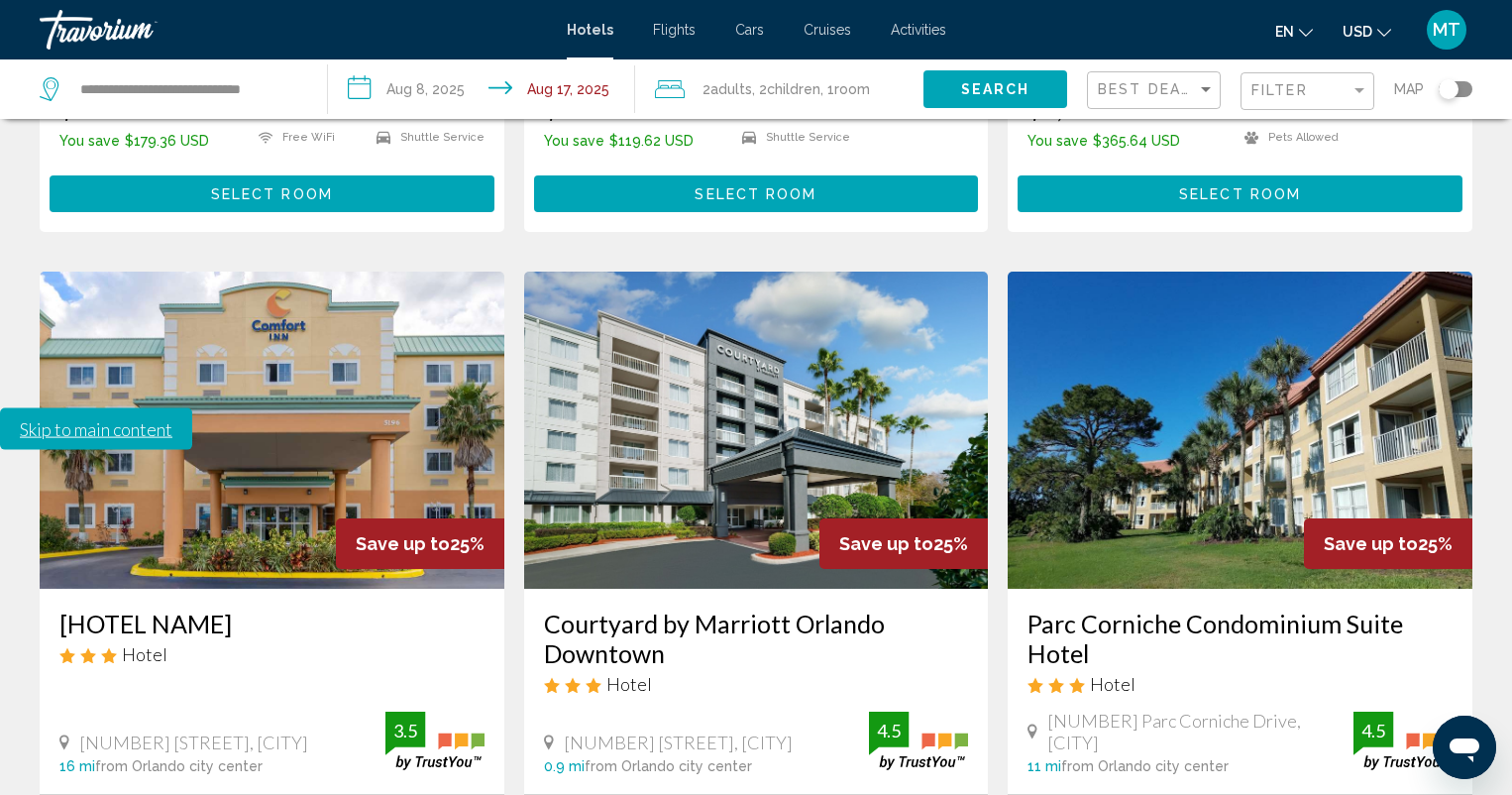 click on "5" at bounding box center [825, 1031] 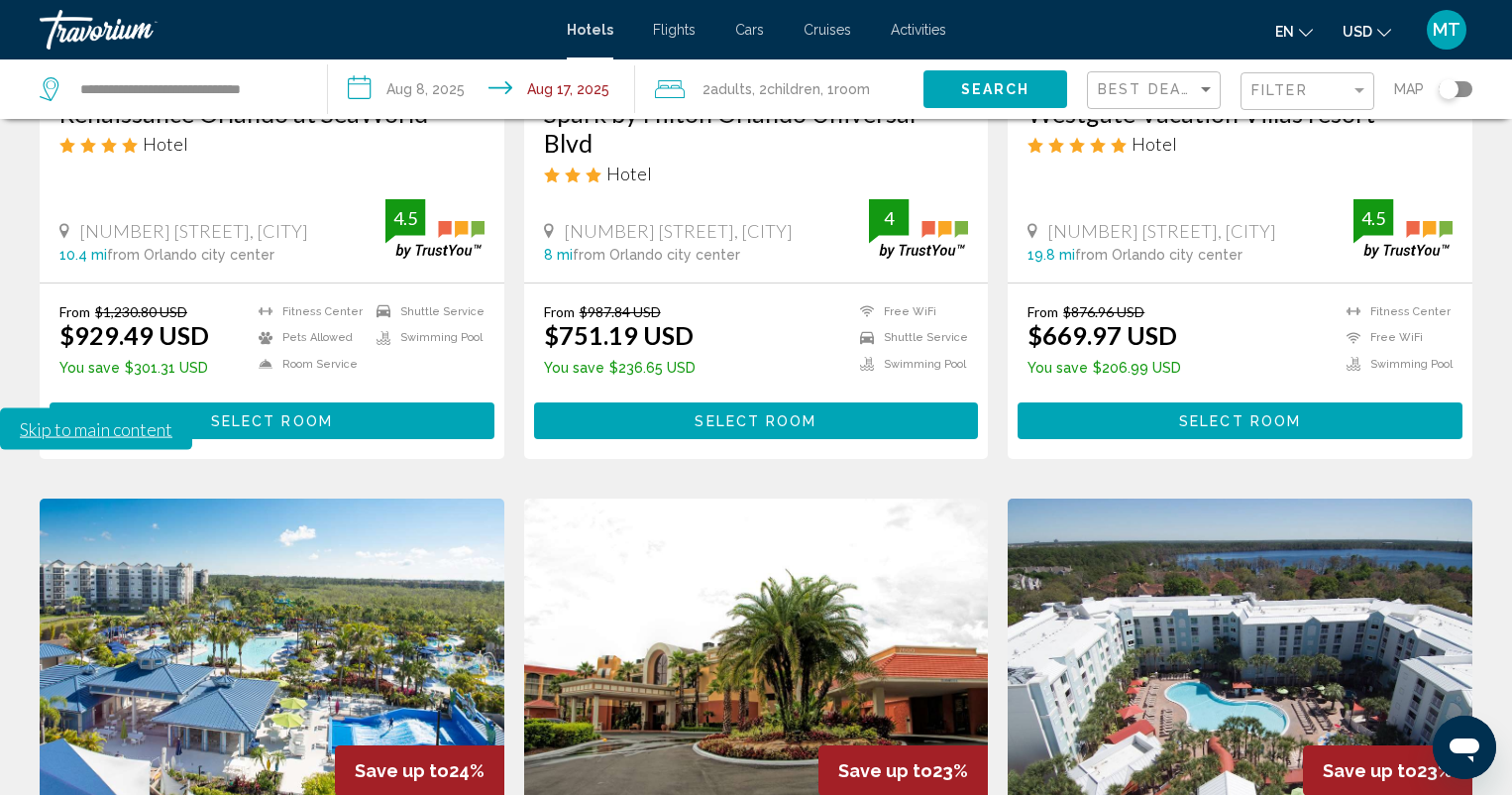 scroll, scrollTop: 1600, scrollLeft: 0, axis: vertical 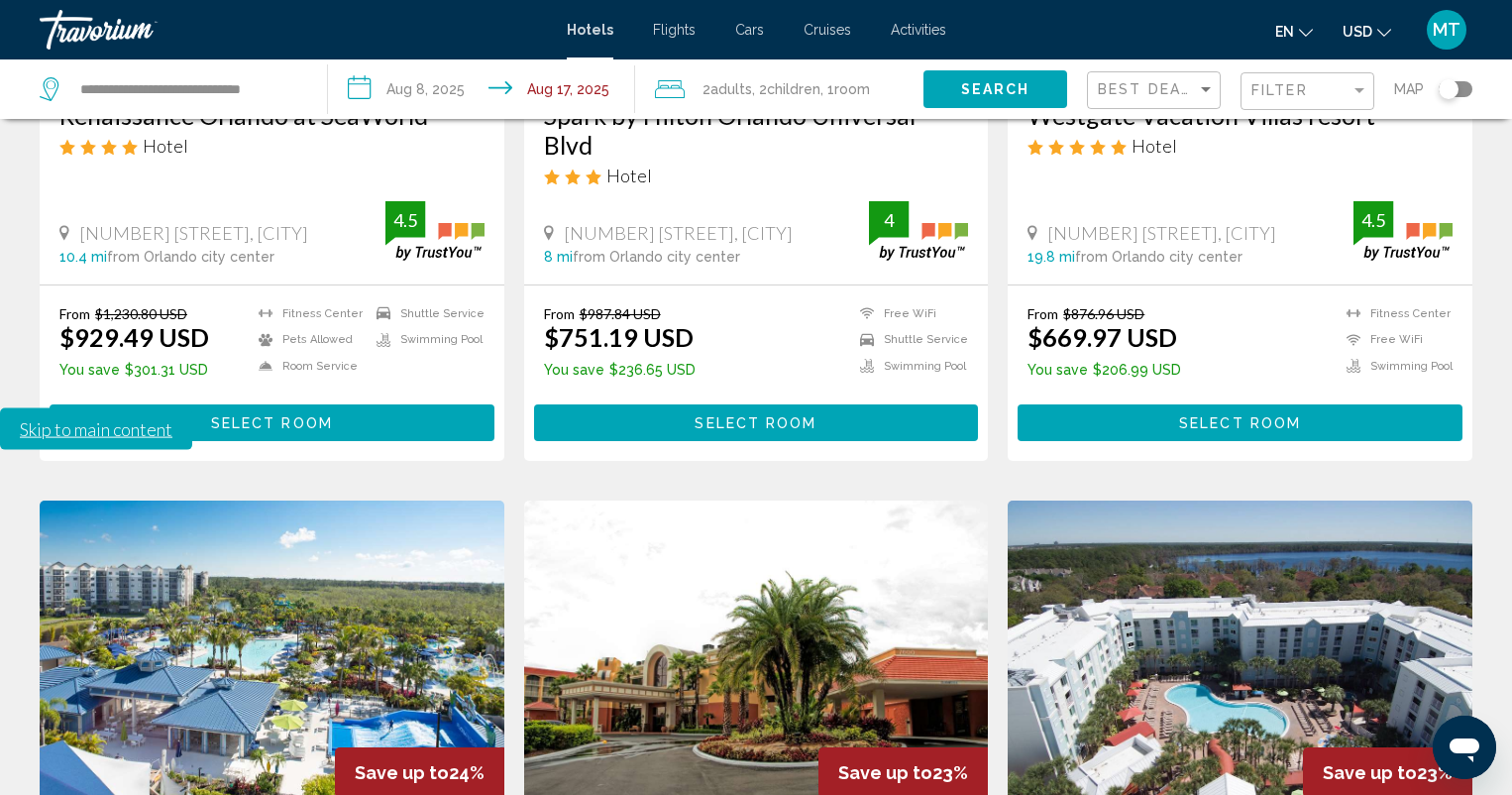 click at bounding box center [271, 659] 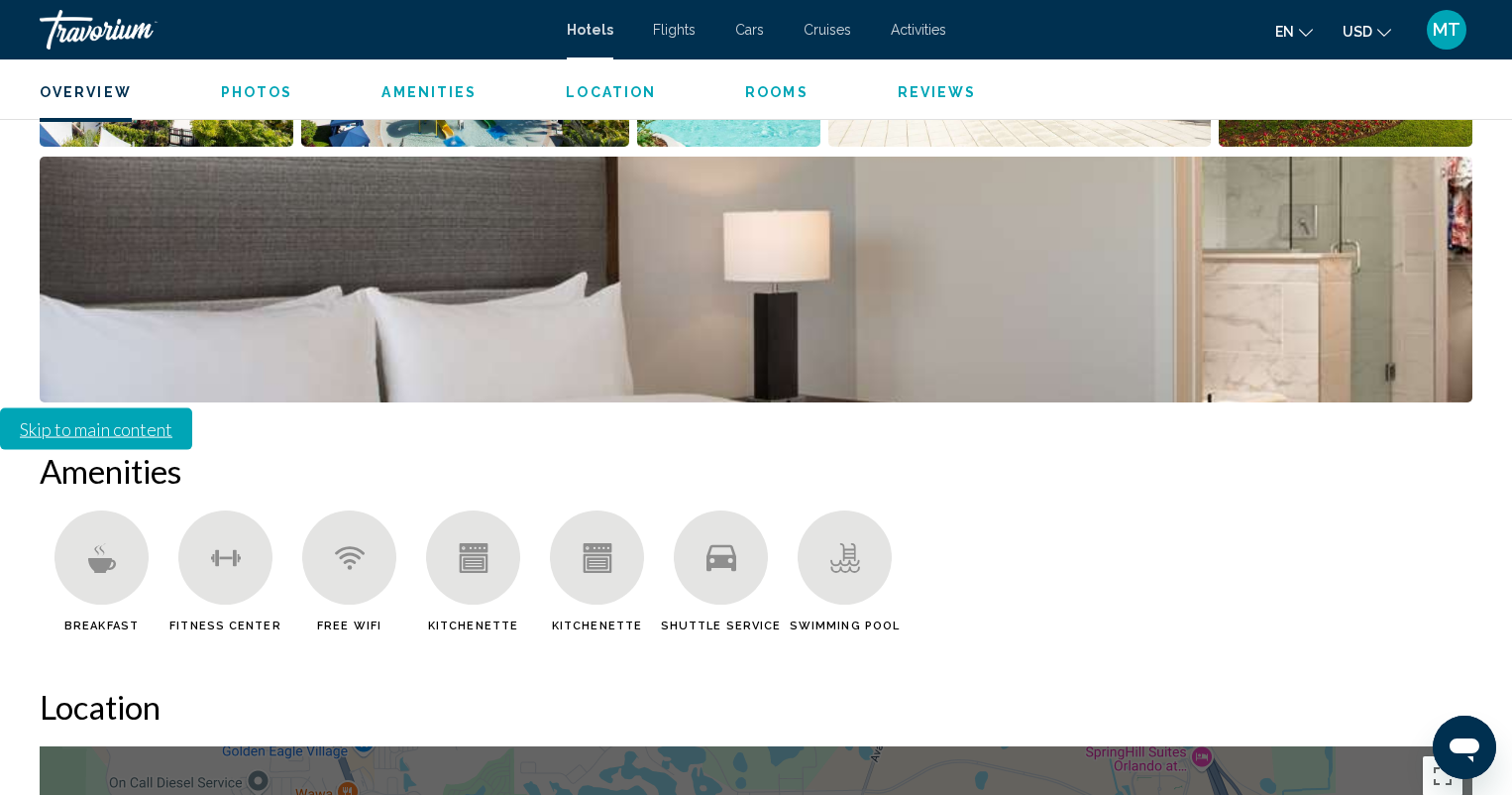 scroll, scrollTop: 0, scrollLeft: 0, axis: both 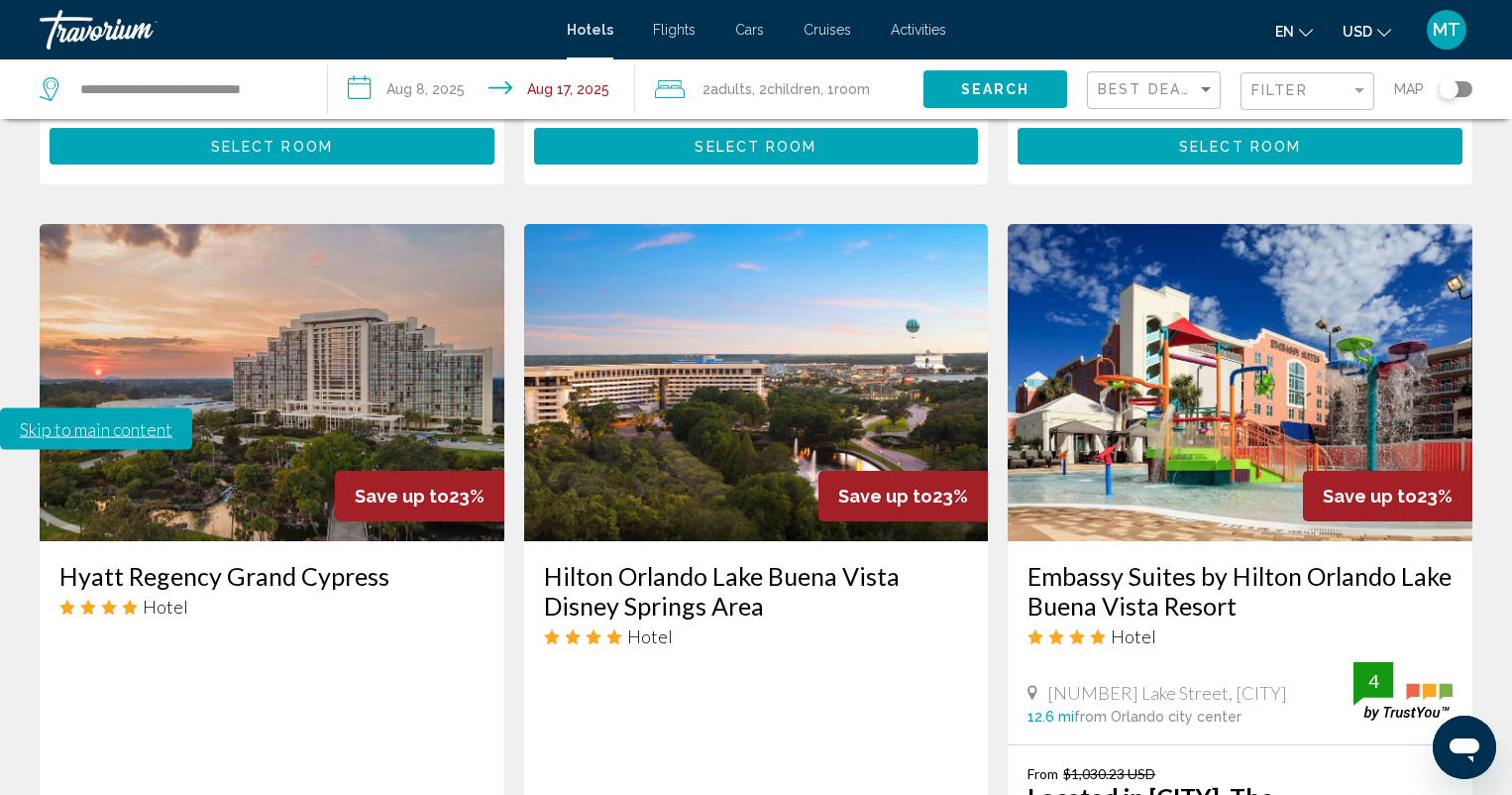 click on "6" at bounding box center (825, 1391) 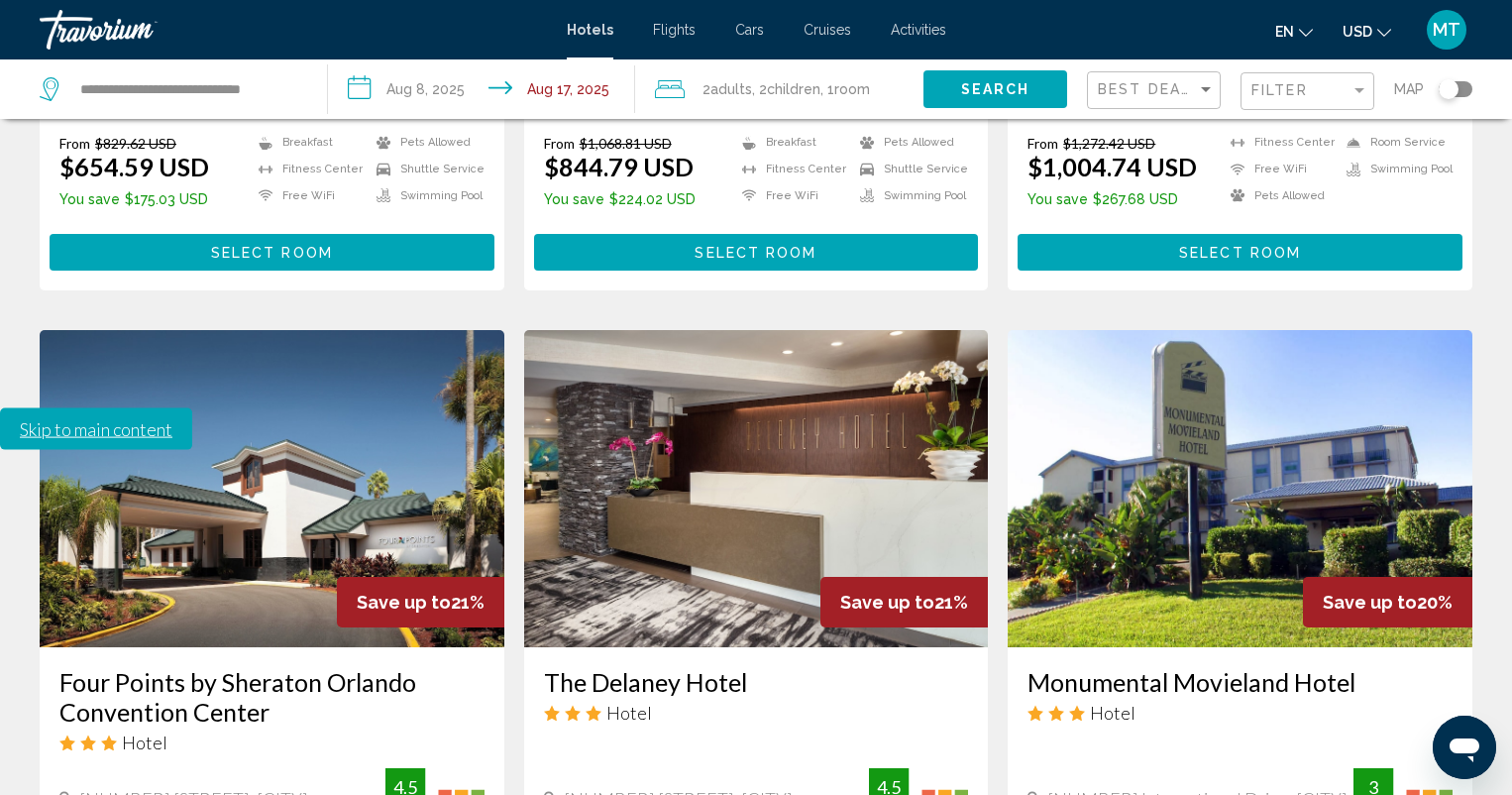 scroll, scrollTop: 2570, scrollLeft: 0, axis: vertical 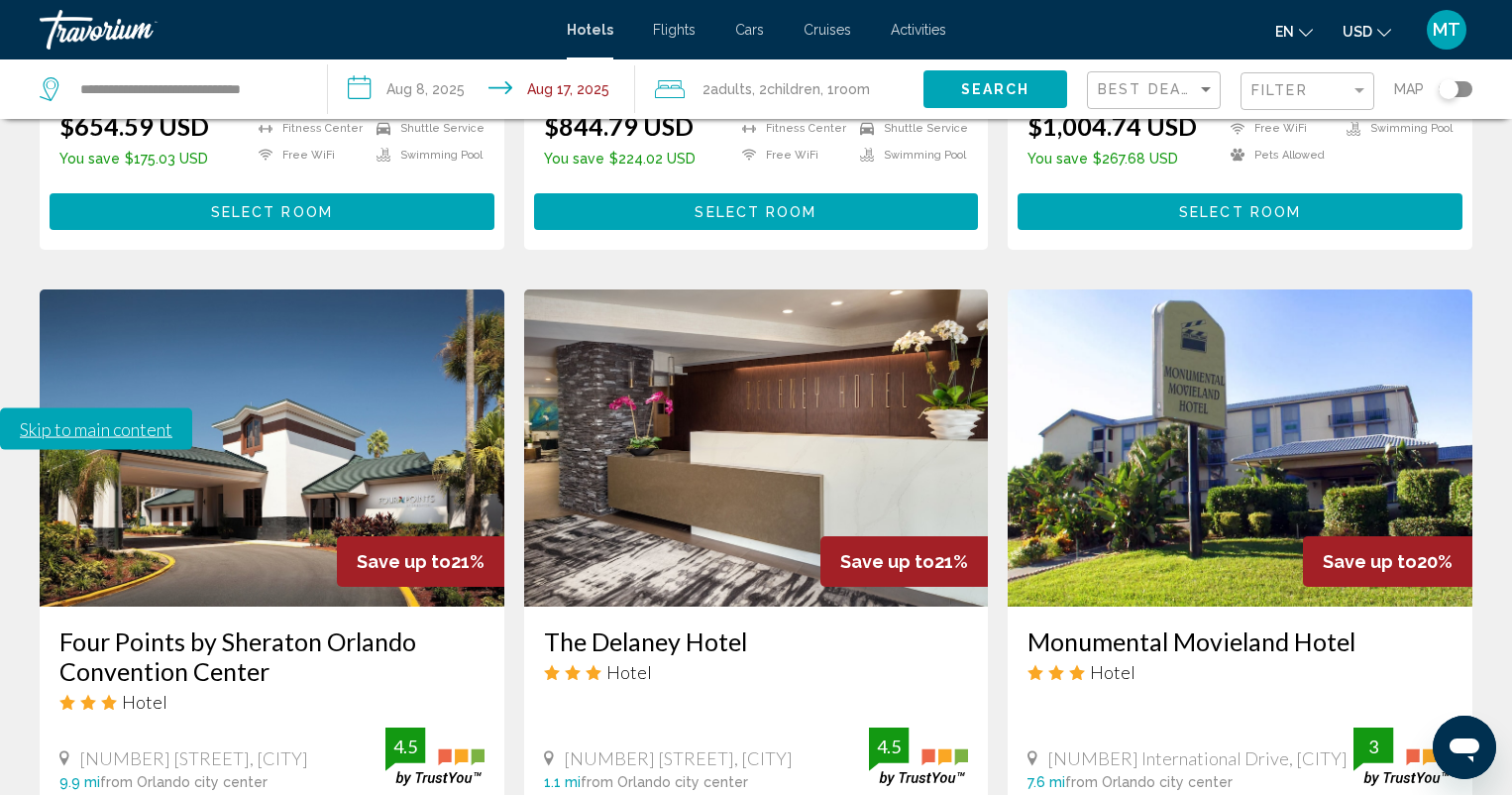 click on "..." at bounding box center [895, 1047] 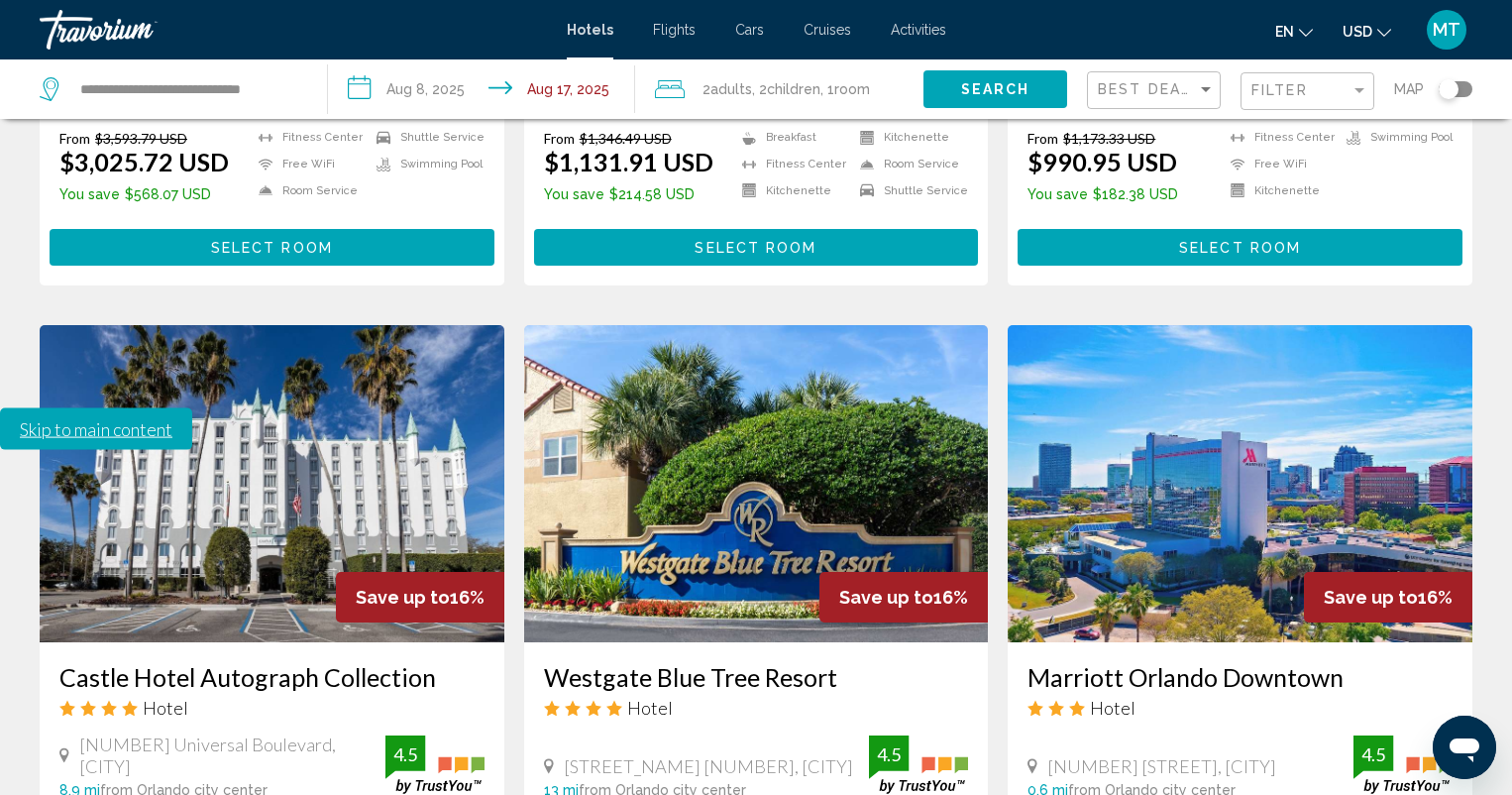 scroll, scrollTop: 2581, scrollLeft: 0, axis: vertical 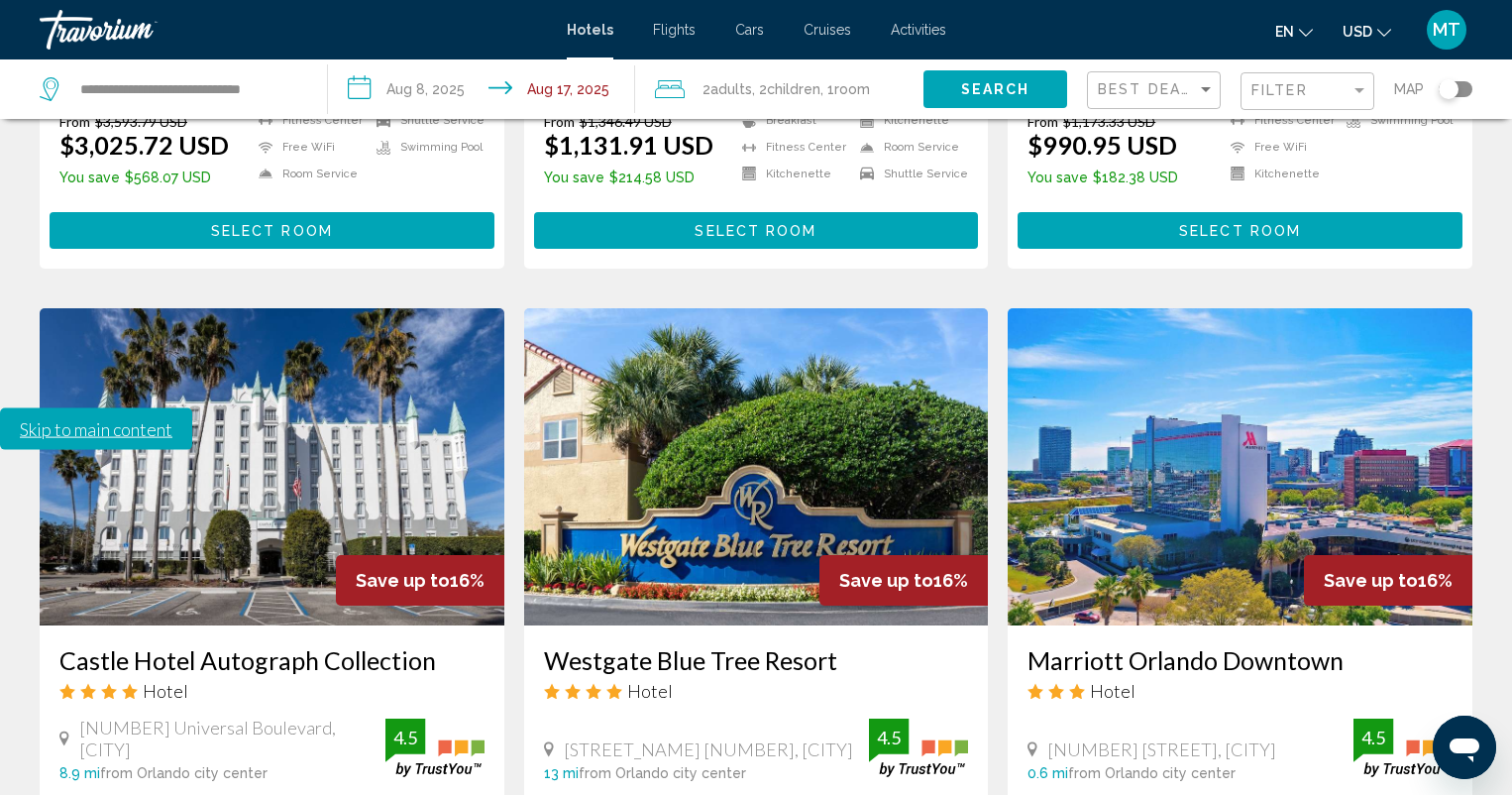 click on "page  ..." at bounding box center (895, 1037) 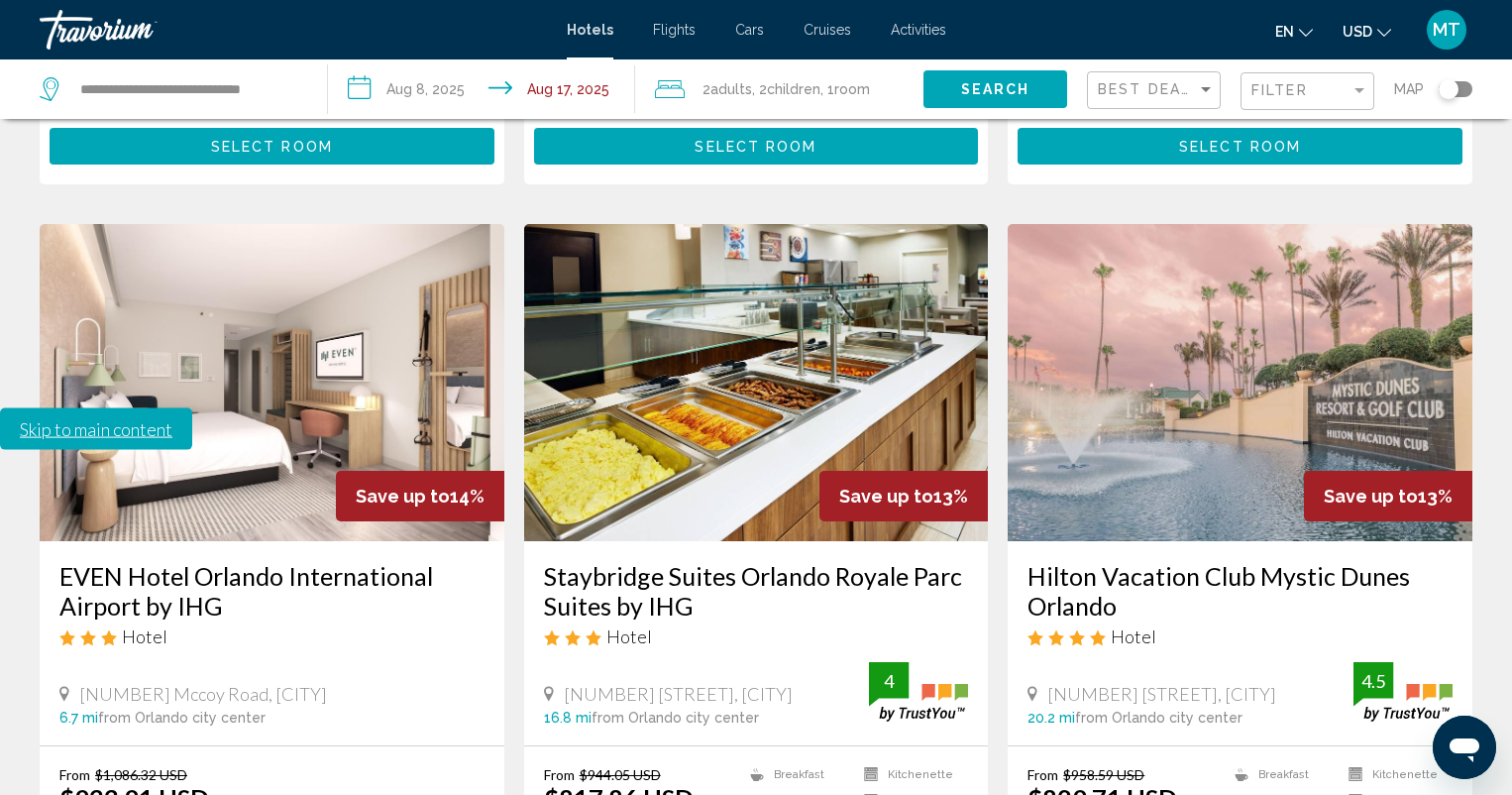 scroll, scrollTop: 2664, scrollLeft: 0, axis: vertical 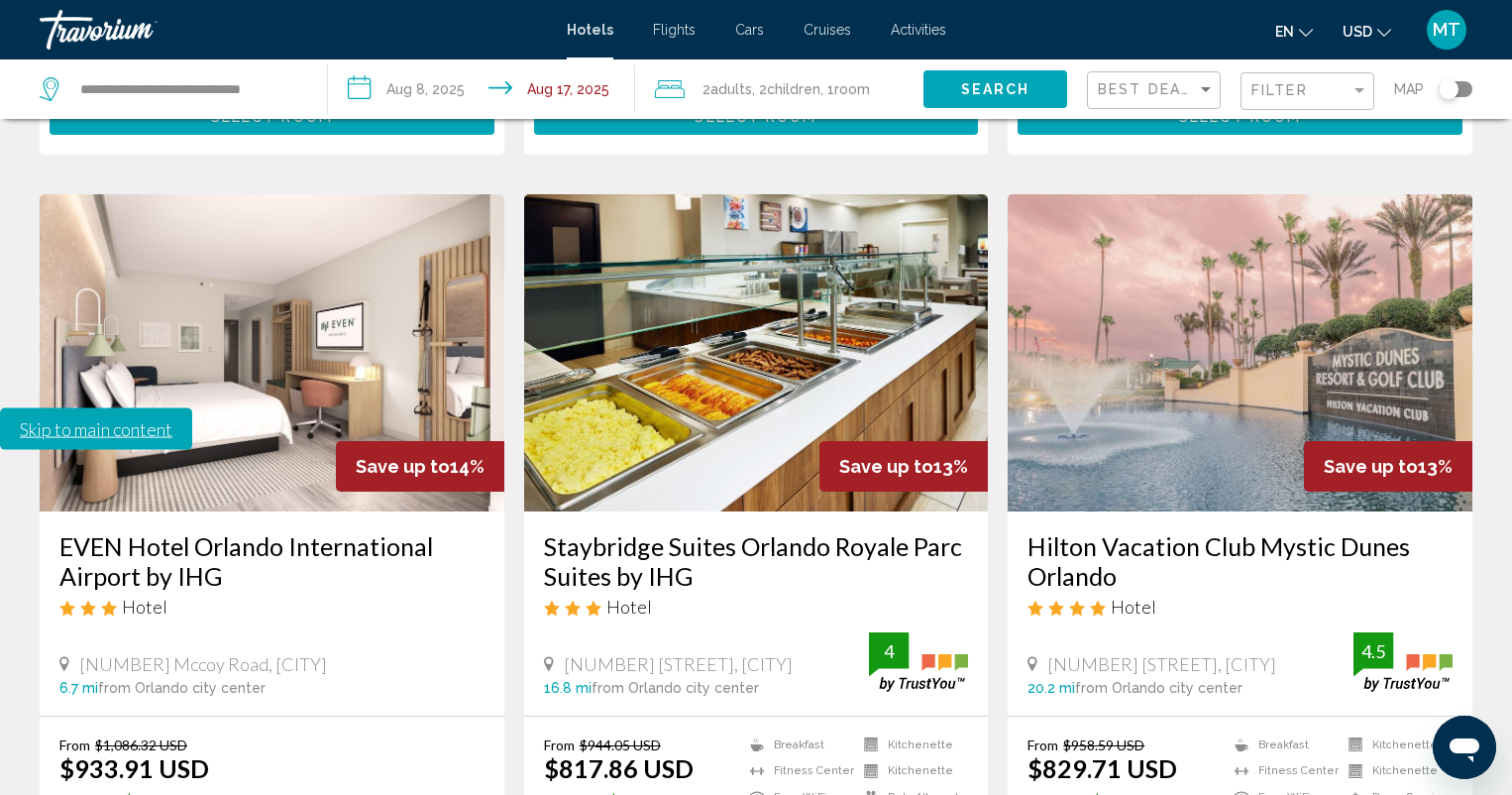 click on "..." at bounding box center [895, 952] 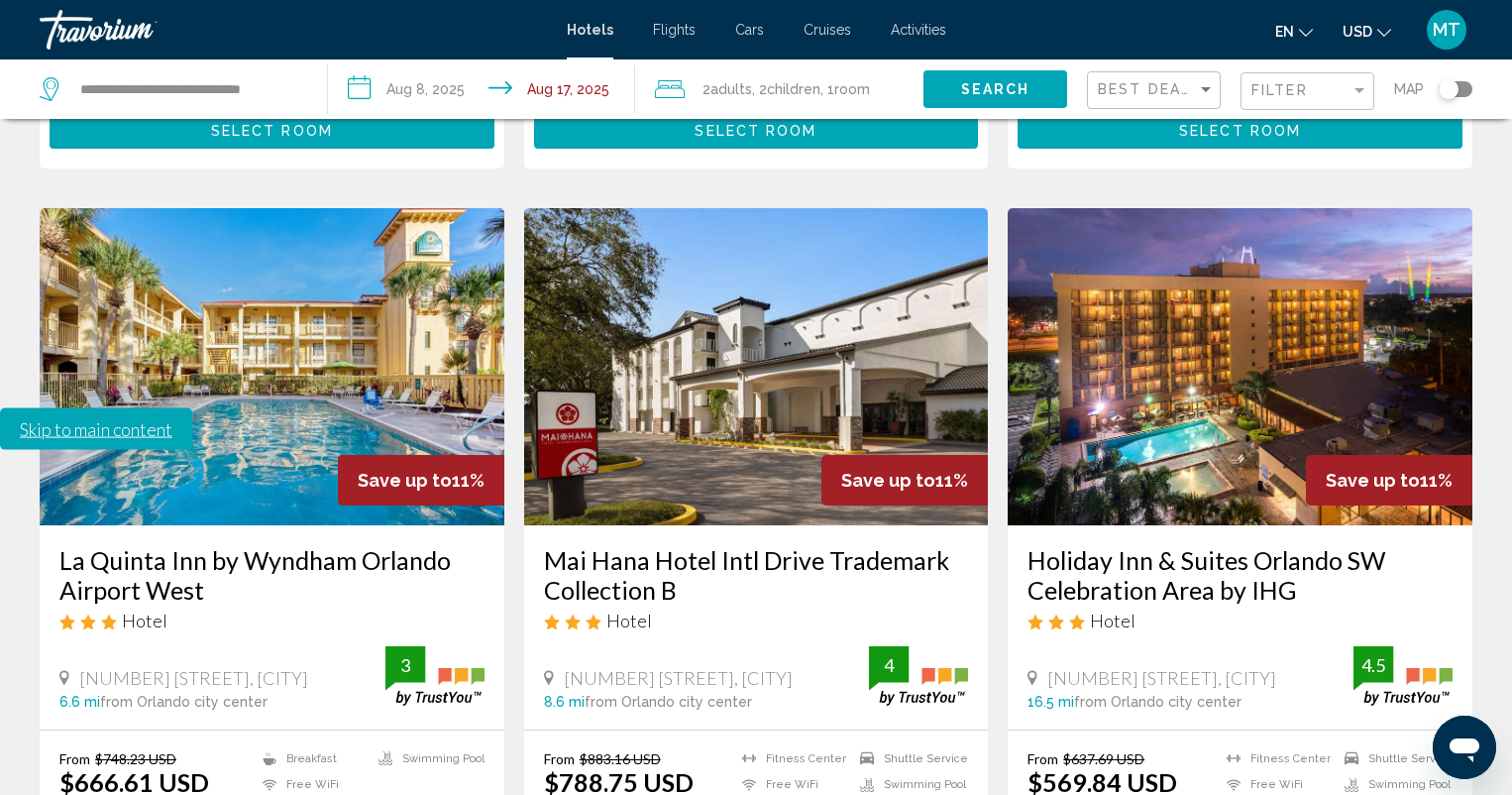scroll, scrollTop: 2638, scrollLeft: 0, axis: vertical 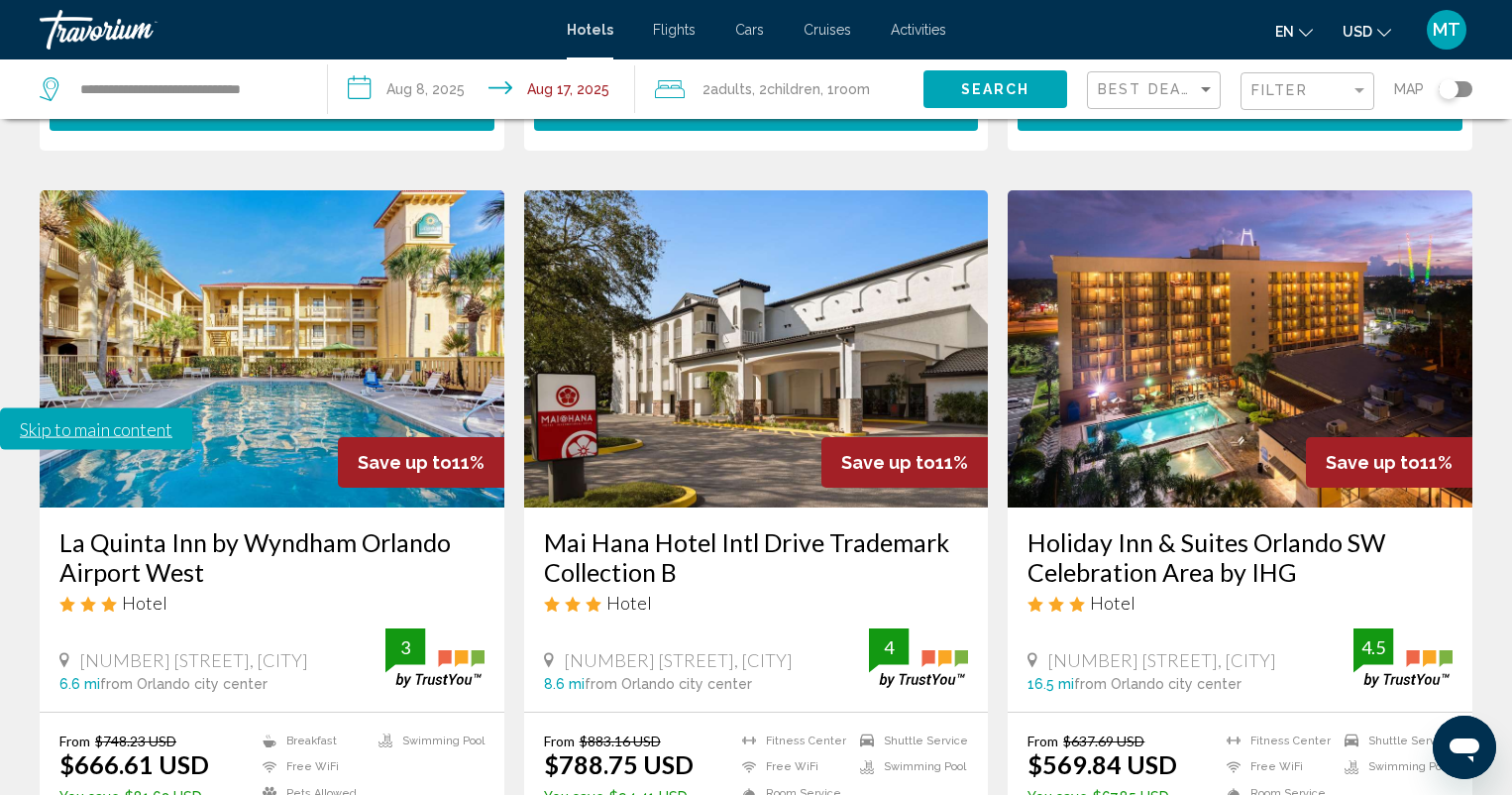 click on "page  ..." at bounding box center [895, 948] 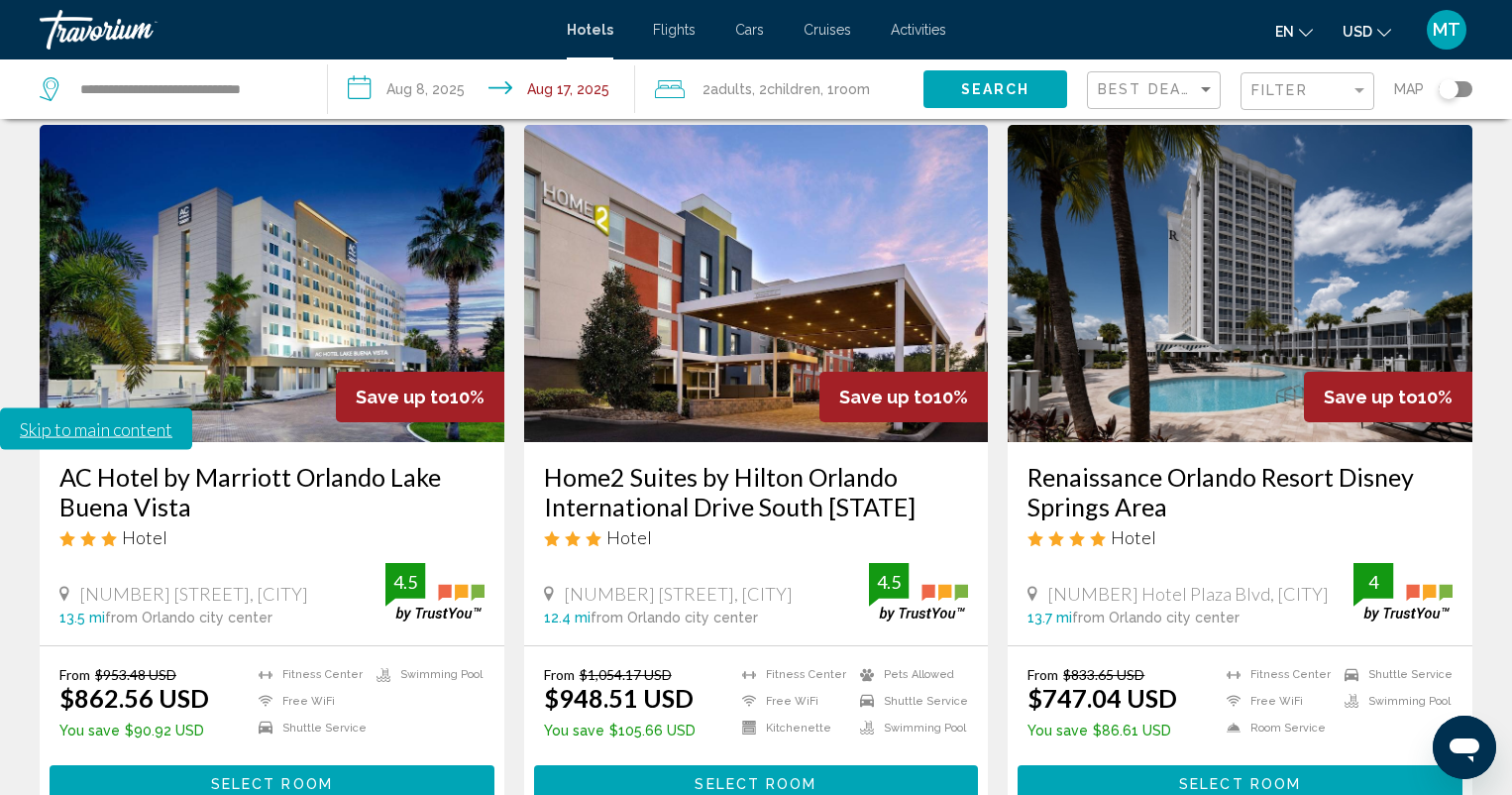 scroll, scrollTop: 0, scrollLeft: 0, axis: both 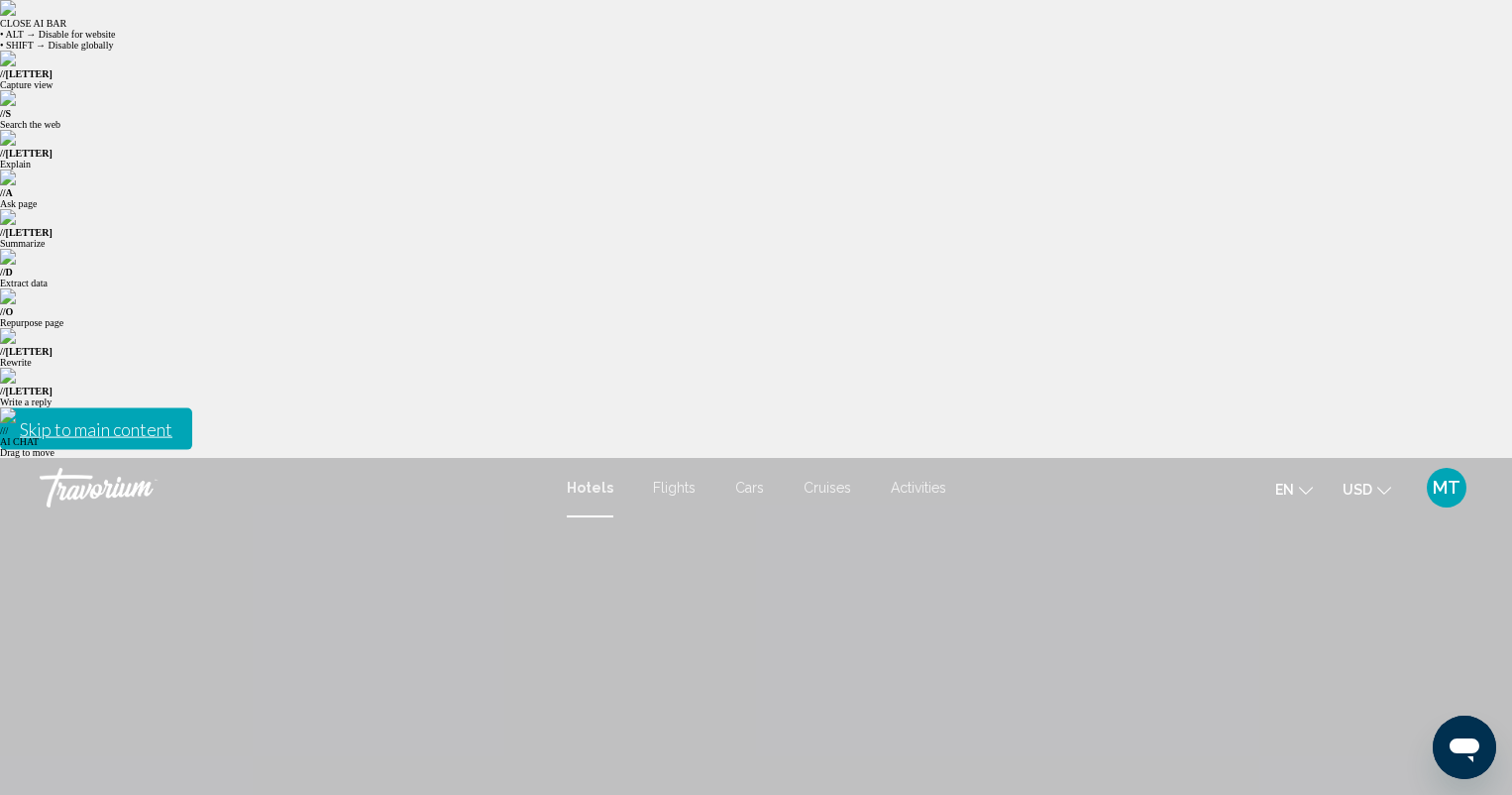 click at bounding box center (328, 1053) 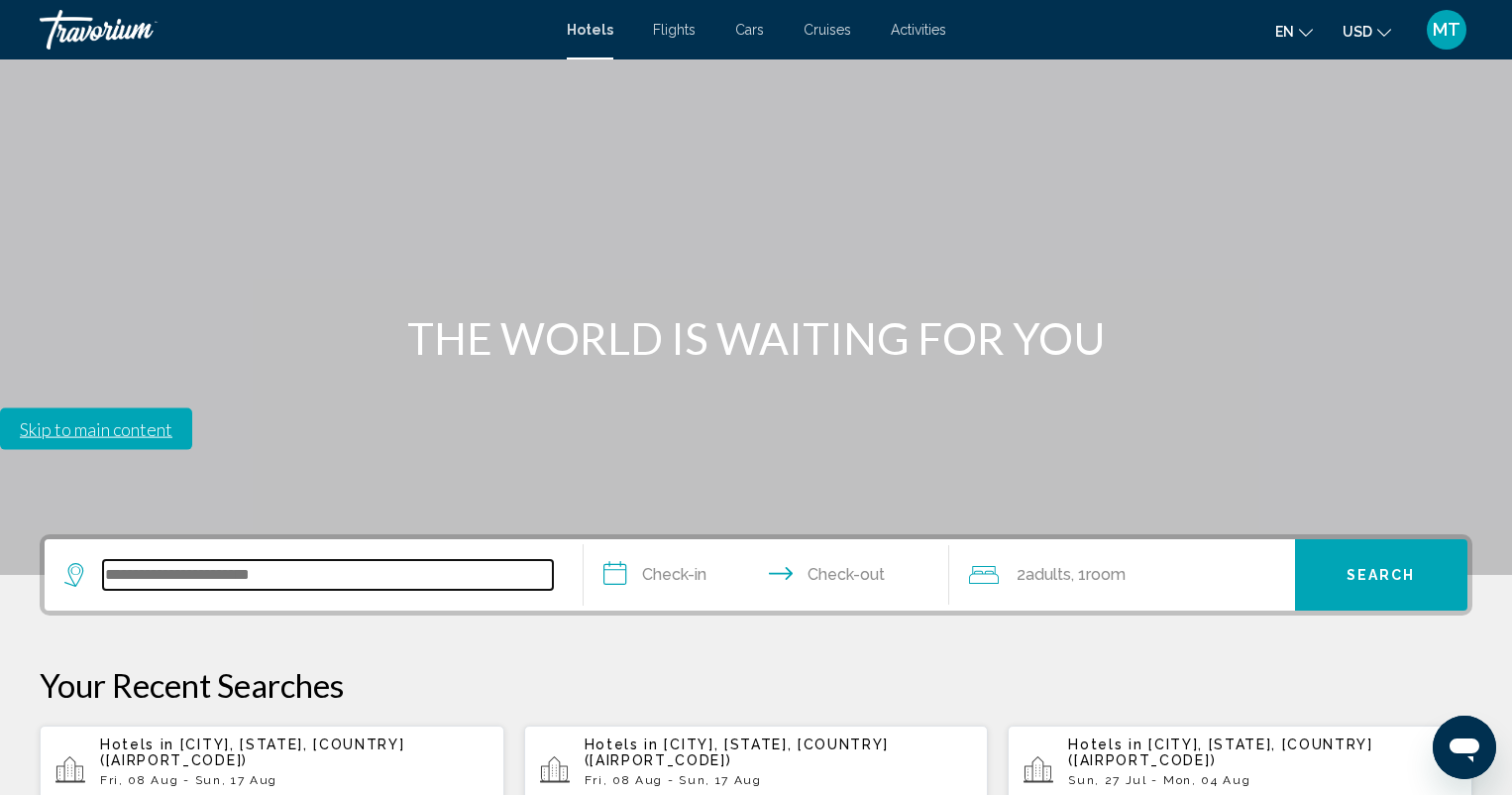 scroll, scrollTop: 490, scrollLeft: 0, axis: vertical 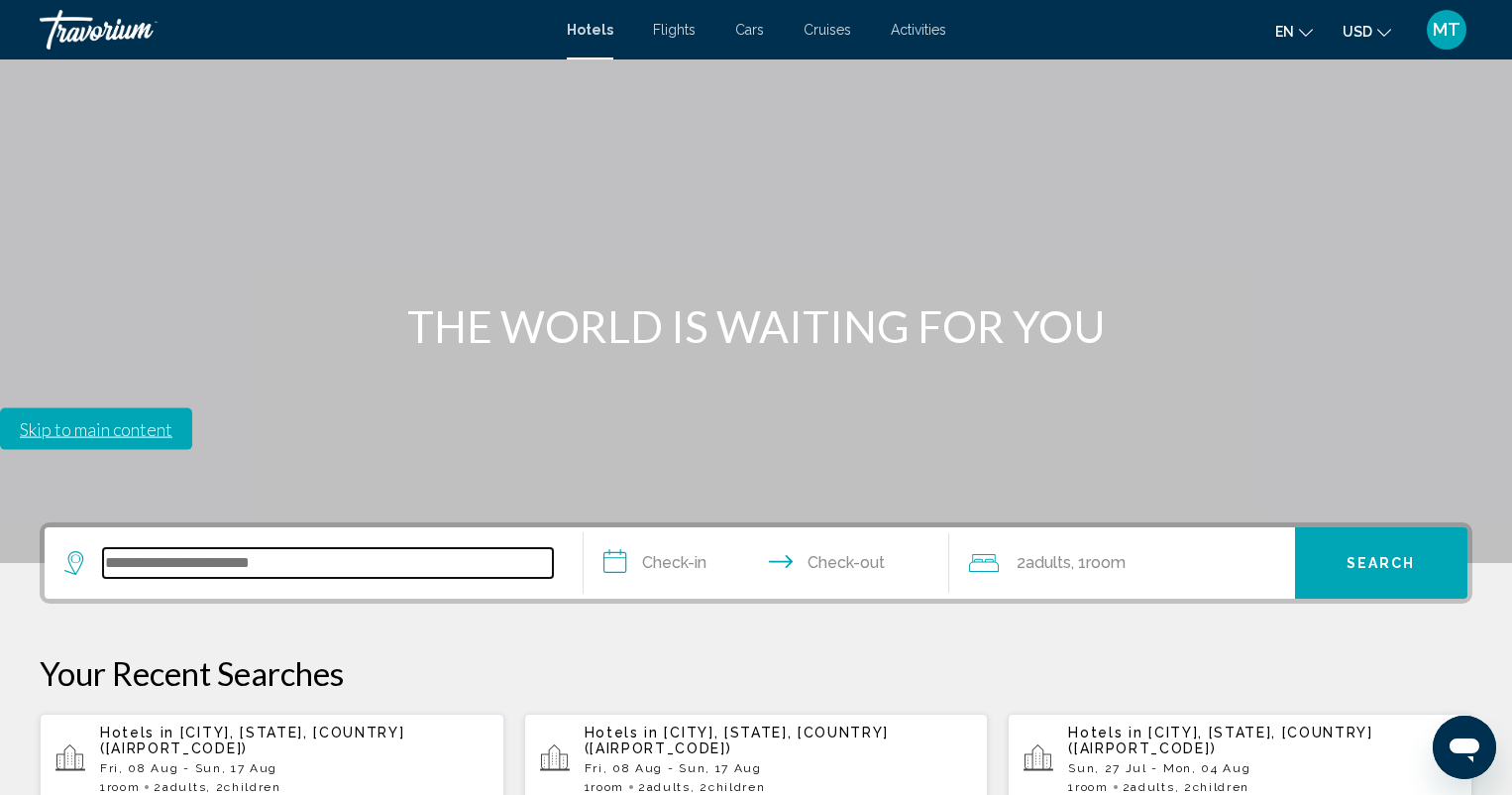 click at bounding box center (328, 563) 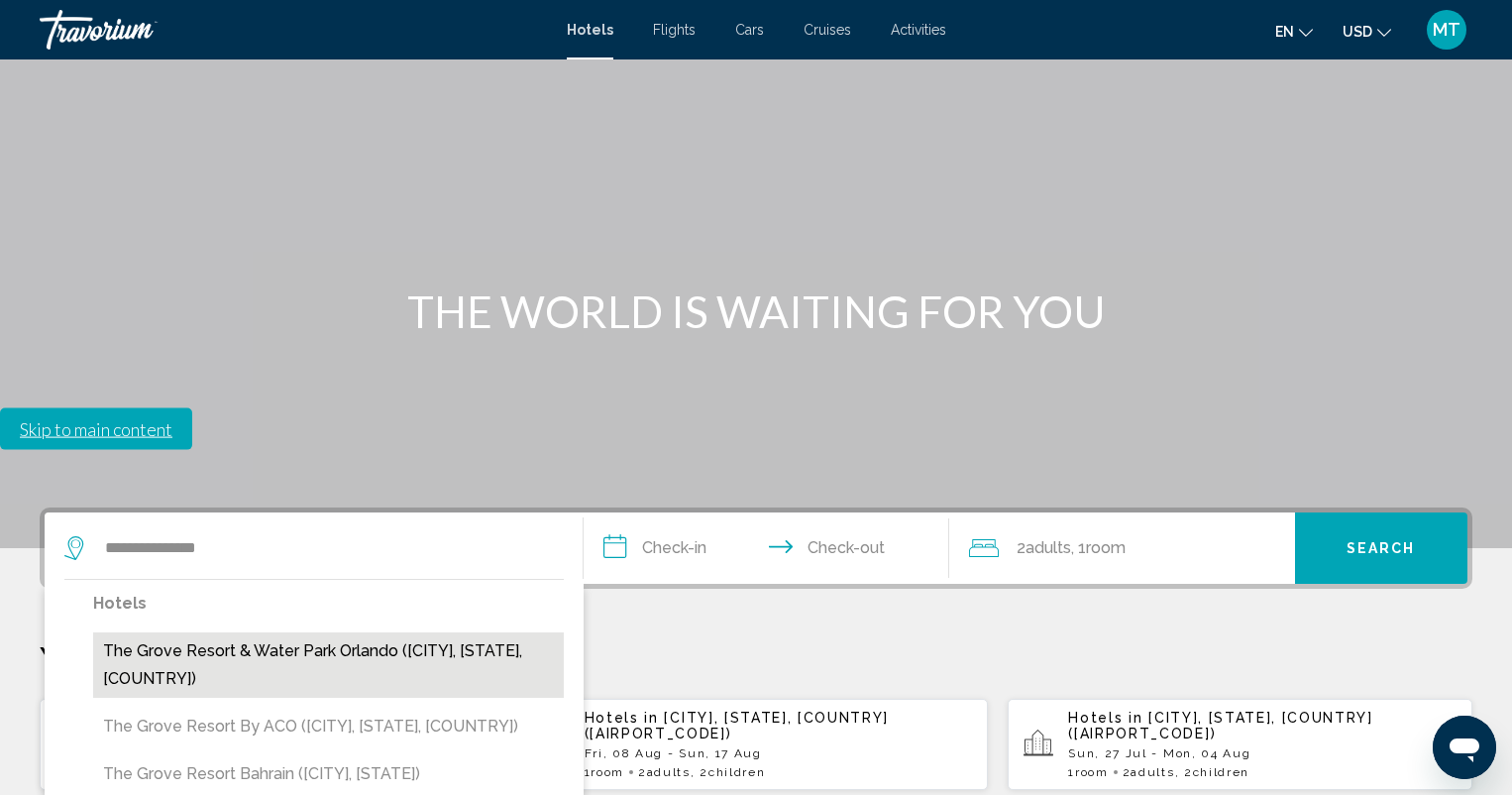 click on "The Grove Resort & Water Park Orlando ([CITY], [STATE], [COUNTRY])" at bounding box center (328, 665) 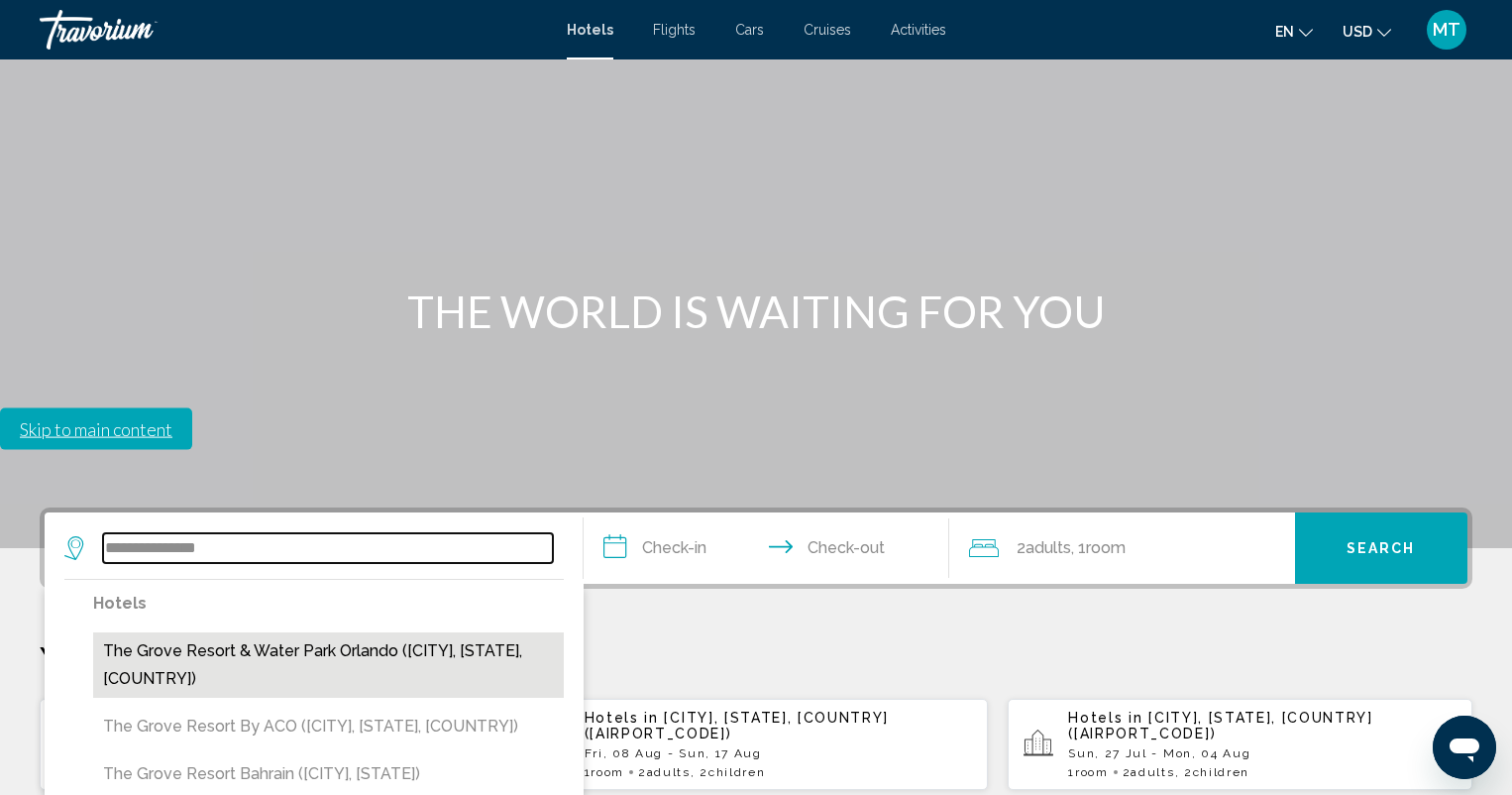 type on "**********" 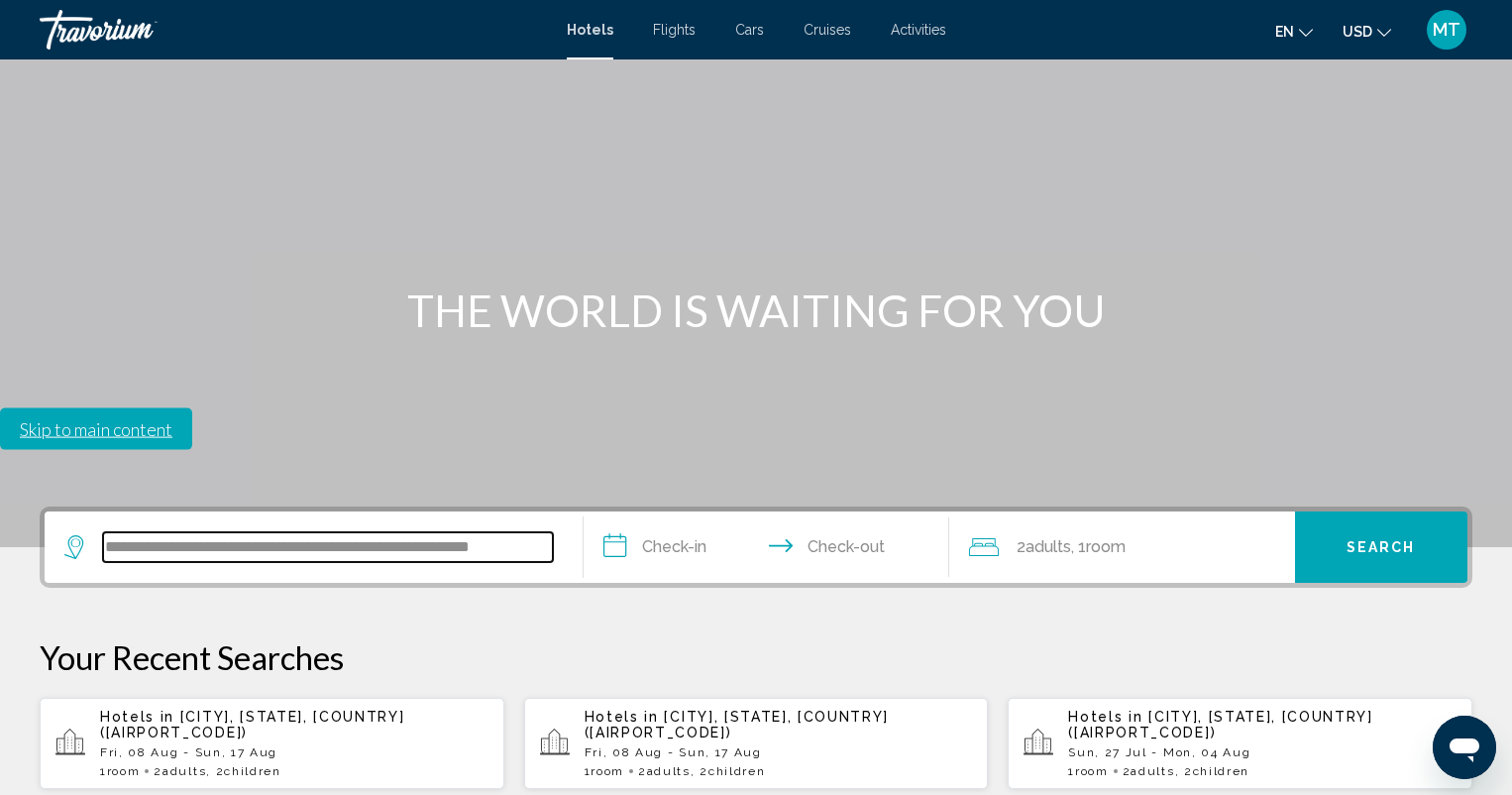 scroll, scrollTop: 490, scrollLeft: 0, axis: vertical 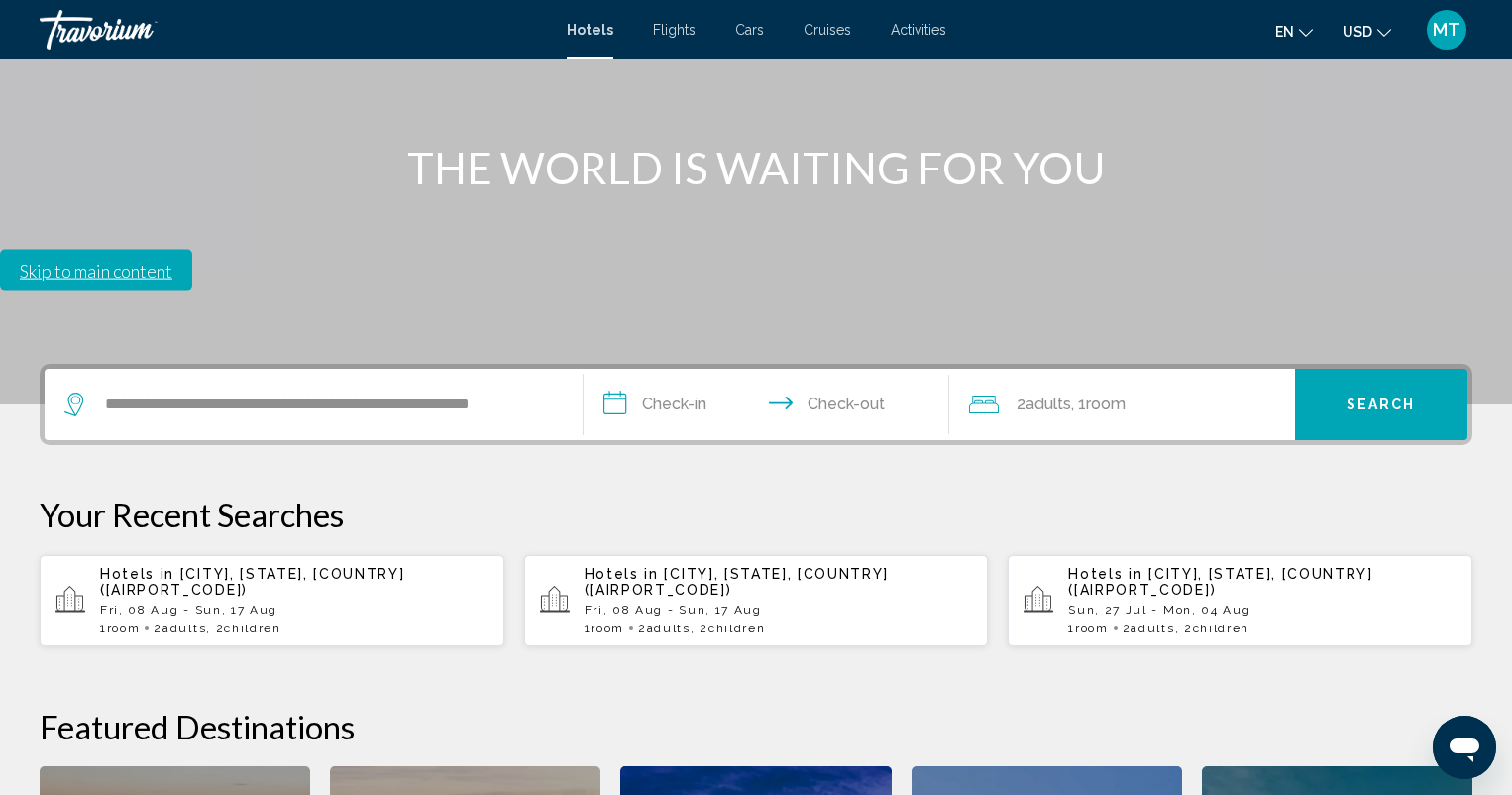 click on "**********" at bounding box center [770, 407] 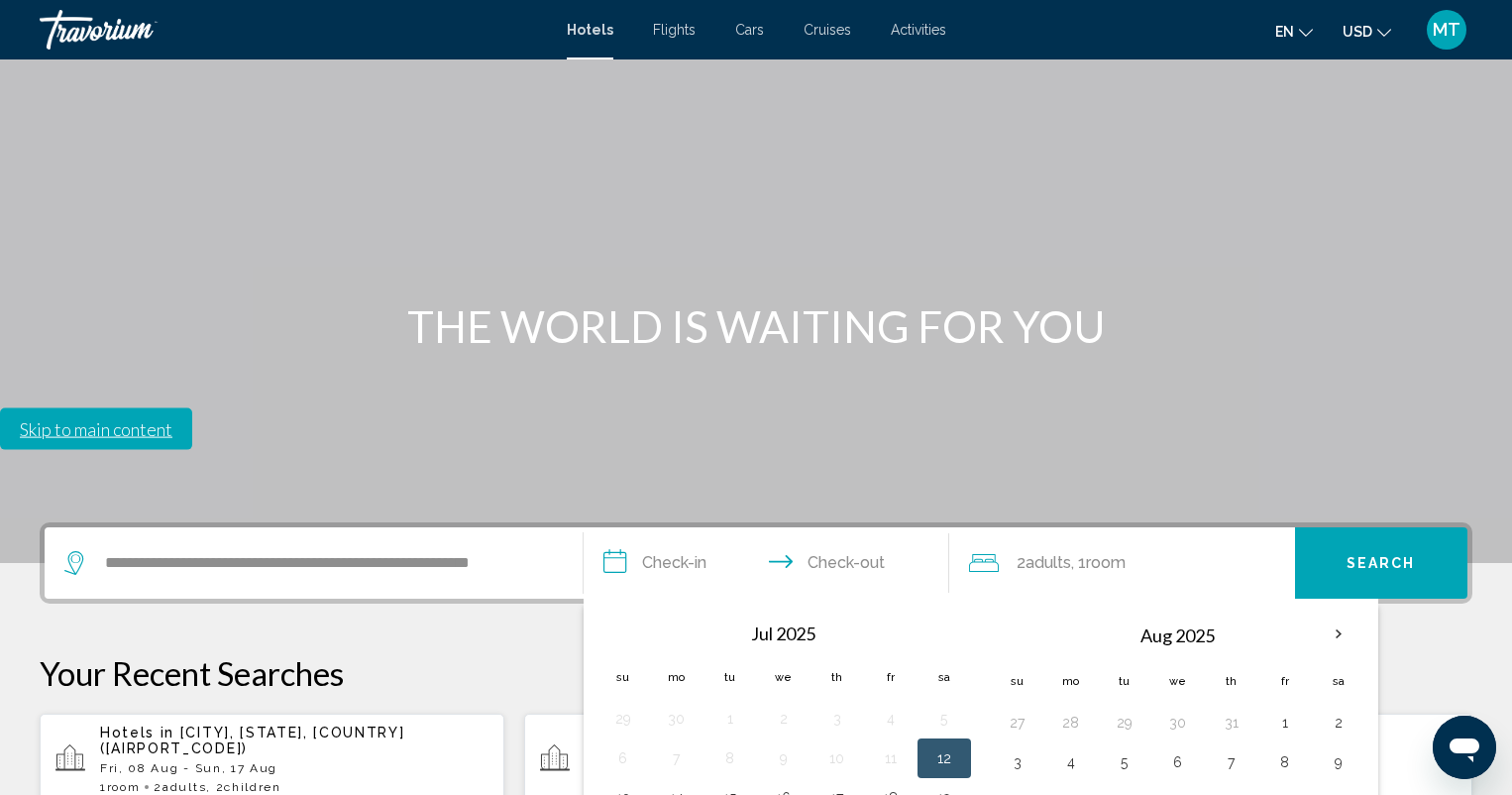 click on "27" at bounding box center [623, 877] 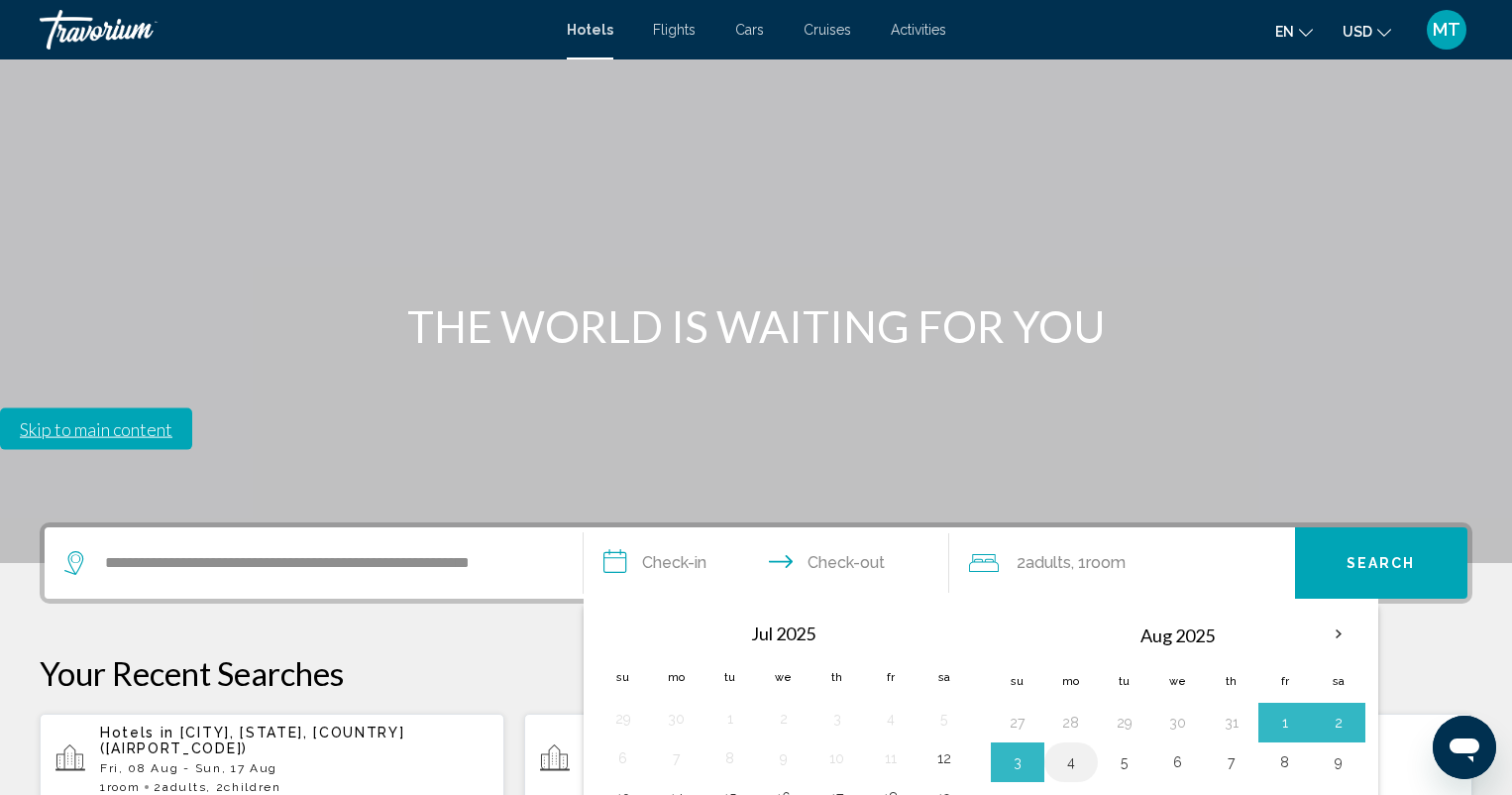 click on "4" at bounding box center [1071, 762] 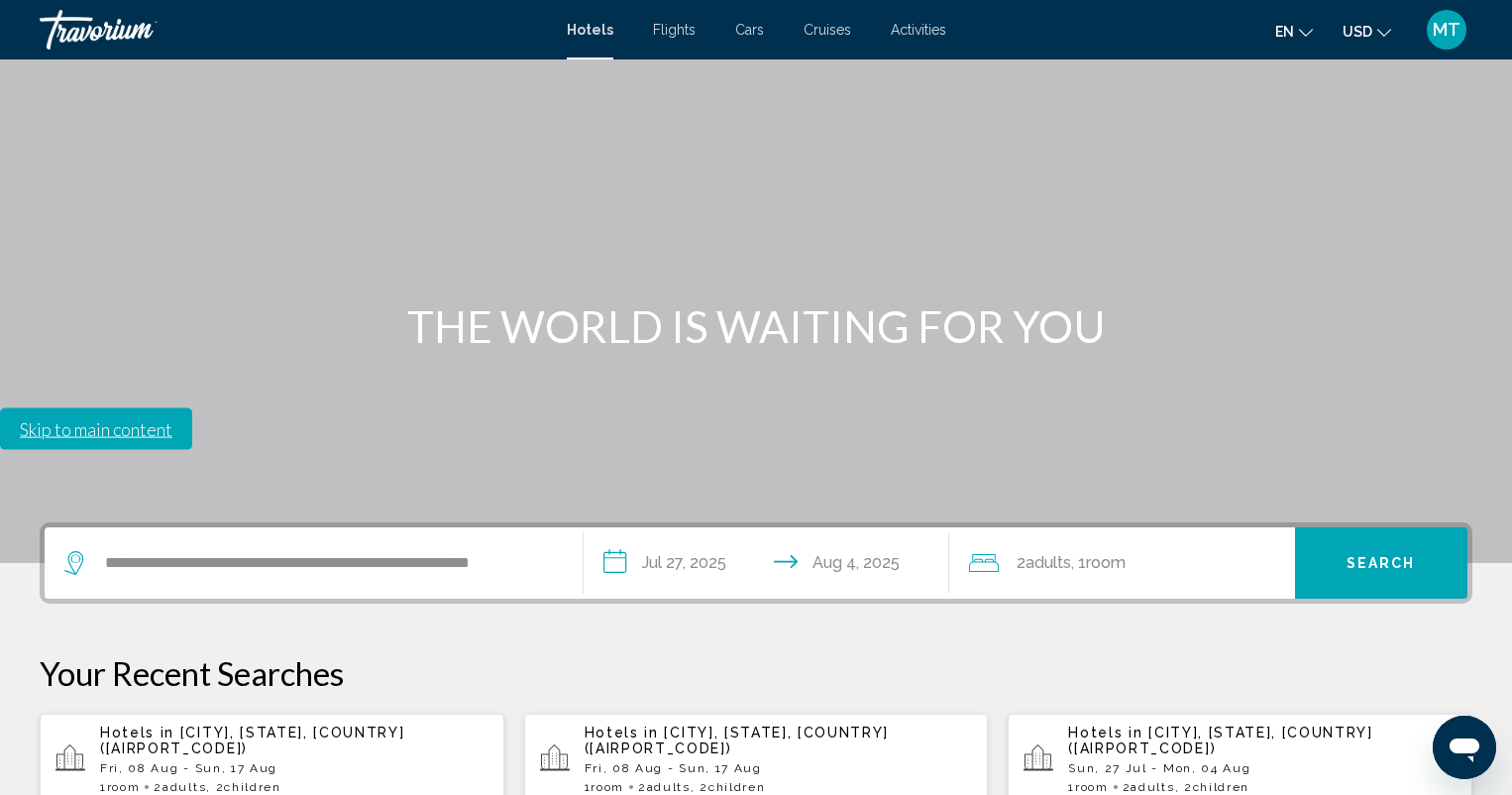 click on "2  Adult Adults , 1  Room rooms" 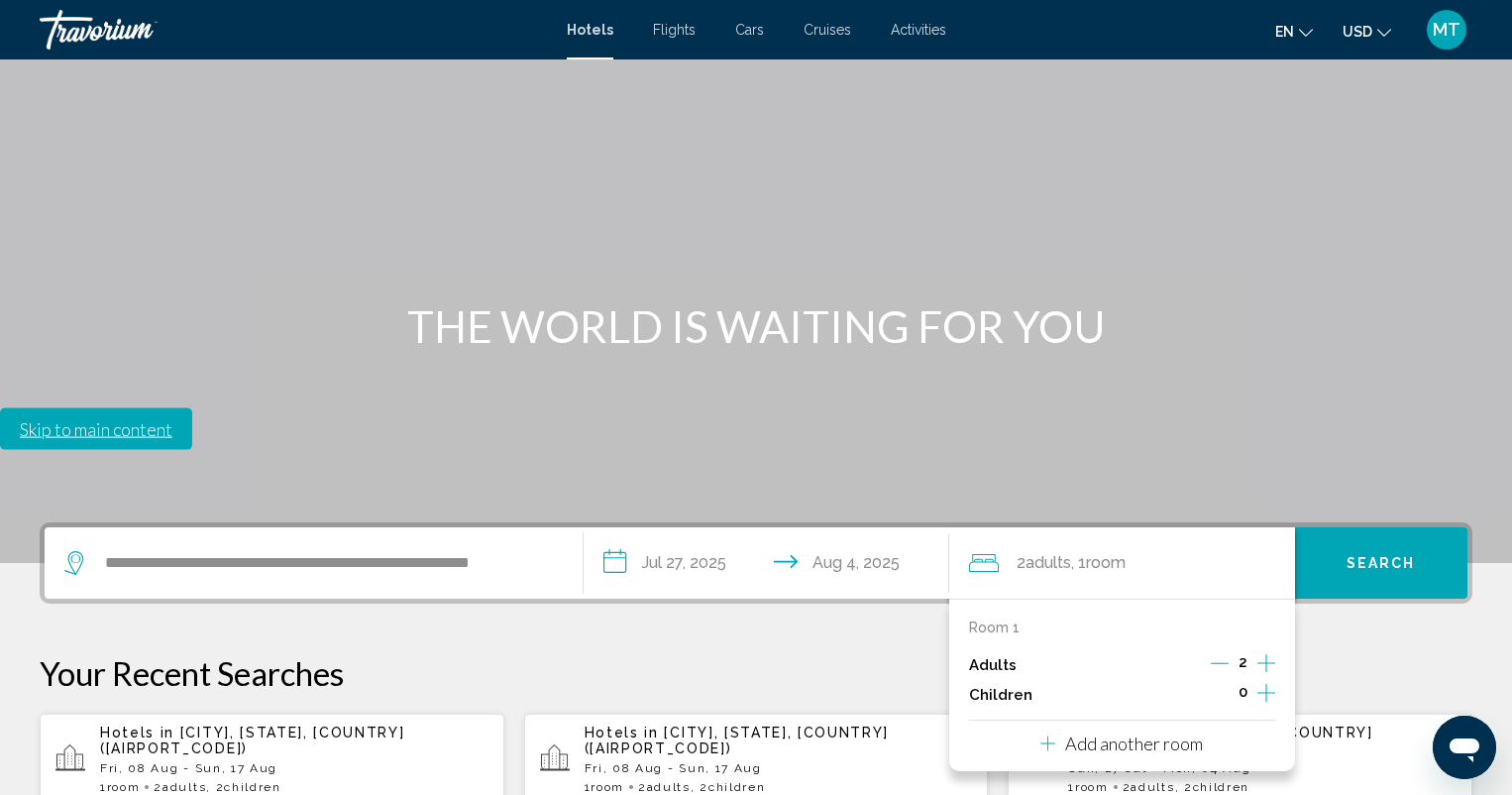 click 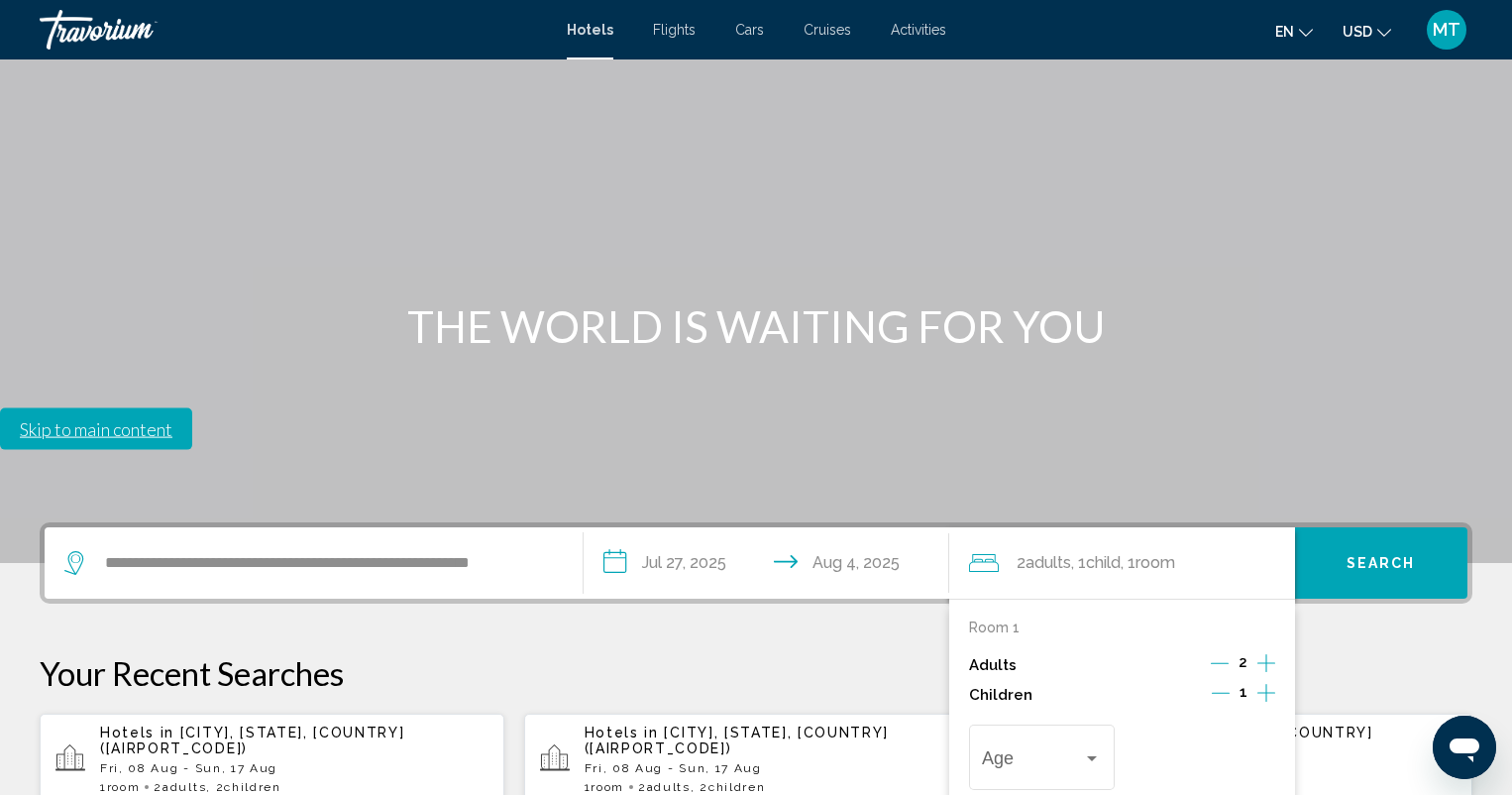 click 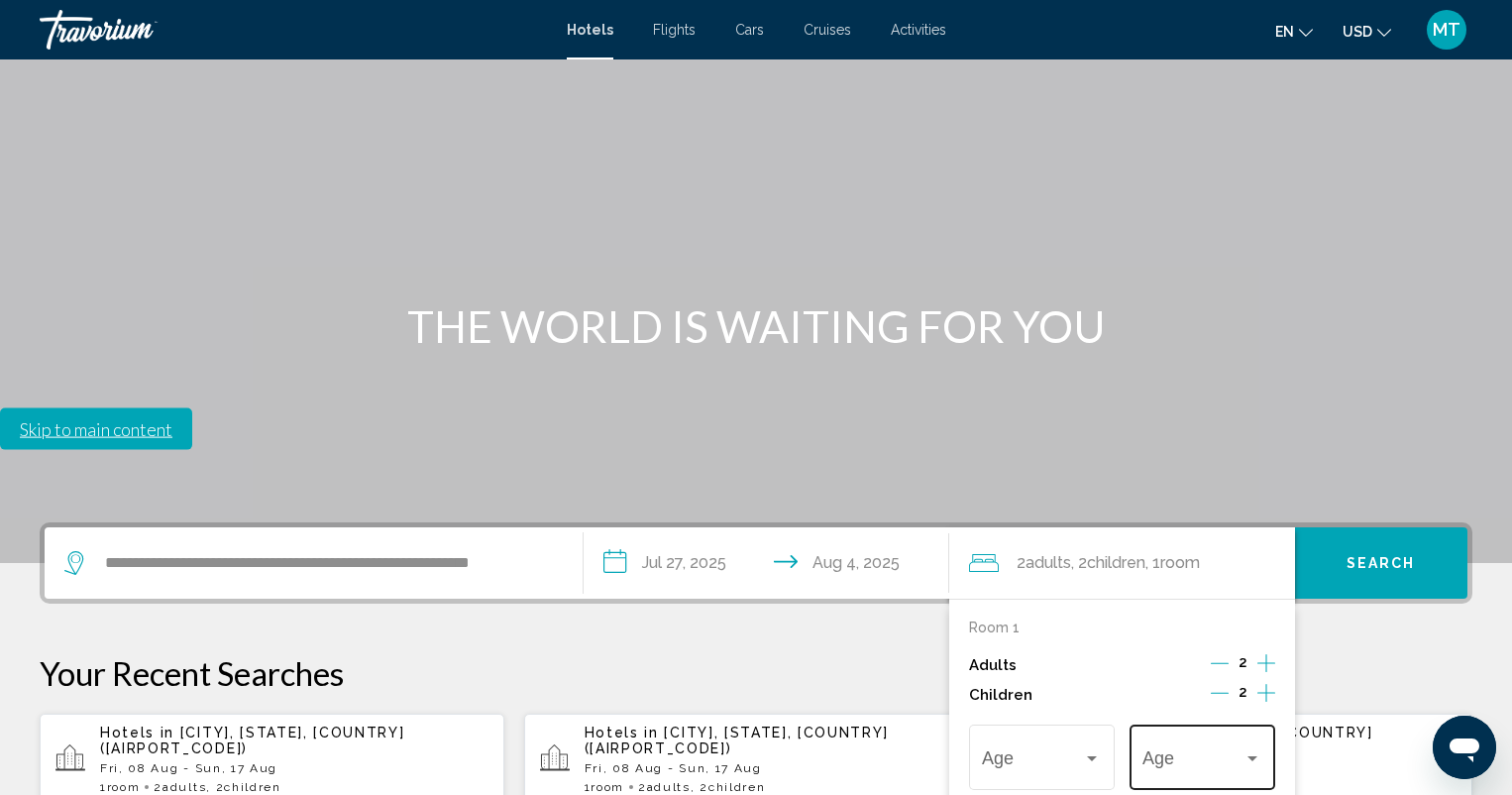 click at bounding box center [1252, 758] 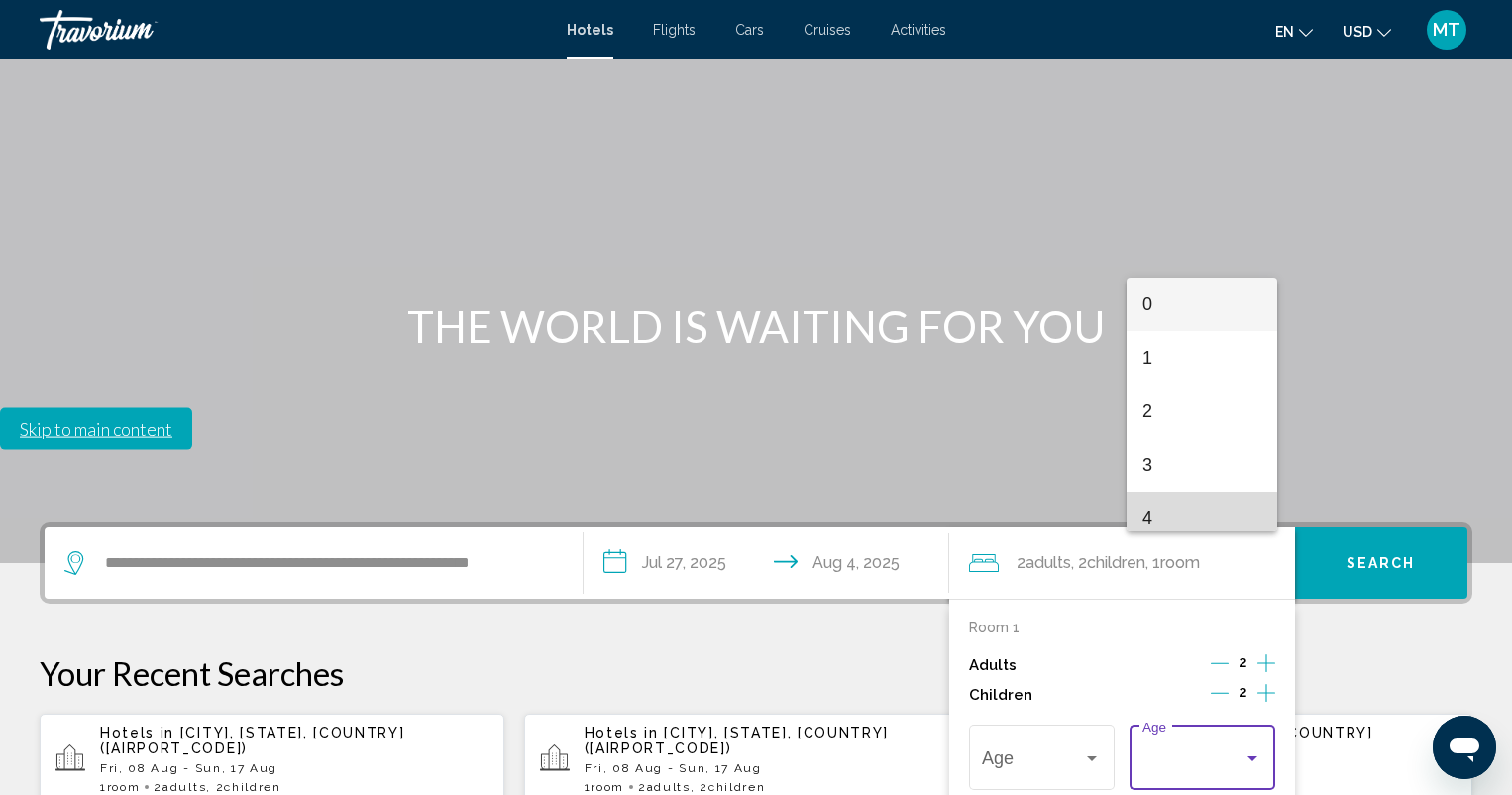 drag, startPoint x: 1187, startPoint y: 522, endPoint x: 1182, endPoint y: 505, distance: 17.720045 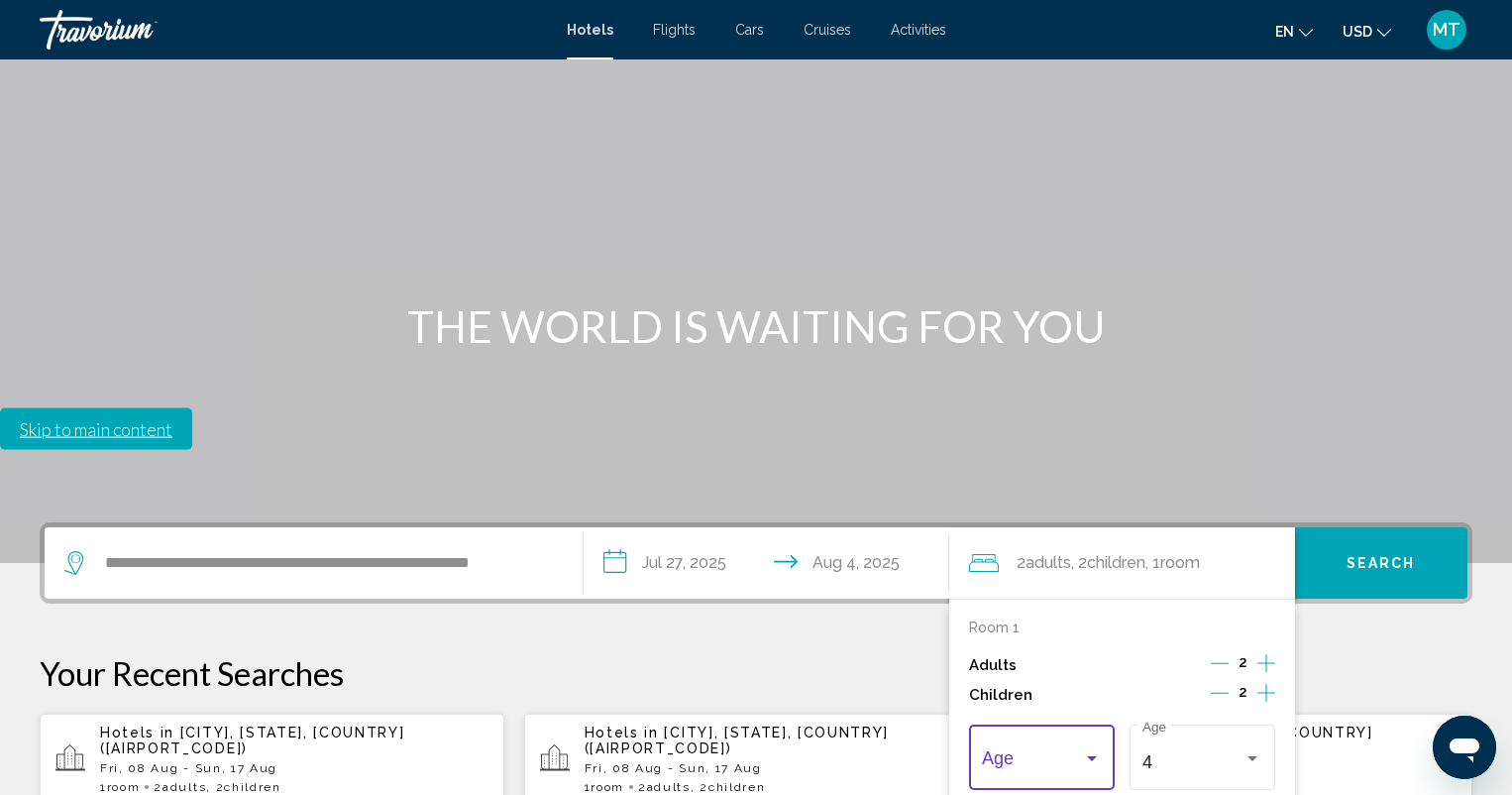 click at bounding box center (1092, 758) 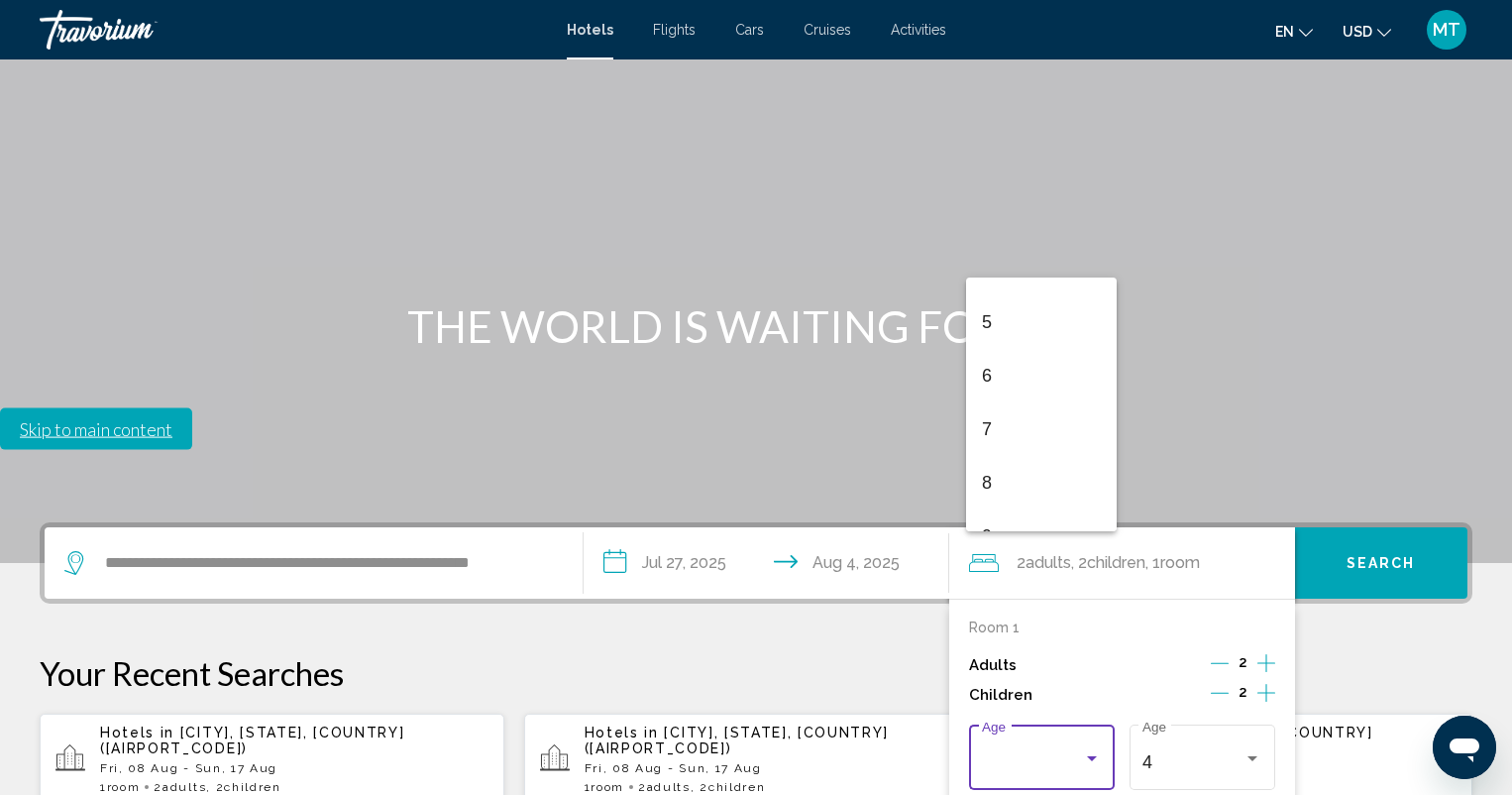 scroll, scrollTop: 266, scrollLeft: 0, axis: vertical 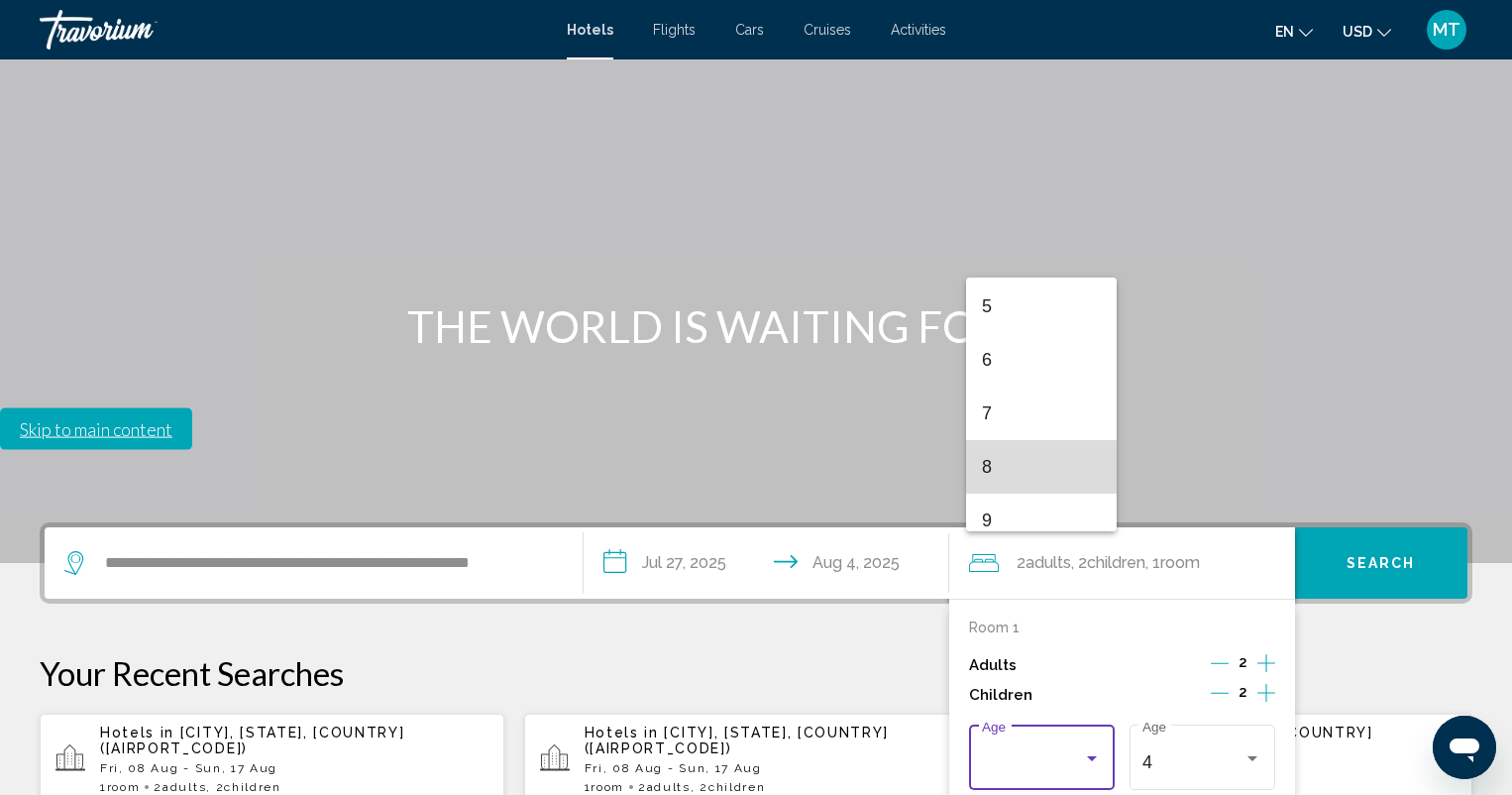 drag, startPoint x: 1038, startPoint y: 464, endPoint x: 1062, endPoint y: 460, distance: 24.33105 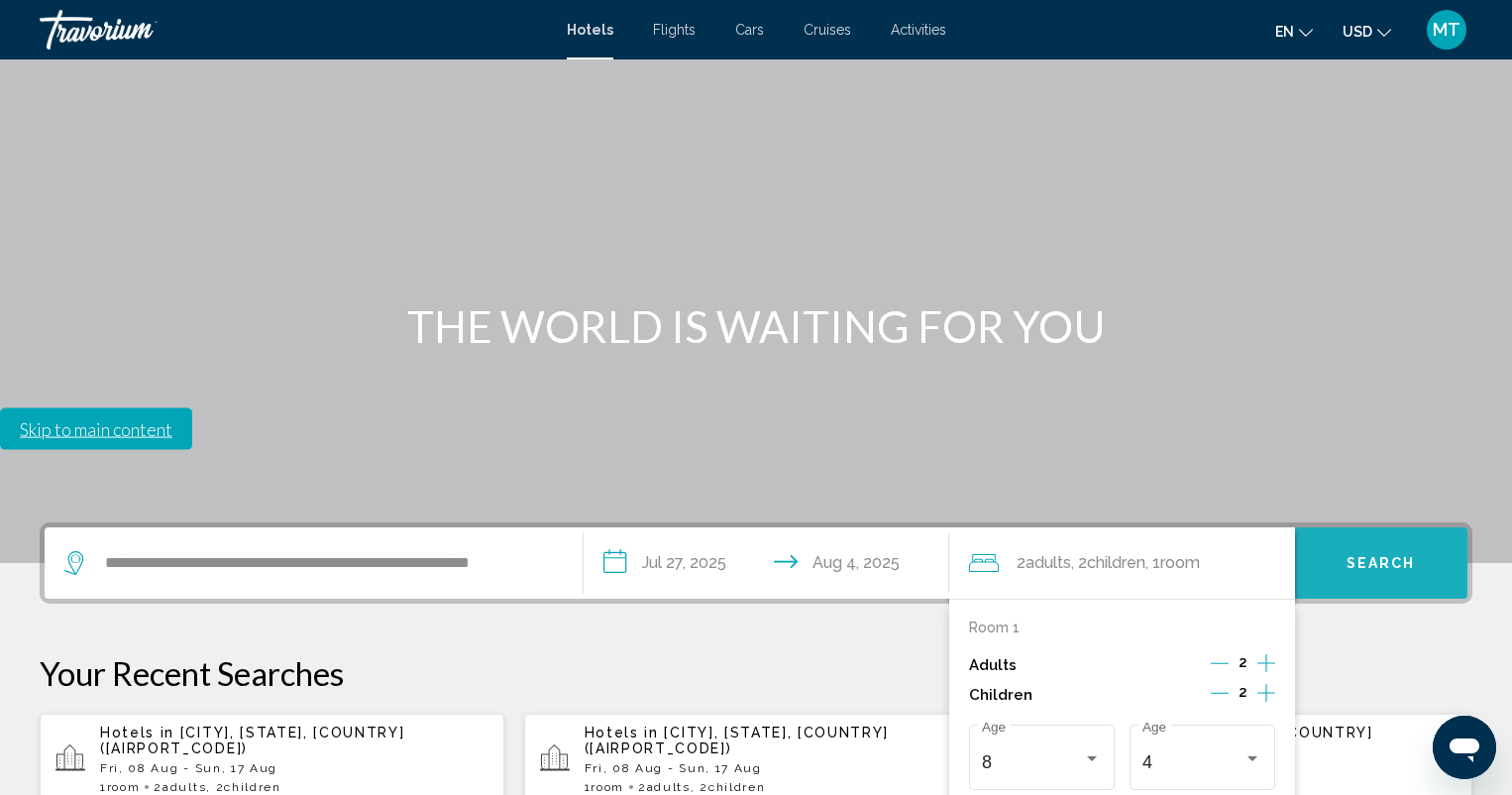 click on "Search" at bounding box center [1381, 564] 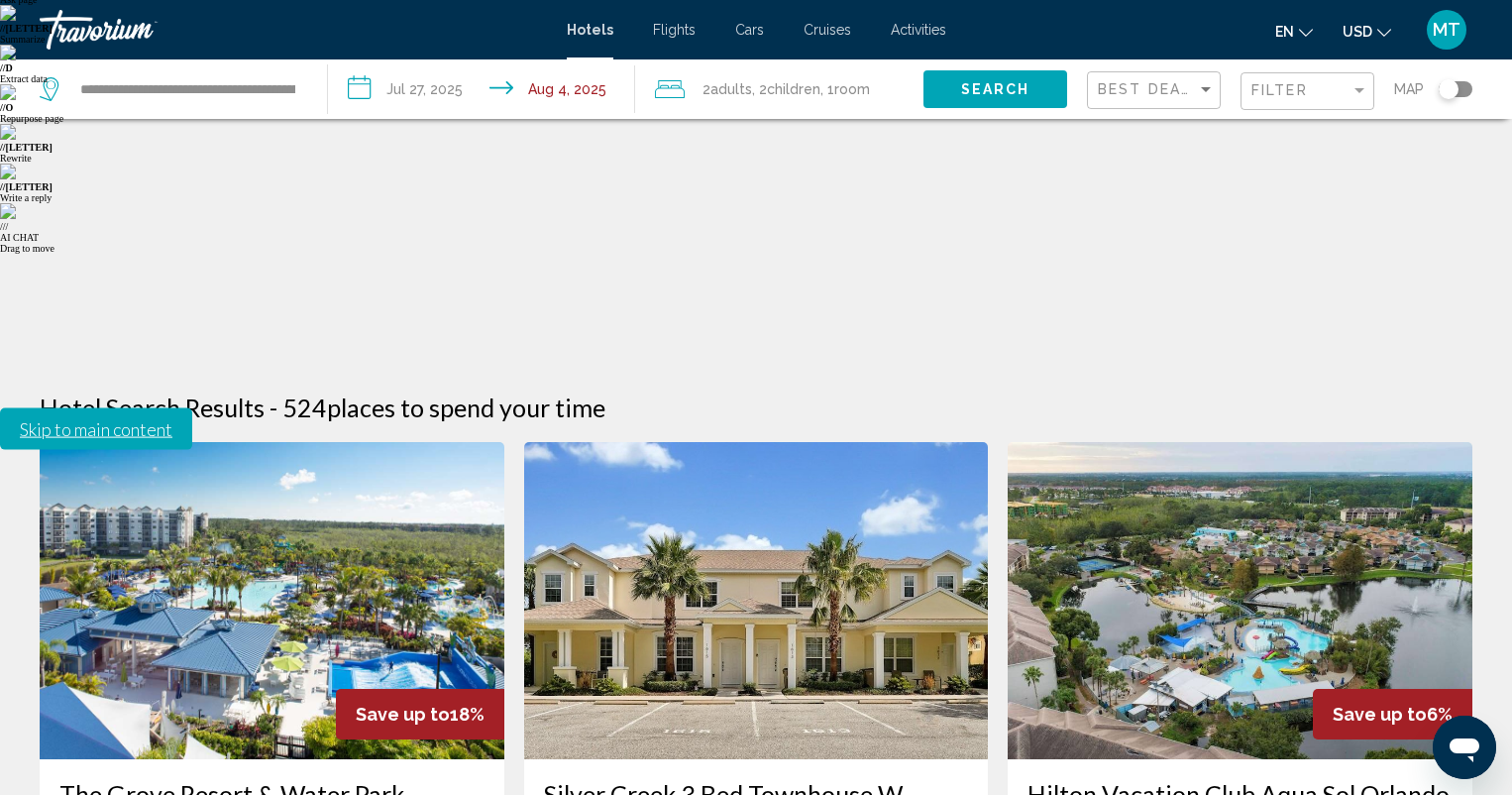 scroll, scrollTop: 217, scrollLeft: 0, axis: vertical 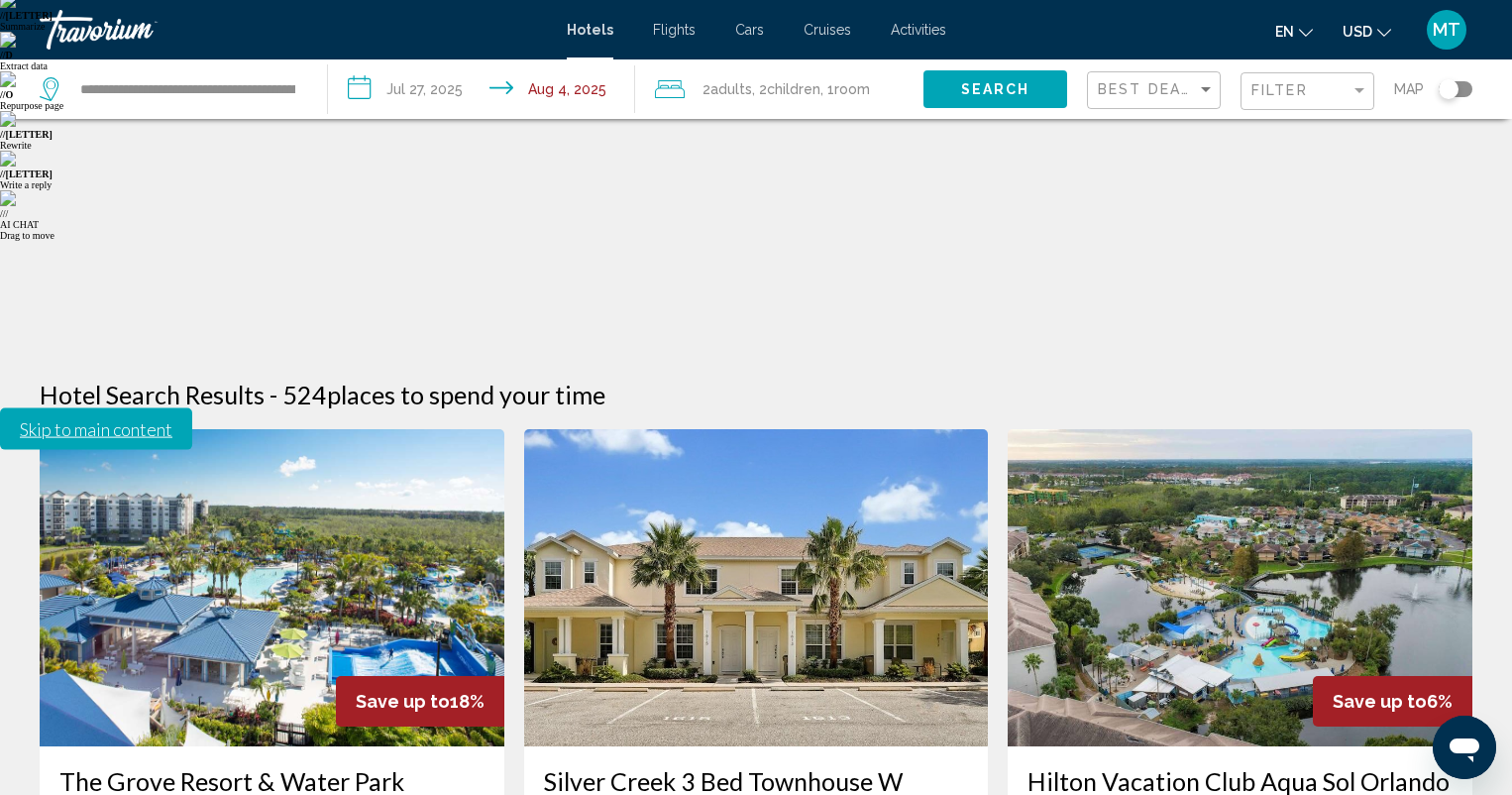 click on "Select Room" at bounding box center [271, 1087] 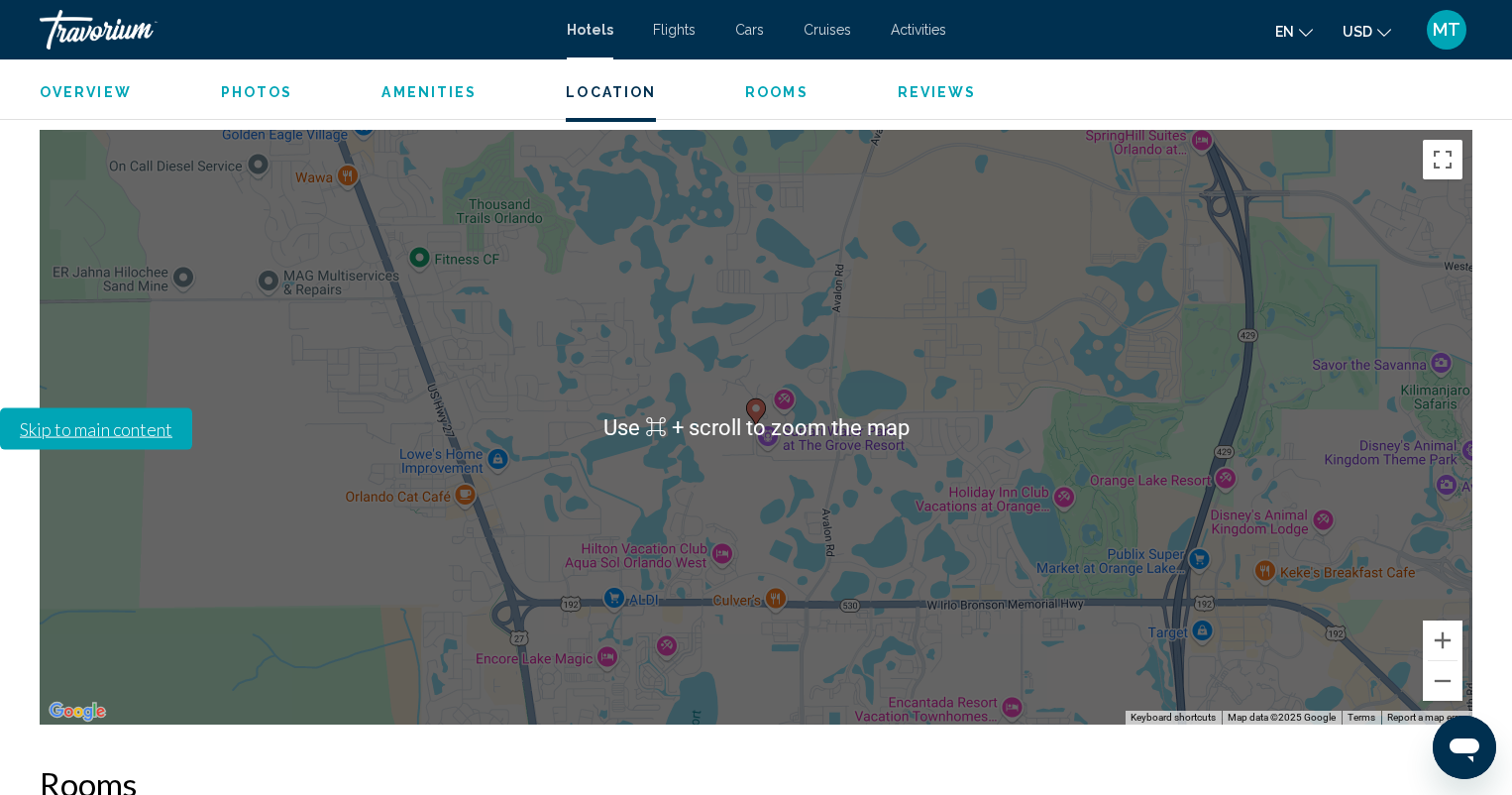 scroll, scrollTop: 2328, scrollLeft: 0, axis: vertical 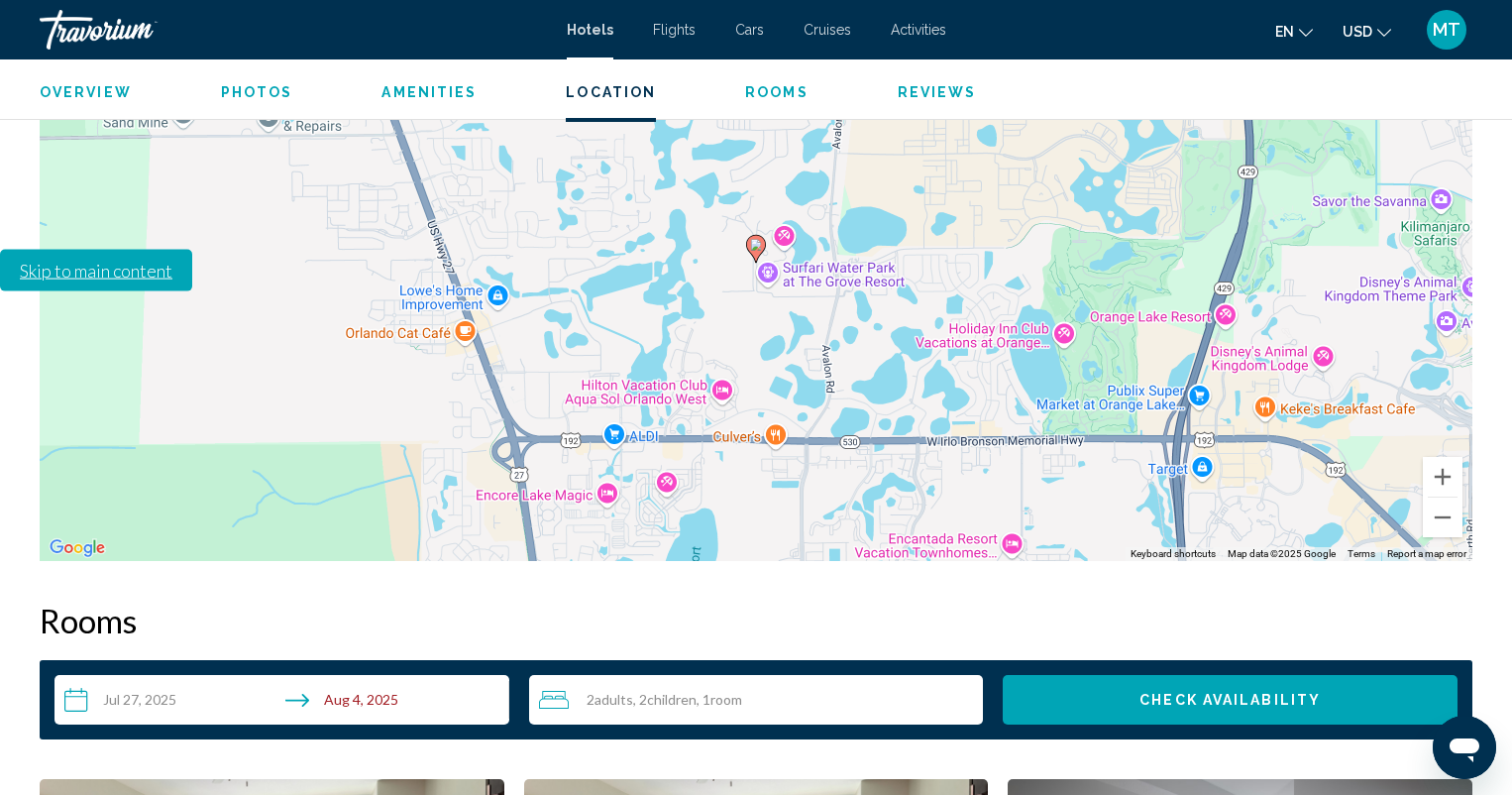 click on "**********" at bounding box center (285, 703) 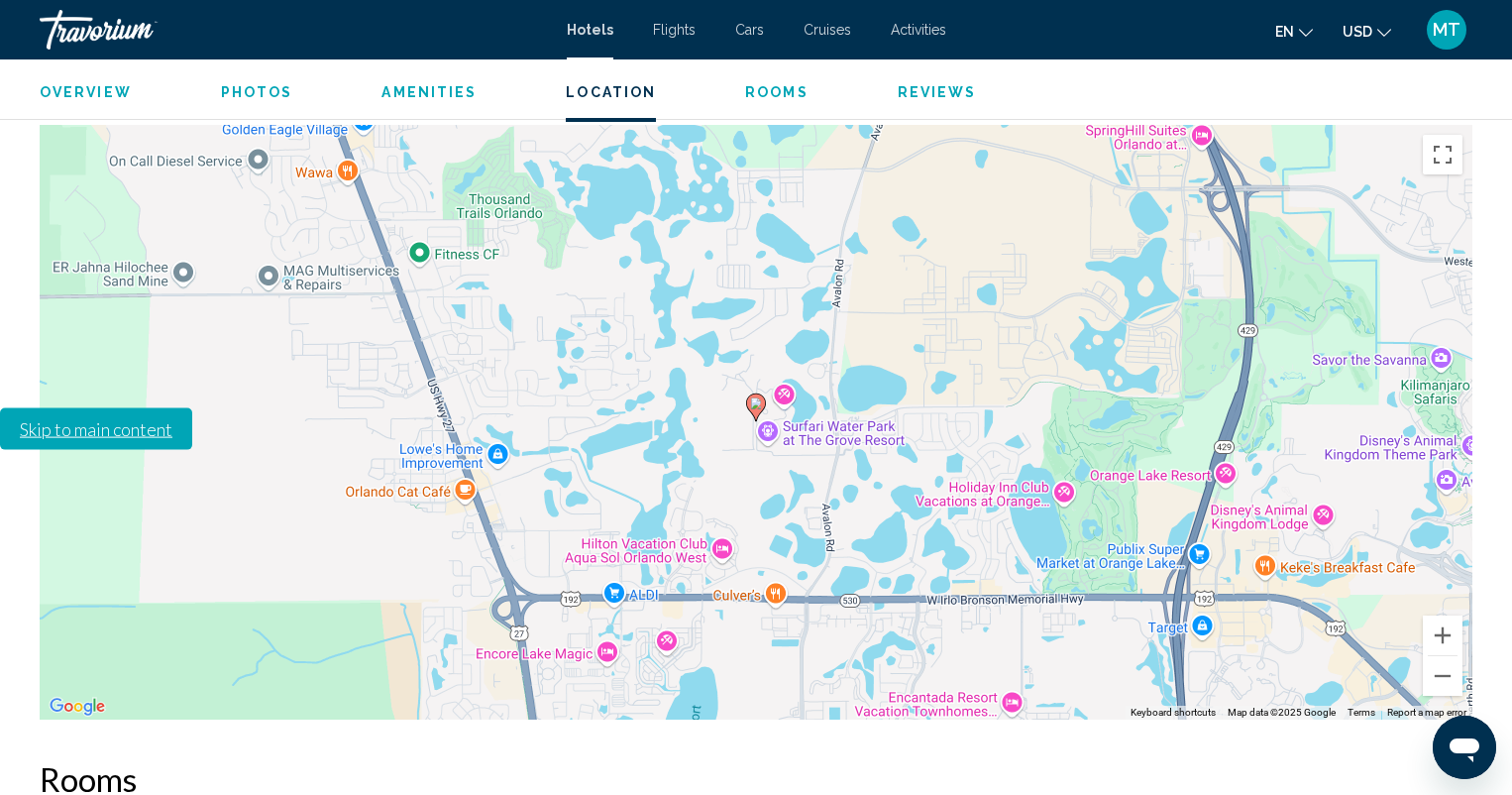 click at bounding box center [467, 916] 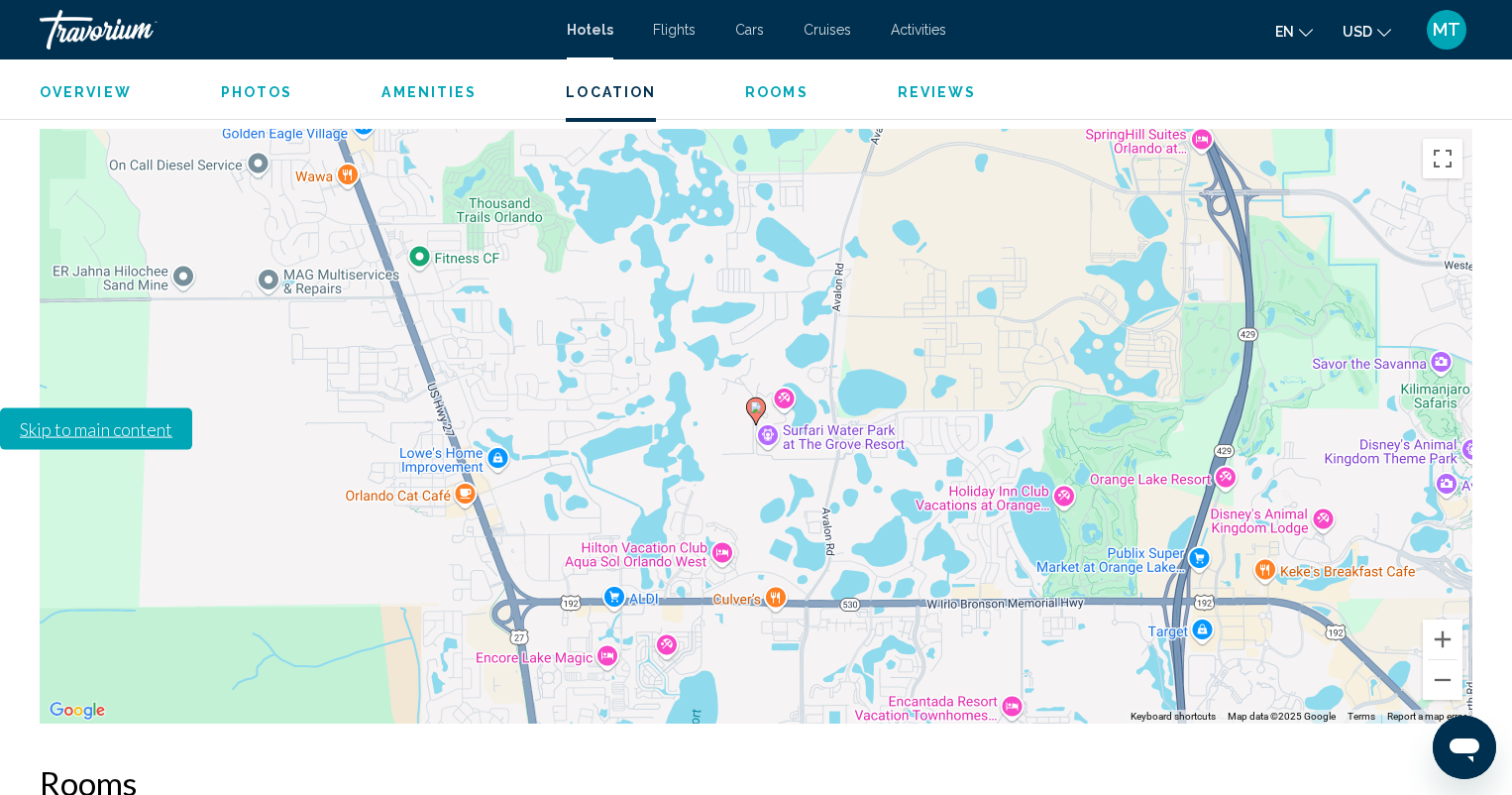 click on "3" at bounding box center (146, 1048) 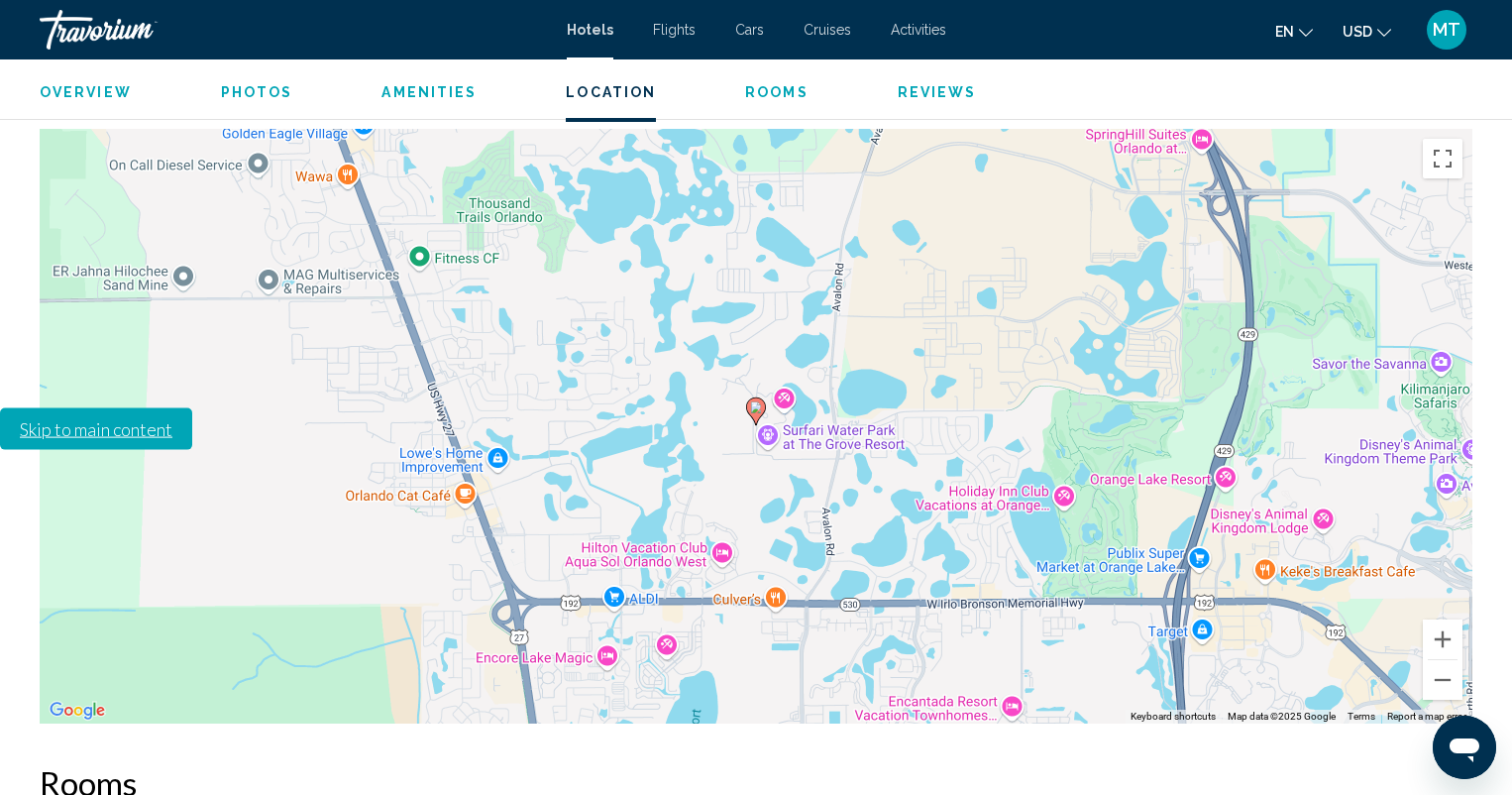 click on "11" at bounding box center [199, 1087] 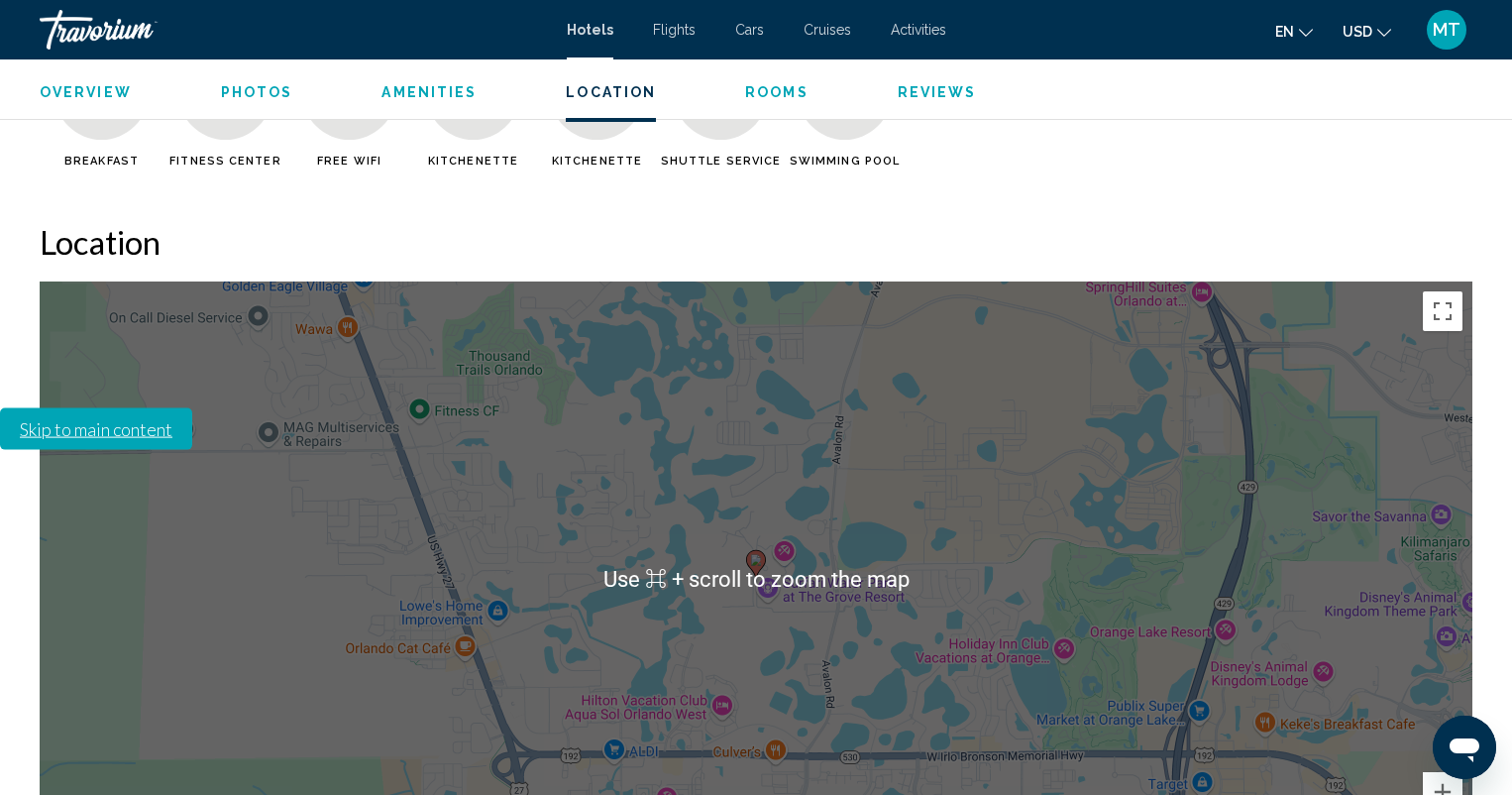 scroll, scrollTop: 2174, scrollLeft: 0, axis: vertical 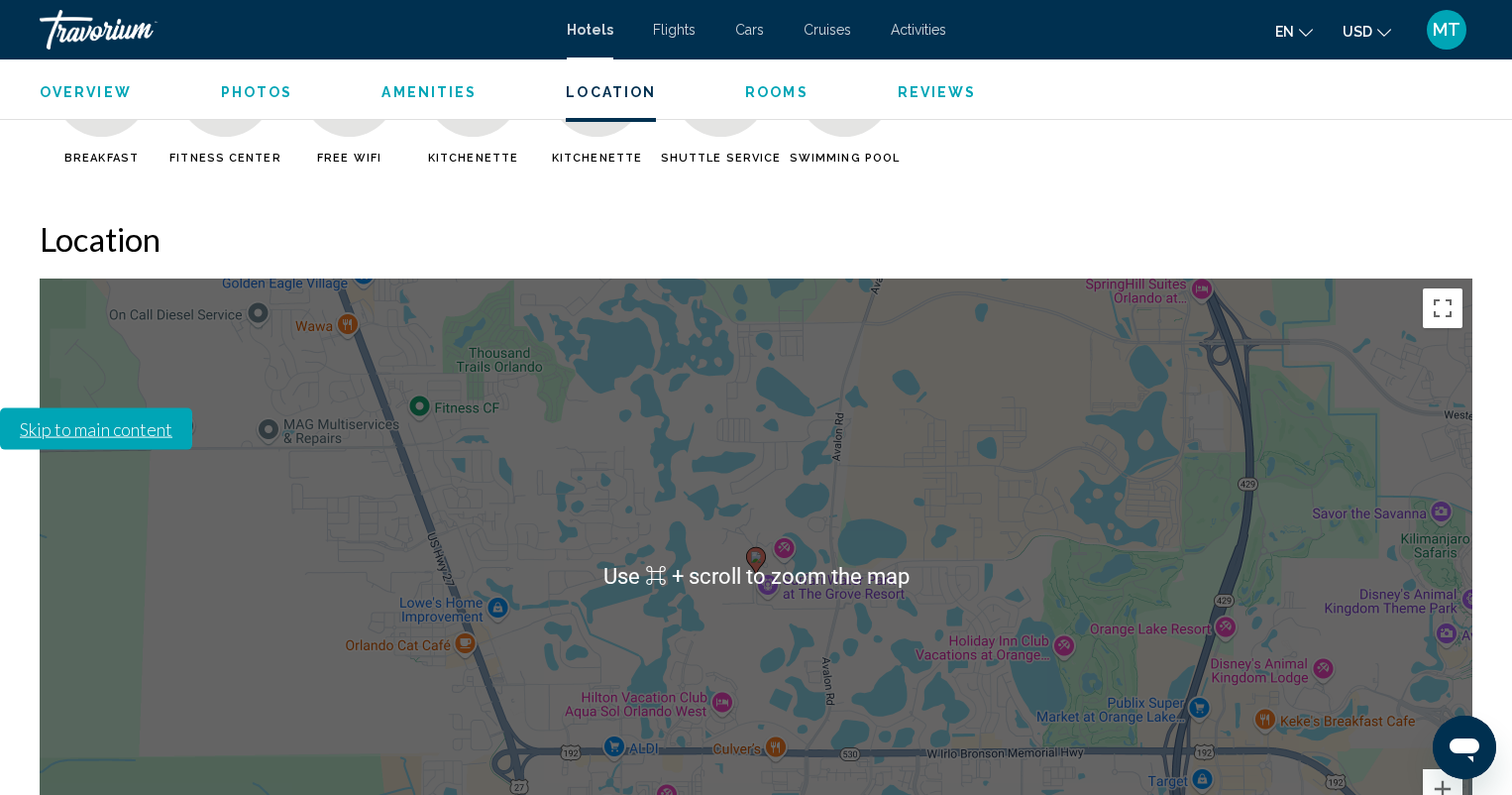 click on "Check Availability" at bounding box center (1230, 1012) 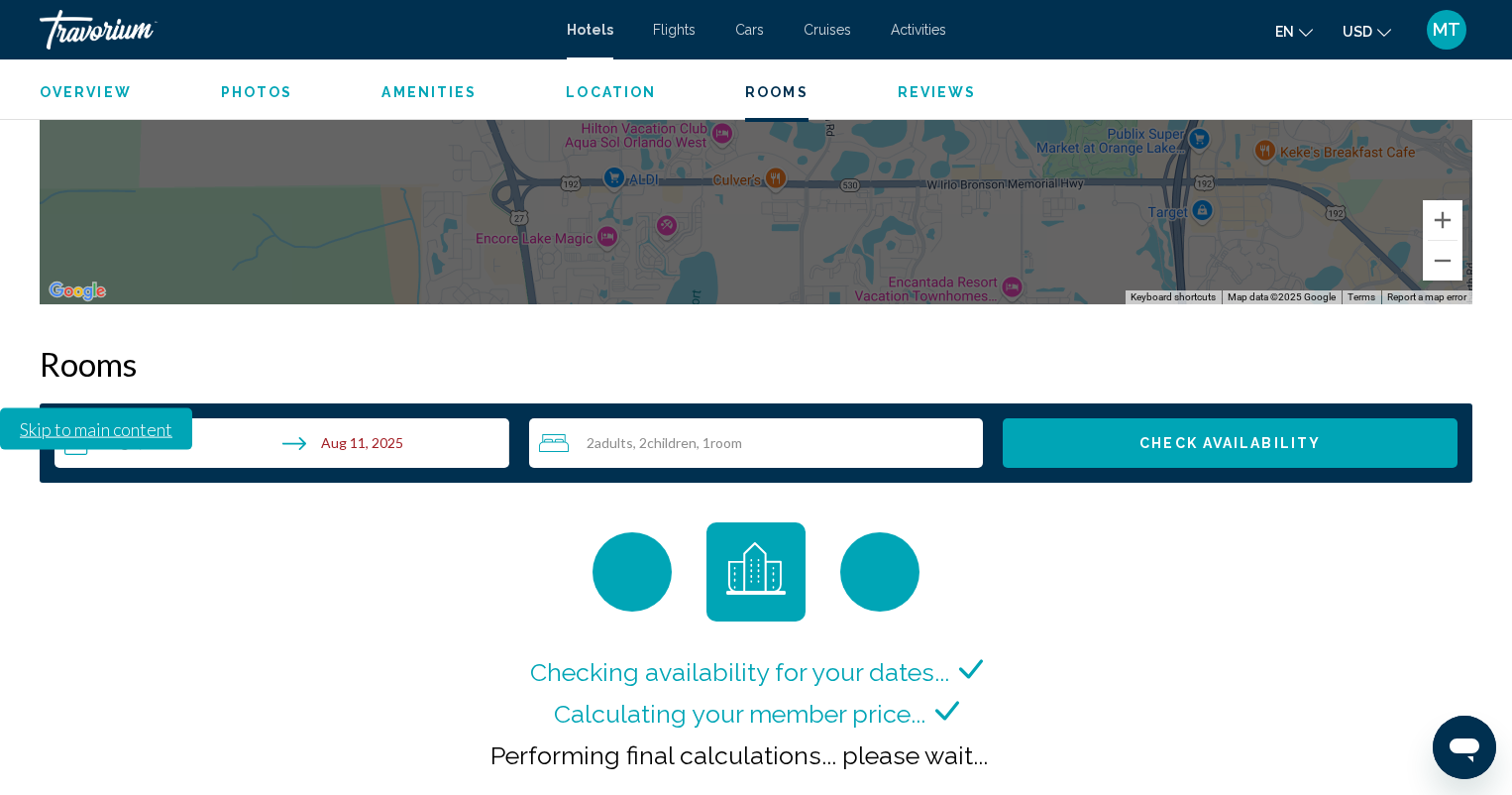 scroll, scrollTop: 2760, scrollLeft: 0, axis: vertical 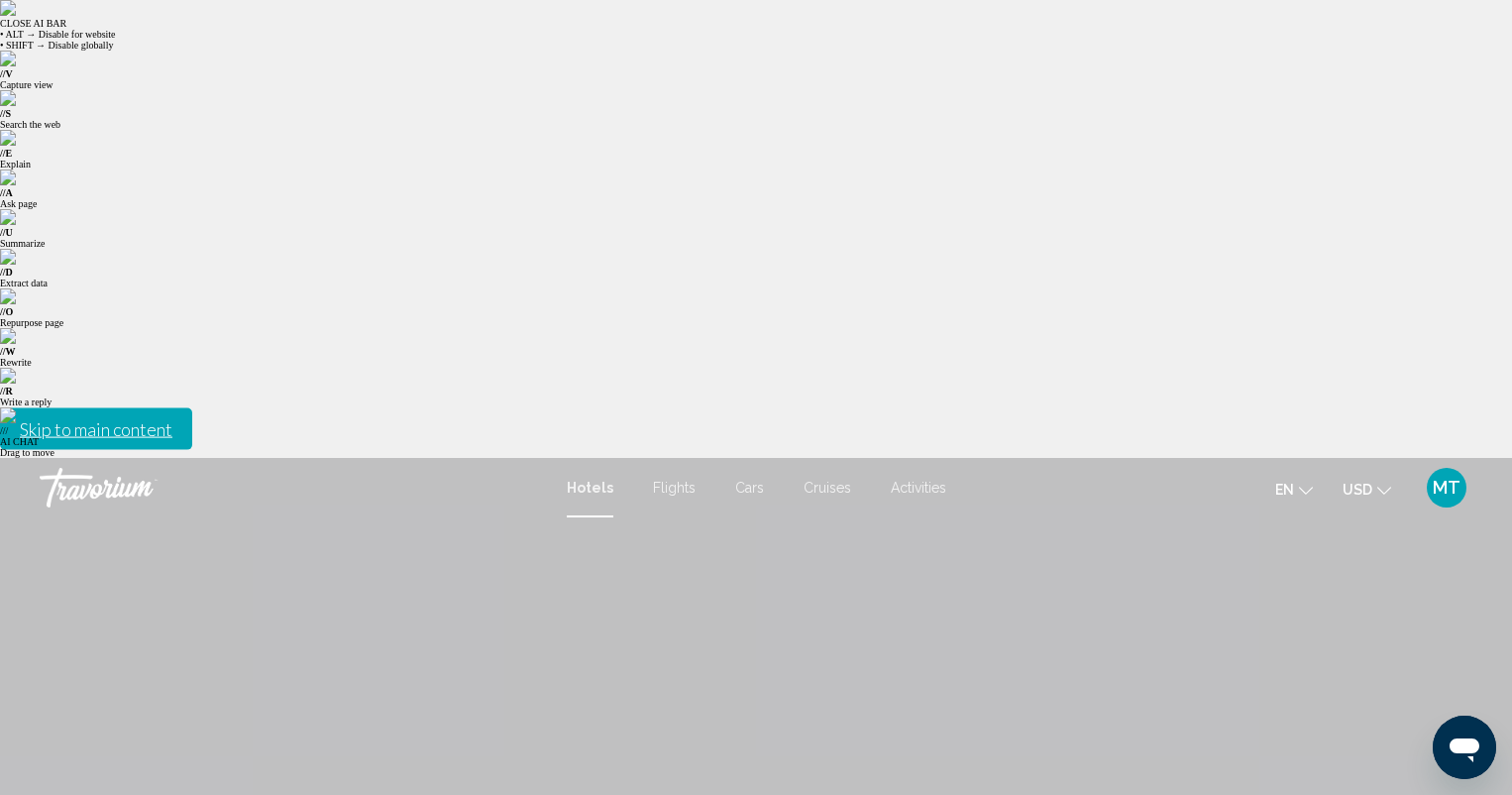 click at bounding box center [328, 1053] 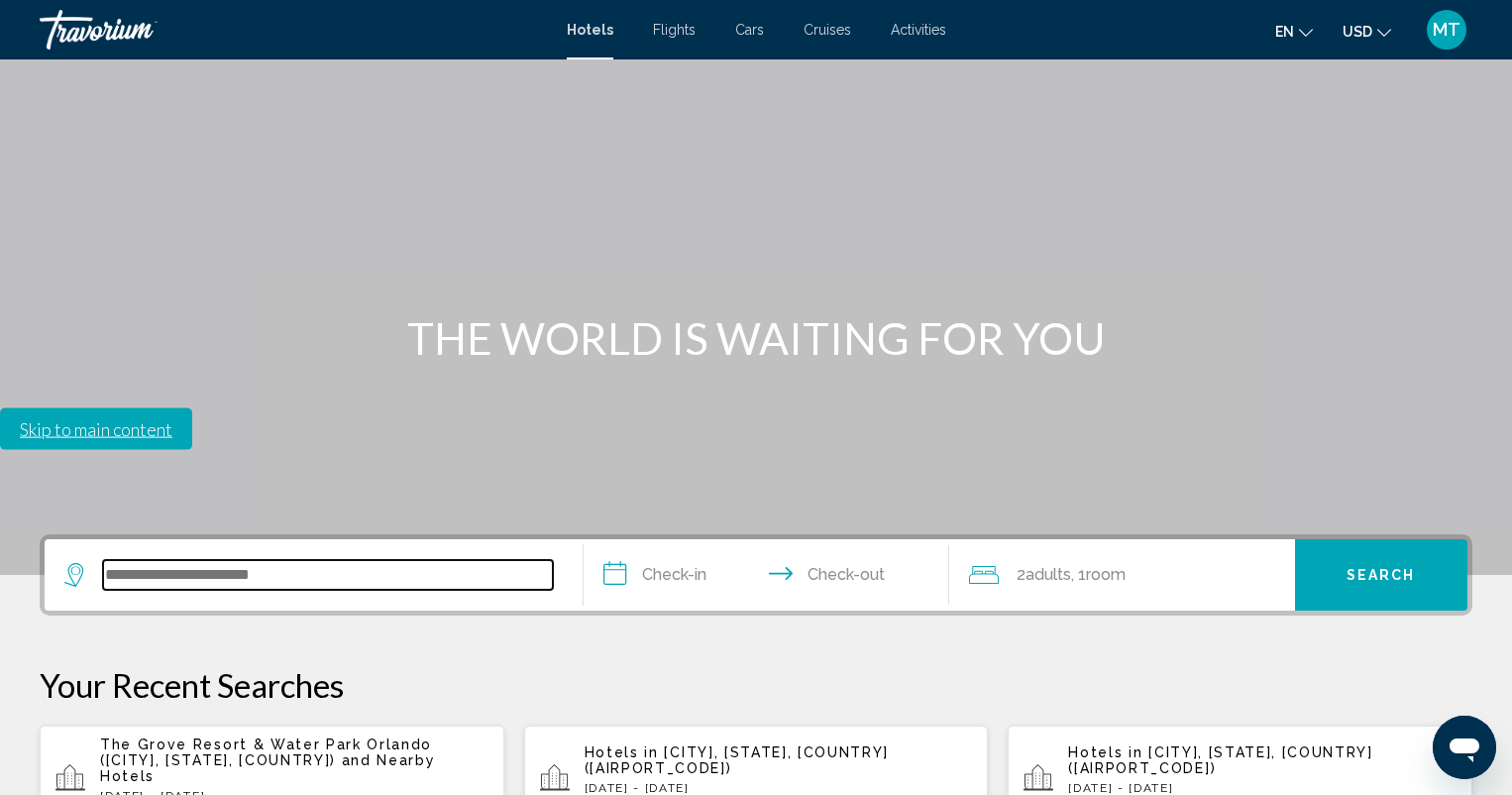 scroll, scrollTop: 490, scrollLeft: 0, axis: vertical 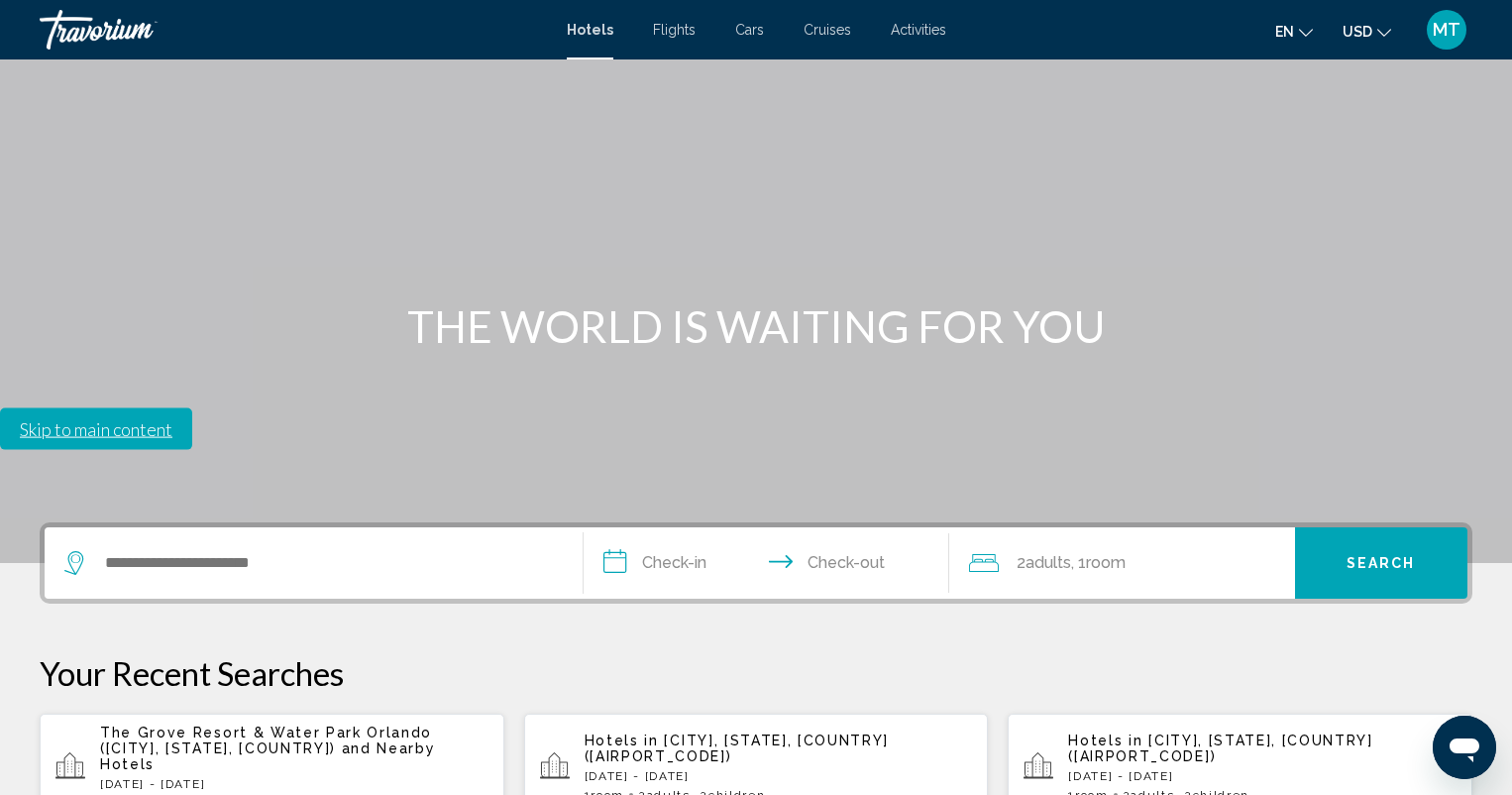 click on "Fri, 08 Aug - Sun, 17 Aug" at bounding box center [779, 776] 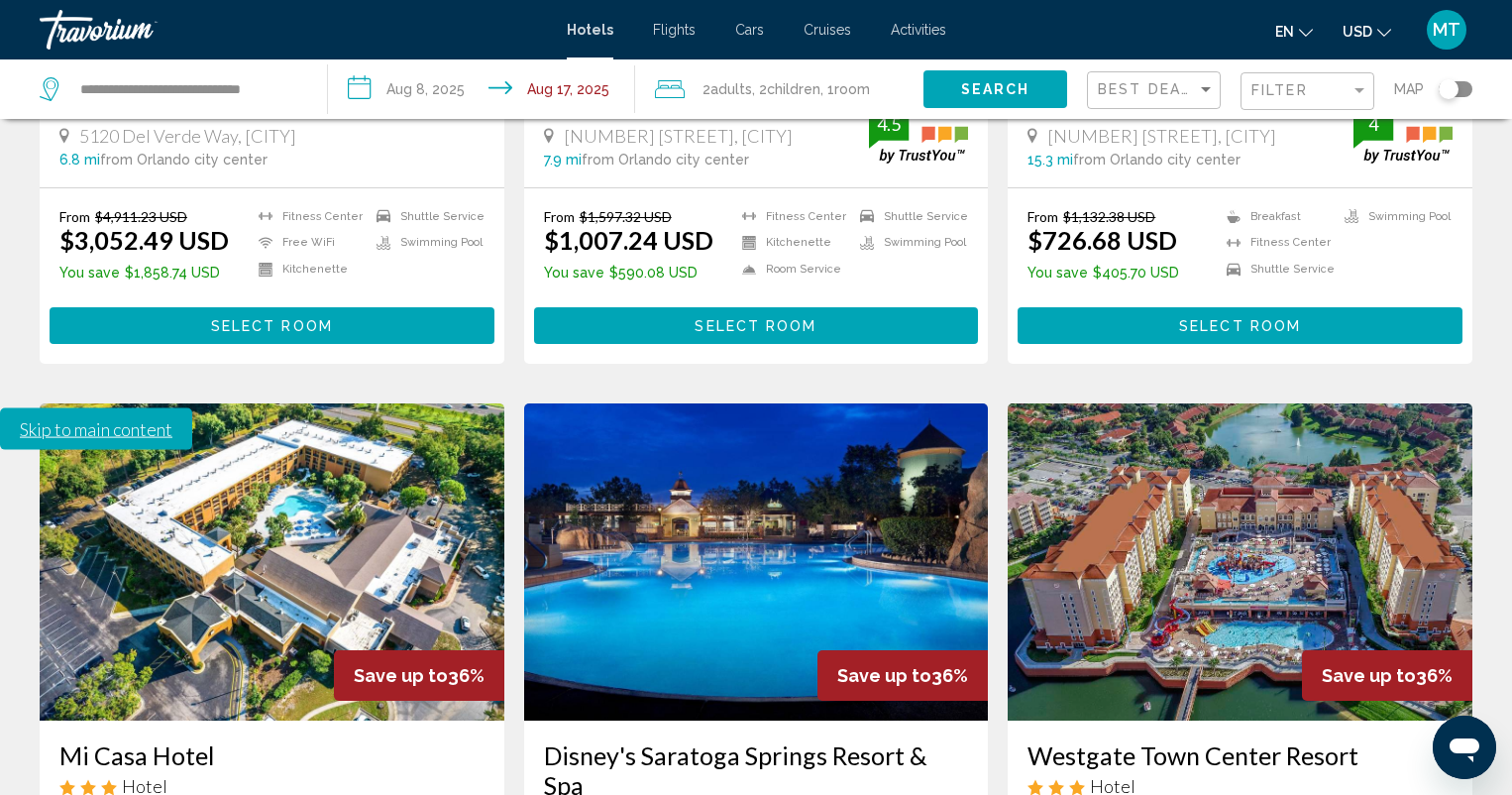 scroll, scrollTop: 2426, scrollLeft: 0, axis: vertical 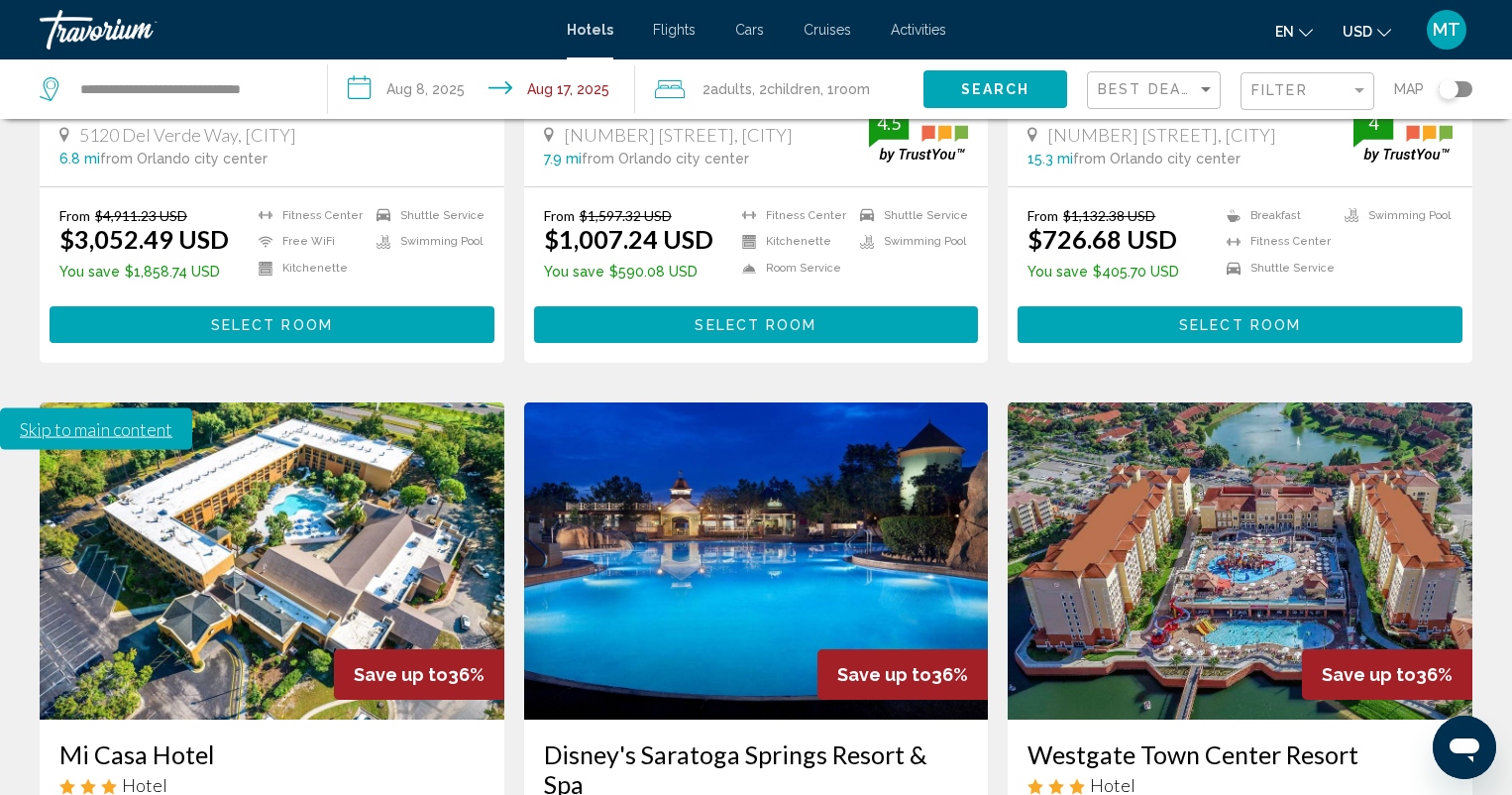 click on "2" at bounding box center (617, 1160) 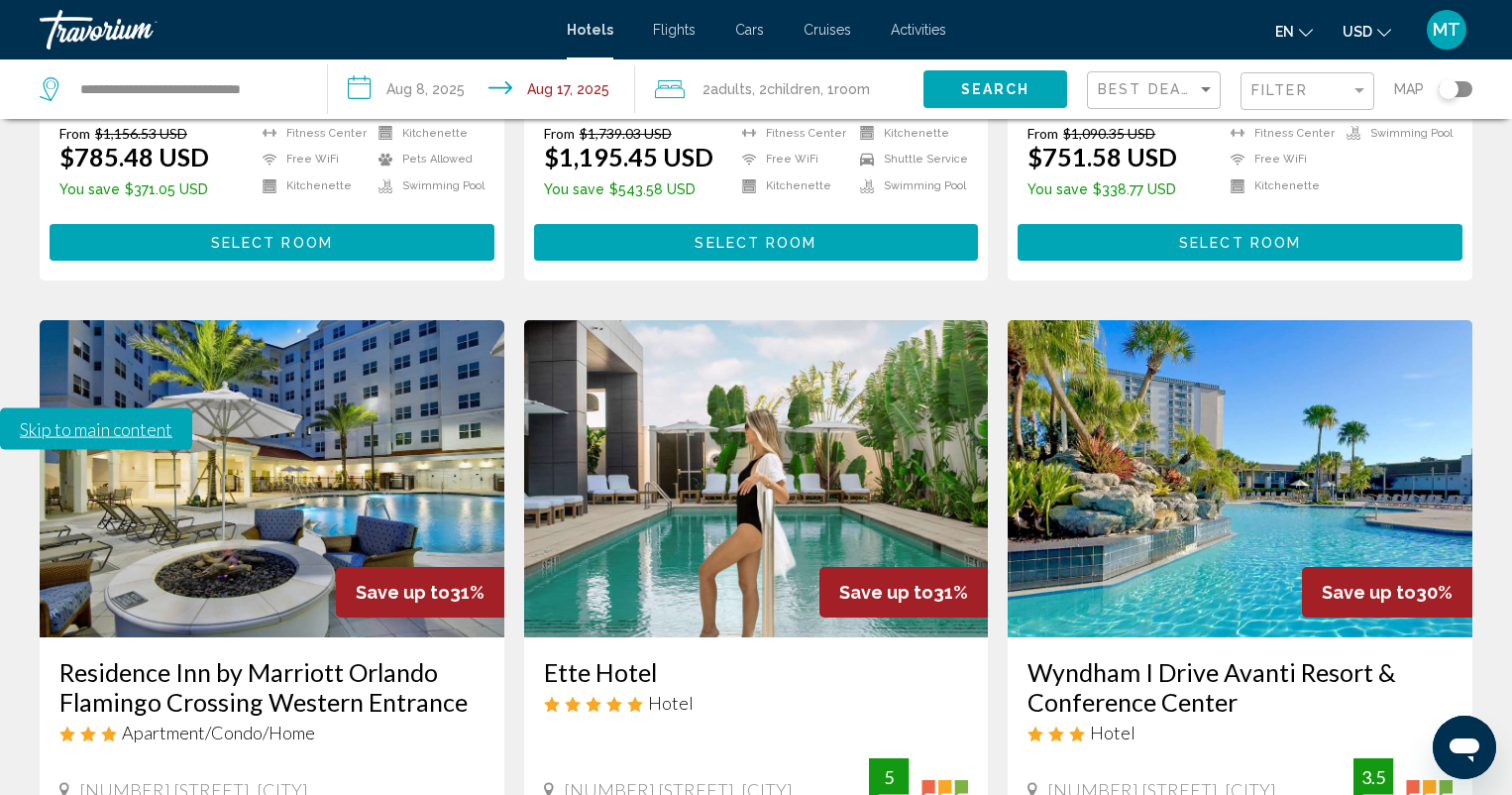 scroll, scrollTop: 2543, scrollLeft: 0, axis: vertical 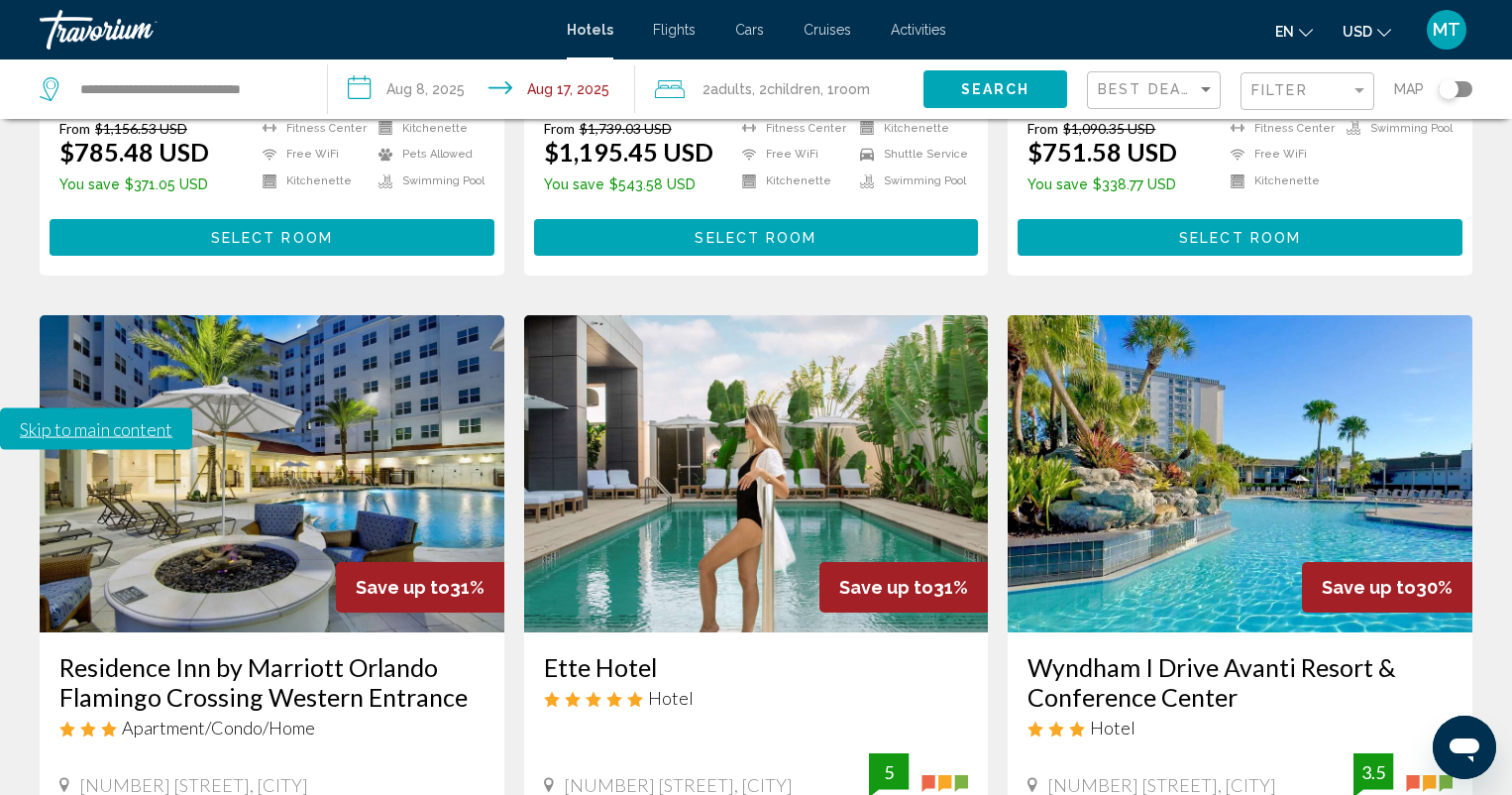 click on "3" at bounding box center [687, 1073] 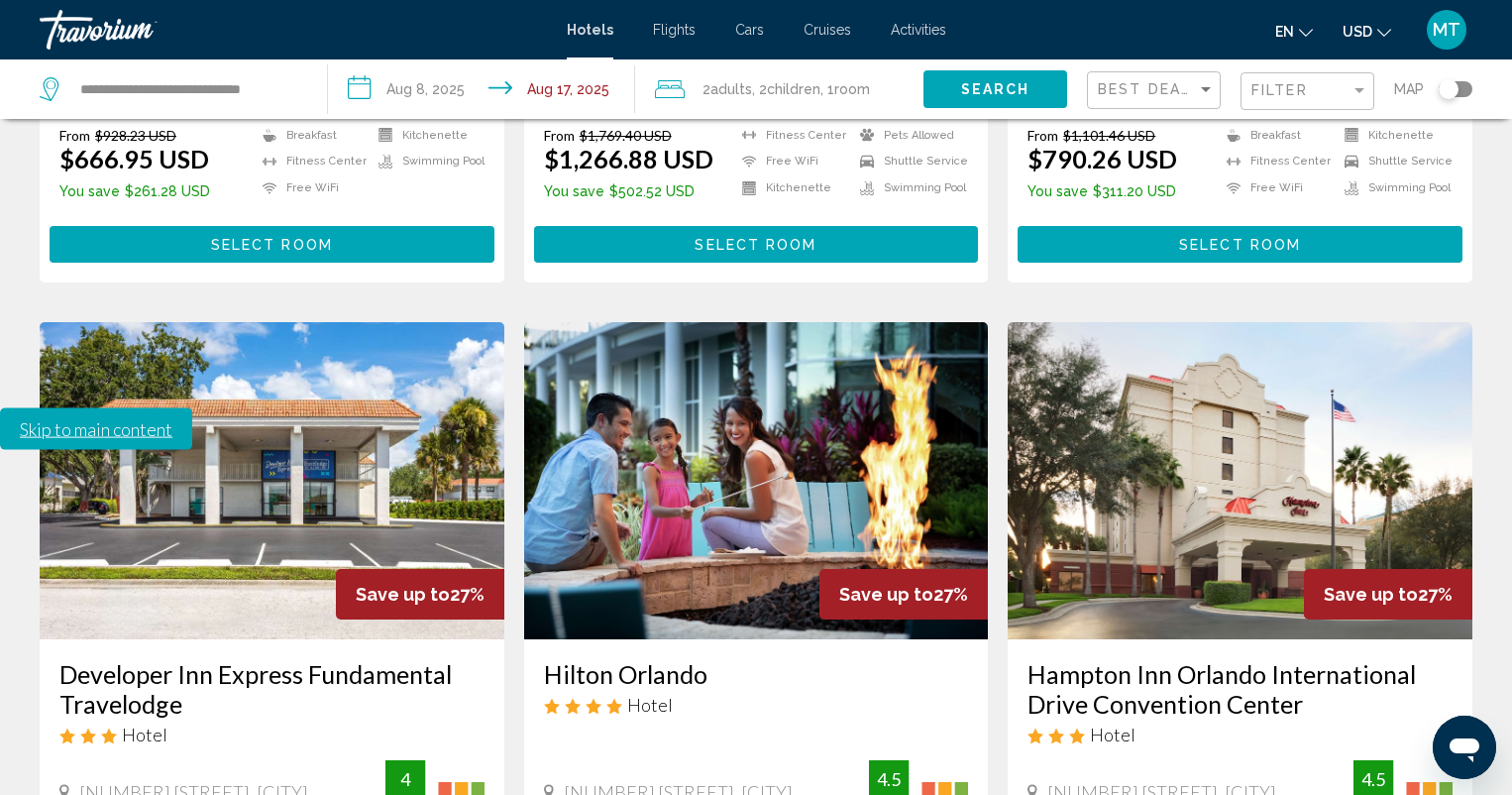 scroll, scrollTop: 2663, scrollLeft: 0, axis: vertical 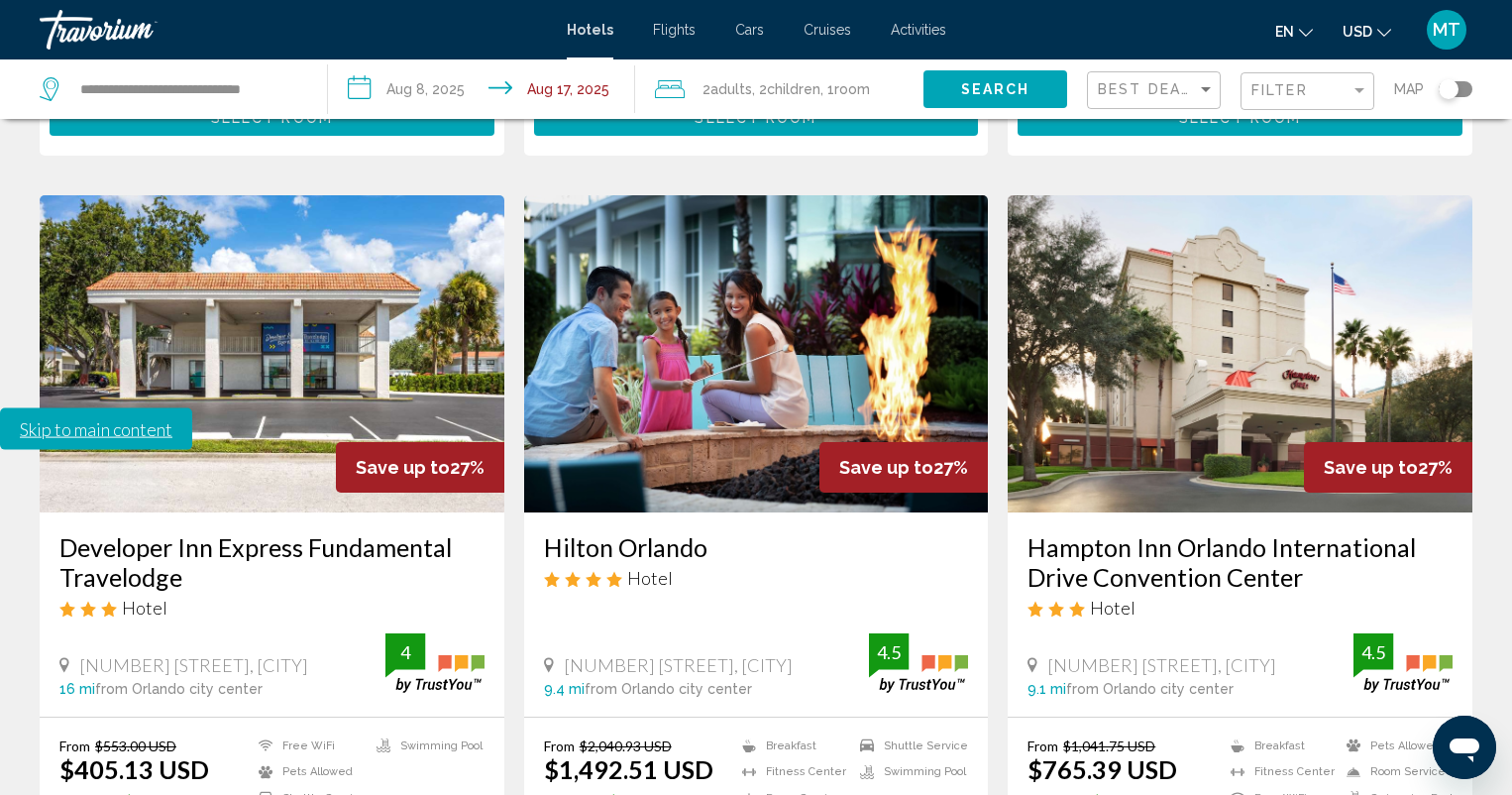 click on "4" at bounding box center (756, 953) 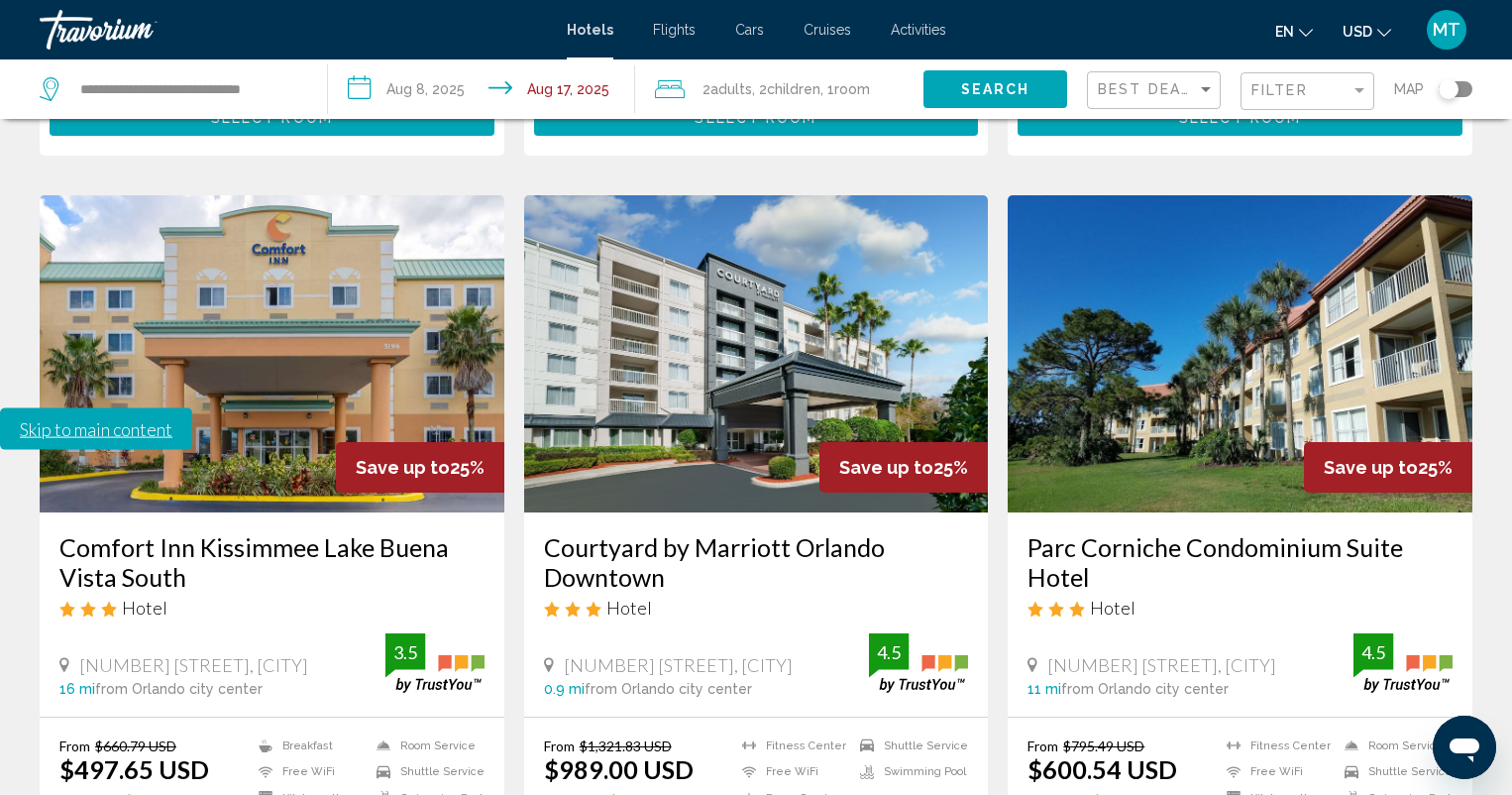 scroll, scrollTop: 2666, scrollLeft: 0, axis: vertical 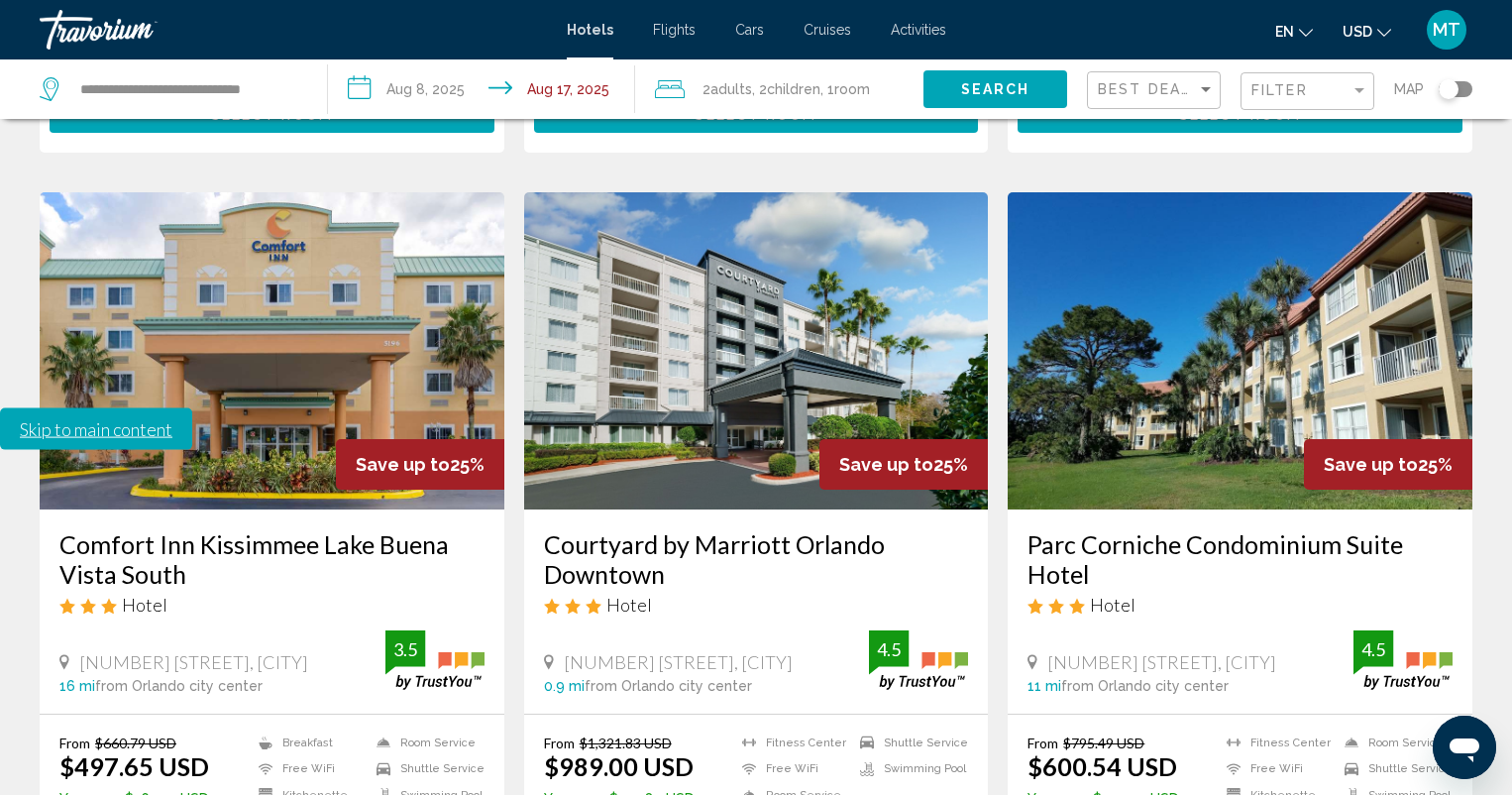 click on "5" at bounding box center [825, 950] 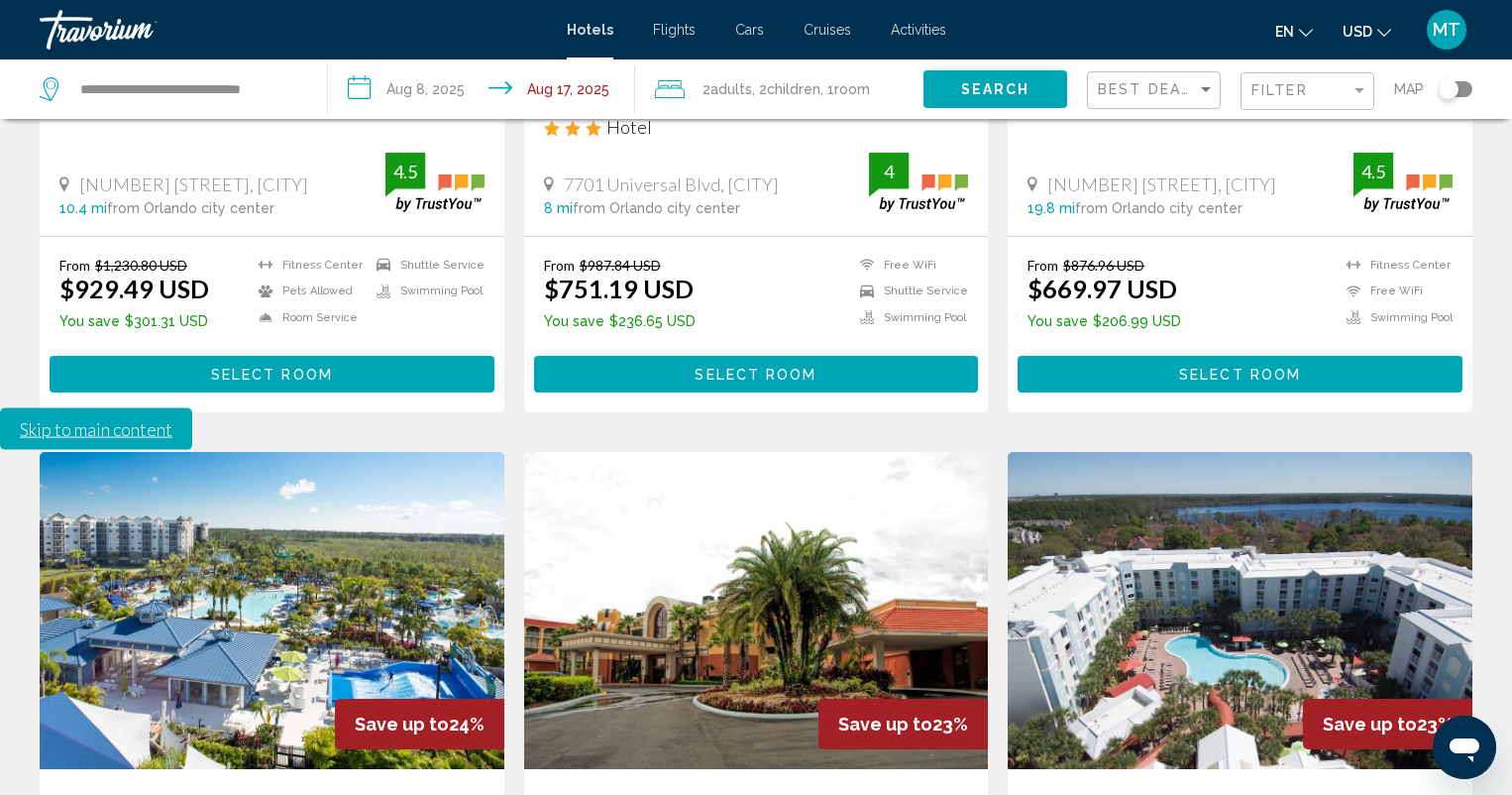 scroll, scrollTop: 1656, scrollLeft: 0, axis: vertical 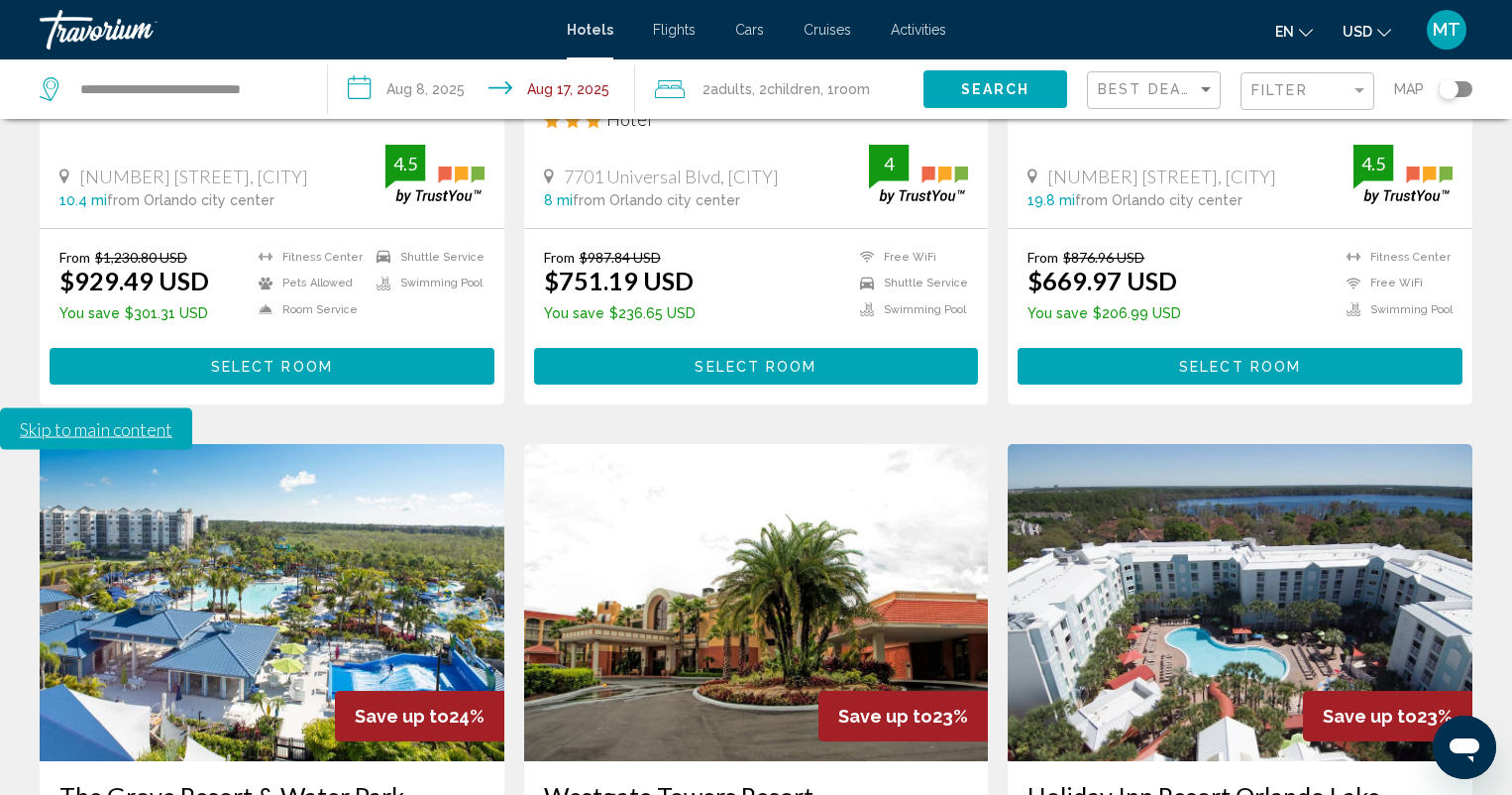 click on "Select Room" at bounding box center (271, 1104) 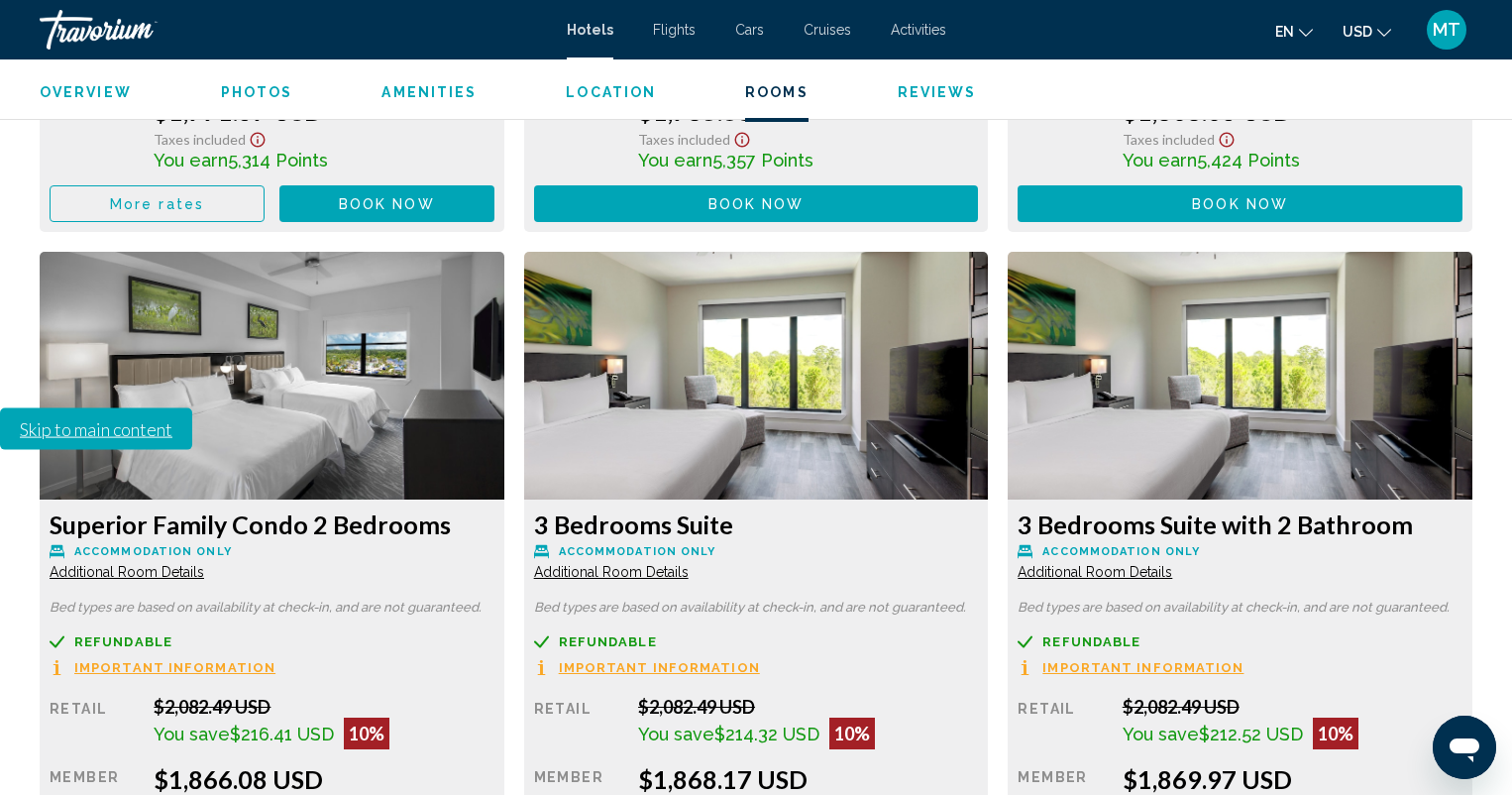 scroll, scrollTop: 4919, scrollLeft: 0, axis: vertical 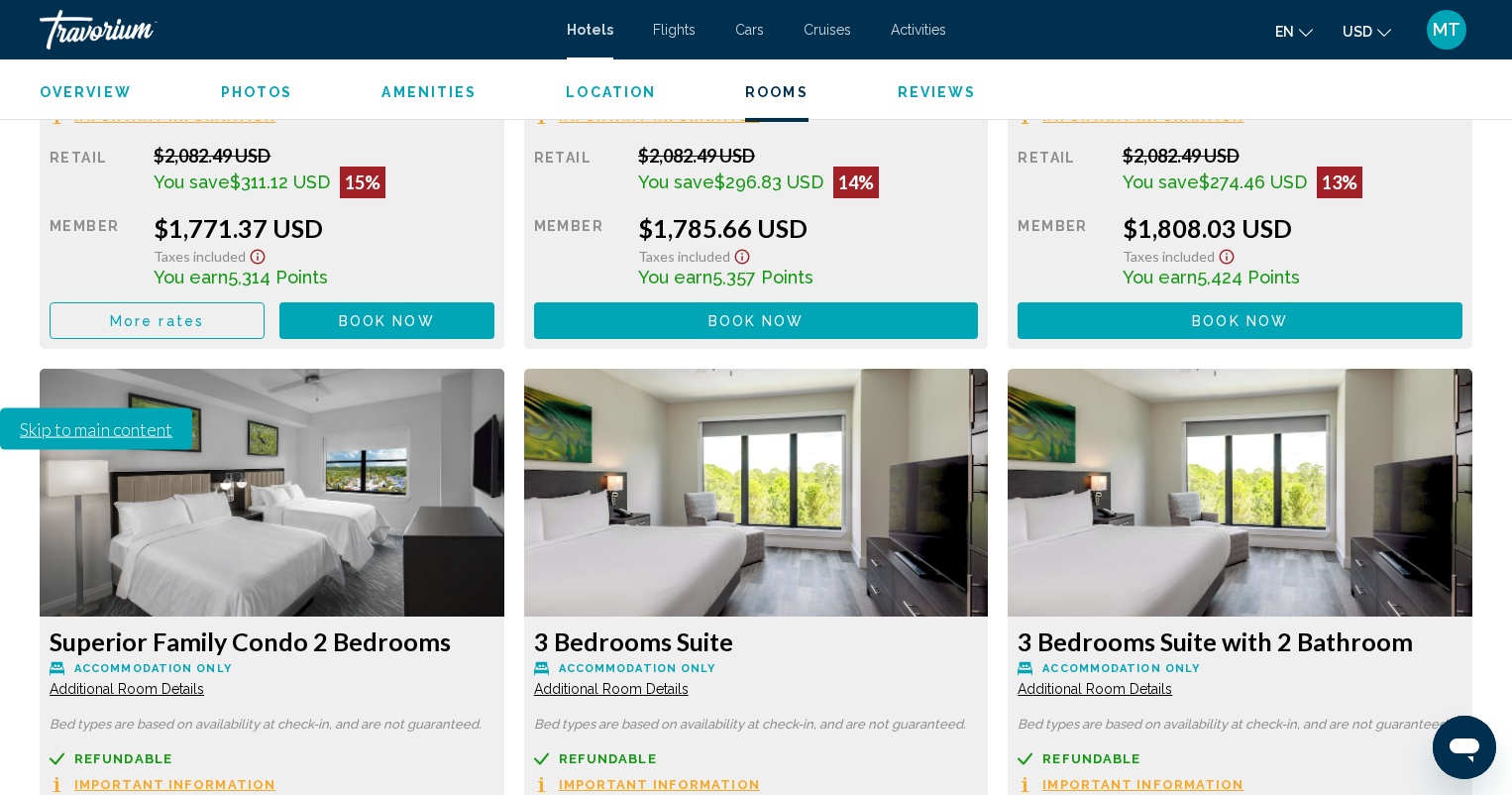 click on "Book now No longer available" at bounding box center [1240, 988] 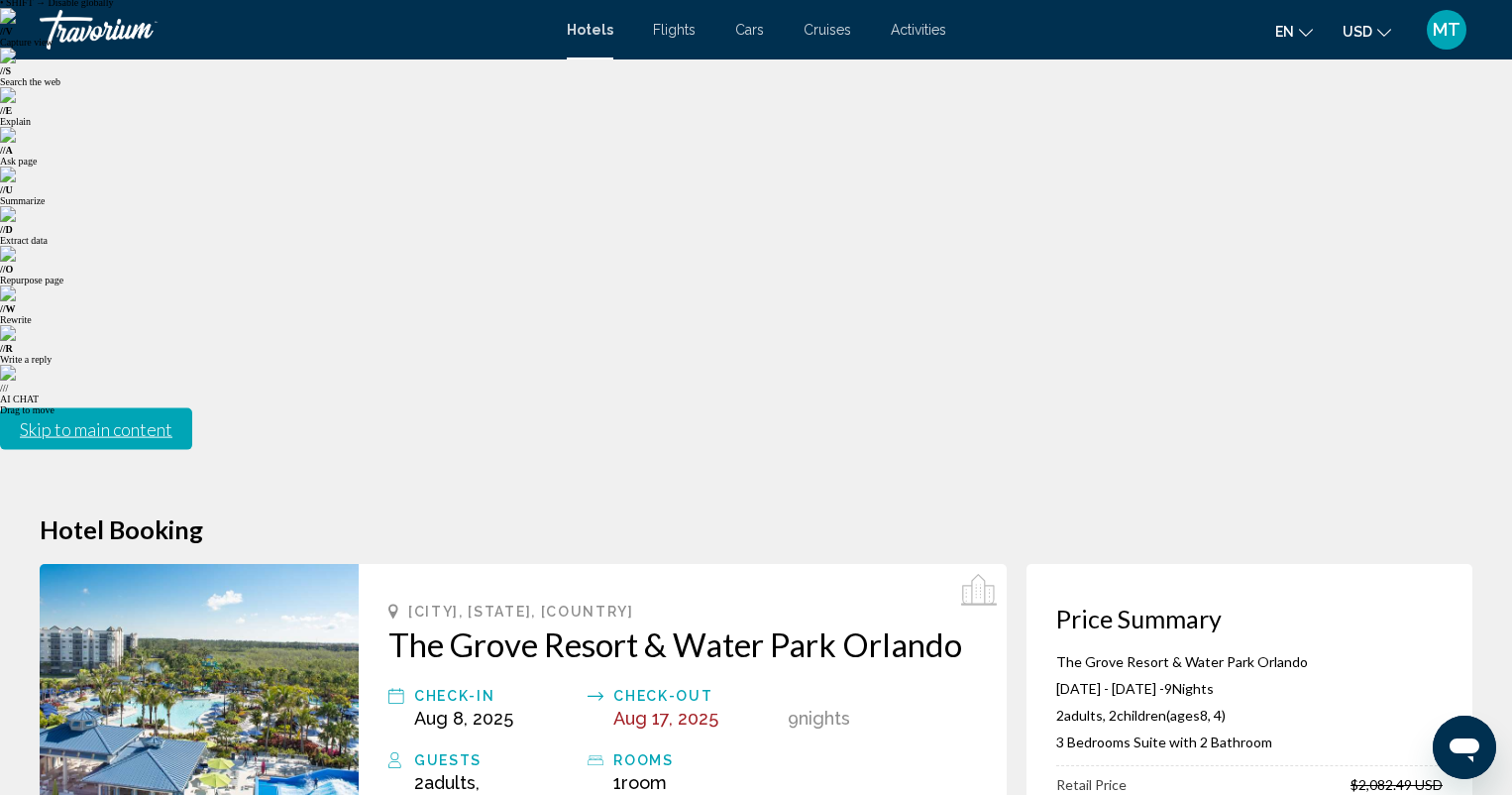 scroll, scrollTop: 0, scrollLeft: 0, axis: both 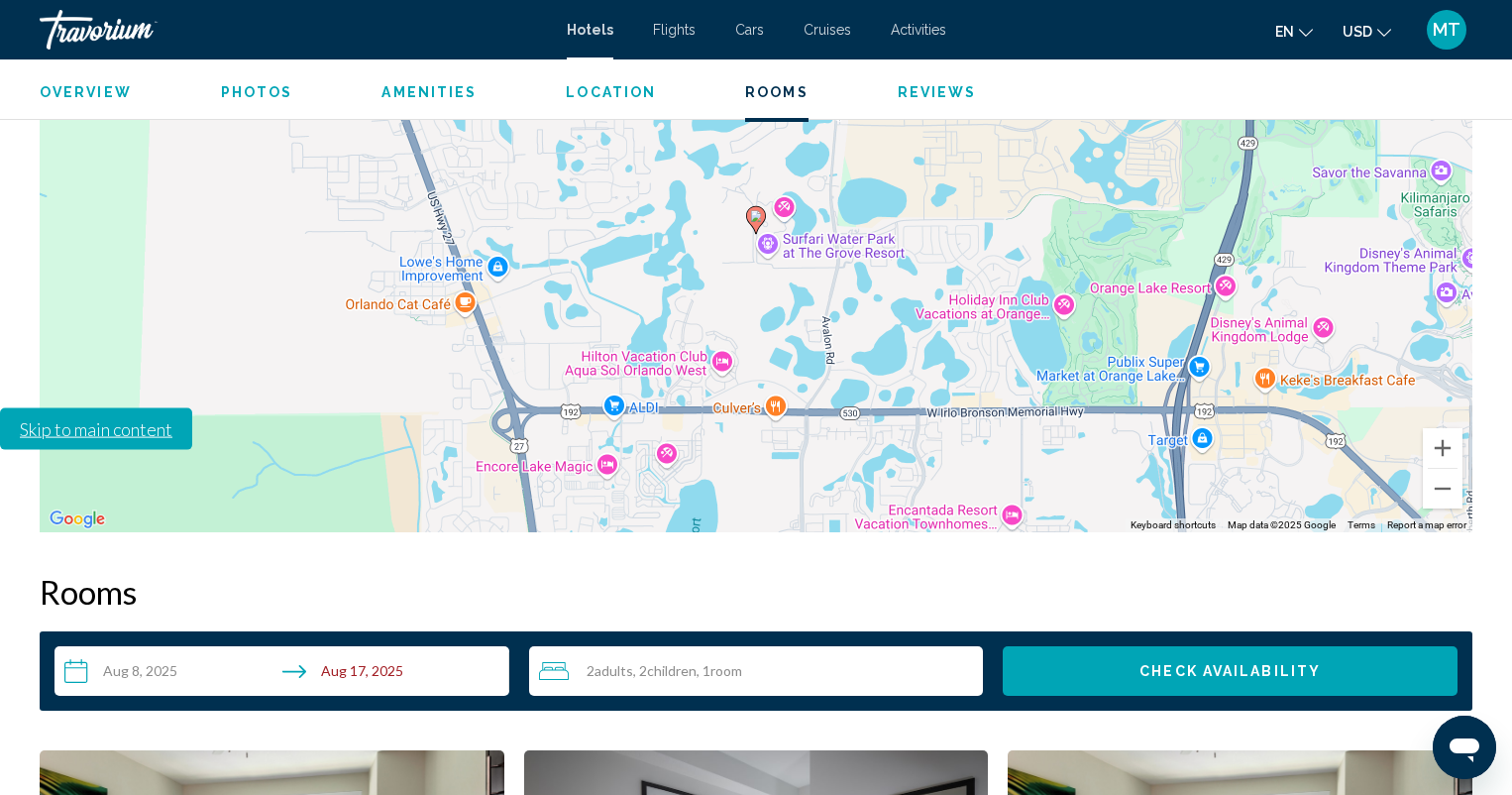 click on "**********" at bounding box center (285, 674) 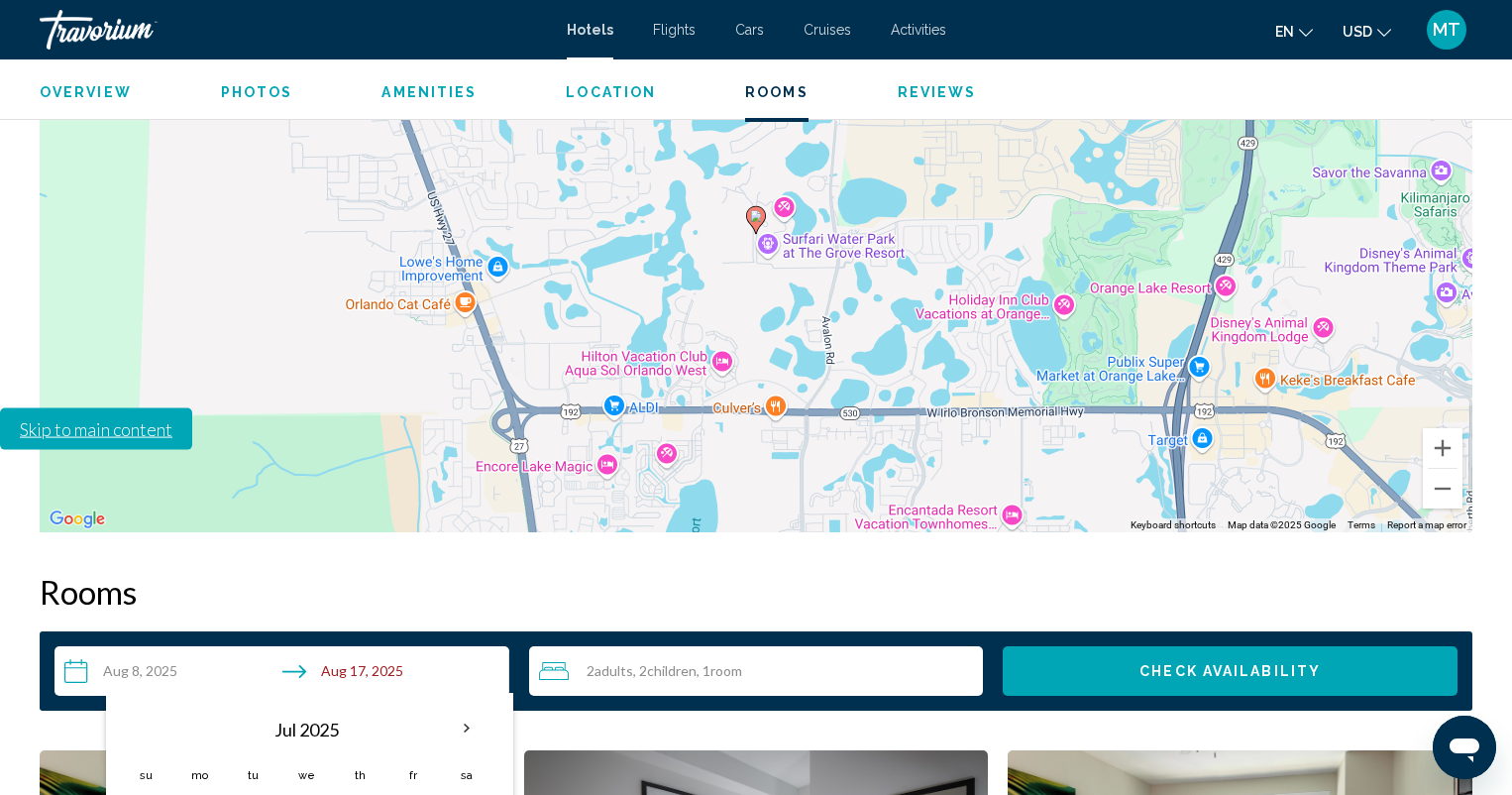 click on "27" at bounding box center [146, 975] 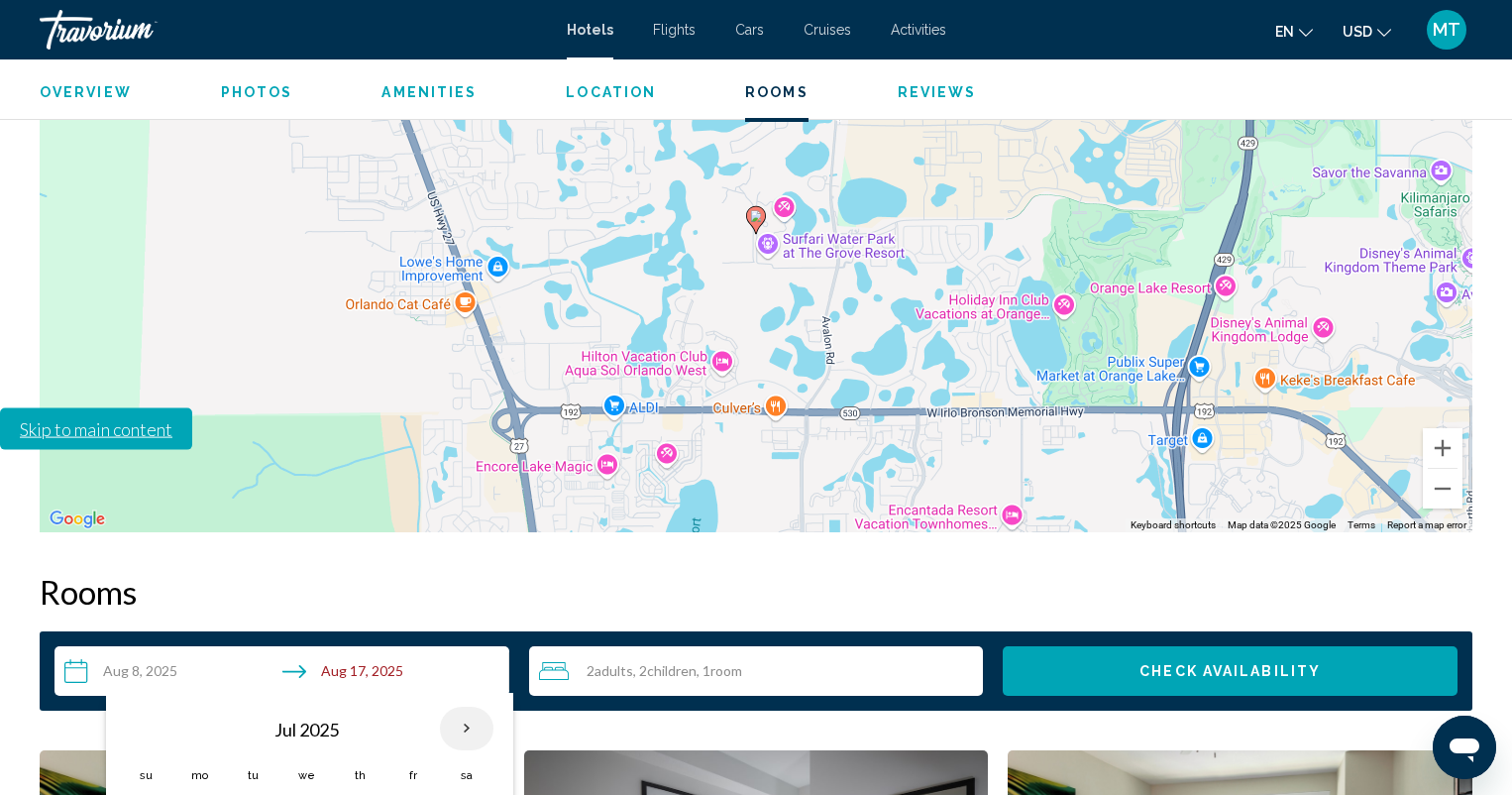 click at bounding box center [467, 729] 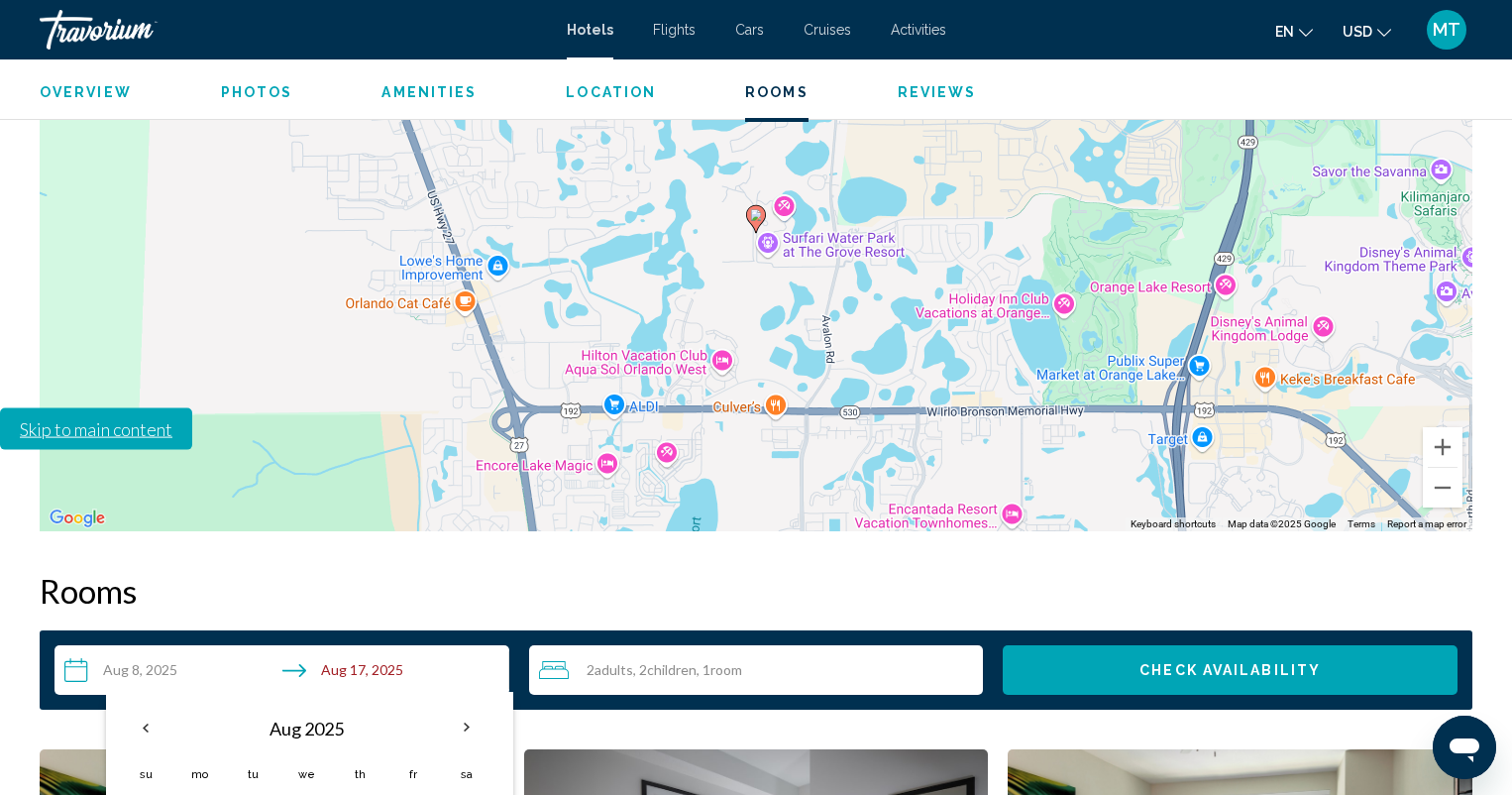 scroll, scrollTop: 2518, scrollLeft: 0, axis: vertical 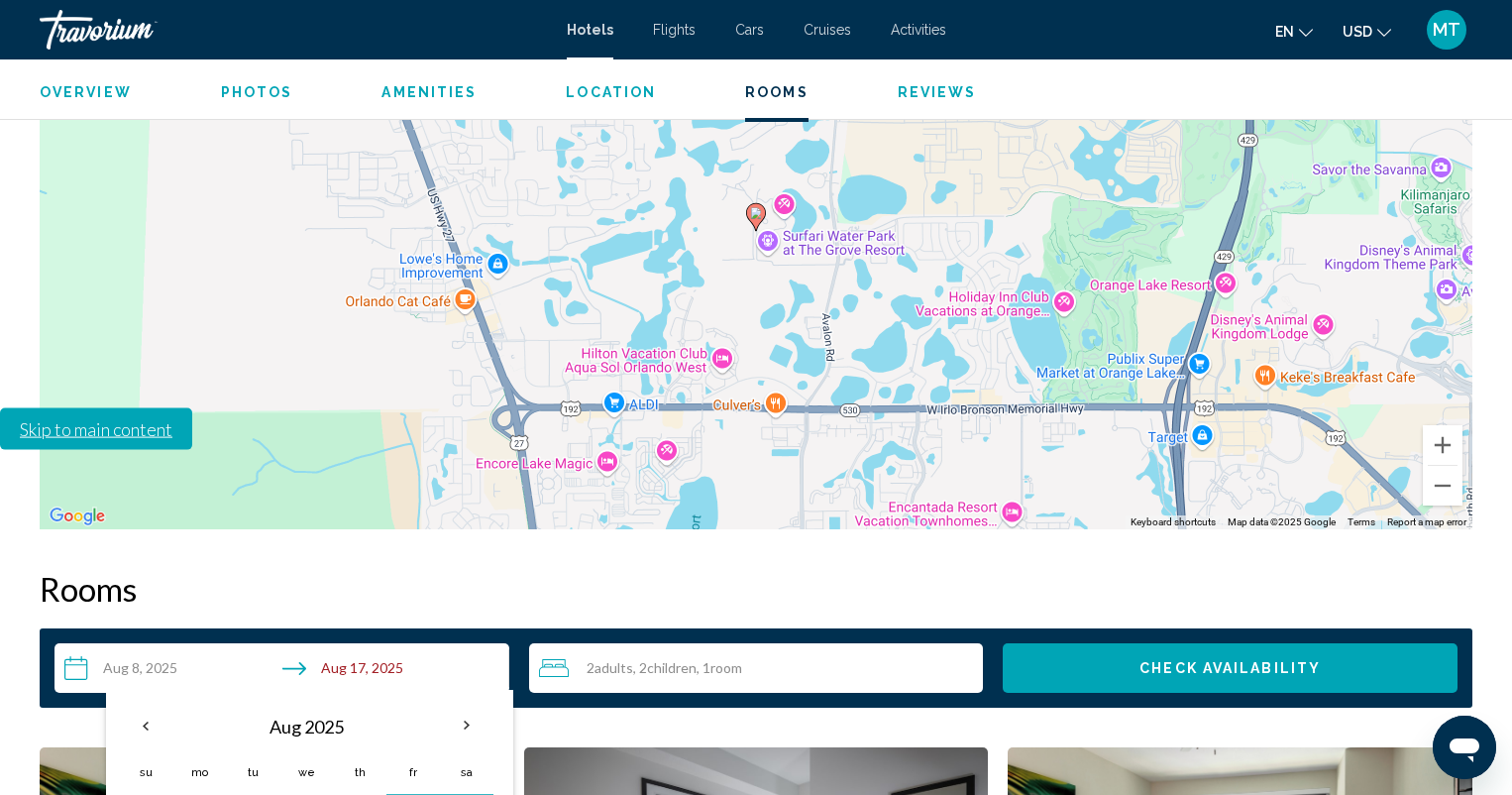 click on "4" at bounding box center [199, 853] 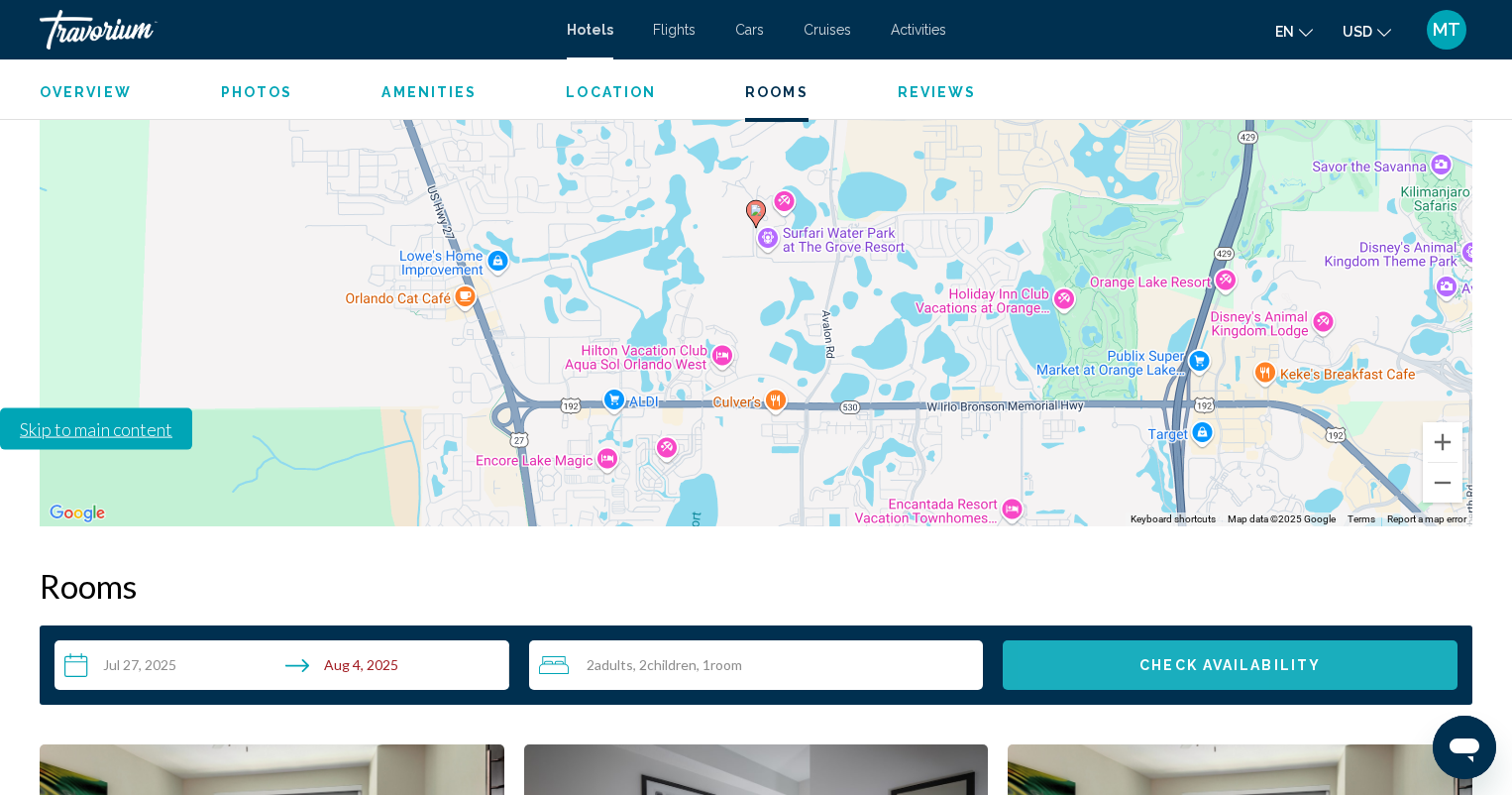 click on "Check Availability" at bounding box center (1230, 665) 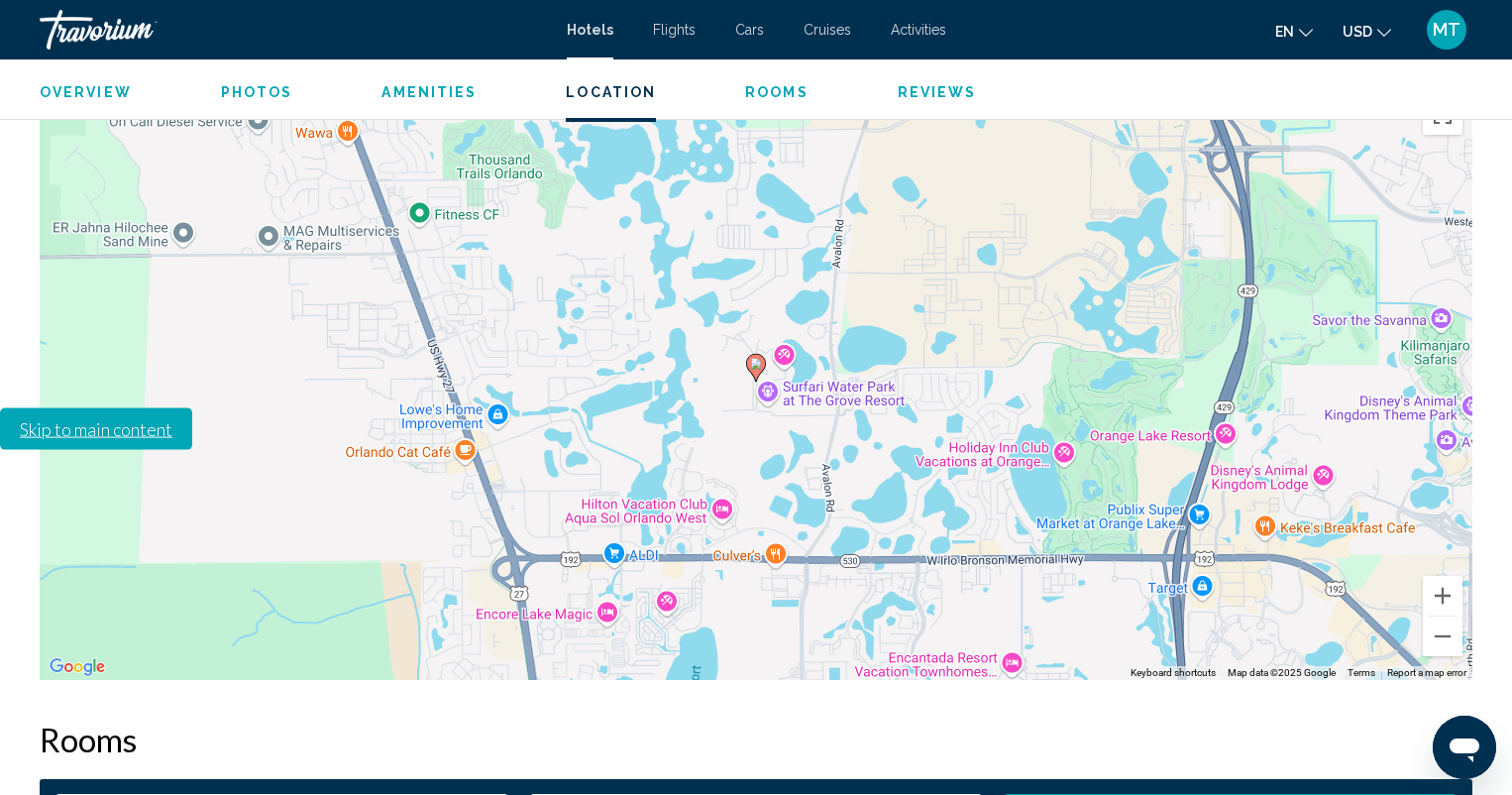 scroll, scrollTop: 2366, scrollLeft: 0, axis: vertical 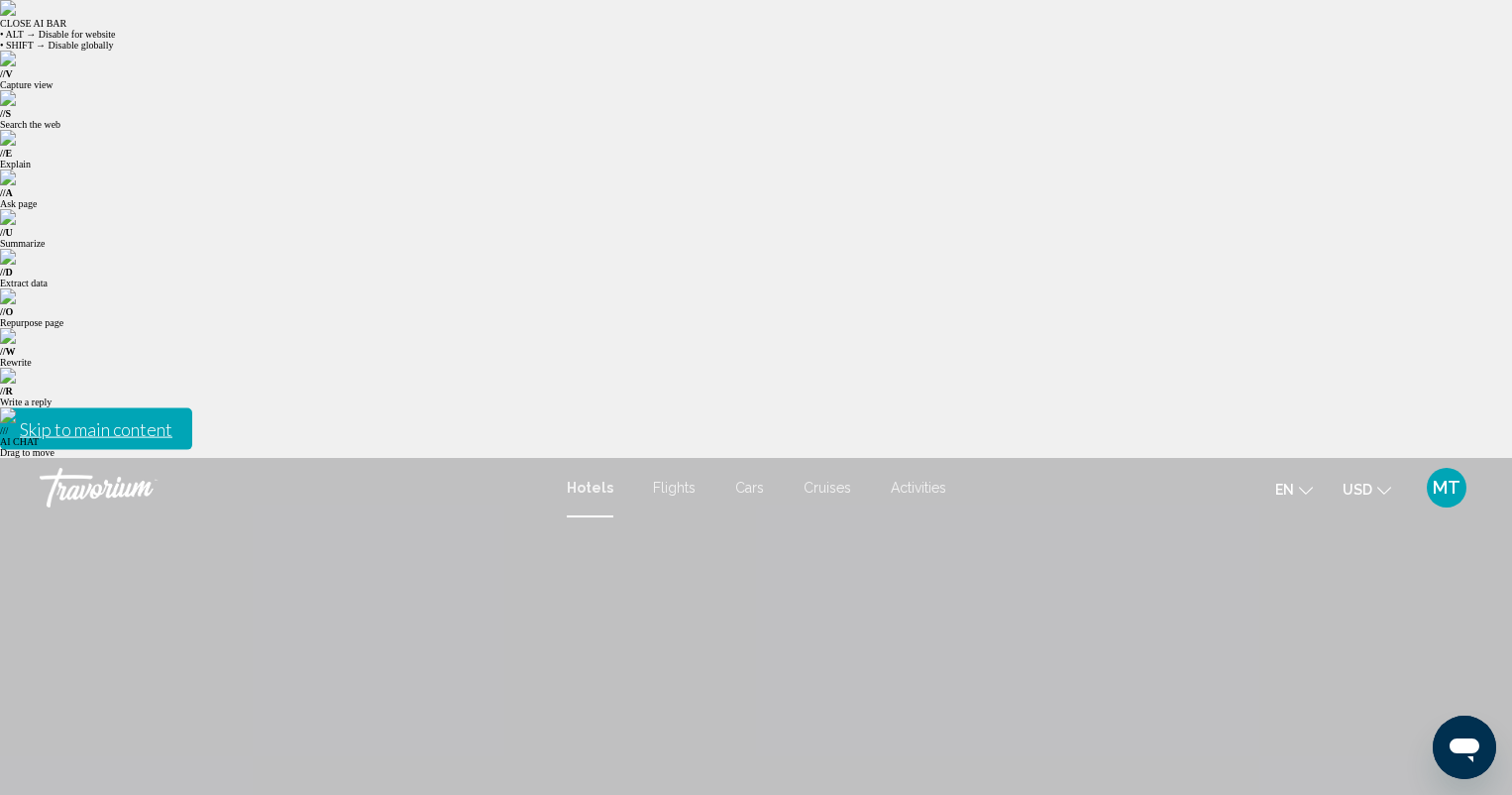 click at bounding box center [328, 1053] 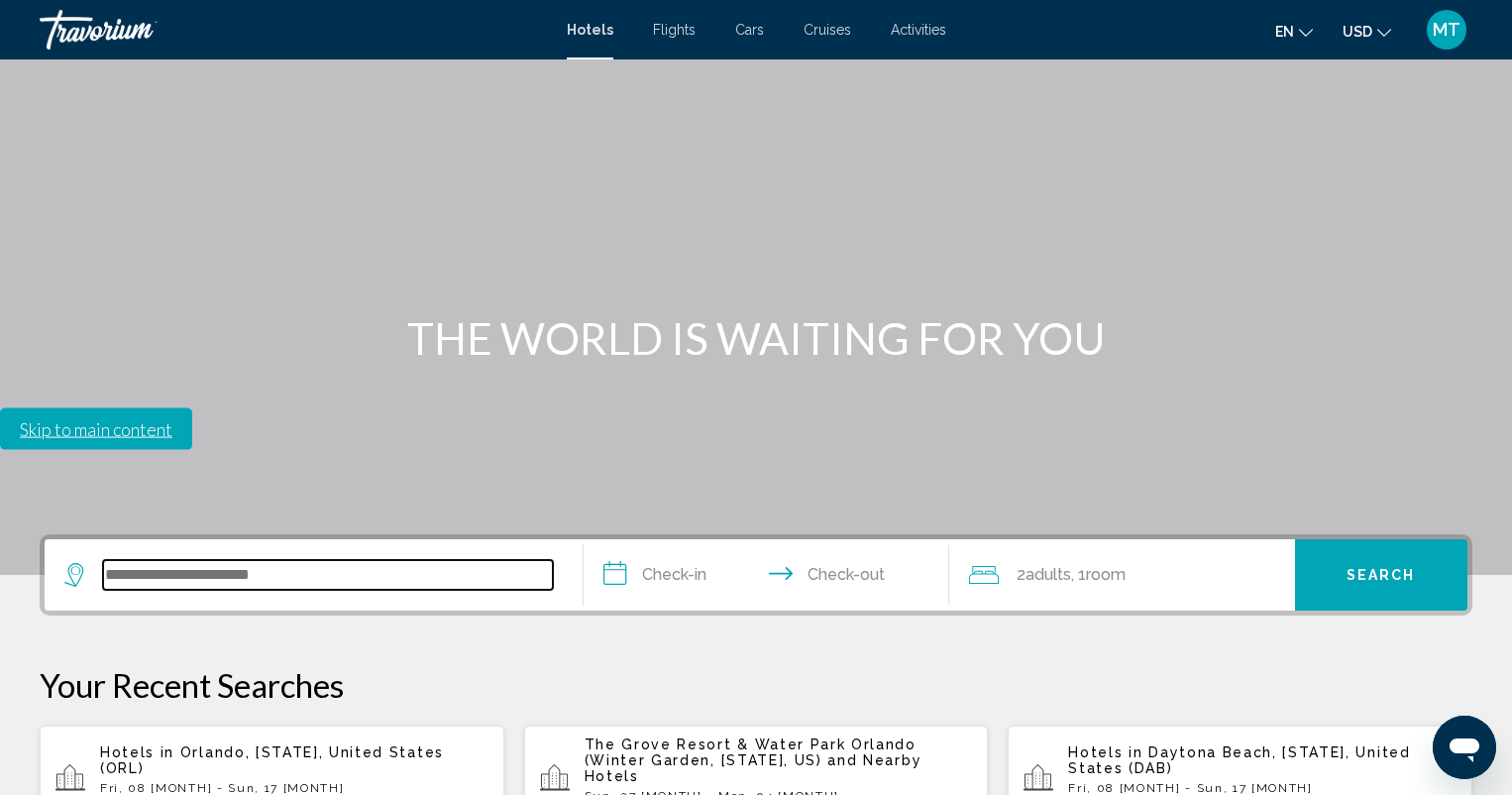scroll, scrollTop: 490, scrollLeft: 0, axis: vertical 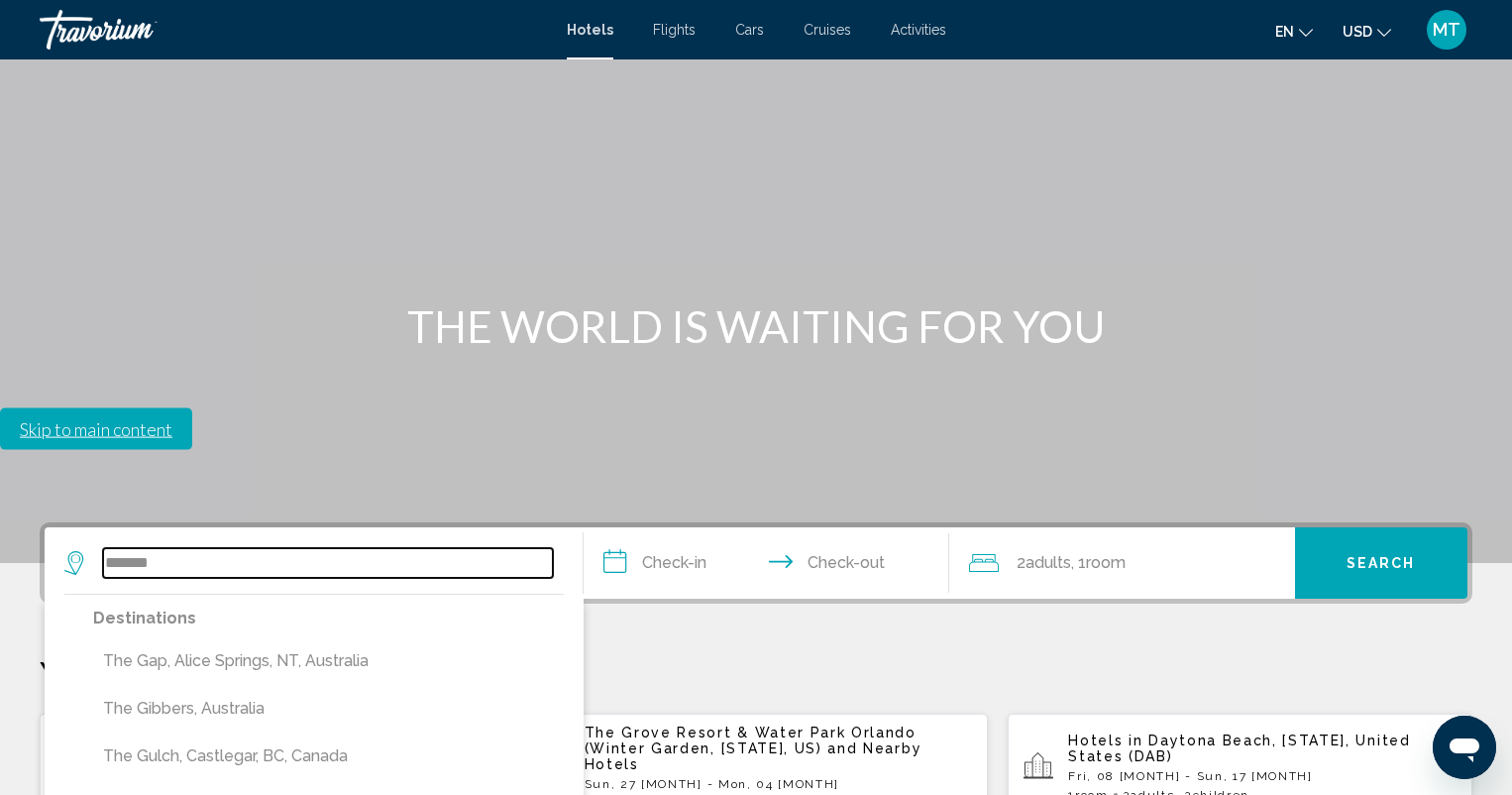 type on "*******" 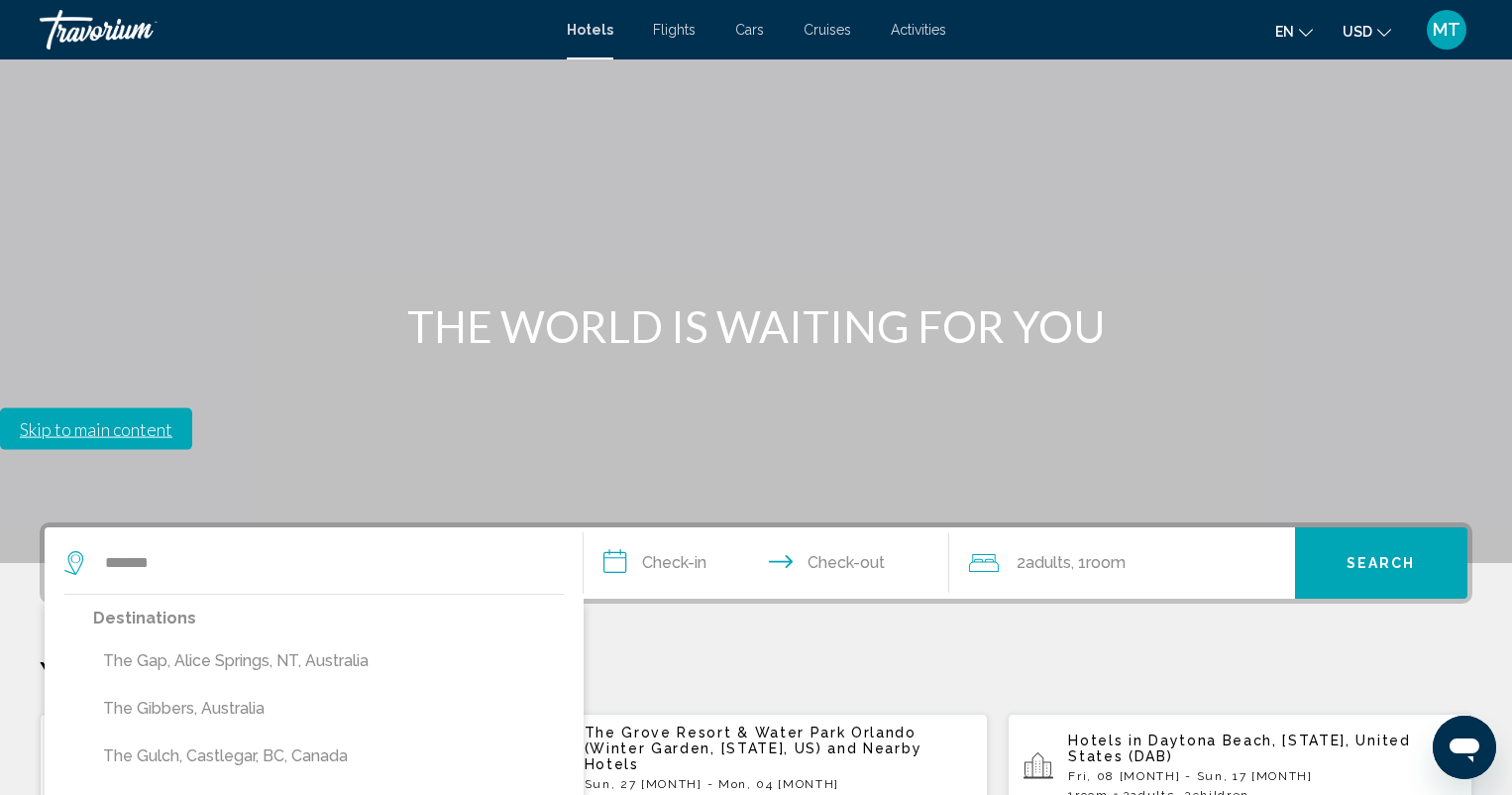 click on "The Grove Resort & Water Park Orlando (Winter Garden, FL, US)    and Nearby Hotels  Sun, 27 Jul - Mon, 04 Aug  1  Room rooms 2  Adult Adults , 2  Child Children" at bounding box center [779, 767] 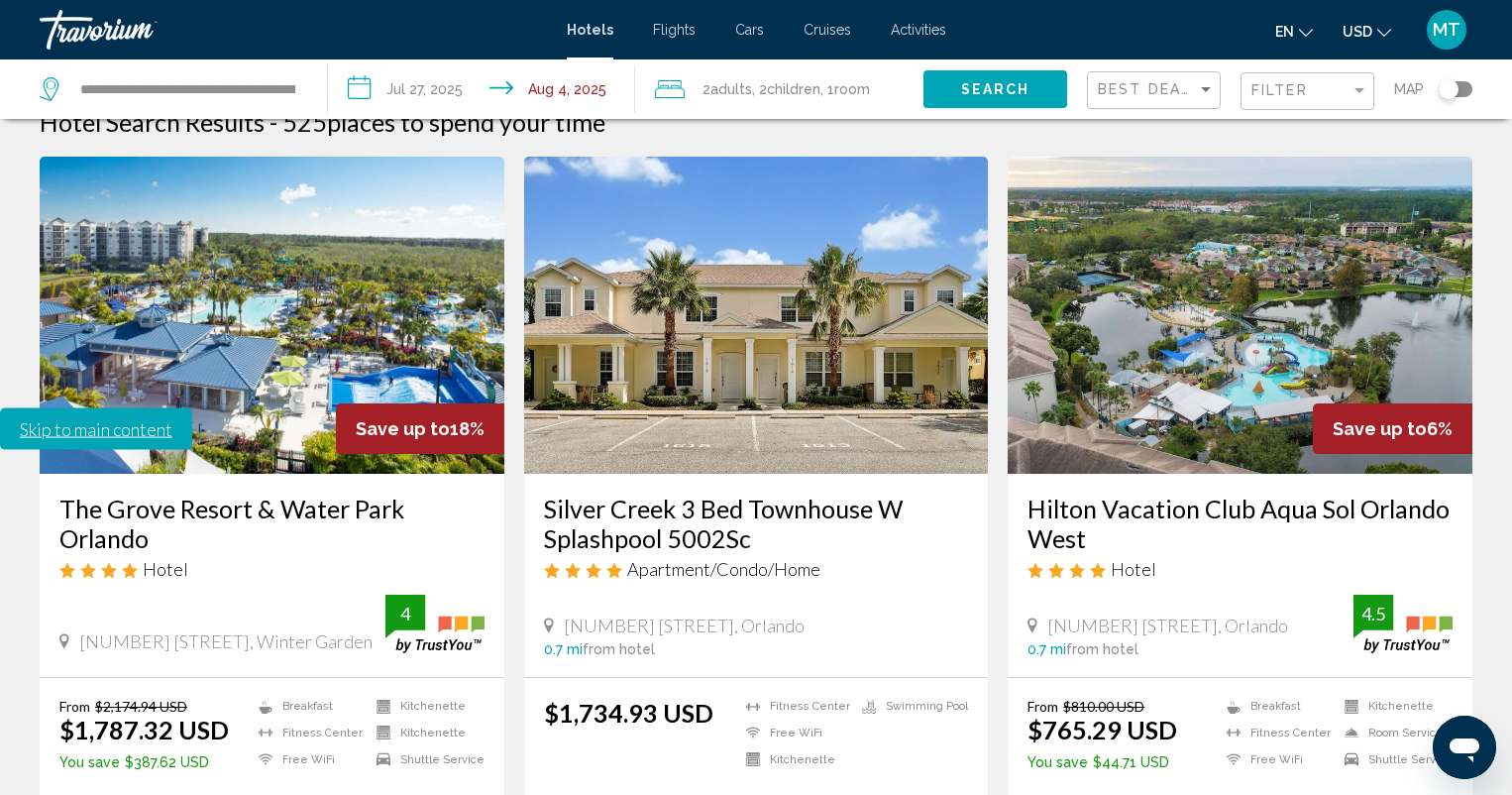 scroll, scrollTop: 0, scrollLeft: 0, axis: both 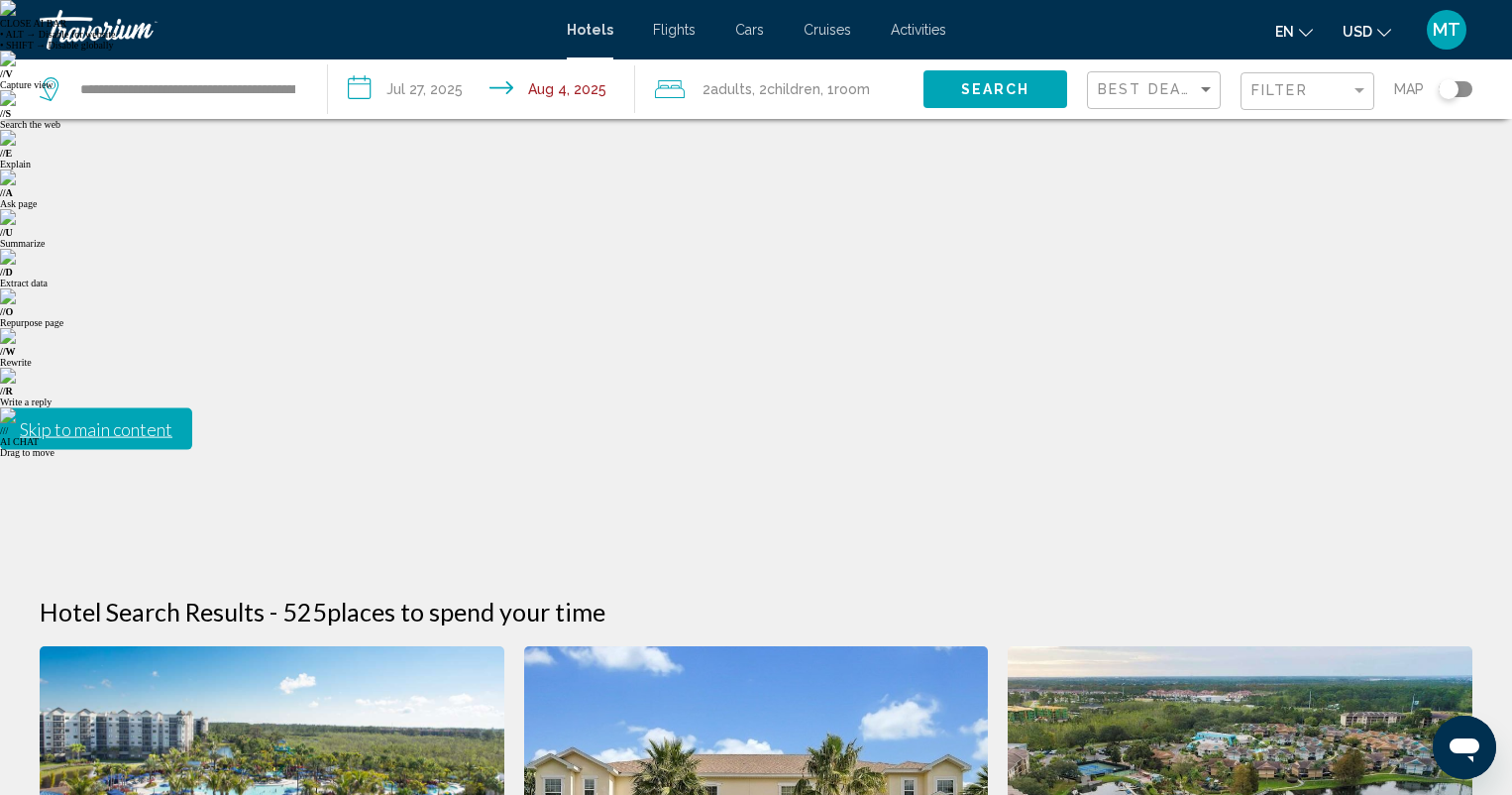 click at bounding box center [271, 805] 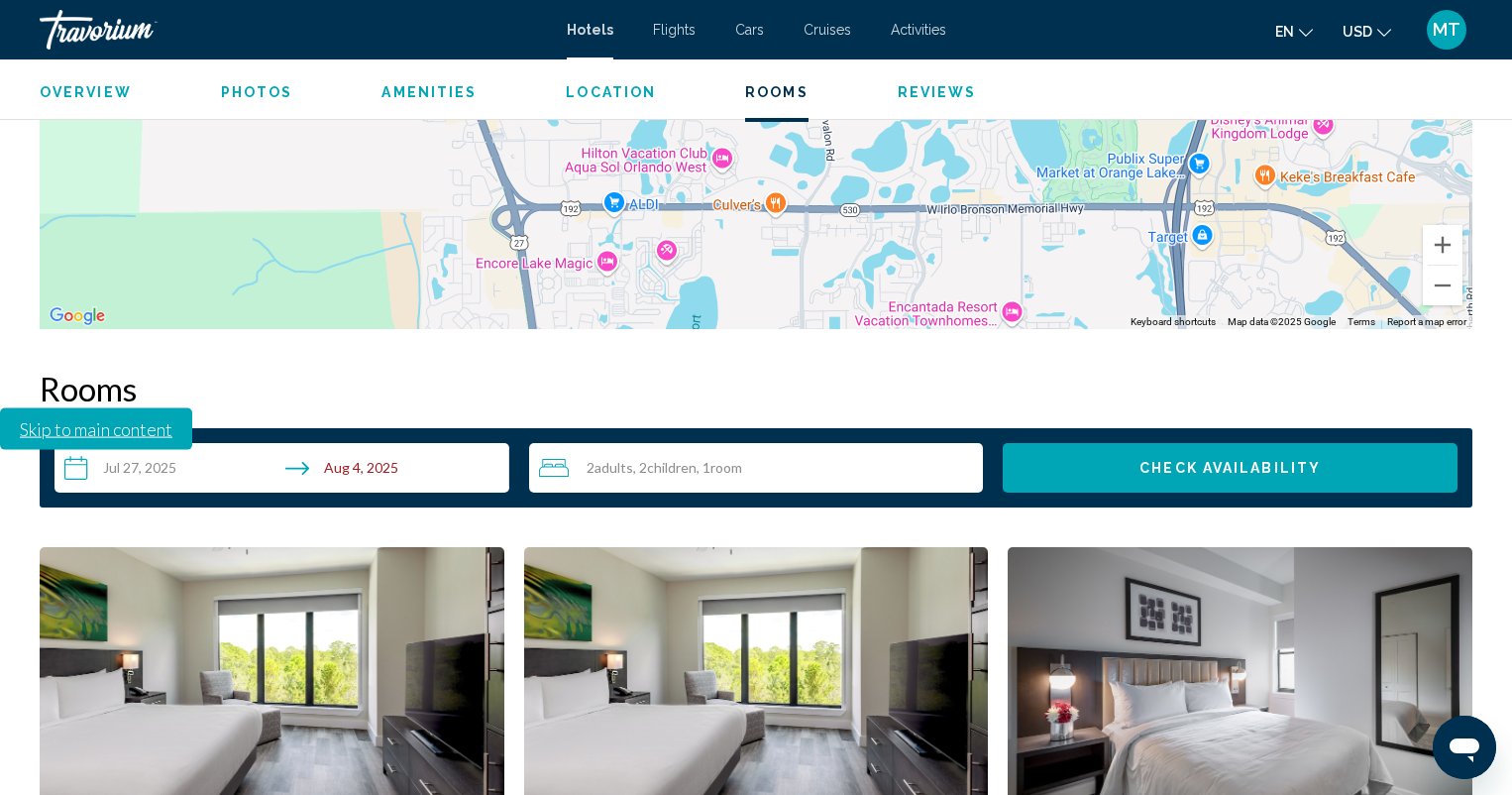 scroll, scrollTop: 2723, scrollLeft: 0, axis: vertical 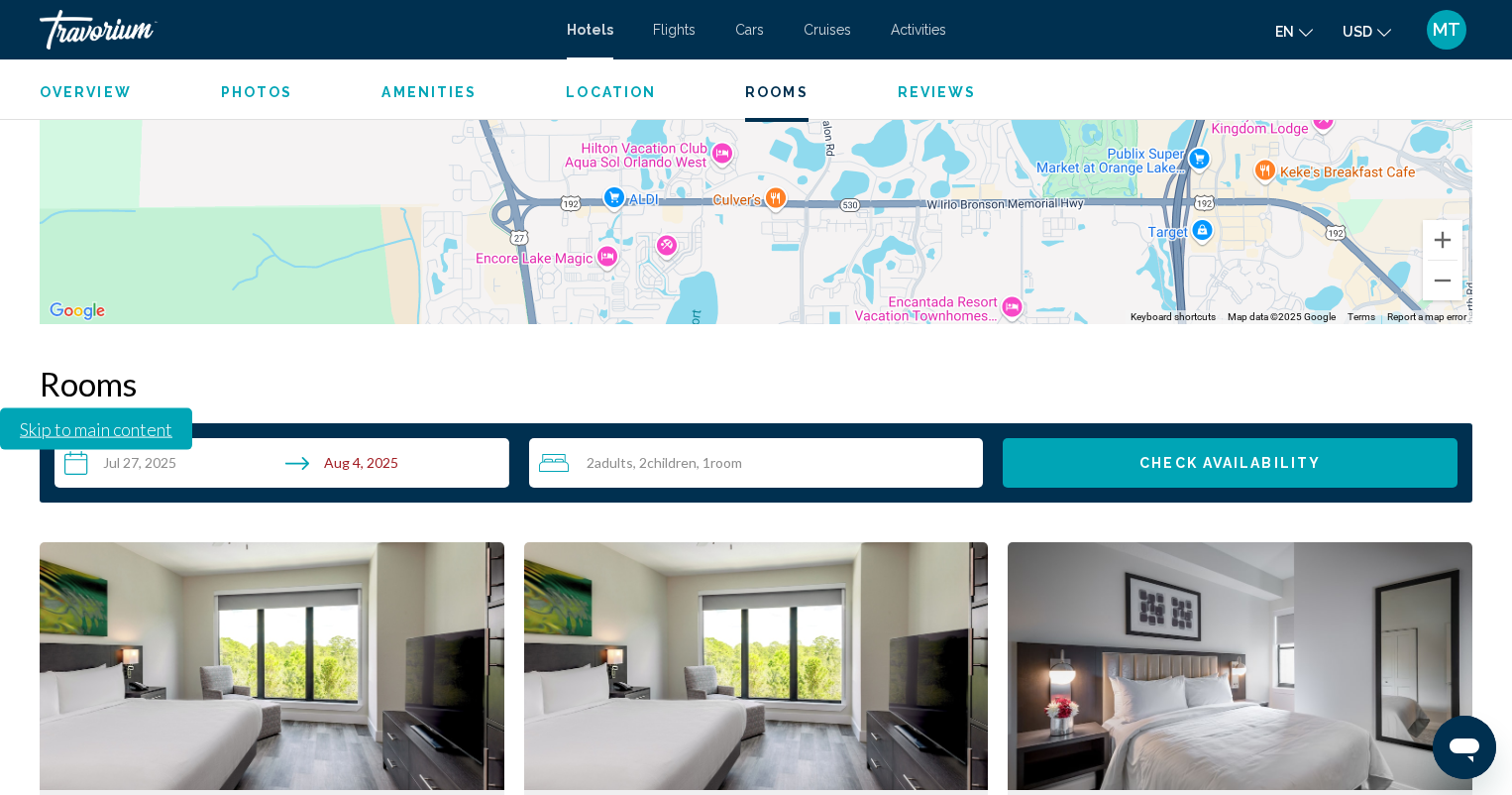 click at bounding box center (271, 666) 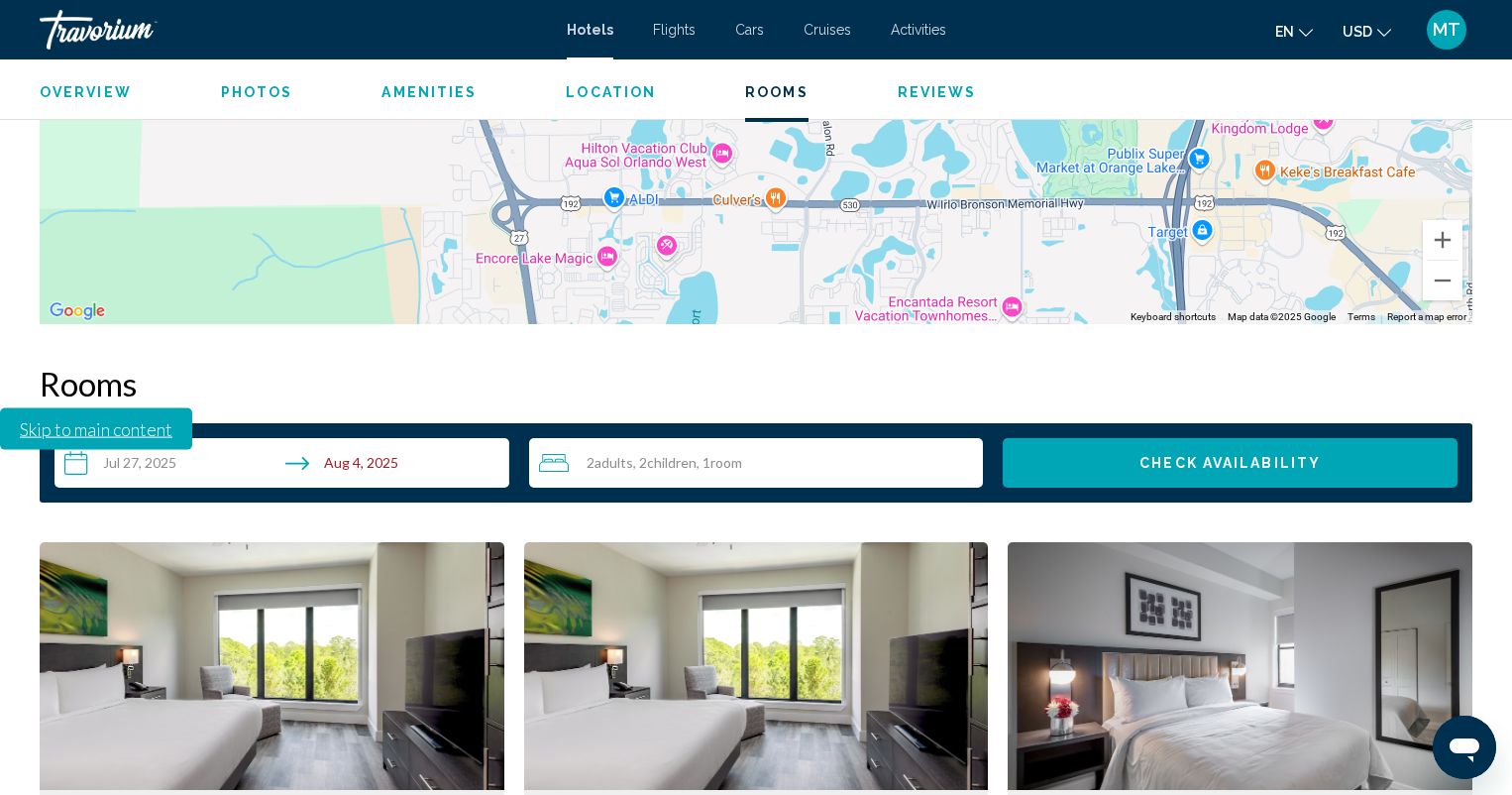 click on "3 Bedrooms Suite with 2 Bathroom" at bounding box center (271, 815) 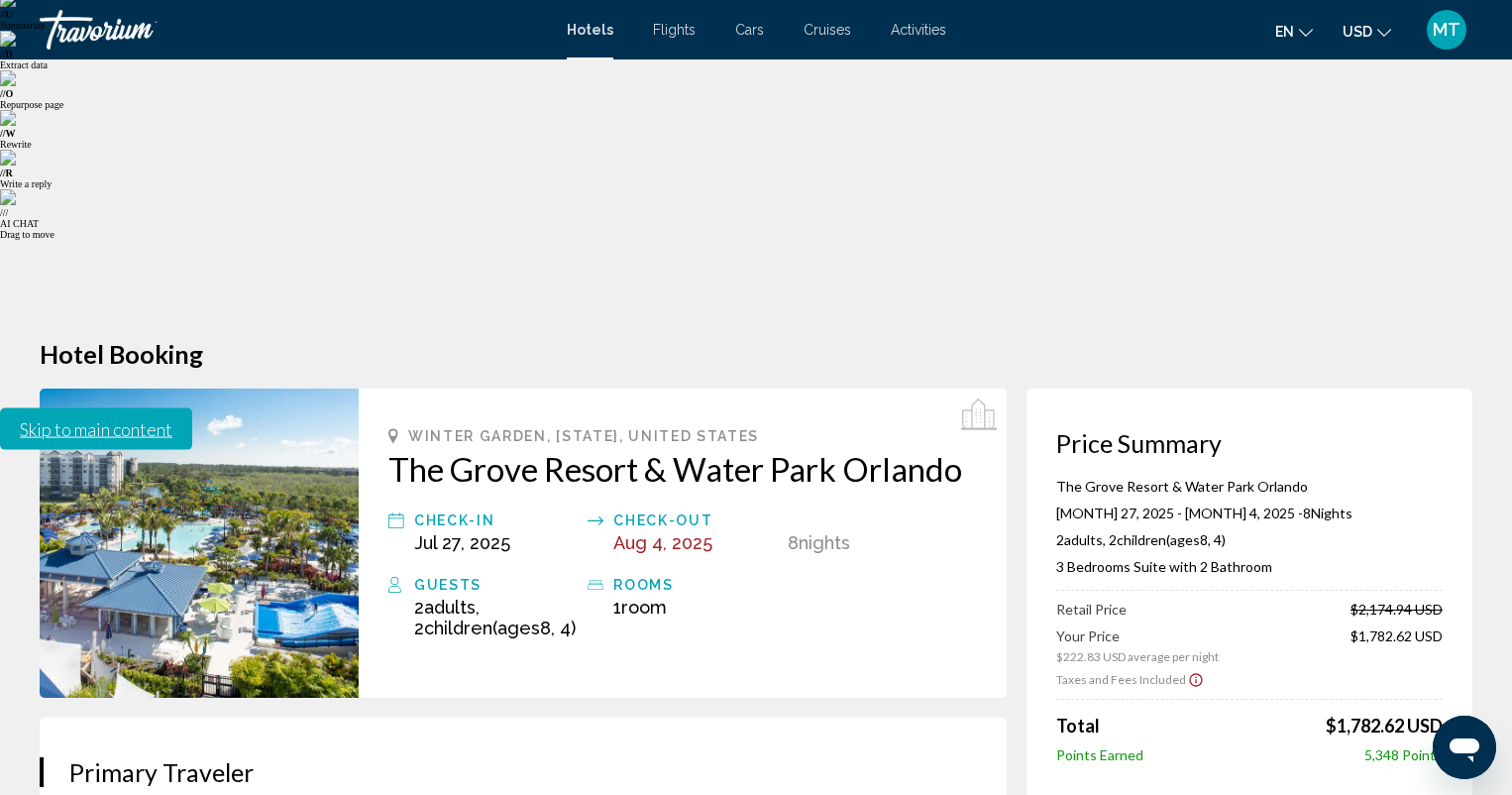 scroll, scrollTop: 0, scrollLeft: 0, axis: both 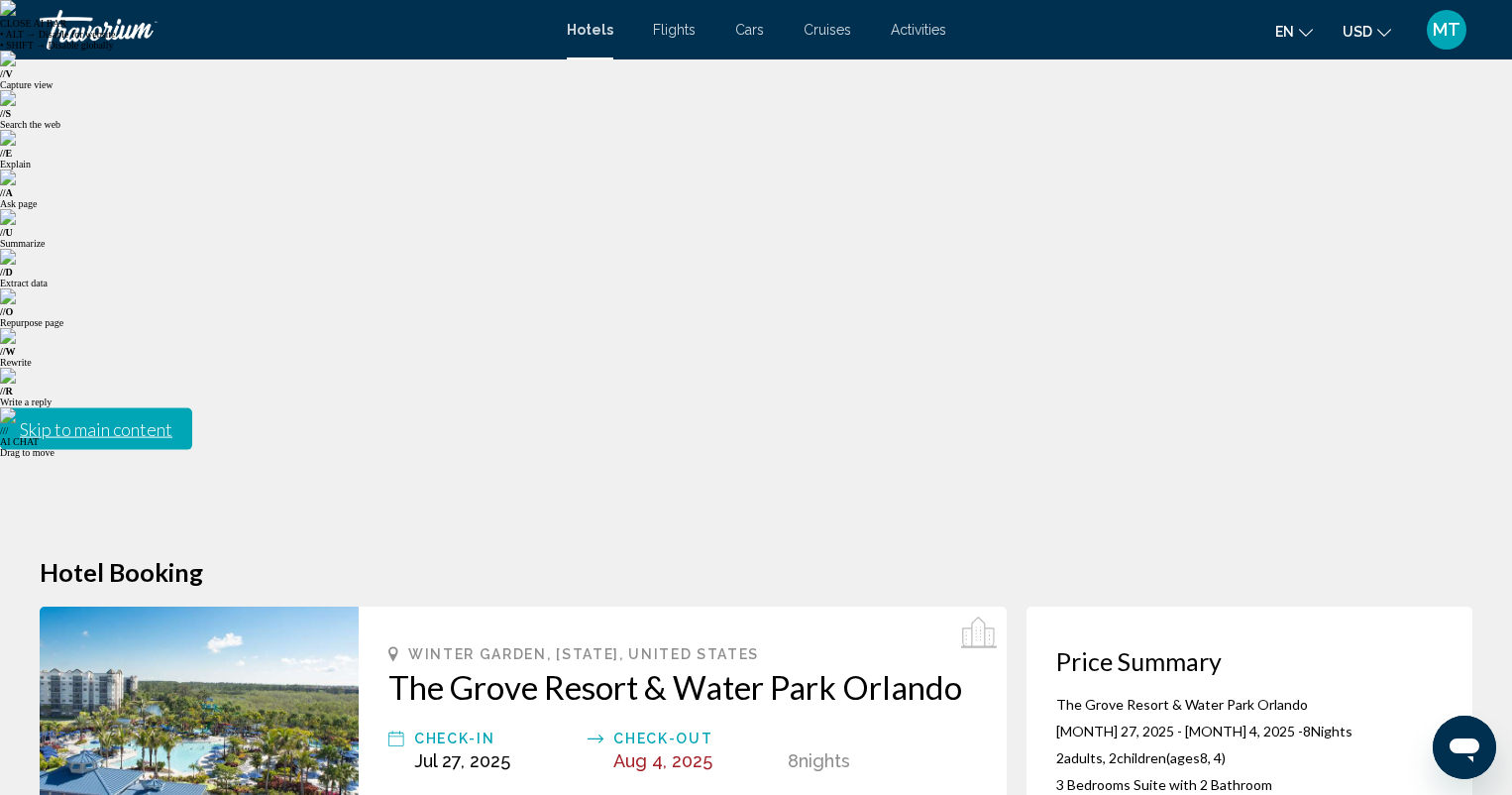 click at bounding box center [199, 761] 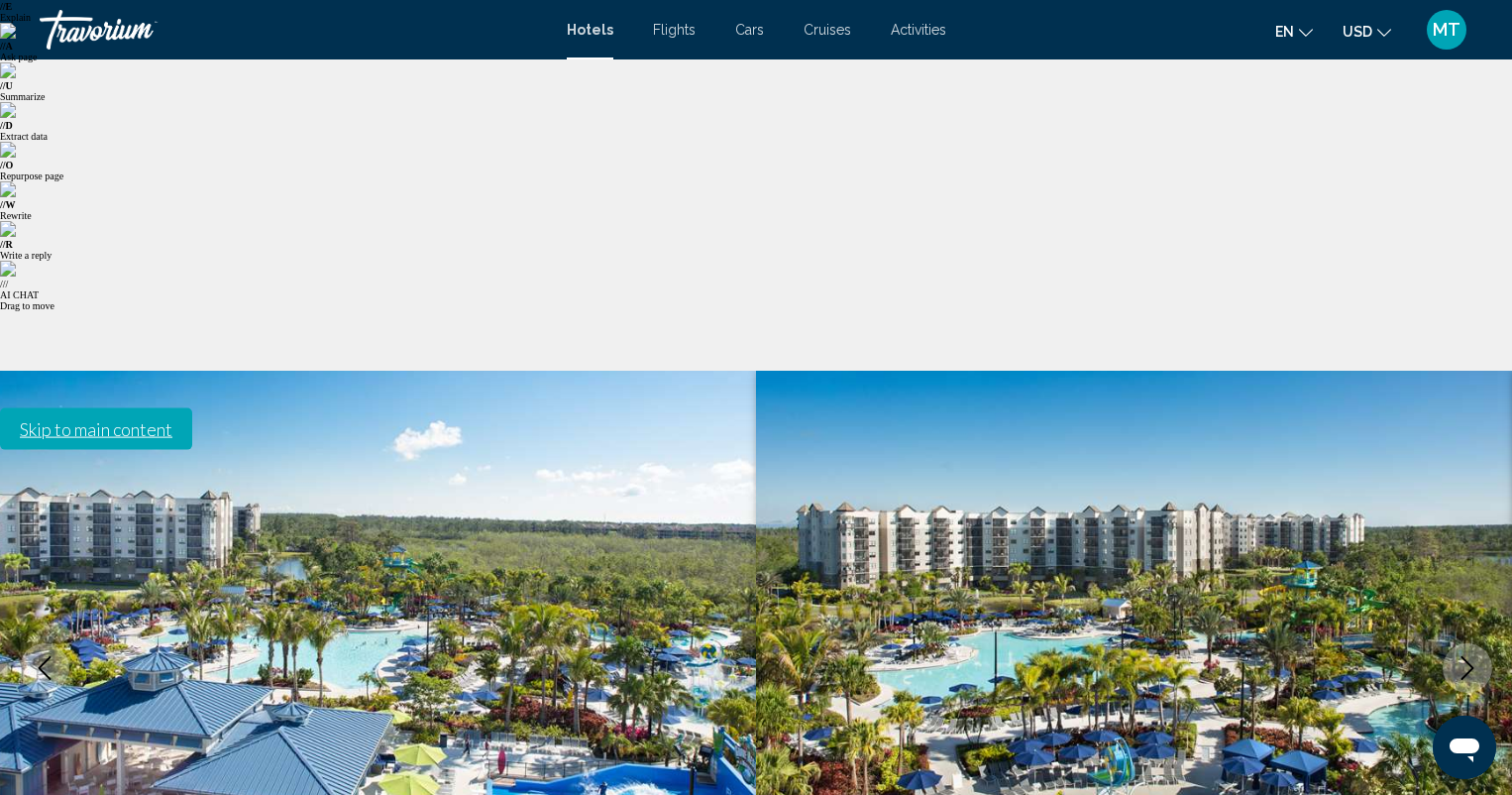 scroll, scrollTop: 180, scrollLeft: 0, axis: vertical 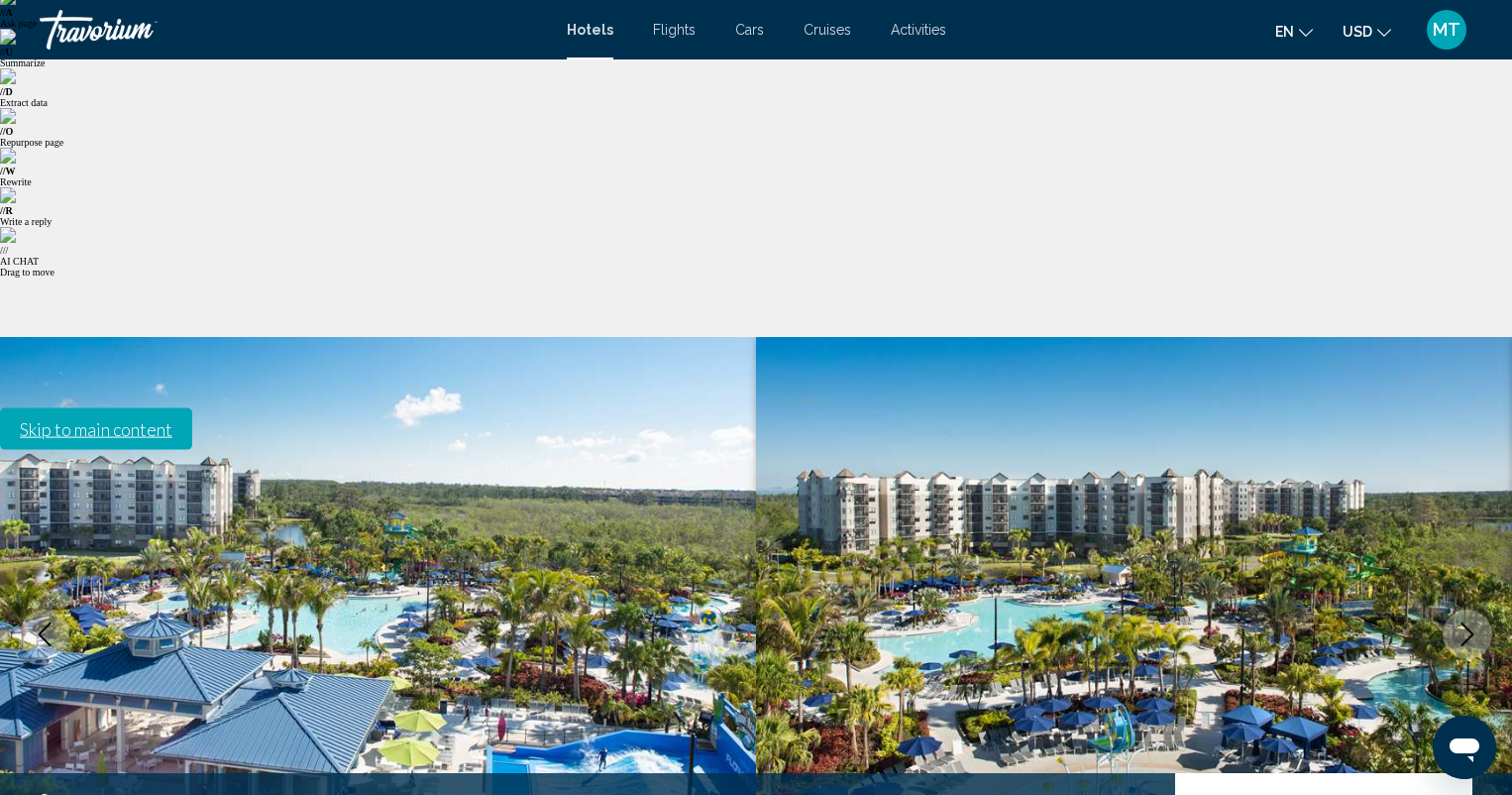 click on "Rooms" at bounding box center (777, 965) 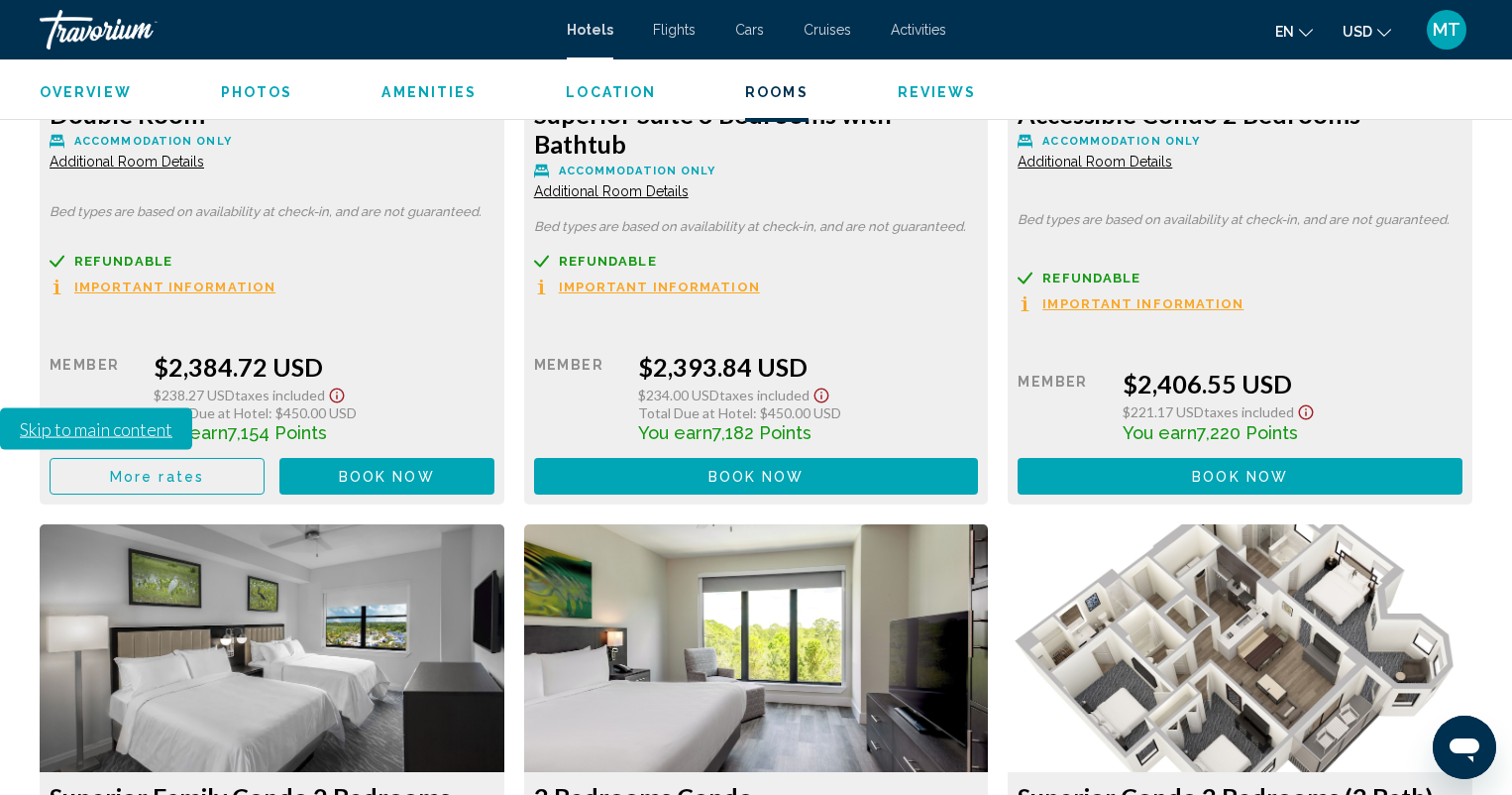 scroll, scrollTop: 8152, scrollLeft: 0, axis: vertical 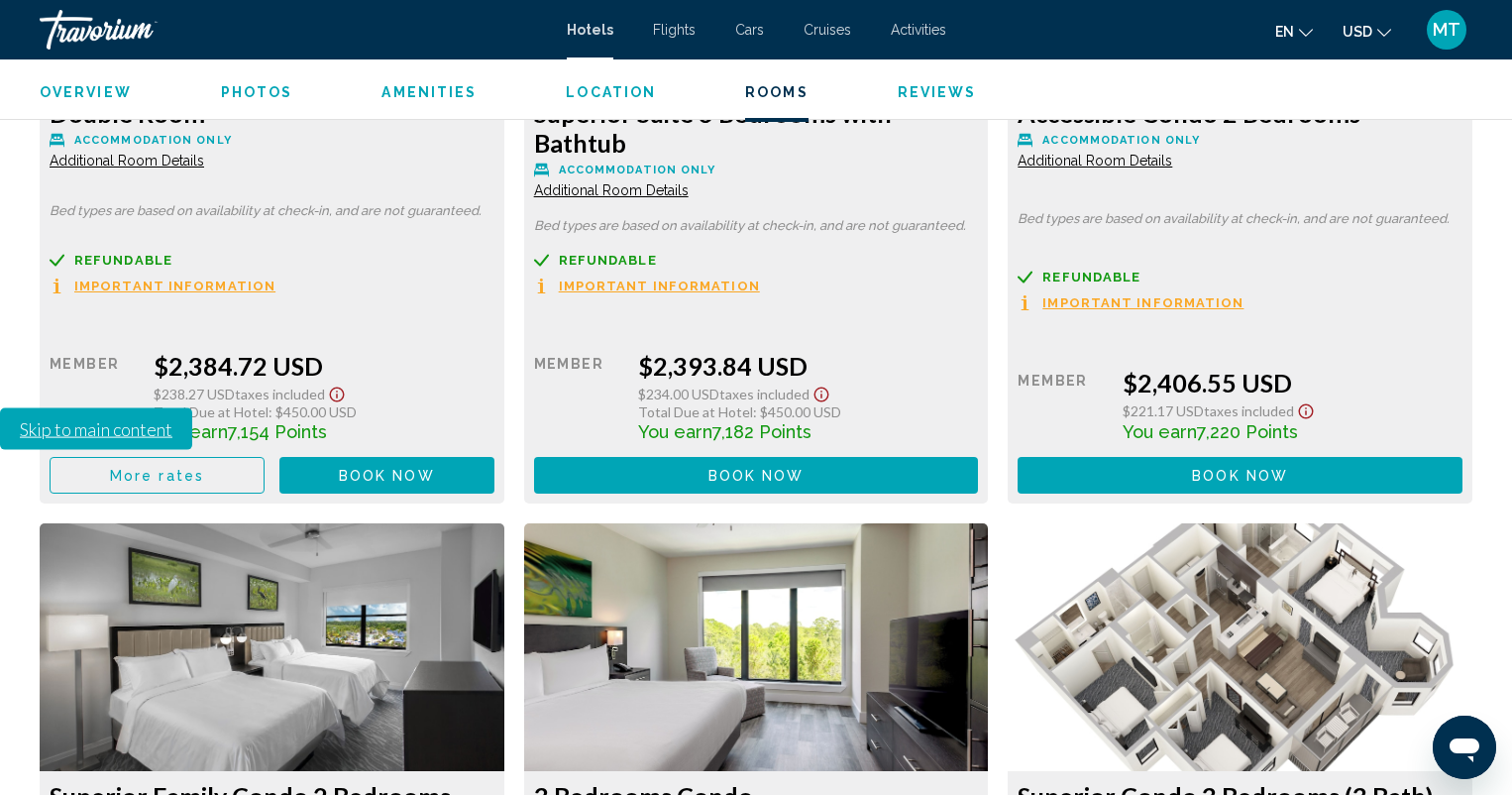 click on "Book now" at bounding box center (1240, 1129) 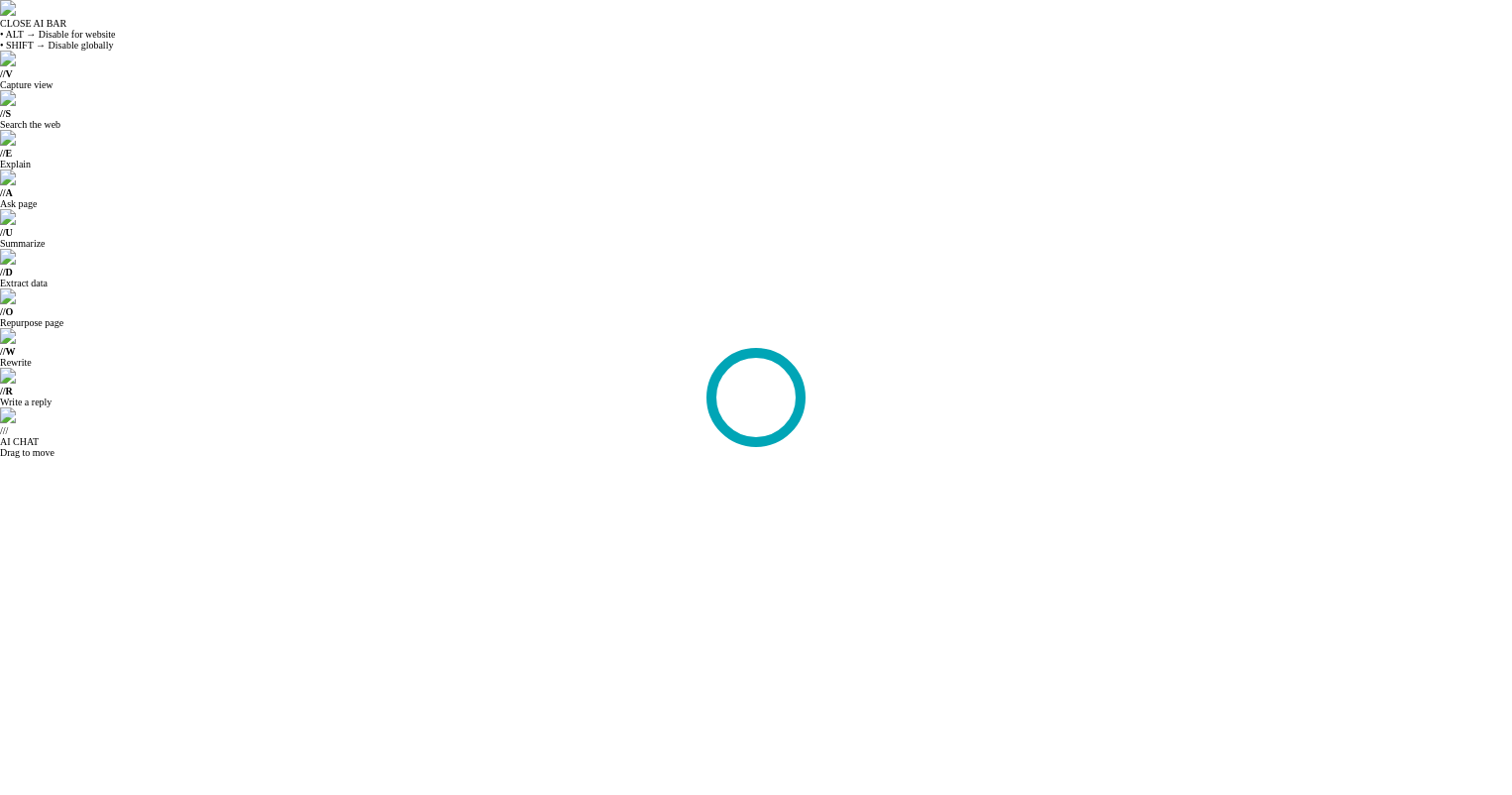 scroll, scrollTop: 0, scrollLeft: 0, axis: both 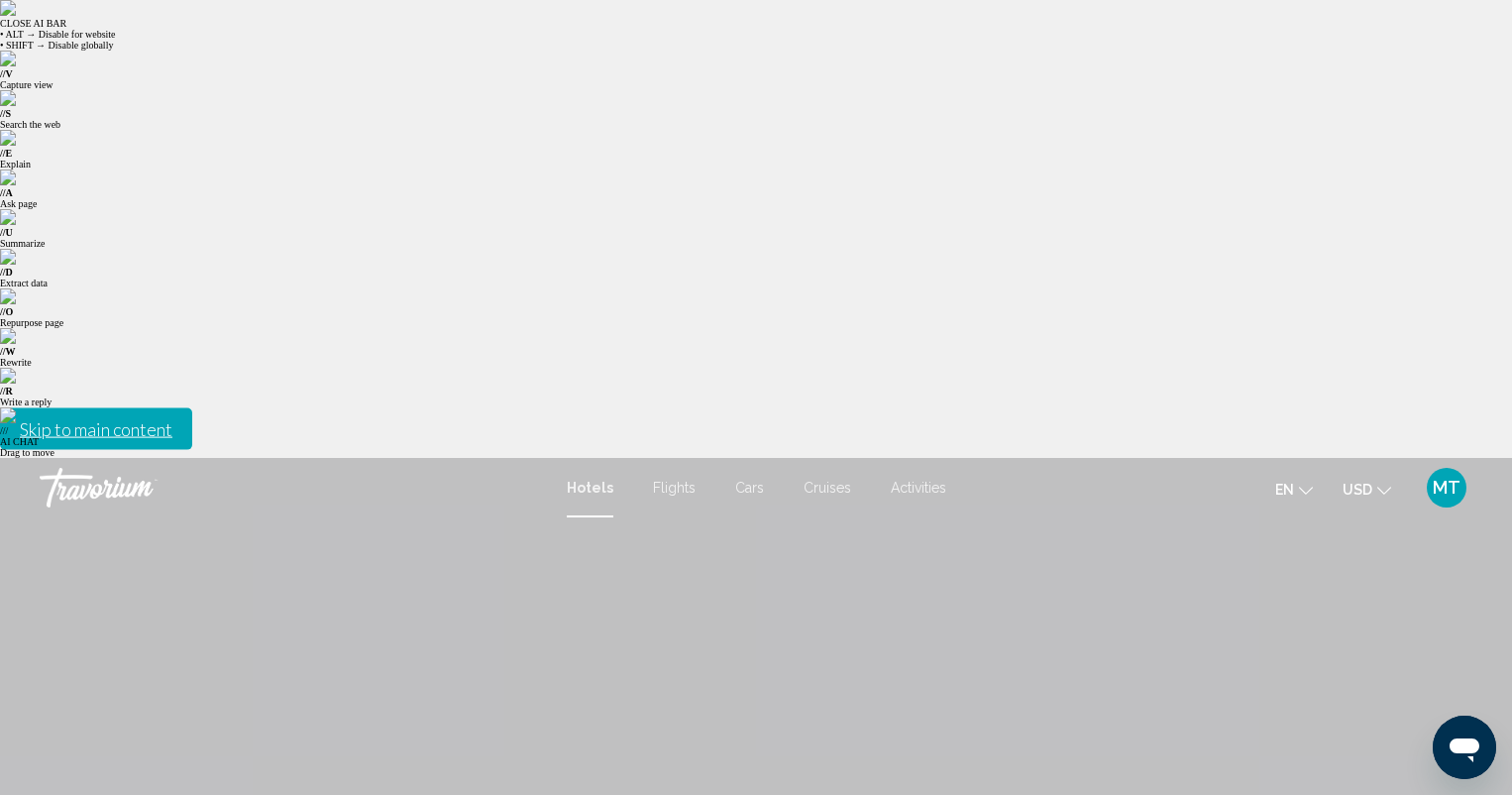 click at bounding box center [328, 1053] 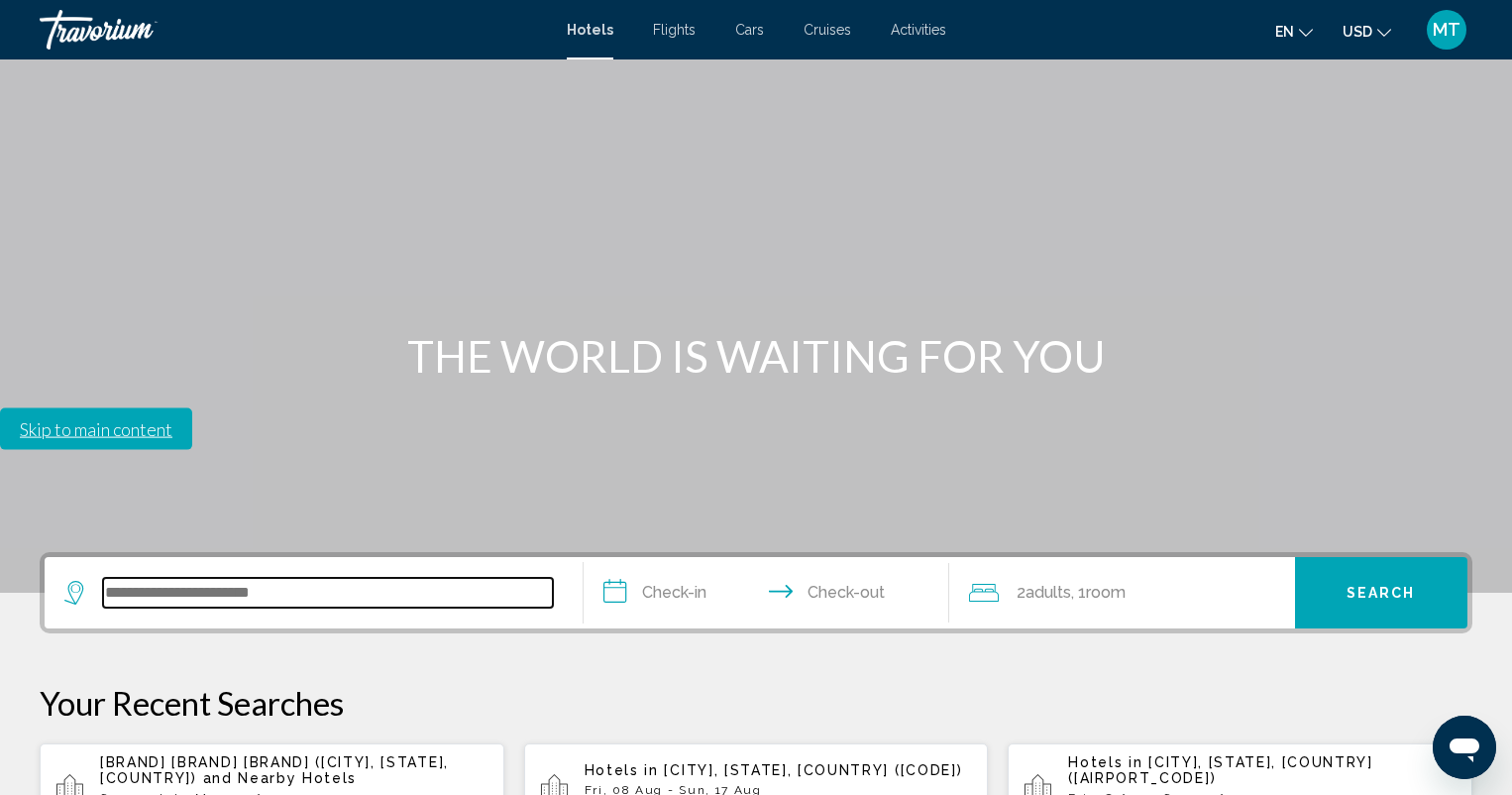 scroll, scrollTop: 490, scrollLeft: 0, axis: vertical 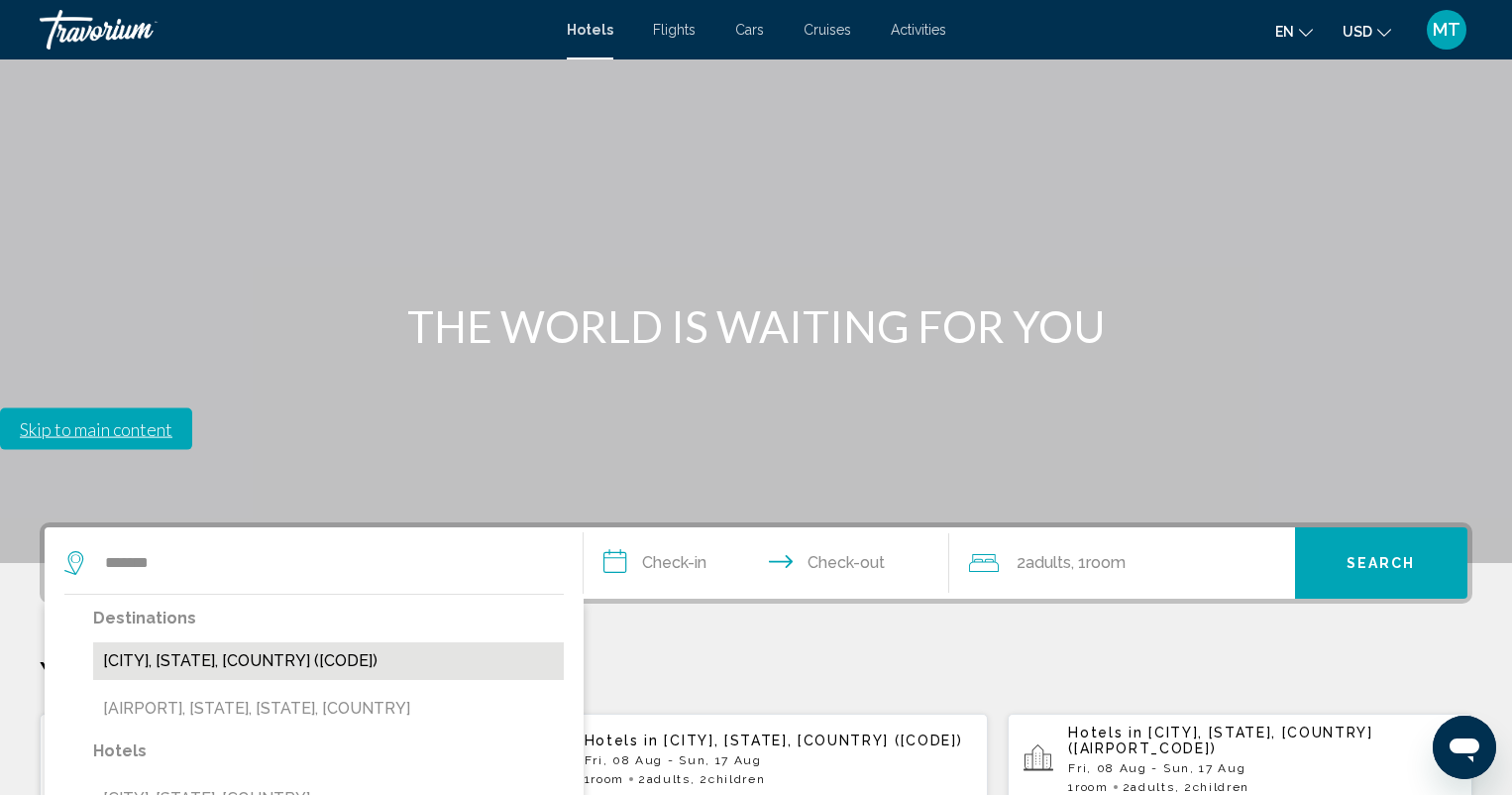 click on "[CITY], [STATE], [COUNTRY] ([CODE])" at bounding box center (328, 661) 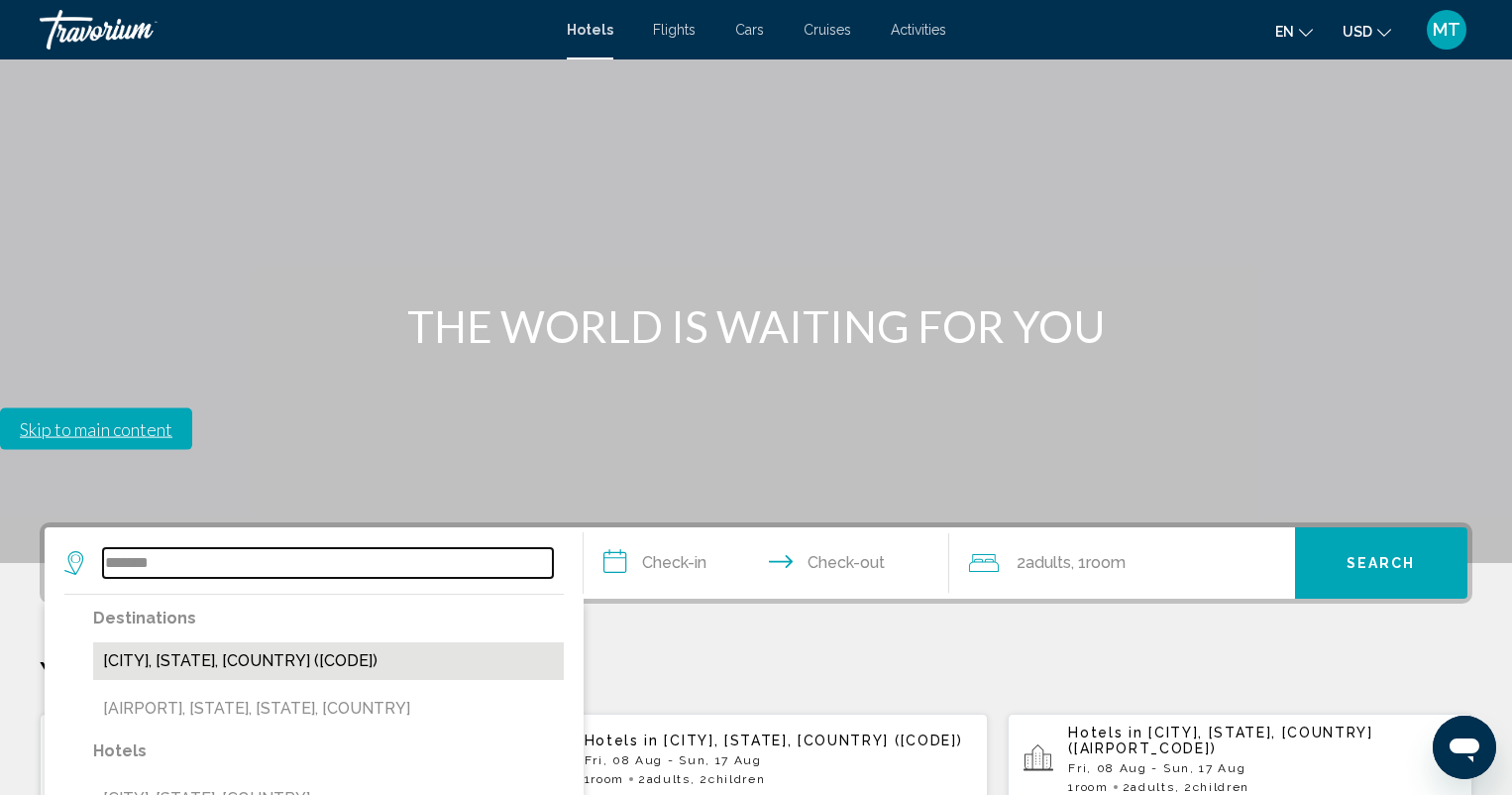 type on "**********" 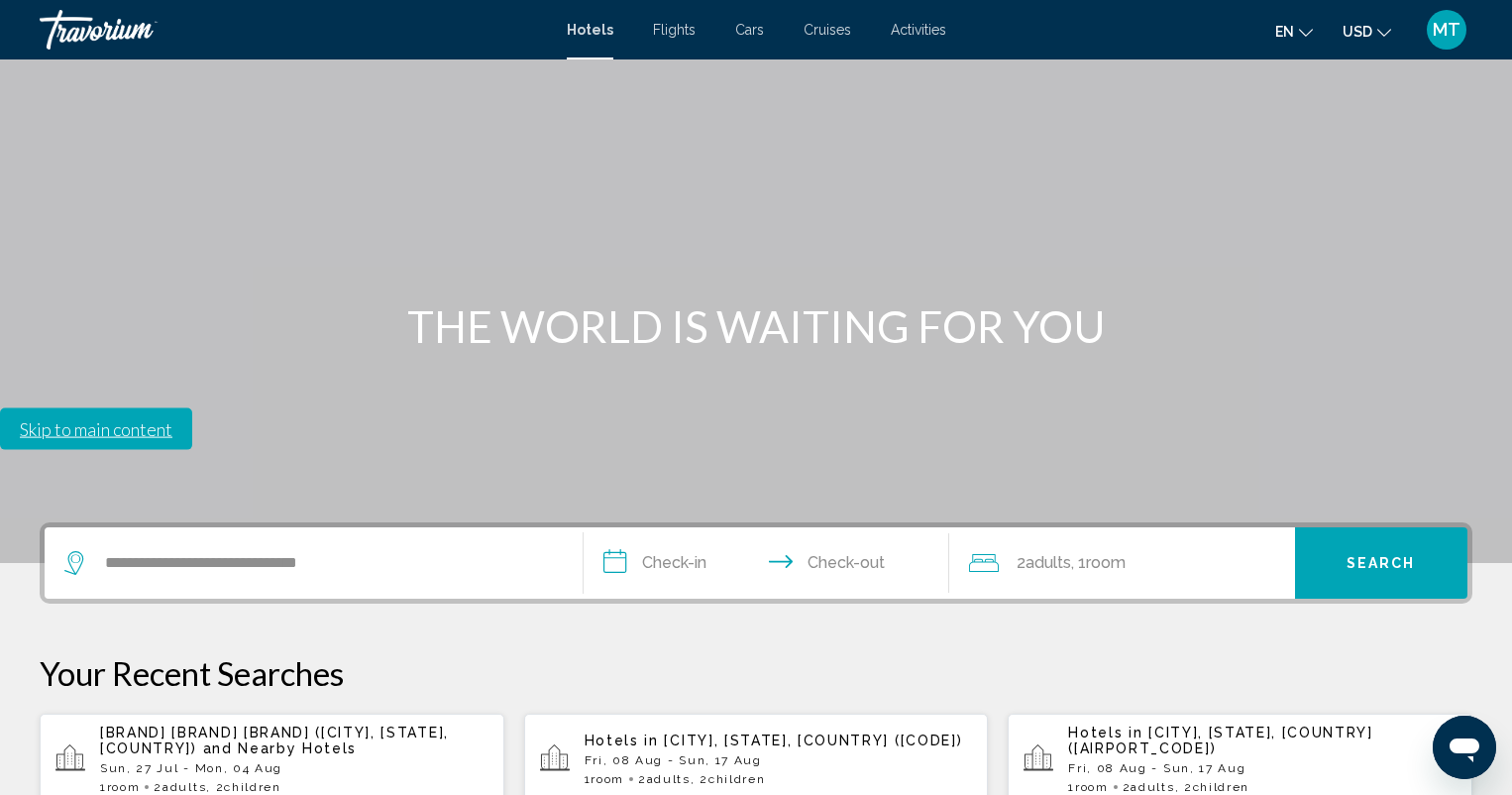 click on "**********" at bounding box center (770, 566) 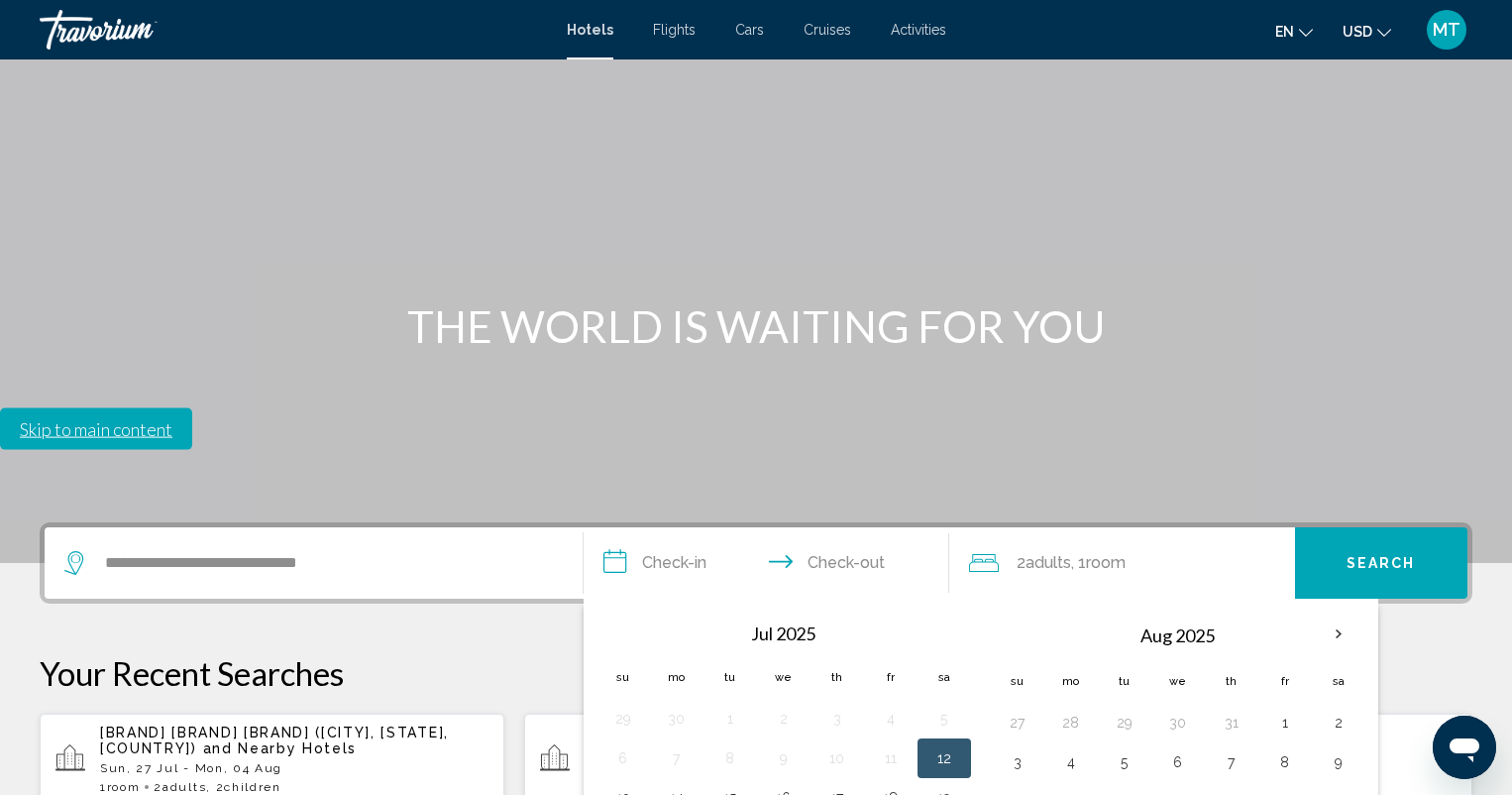 drag, startPoint x: 624, startPoint y: 421, endPoint x: 643, endPoint y: 412, distance: 21.023796 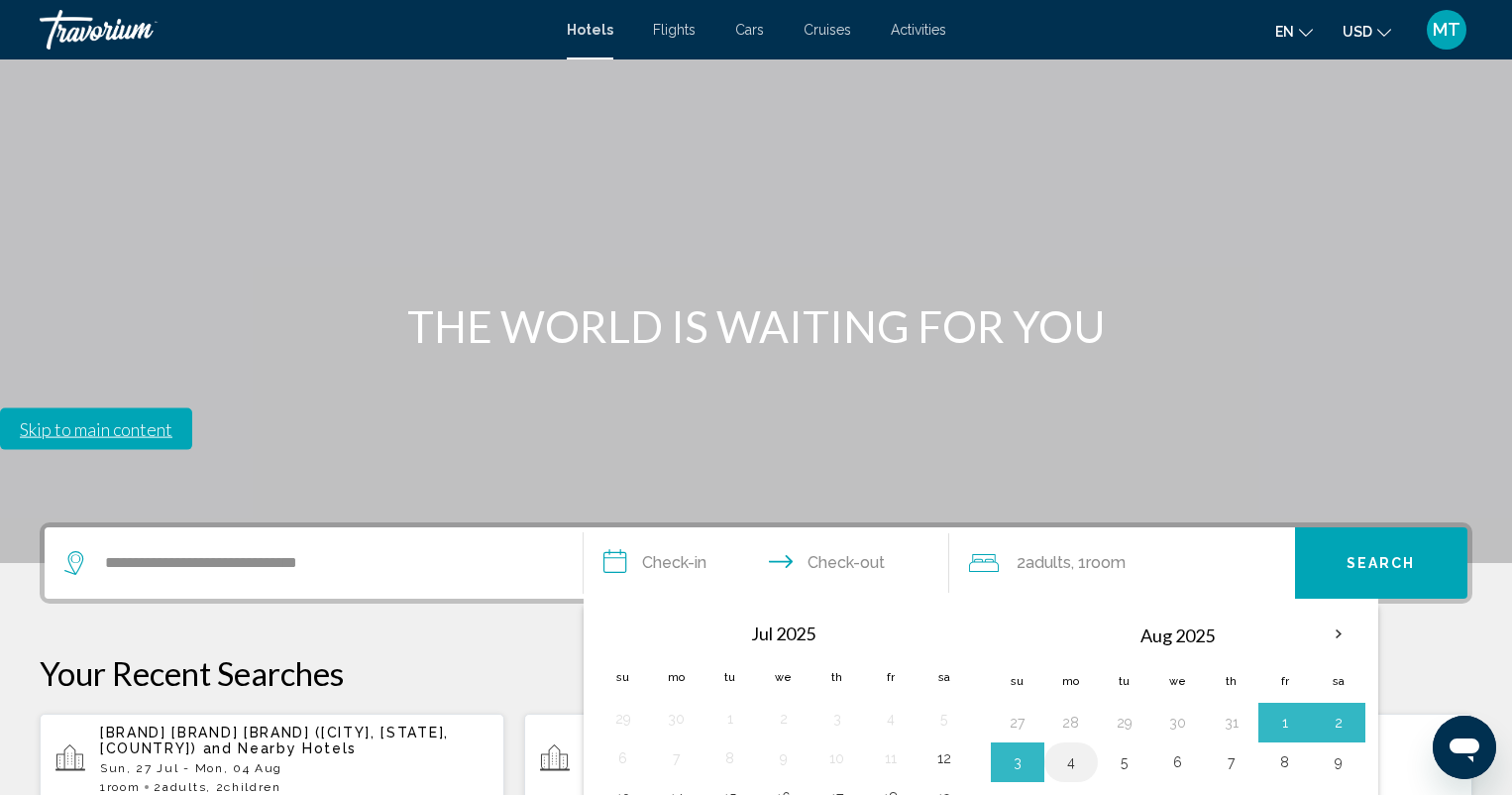 click on "4" at bounding box center [1071, 762] 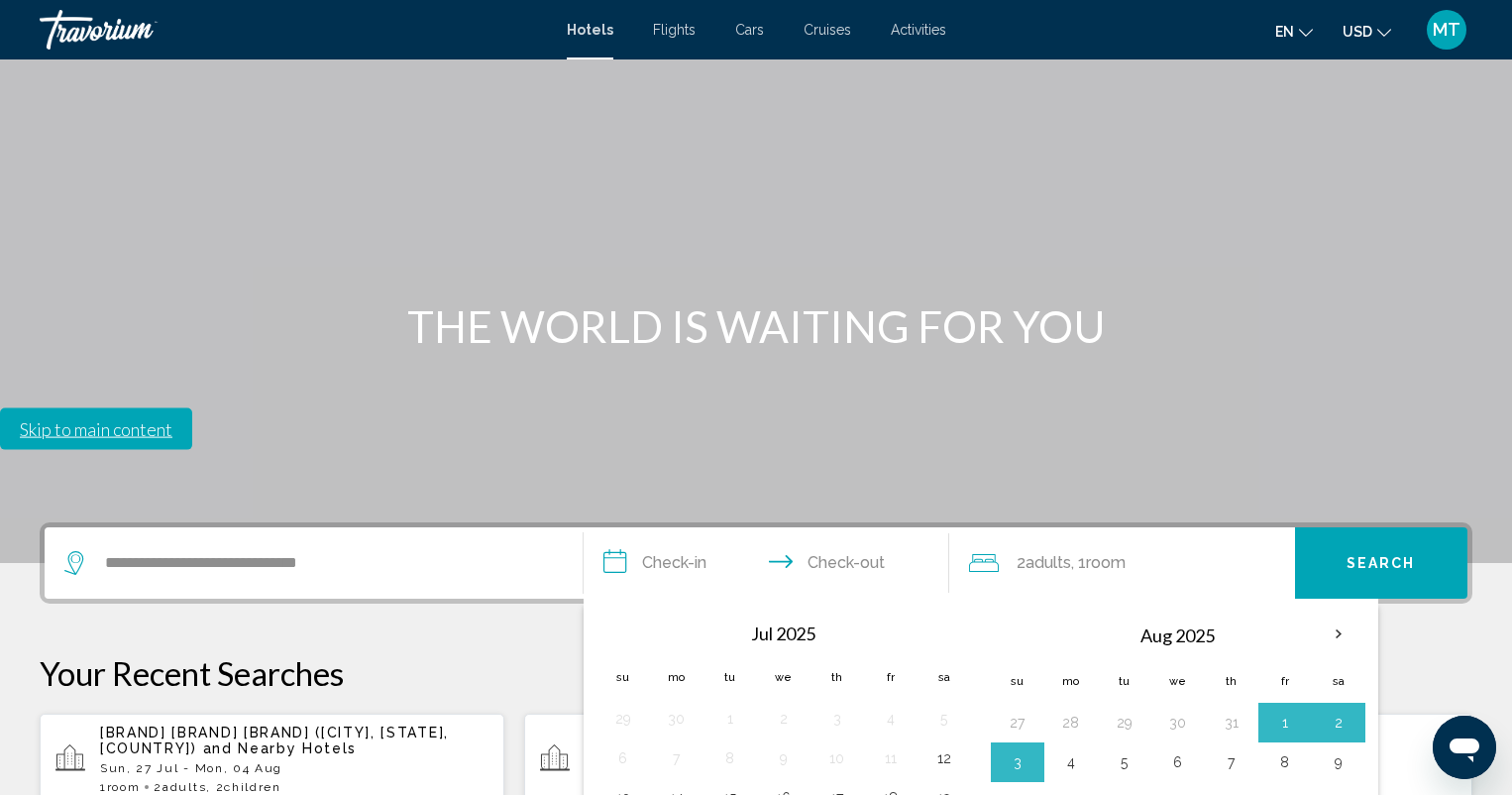 type on "**********" 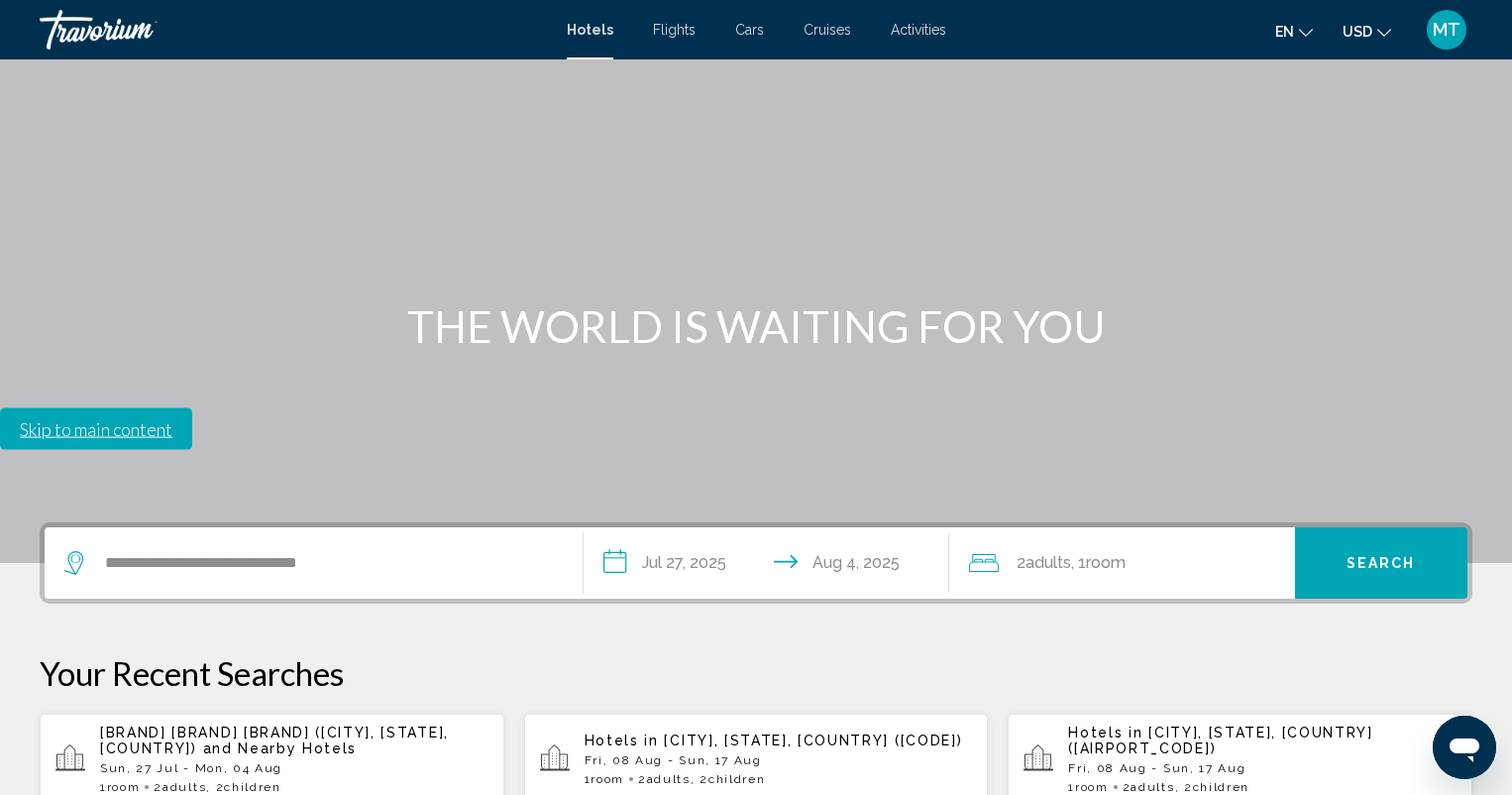 click on "Search" at bounding box center (1381, 563) 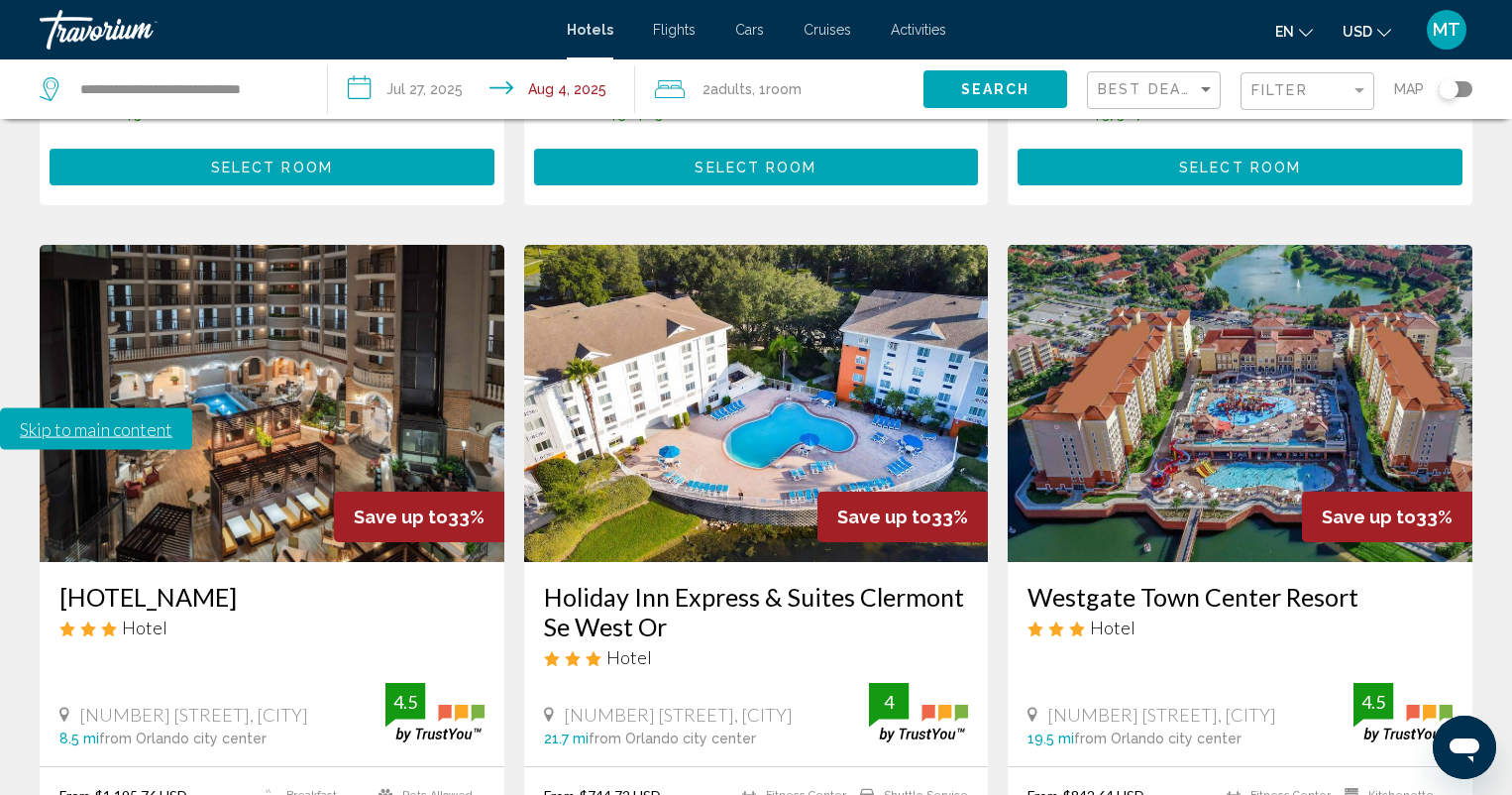 scroll, scrollTop: 2619, scrollLeft: 0, axis: vertical 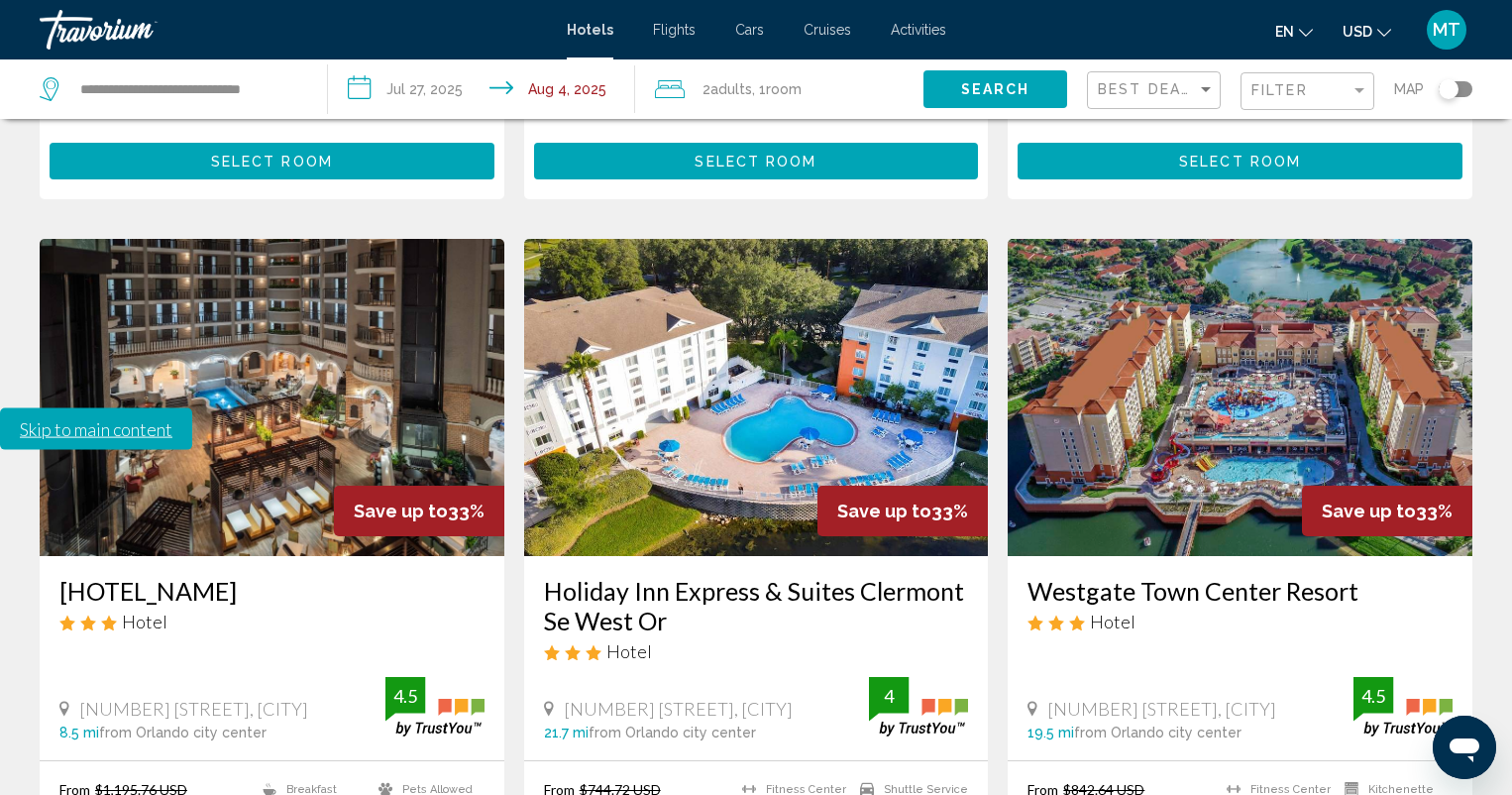 click on "2" at bounding box center (617, 996) 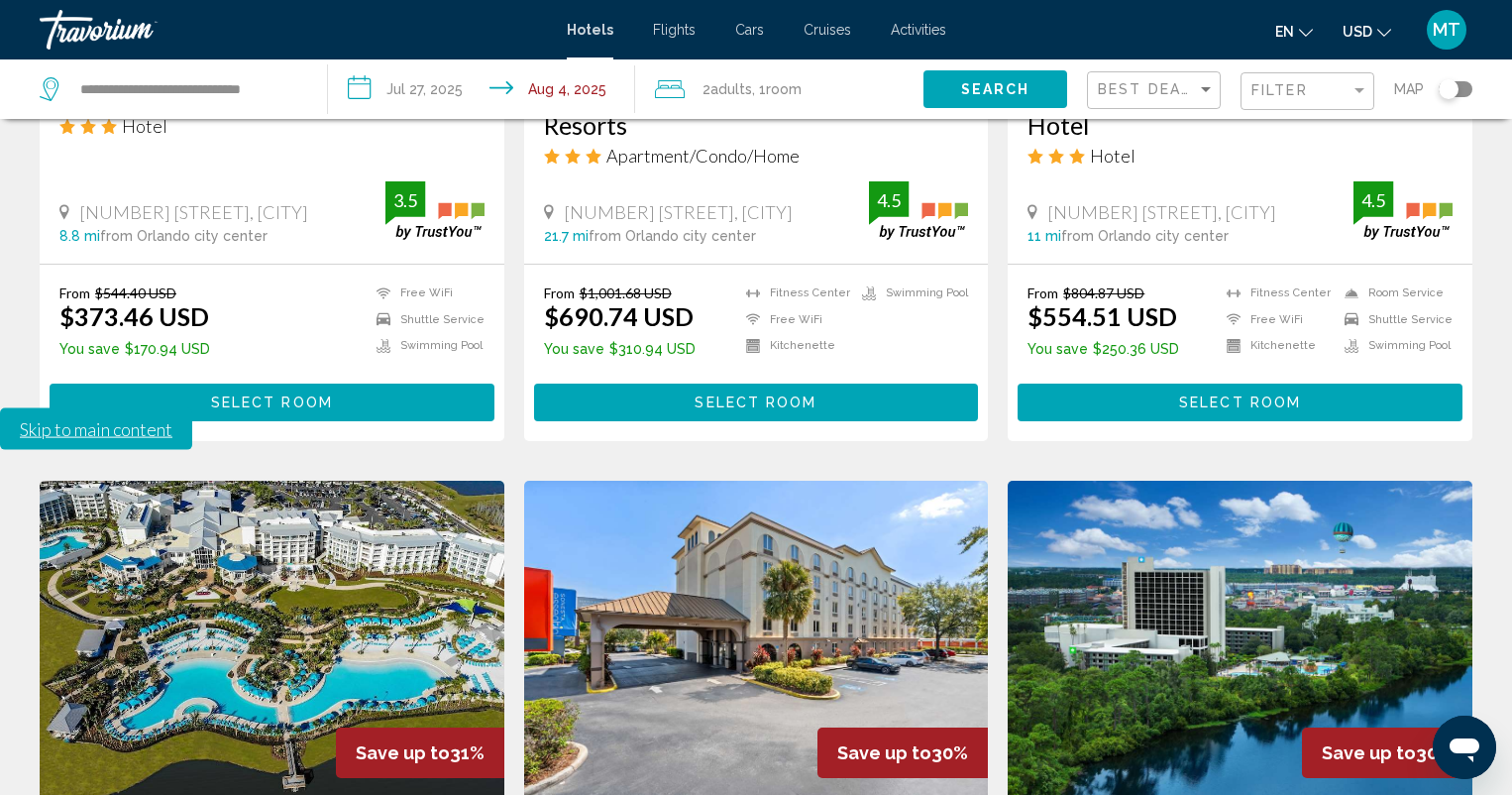 scroll, scrollTop: 1645, scrollLeft: 0, axis: vertical 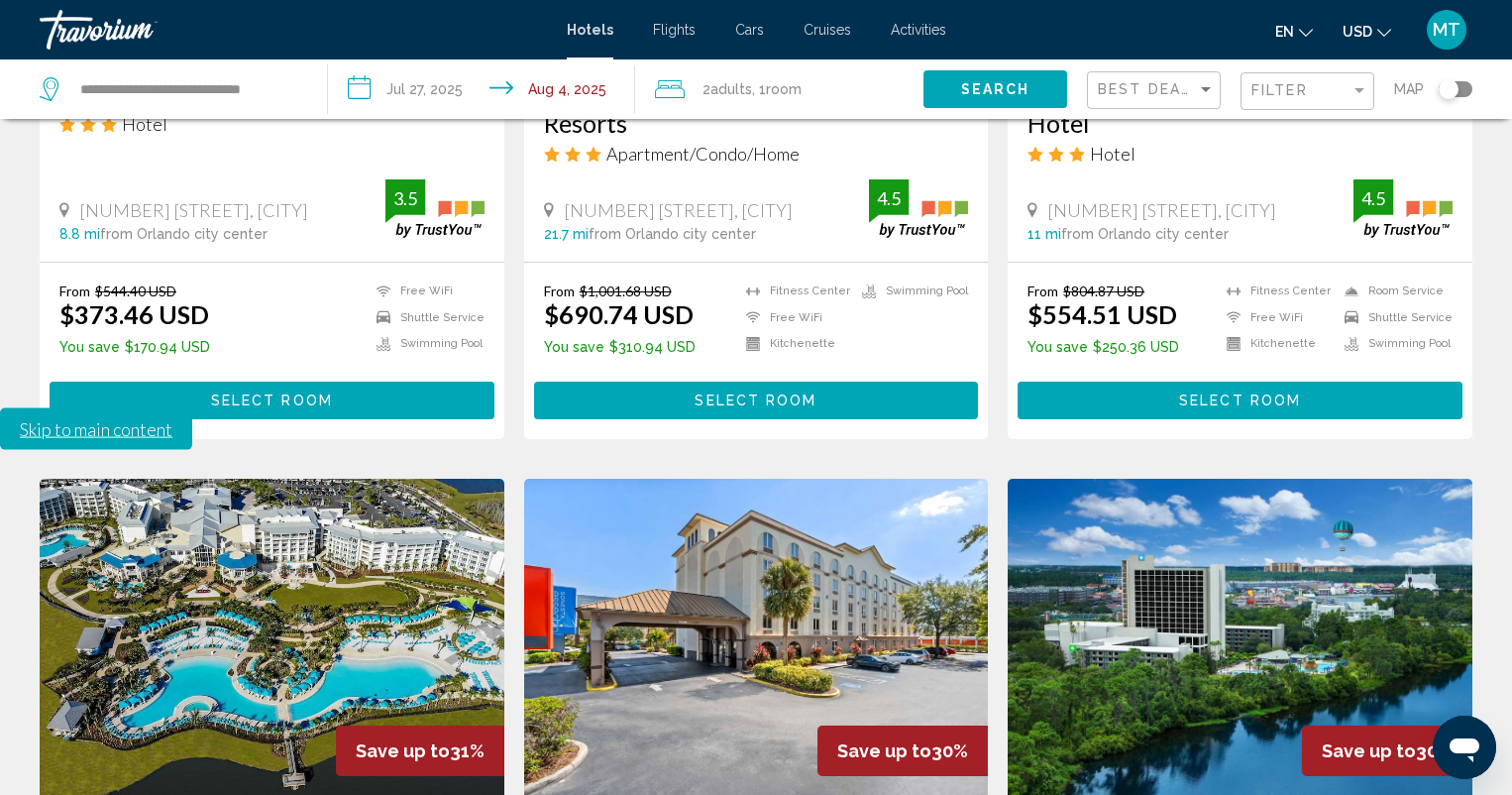 click on "Select Room" at bounding box center [271, 1138] 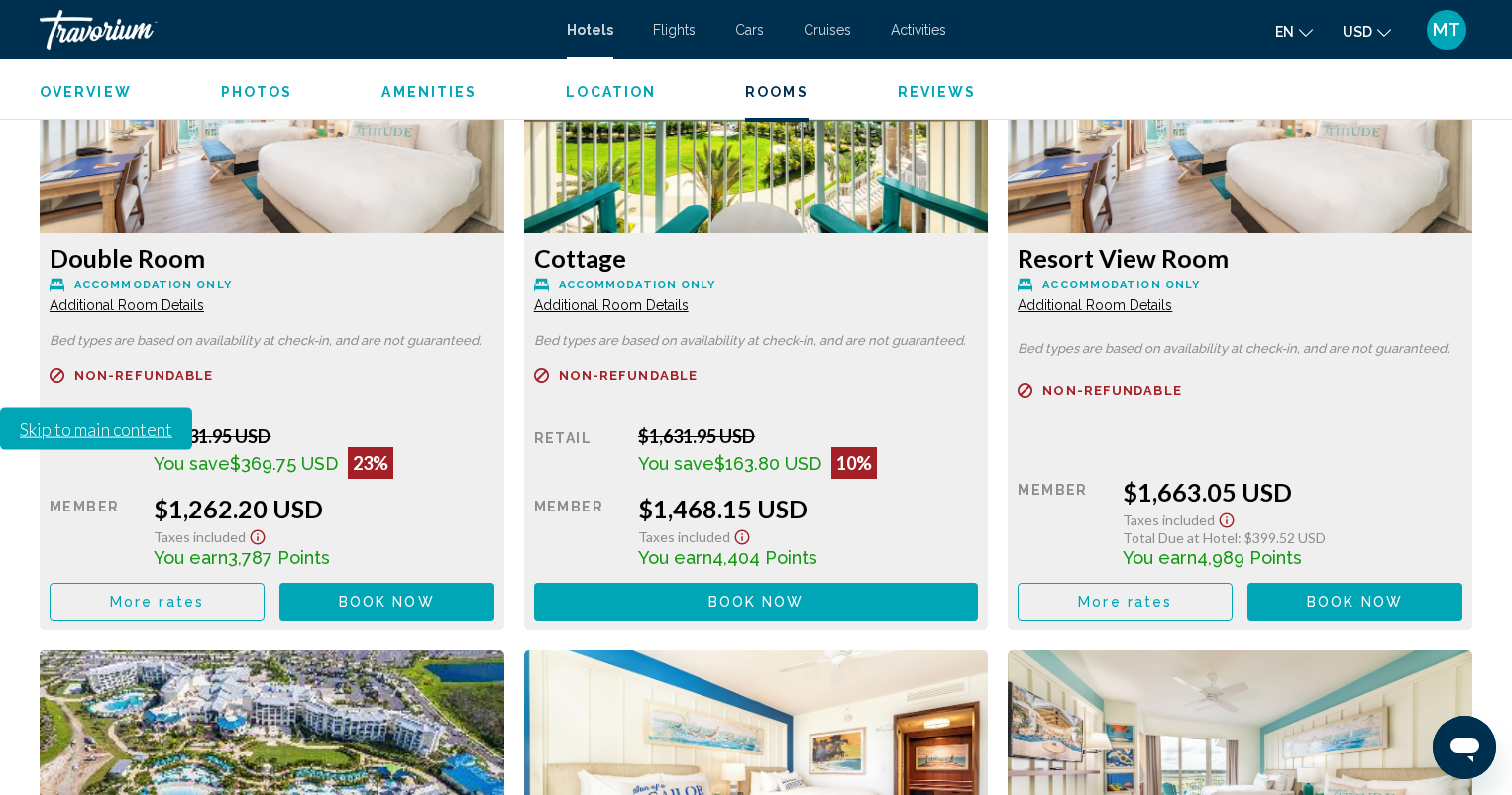 scroll, scrollTop: 3744, scrollLeft: 0, axis: vertical 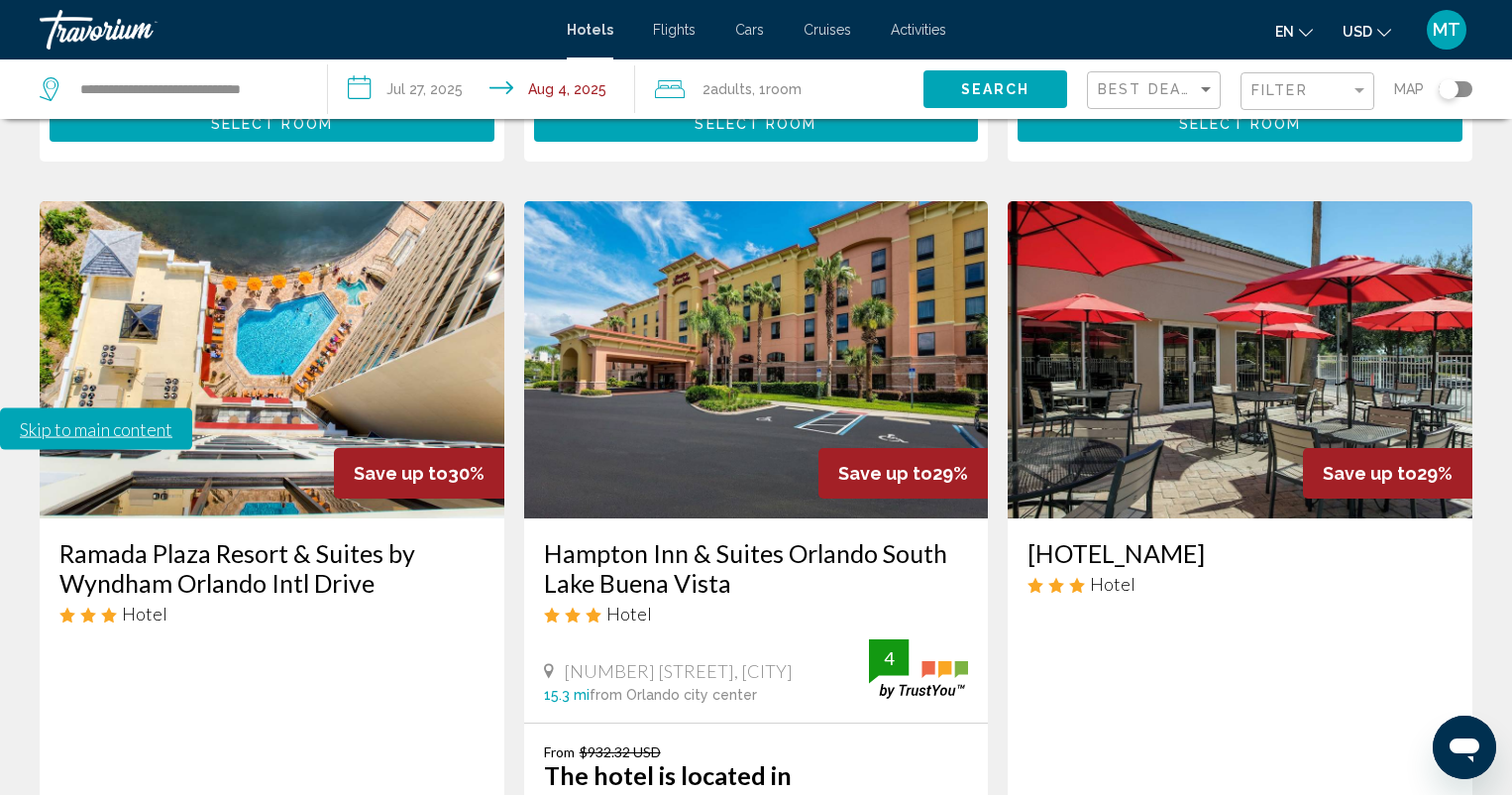 click on "3" at bounding box center [687, 1308] 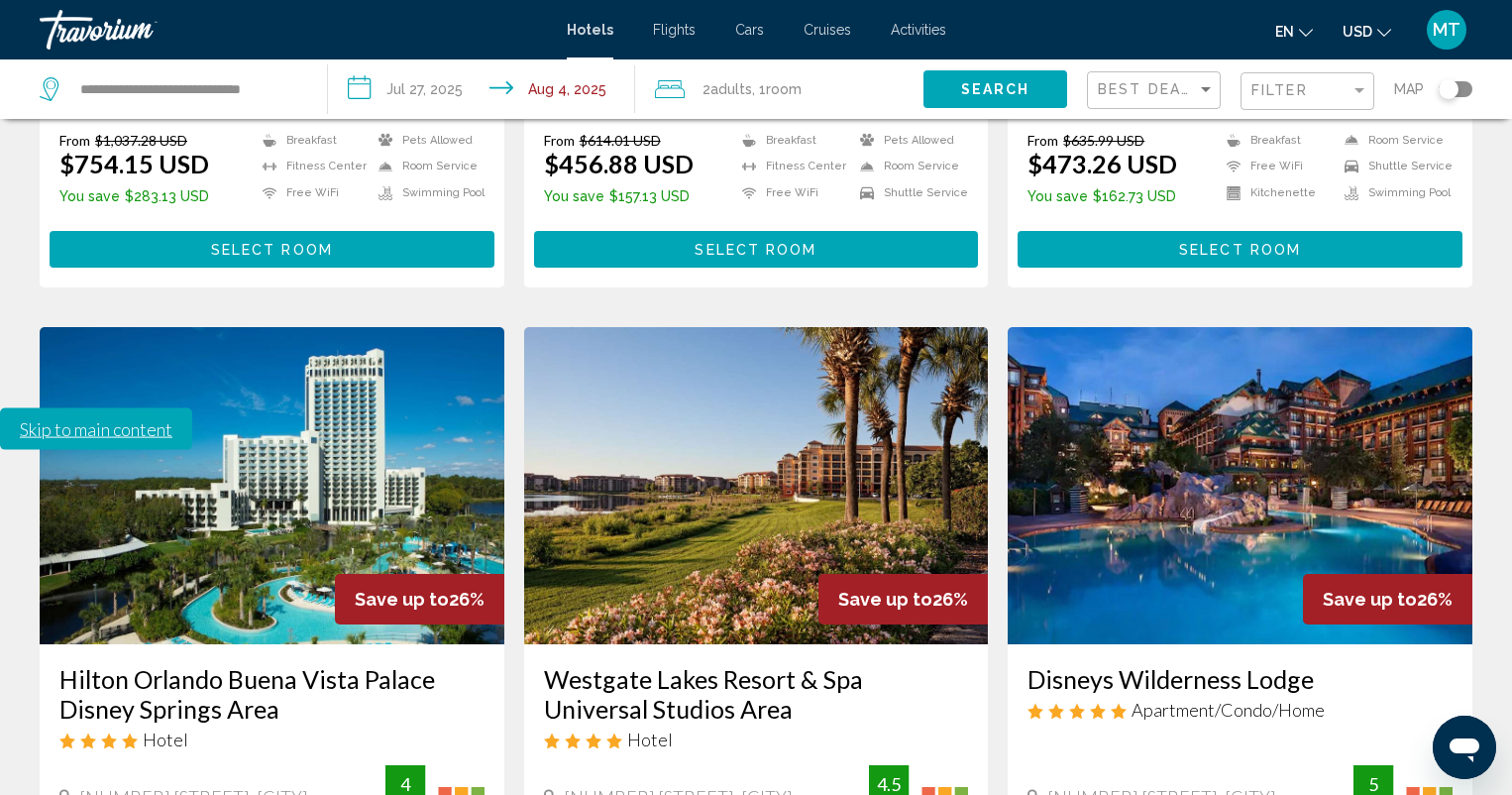 scroll, scrollTop: 2502, scrollLeft: 0, axis: vertical 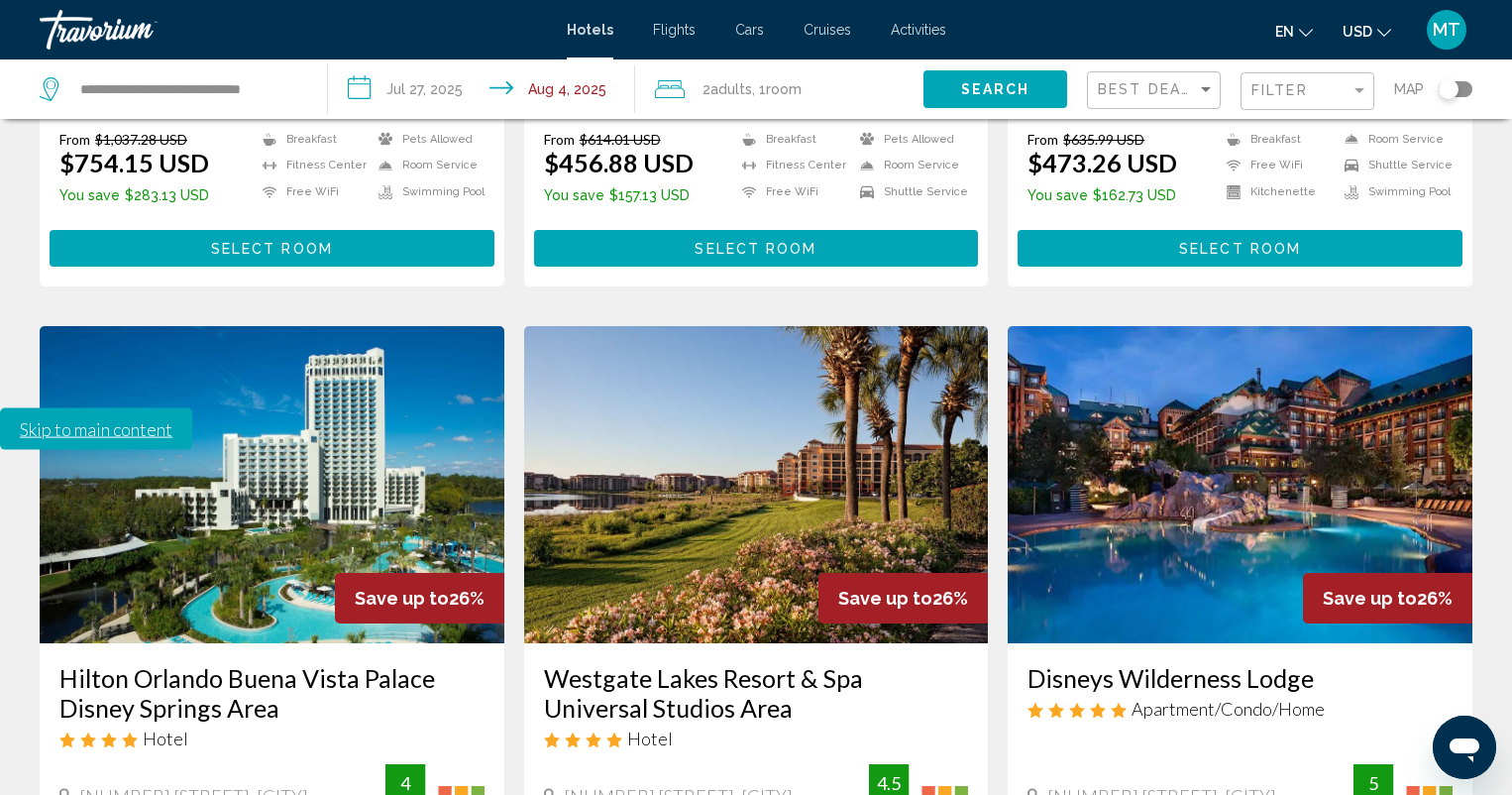 click on "4" at bounding box center (756, 1083) 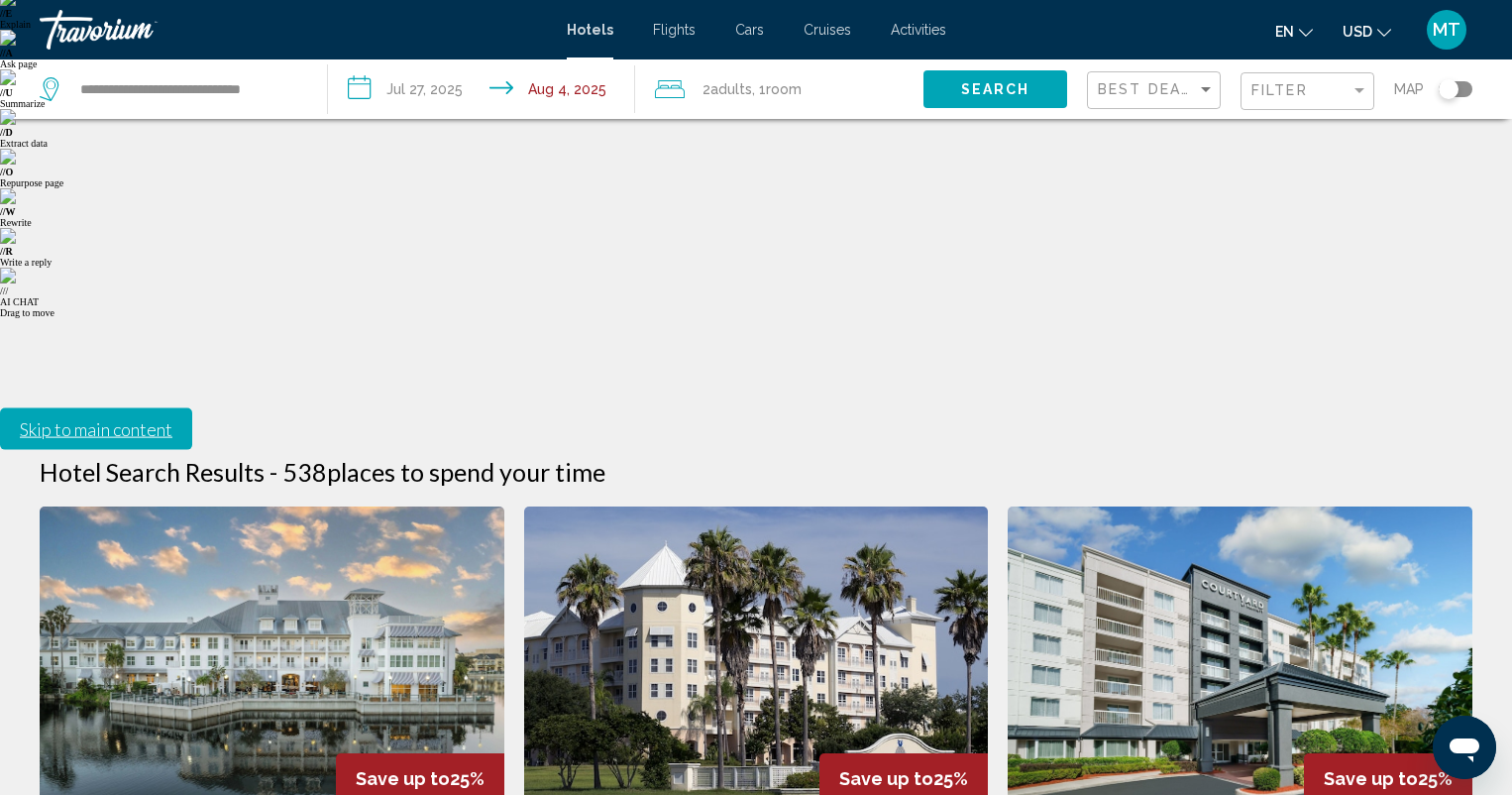scroll, scrollTop: 0, scrollLeft: 0, axis: both 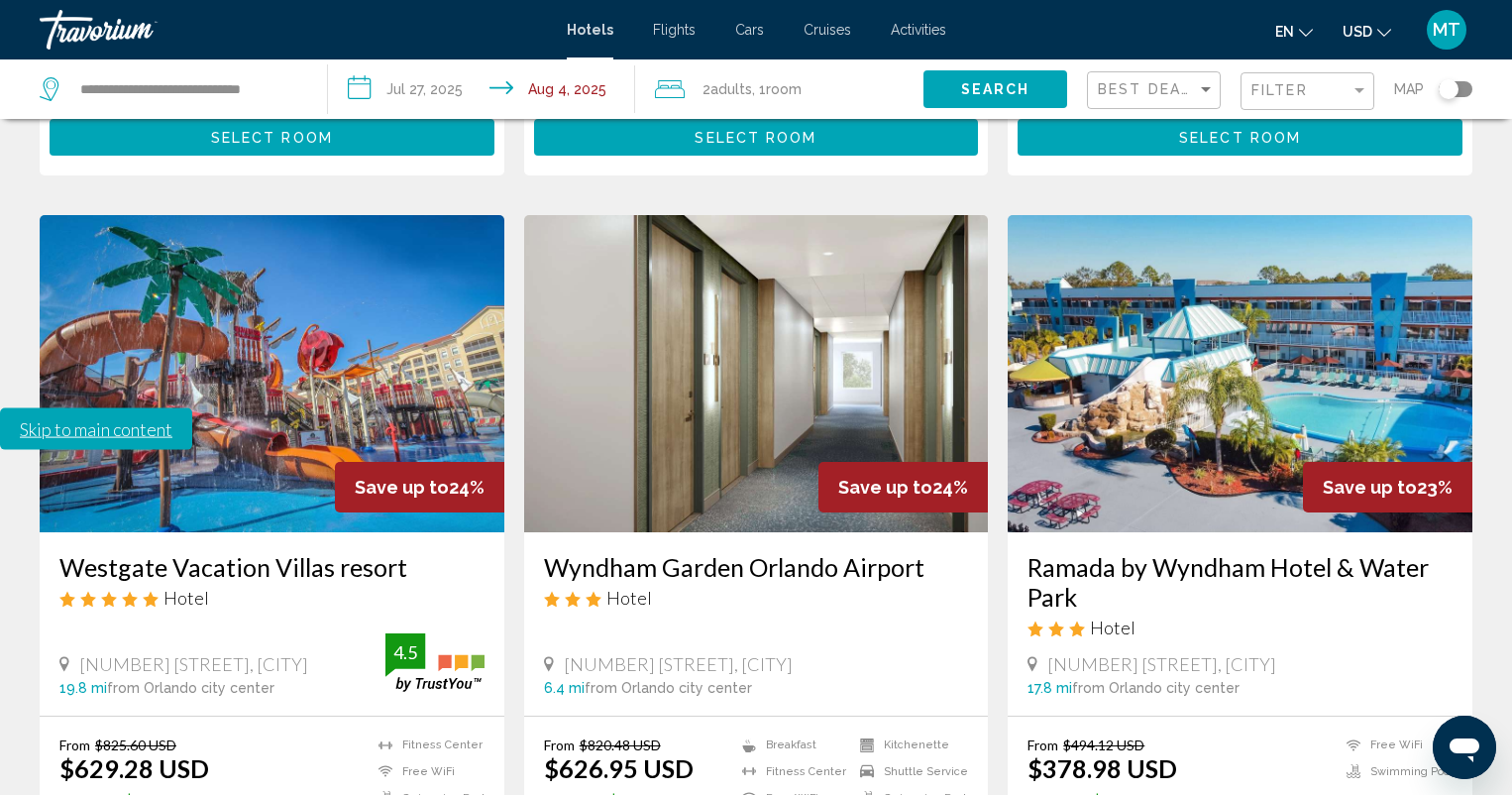 click on "5" at bounding box center [825, 953] 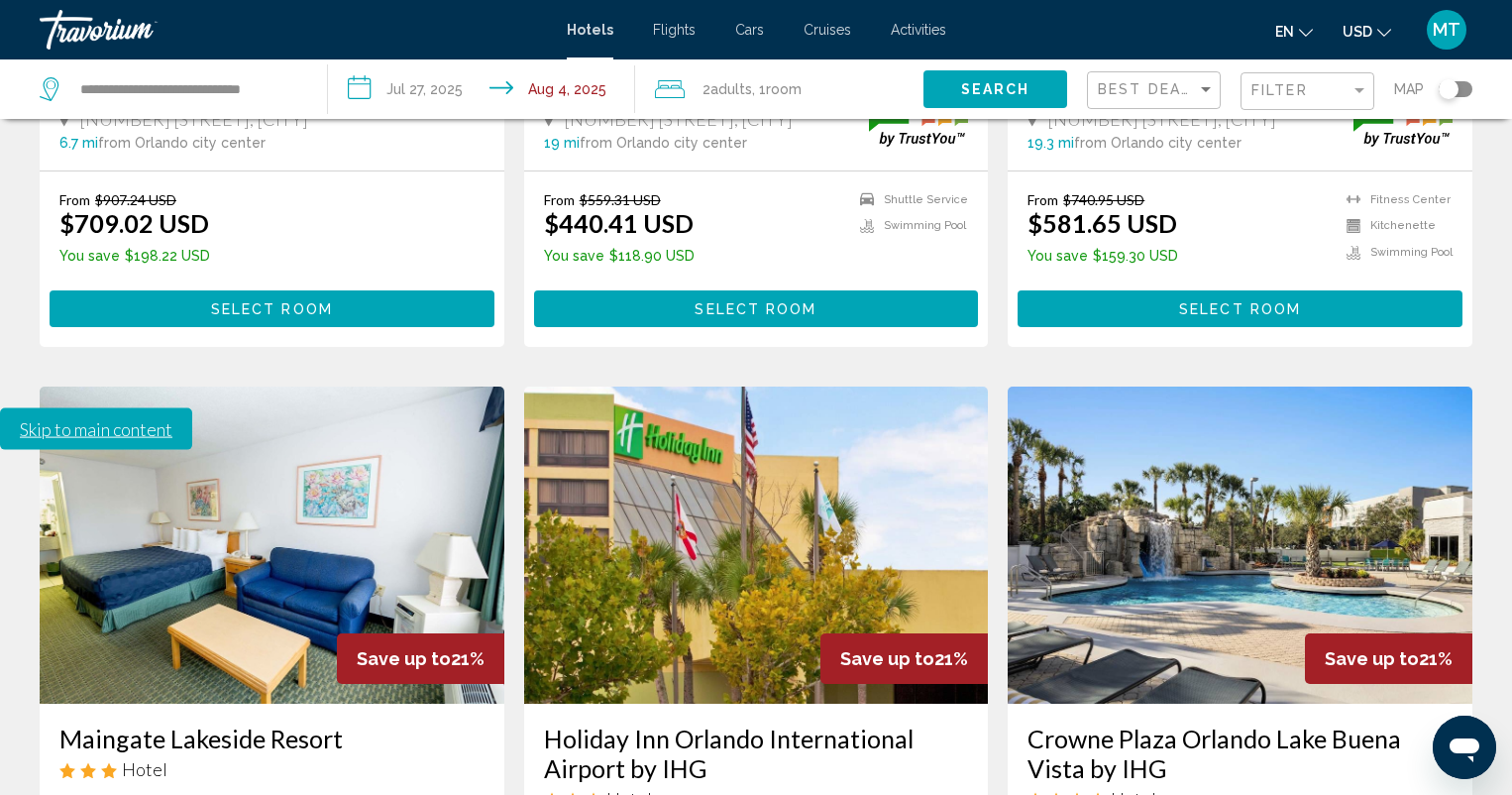 scroll, scrollTop: 2693, scrollLeft: 0, axis: vertical 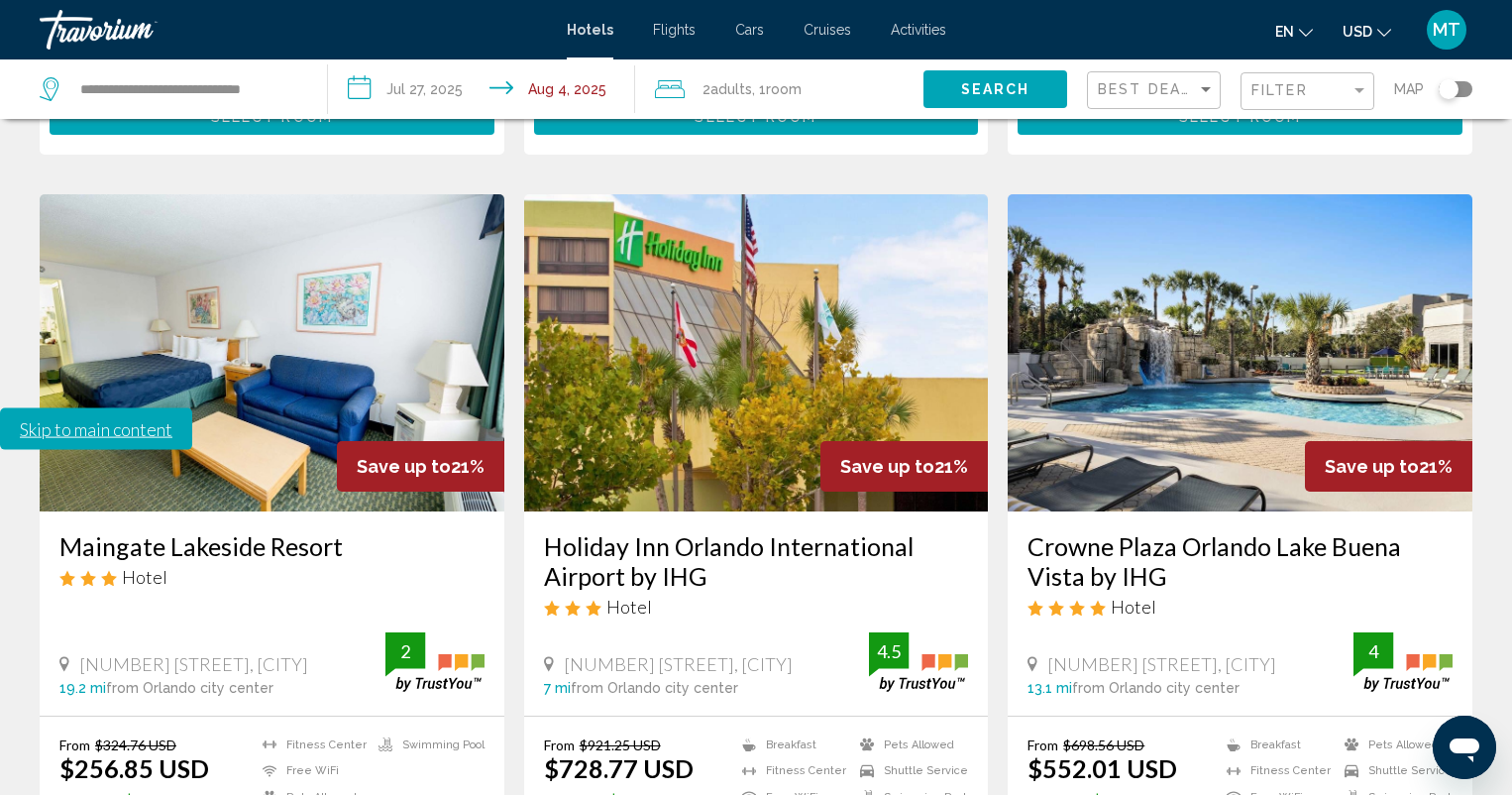 click on "..." at bounding box center [895, 952] 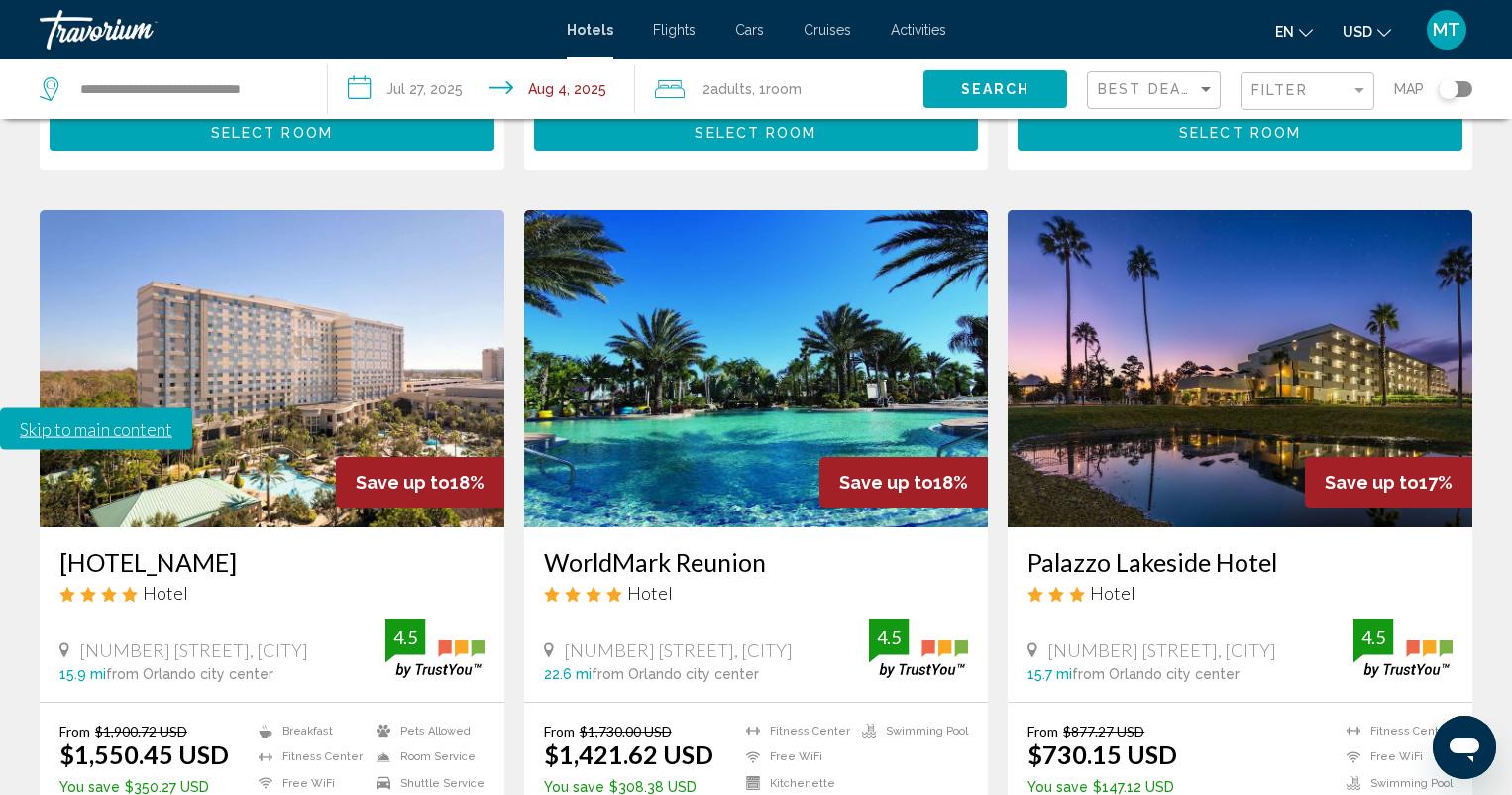scroll, scrollTop: 2621, scrollLeft: 0, axis: vertical 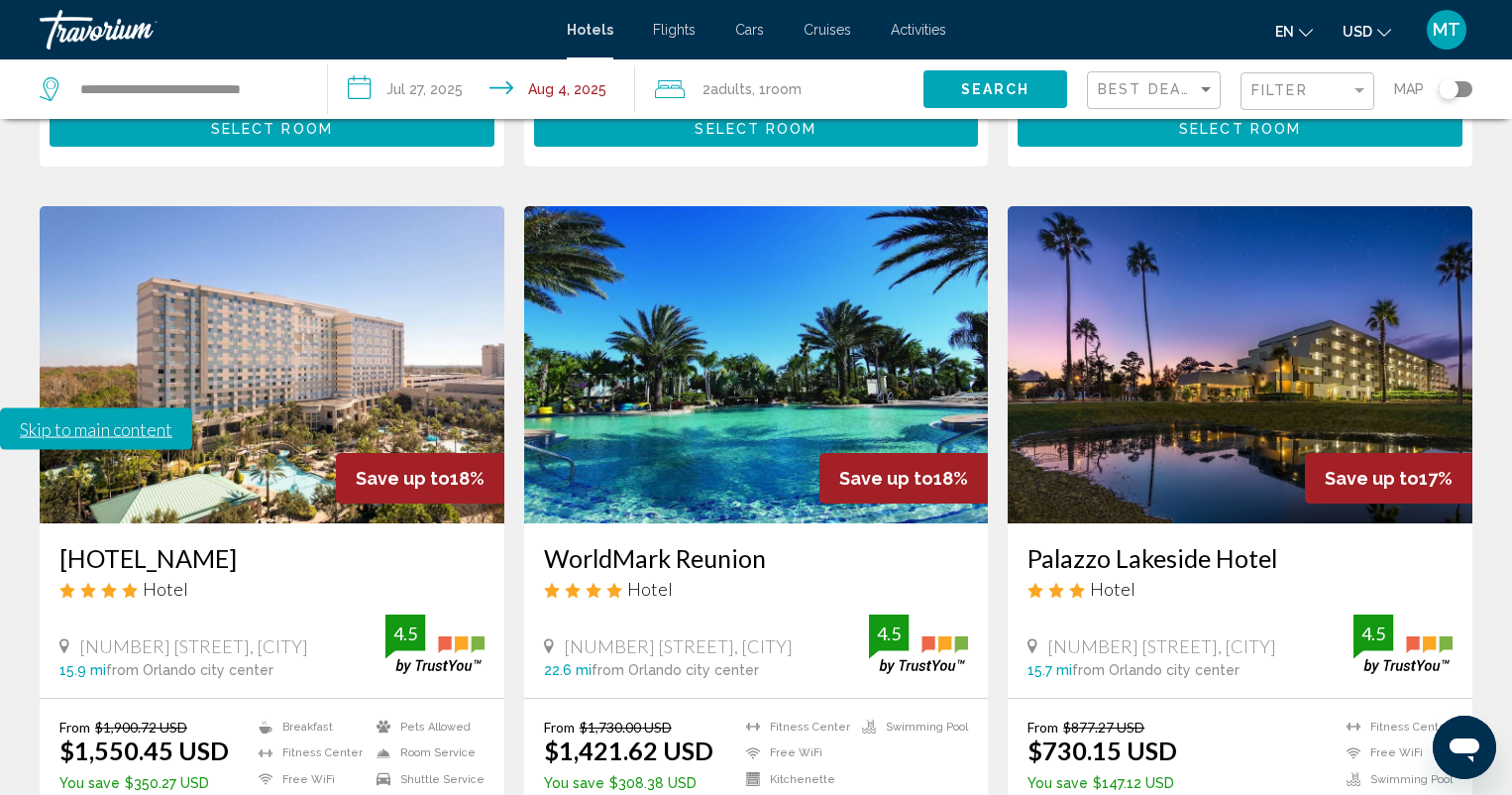 click on "[NUMBER] [STREET], [CITY]" at bounding box center [678, 646] 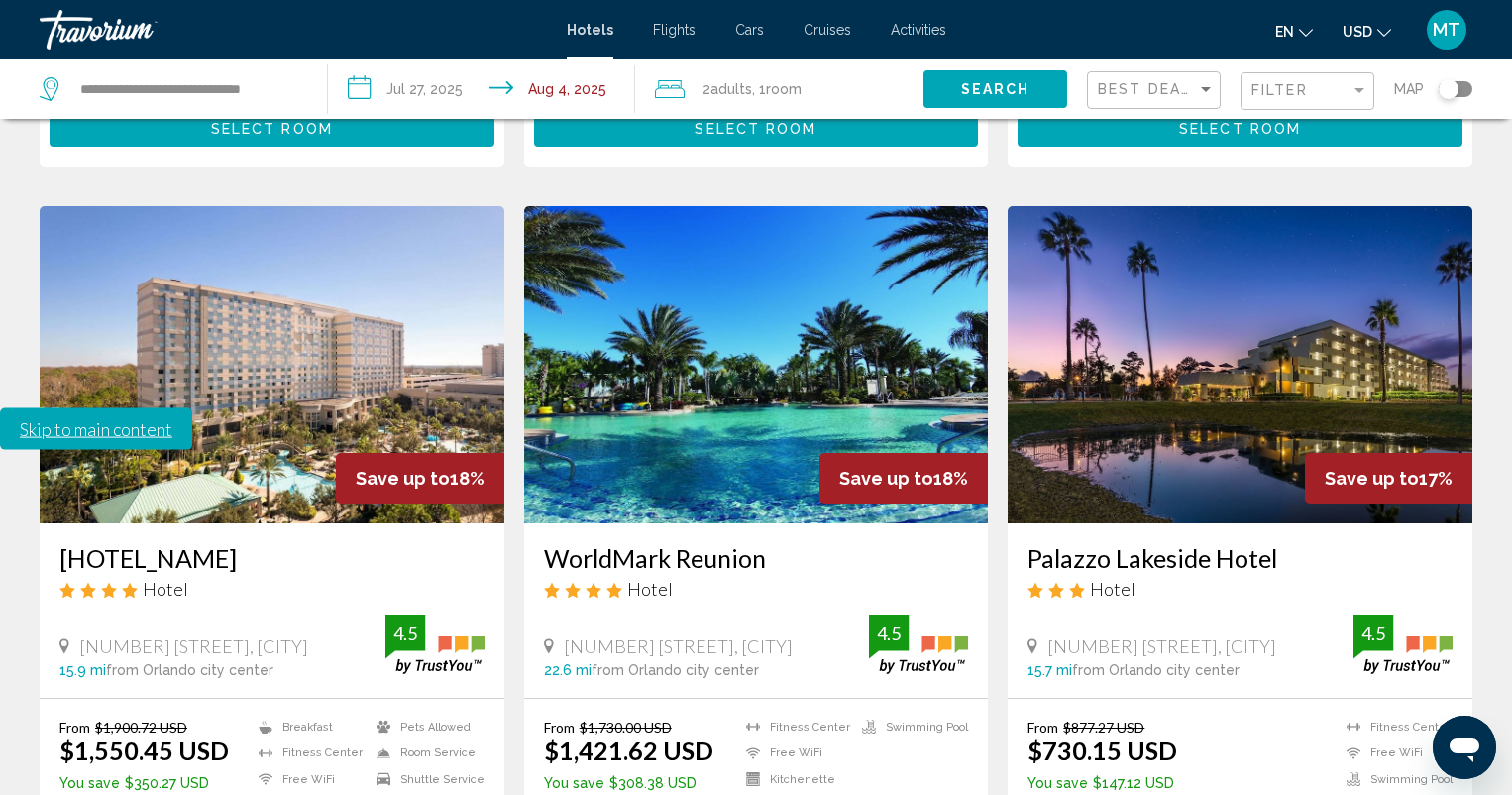 click on "4.5" at bounding box center (889, 633) 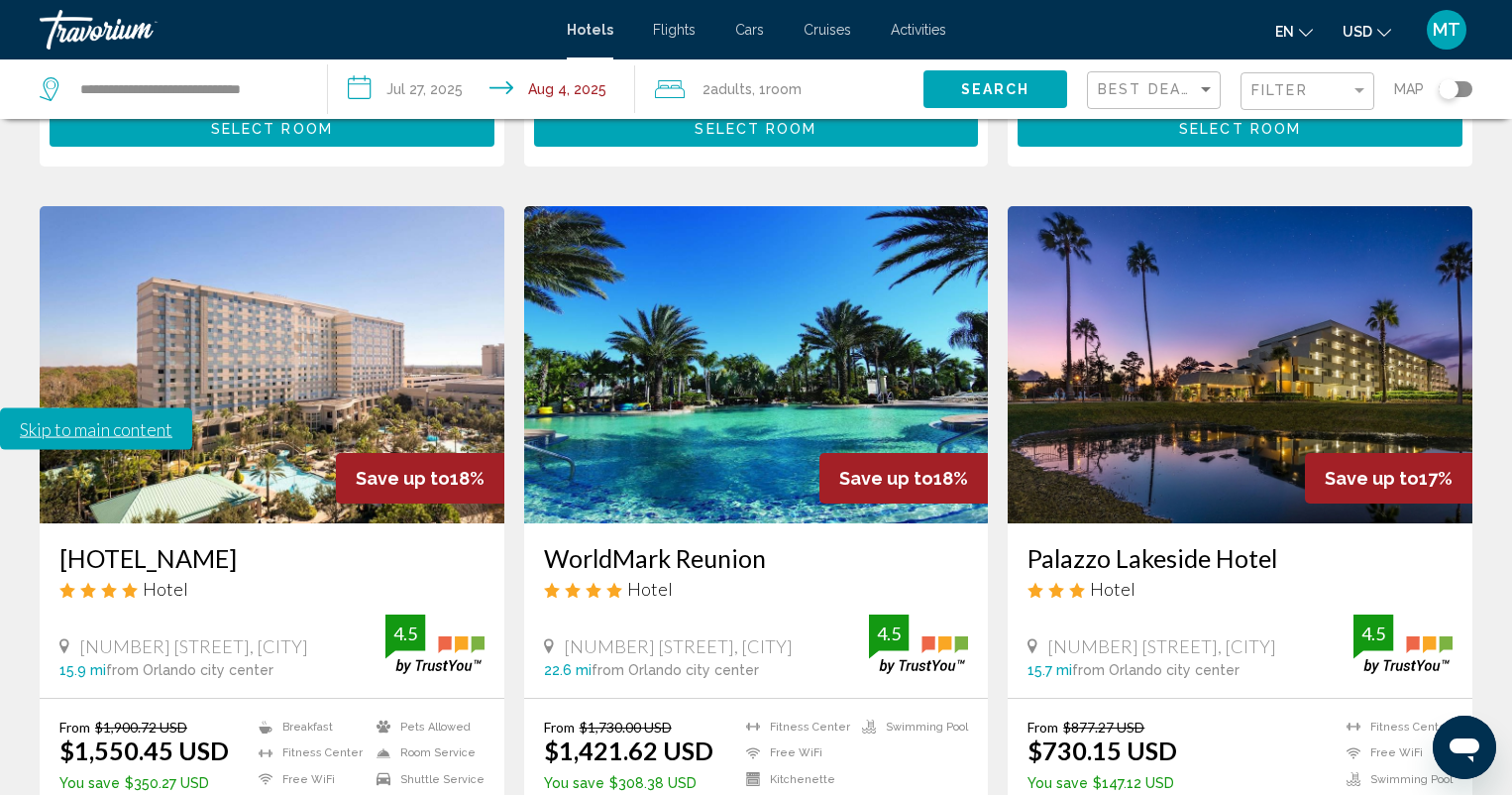 click on "Select Room" at bounding box center (756, 836) 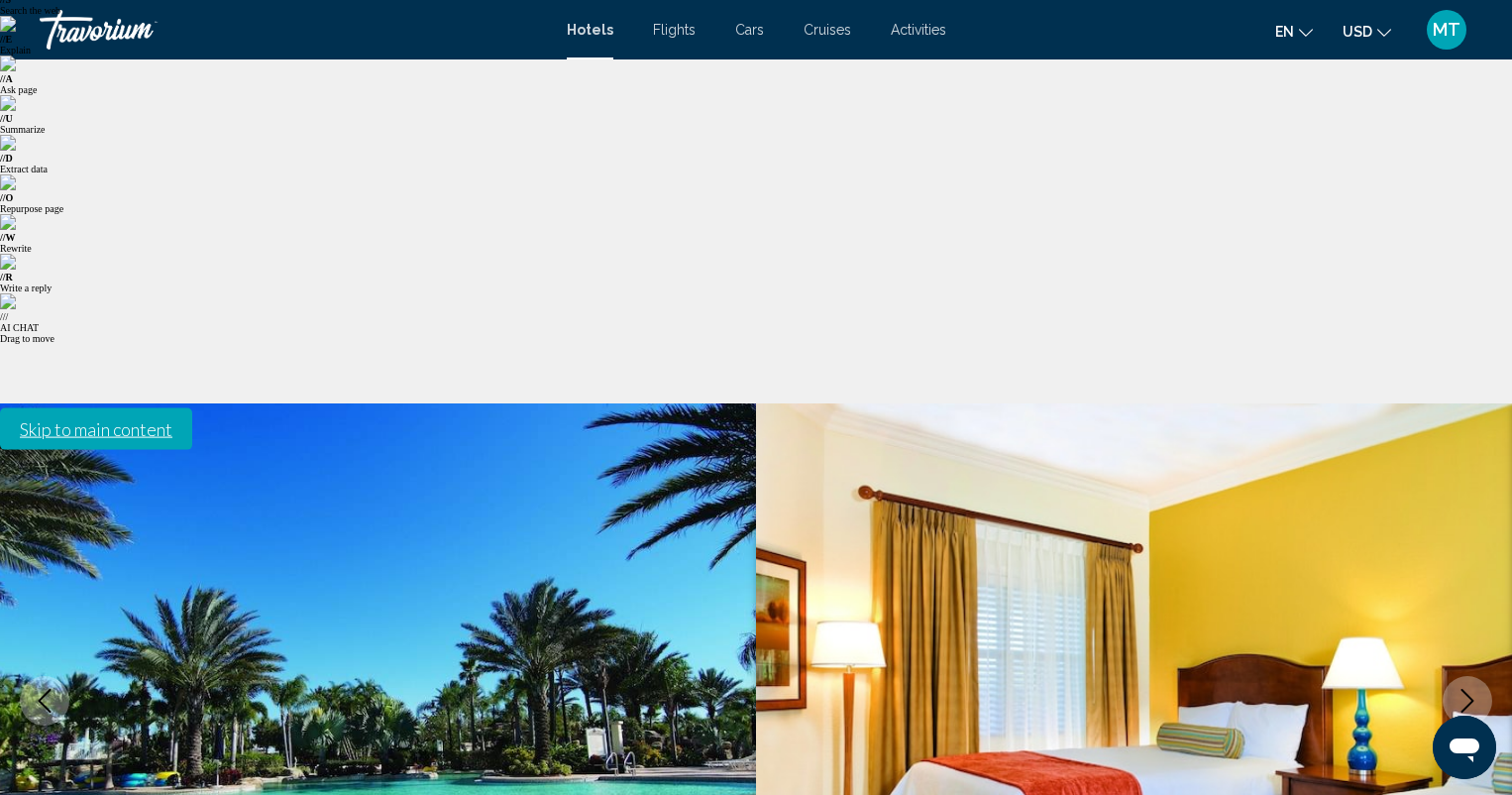 scroll, scrollTop: 98, scrollLeft: 0, axis: vertical 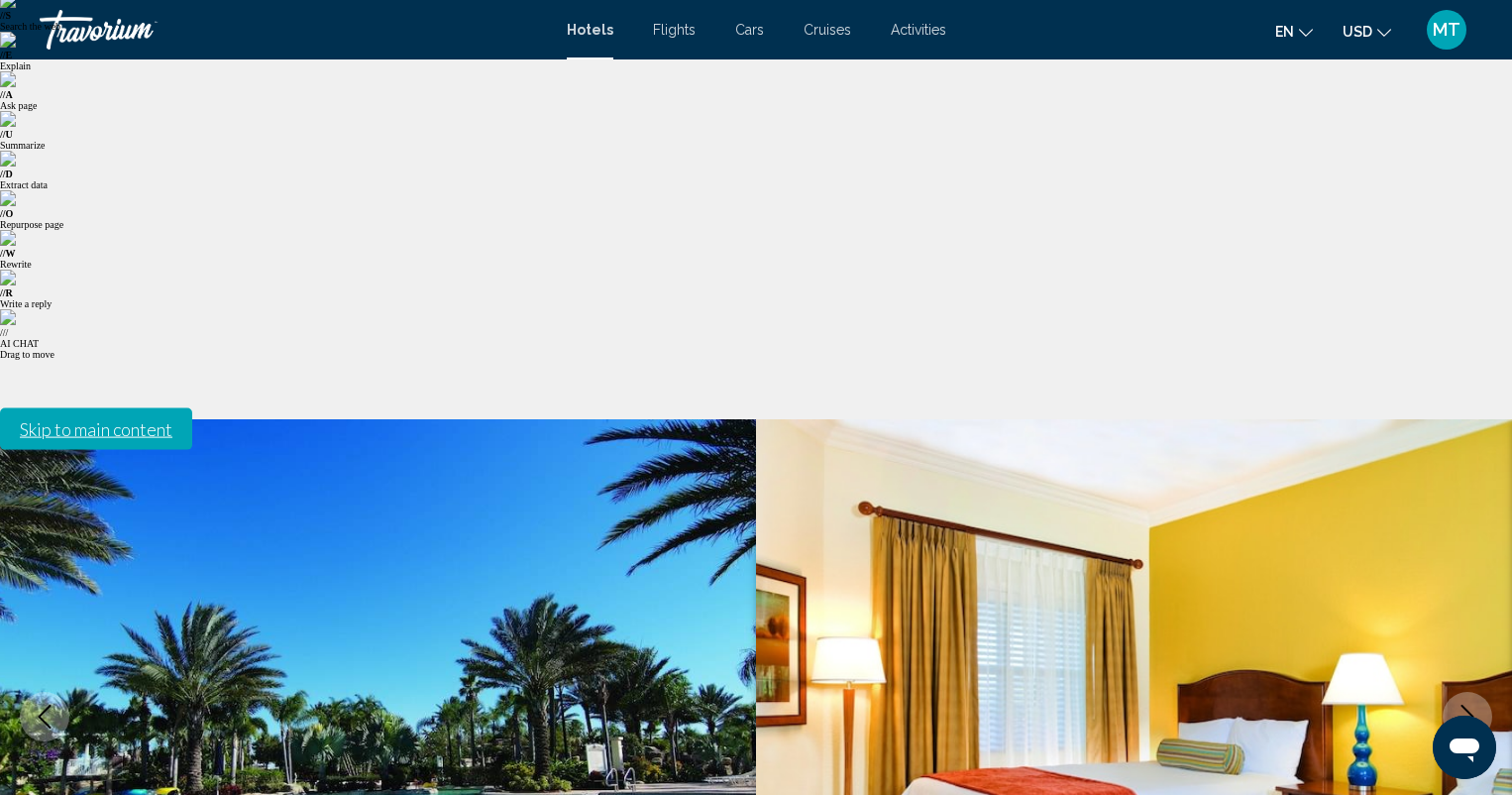 click at bounding box center [1134, 717] 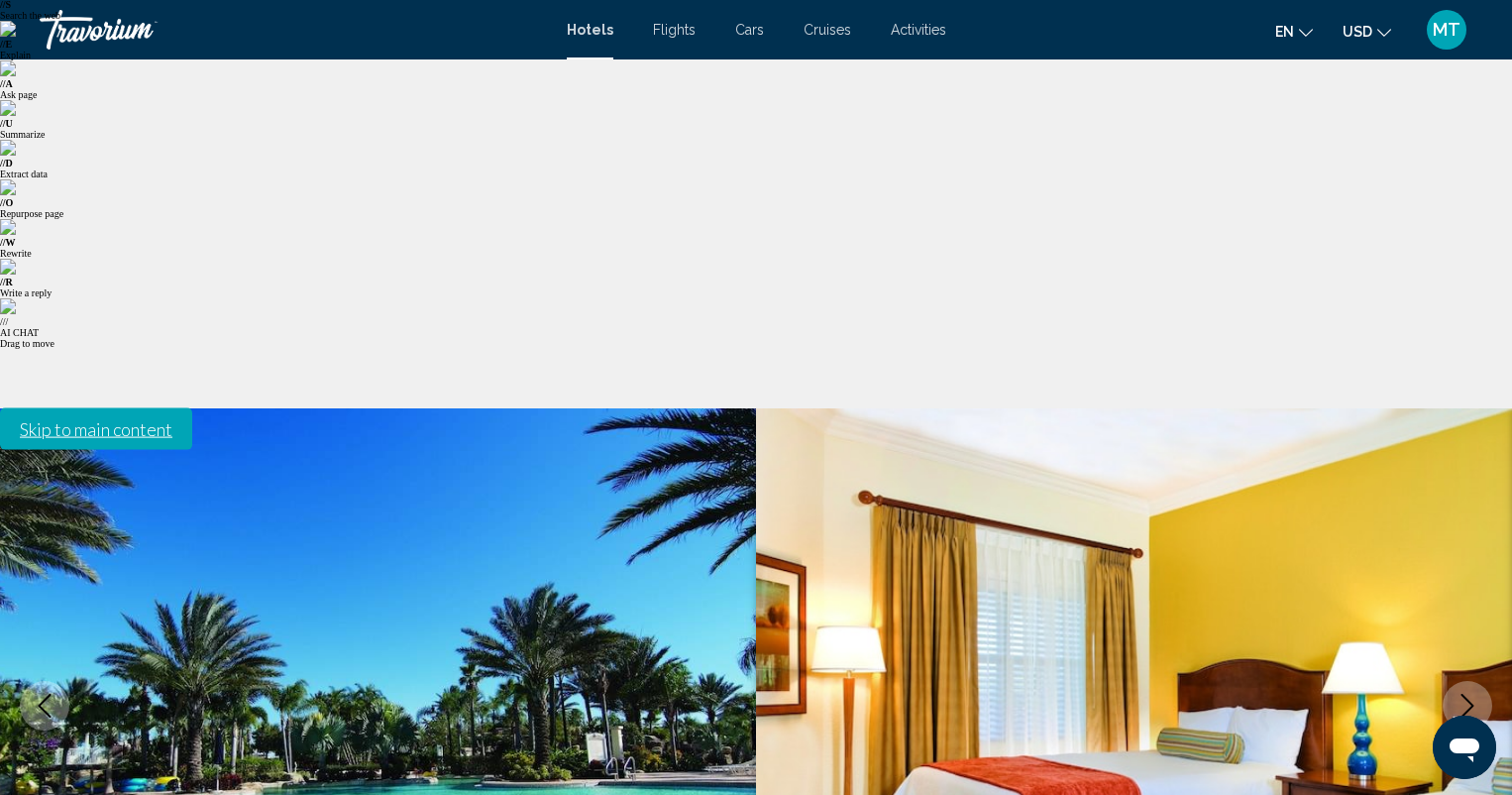scroll, scrollTop: 106, scrollLeft: 0, axis: vertical 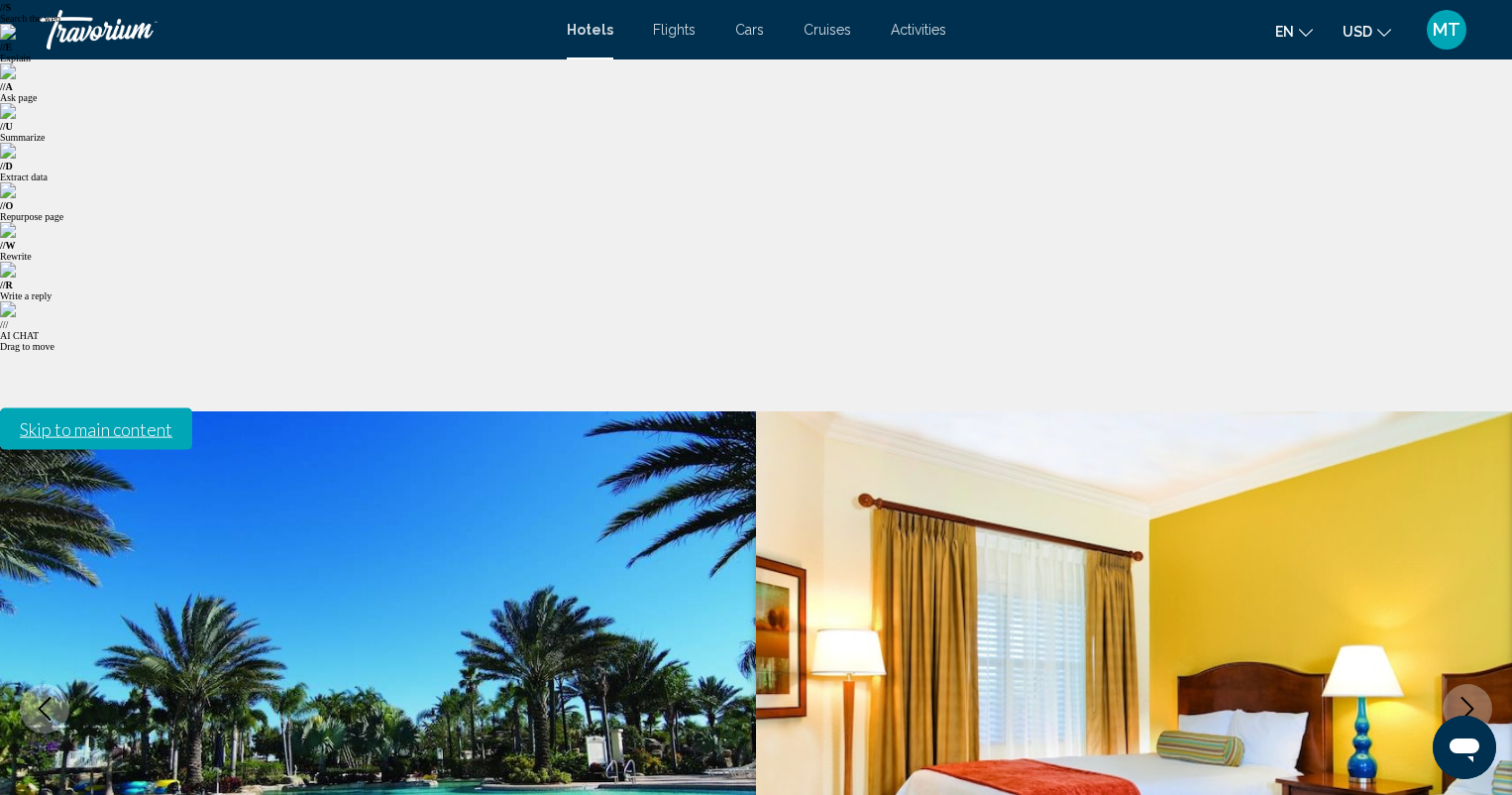 click at bounding box center [1134, 709] 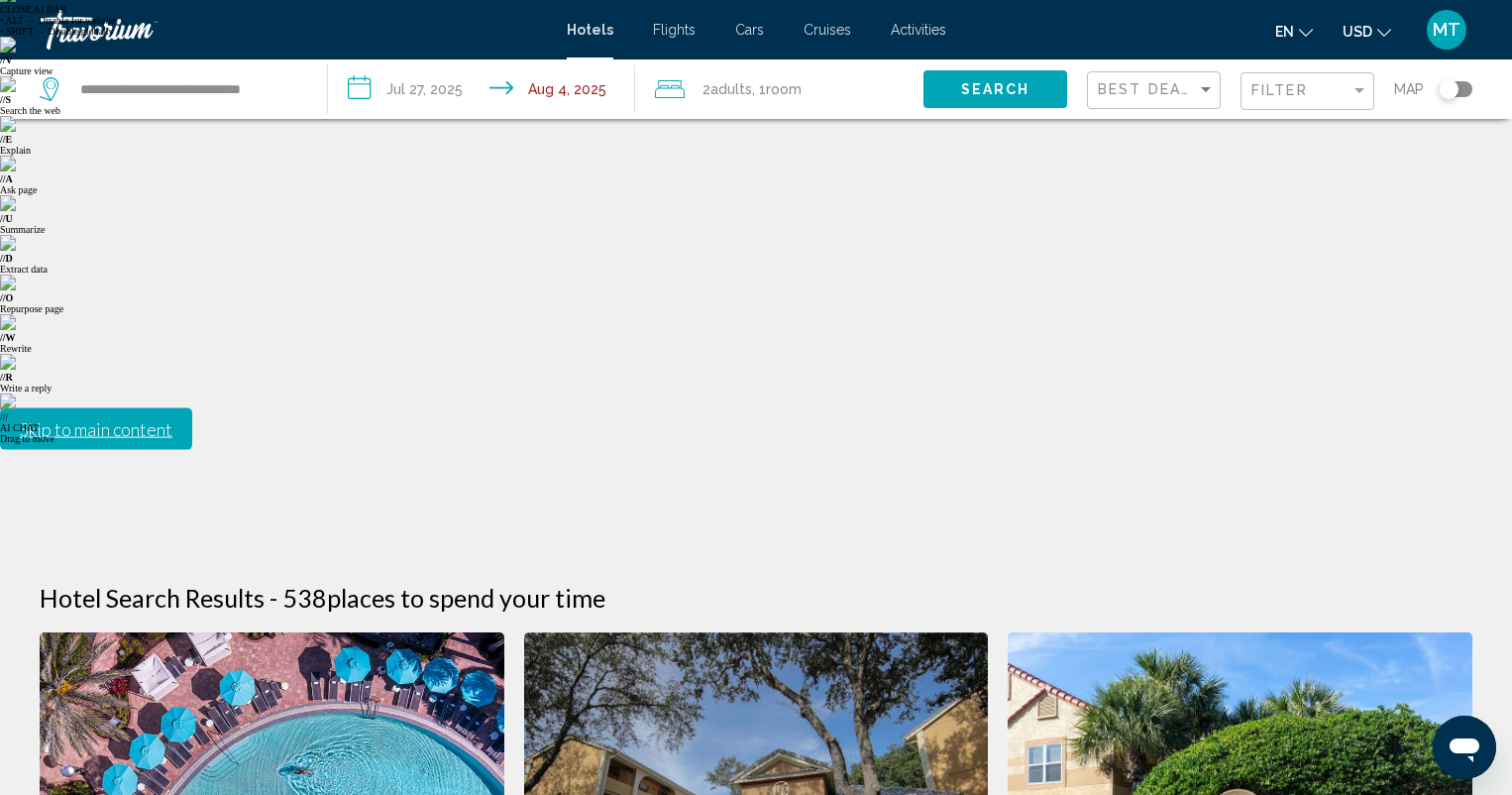 scroll, scrollTop: 16, scrollLeft: 0, axis: vertical 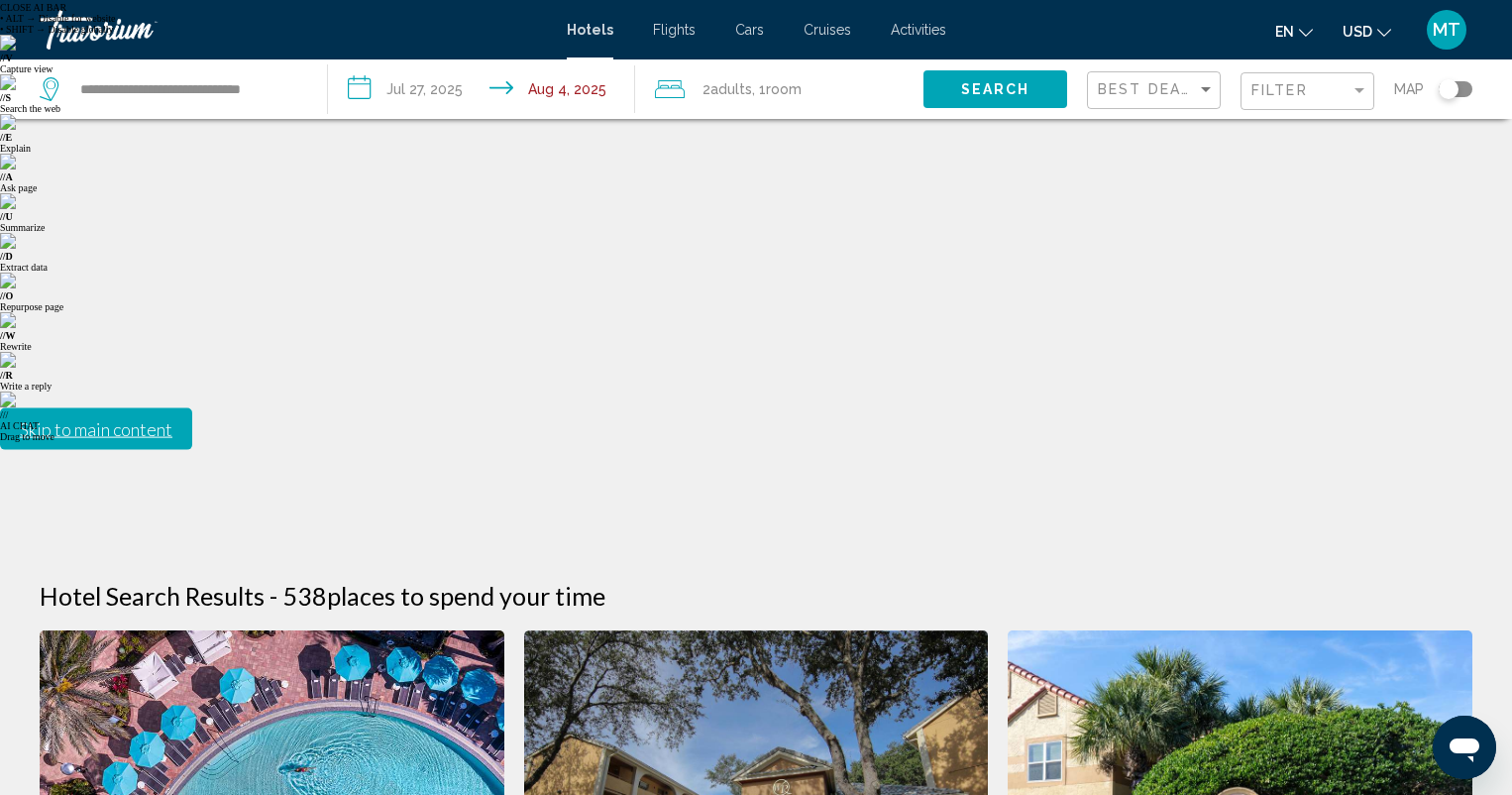 drag, startPoint x: 325, startPoint y: 220, endPoint x: 278, endPoint y: 208, distance: 48.507731 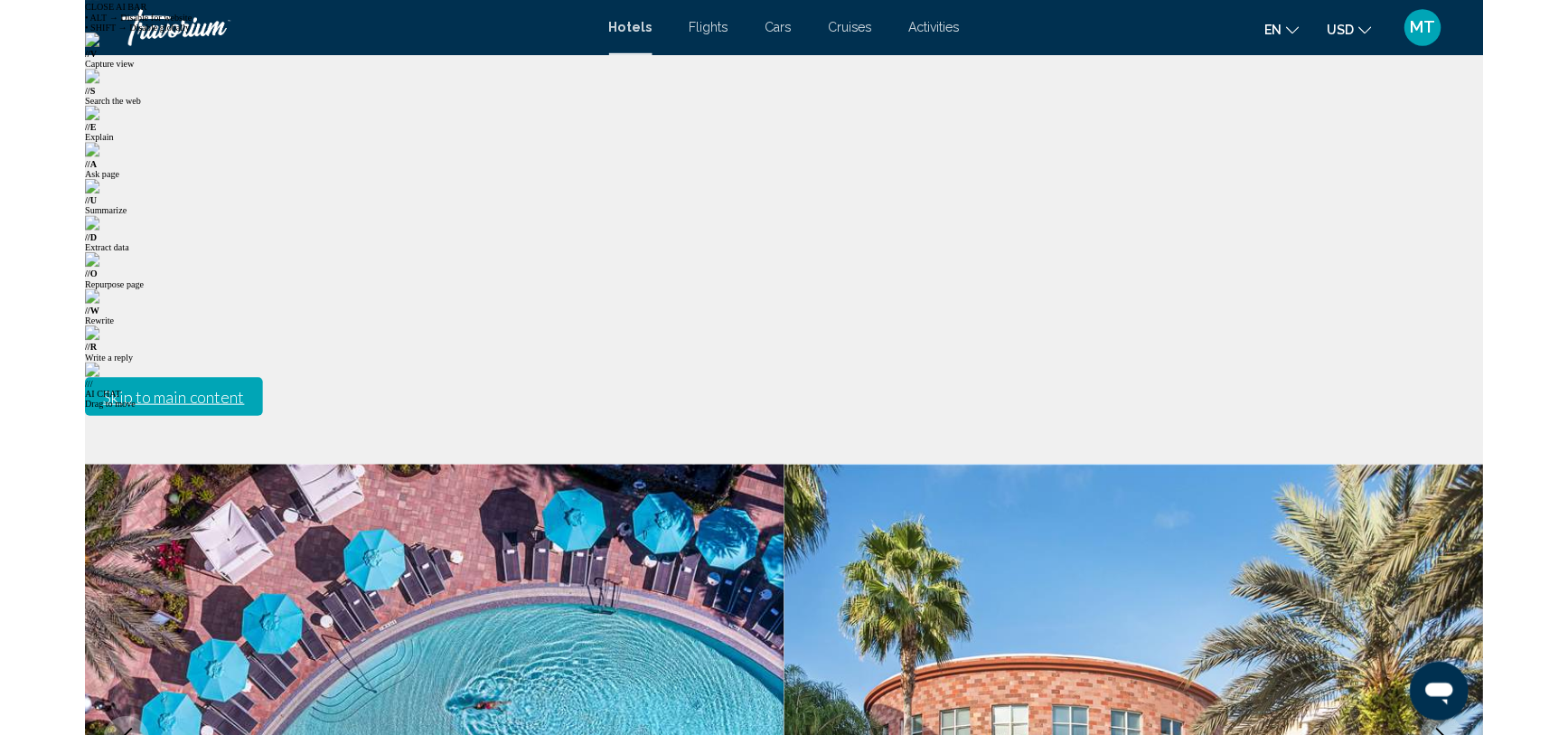 scroll, scrollTop: 0, scrollLeft: 0, axis: both 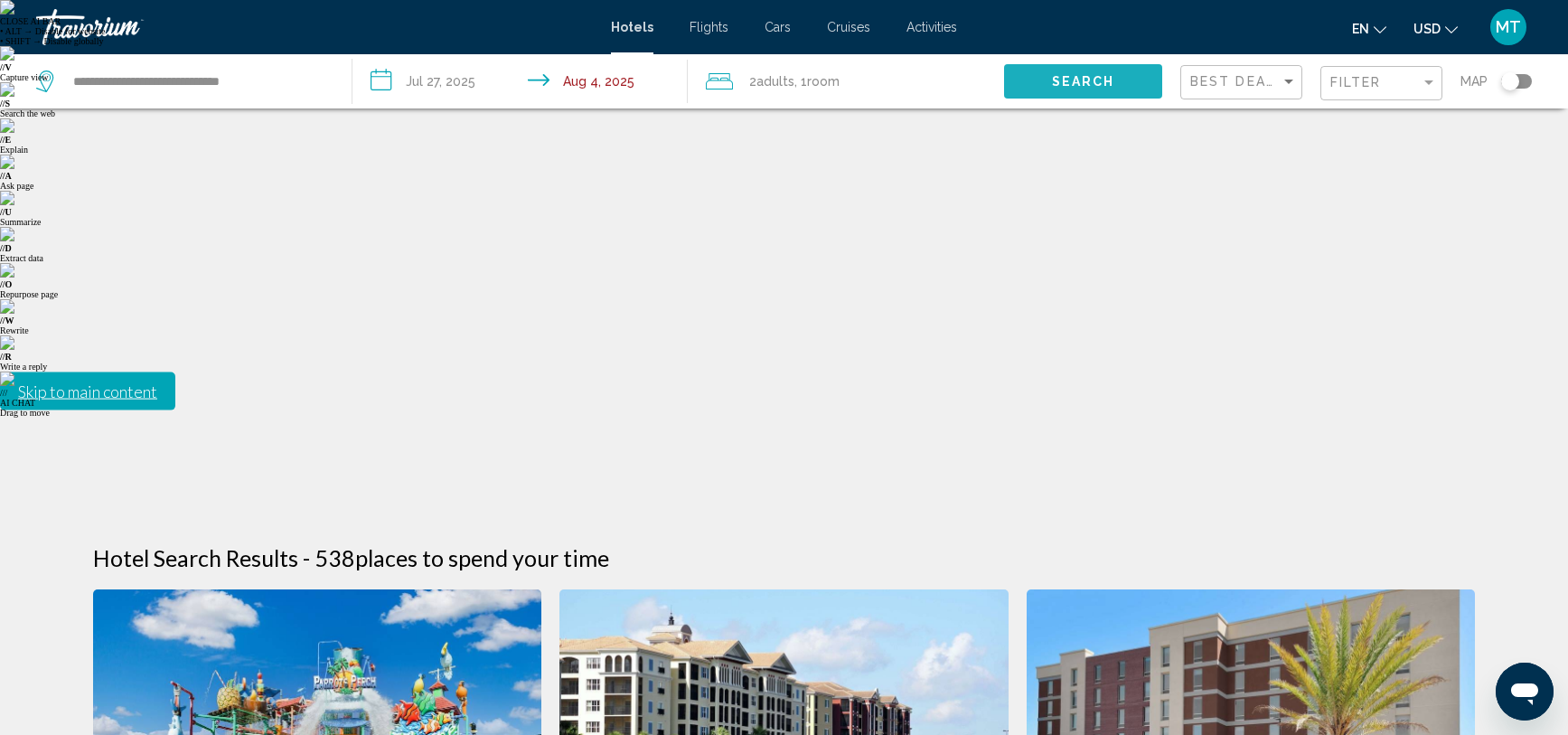 click on "Search" 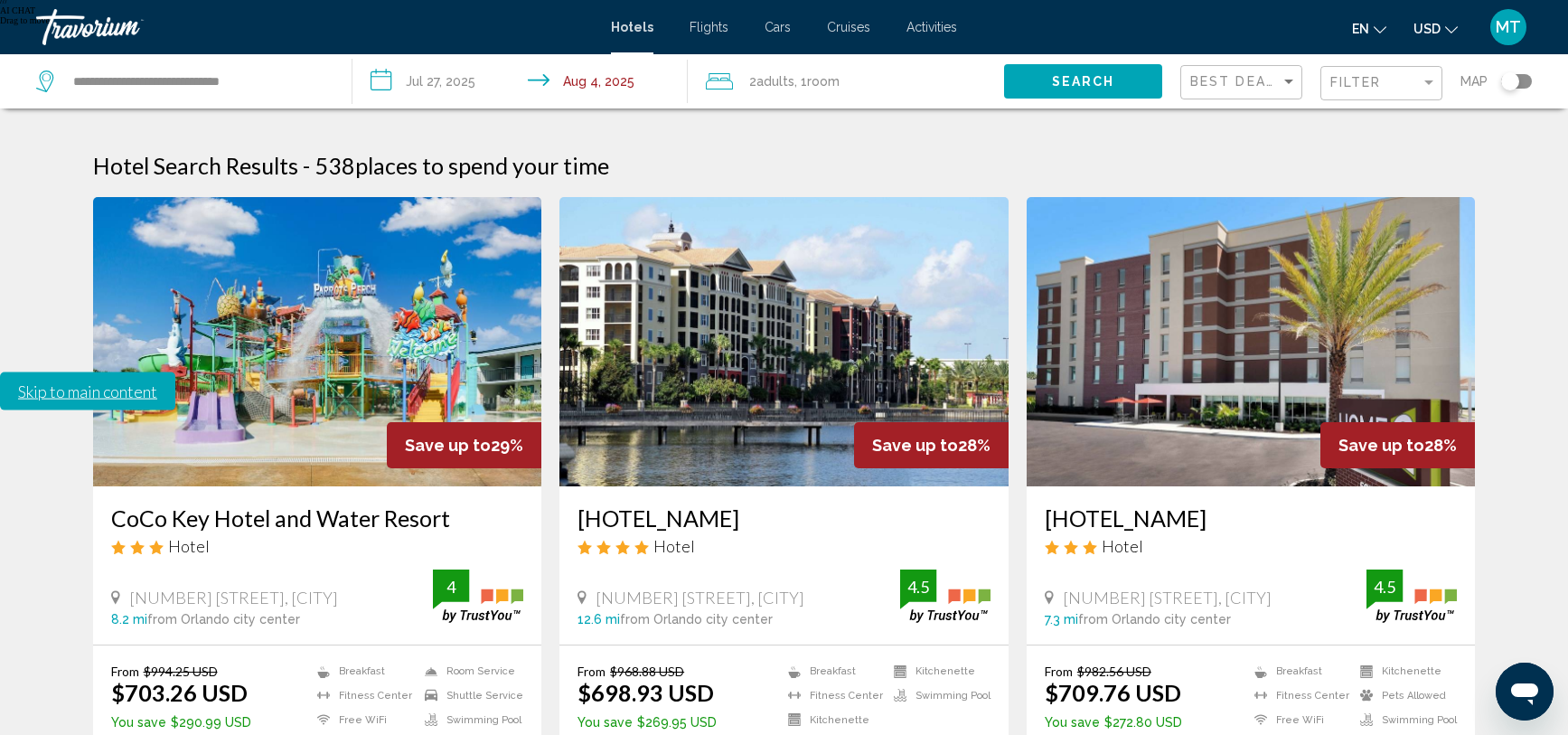 scroll, scrollTop: 395, scrollLeft: 0, axis: vertical 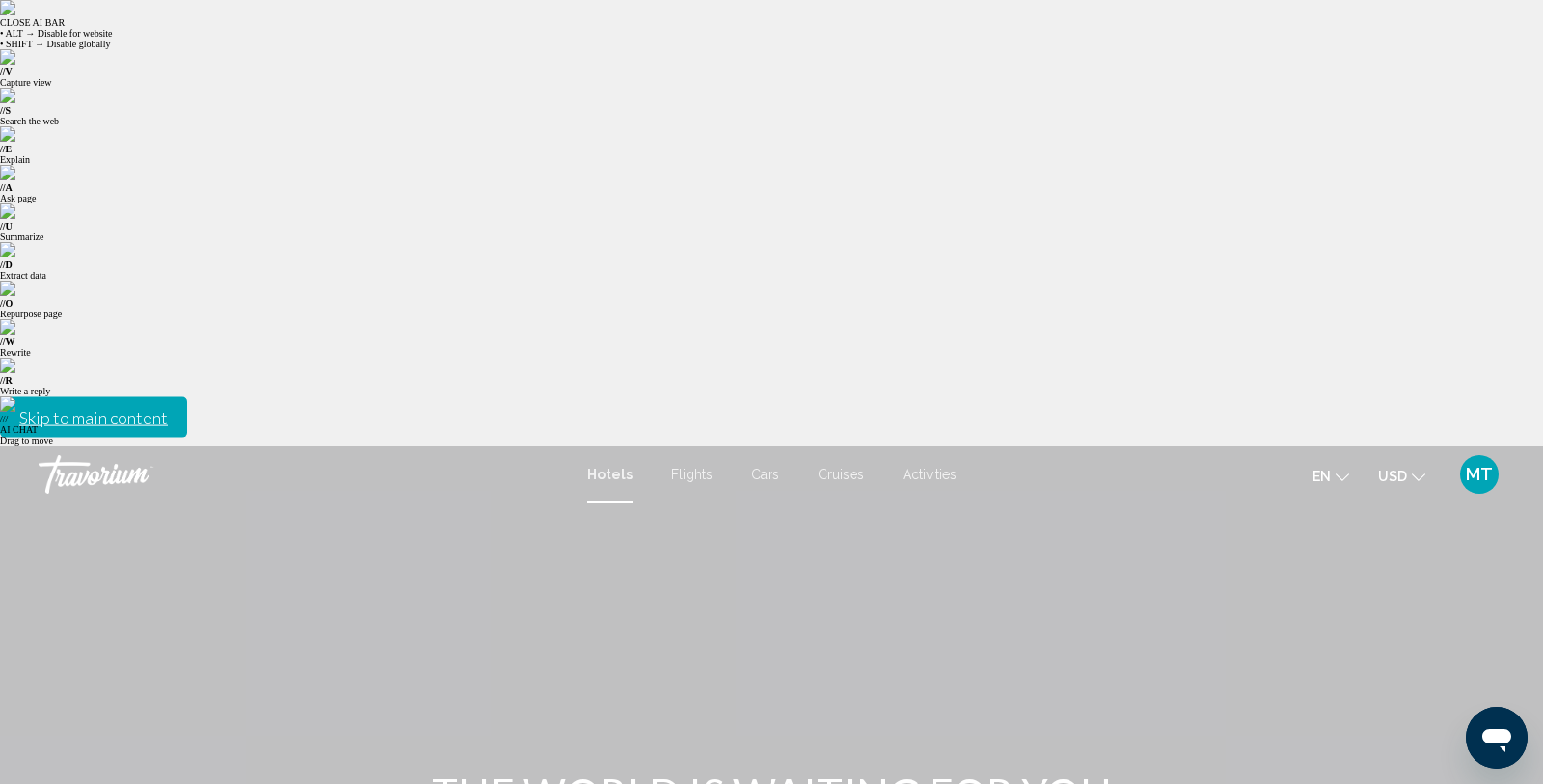 click at bounding box center (332, 1024) 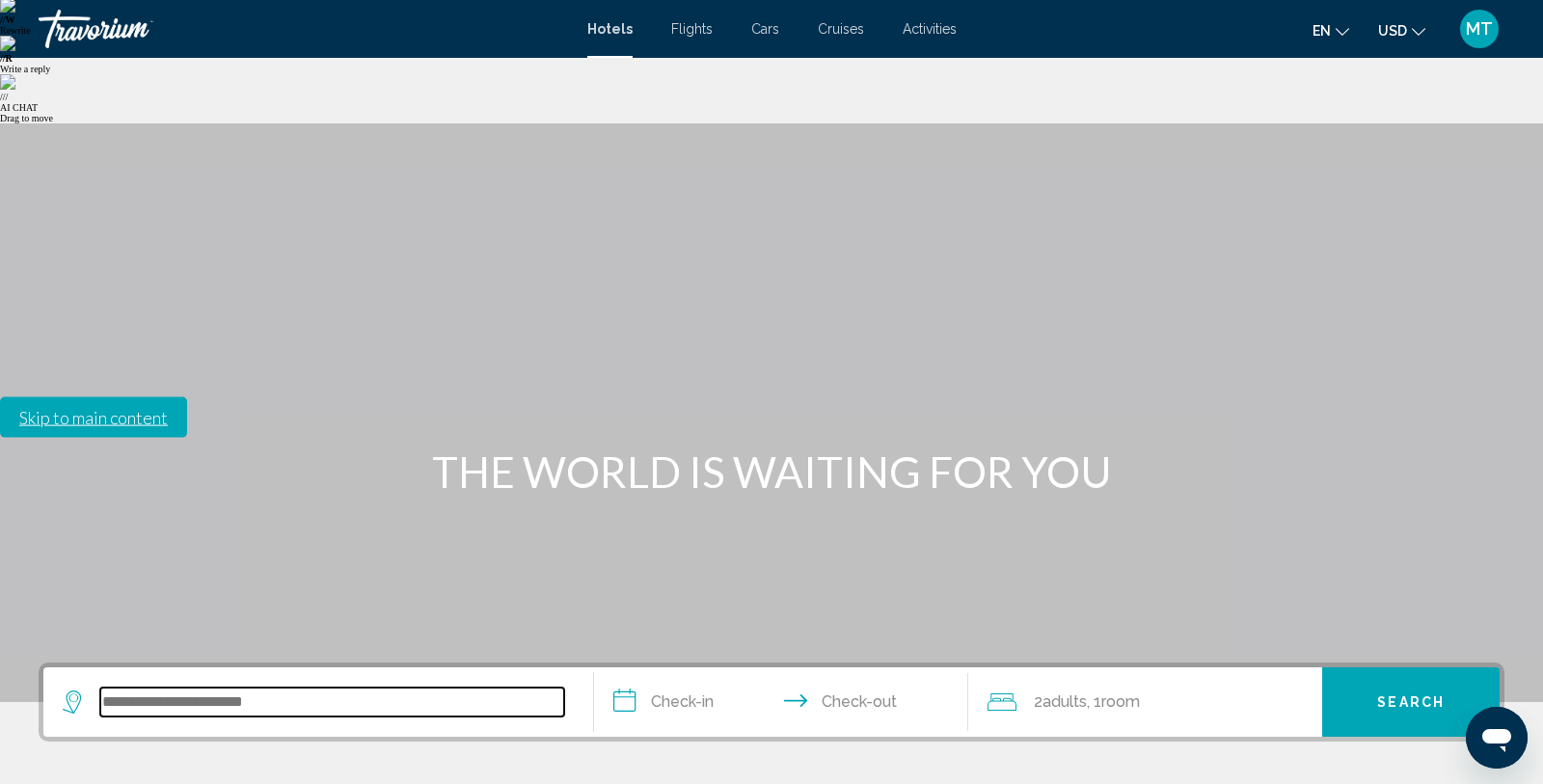 scroll, scrollTop: 476, scrollLeft: 0, axis: vertical 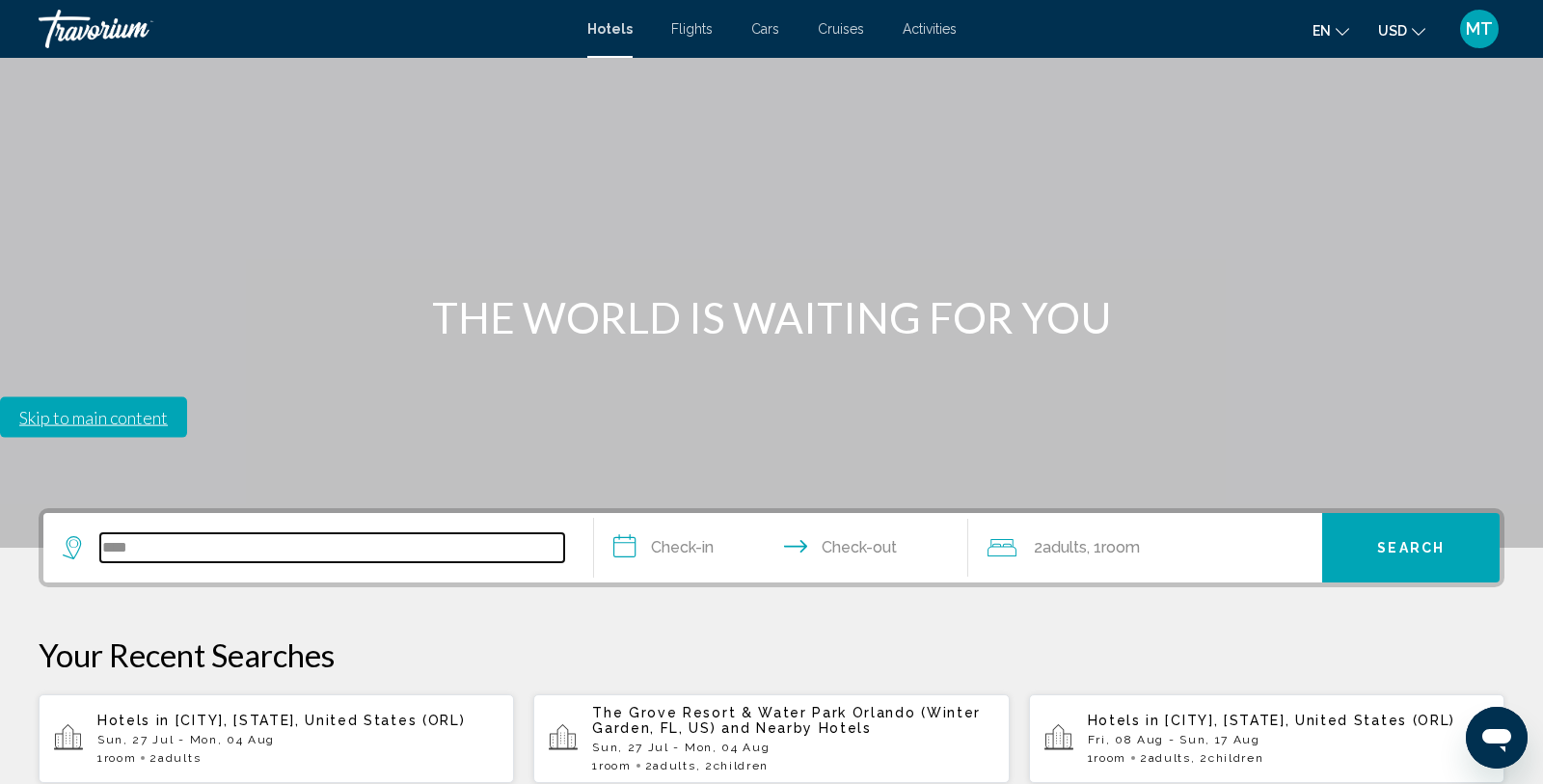 type on "***" 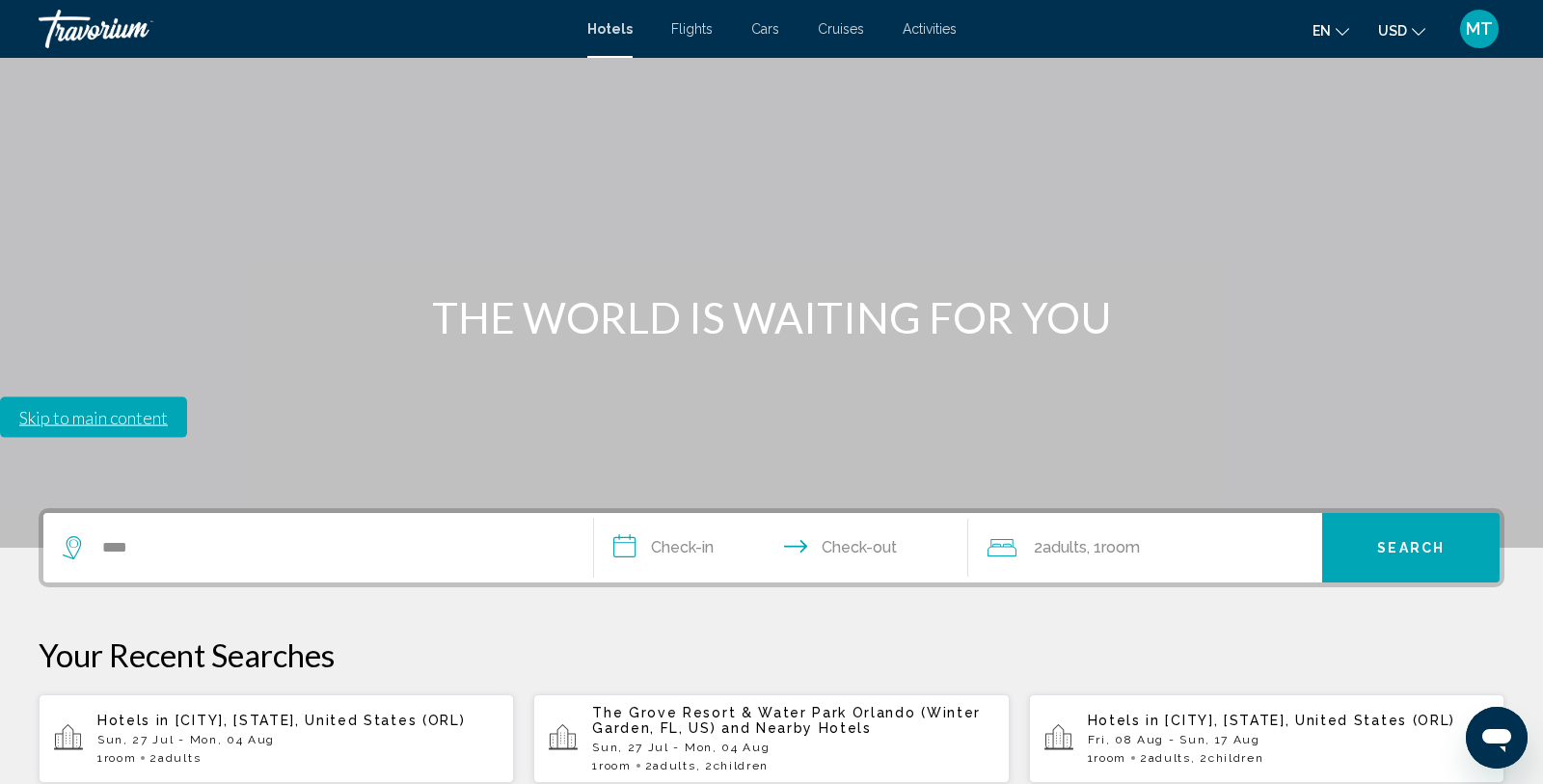 click on "Sun, 27 Jul - Mon, 04 Aug" at bounding box center (298, 740) 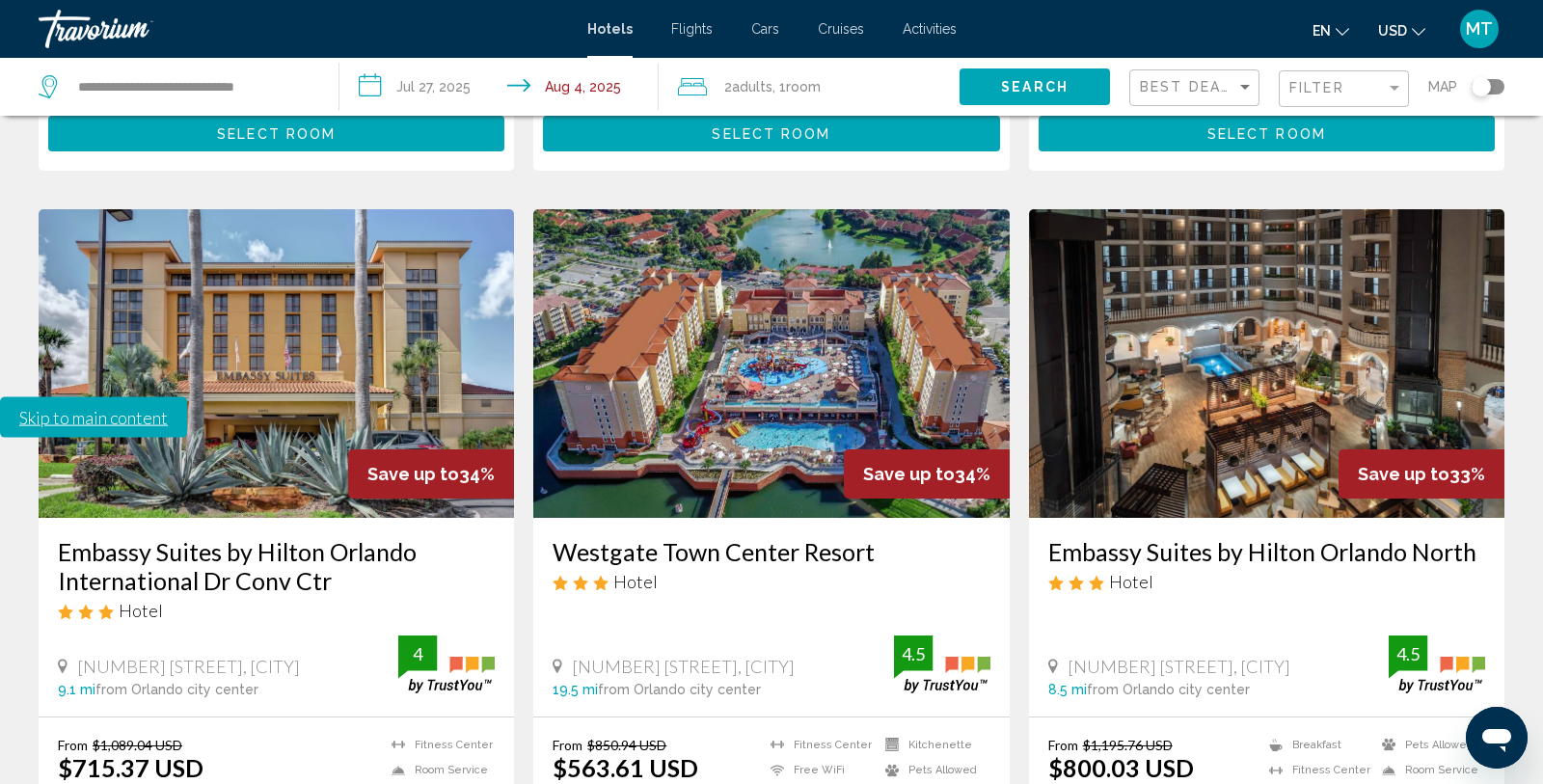 scroll, scrollTop: 2551, scrollLeft: 0, axis: vertical 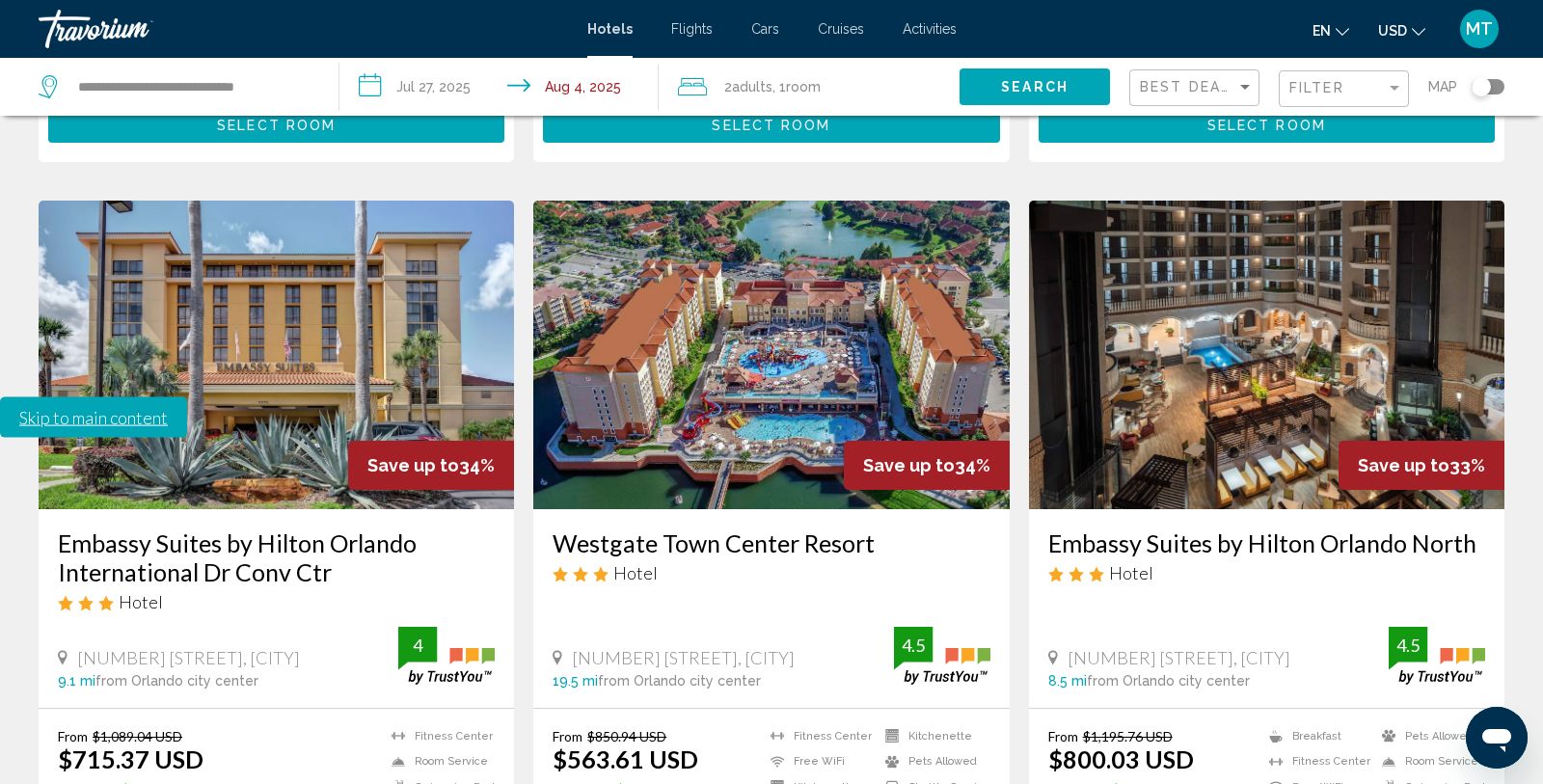 click on "2" at bounding box center (636, 937) 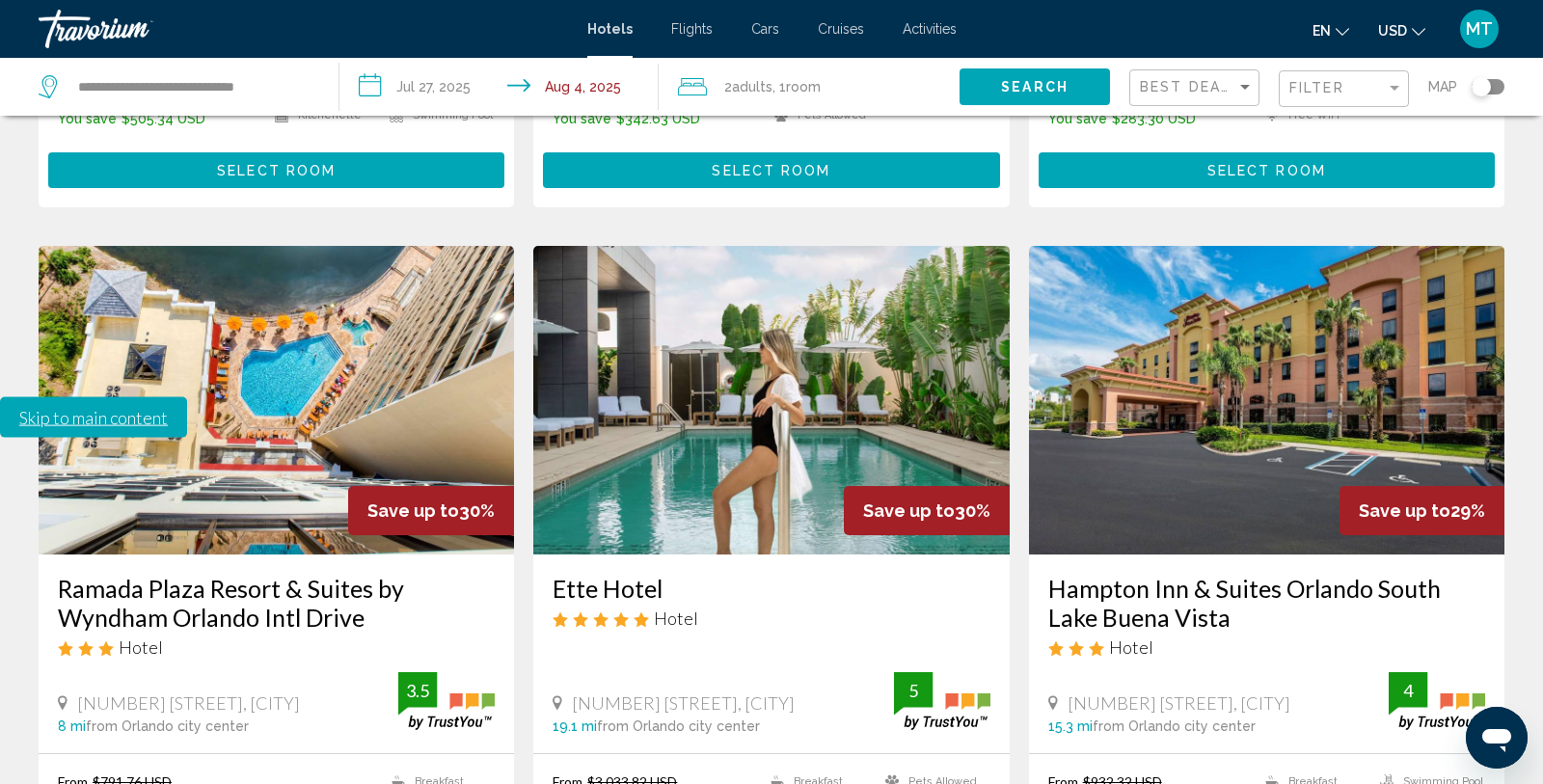 scroll, scrollTop: 2522, scrollLeft: 0, axis: vertical 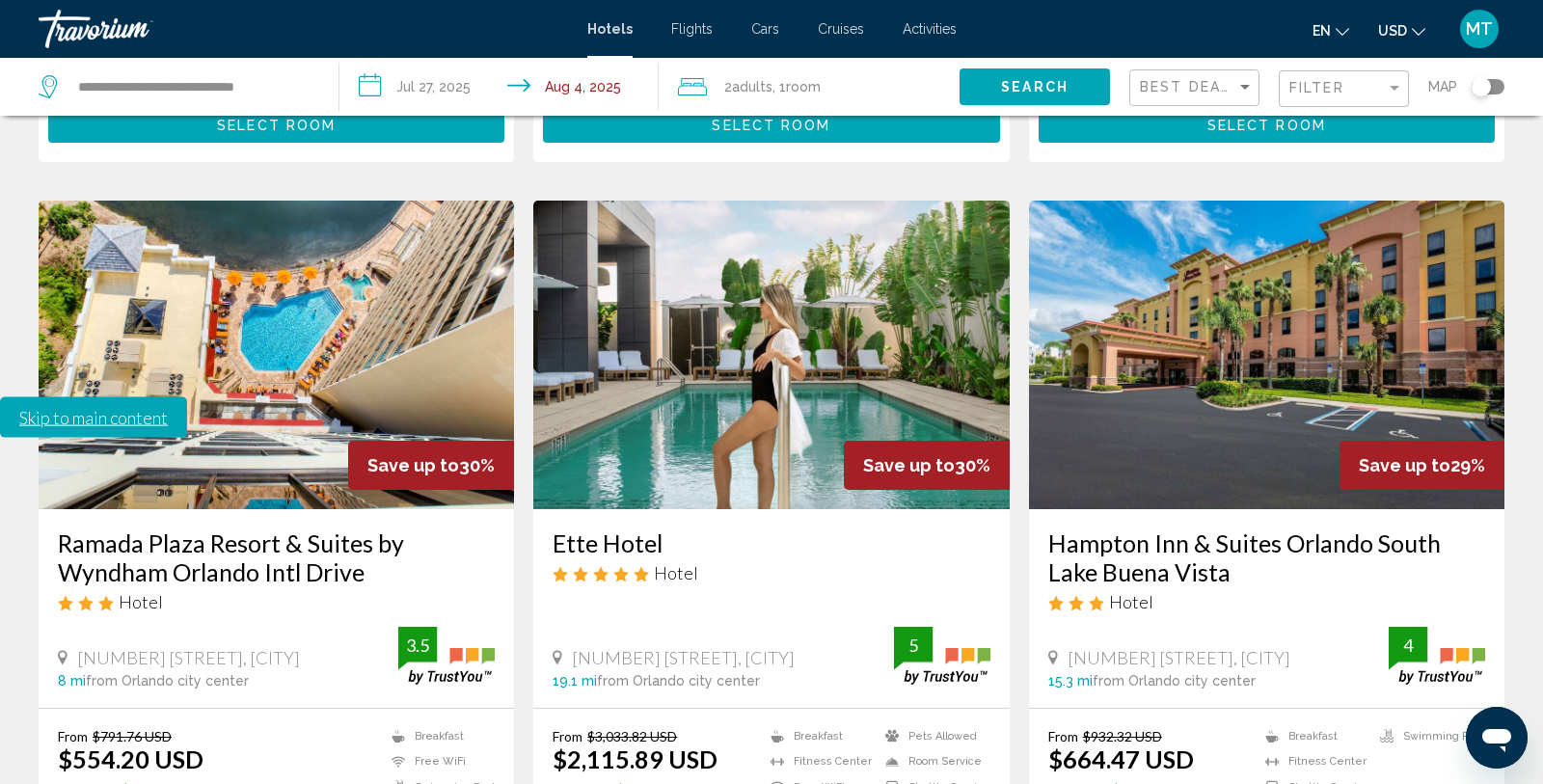 click on "3" at bounding box center (704, 937) 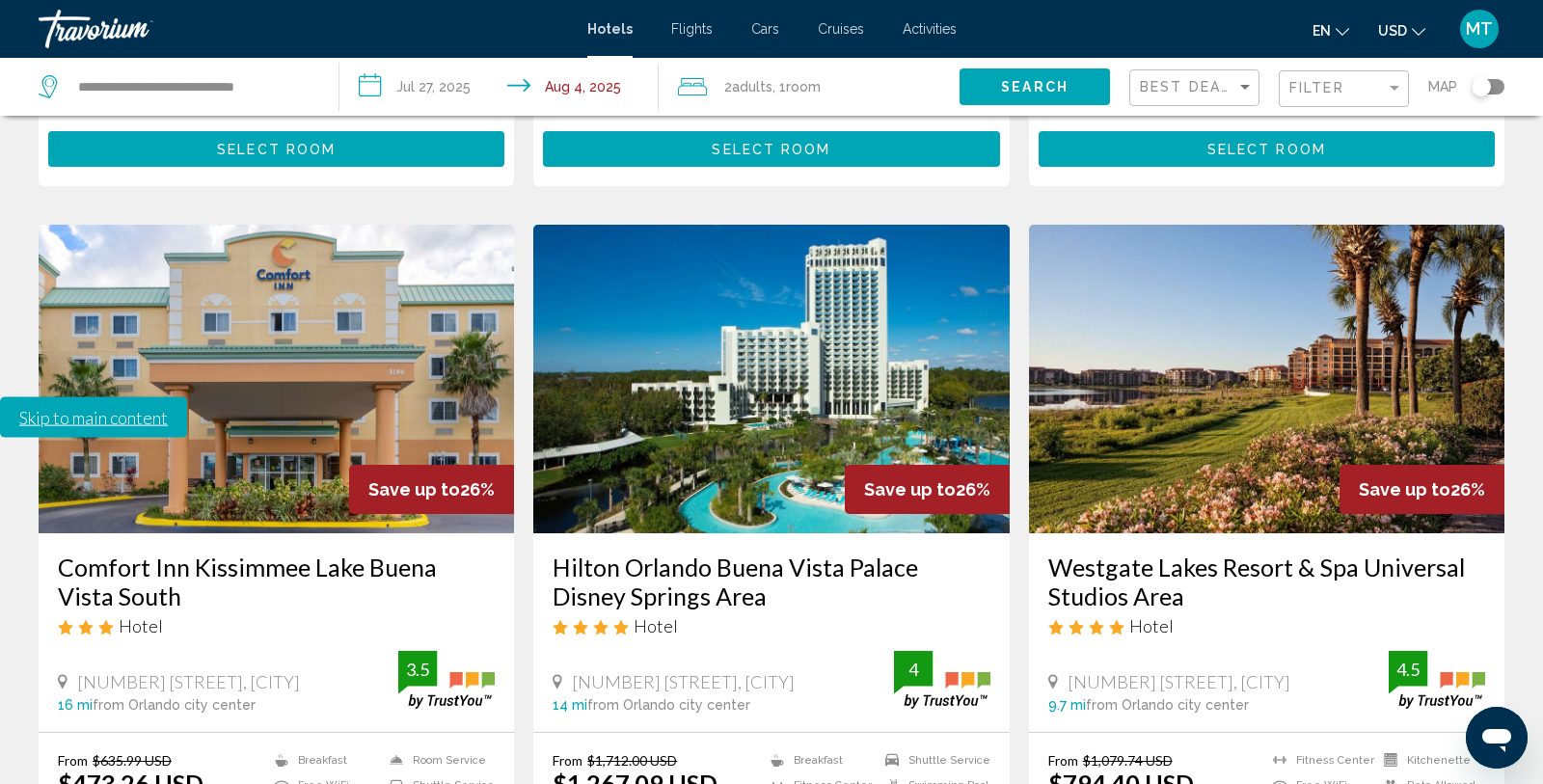 scroll, scrollTop: 2581, scrollLeft: 0, axis: vertical 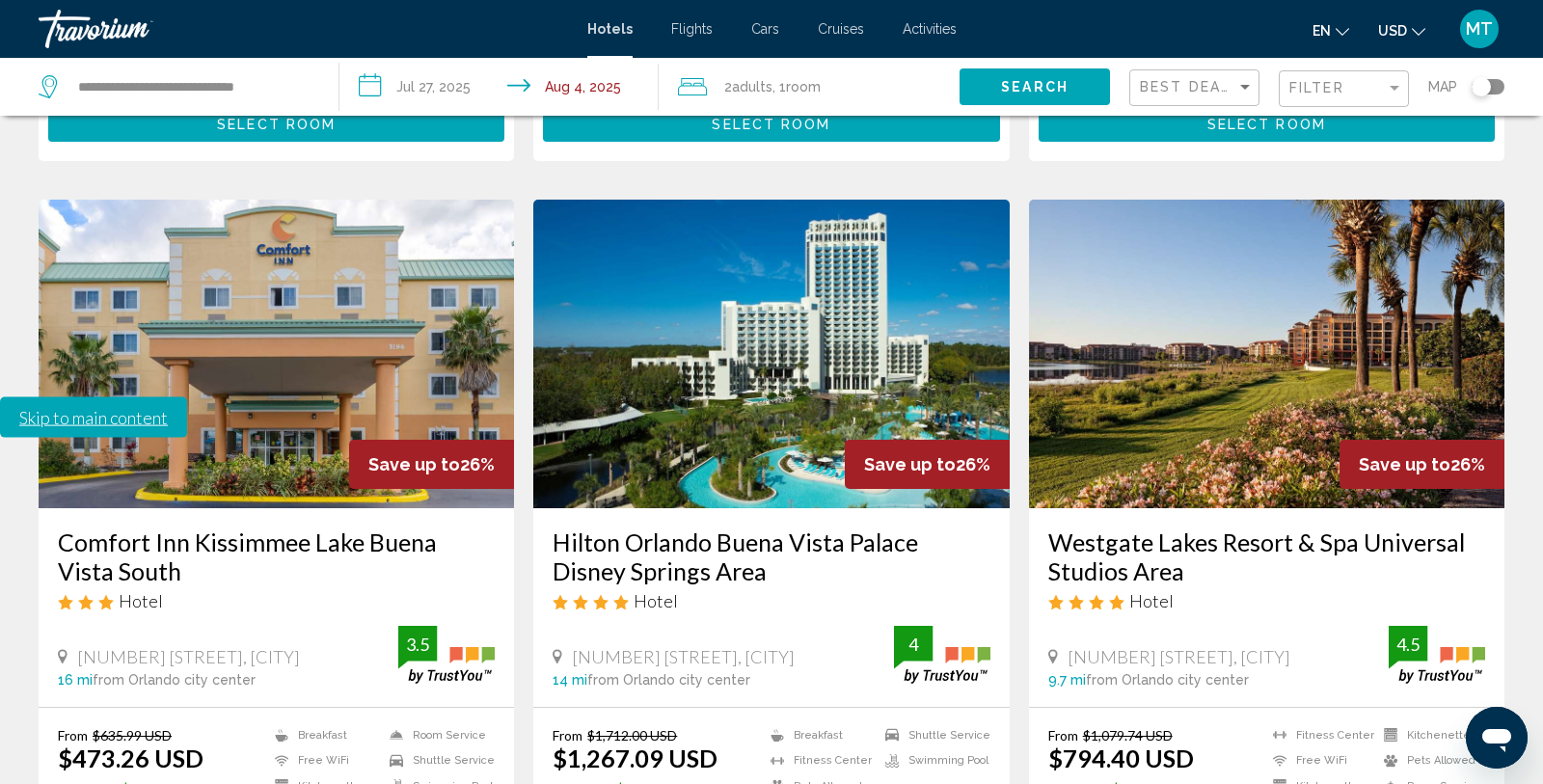 click on "4" at bounding box center (772, 936) 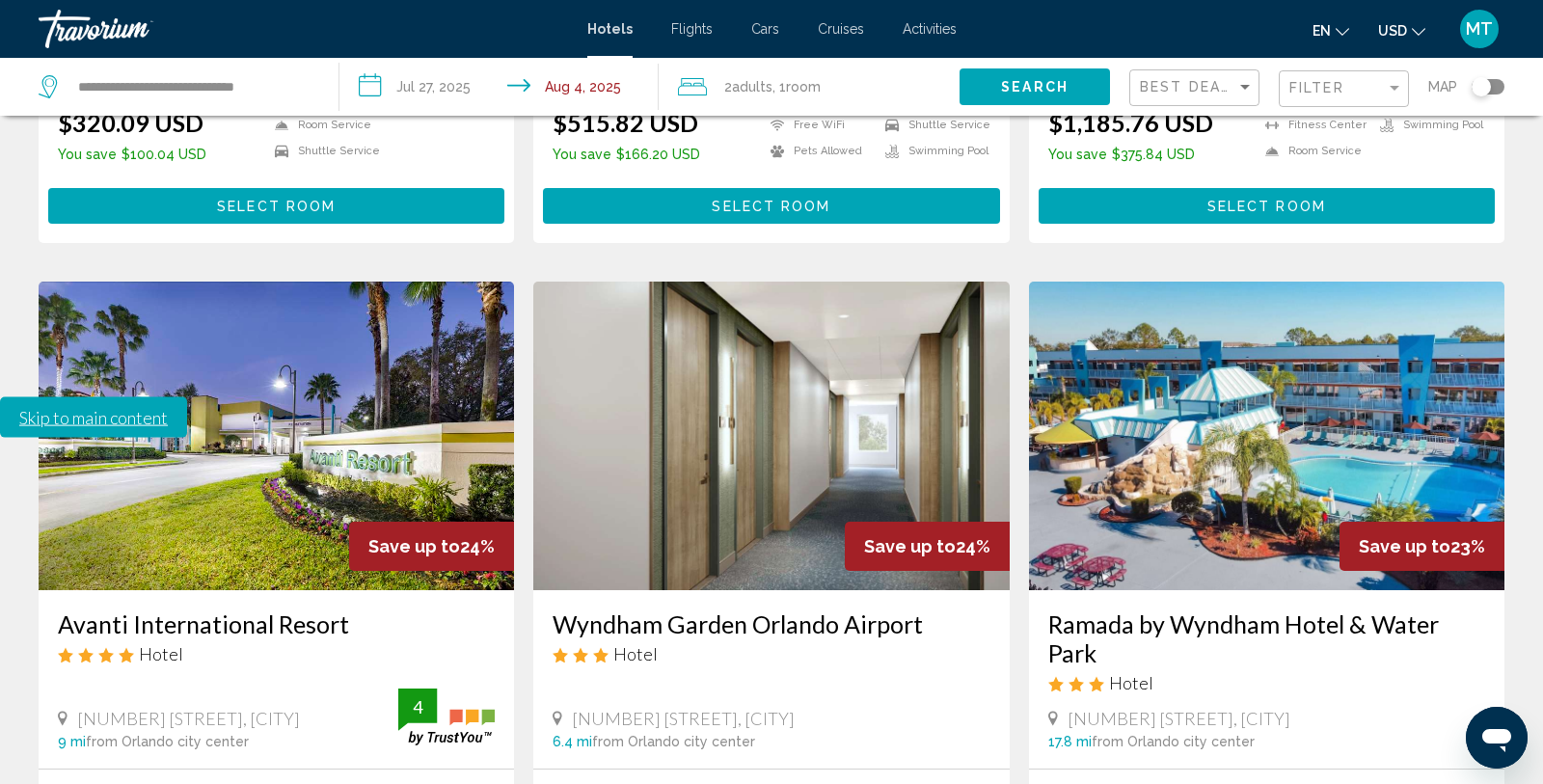 scroll, scrollTop: 2530, scrollLeft: 0, axis: vertical 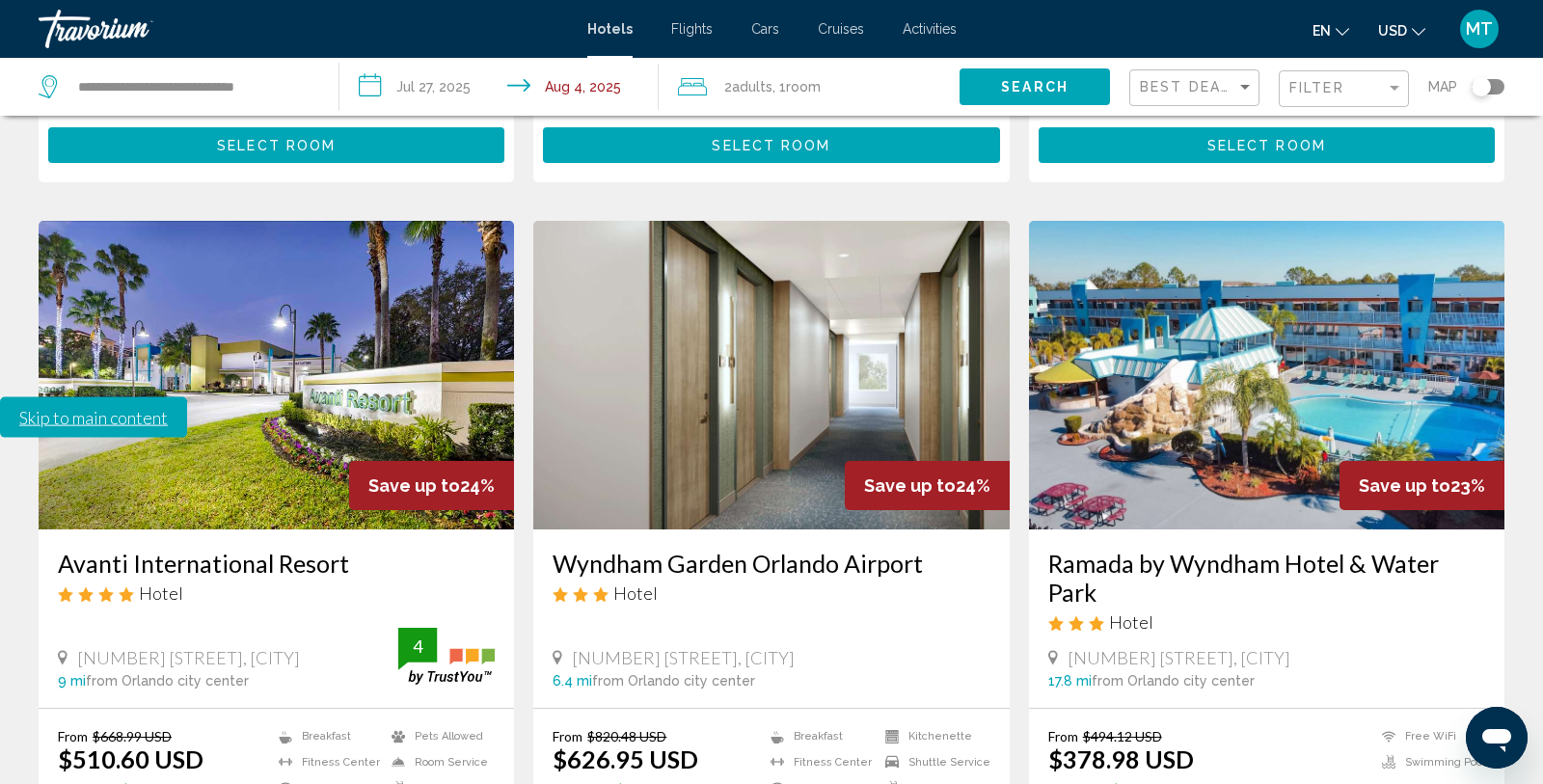 click on "5" at bounding box center [839, 938] 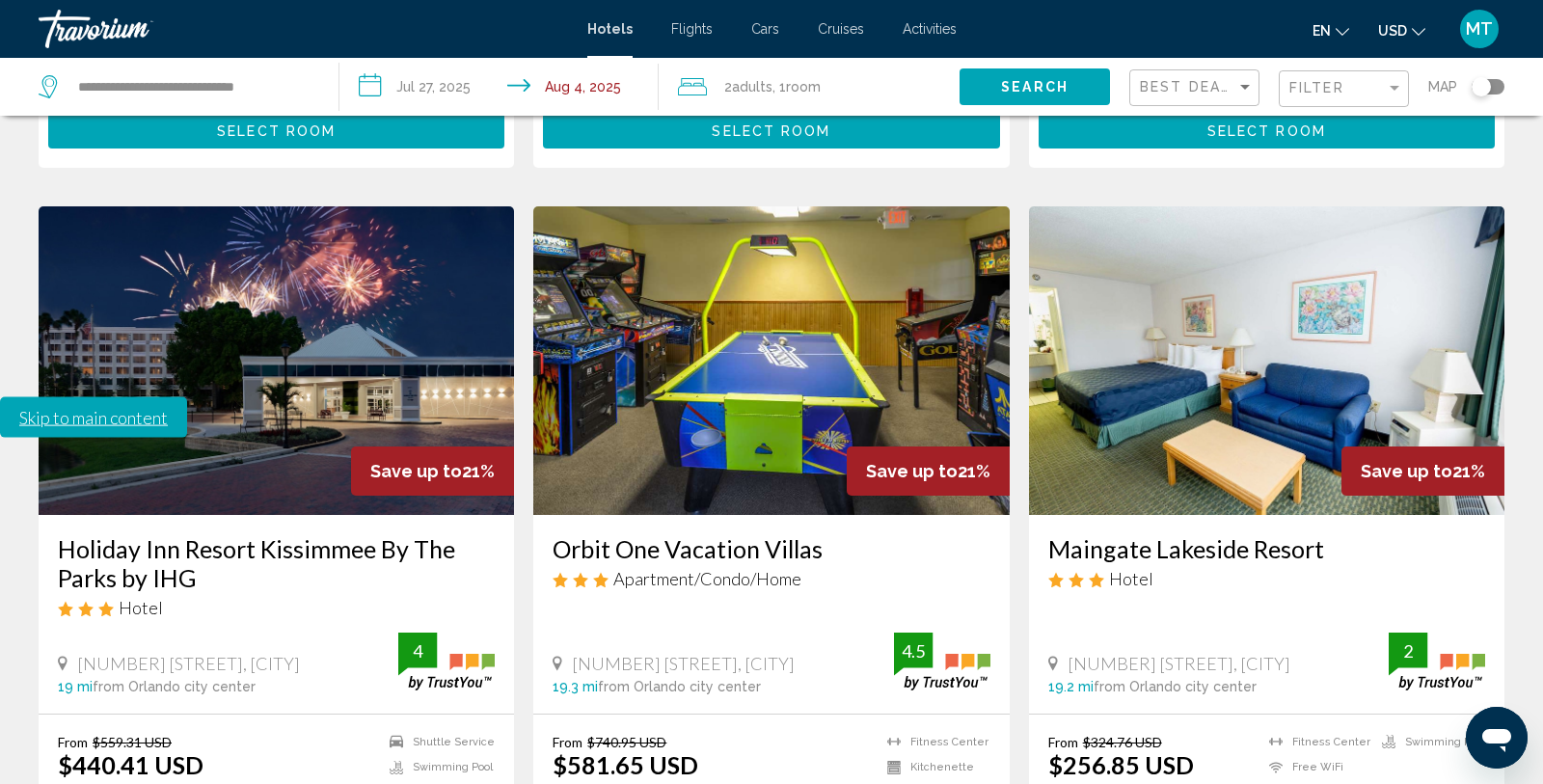 scroll, scrollTop: 2581, scrollLeft: 0, axis: vertical 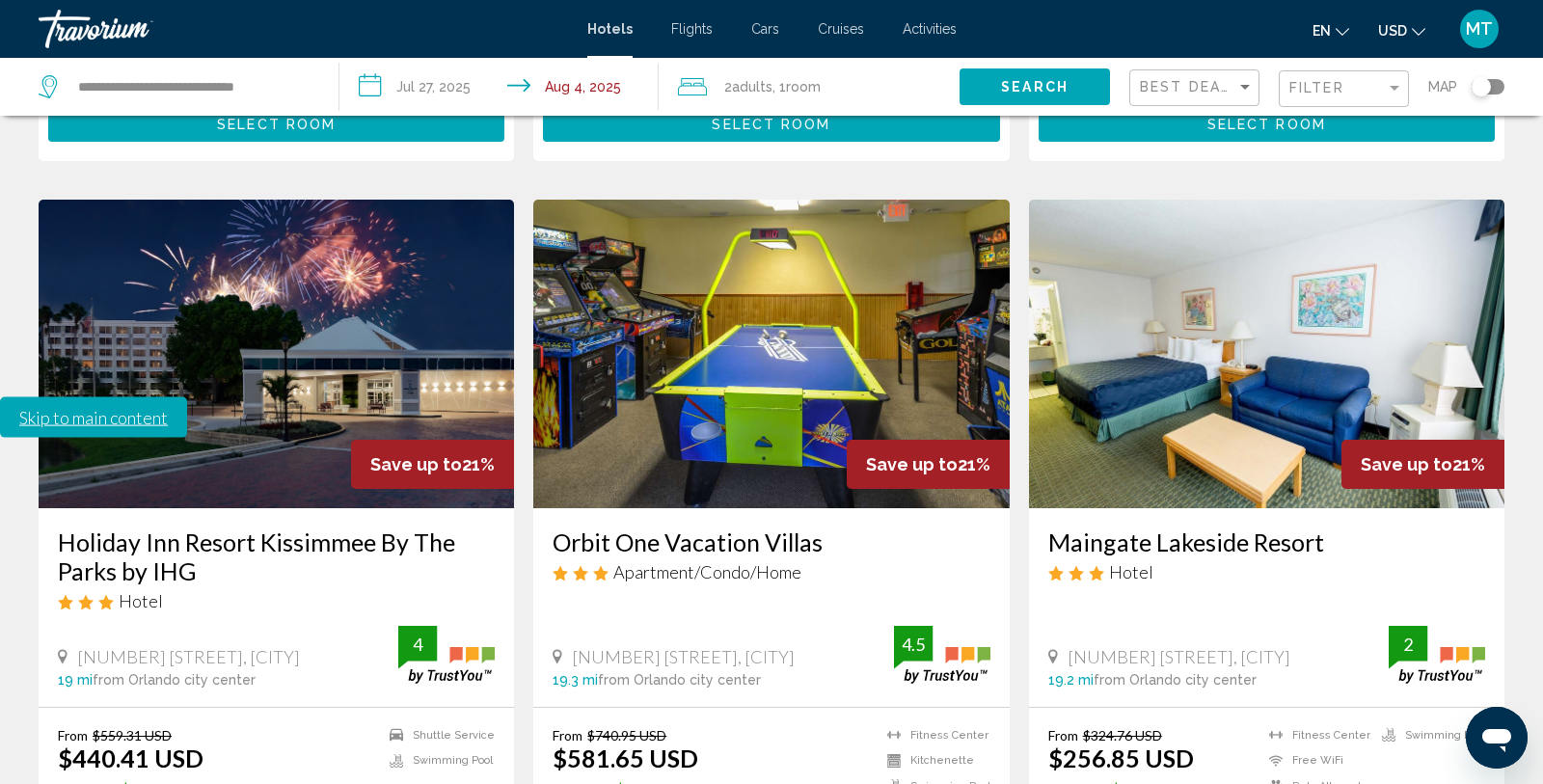 click on "..." at bounding box center [907, 936] 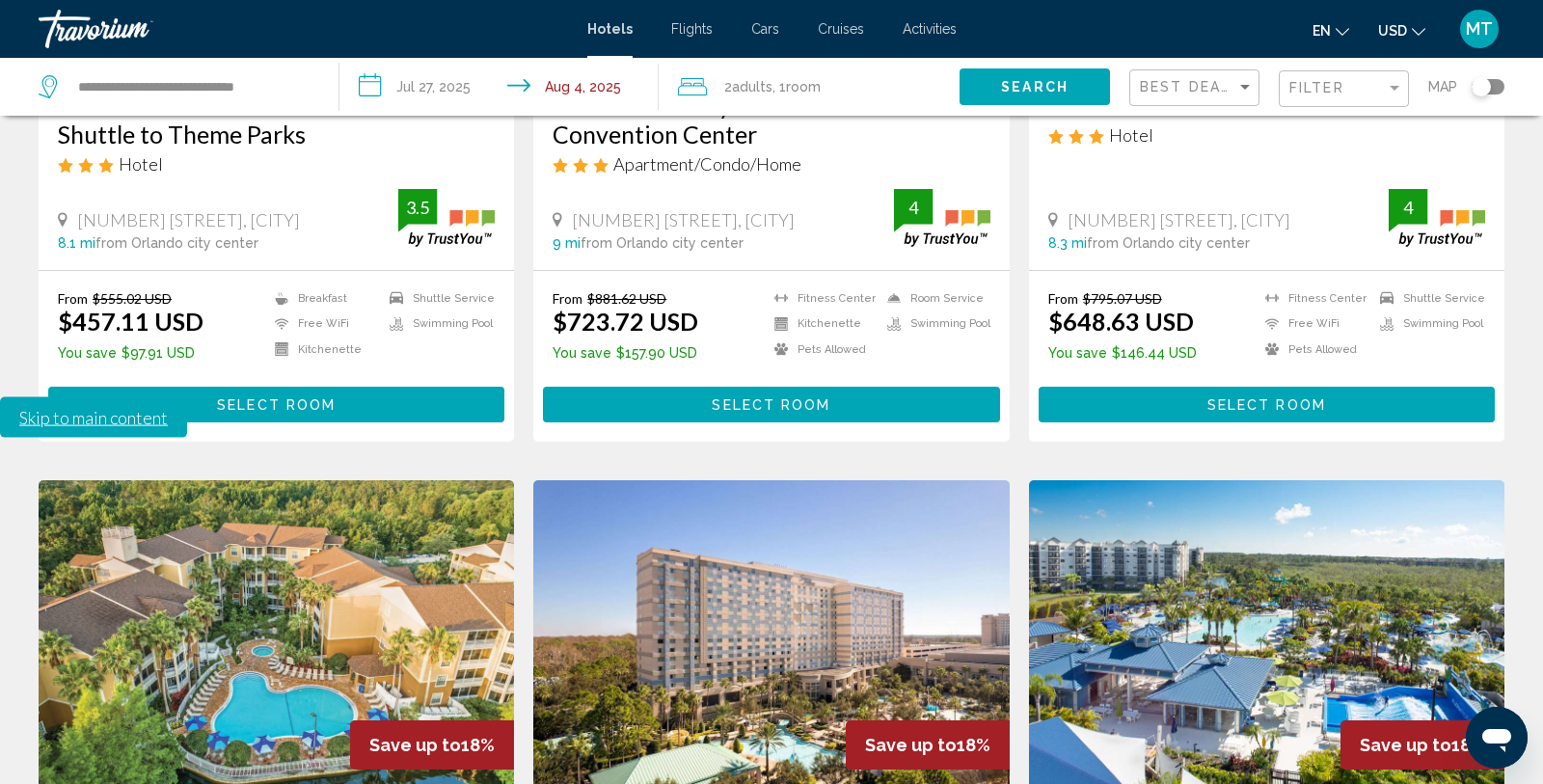 scroll, scrollTop: 1590, scrollLeft: 0, axis: vertical 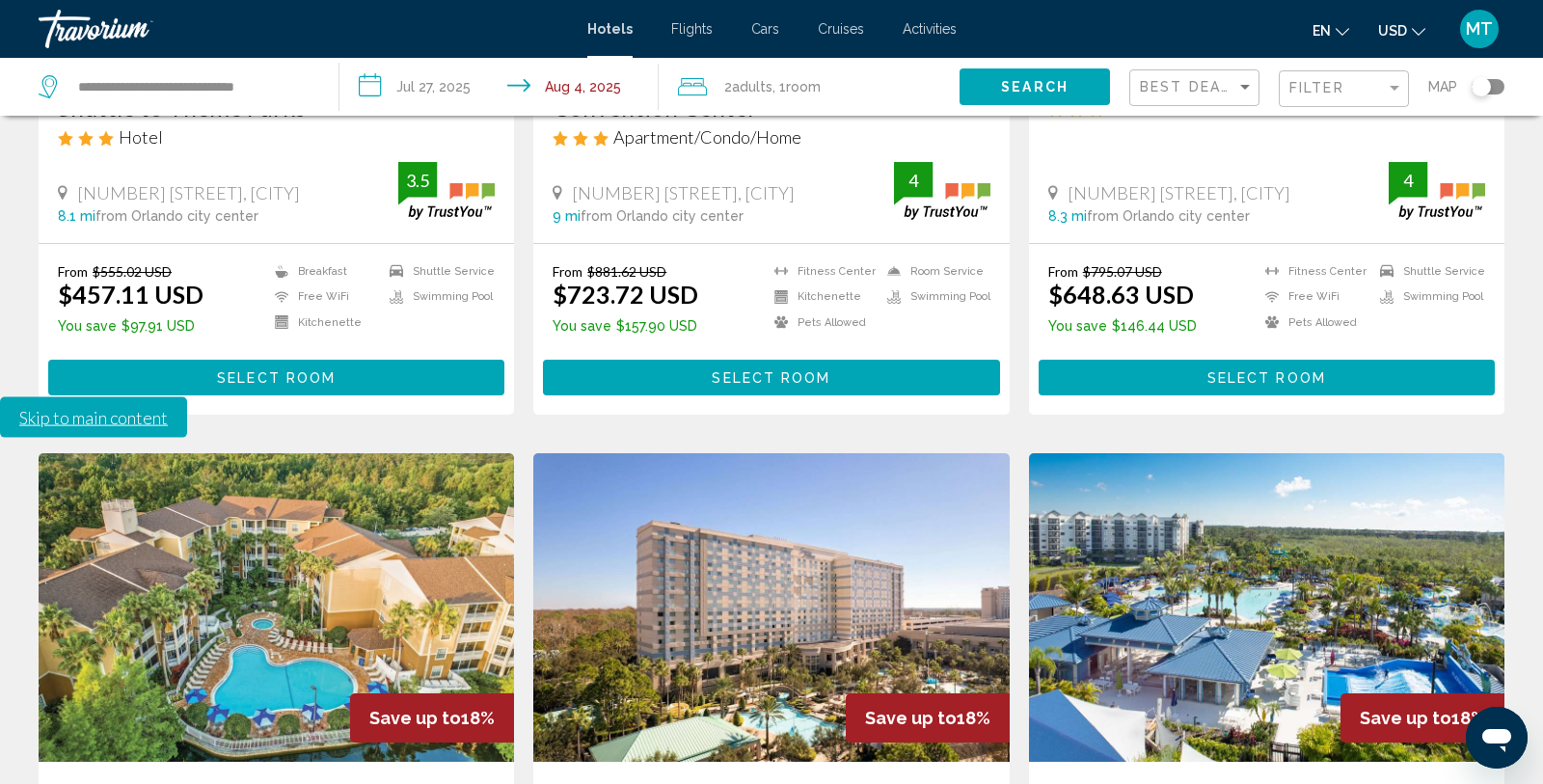 click on "Select Room" at bounding box center [1266, 1095] 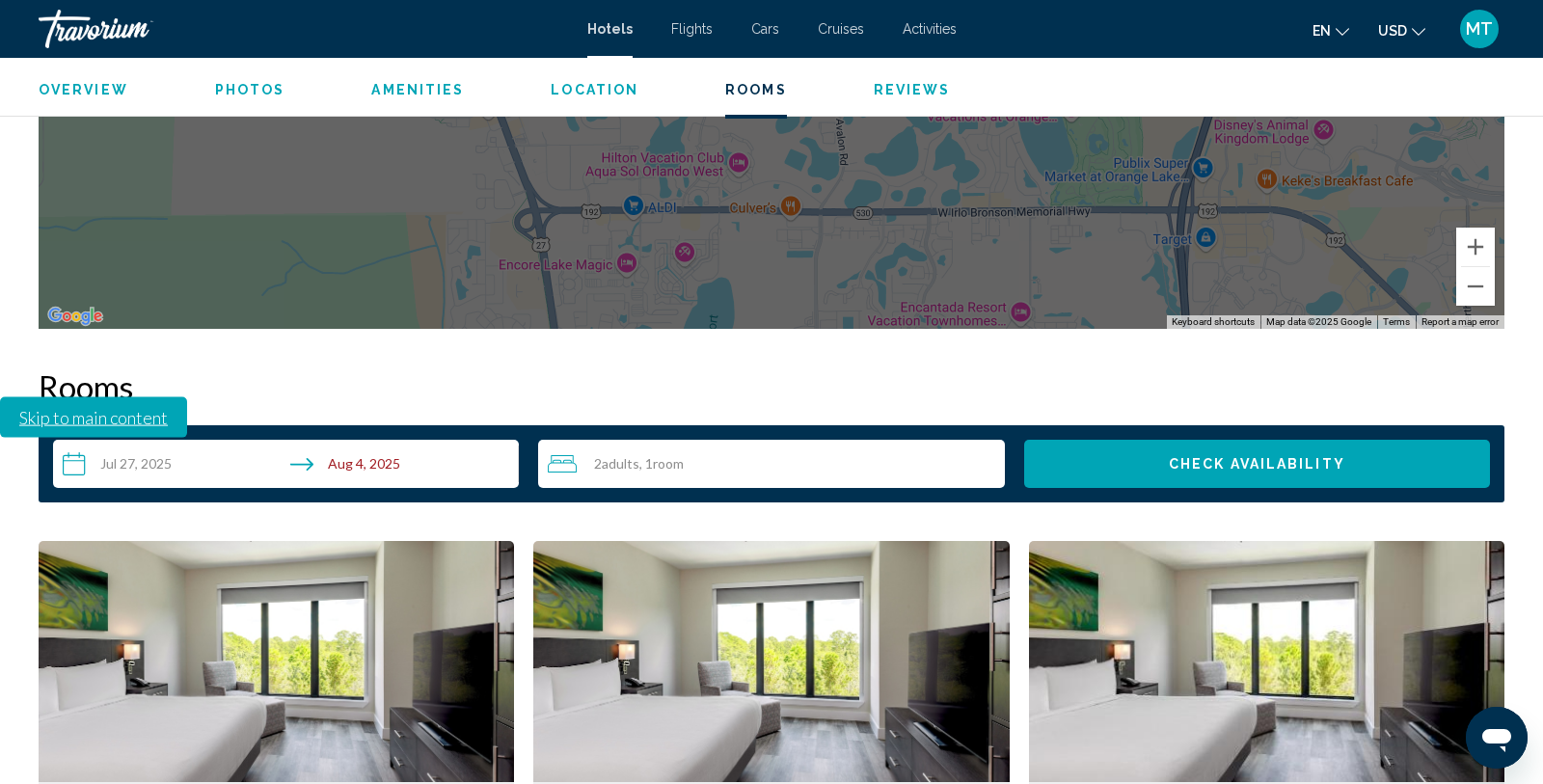 scroll, scrollTop: 2638, scrollLeft: 0, axis: vertical 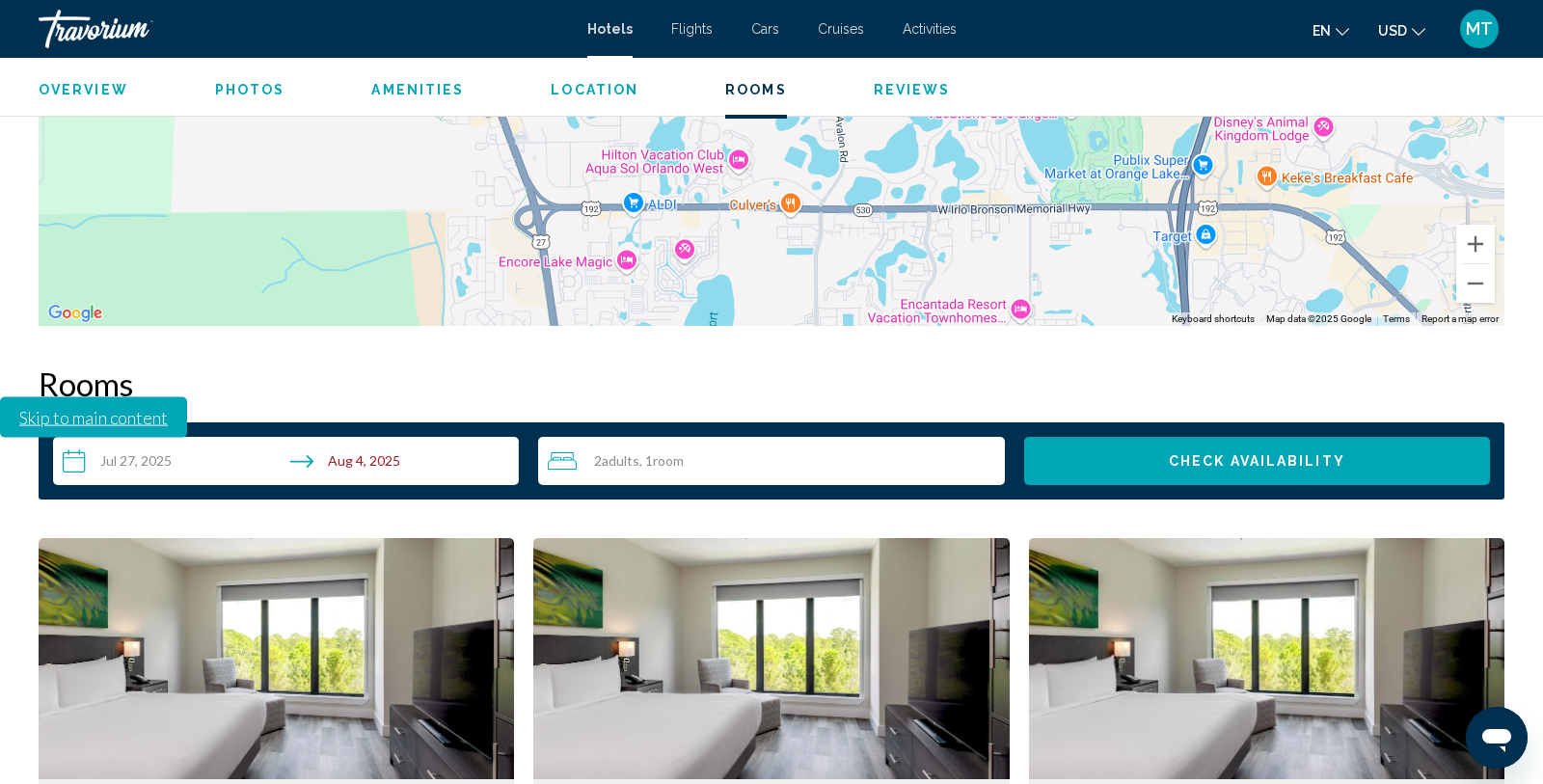 click at bounding box center [276, 659] 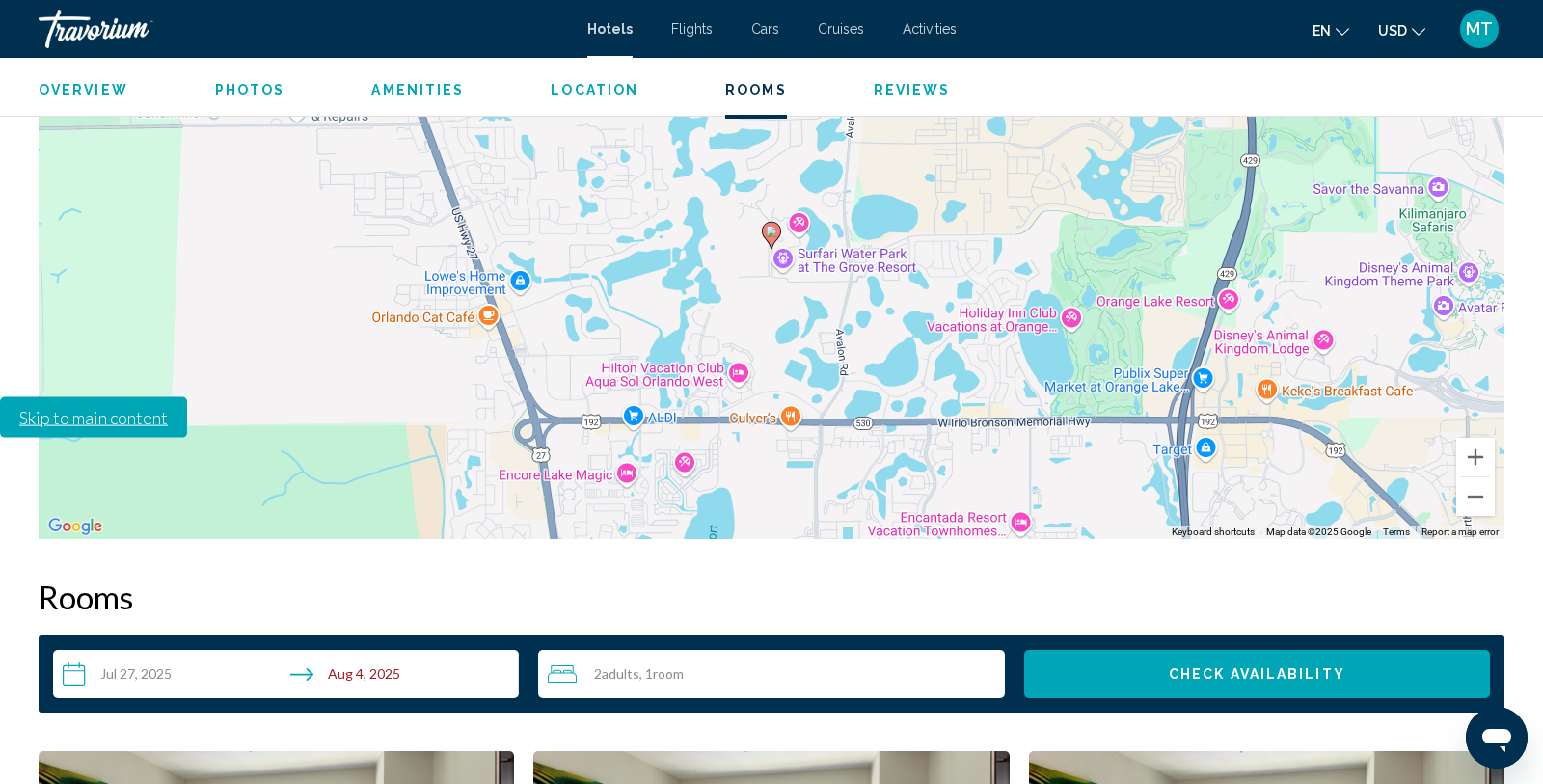 scroll, scrollTop: 2426, scrollLeft: 0, axis: vertical 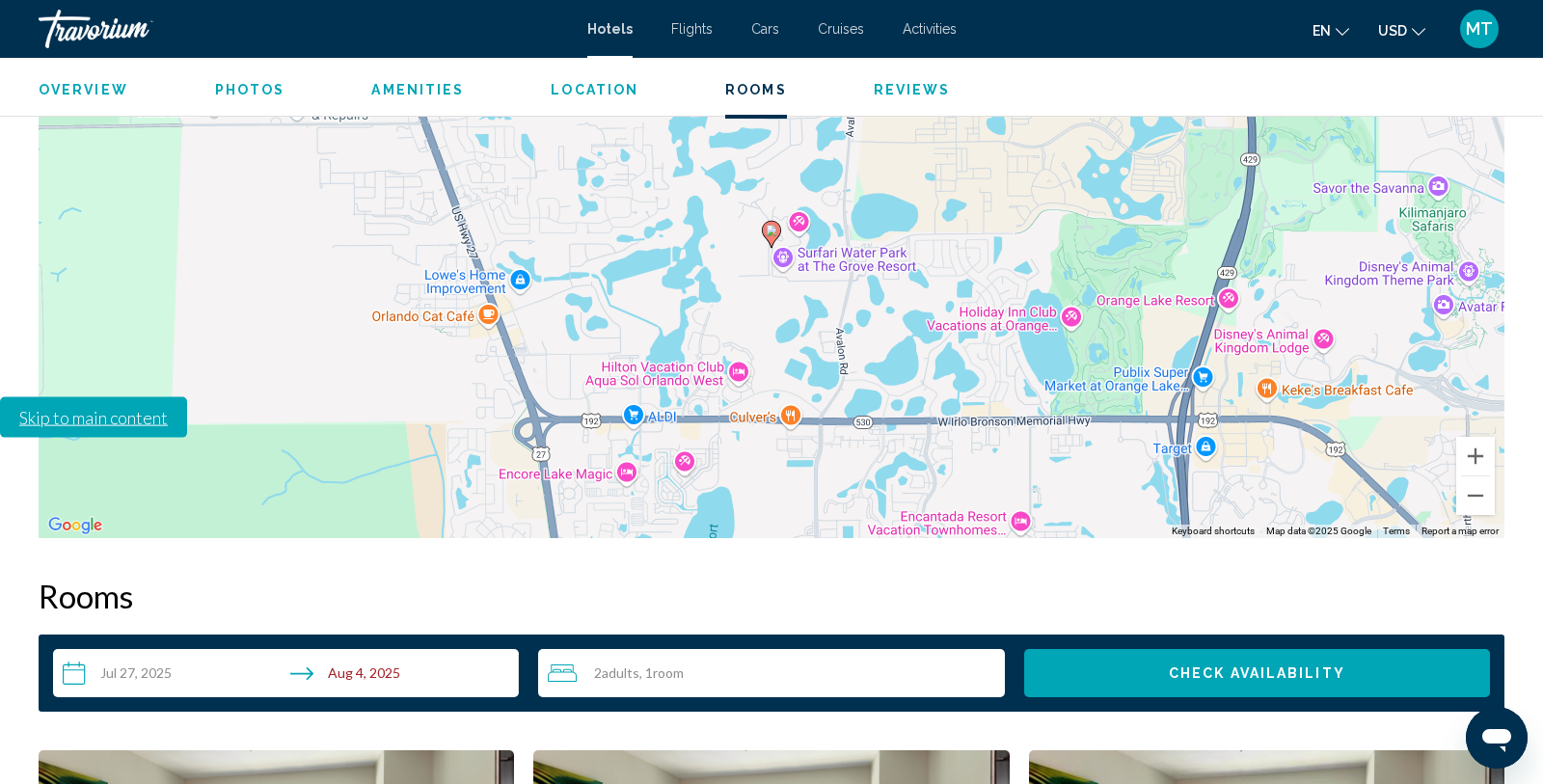 click on "3 Bedrooms Suite
Accommodation Only Additional Room Details Bed types are based on availability at check-in, and are not guaranteed.
Refundable
Non-refundable
Non-refundable     Retail  $2,174.94 USD  You save  $387.62 USD  18%  when you redeem    Member  $1,787.32 USD  Taxes included
You earn  5,362  Points  More rates Book now No longer available" at bounding box center (276, 1199) 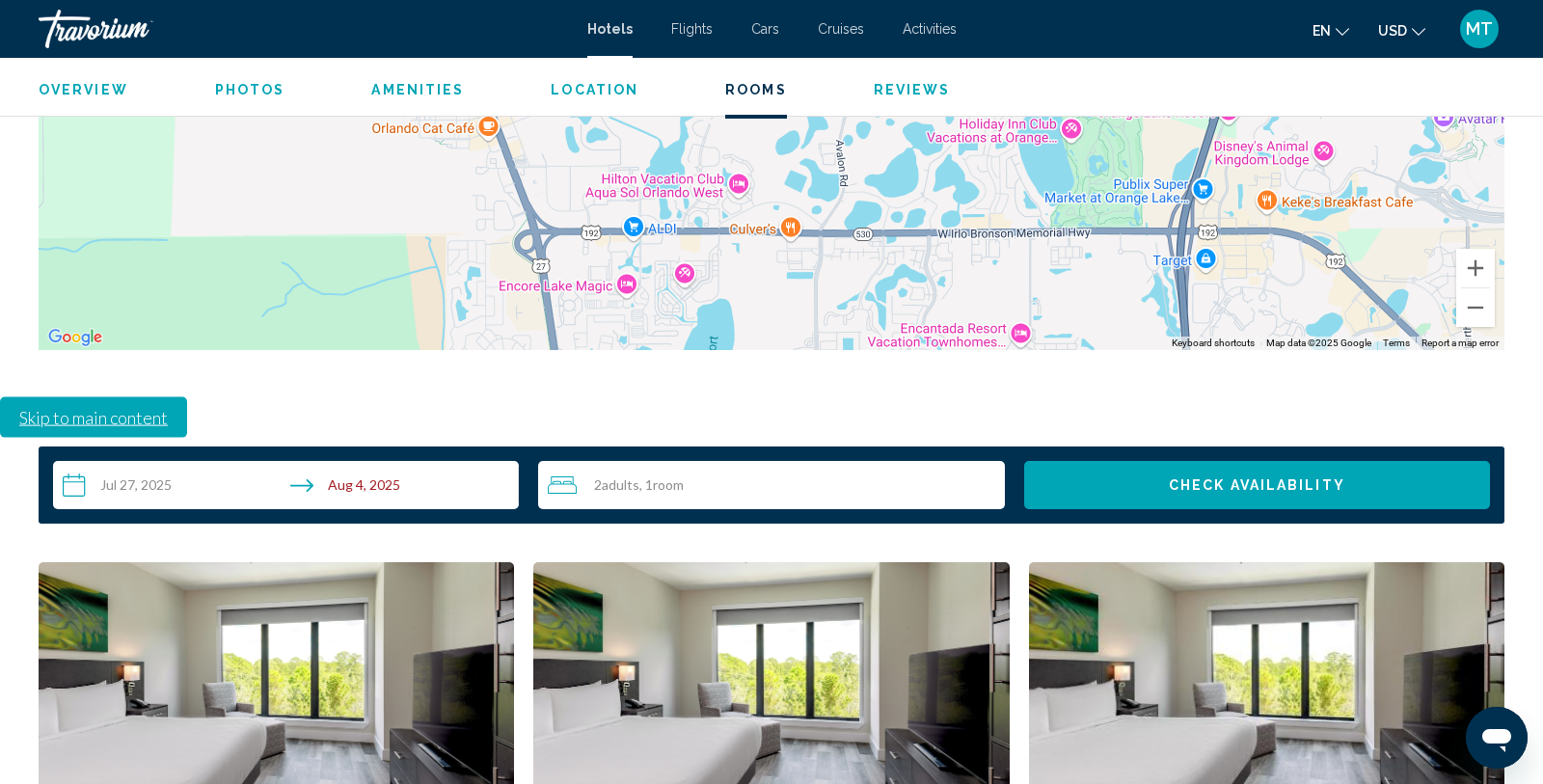 scroll, scrollTop: 2664, scrollLeft: 0, axis: vertical 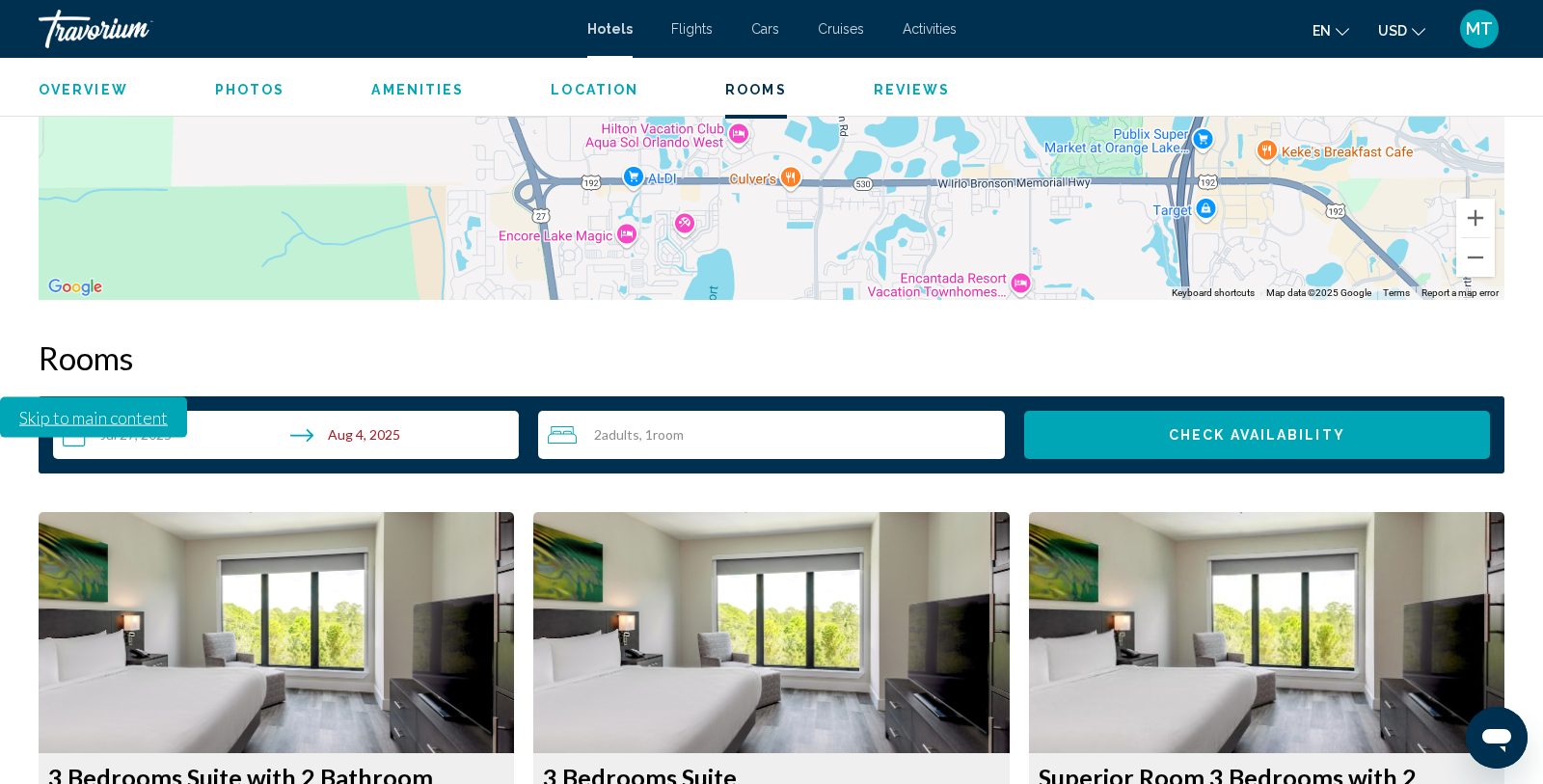 click at bounding box center (276, 633) 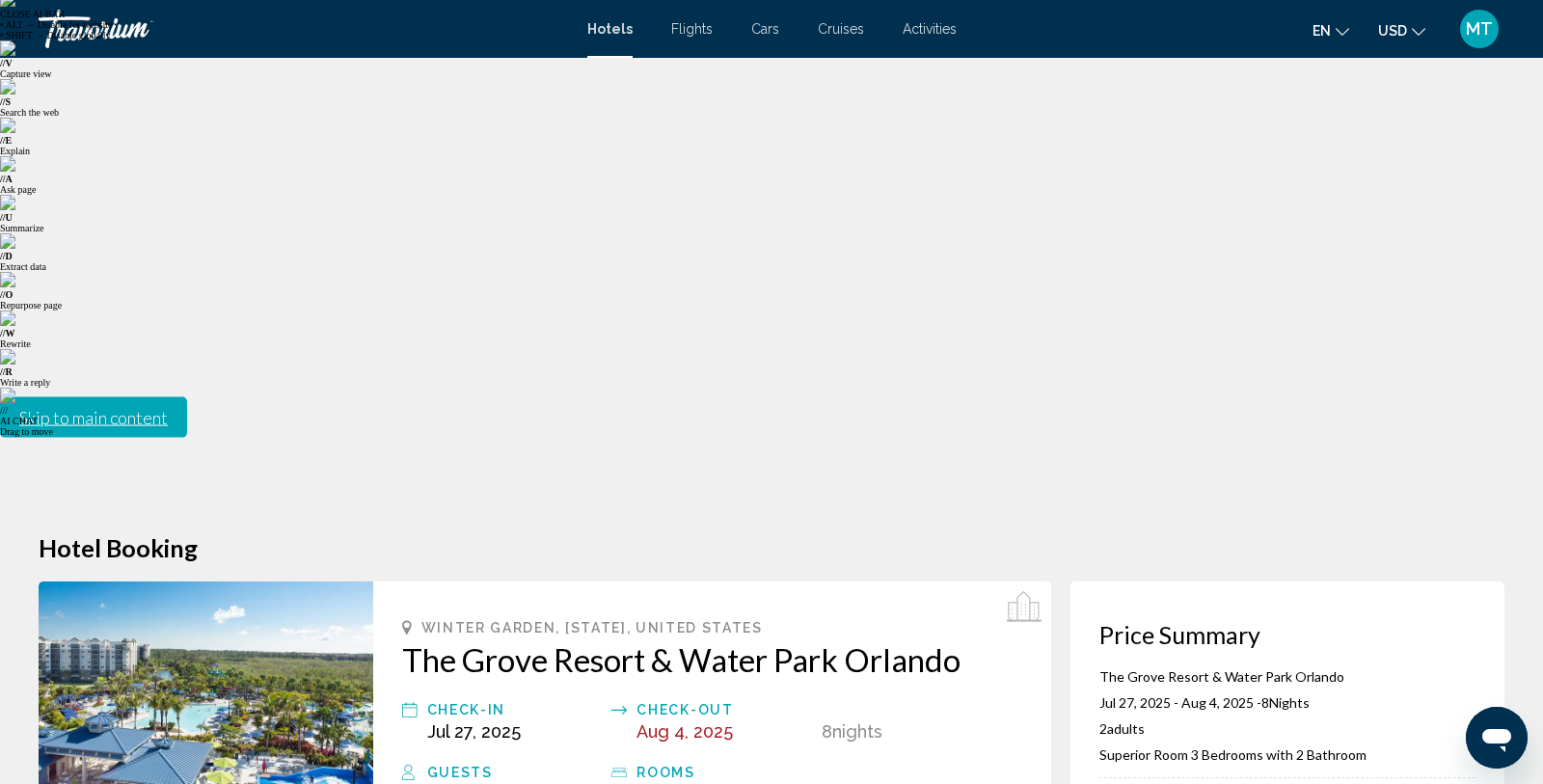 scroll, scrollTop: 0, scrollLeft: 0, axis: both 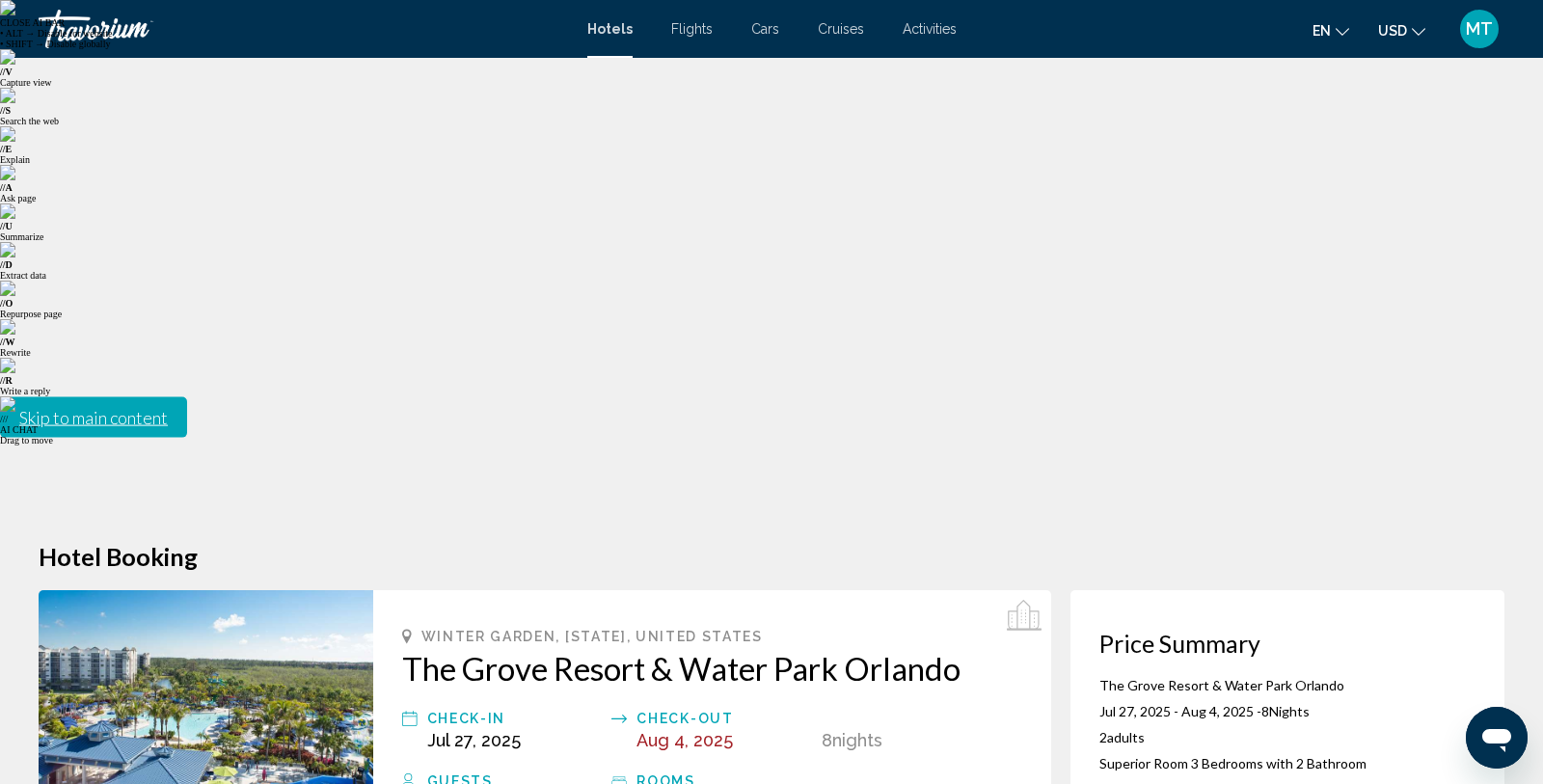 click at bounding box center (205, 730) 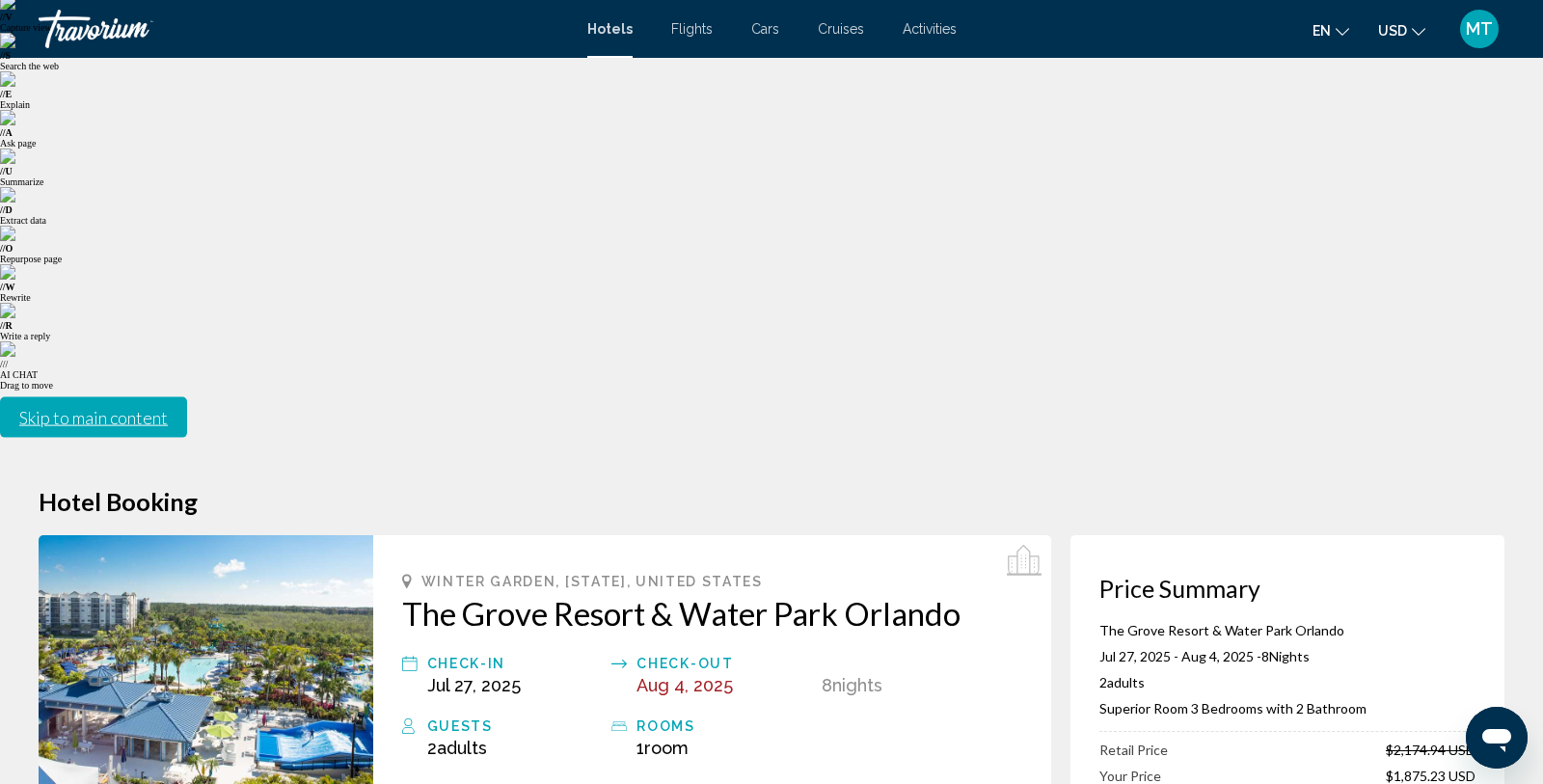scroll, scrollTop: 0, scrollLeft: 0, axis: both 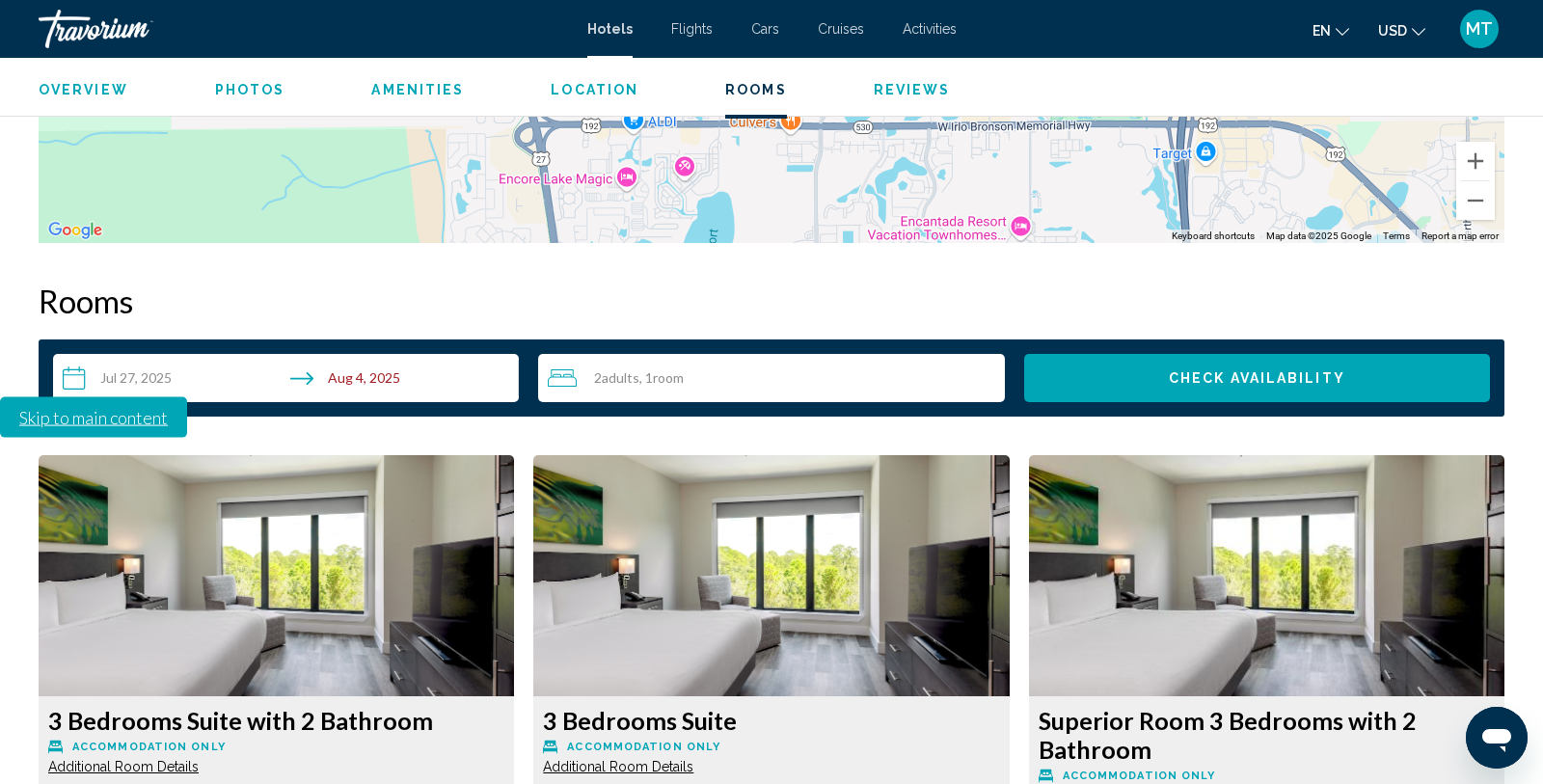 click on "Rooms" at bounding box center (756, 90) 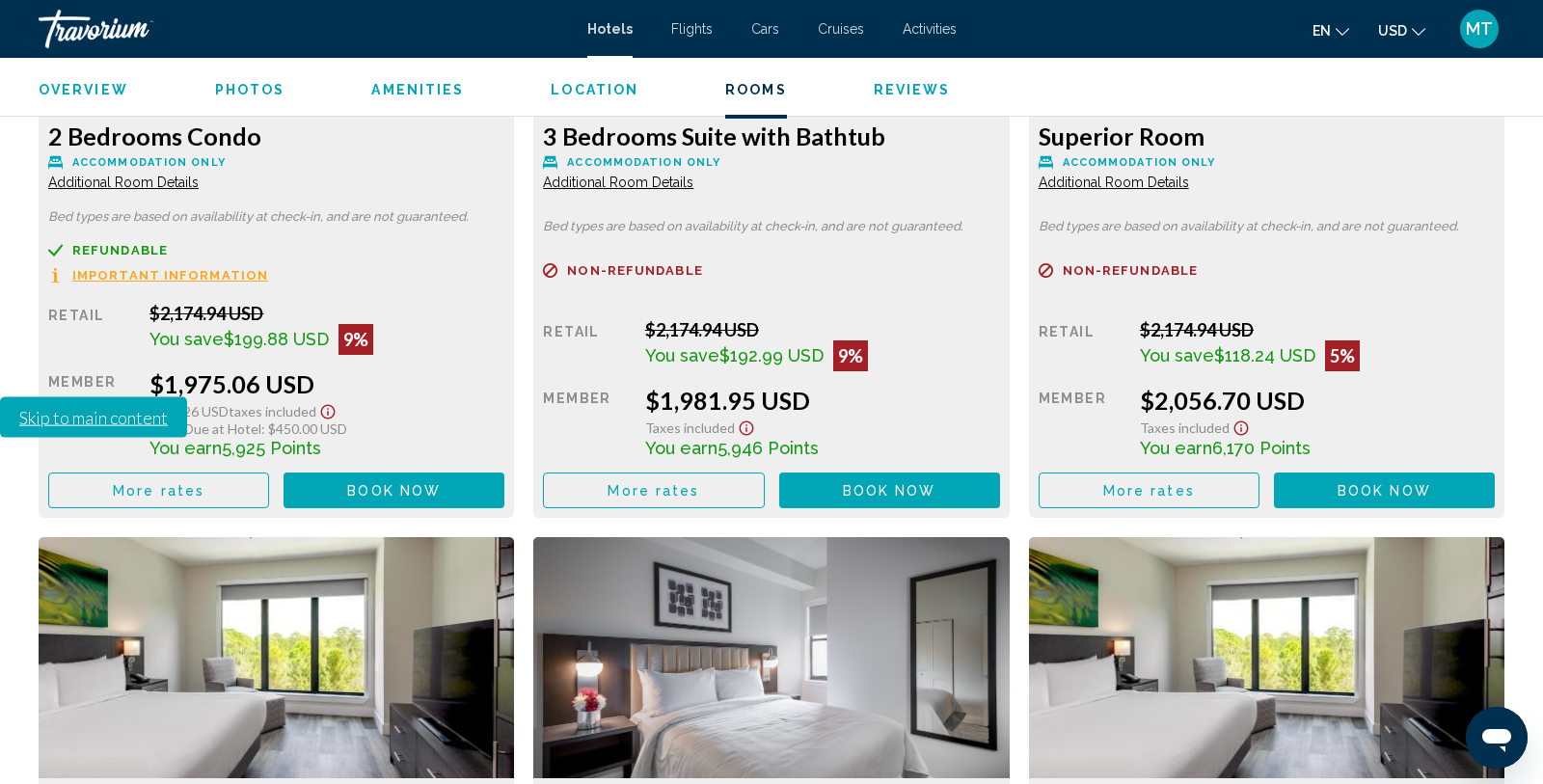 scroll, scrollTop: 4645, scrollLeft: 0, axis: vertical 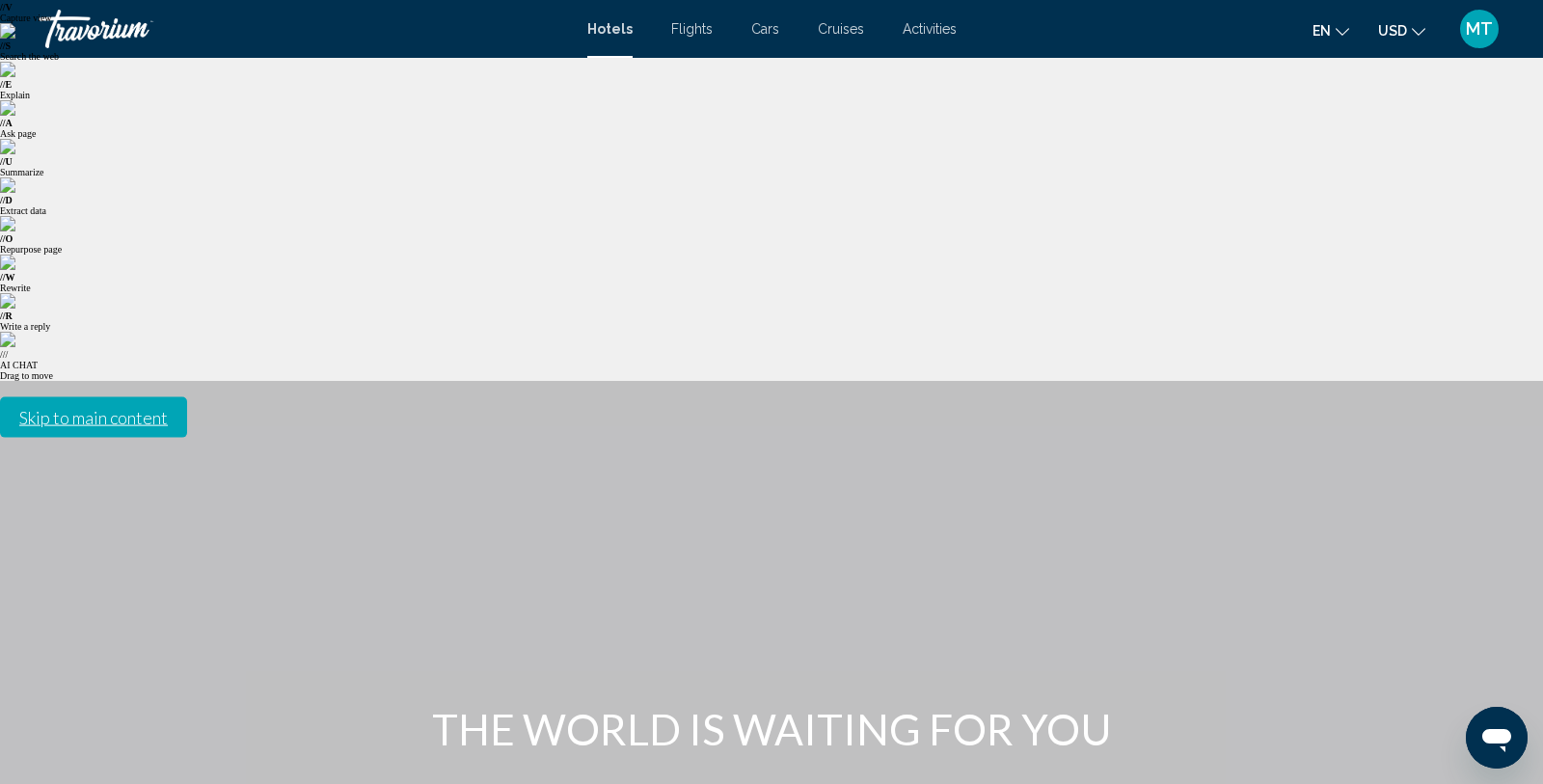 click on "The Grove Resort & Water Park Orlando (Winter Garden, FL, US)" at bounding box center (786, 1132) 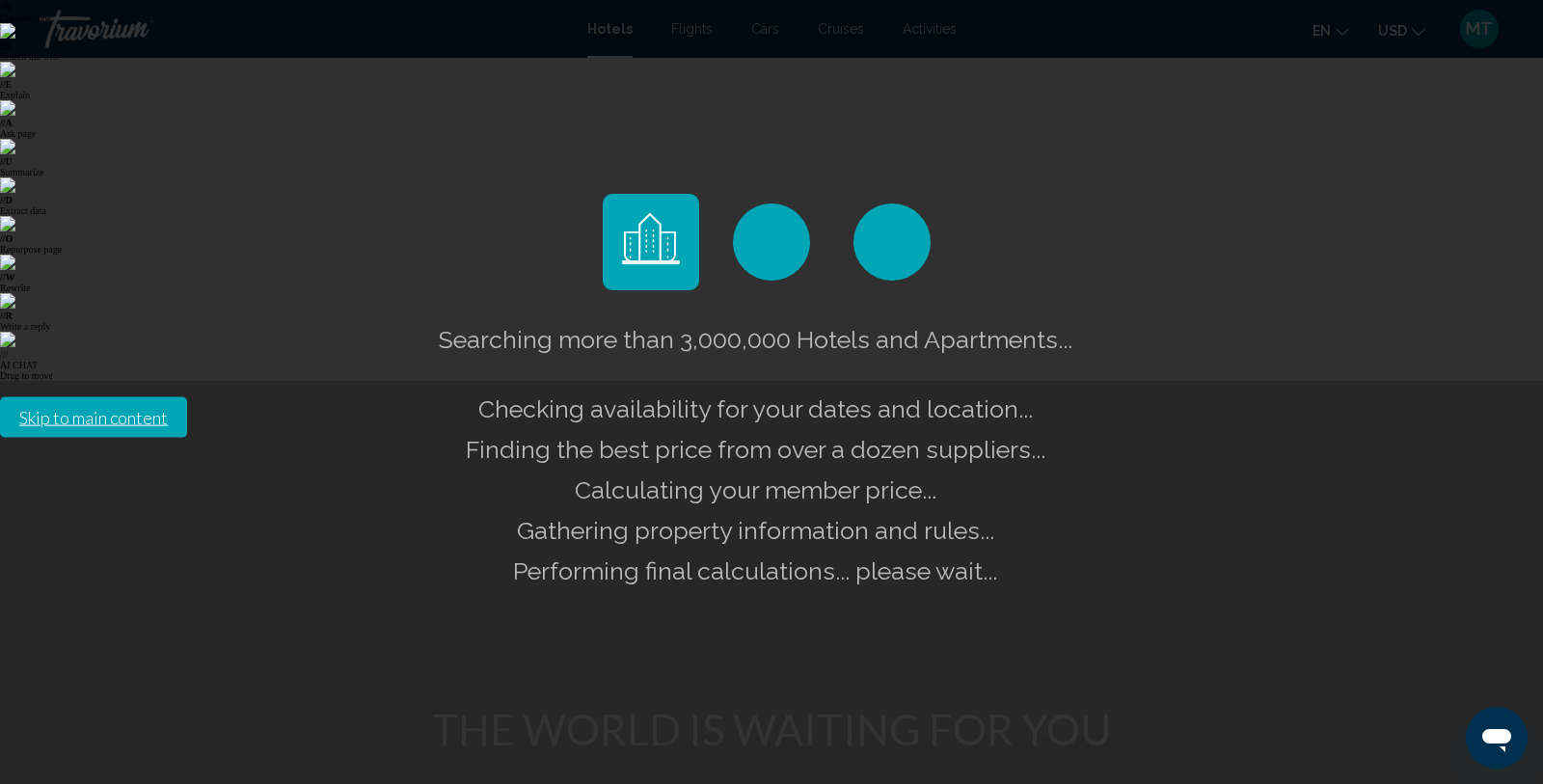 scroll, scrollTop: 71, scrollLeft: 0, axis: vertical 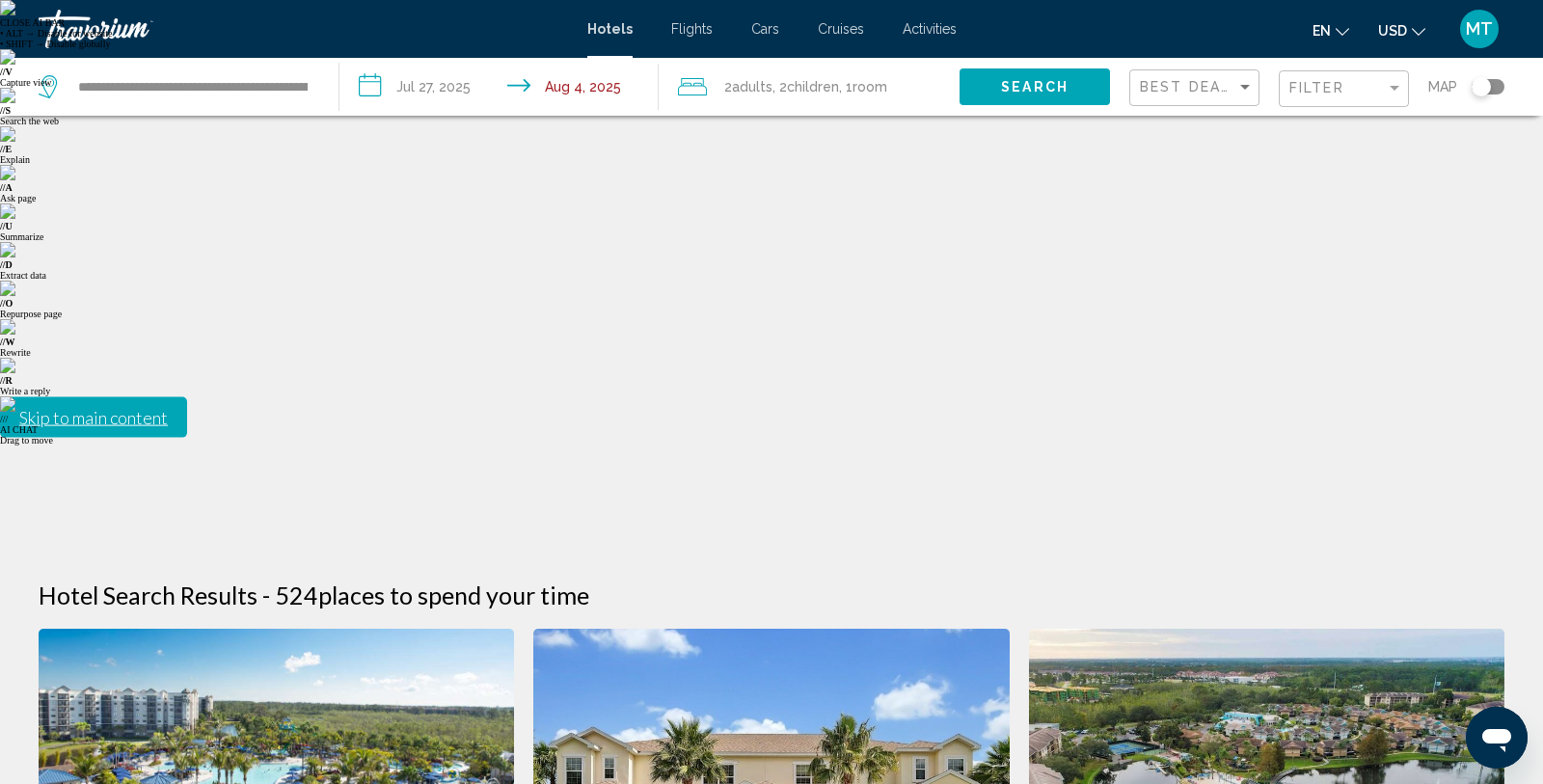 click on "The Grove Resort & Water Park Orlando" at bounding box center [276, 971] 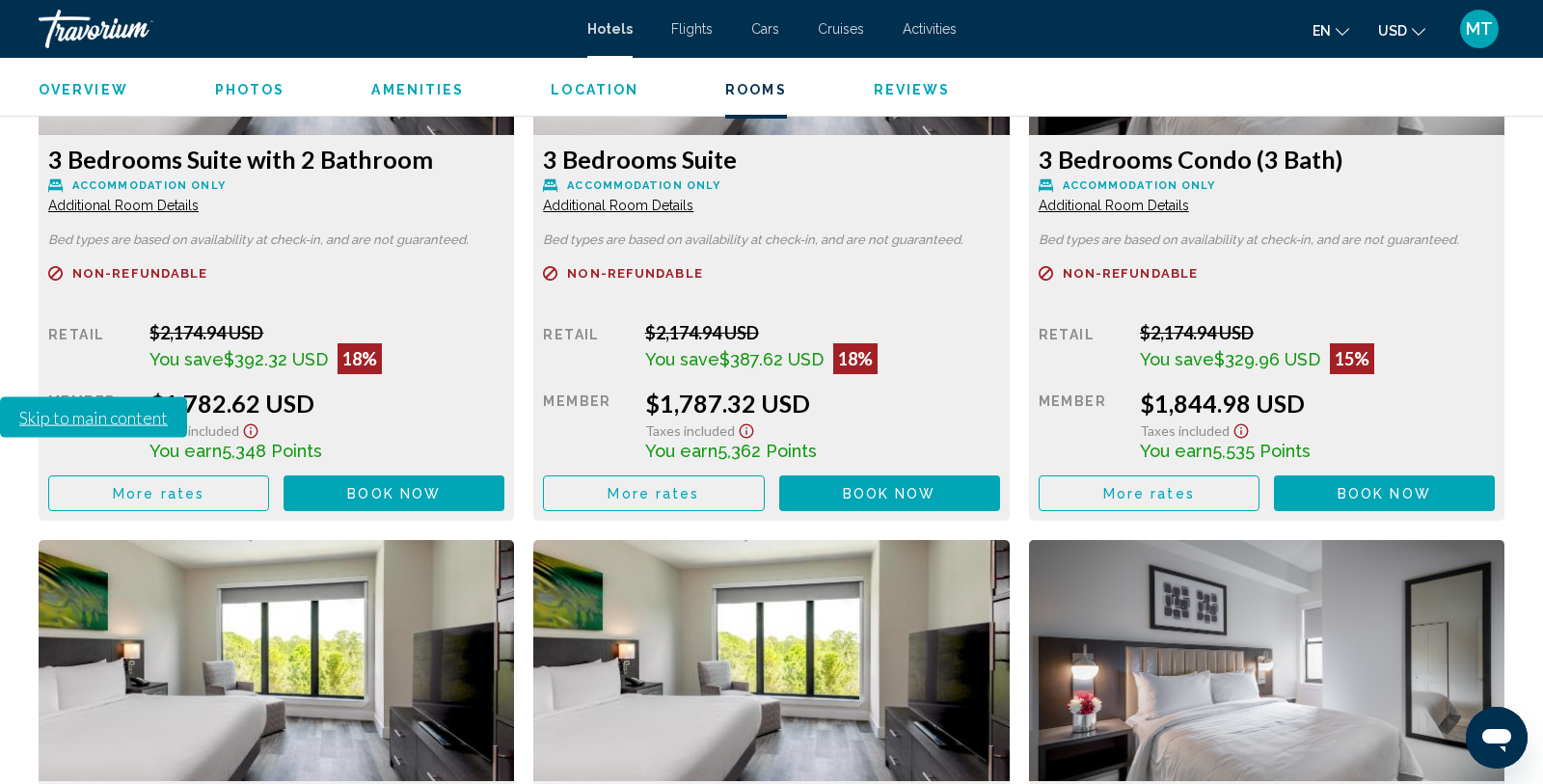 scroll, scrollTop: 3281, scrollLeft: 0, axis: vertical 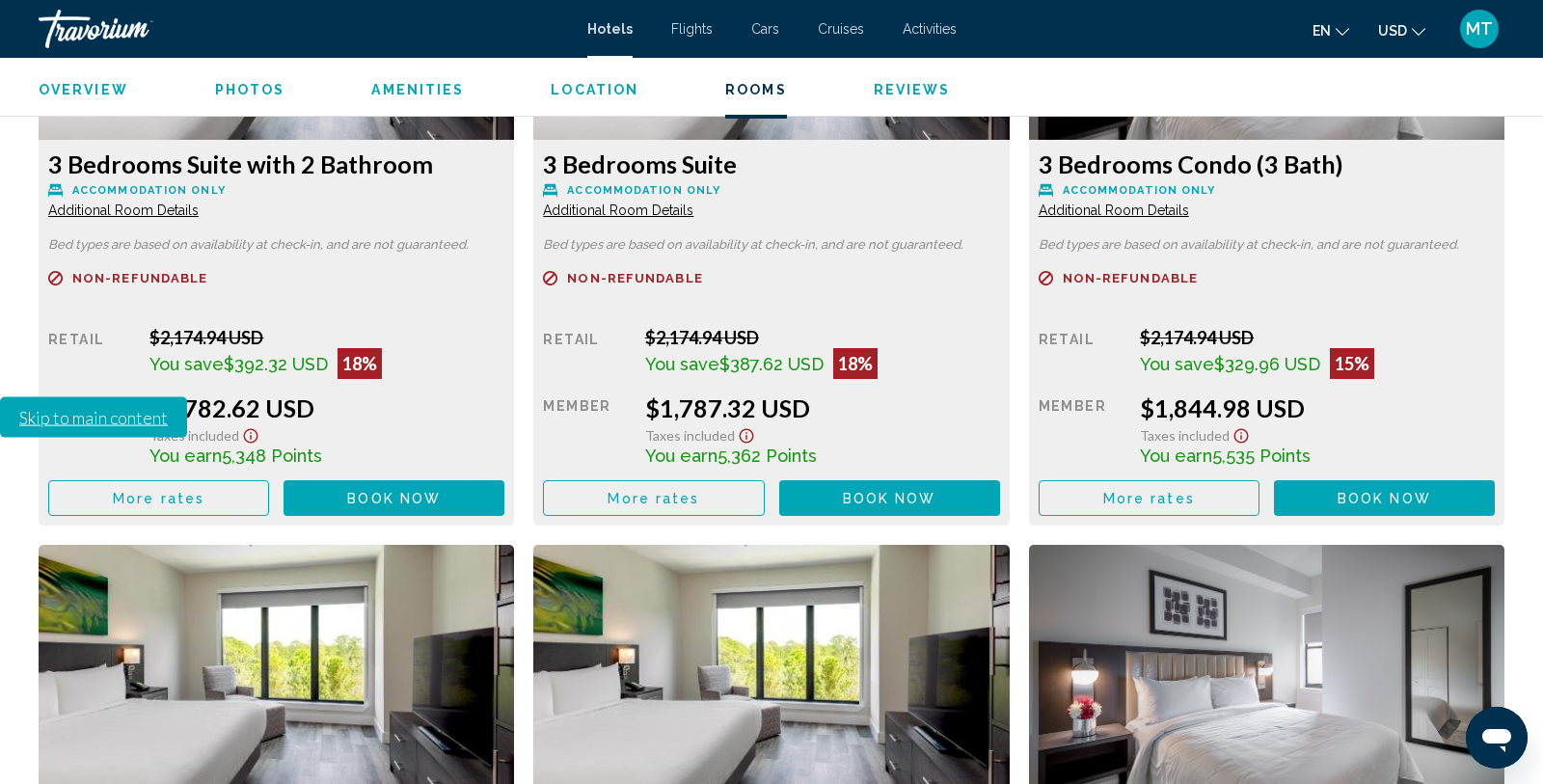 click on "Book now No longer available" at bounding box center [889, 1173] 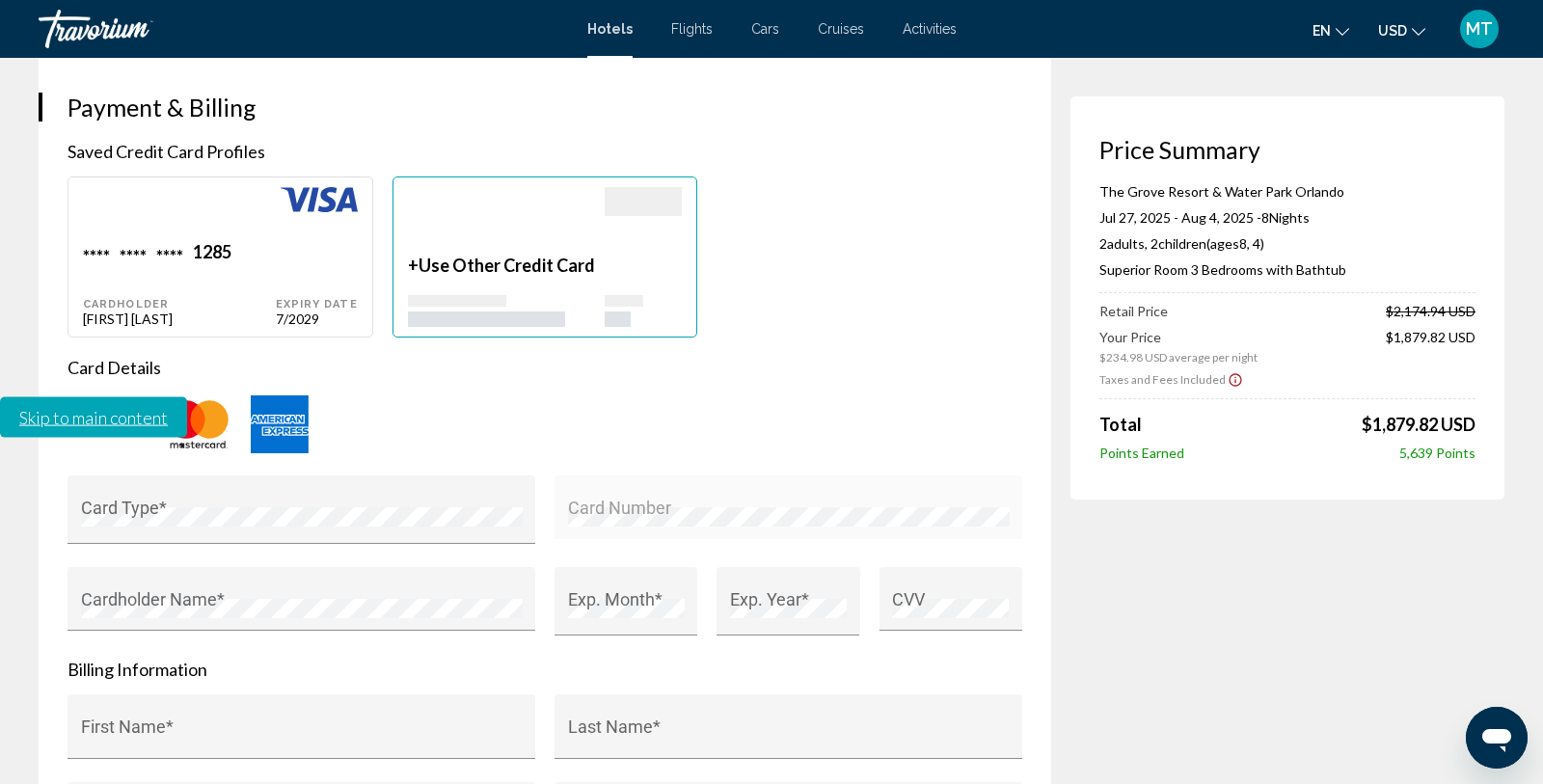 scroll, scrollTop: 0, scrollLeft: 0, axis: both 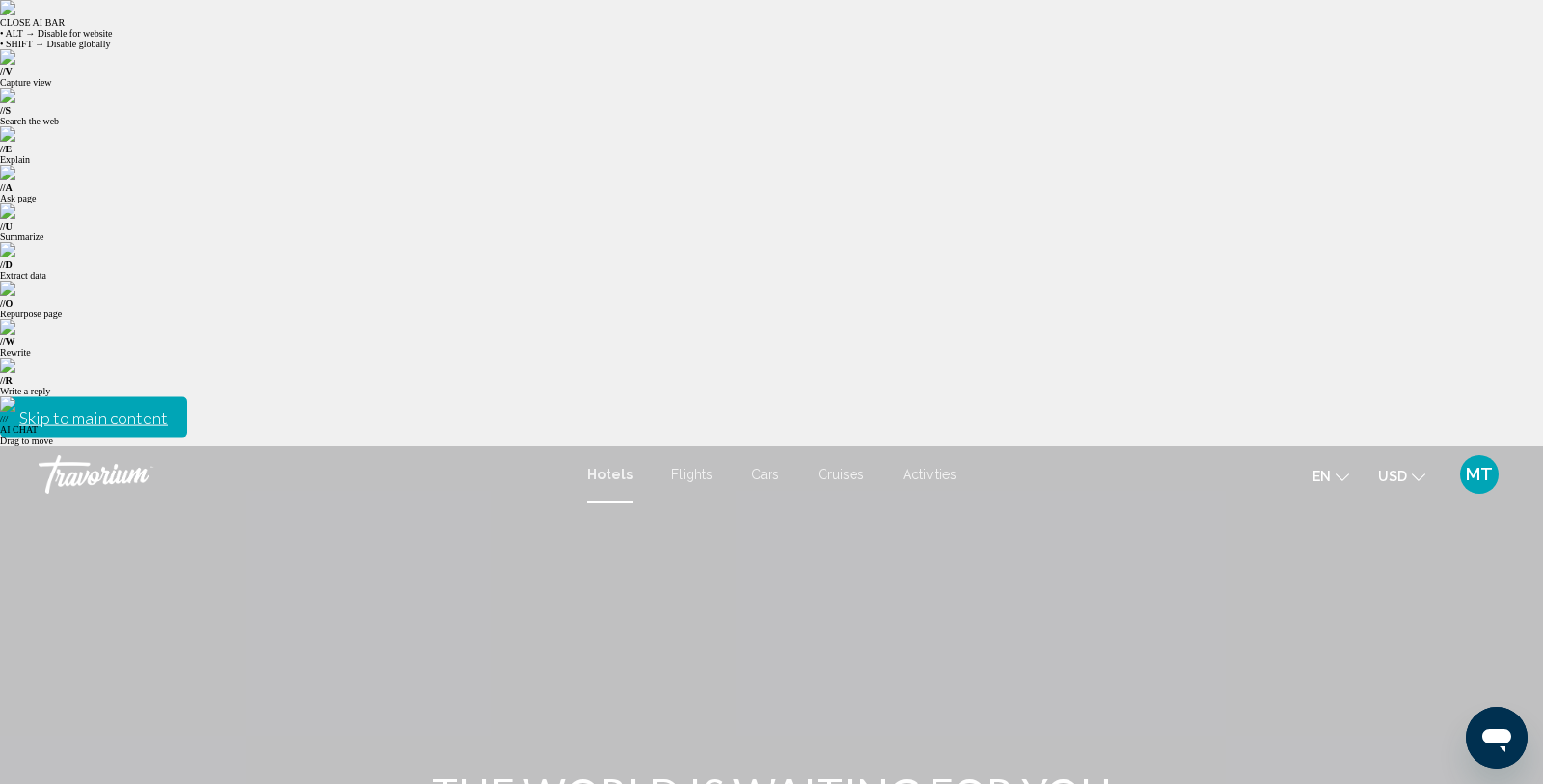 click at bounding box center [332, 1024] 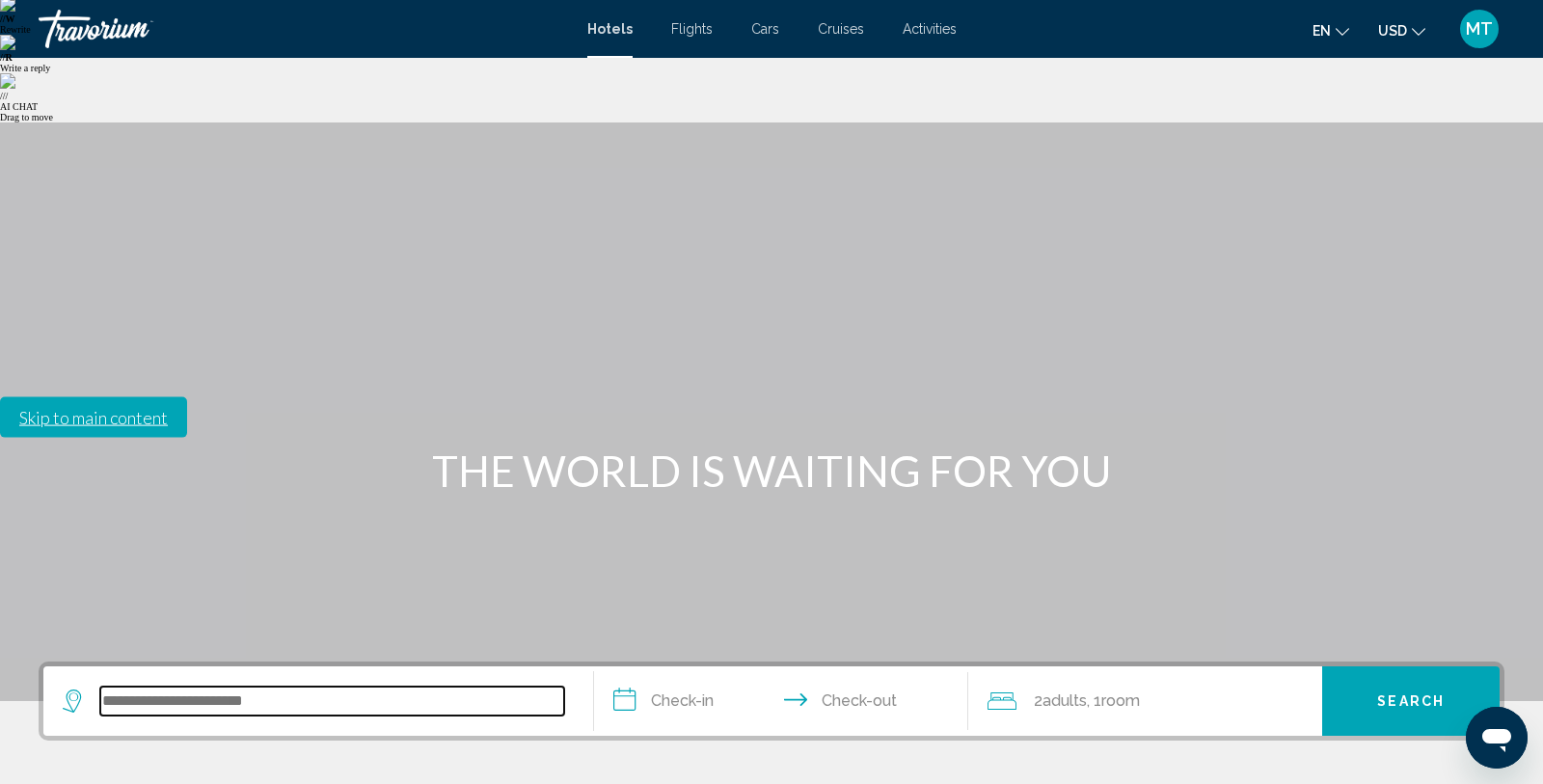 scroll, scrollTop: 476, scrollLeft: 0, axis: vertical 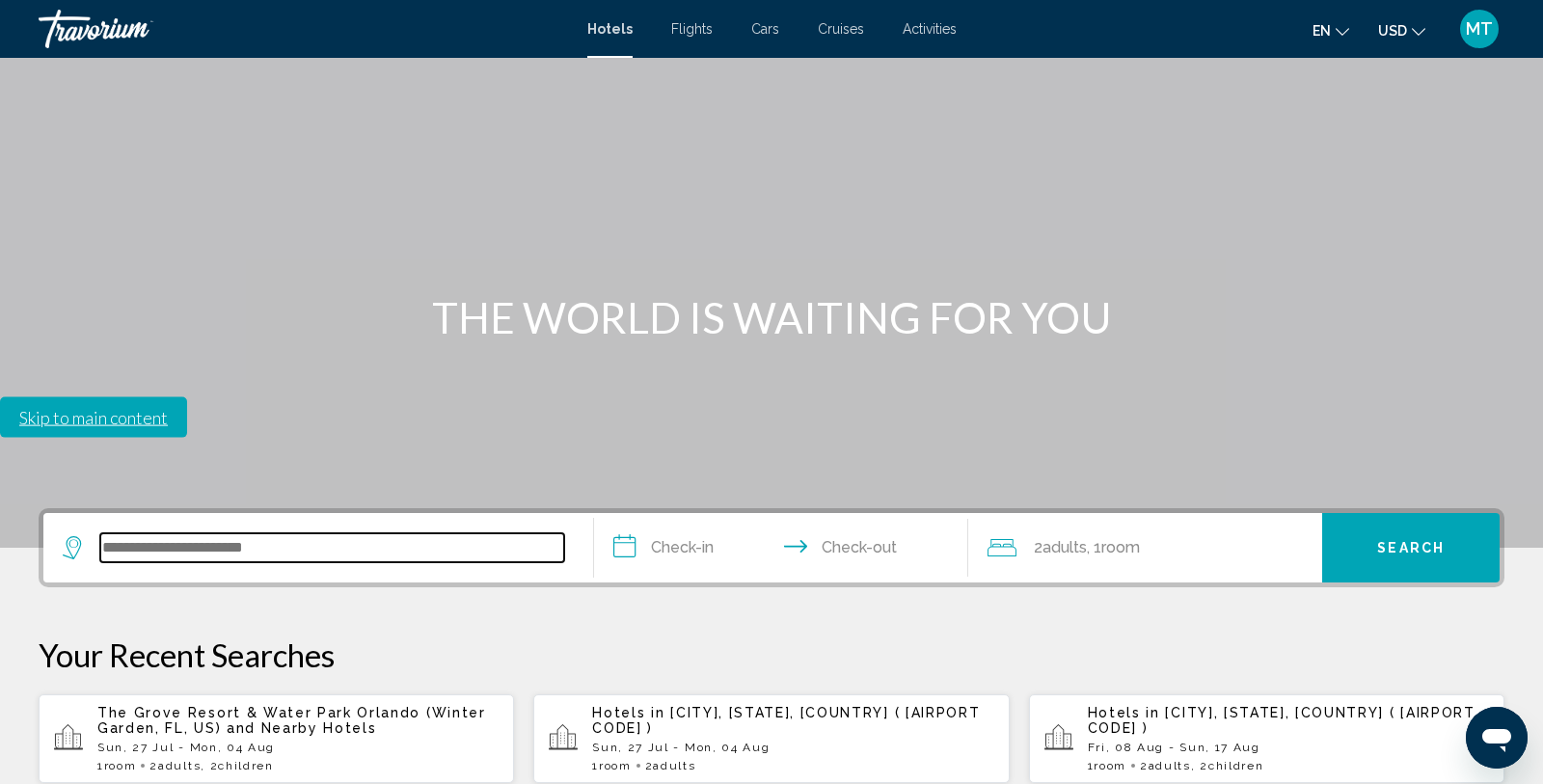 click at bounding box center [332, 548] 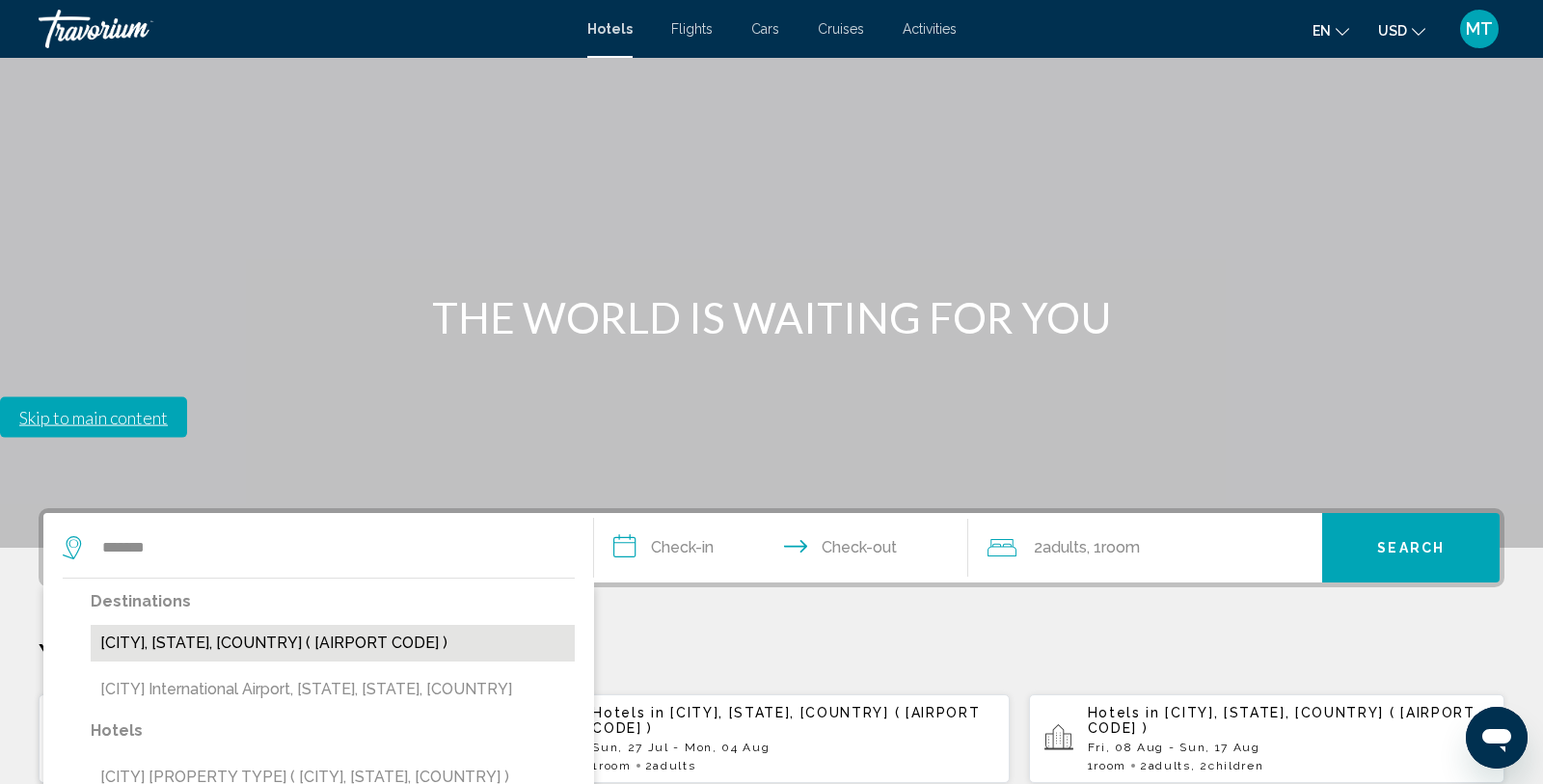click on "[CITY], [STATE], [COUNTRY] ( [AIRPORT CODE] )" at bounding box center (333, 643) 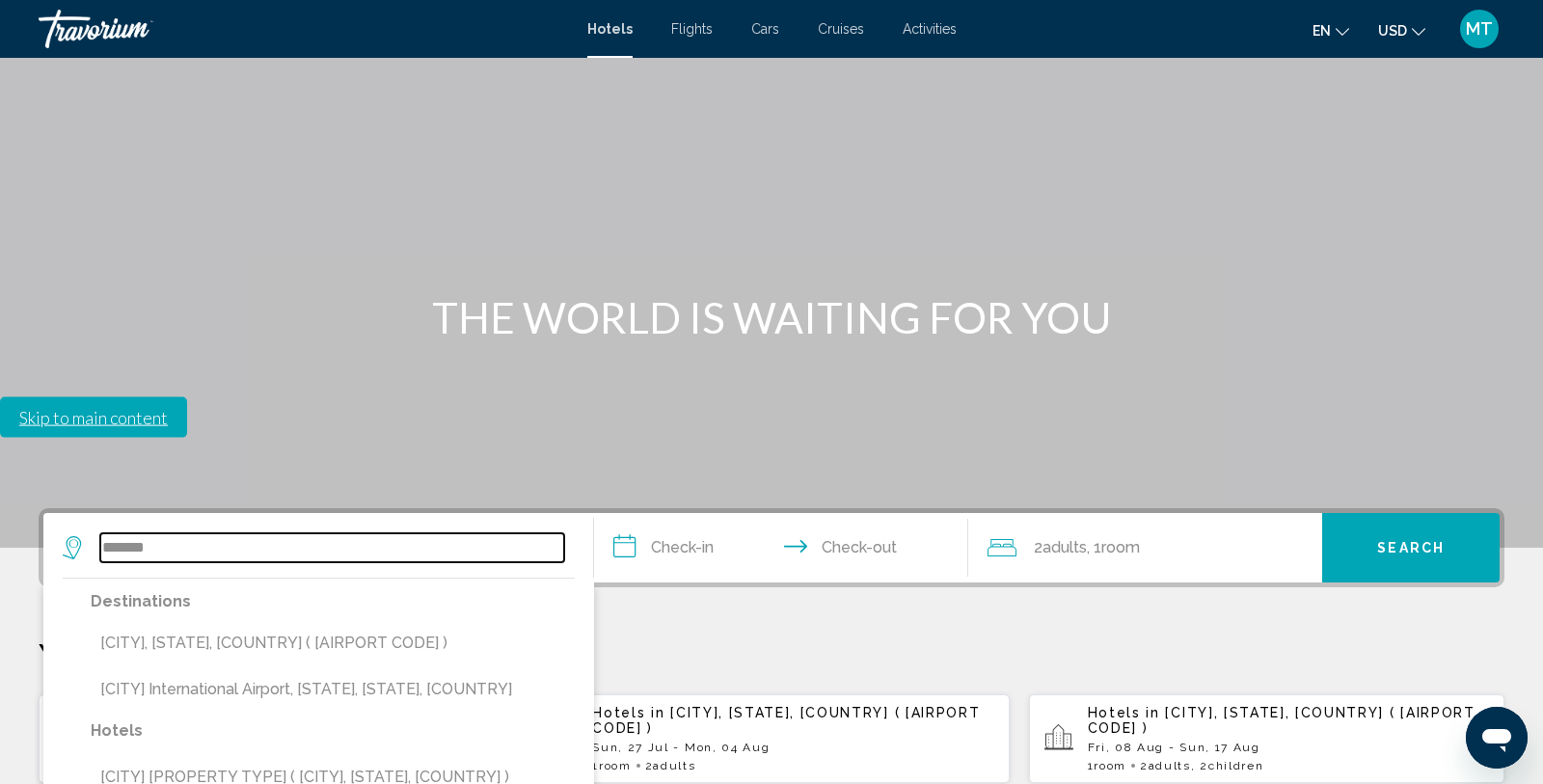type on "**********" 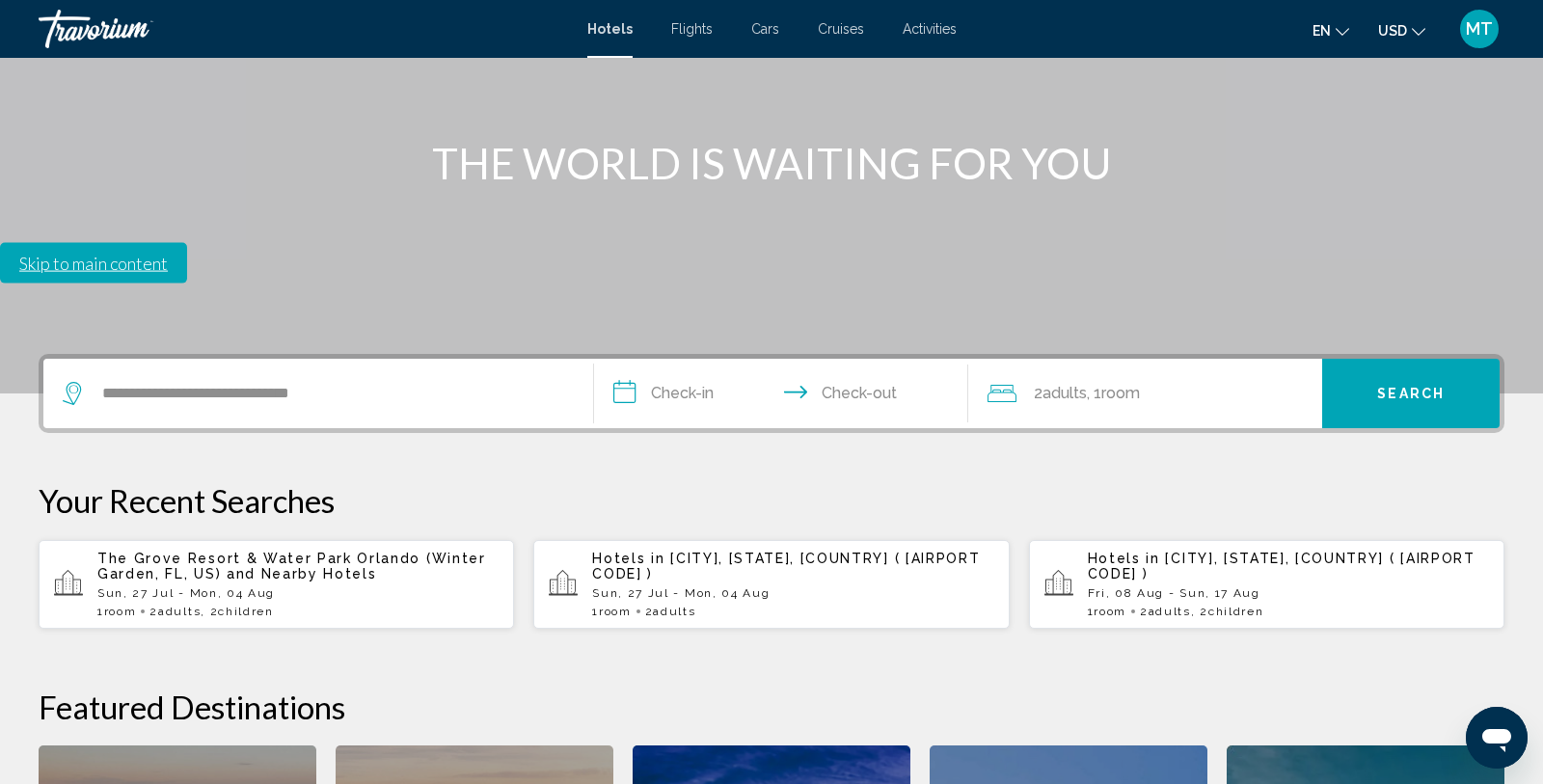 click on "**********" at bounding box center [785, 396] 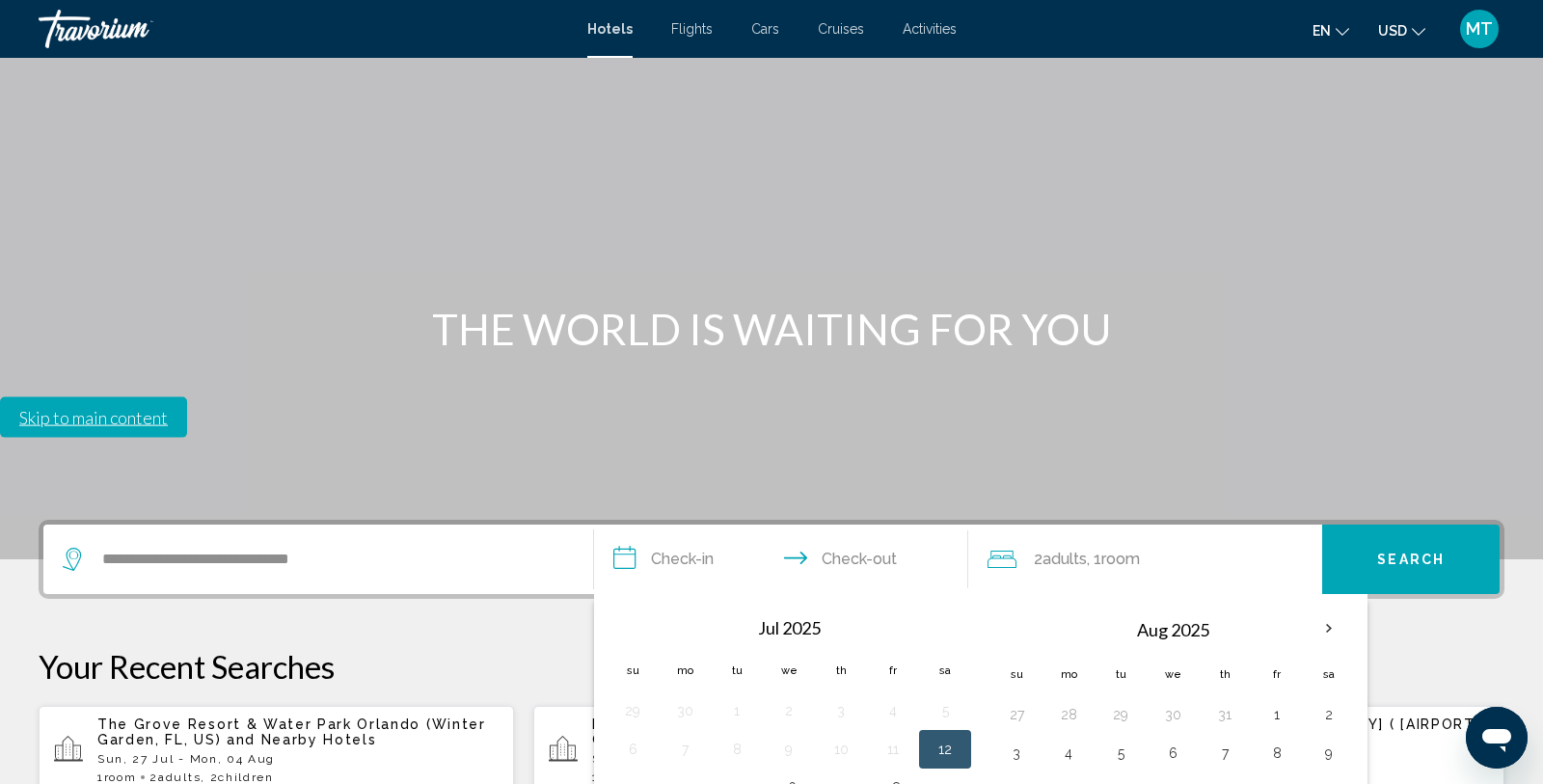 scroll, scrollTop: 455, scrollLeft: 0, axis: vertical 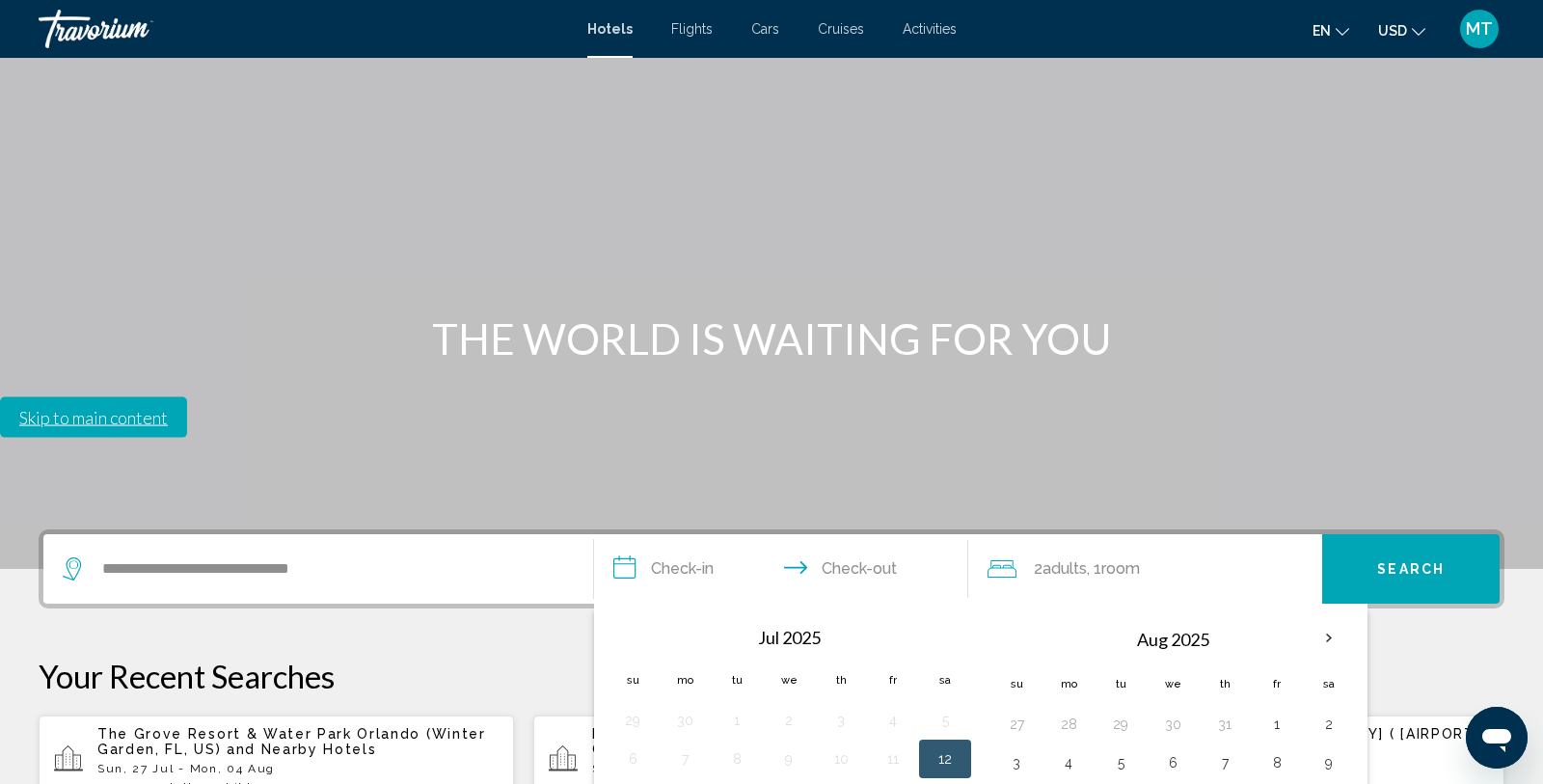 drag, startPoint x: 1019, startPoint y: 398, endPoint x: 1030, endPoint y: 404, distance: 12.529964 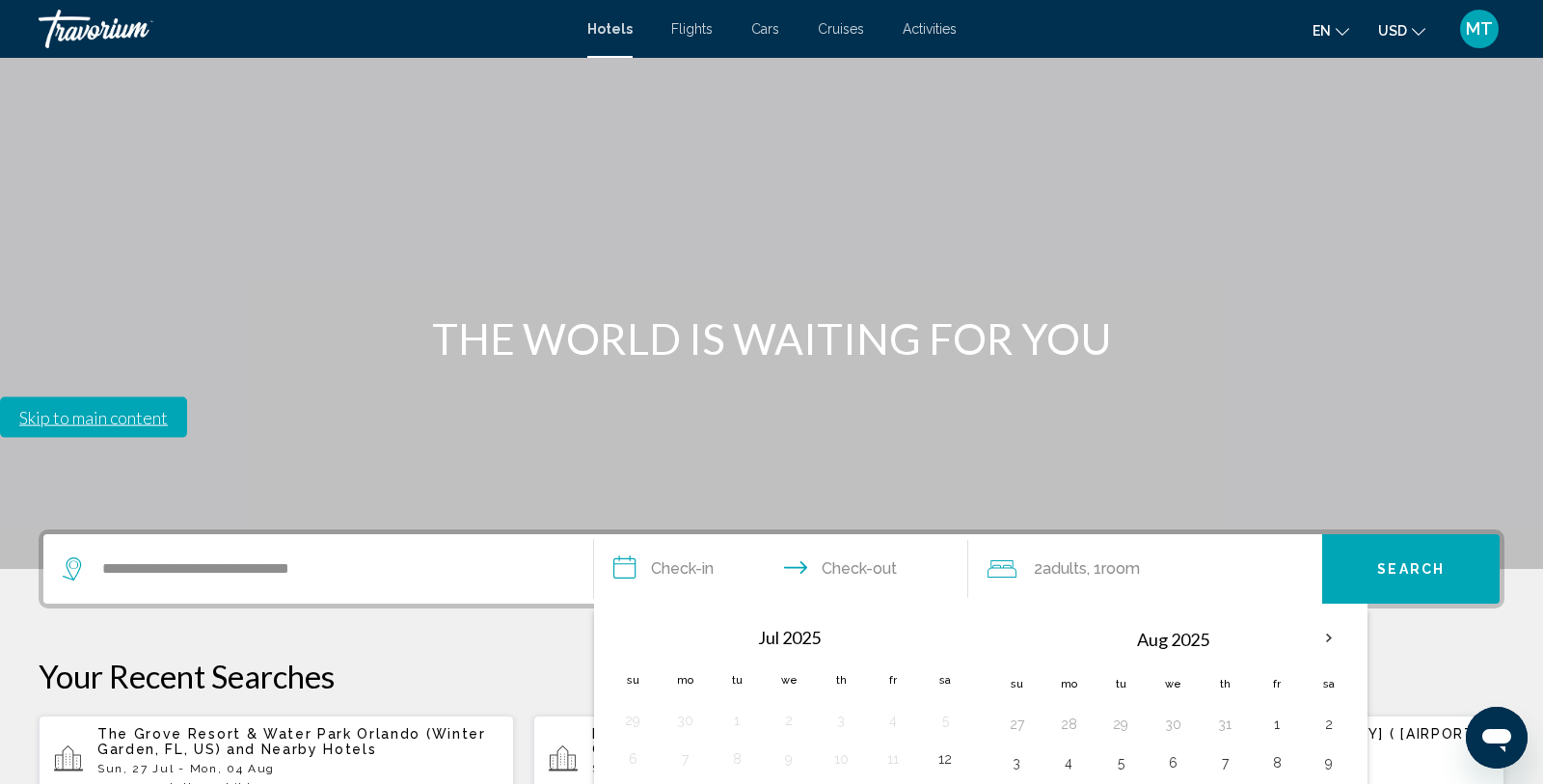 click on "25" at bounding box center [1069, 879] 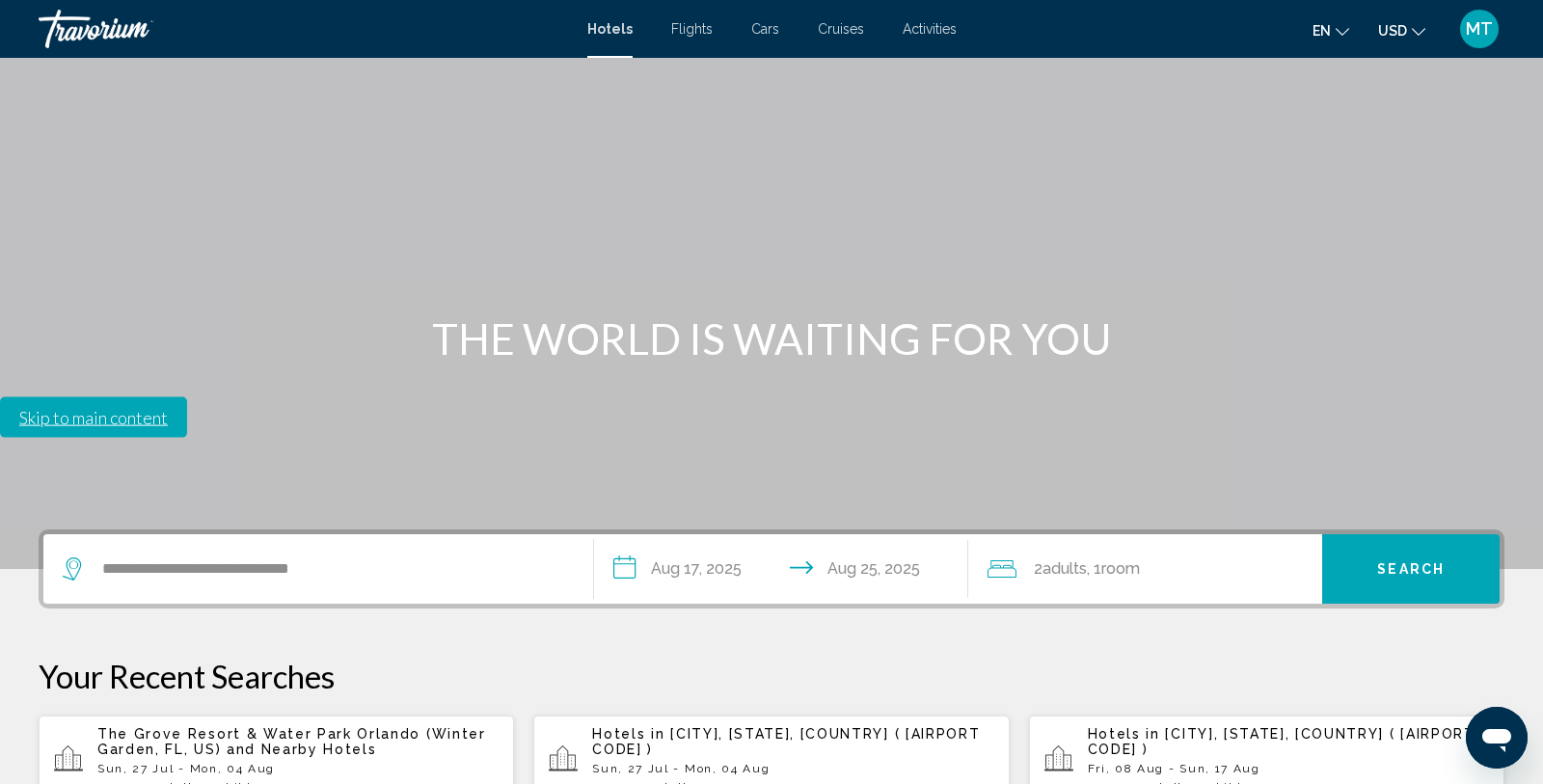 click on "**********" at bounding box center (785, 572) 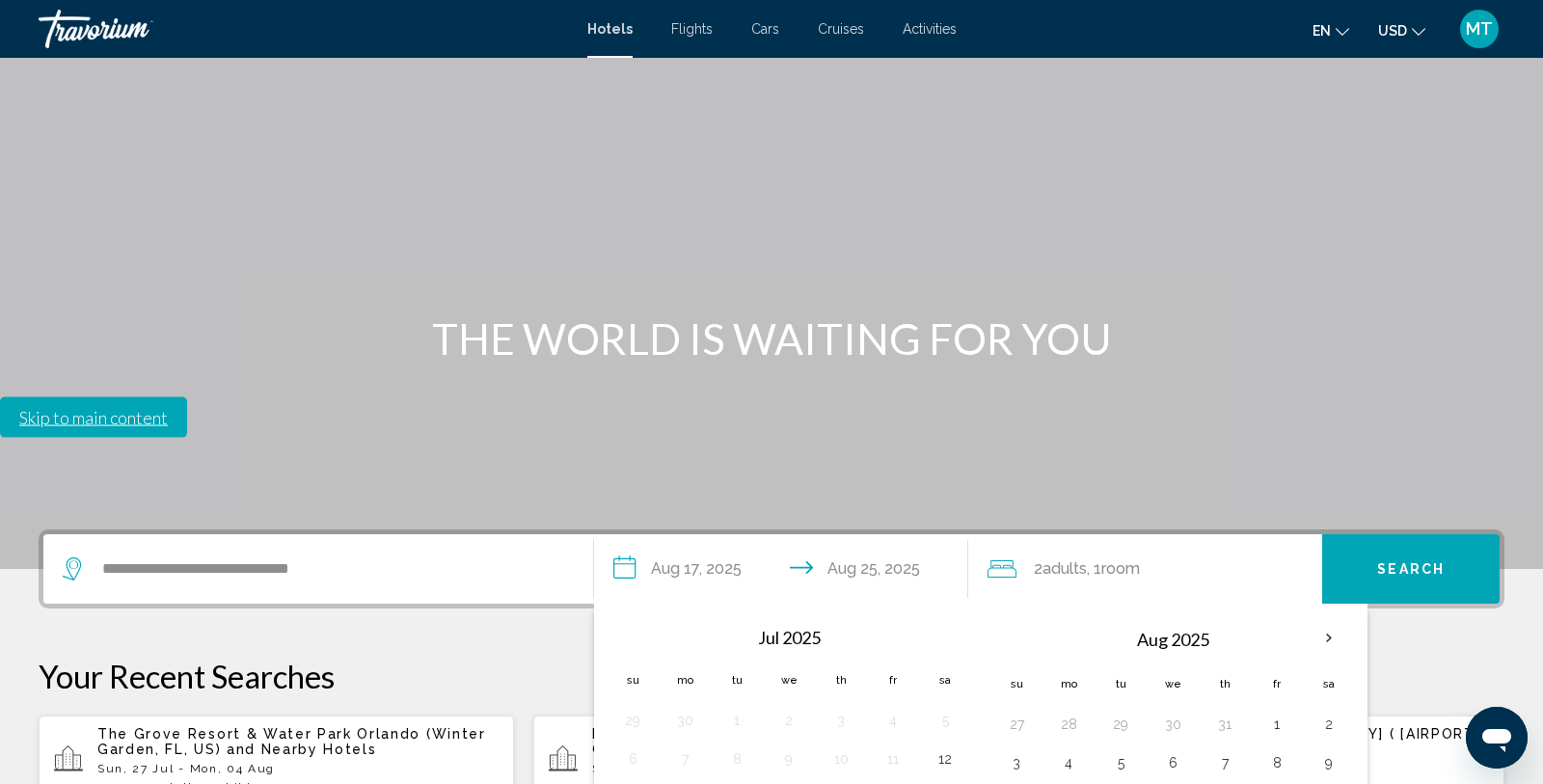 scroll, scrollTop: 476, scrollLeft: 0, axis: vertical 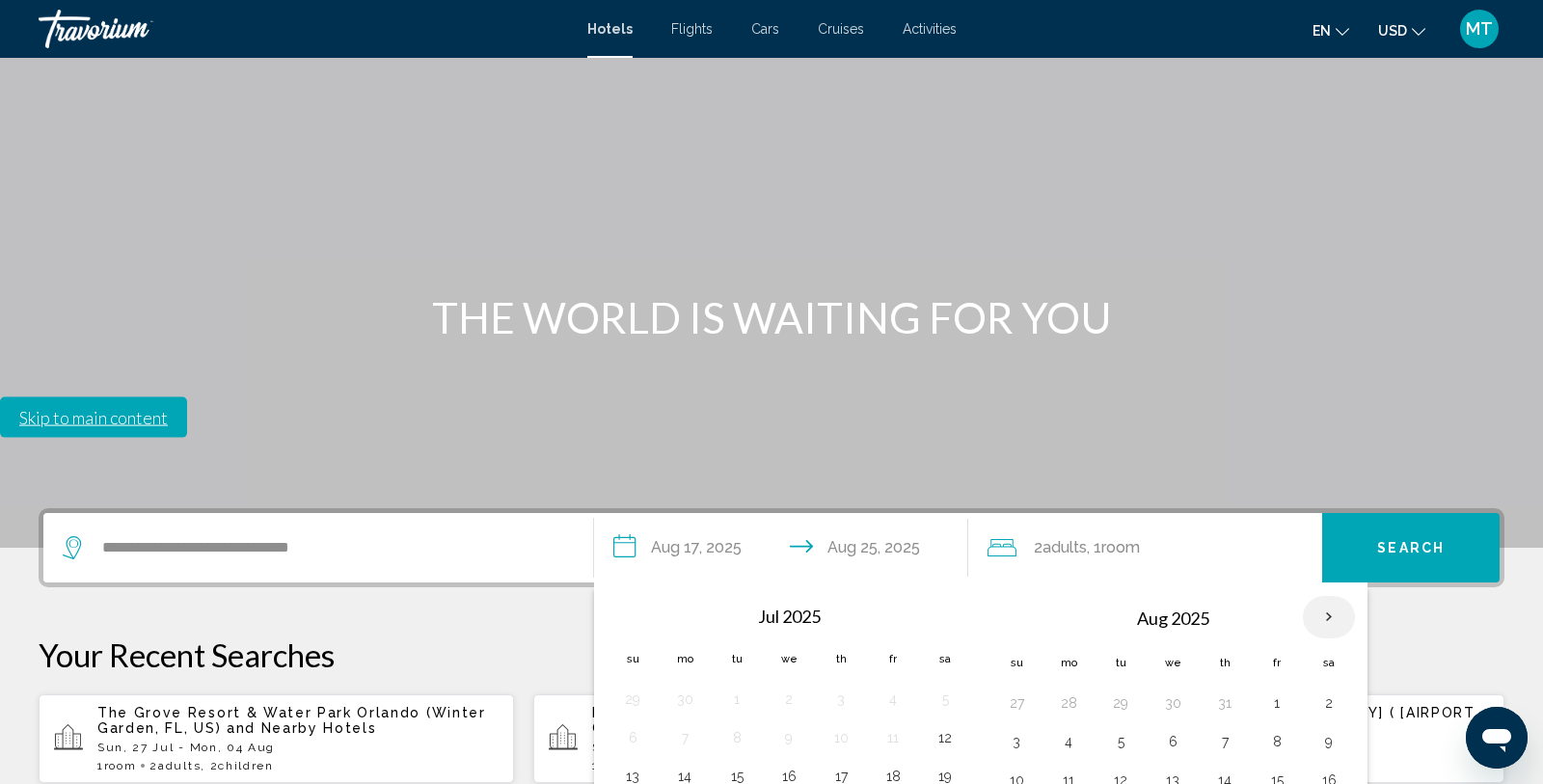 click at bounding box center [1329, 617] 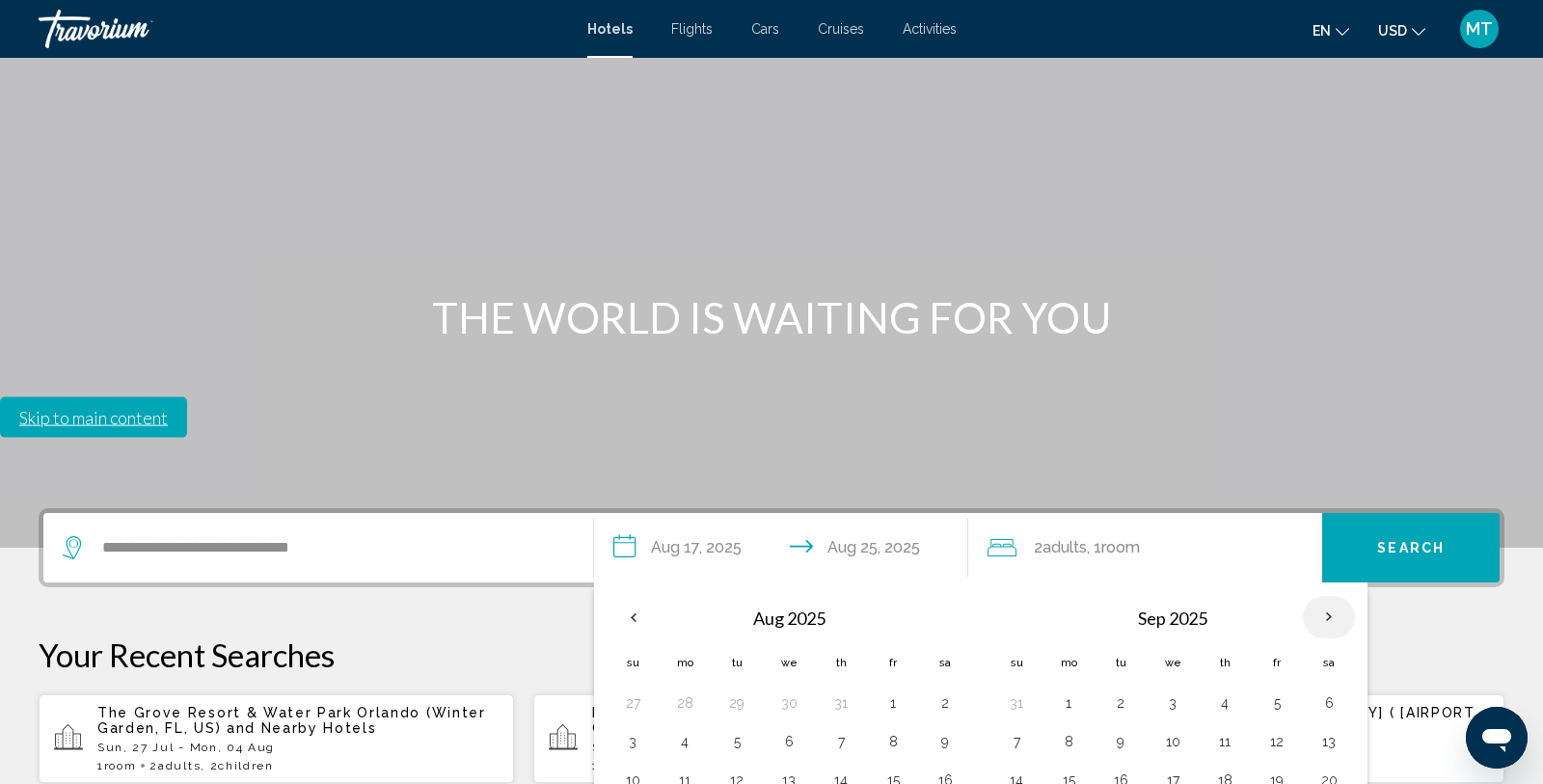 click at bounding box center (1329, 617) 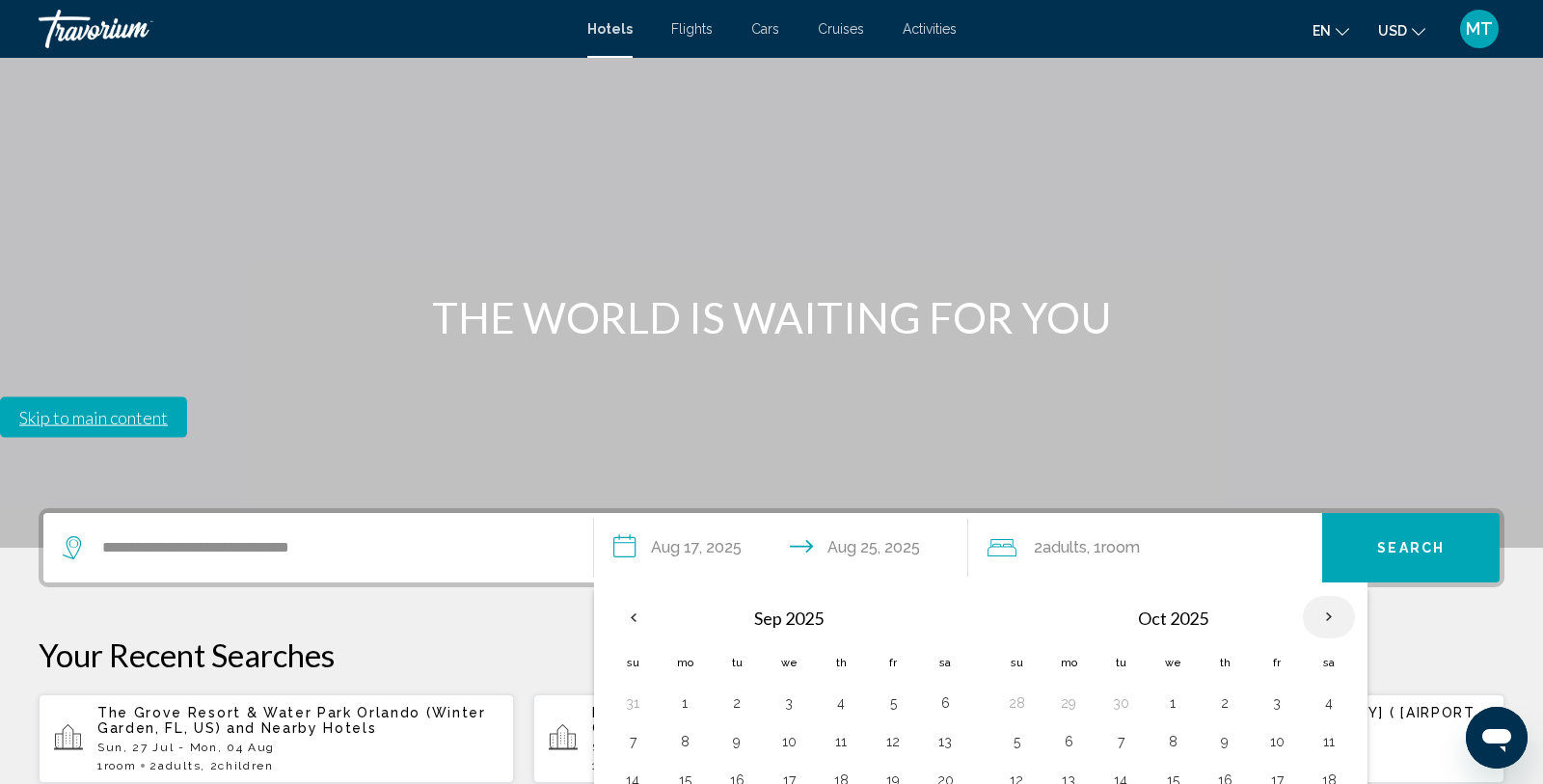 click at bounding box center (1329, 617) 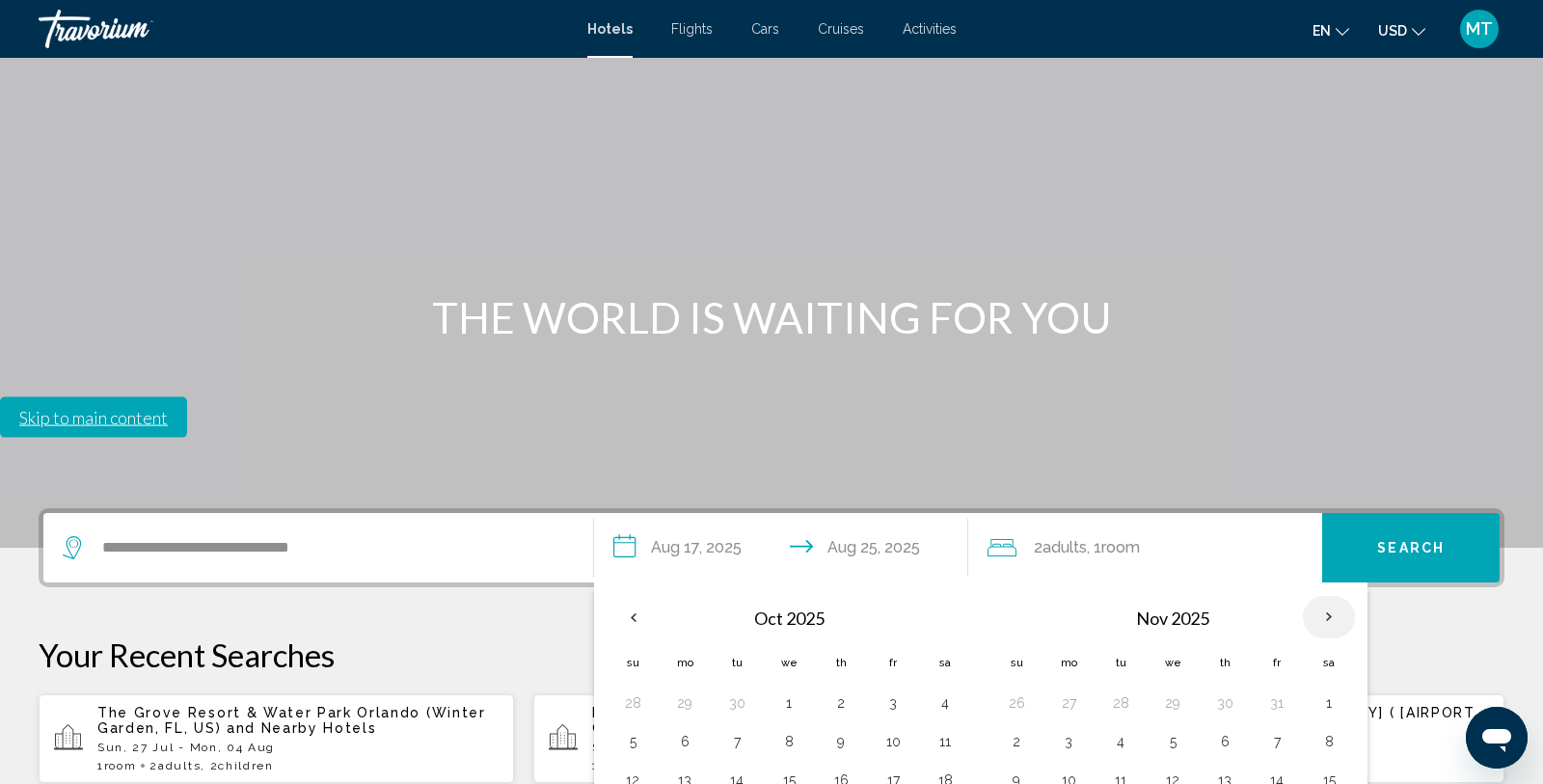 click at bounding box center [1329, 617] 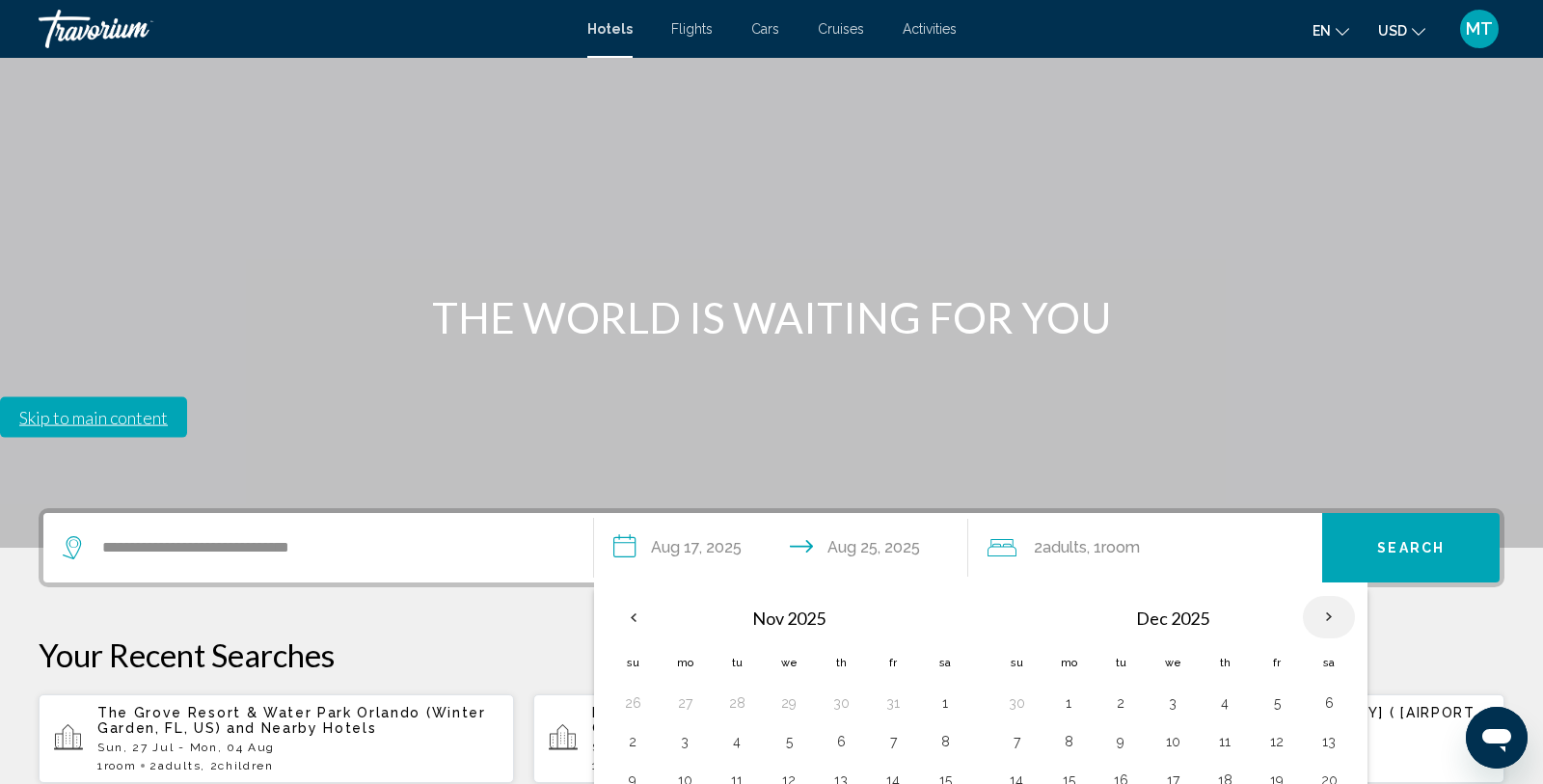 click at bounding box center (1329, 617) 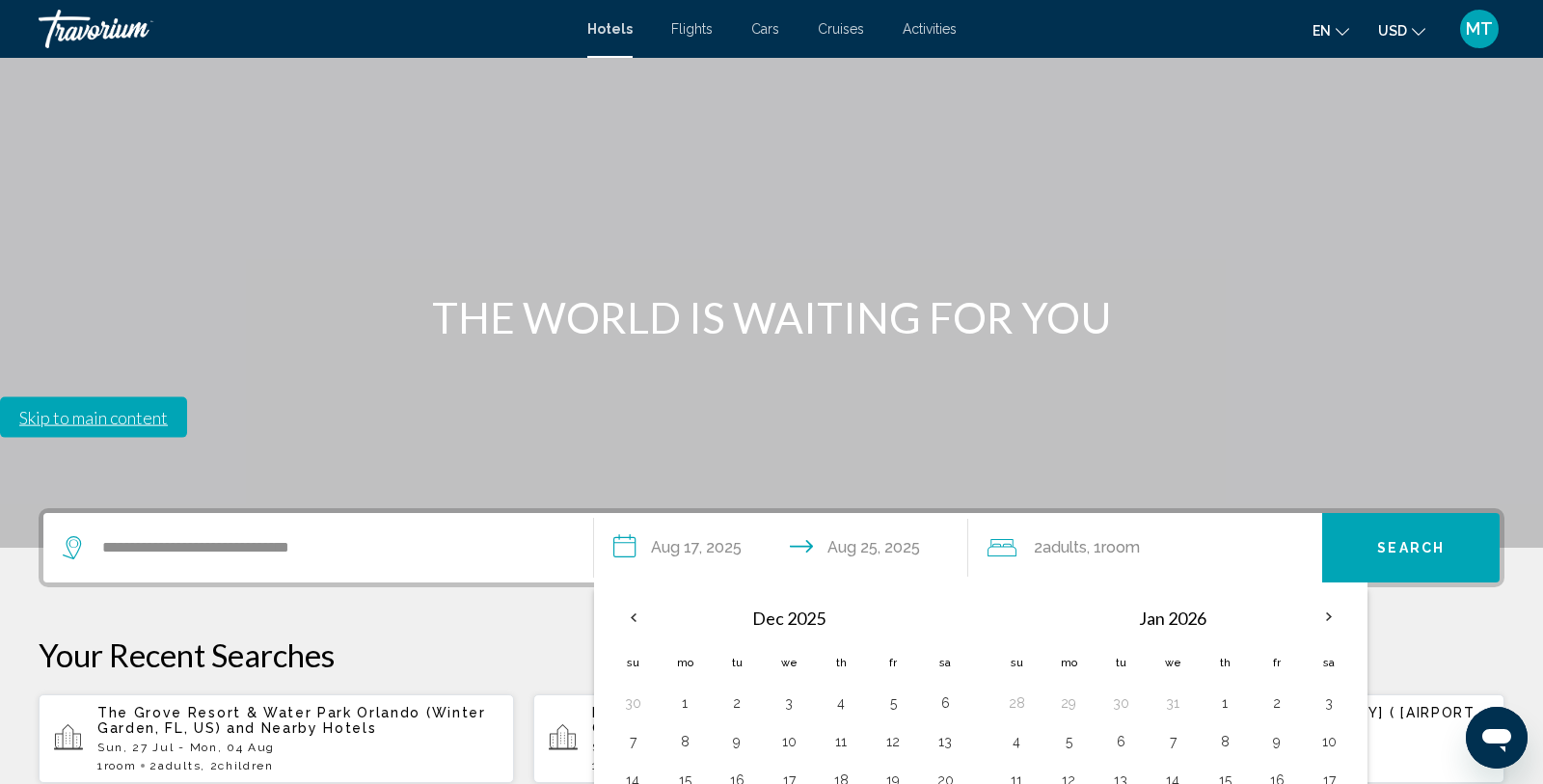click on "25" at bounding box center [1016, 857] 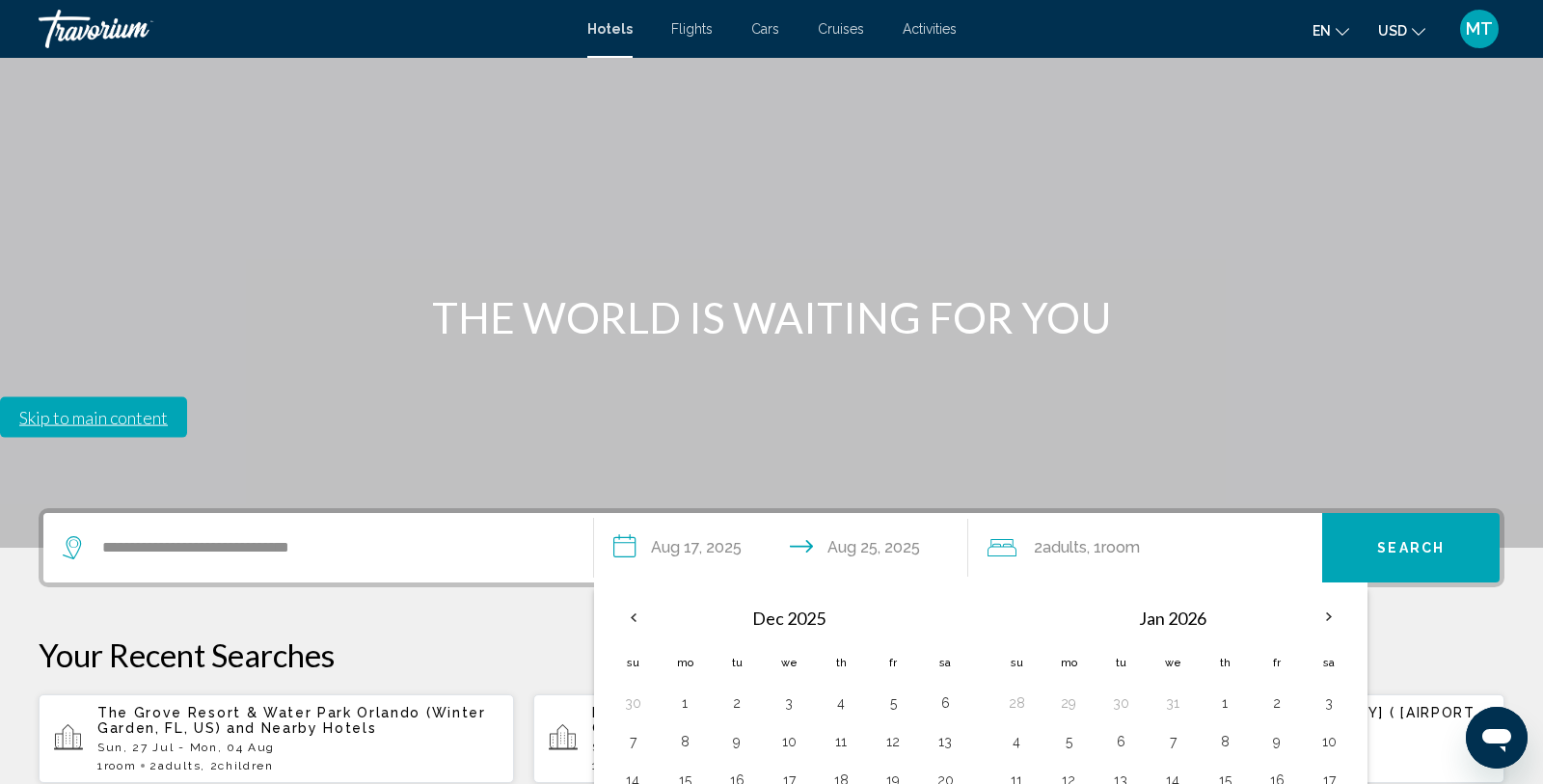 click on "1" at bounding box center [1016, 896] 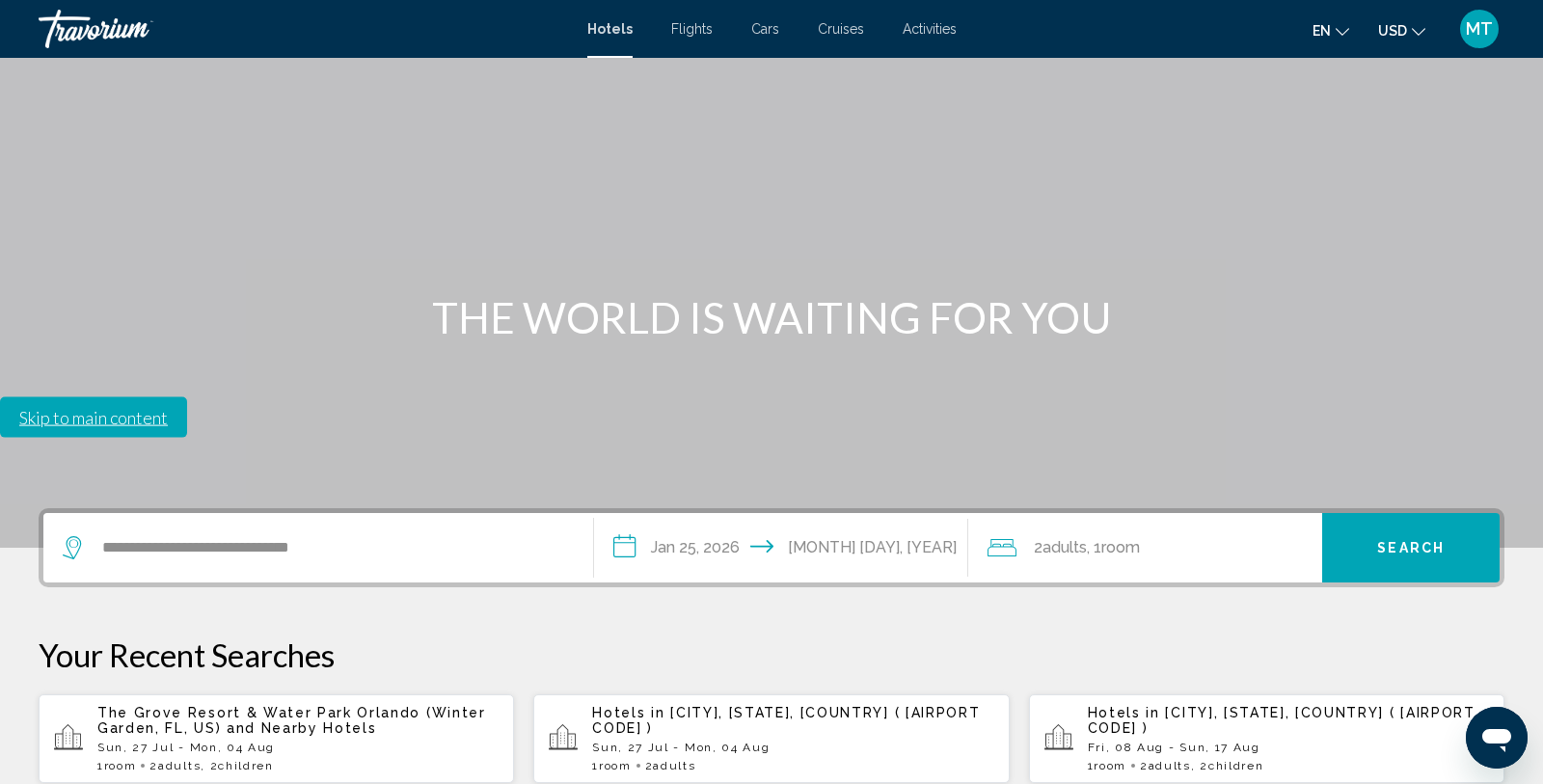 click on ", 1  Room rooms" 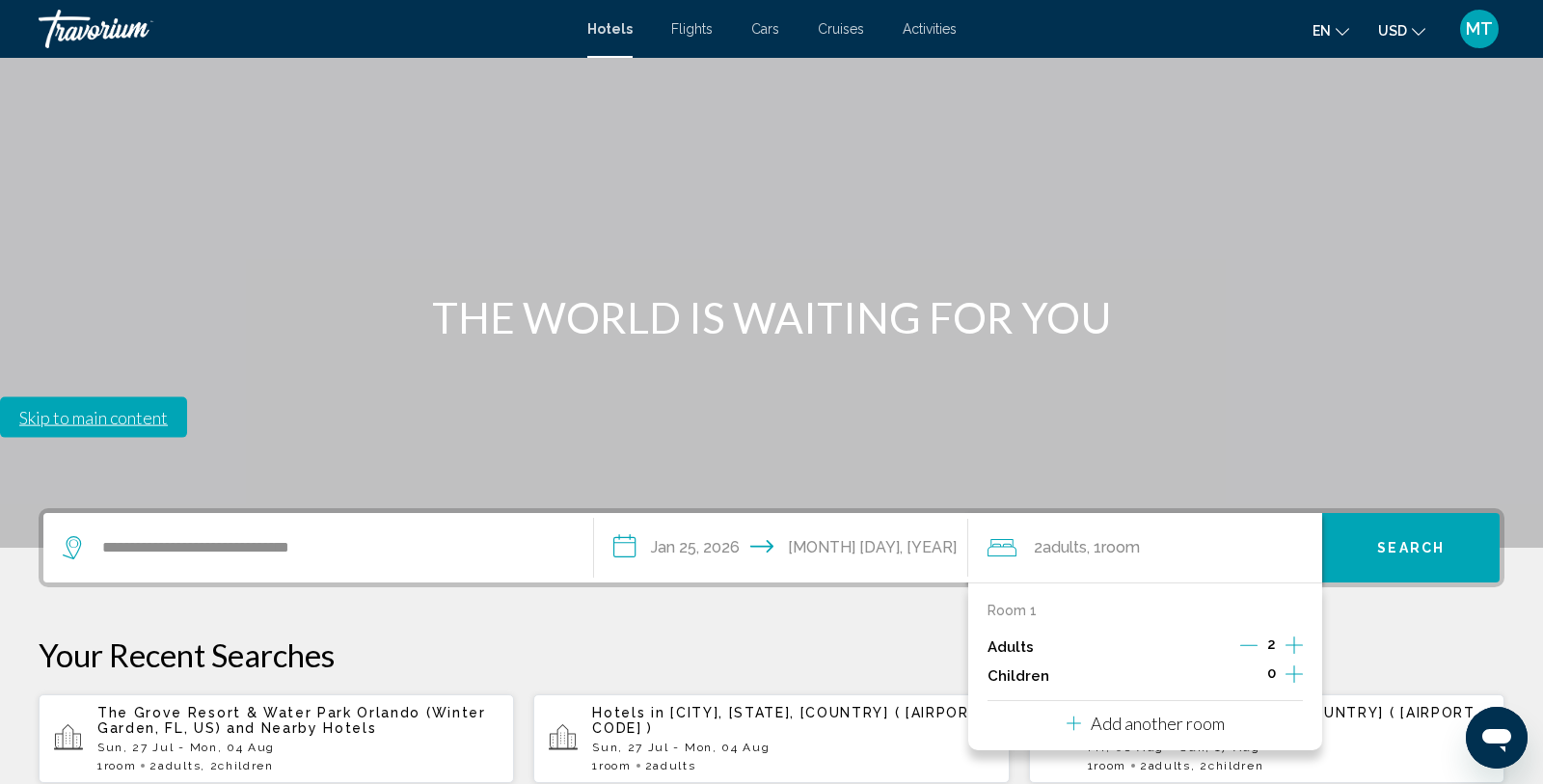 click 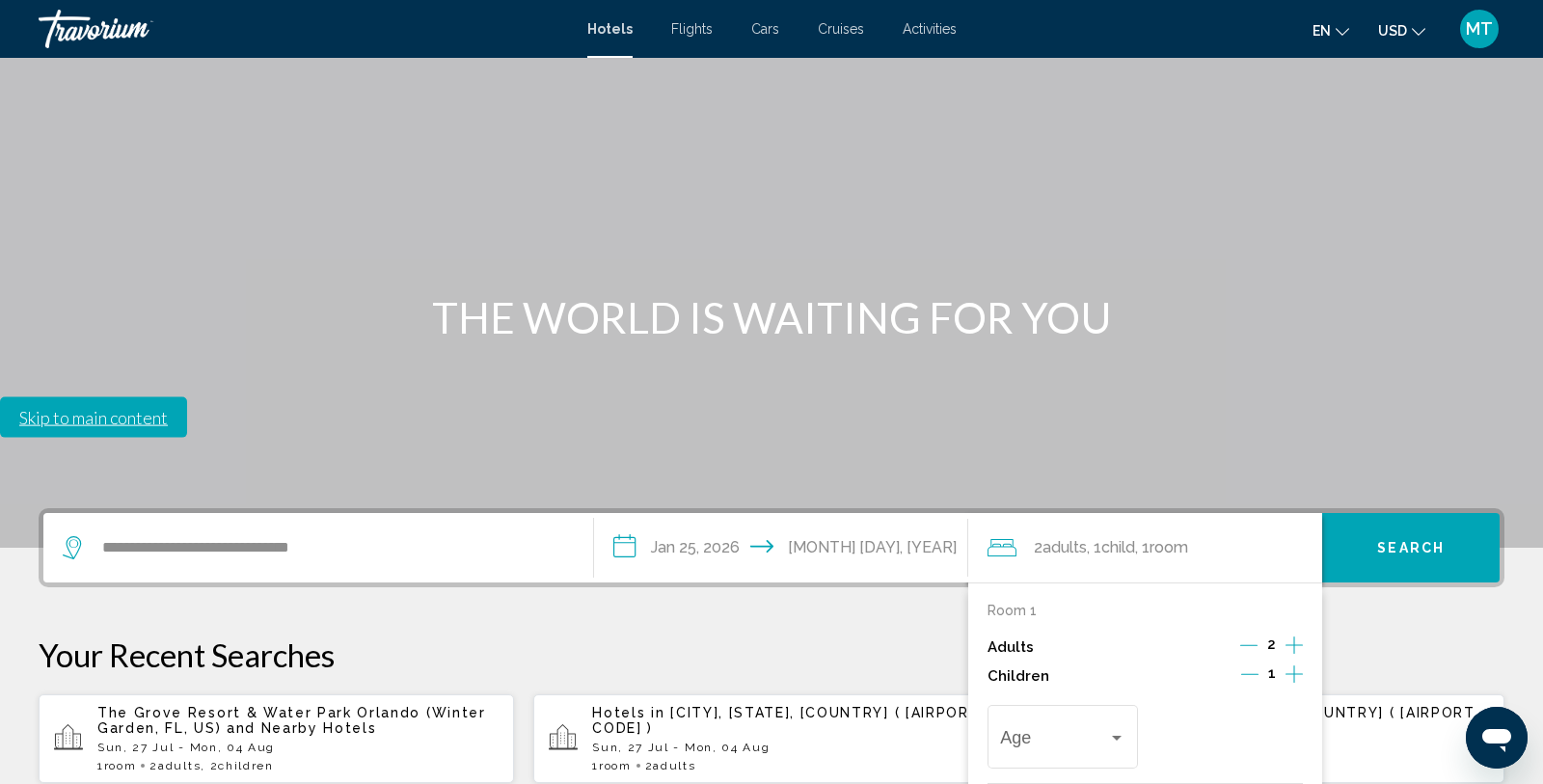 click 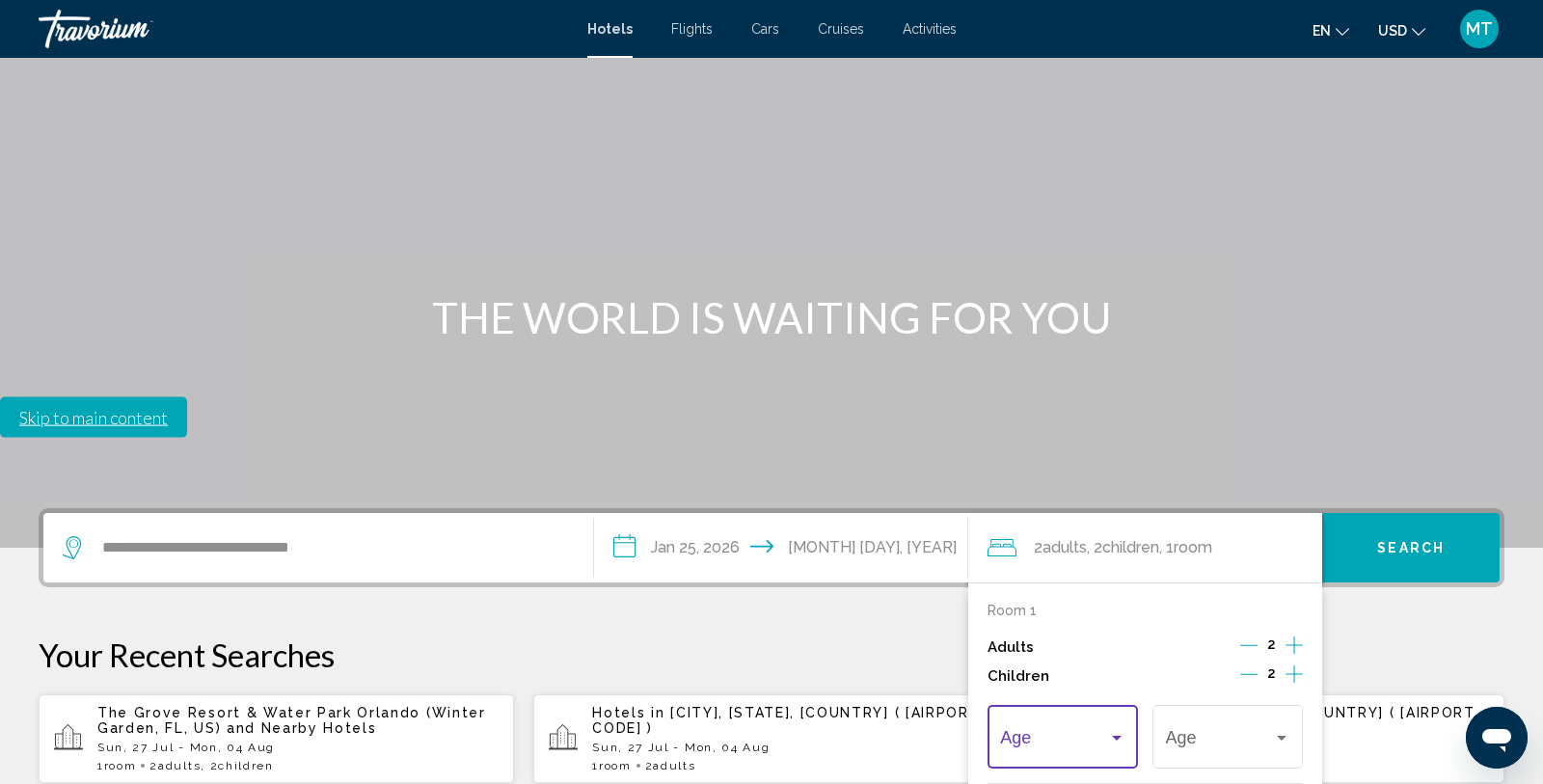 click at bounding box center (1117, 738) 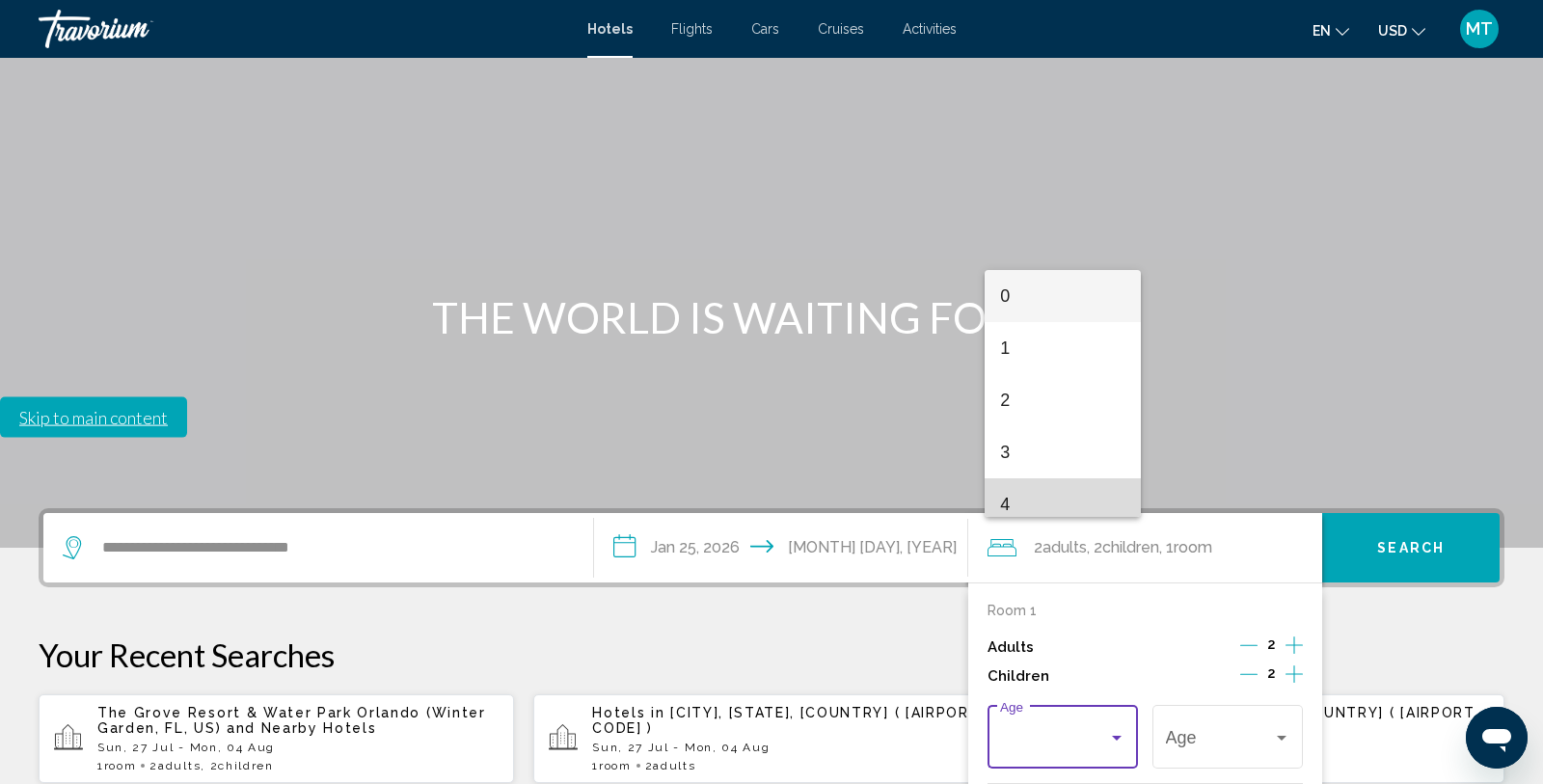 drag, startPoint x: 1077, startPoint y: 498, endPoint x: 1182, endPoint y: 435, distance: 122.44999 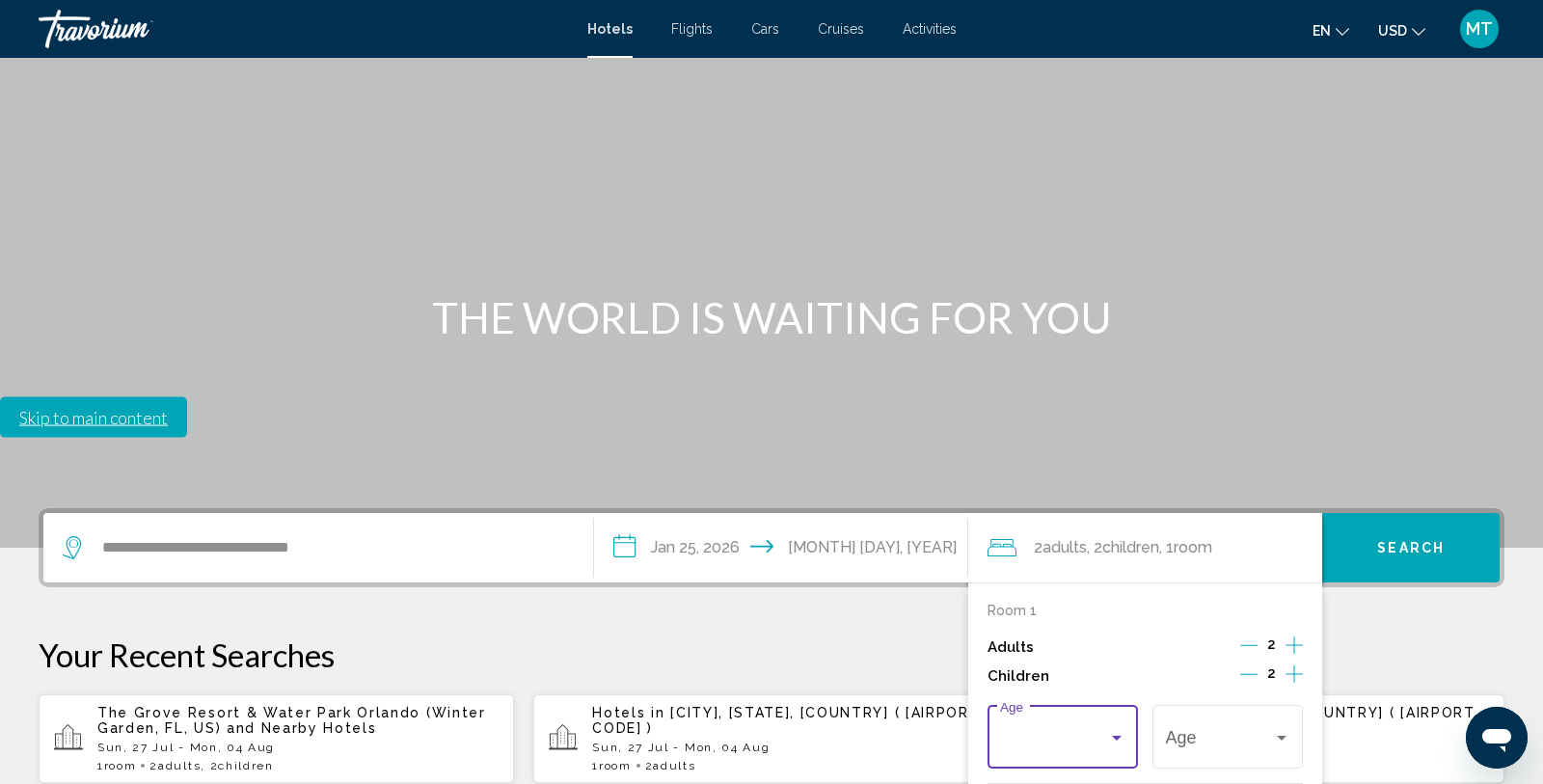 scroll, scrollTop: 14, scrollLeft: 0, axis: vertical 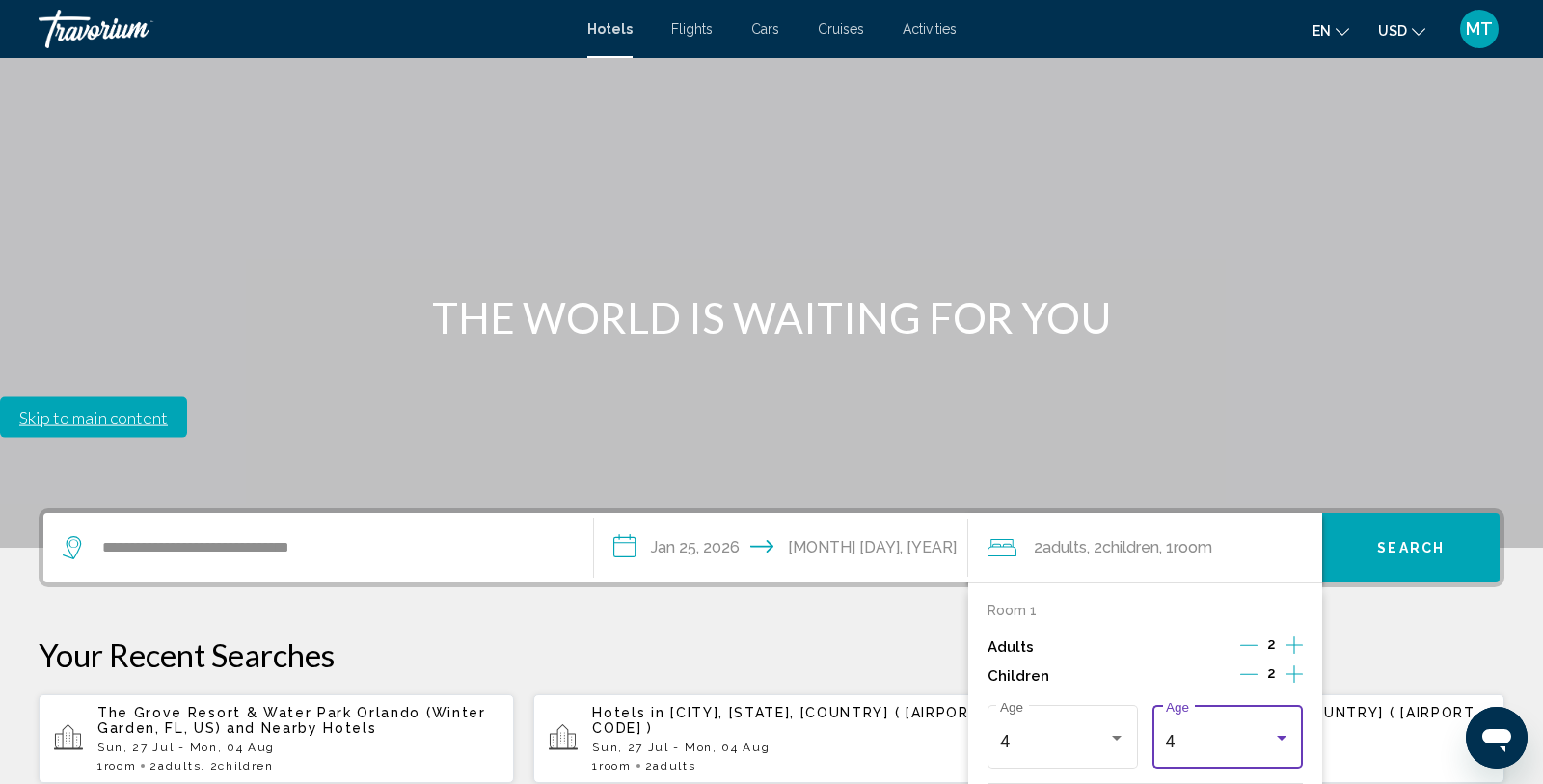 click at bounding box center [1282, 738] 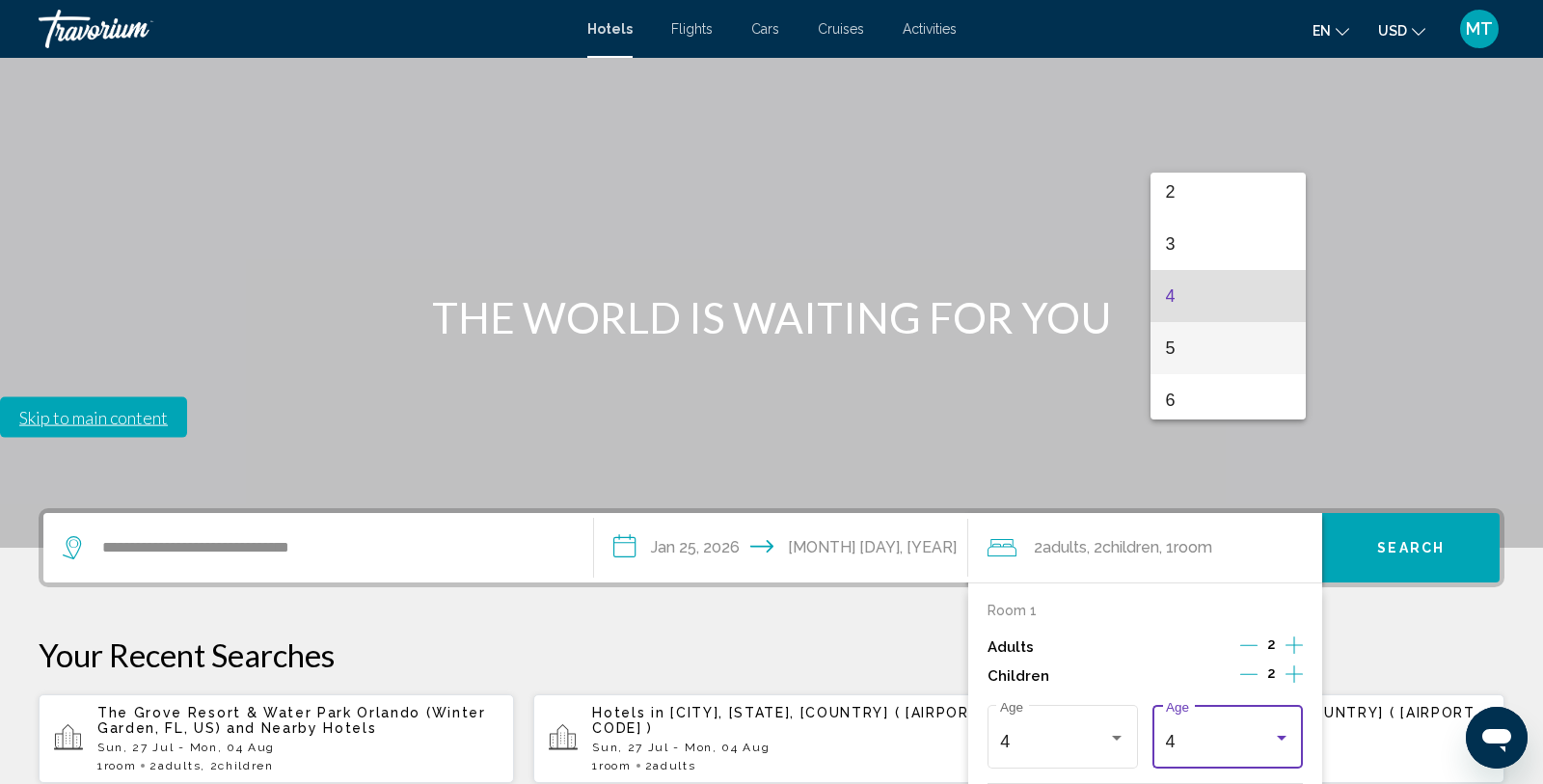 scroll, scrollTop: 223, scrollLeft: 0, axis: vertical 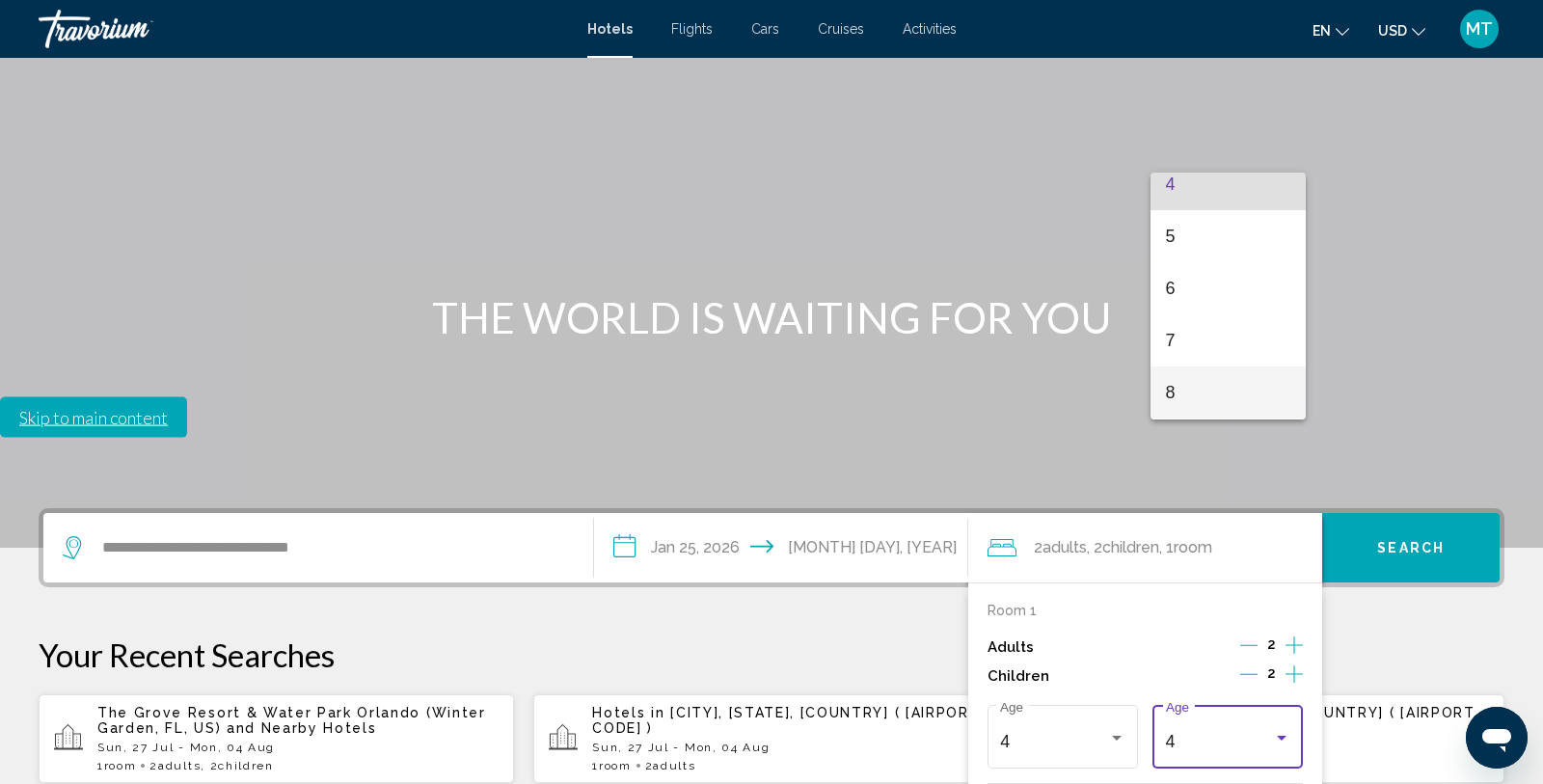 click on "8" at bounding box center [1228, 392] 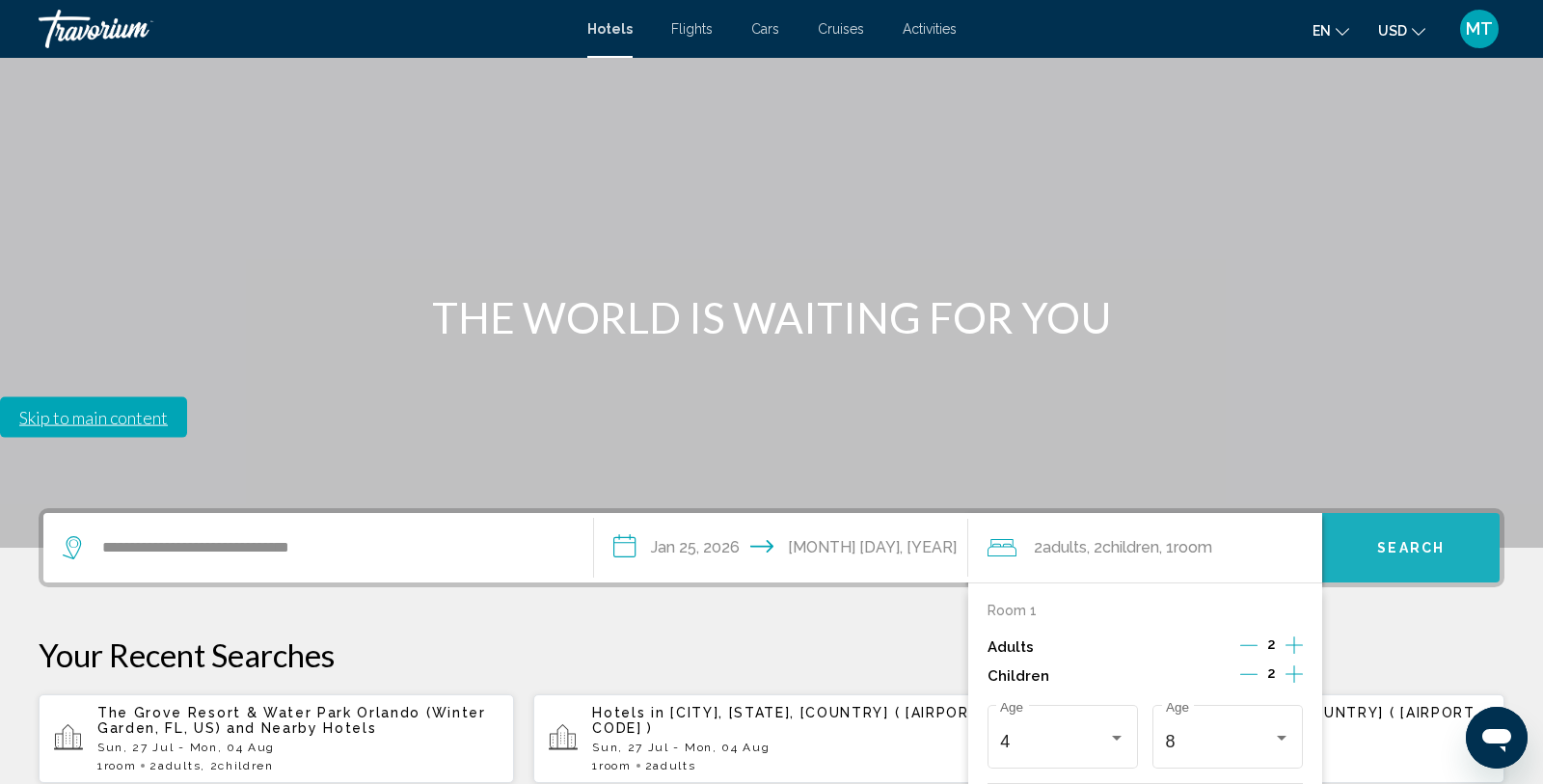 click on "Search" at bounding box center (1411, 549) 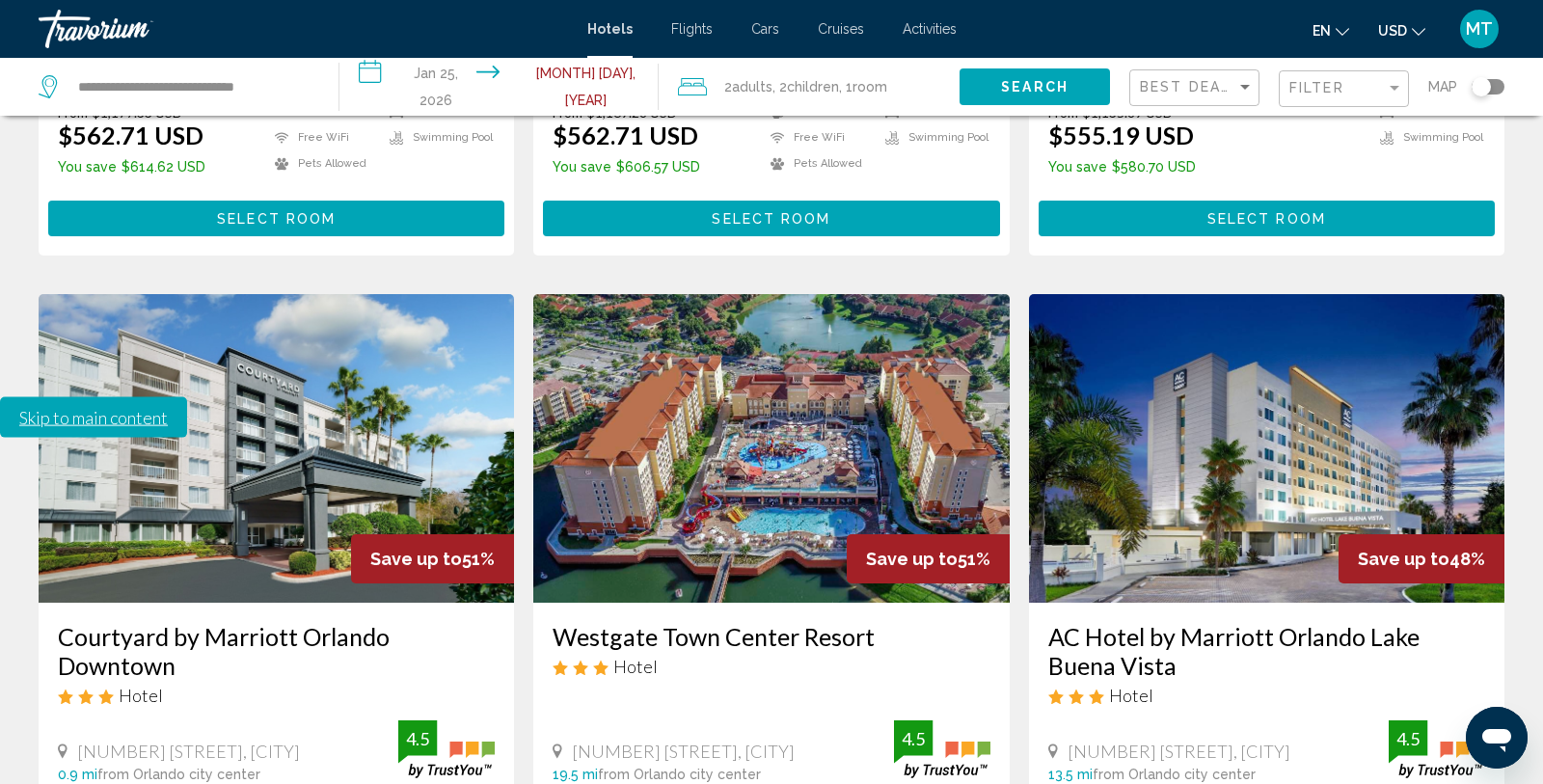 scroll, scrollTop: 2580, scrollLeft: 0, axis: vertical 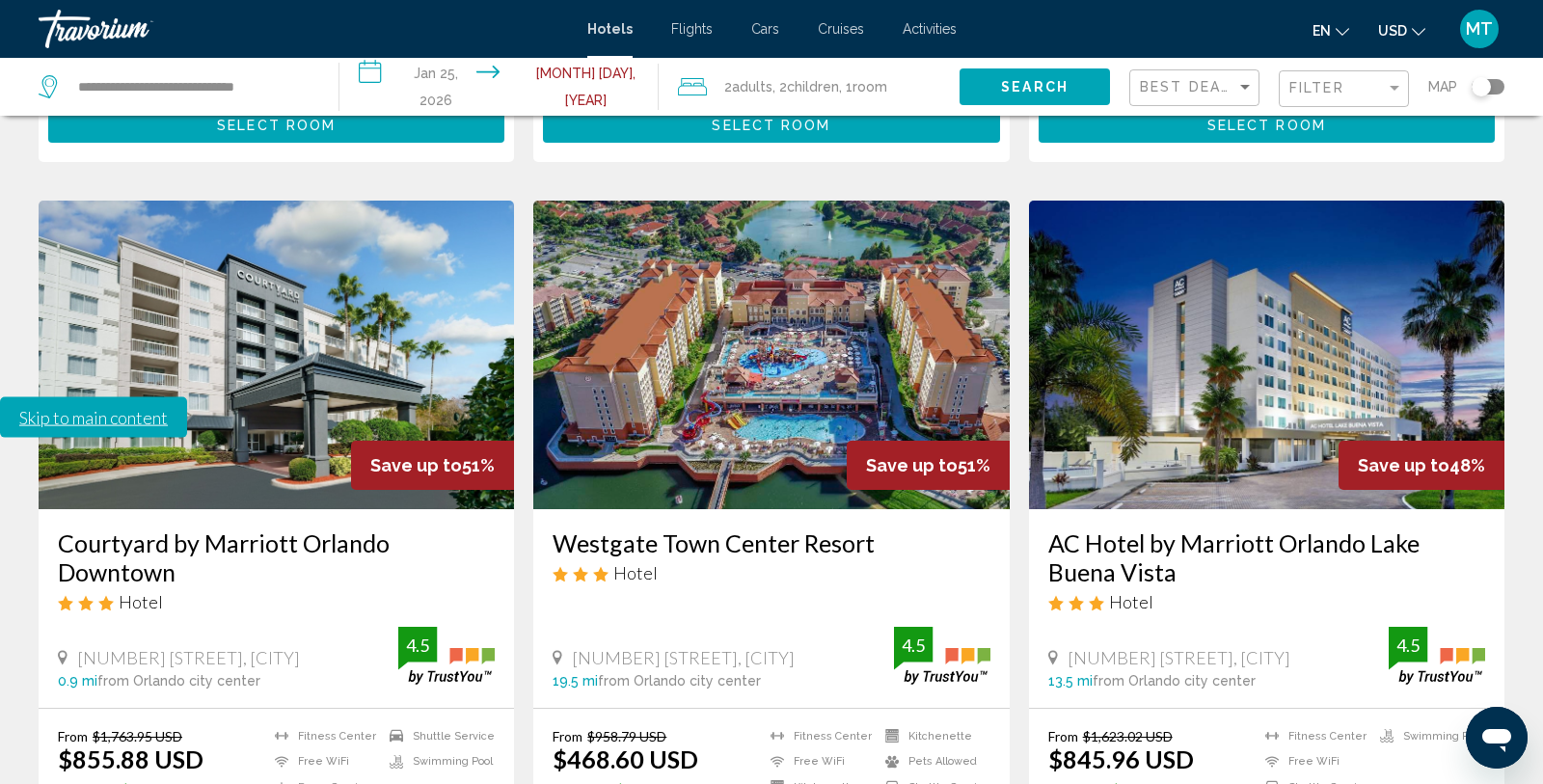 click on "2" at bounding box center (636, 937) 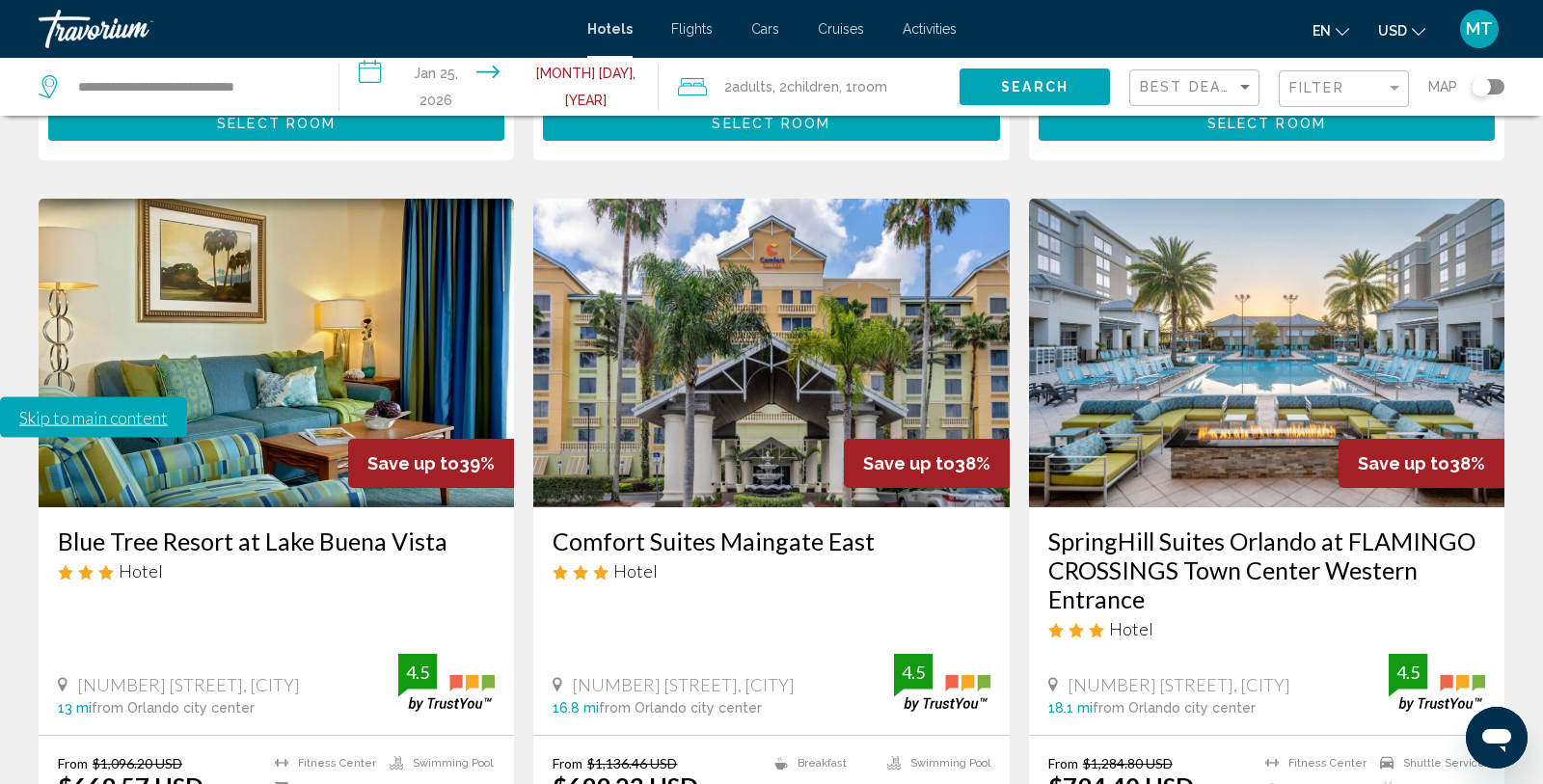 scroll, scrollTop: 2637, scrollLeft: 0, axis: vertical 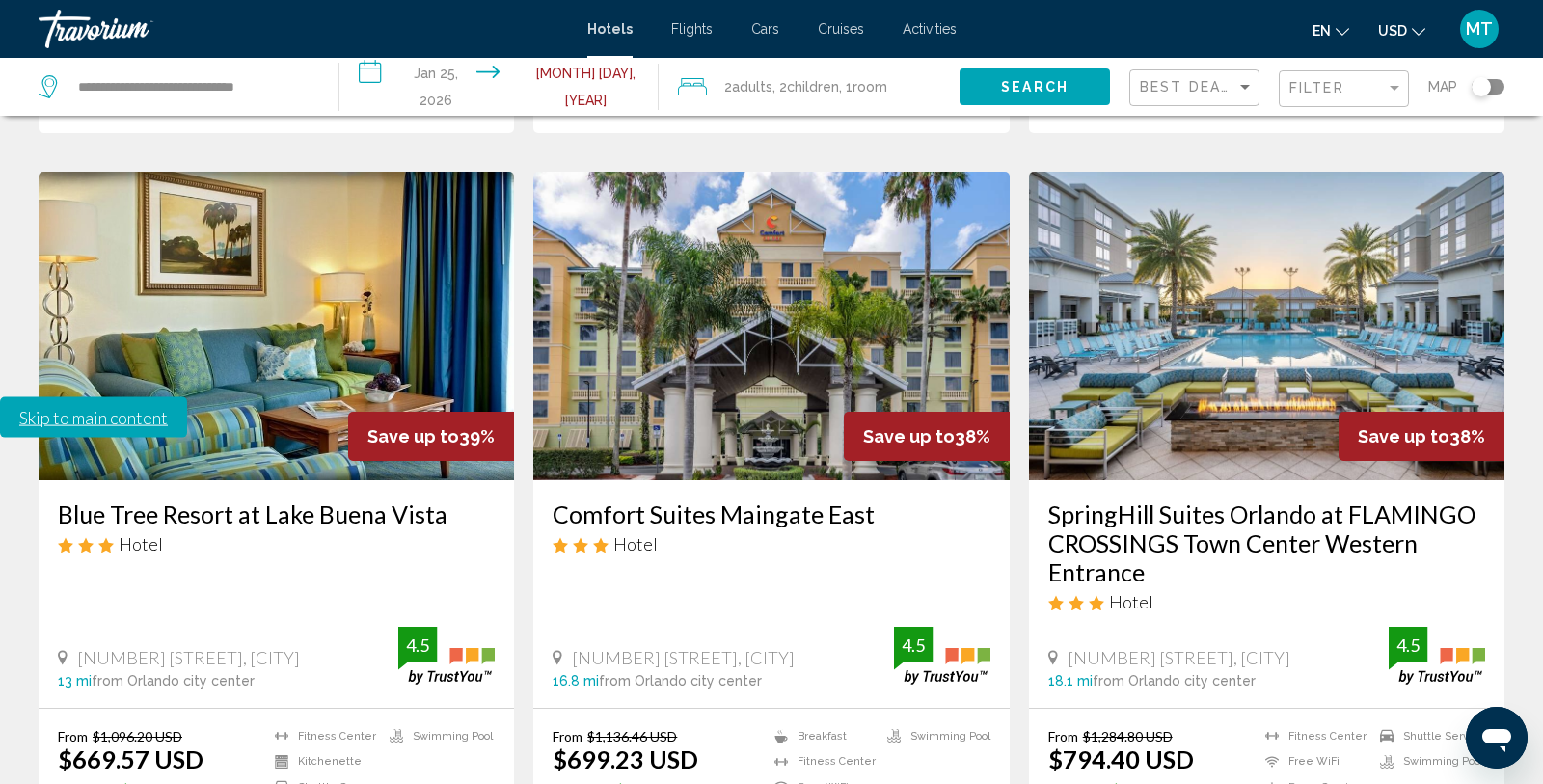 click on "3" at bounding box center [704, 937] 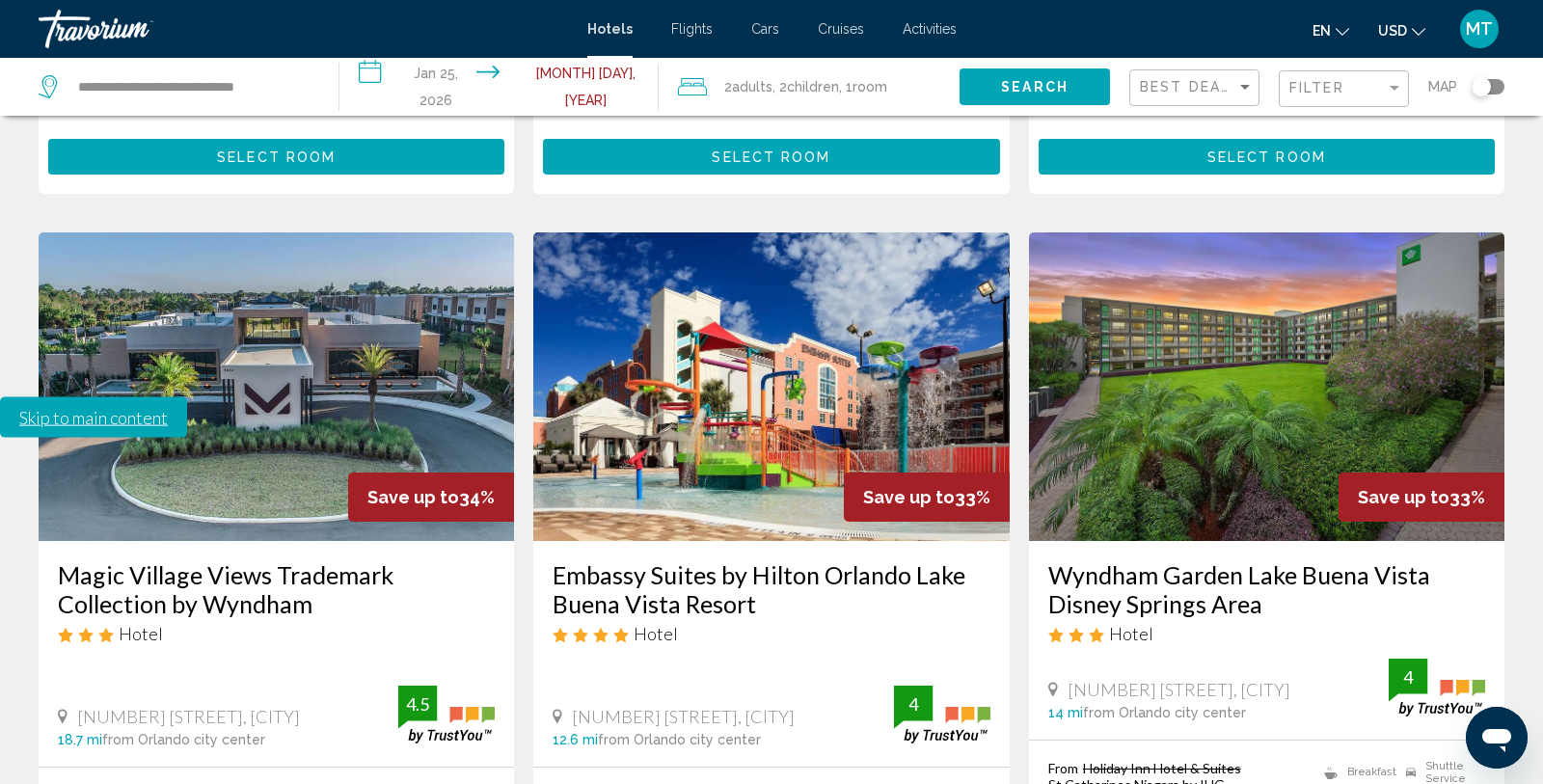 scroll, scrollTop: 2569, scrollLeft: 0, axis: vertical 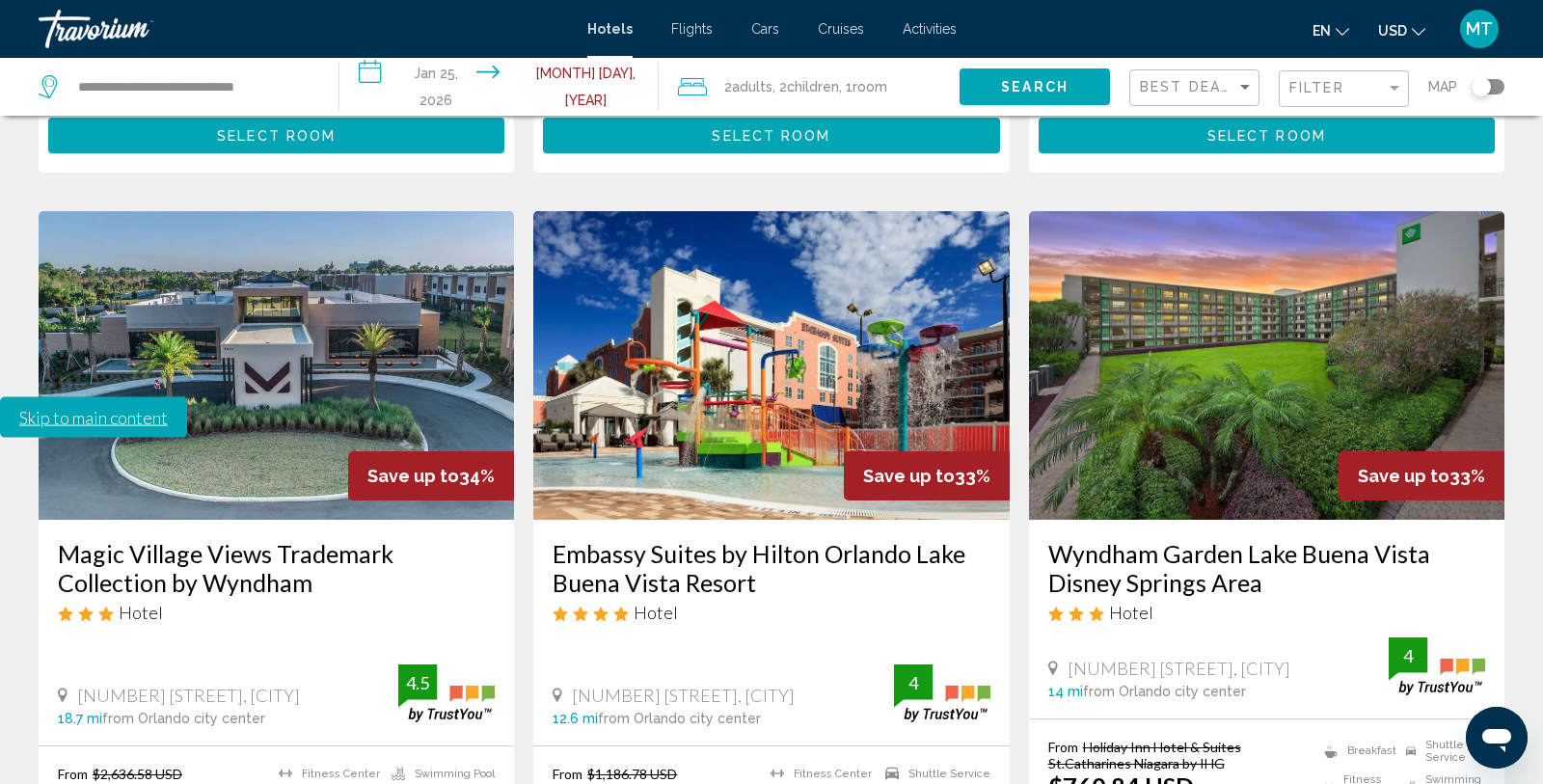 click on "4" at bounding box center (772, 975) 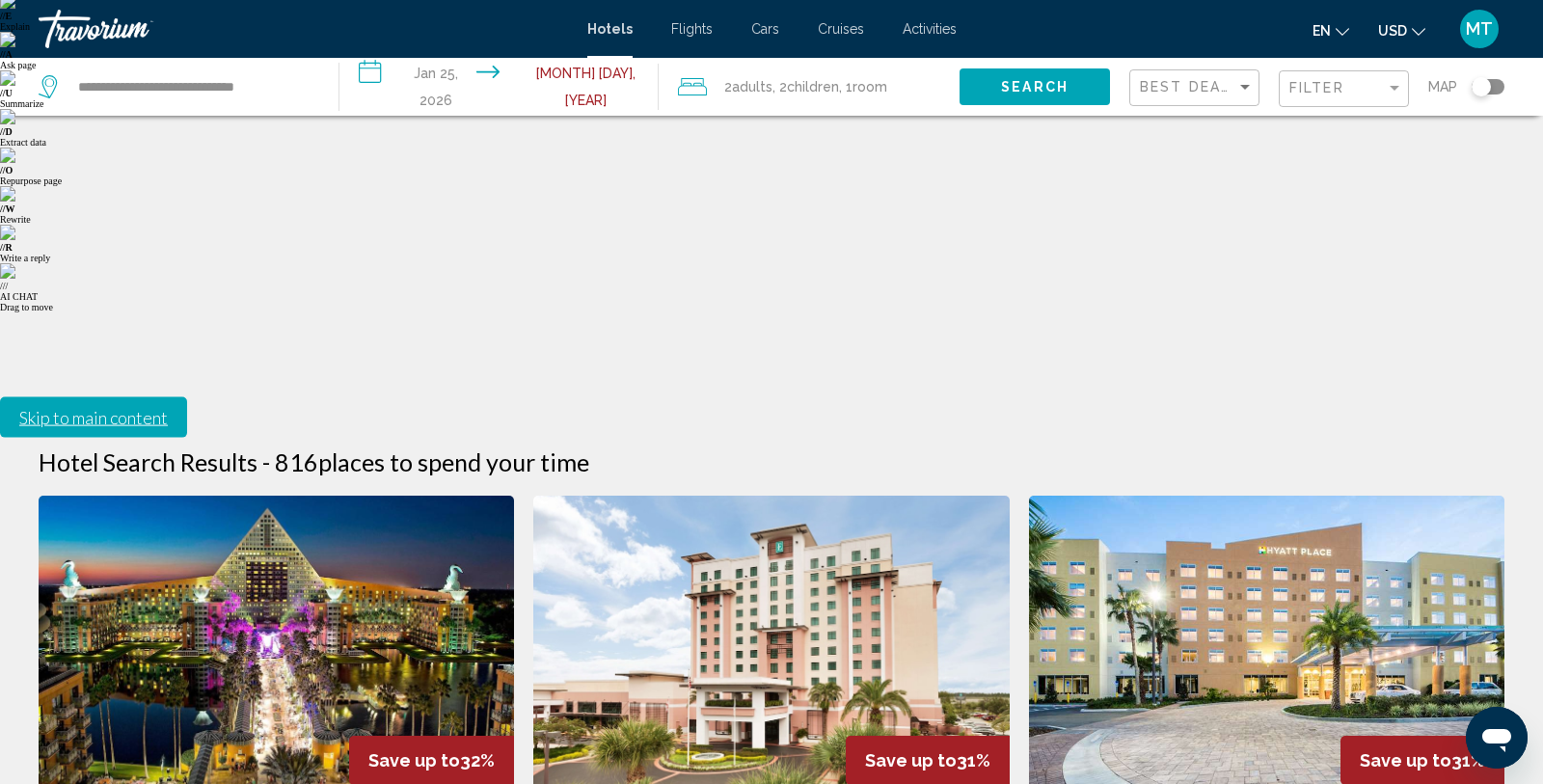 scroll, scrollTop: 0, scrollLeft: 0, axis: both 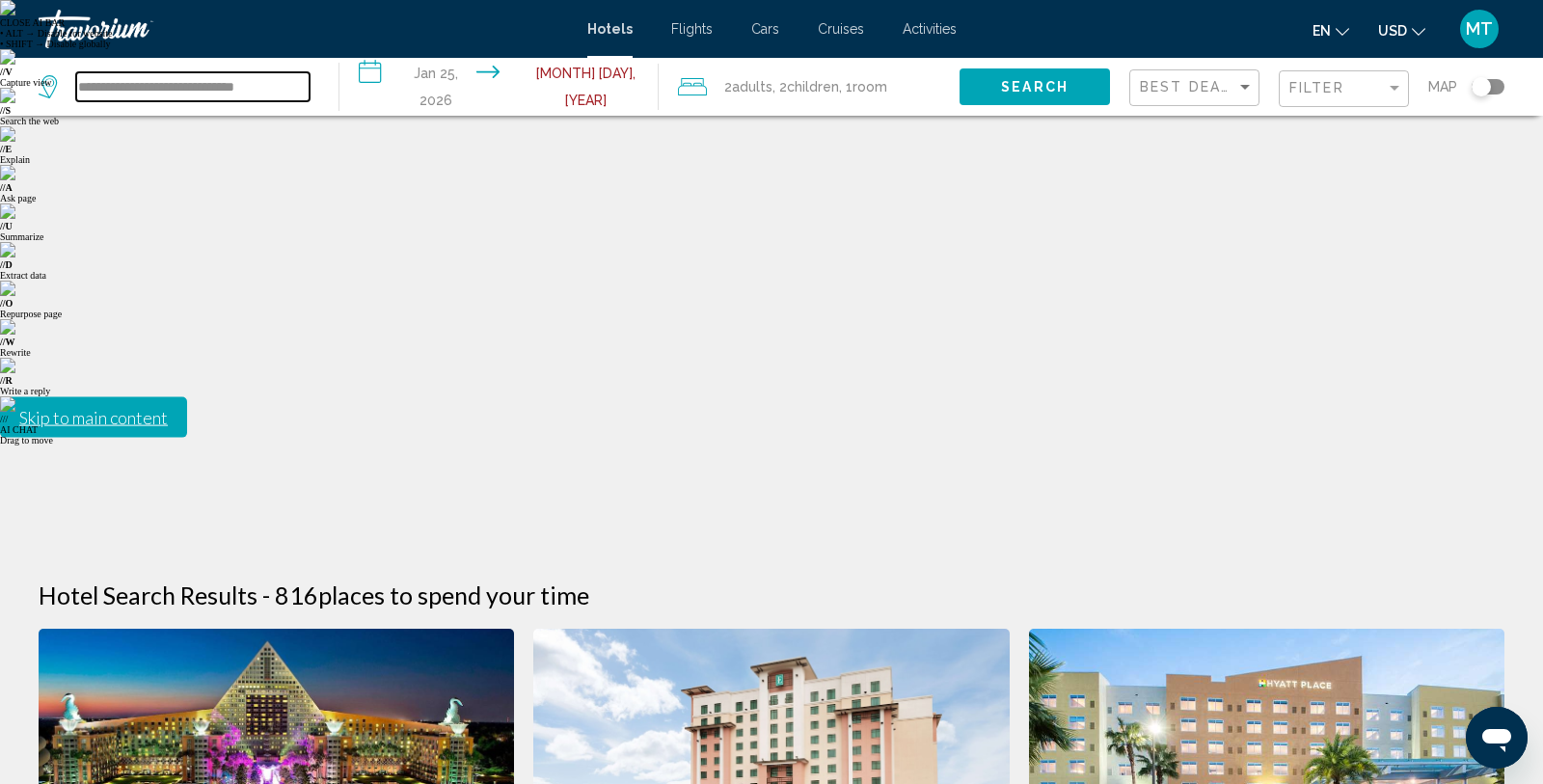 click on "**********" at bounding box center (193, 87) 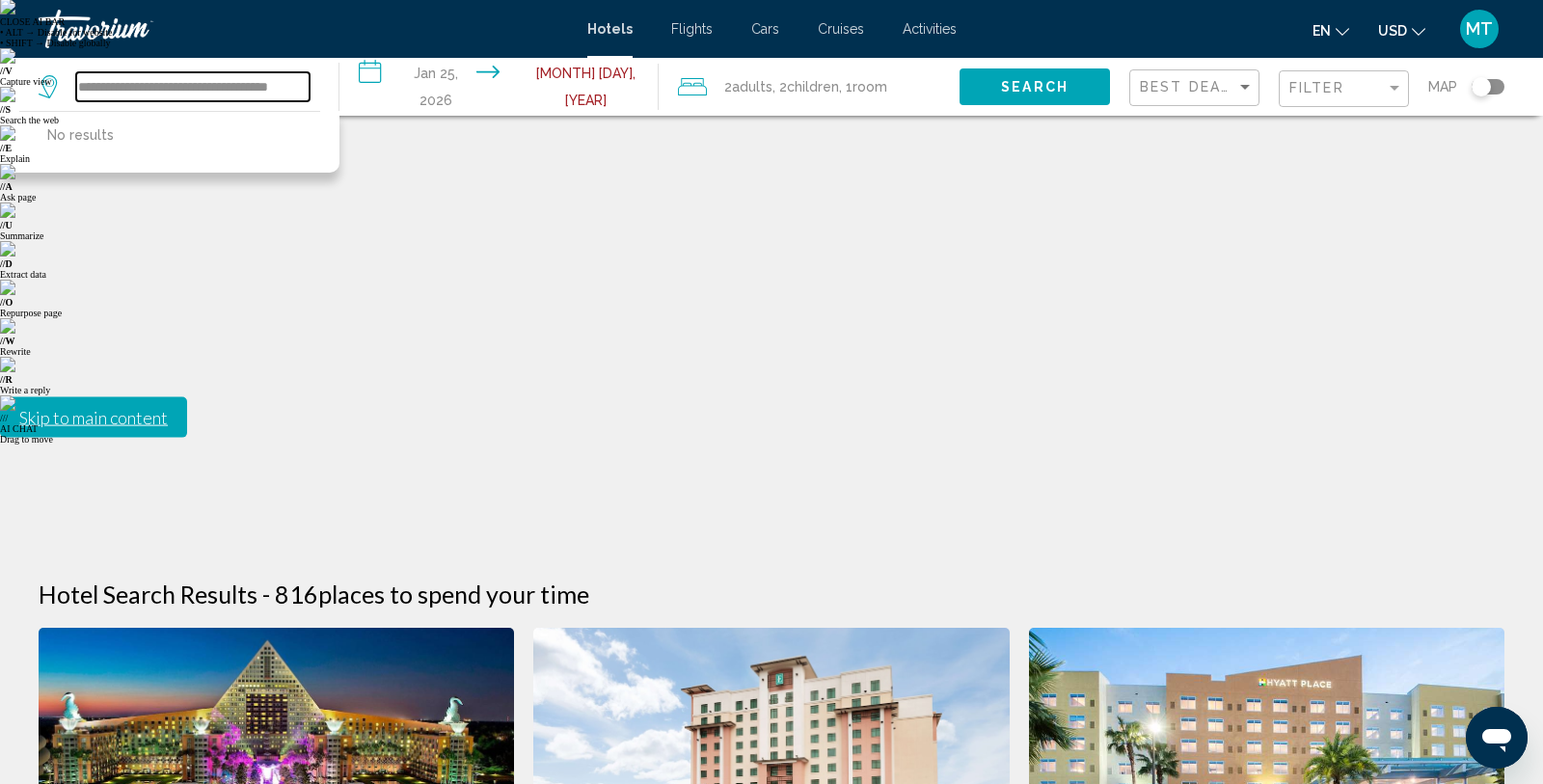 scroll, scrollTop: 0, scrollLeft: 20, axis: horizontal 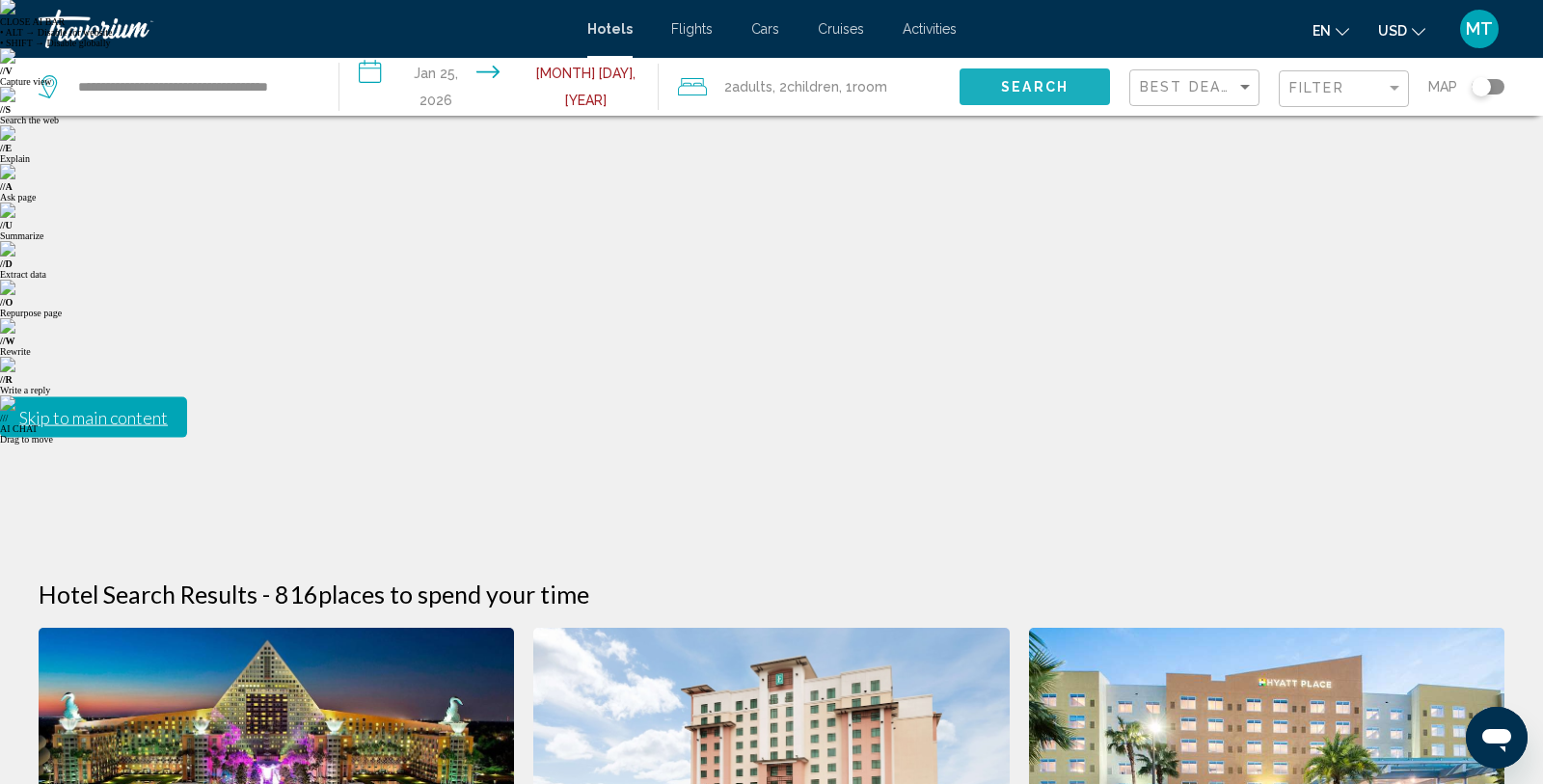 click on "Search" 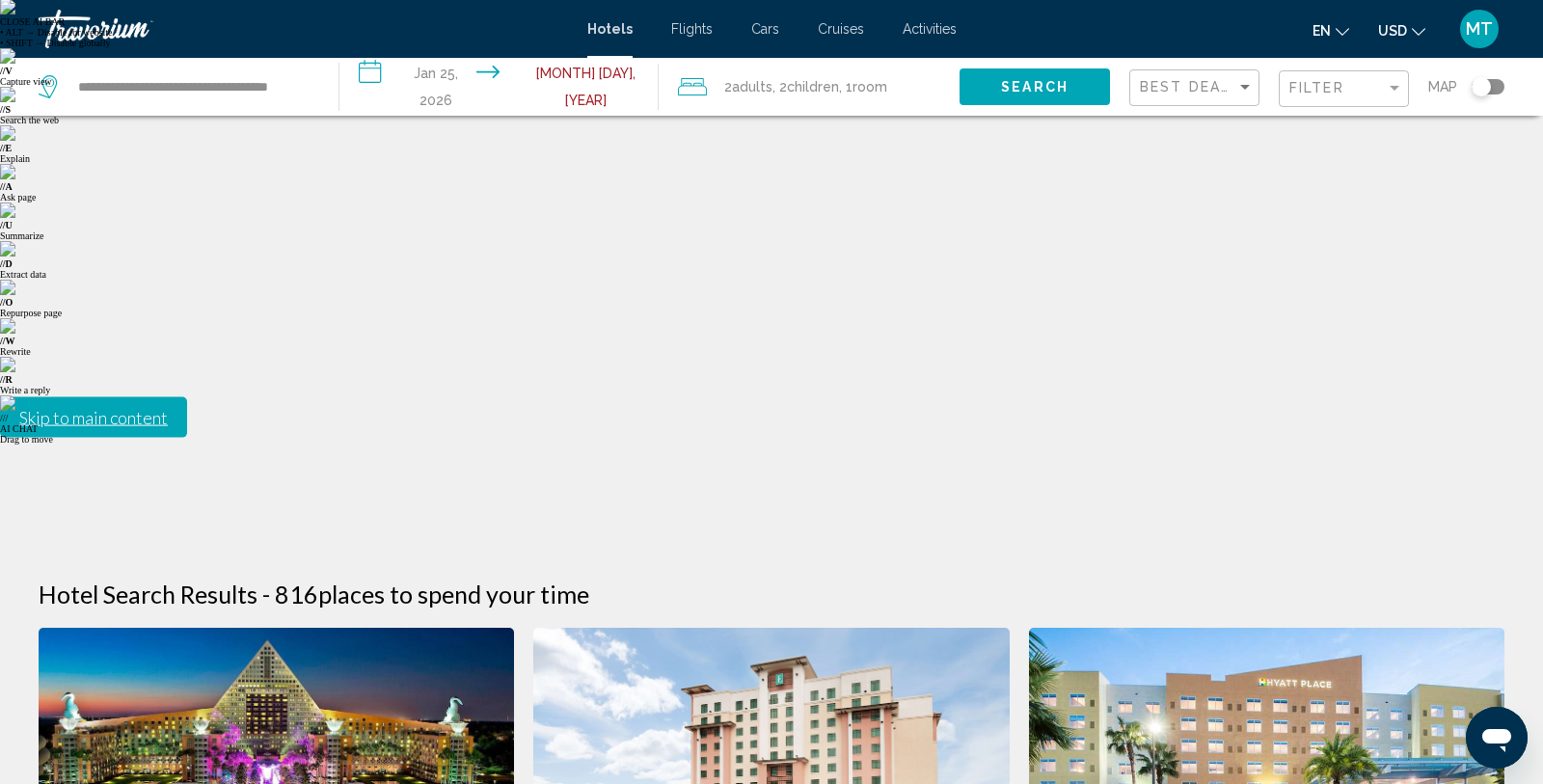 click on "**********" 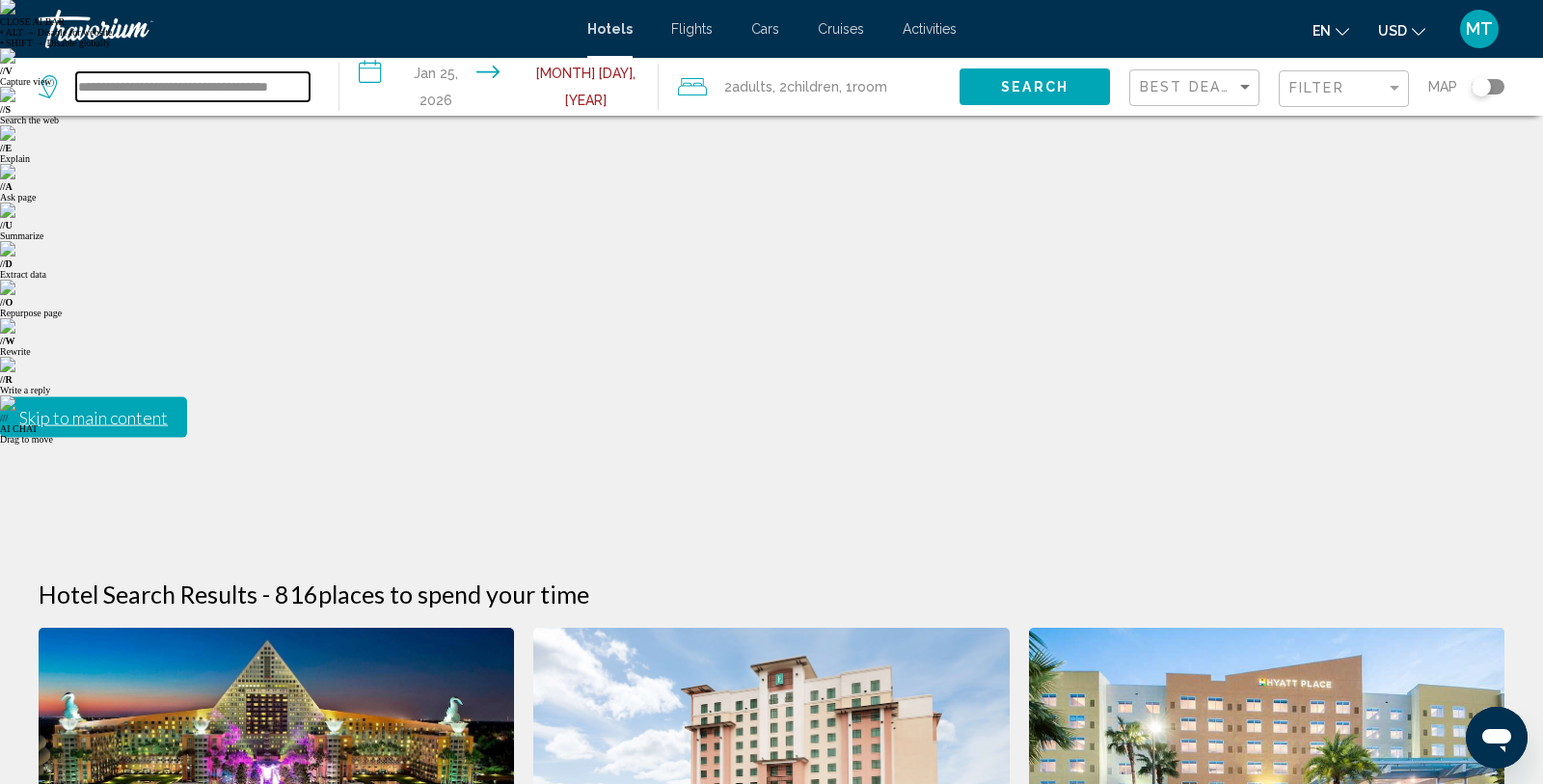 drag, startPoint x: 307, startPoint y: 79, endPoint x: 305, endPoint y: 92, distance: 13.152946 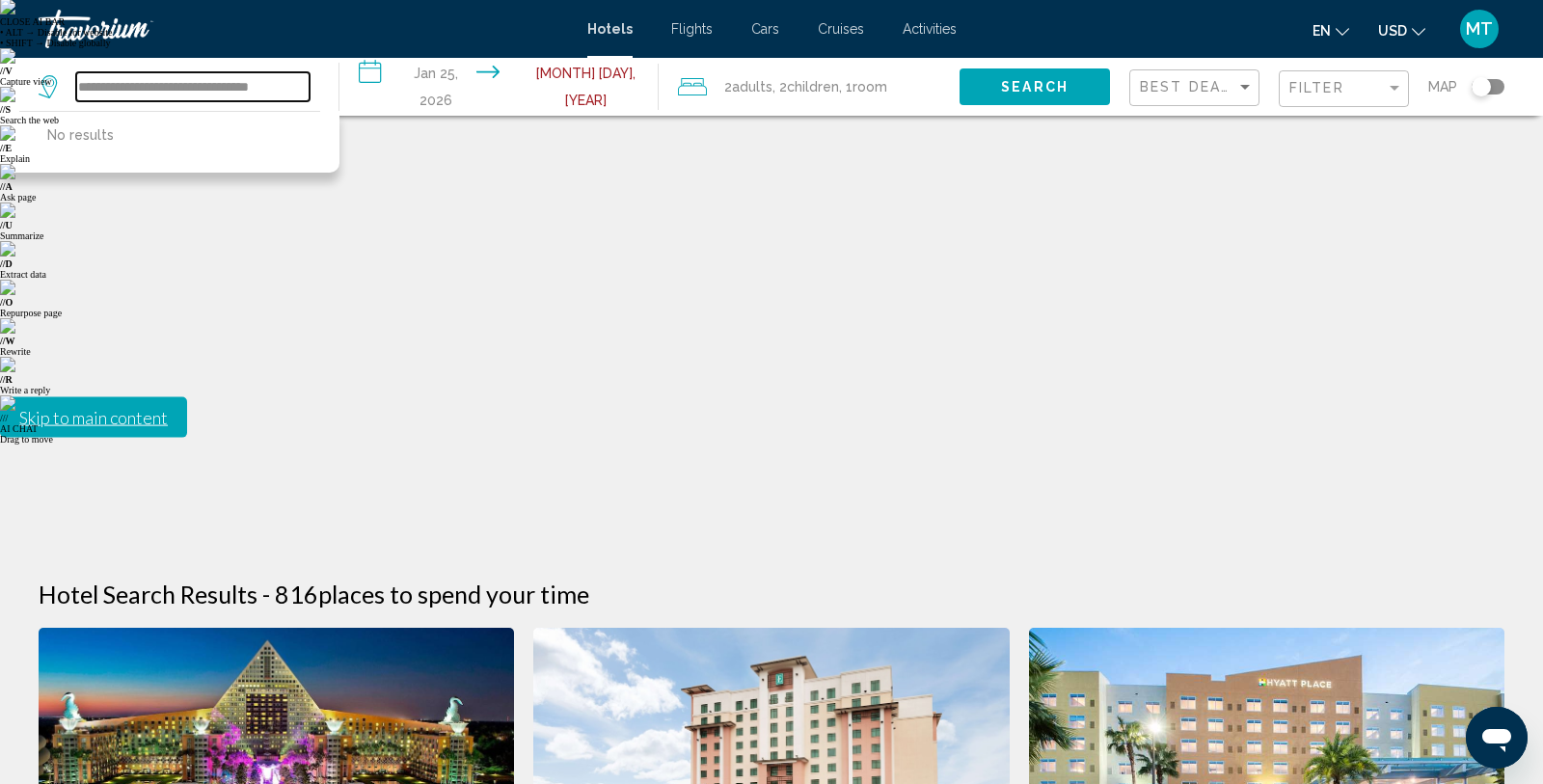click on "**********" at bounding box center [193, 87] 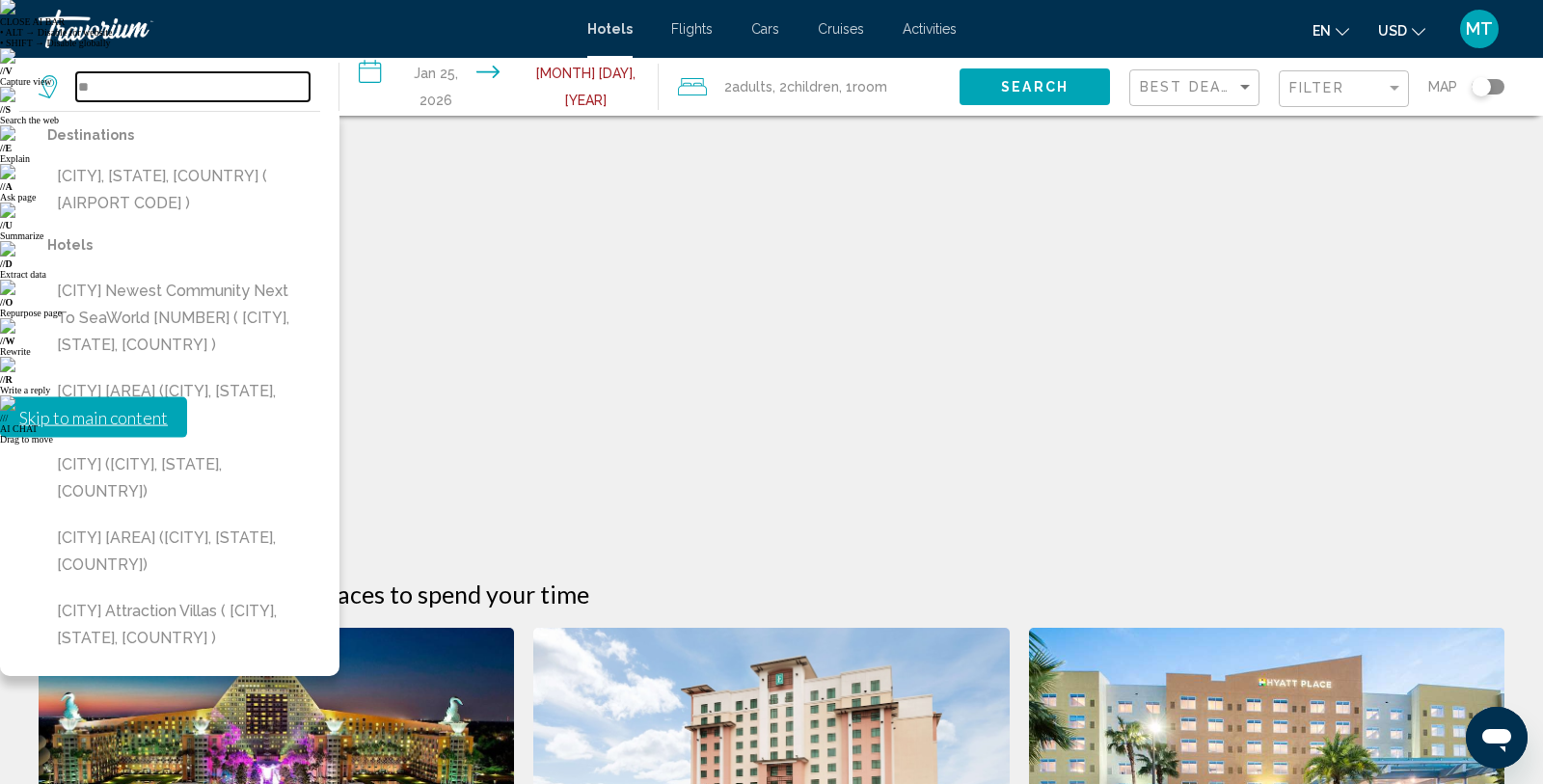 type on "*" 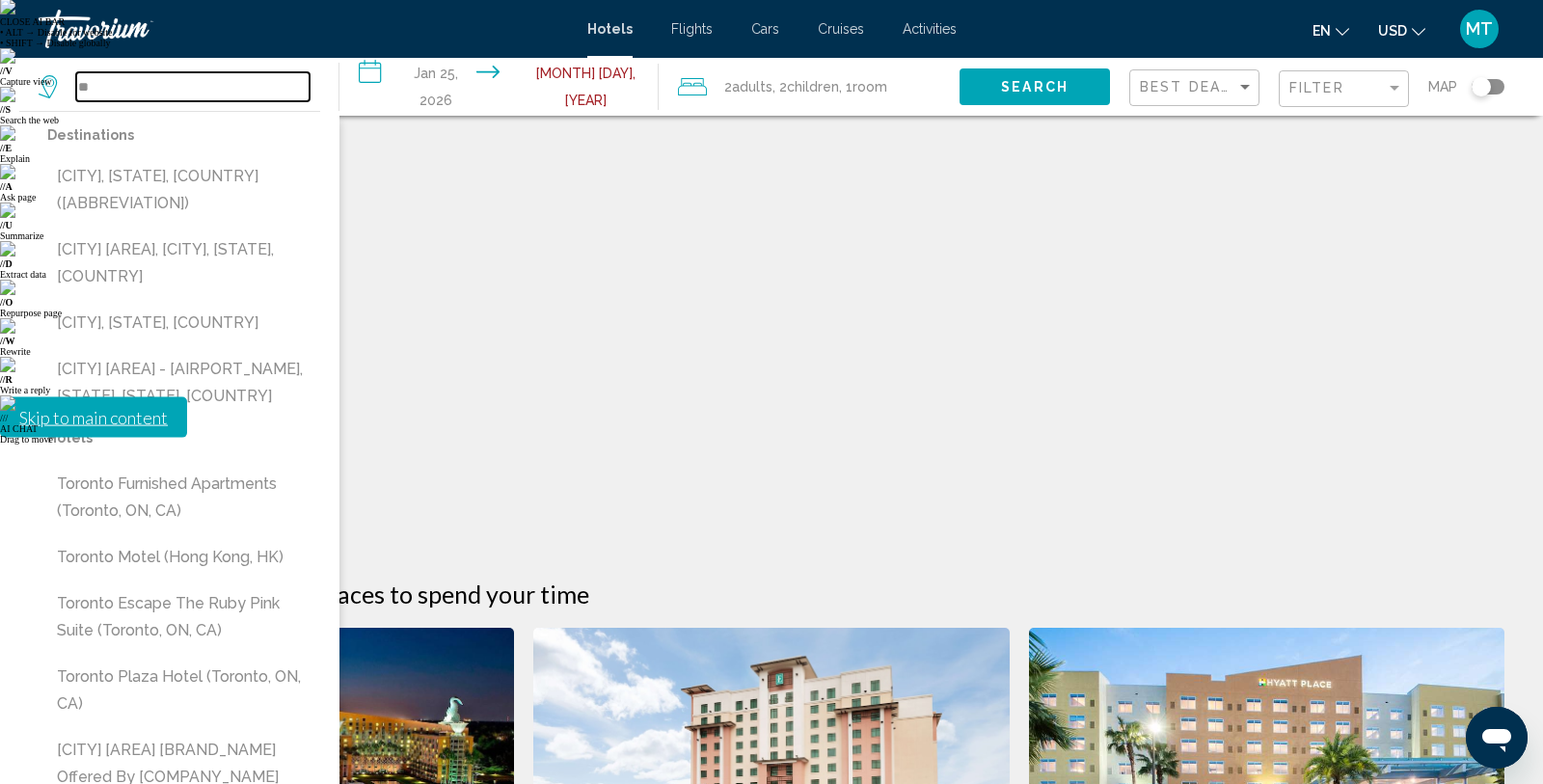 type on "*" 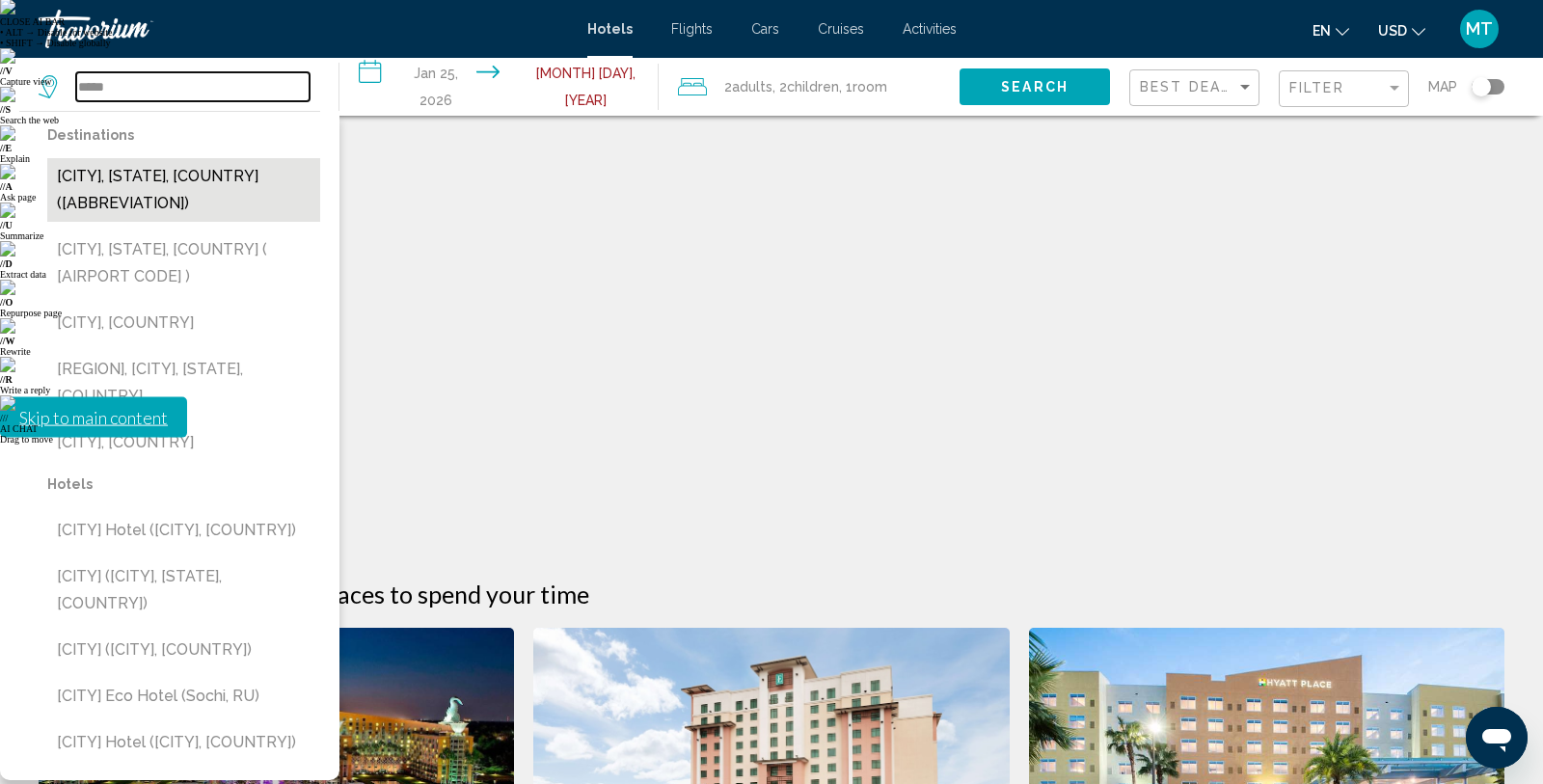 scroll, scrollTop: 0, scrollLeft: 0, axis: both 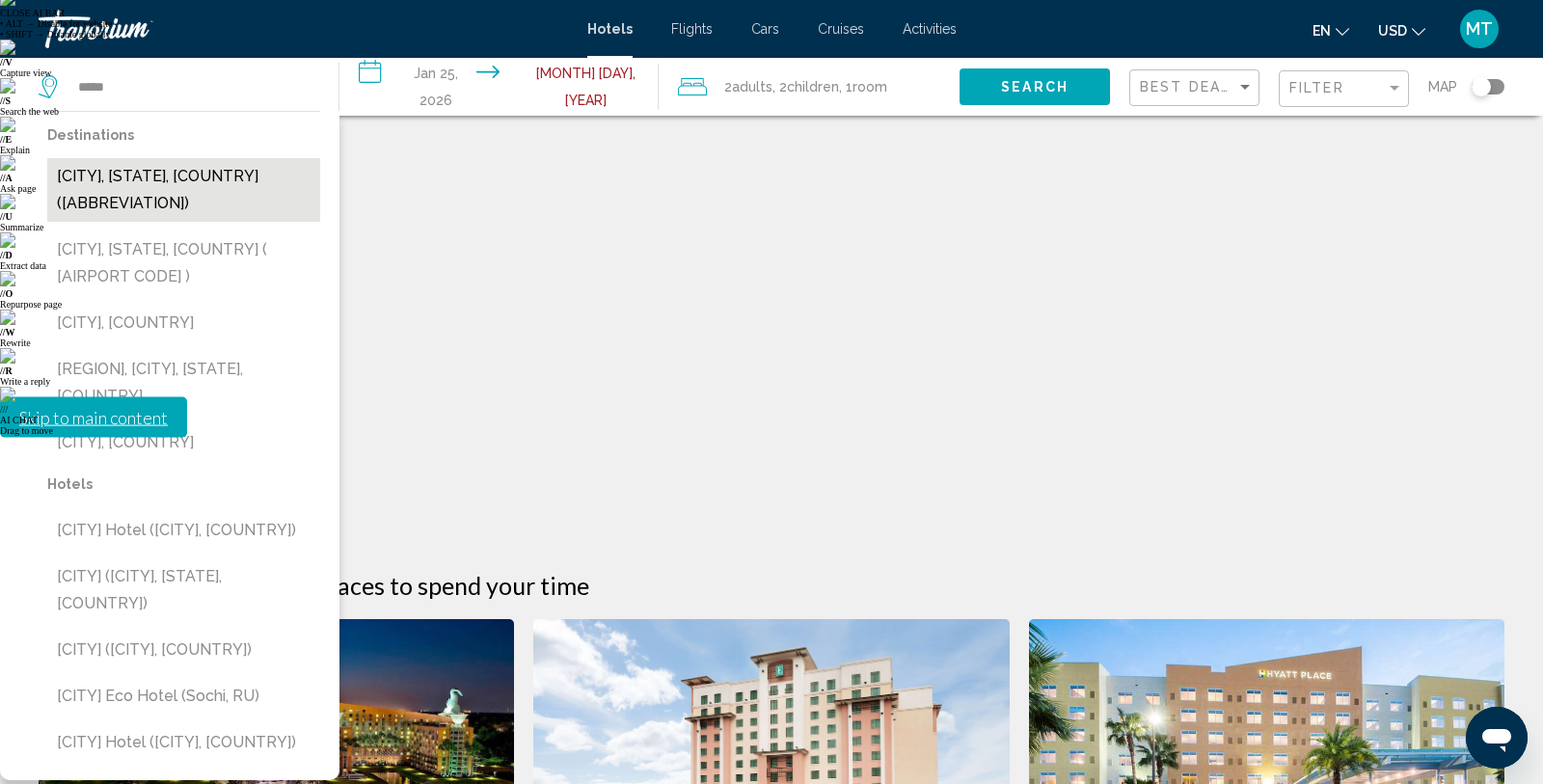 click on "[CITY], [STATE], [COUNTRY] ([AIRPORT])" at bounding box center (183, 190) 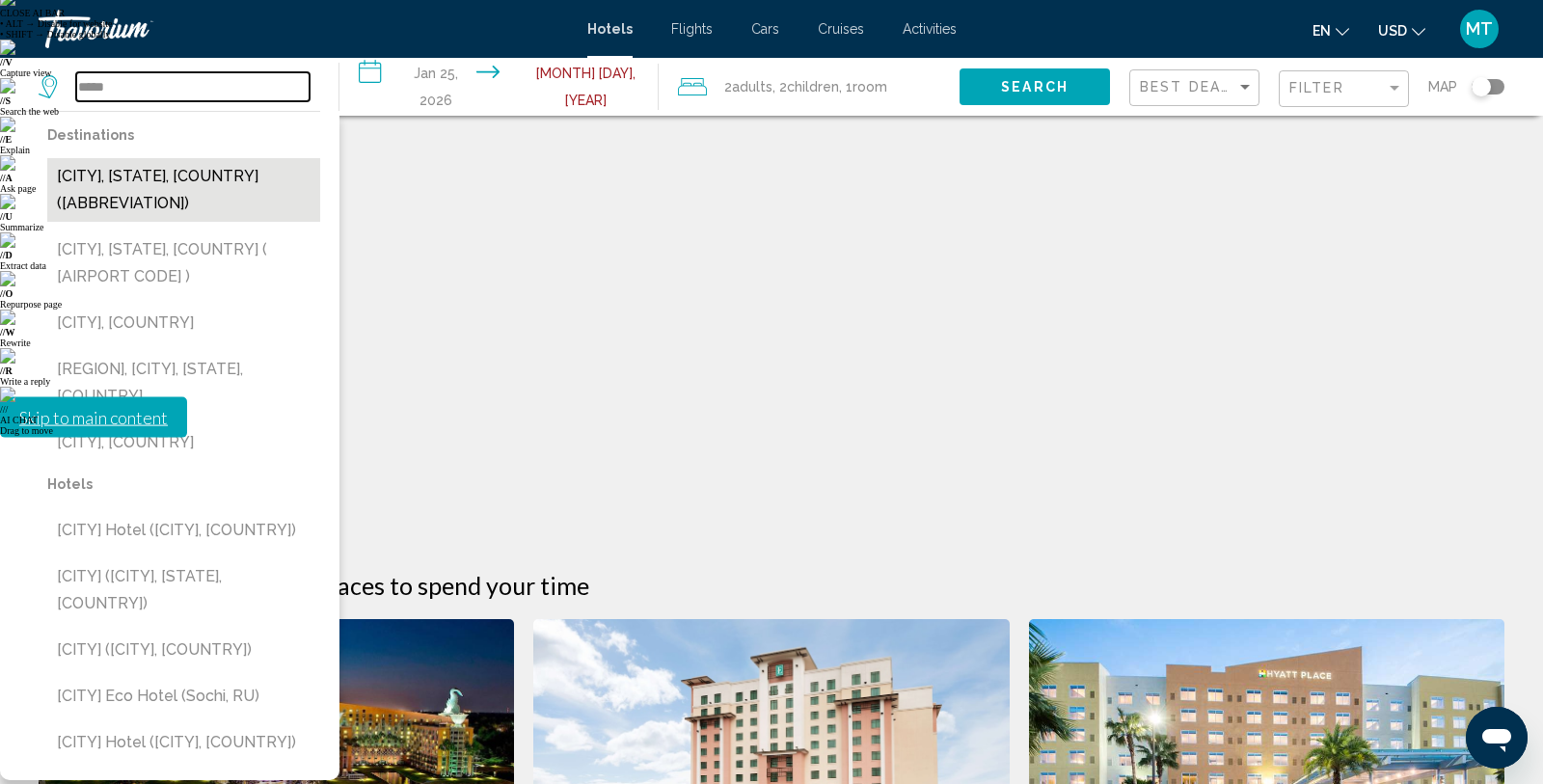 type on "**********" 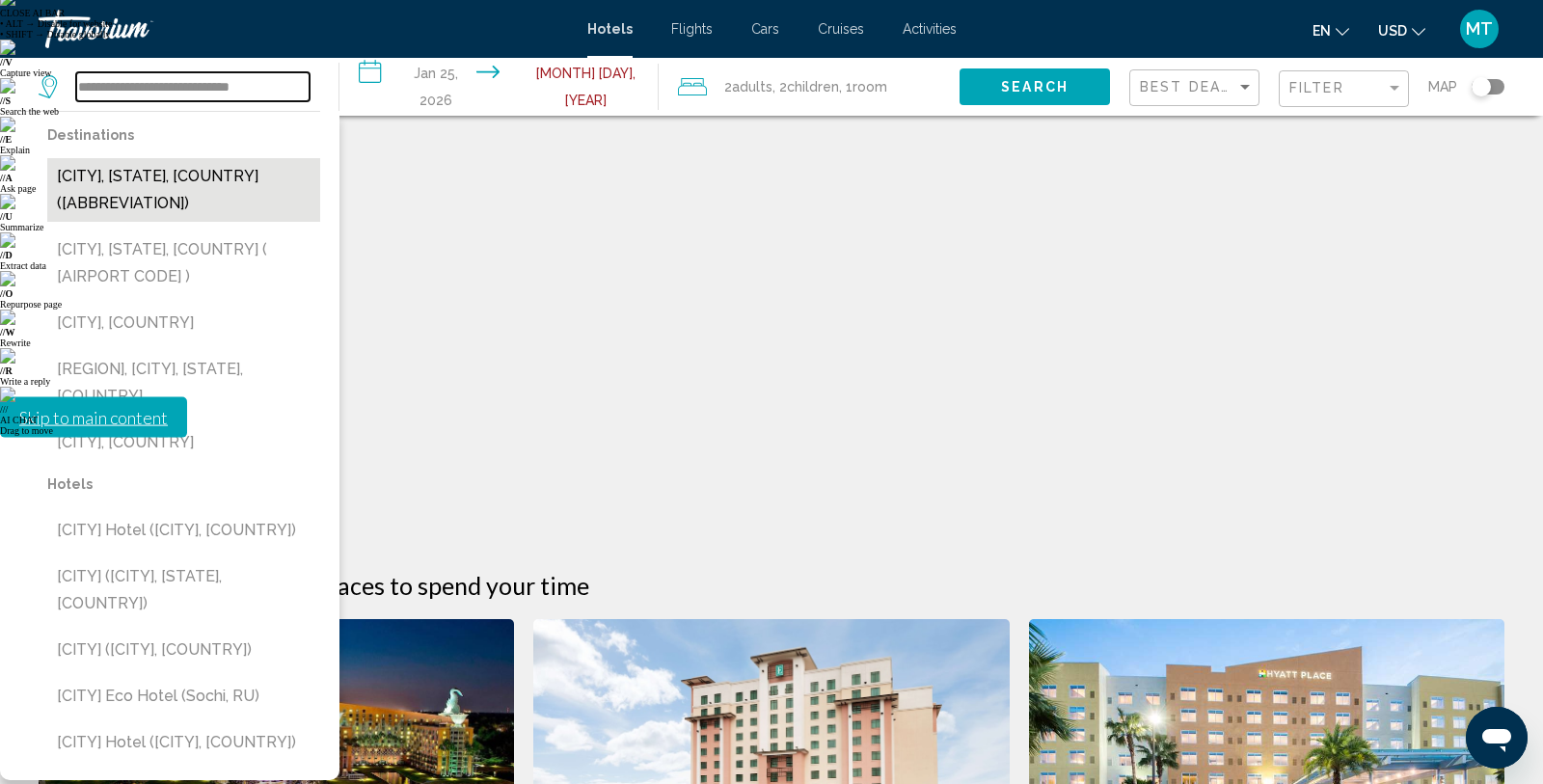 scroll, scrollTop: 22, scrollLeft: 0, axis: vertical 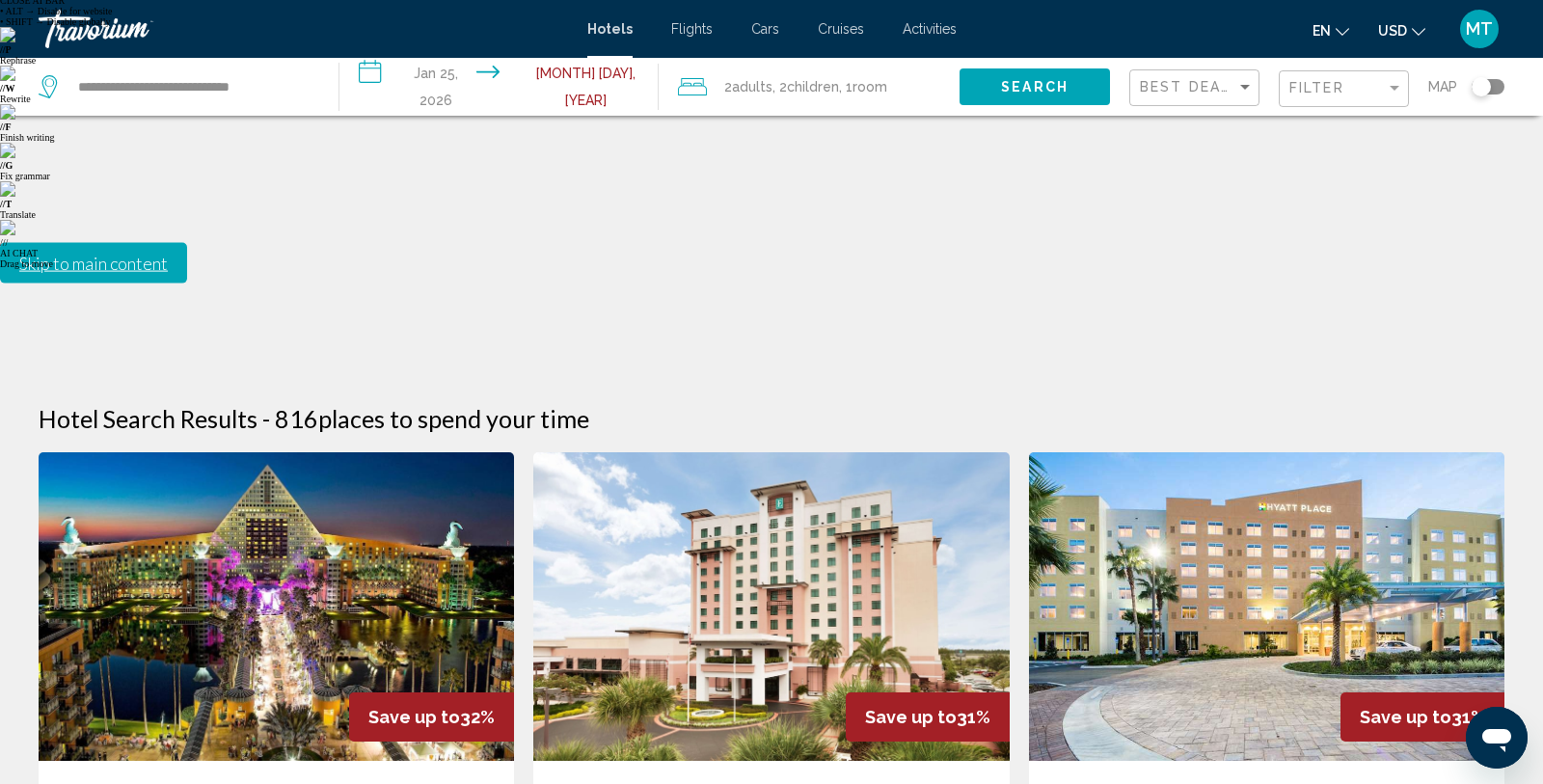 click on "**********" at bounding box center (503, 90) 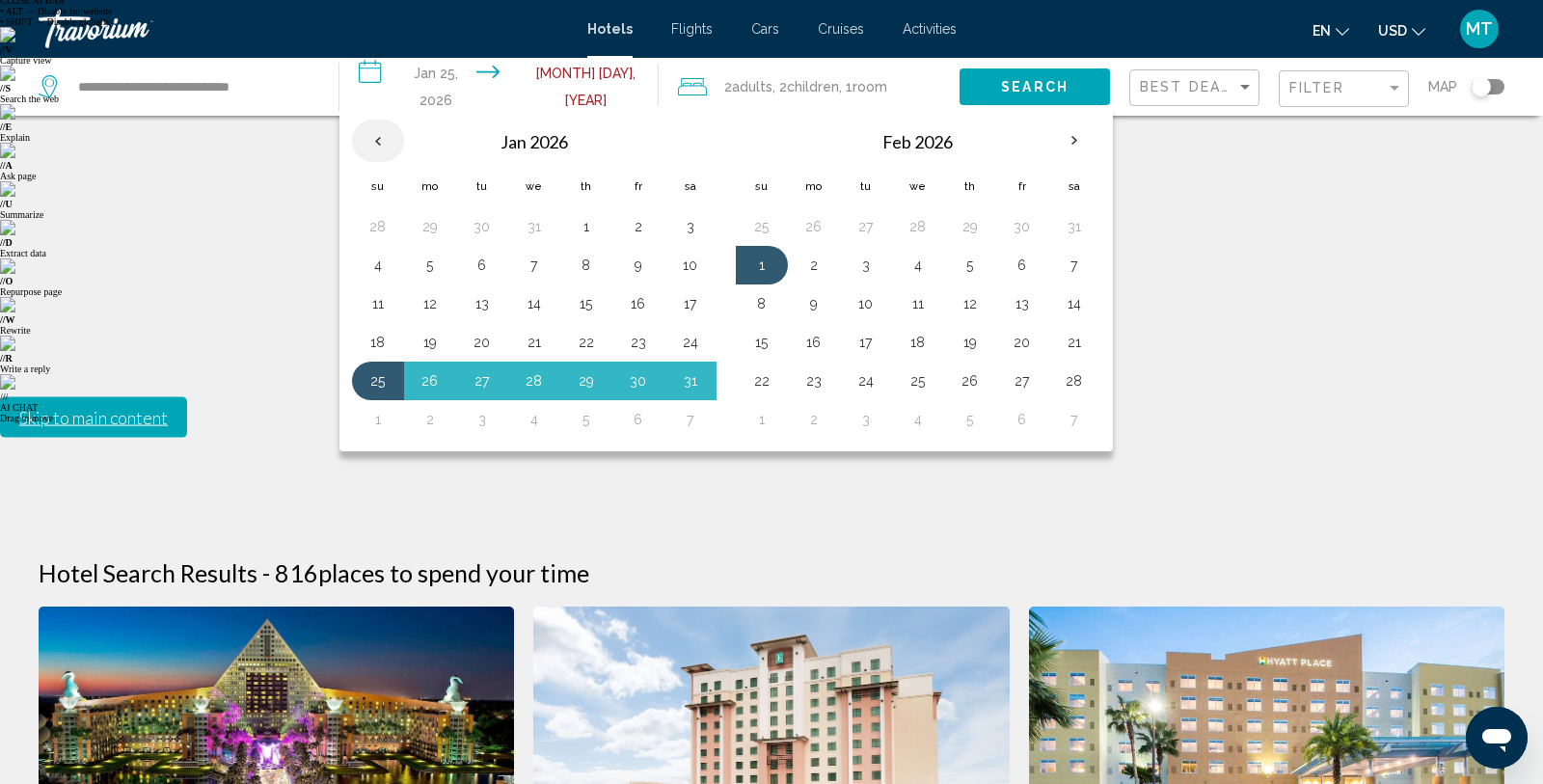 click at bounding box center (378, 141) 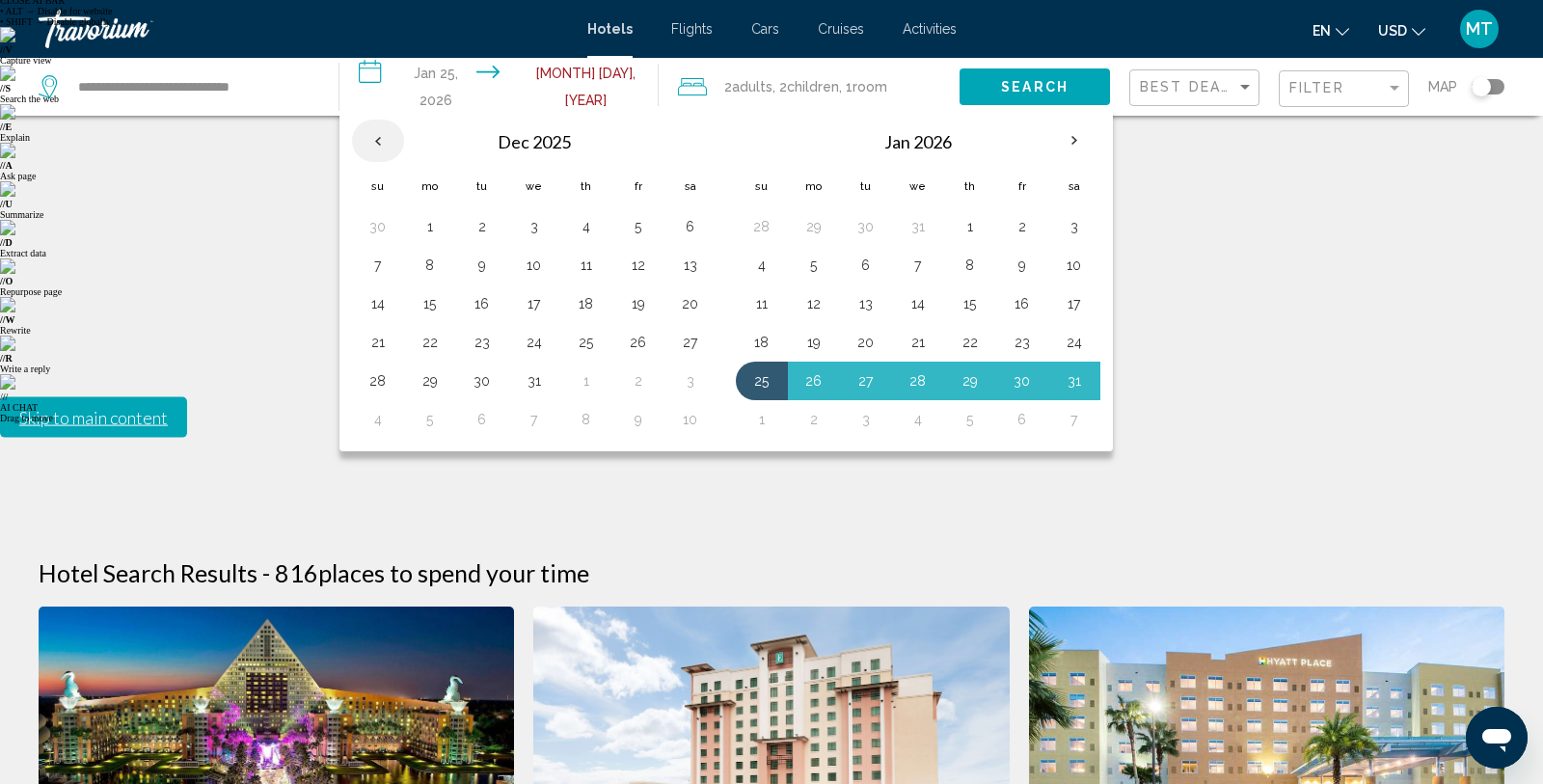click at bounding box center (378, 141) 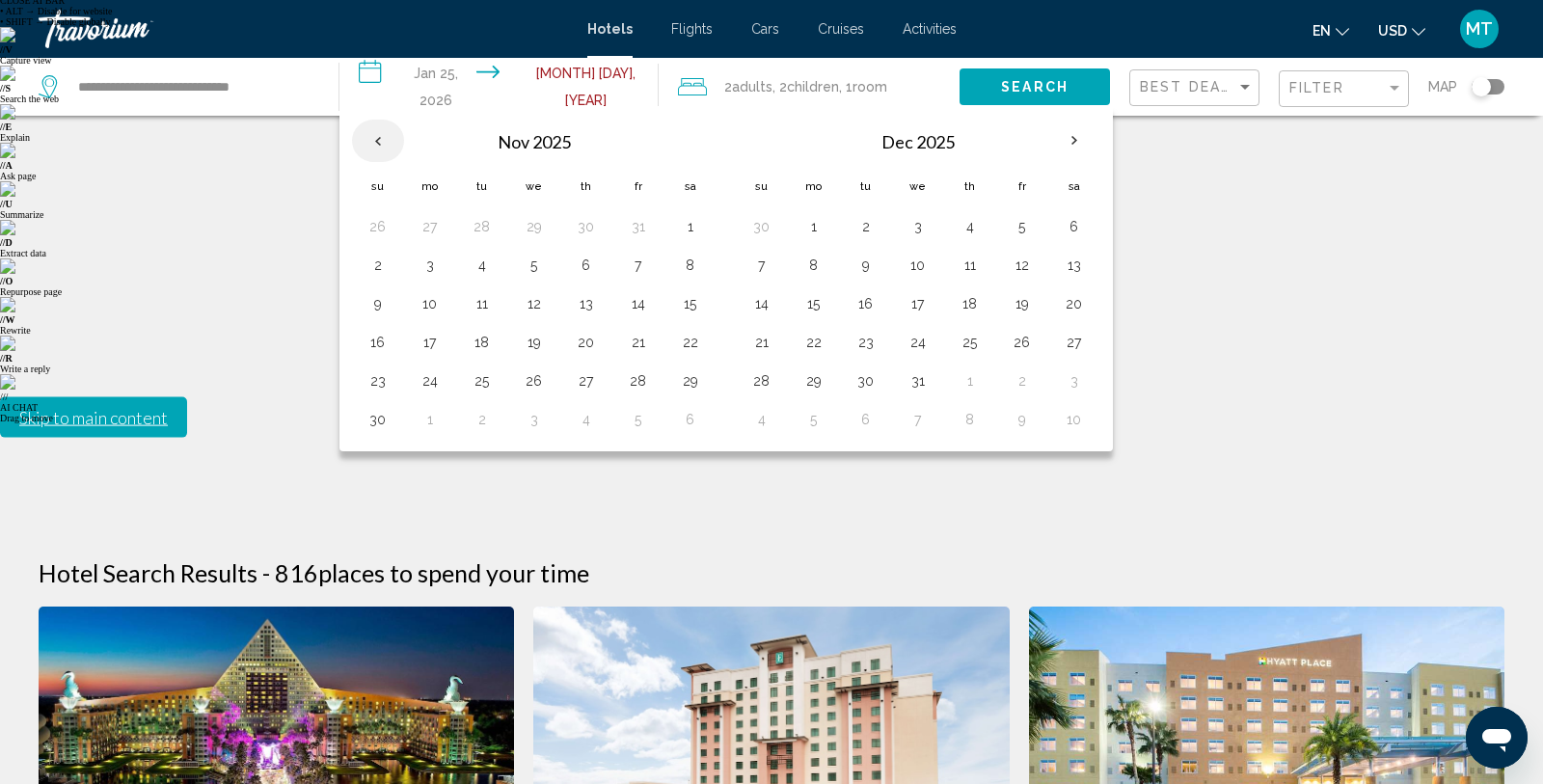click at bounding box center (378, 141) 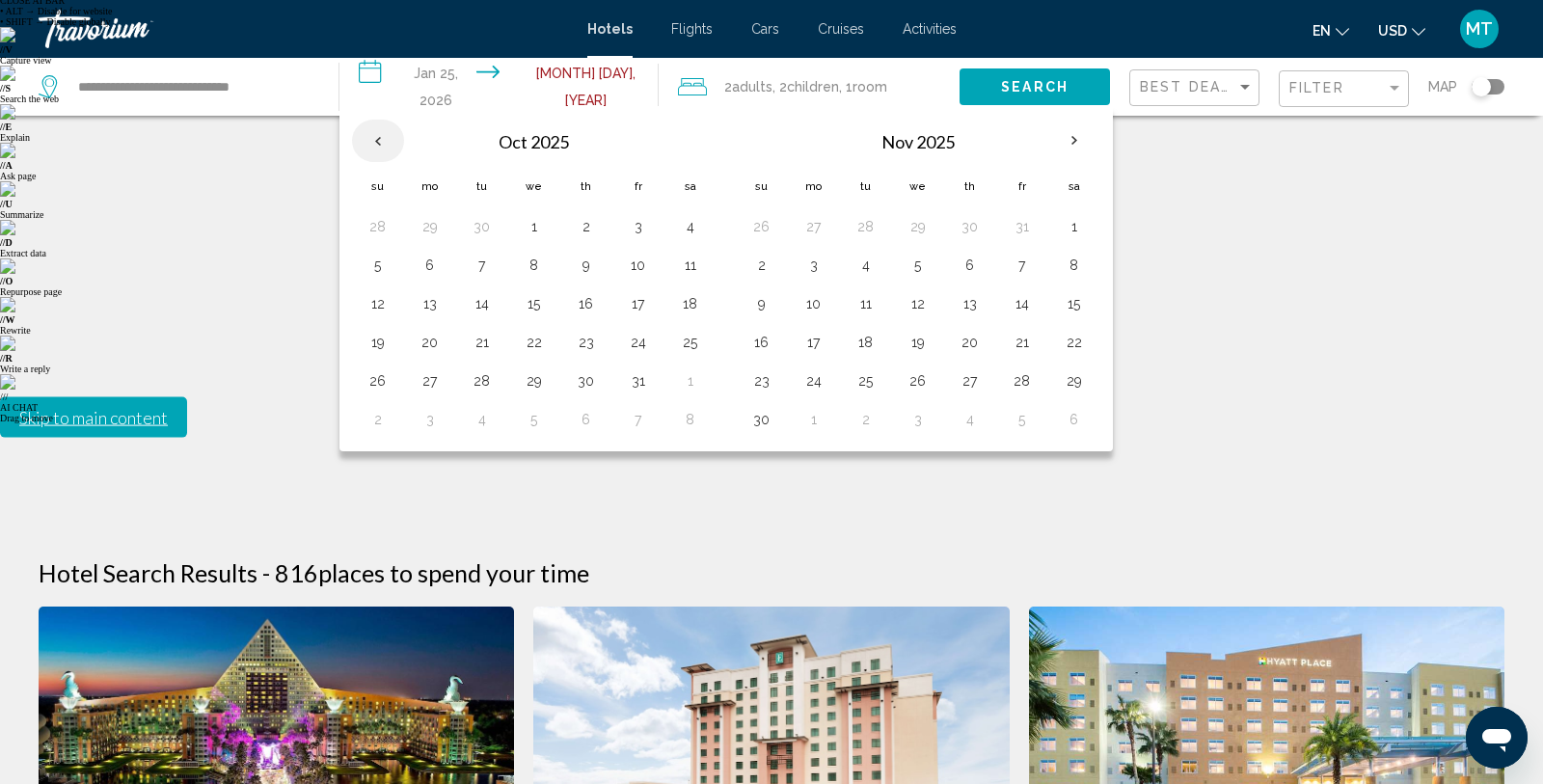 click at bounding box center [378, 141] 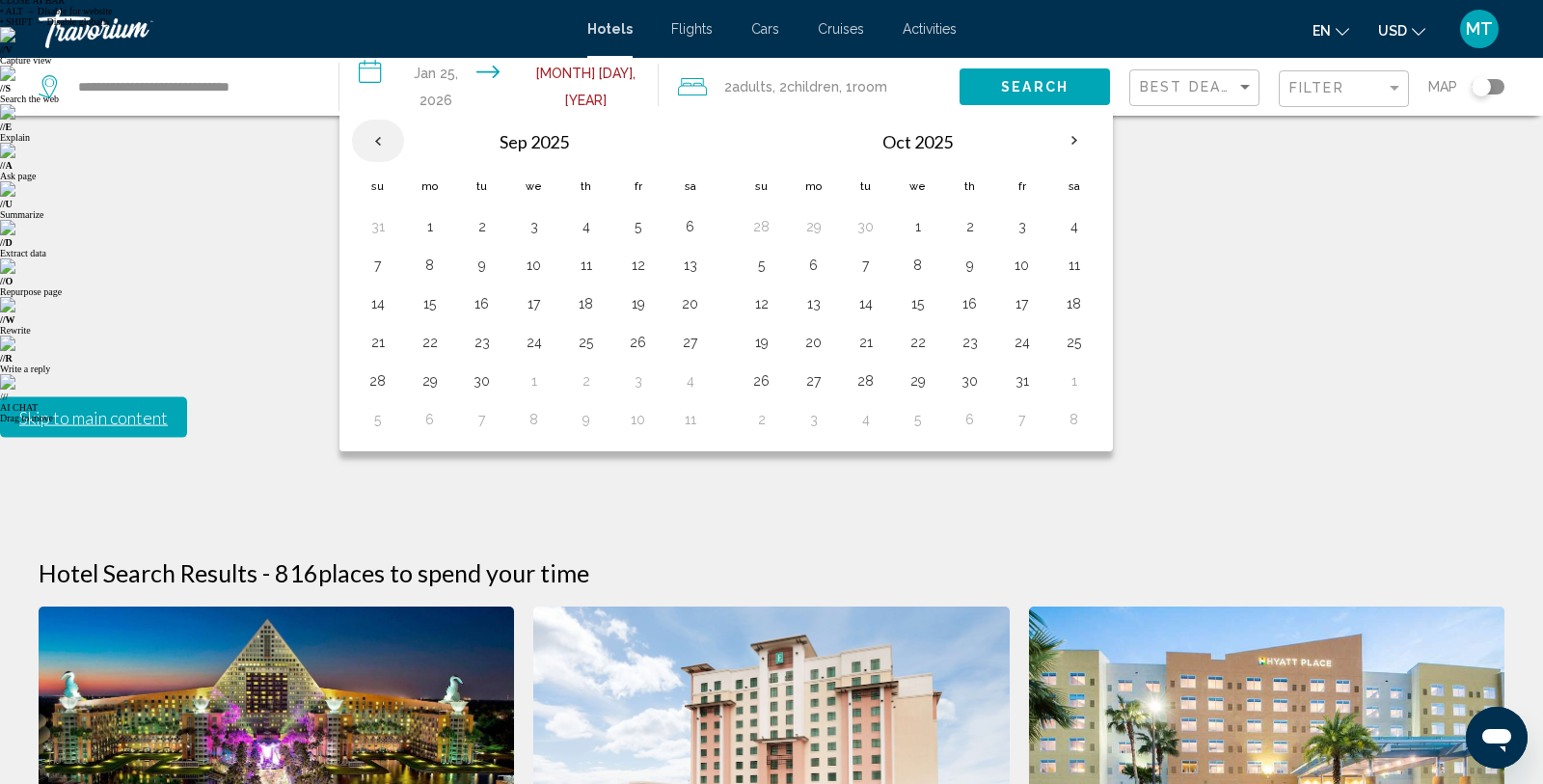 click at bounding box center [378, 141] 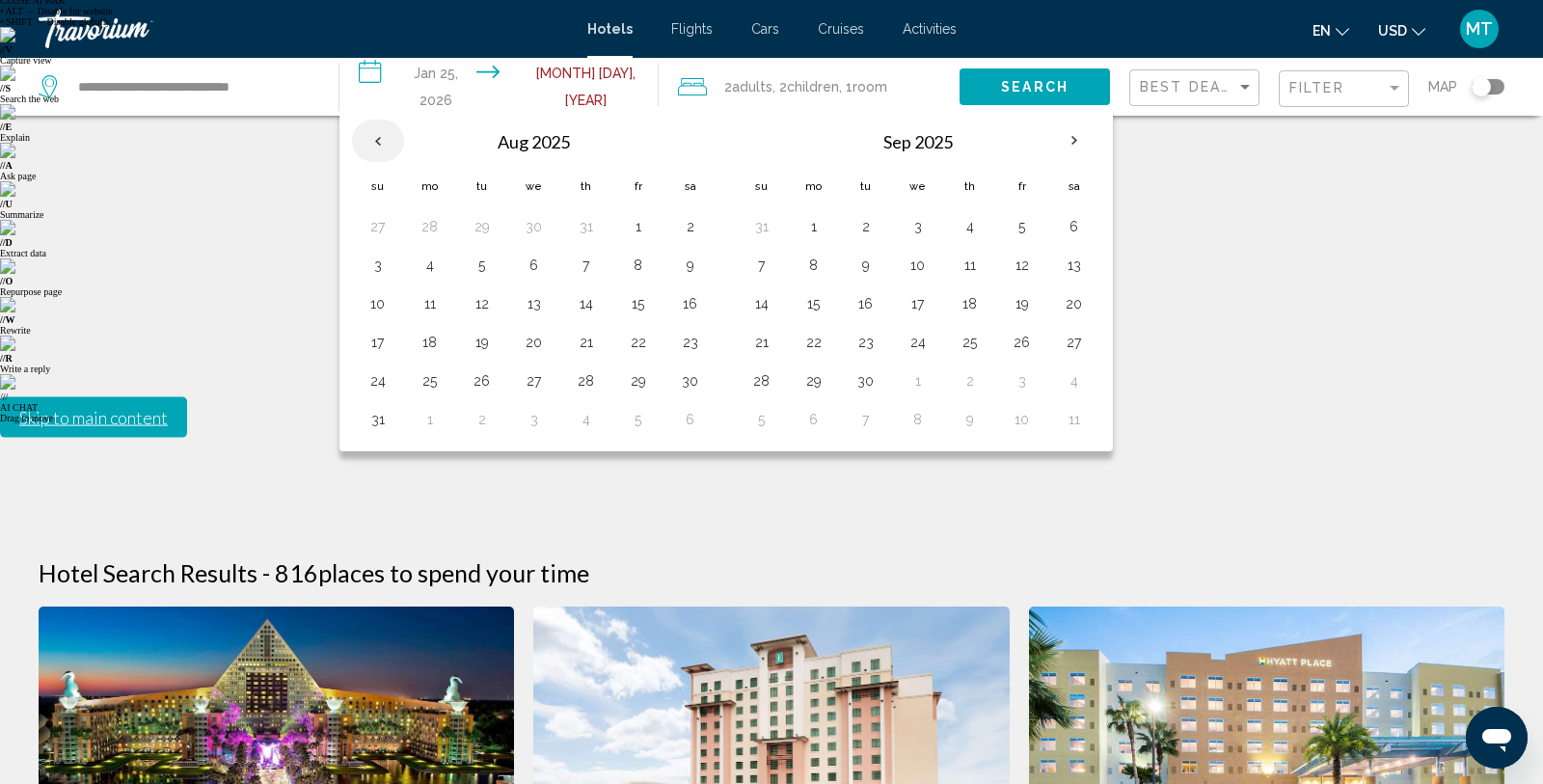 click at bounding box center (378, 141) 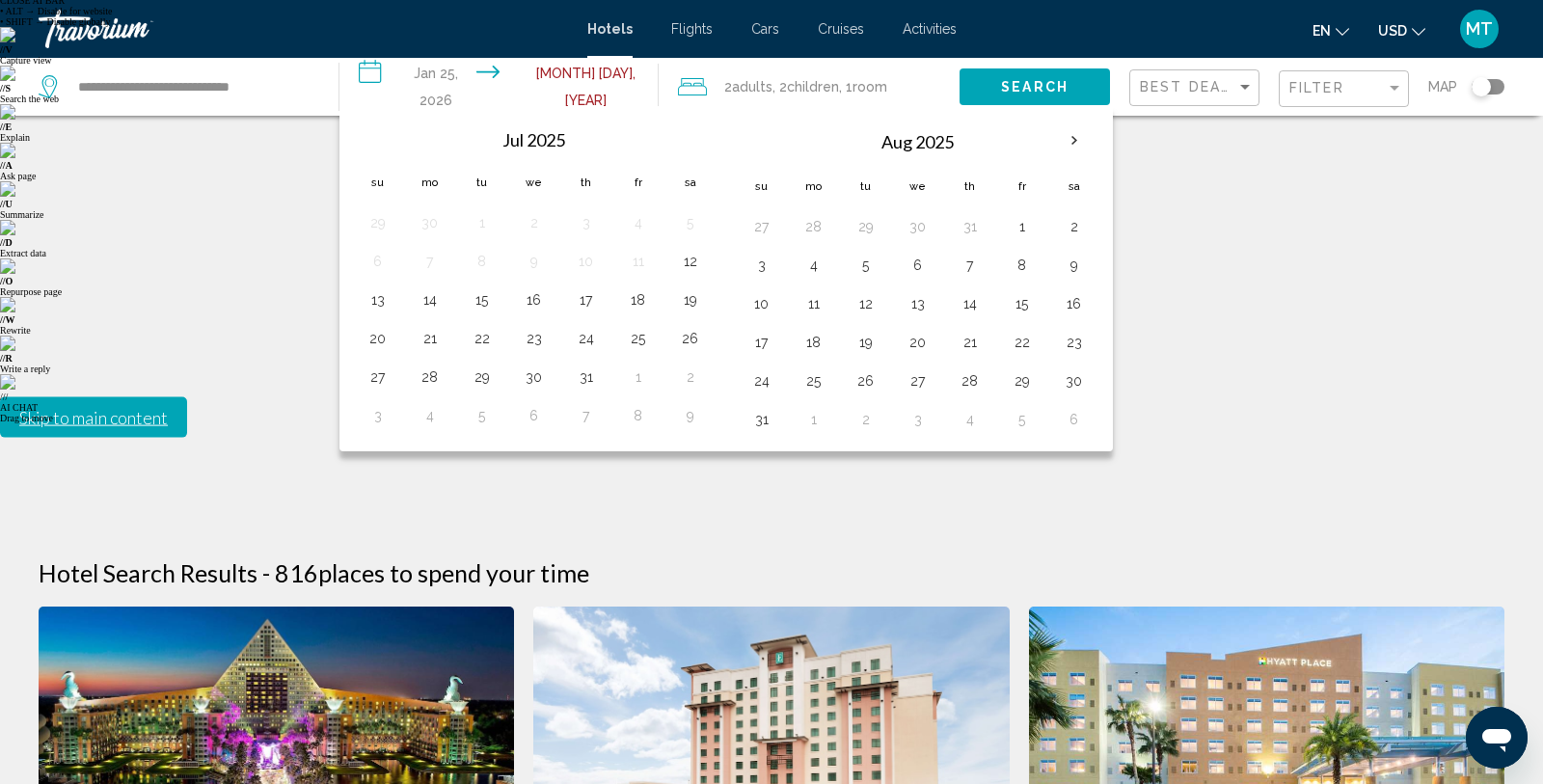 click at bounding box center (378, 140) 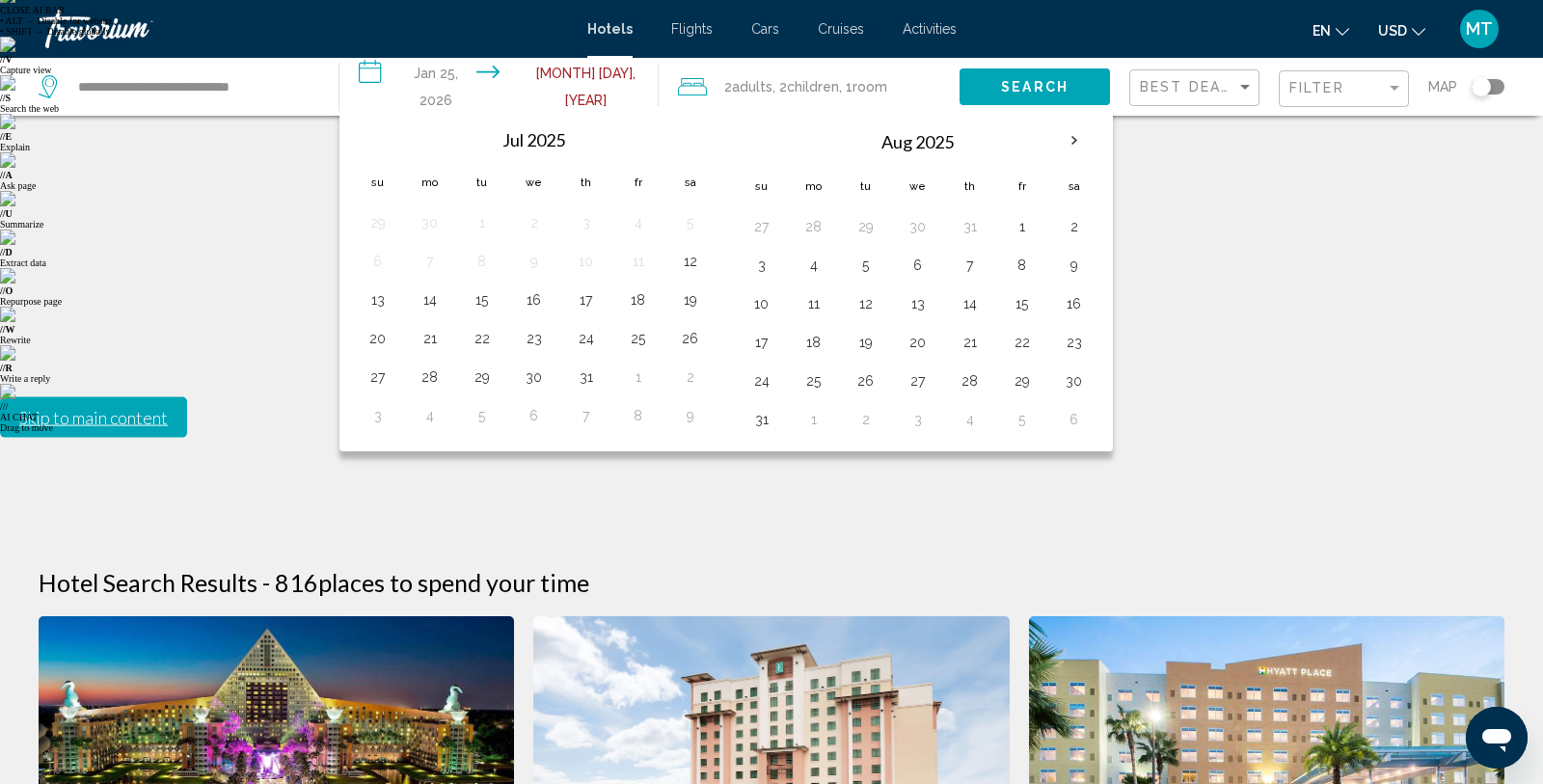scroll, scrollTop: 7, scrollLeft: 0, axis: vertical 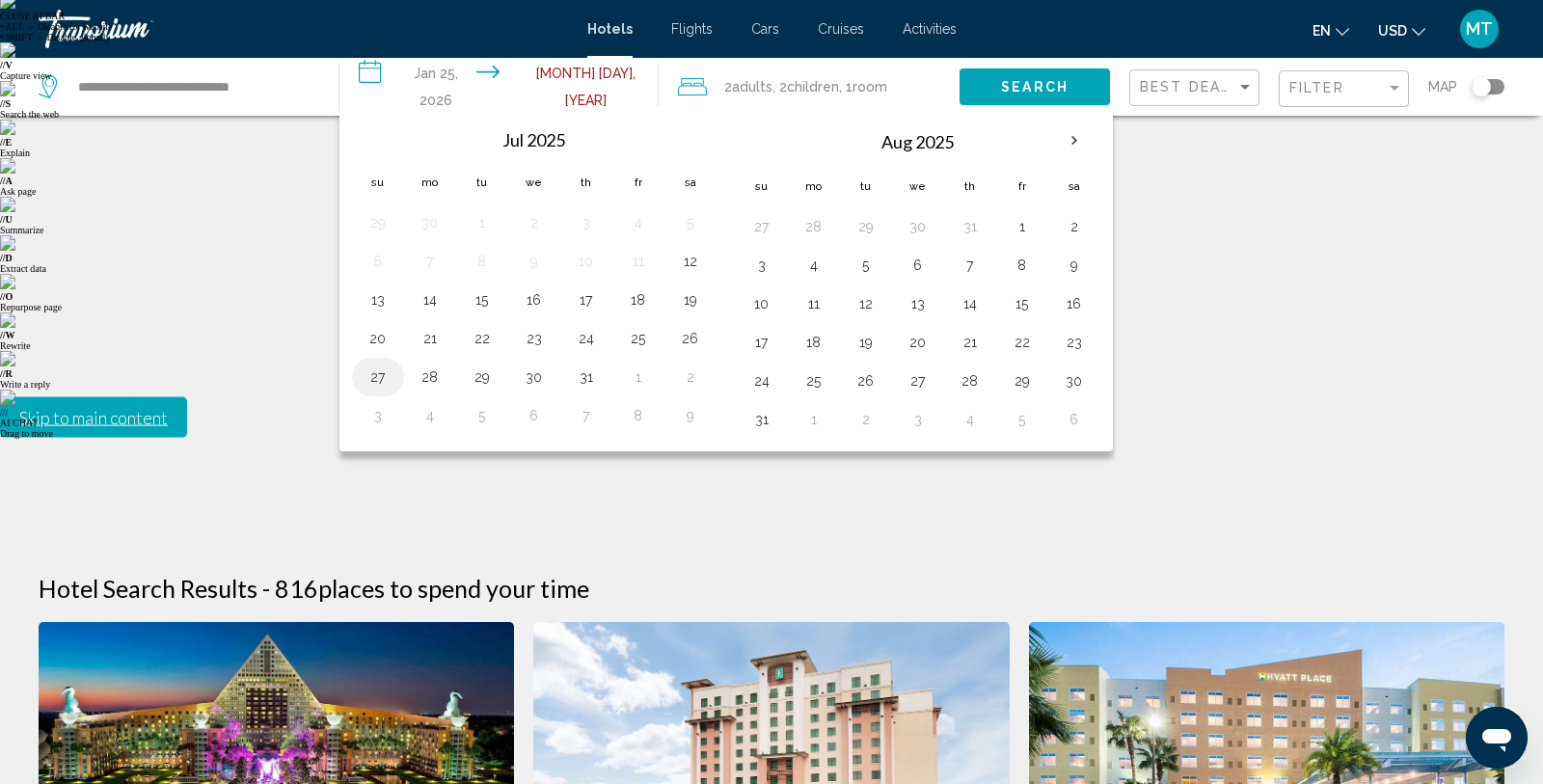 click on "27" at bounding box center (378, 377) 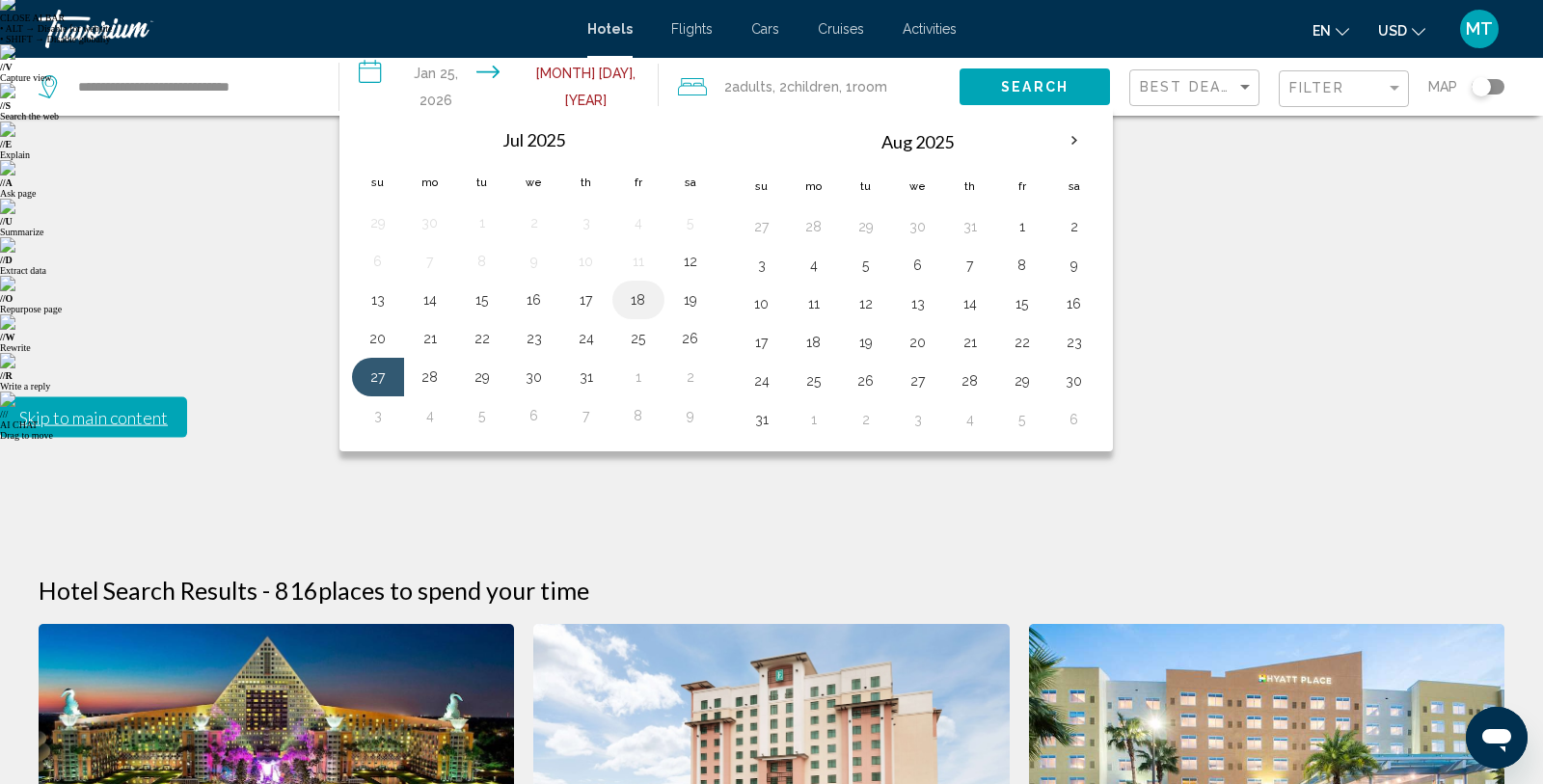 scroll, scrollTop: 0, scrollLeft: 0, axis: both 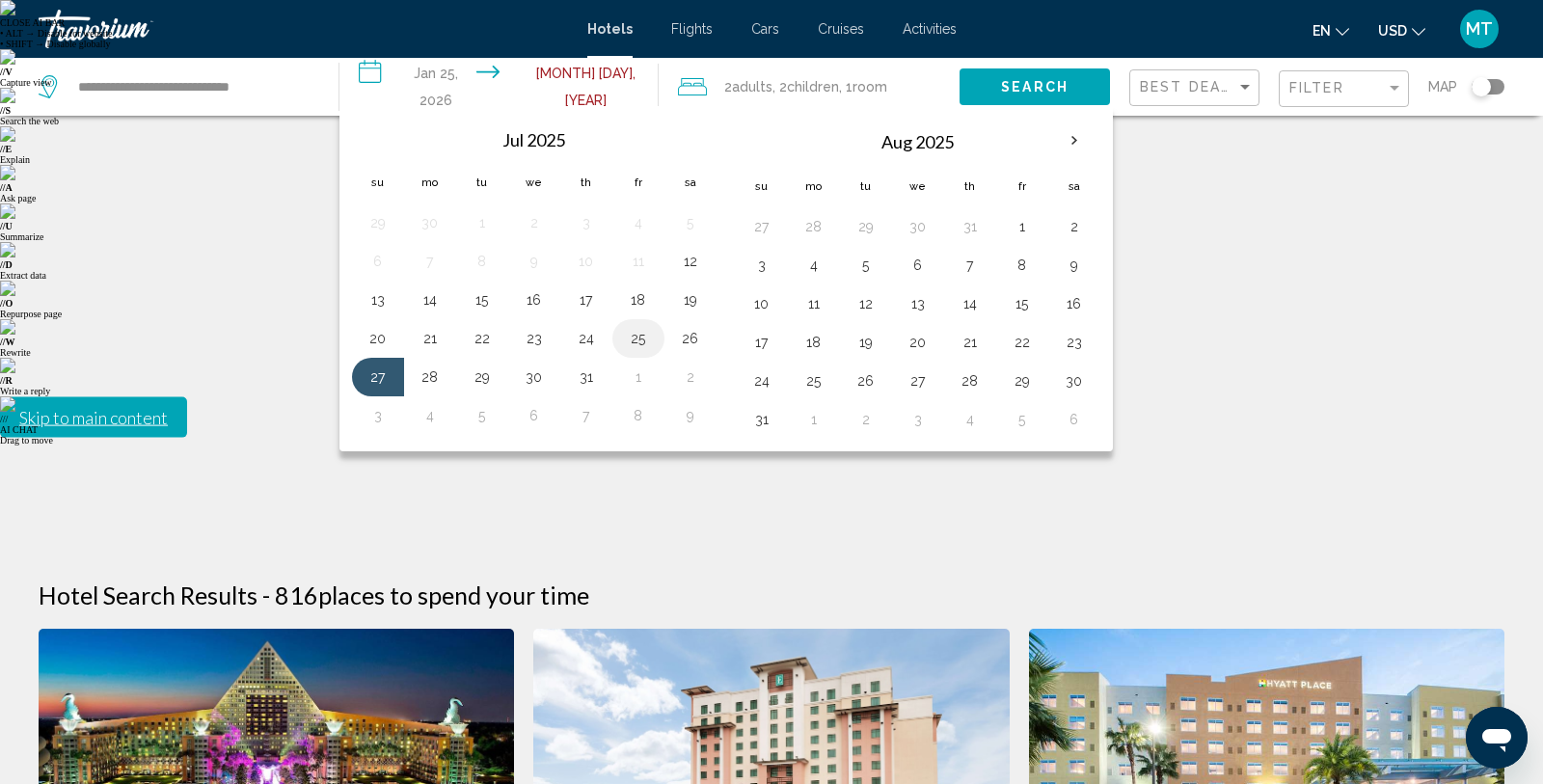 click on "25" at bounding box center [638, 338] 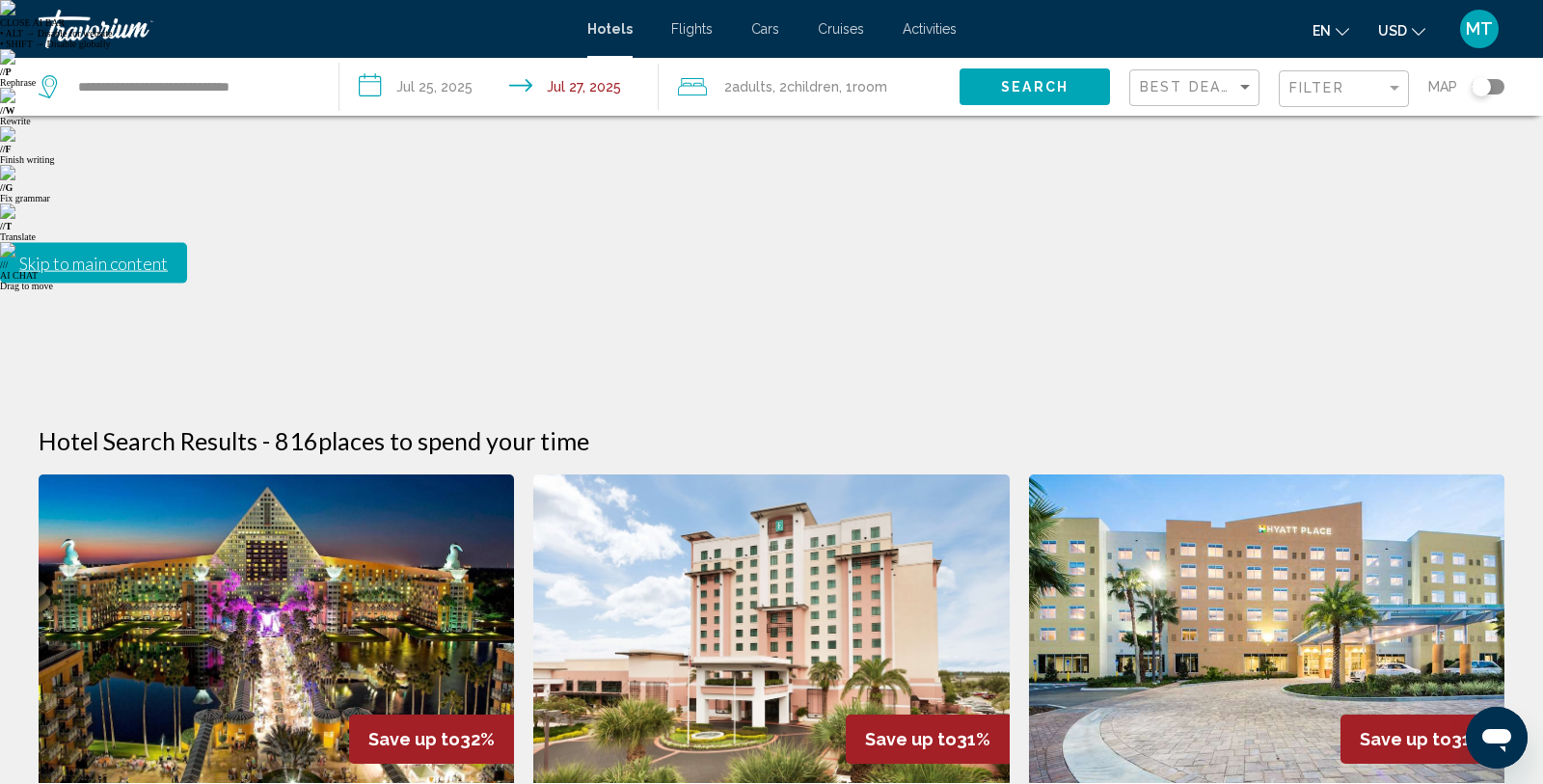 scroll, scrollTop: 6, scrollLeft: 0, axis: vertical 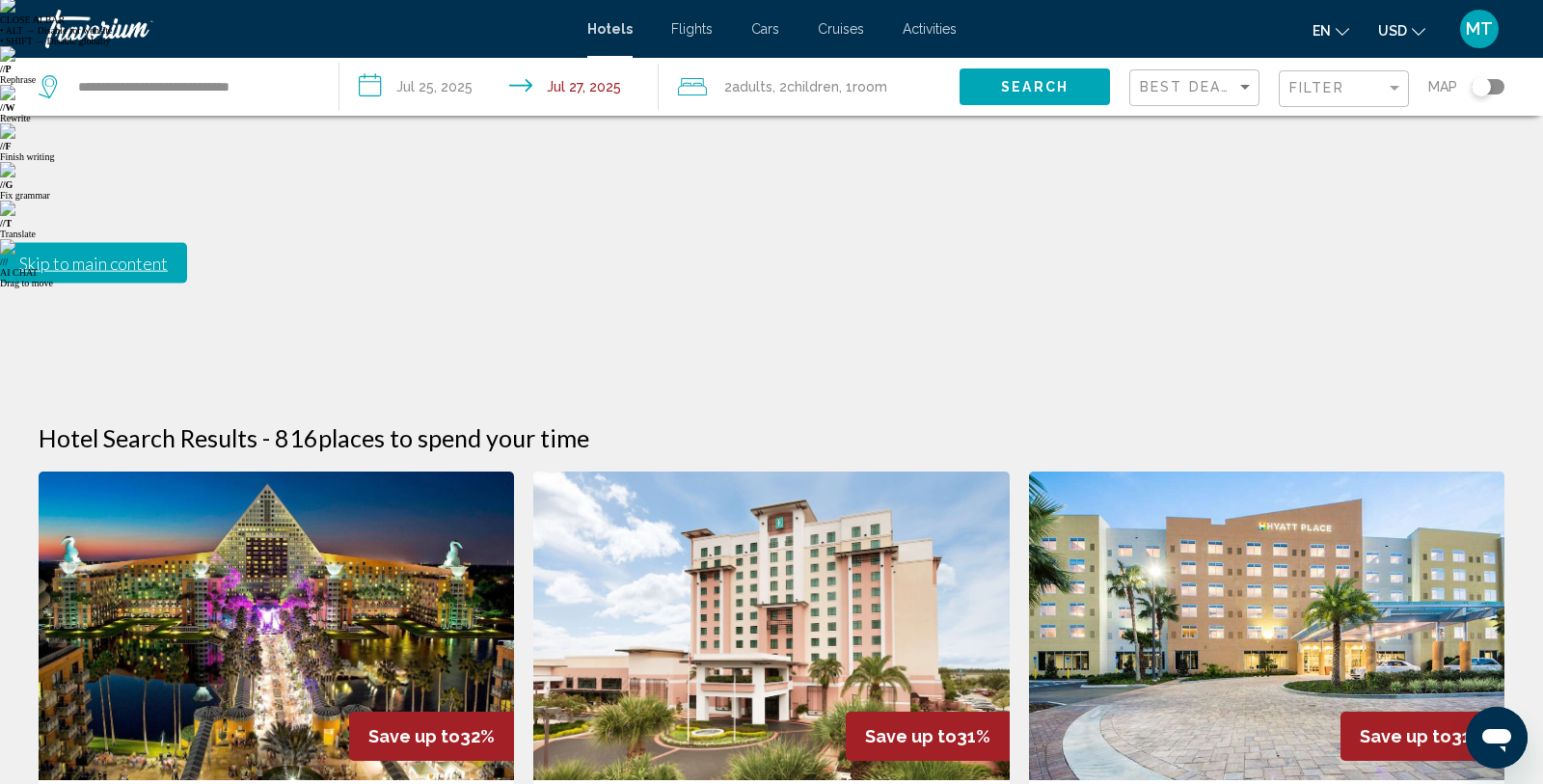 click on "**********" at bounding box center (503, 90) 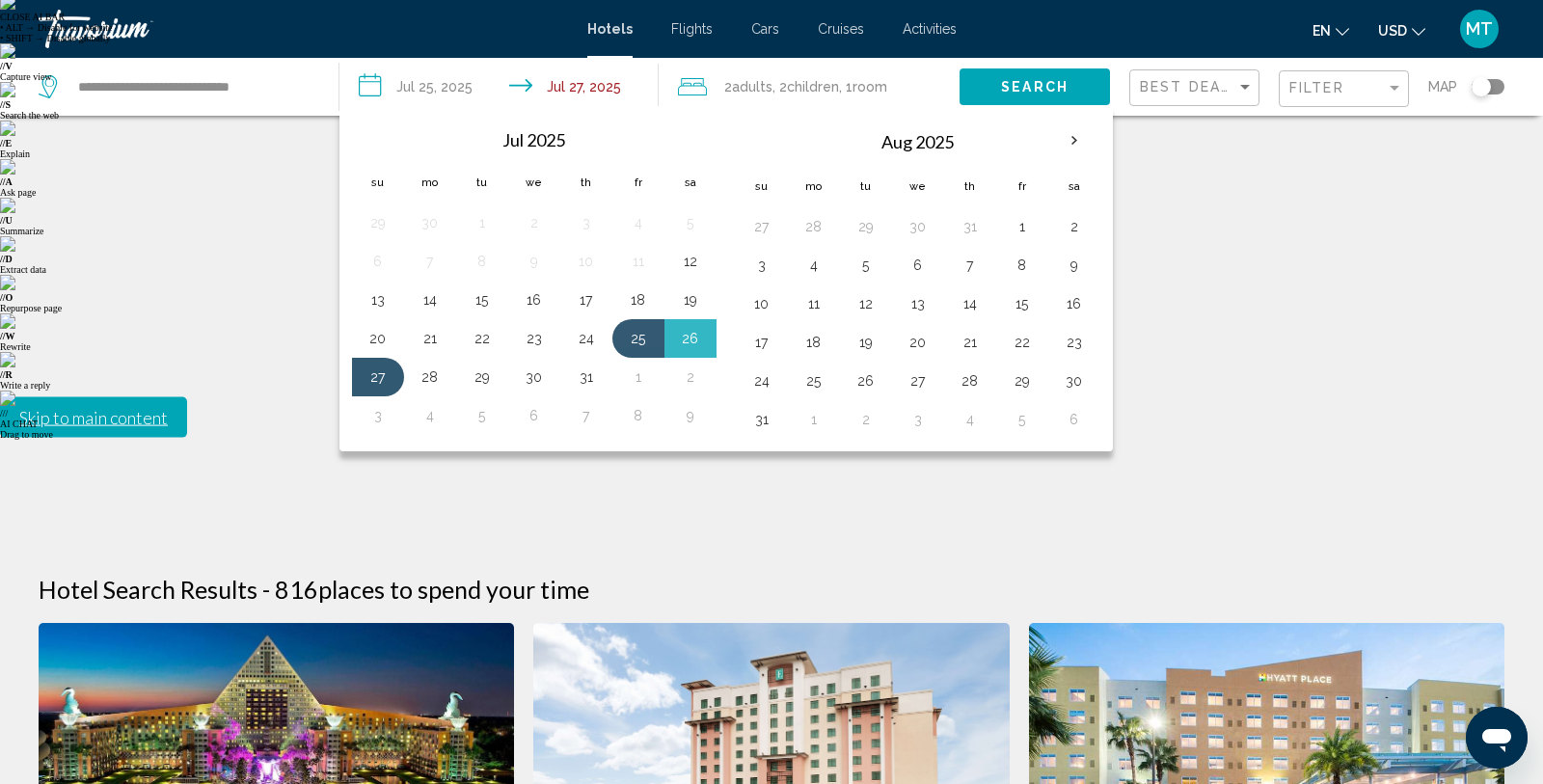 scroll, scrollTop: 0, scrollLeft: 0, axis: both 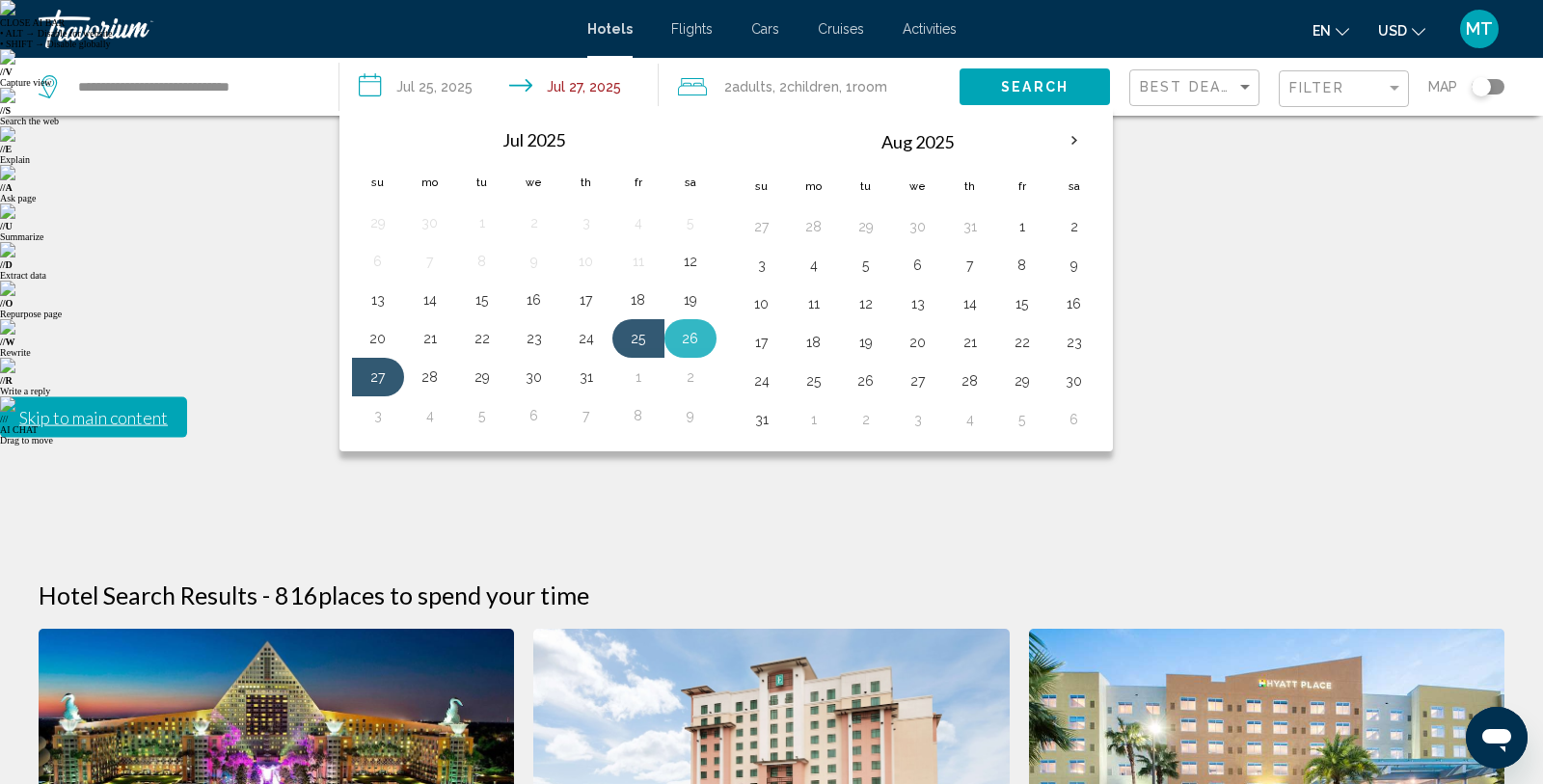 click on "26" at bounding box center (690, 338) 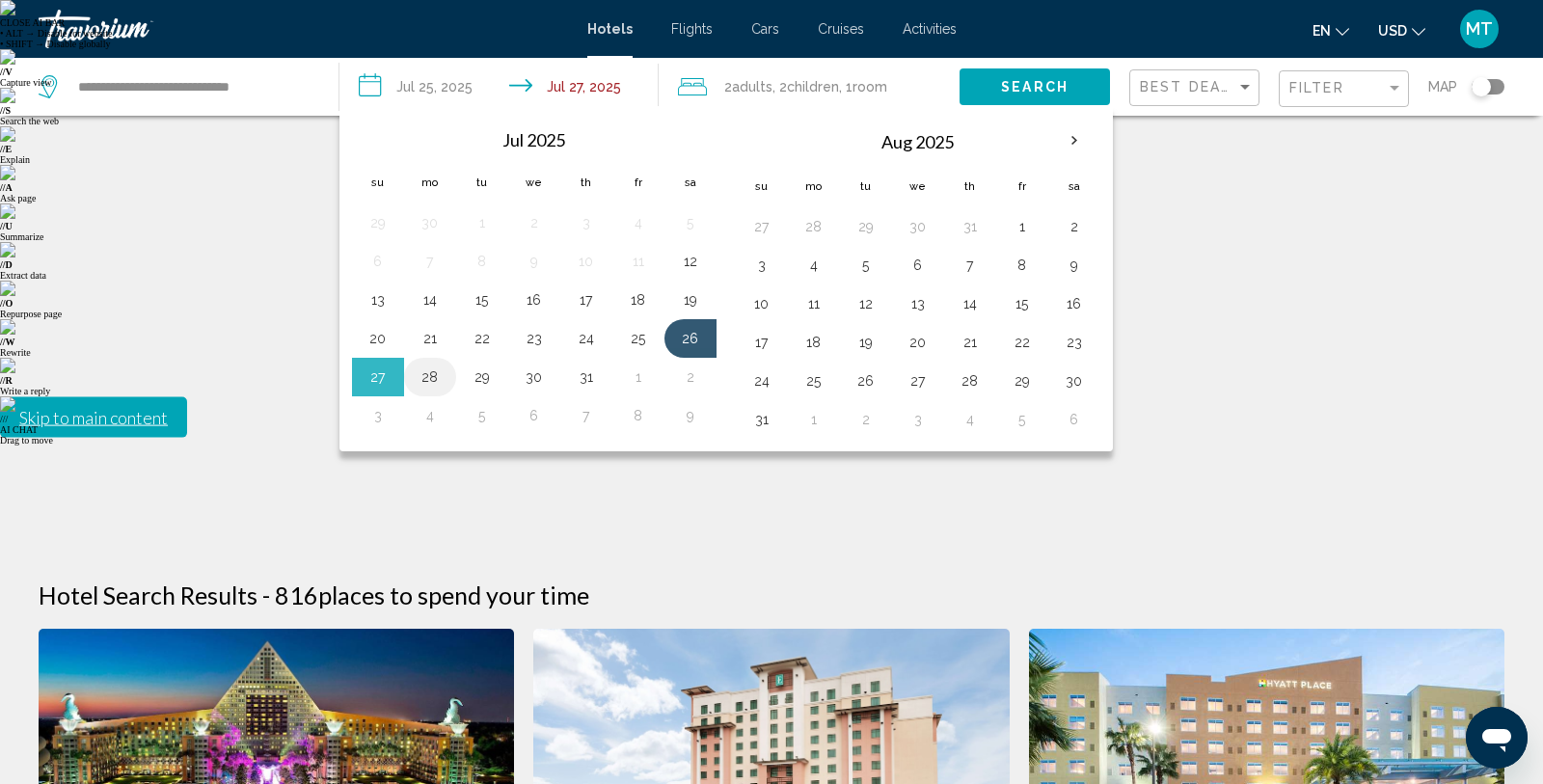click on "28" at bounding box center [430, 377] 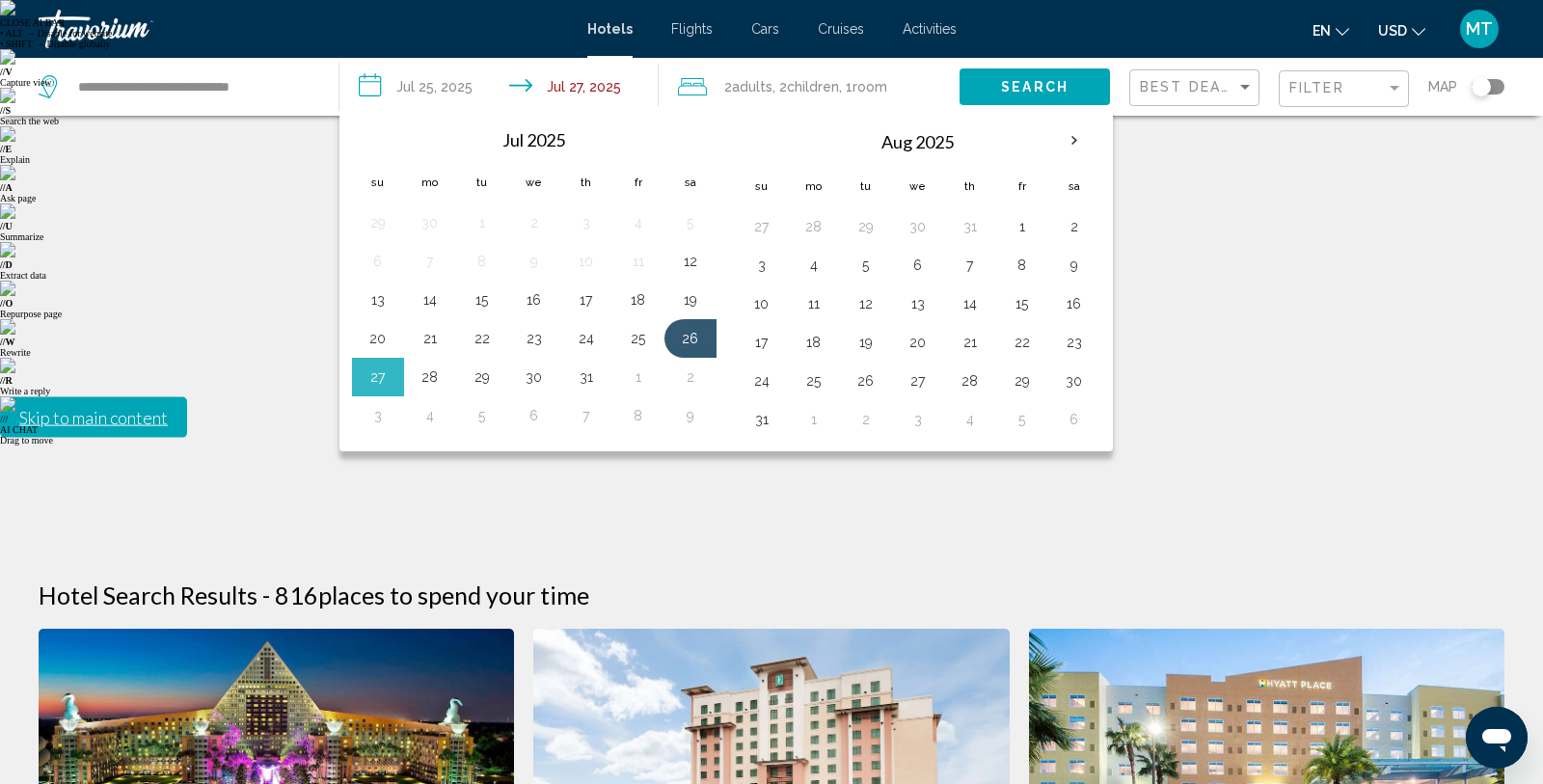 type on "**********" 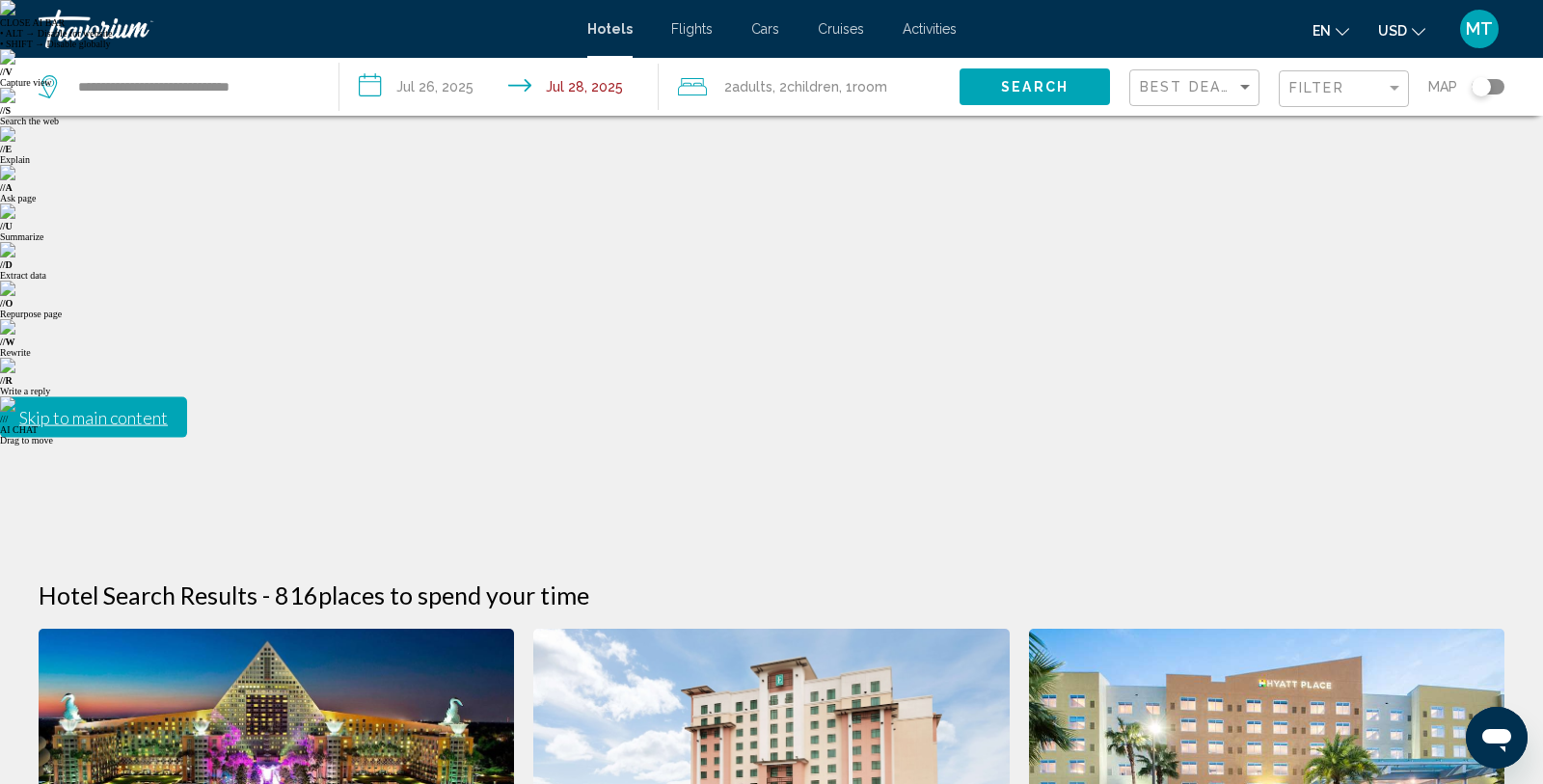 click on "Room" 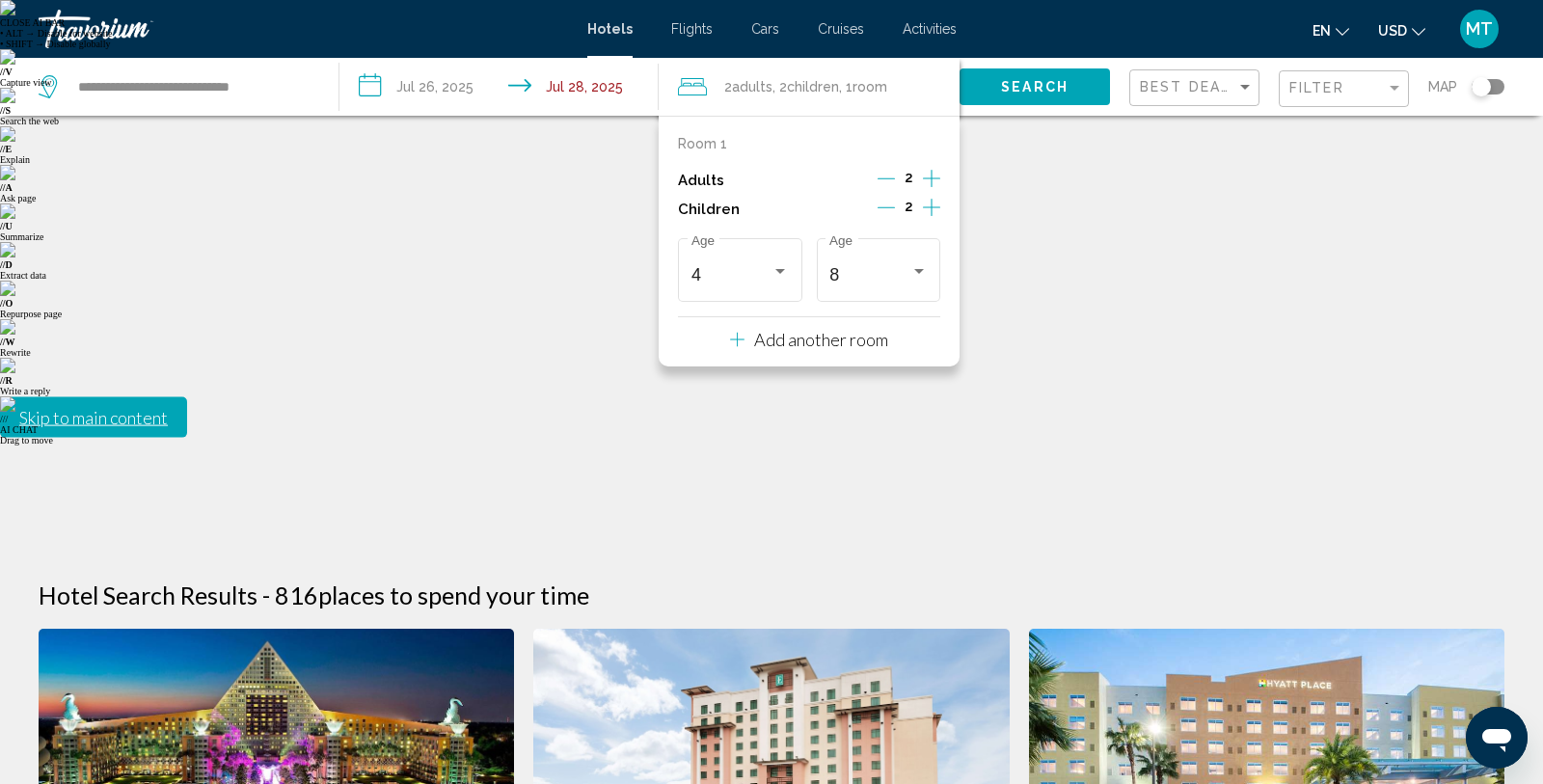 click on "Search" 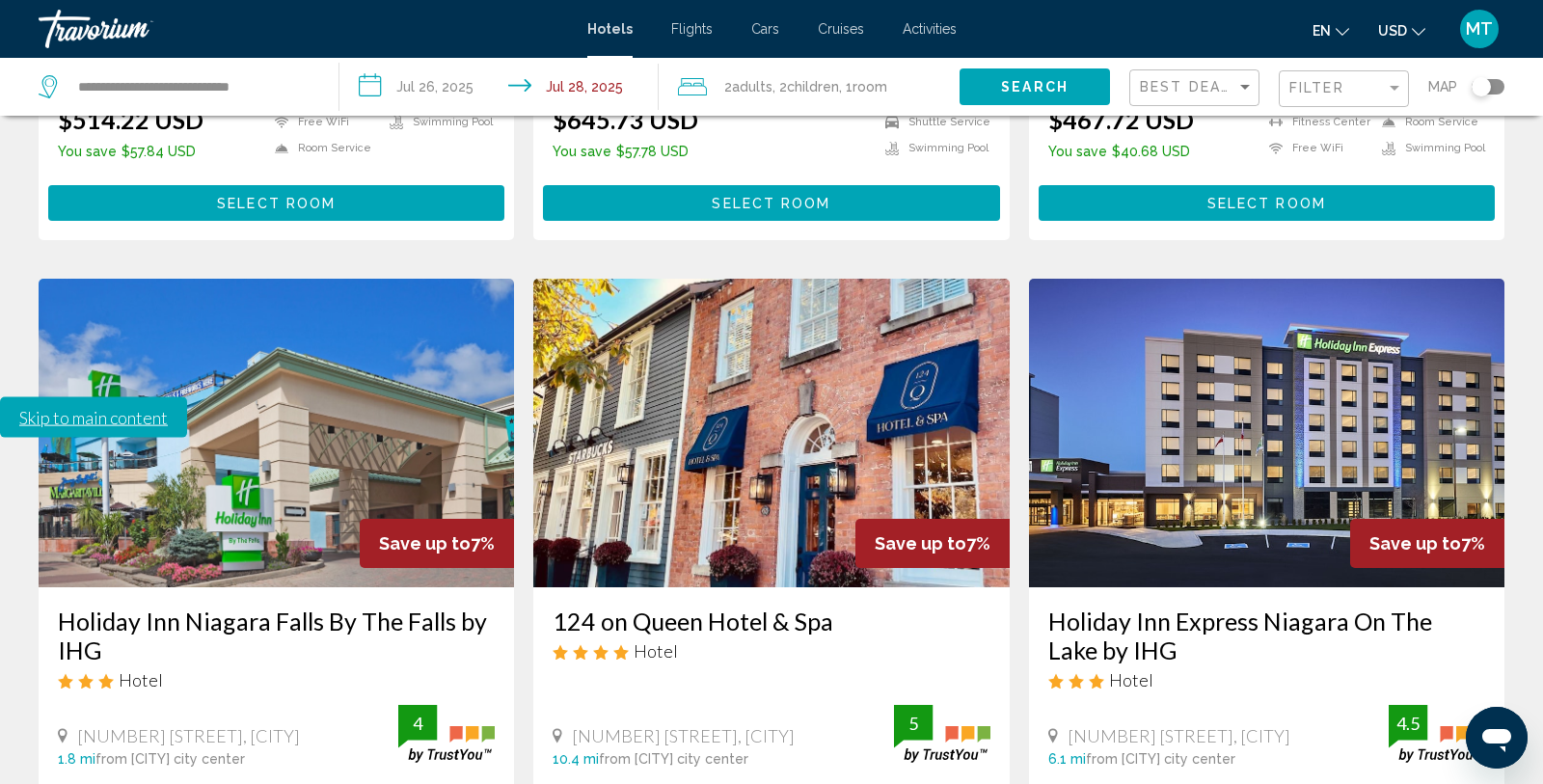 scroll, scrollTop: 2580, scrollLeft: 0, axis: vertical 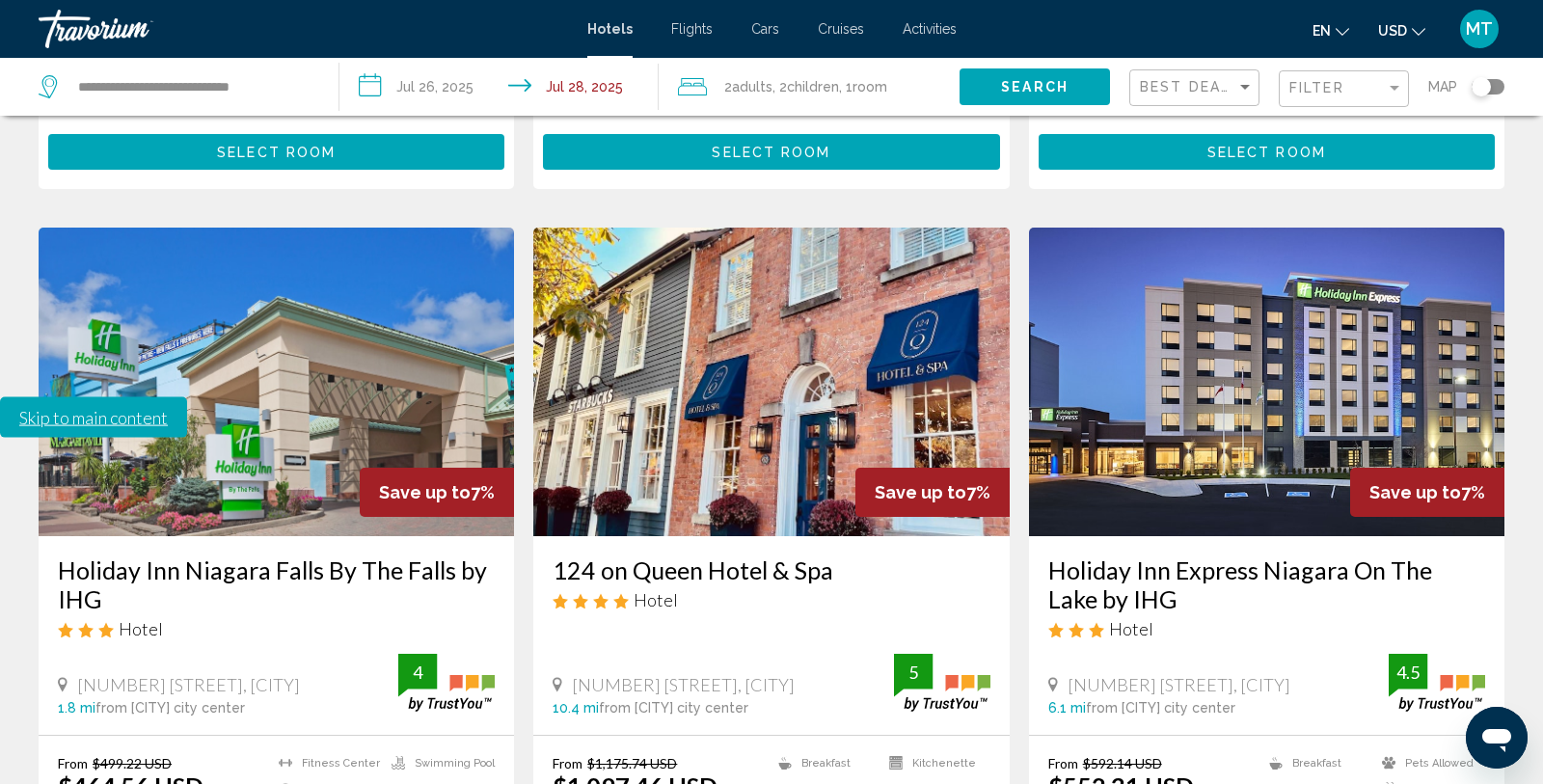 click on "page  2" at bounding box center [738, 964] 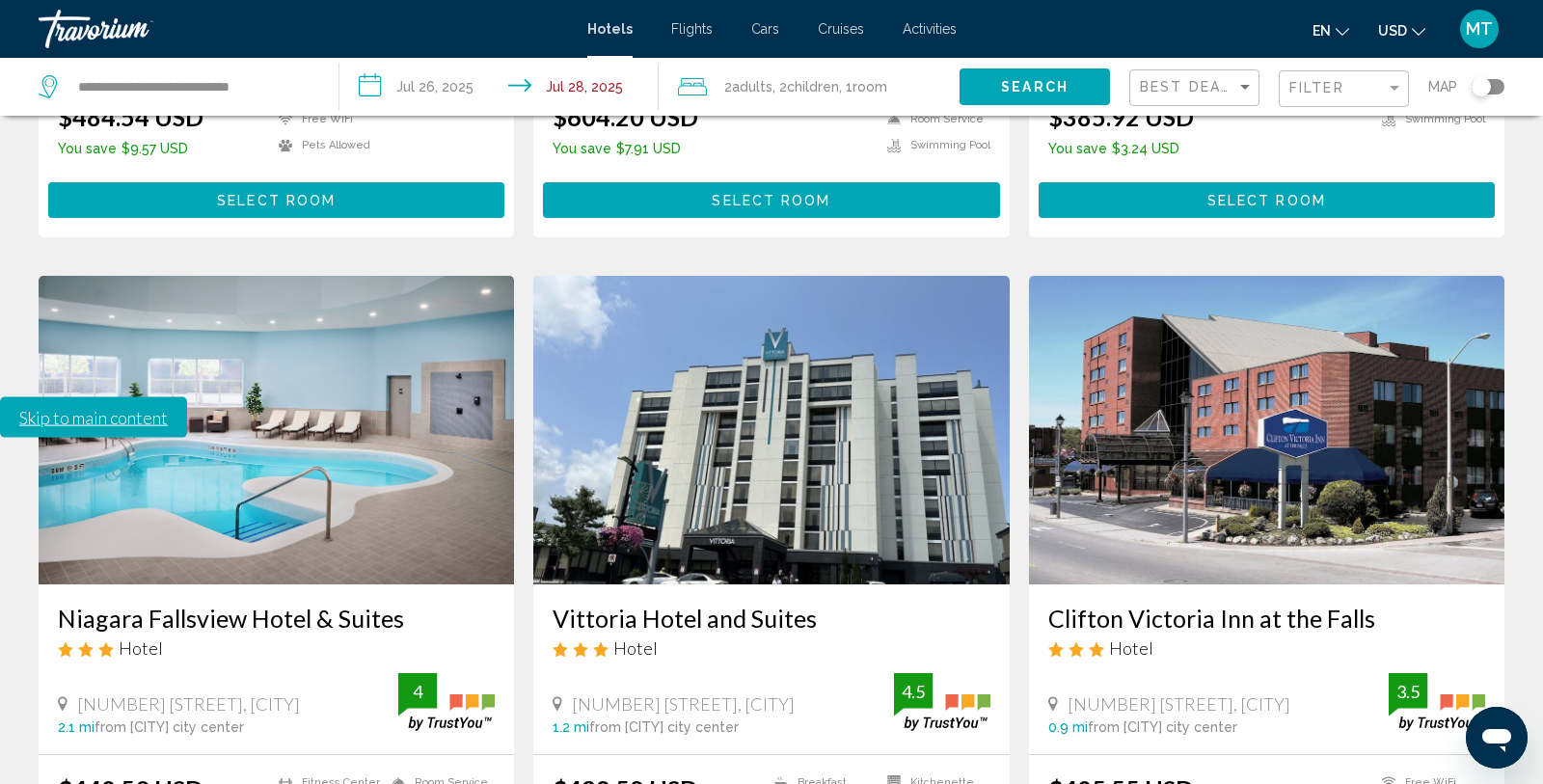 scroll, scrollTop: 2477, scrollLeft: 0, axis: vertical 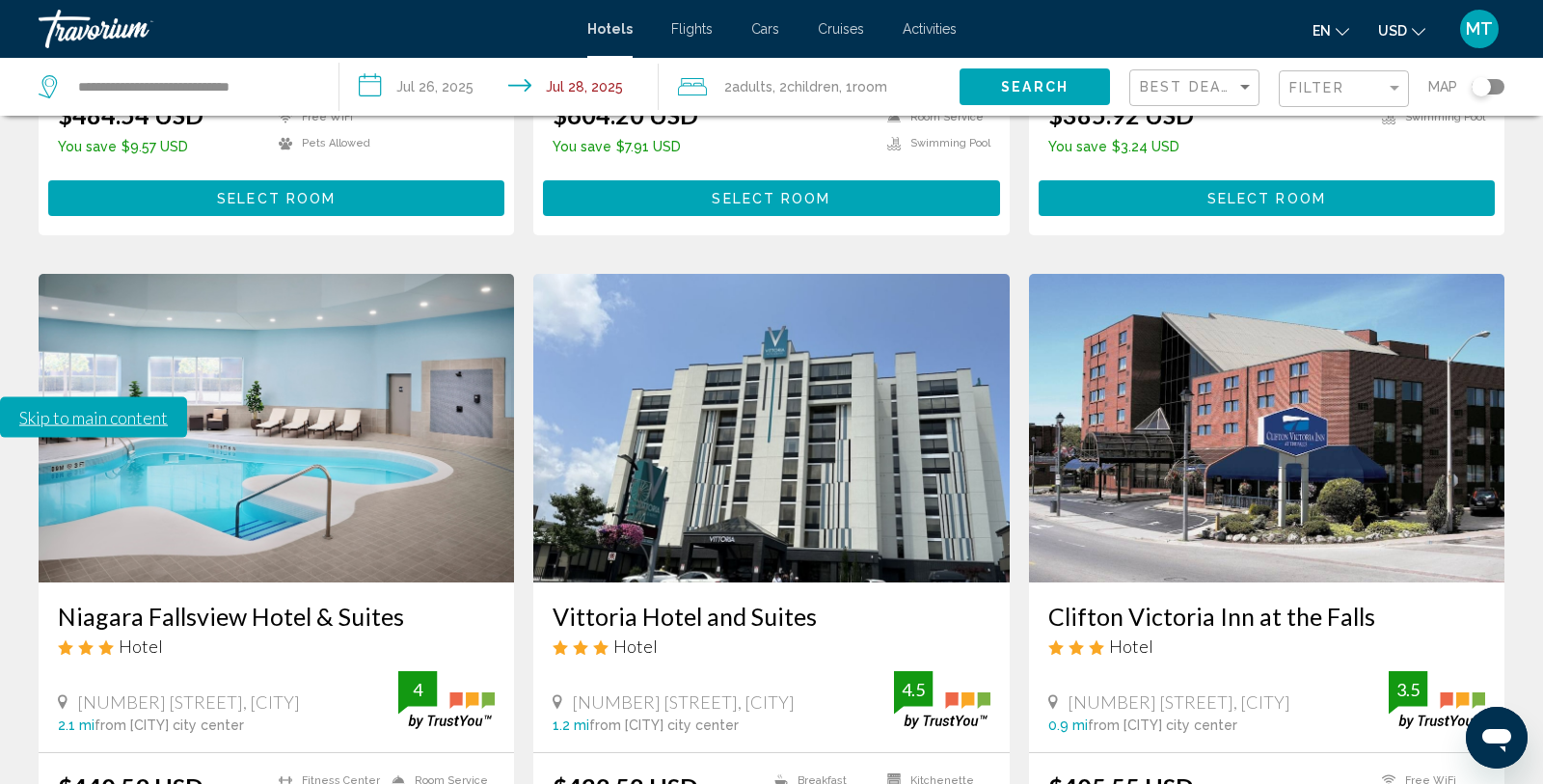 click on "3" at bounding box center [805, 982] 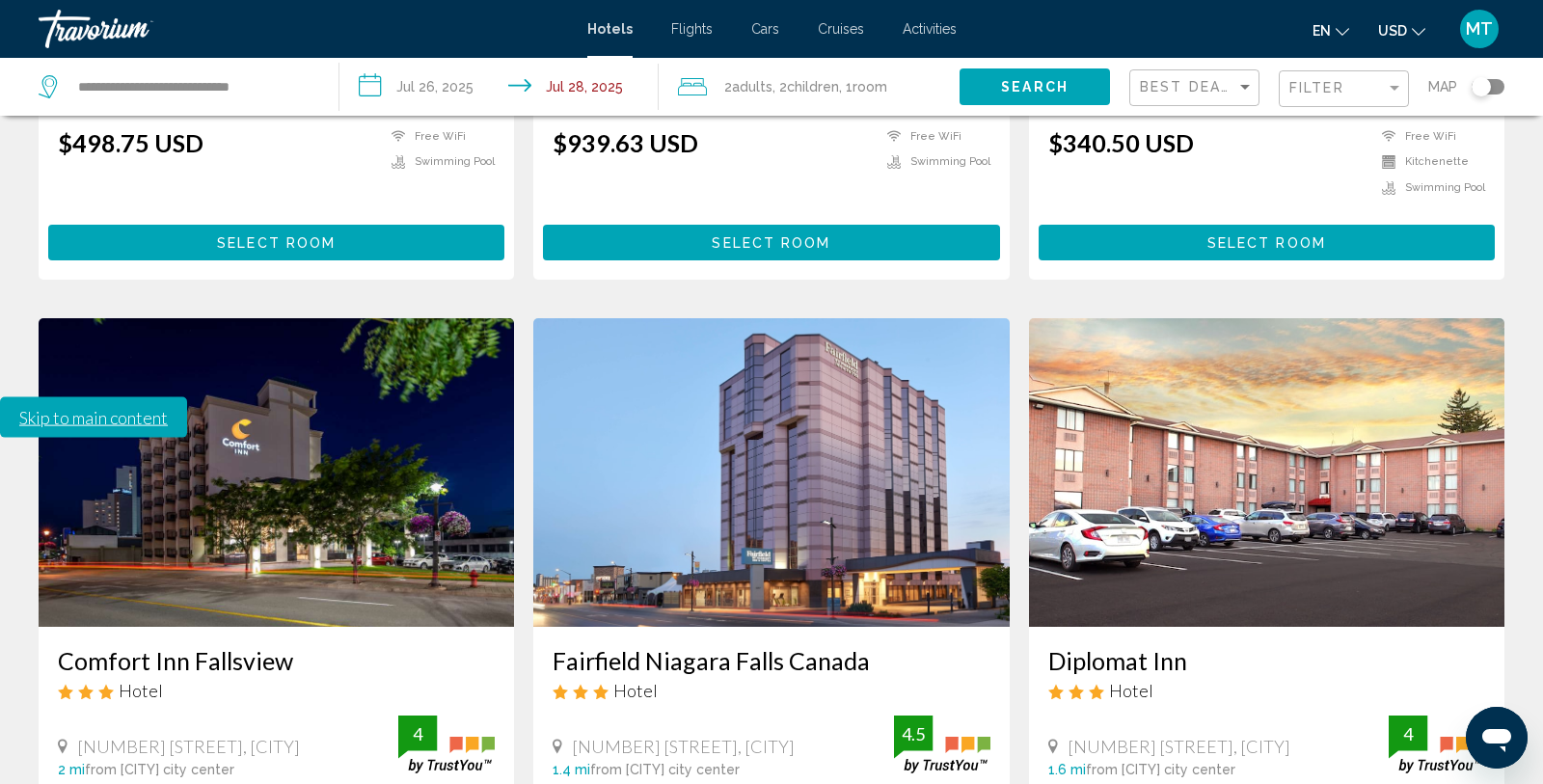 scroll, scrollTop: 2493, scrollLeft: 0, axis: vertical 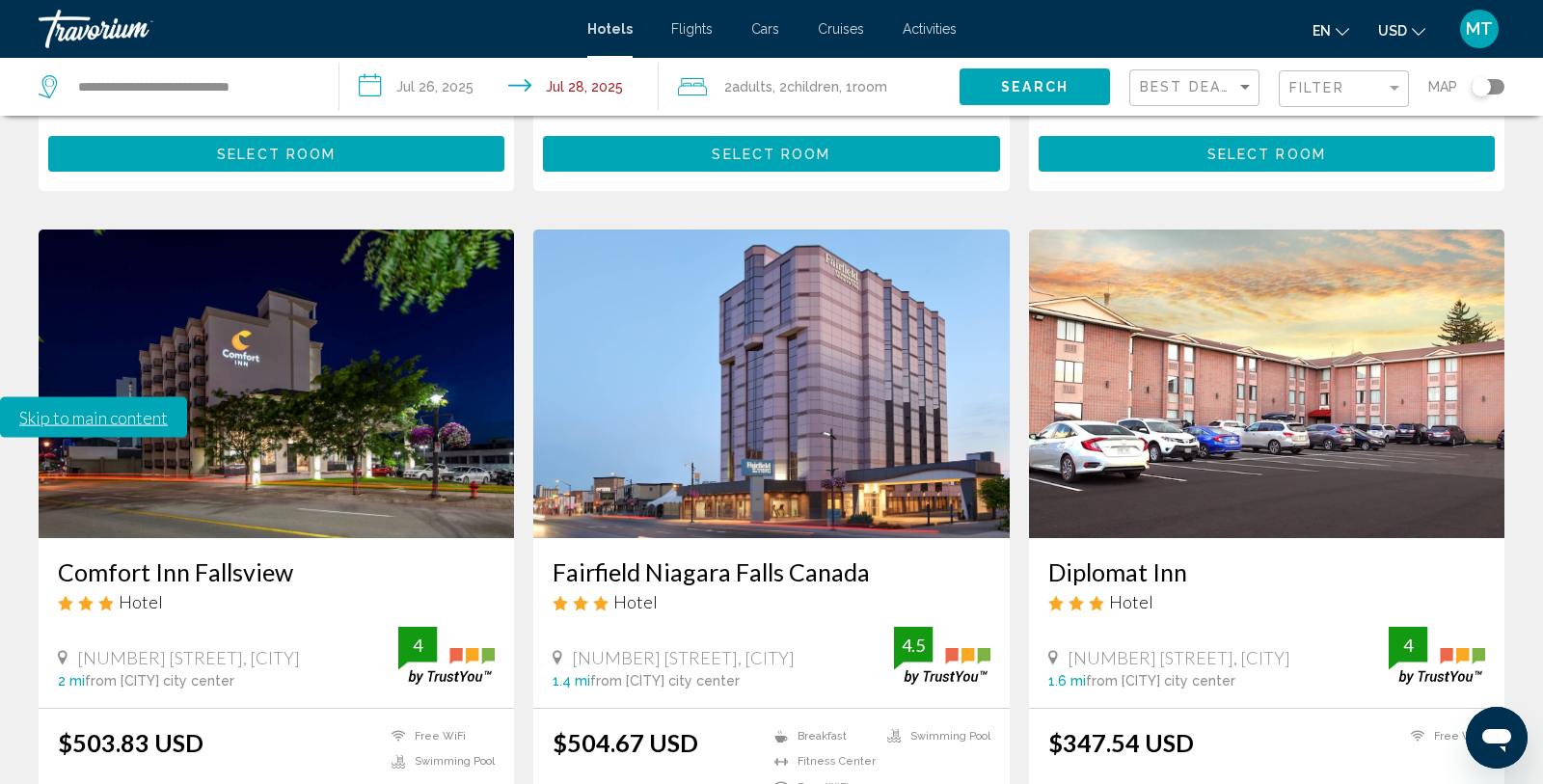 click on "4" at bounding box center [873, 937] 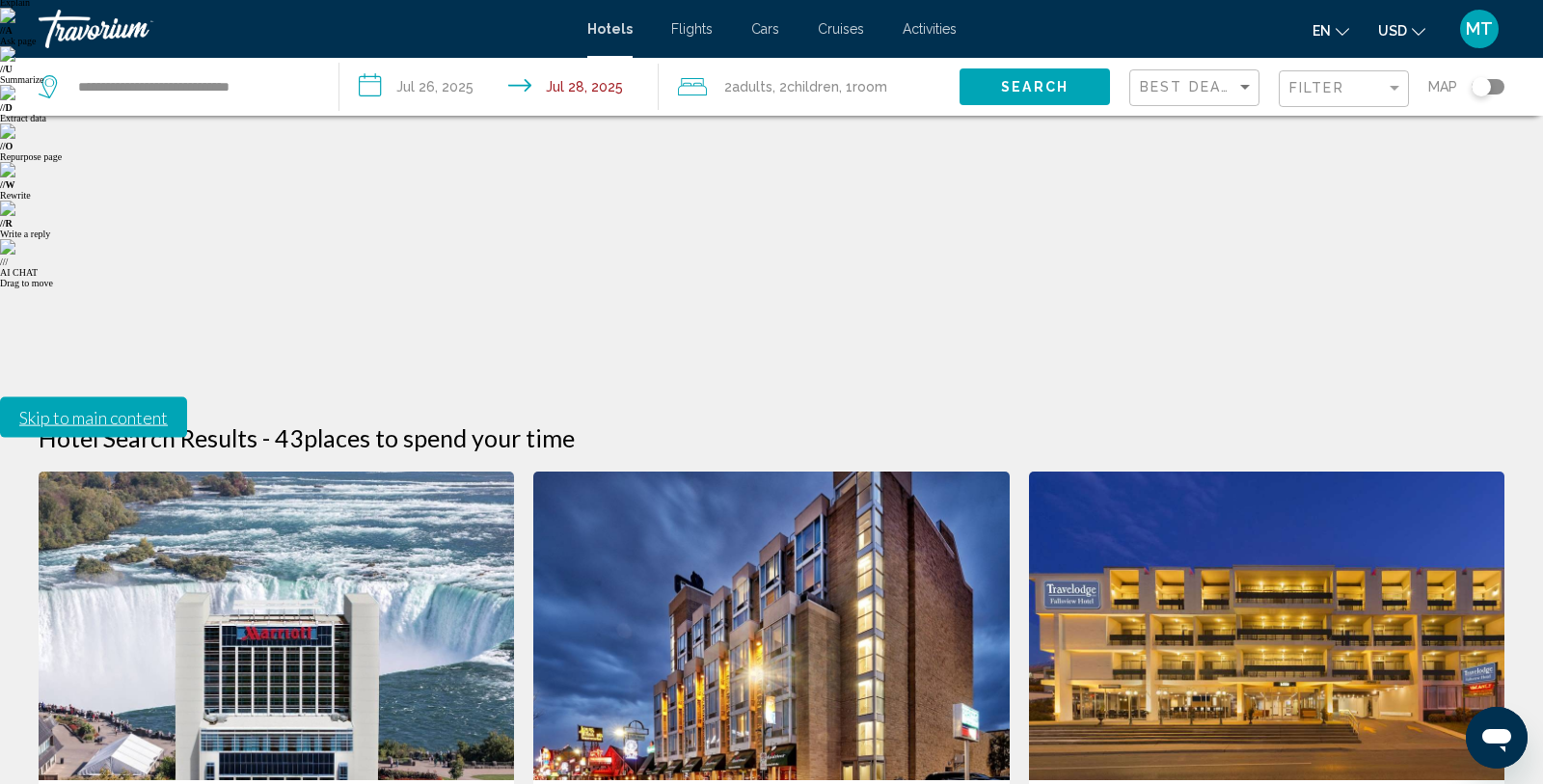 scroll, scrollTop: 161, scrollLeft: 0, axis: vertical 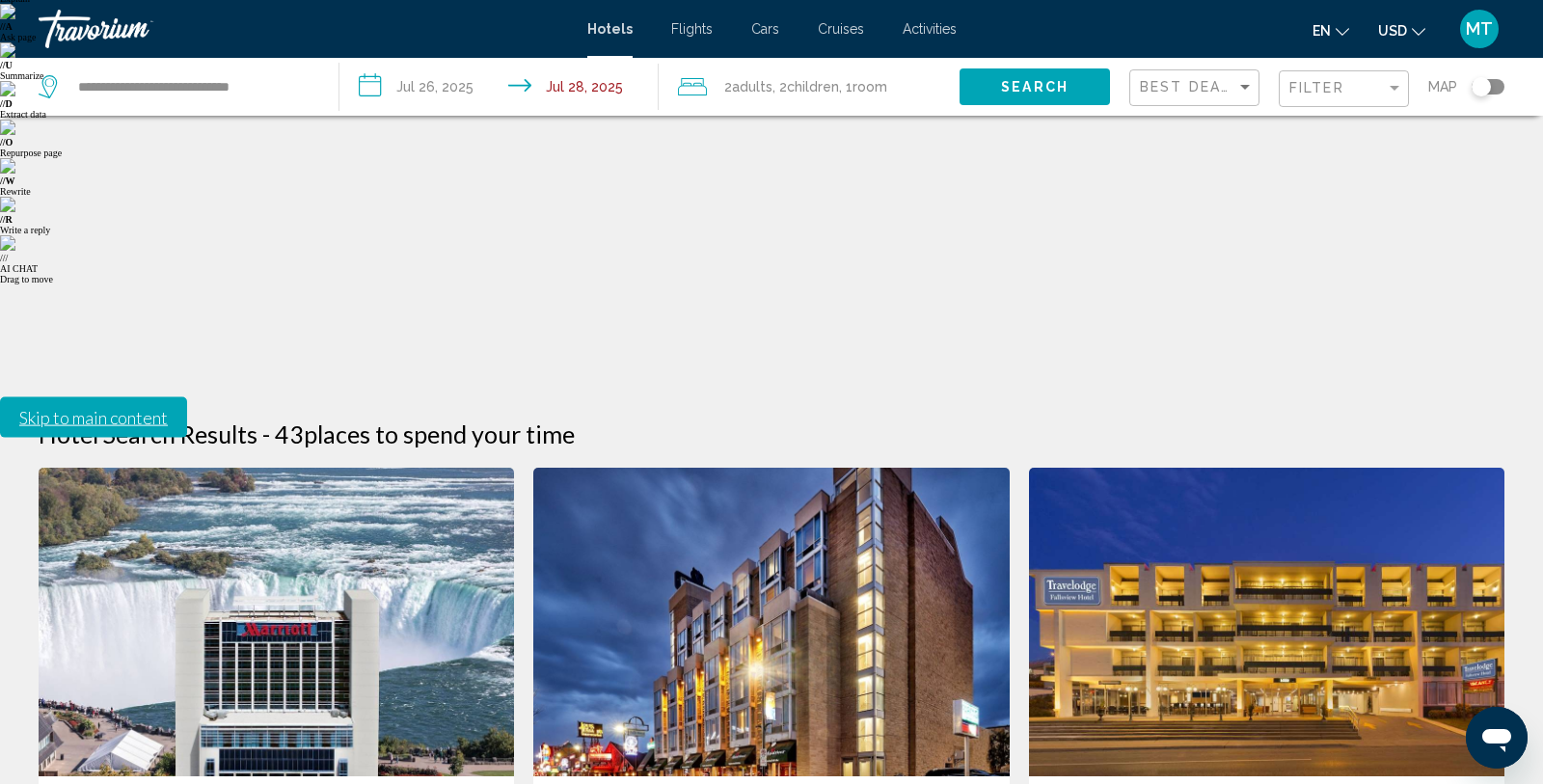 click on "Select Room" at bounding box center [276, 1110] 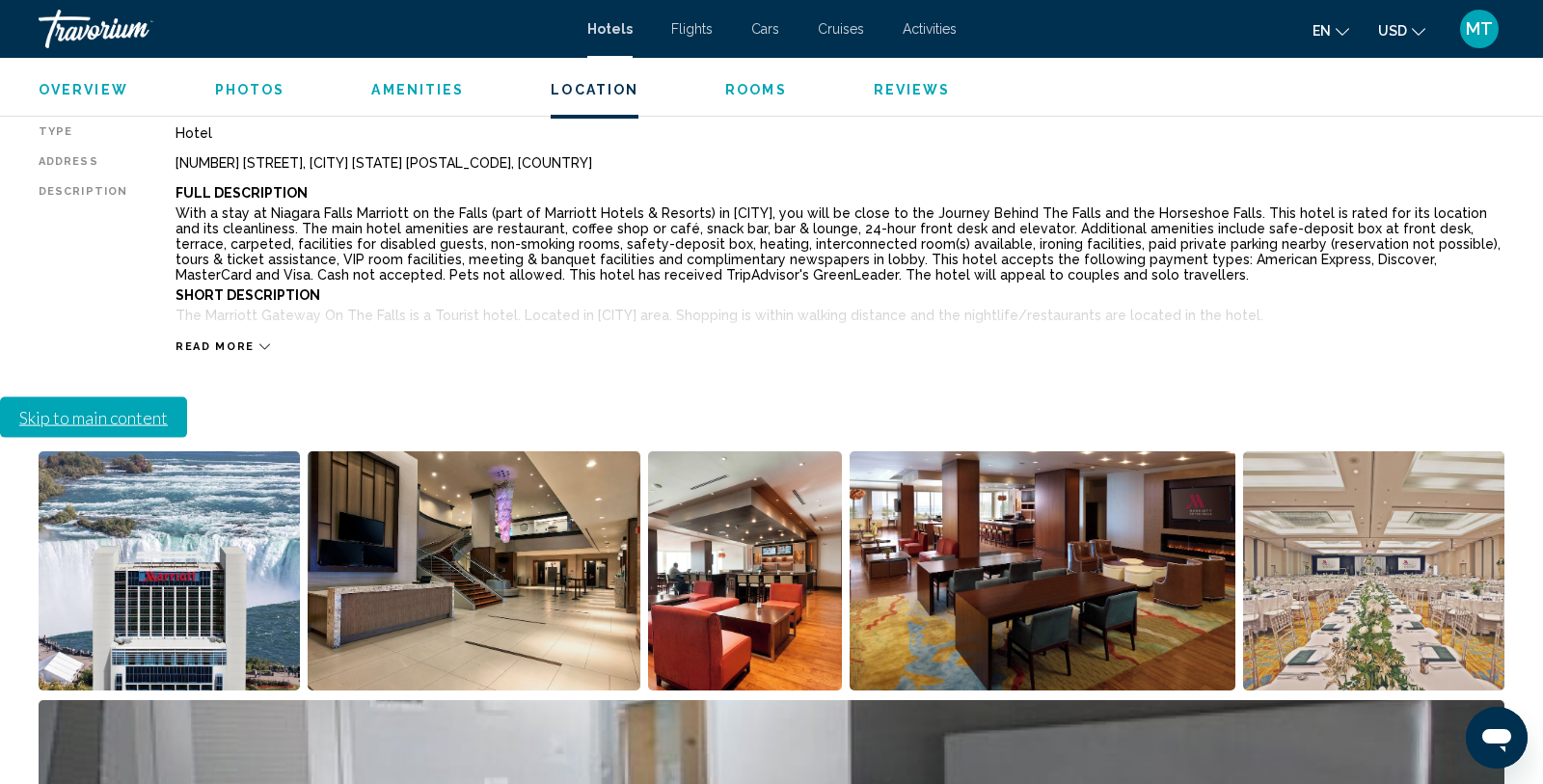 scroll, scrollTop: 0, scrollLeft: 0, axis: both 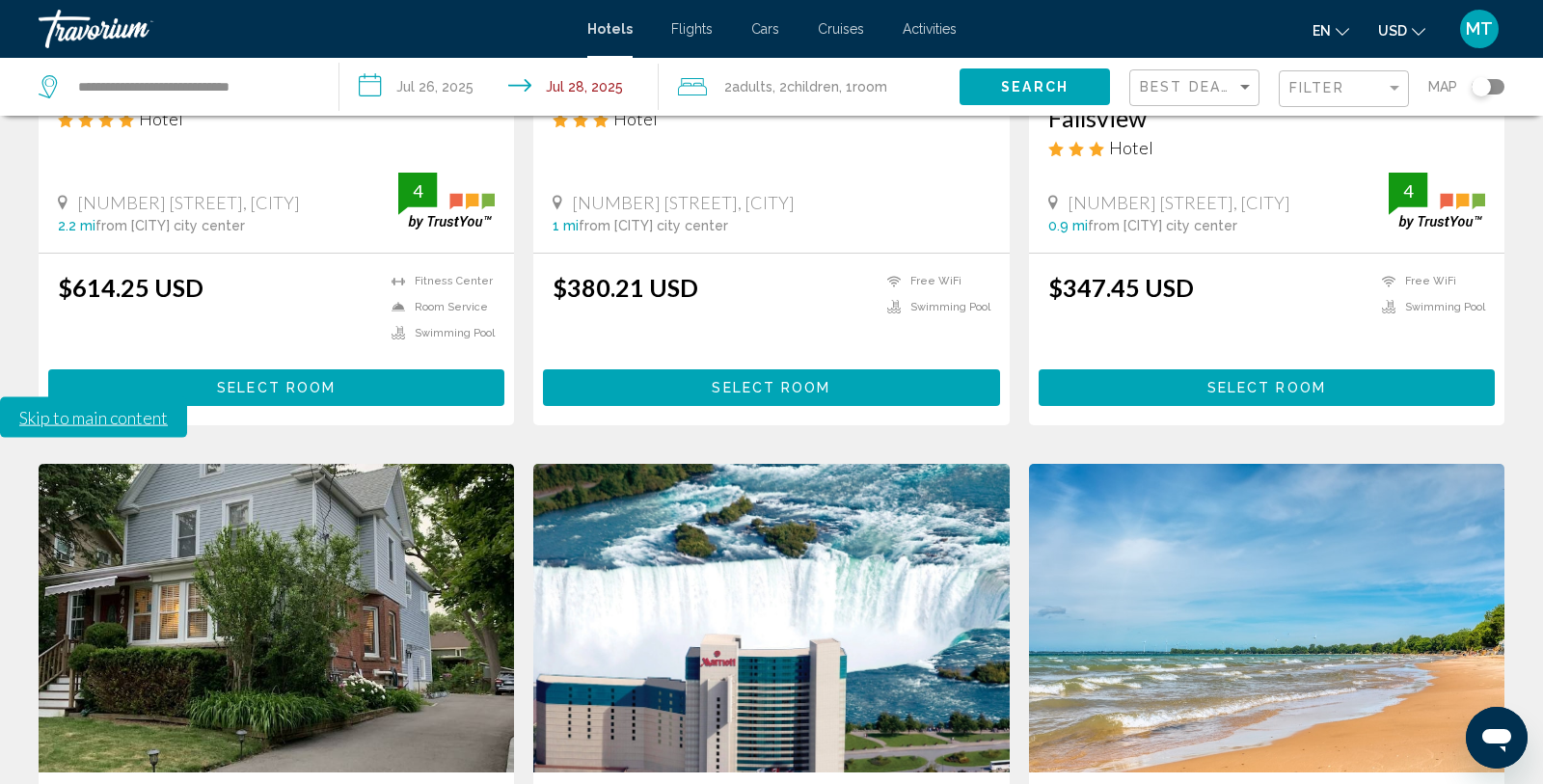 click on "Select Room" at bounding box center (771, 1104) 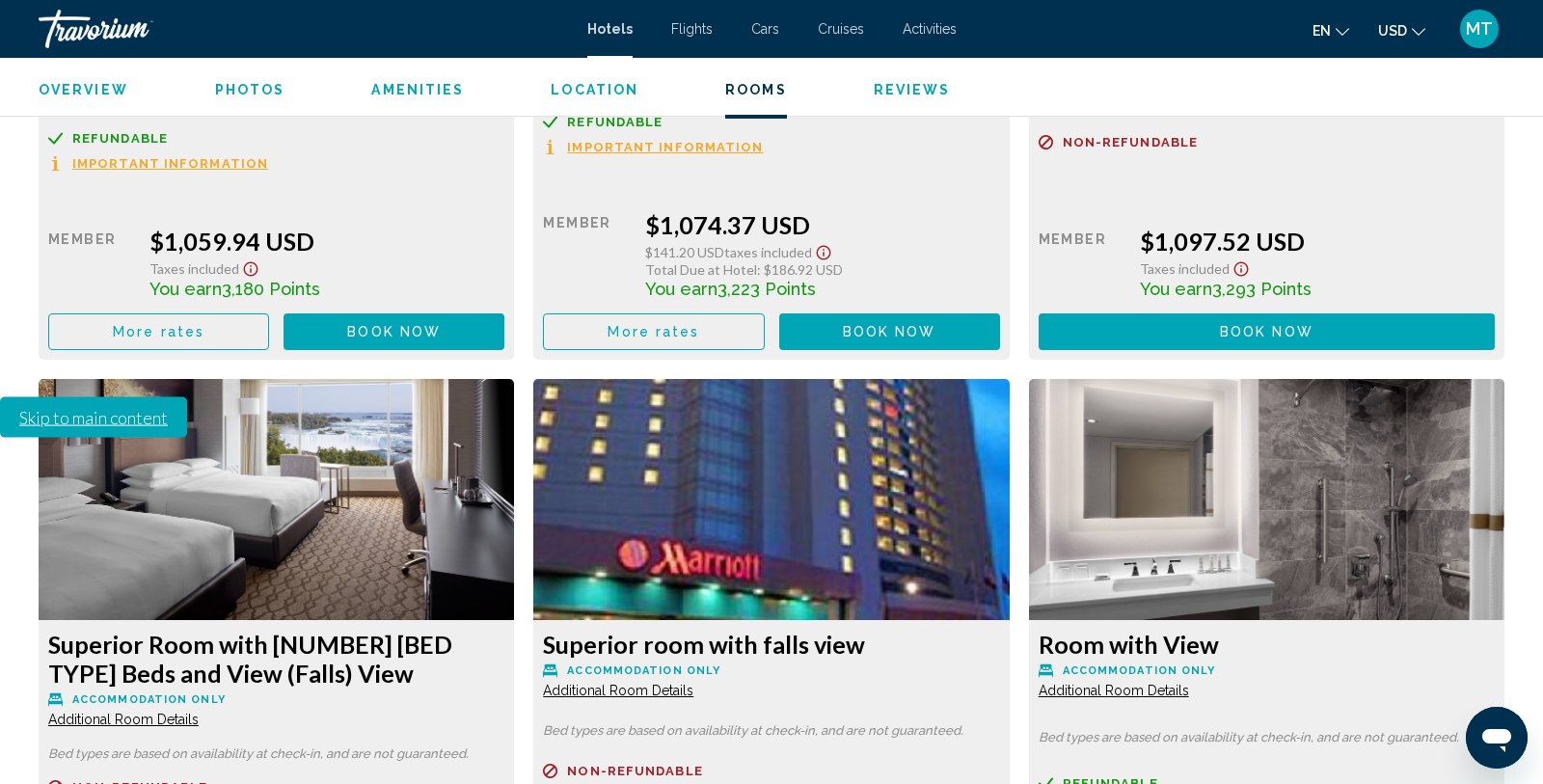 scroll, scrollTop: 0, scrollLeft: 0, axis: both 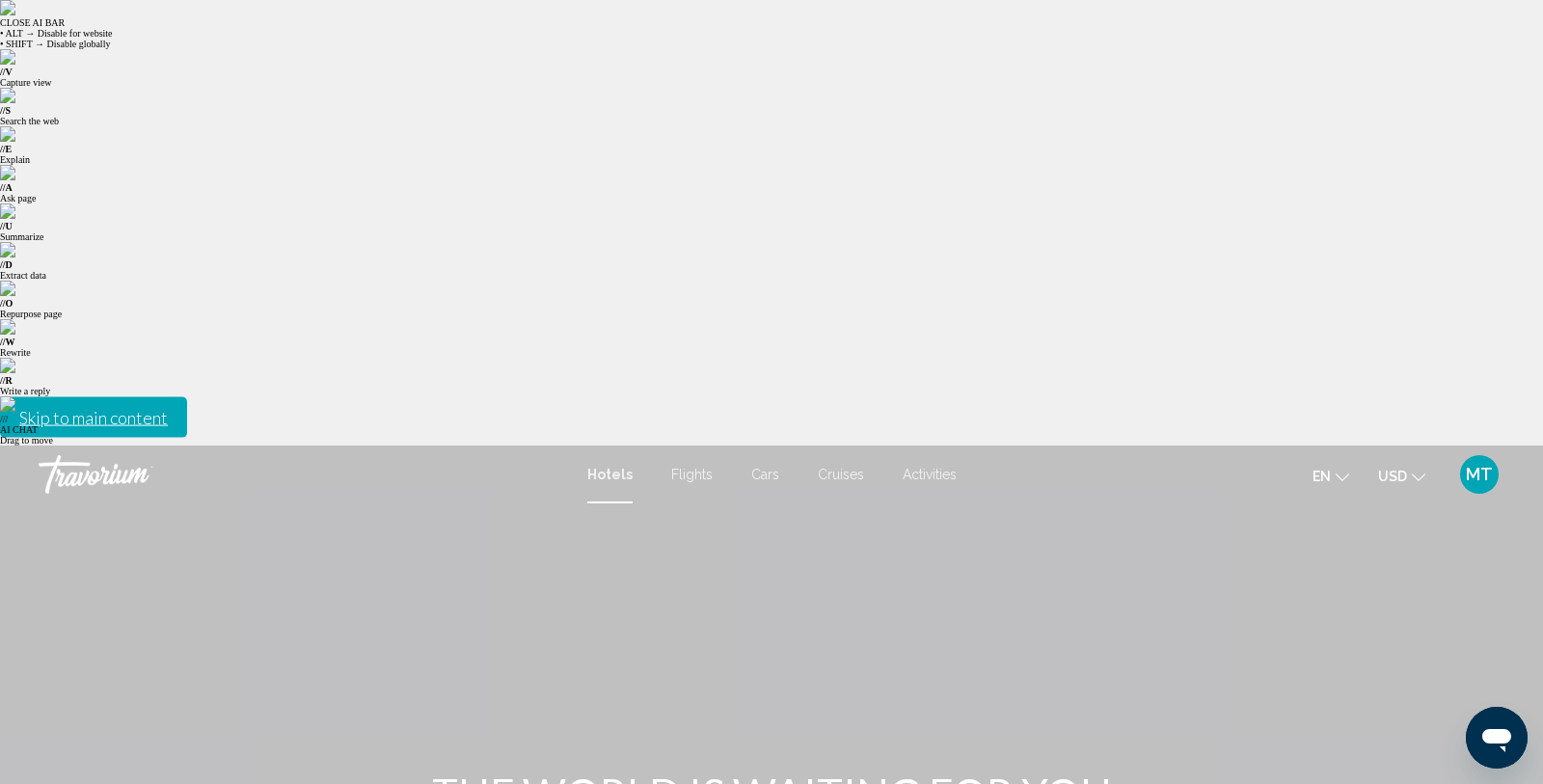 click at bounding box center [332, 1024] 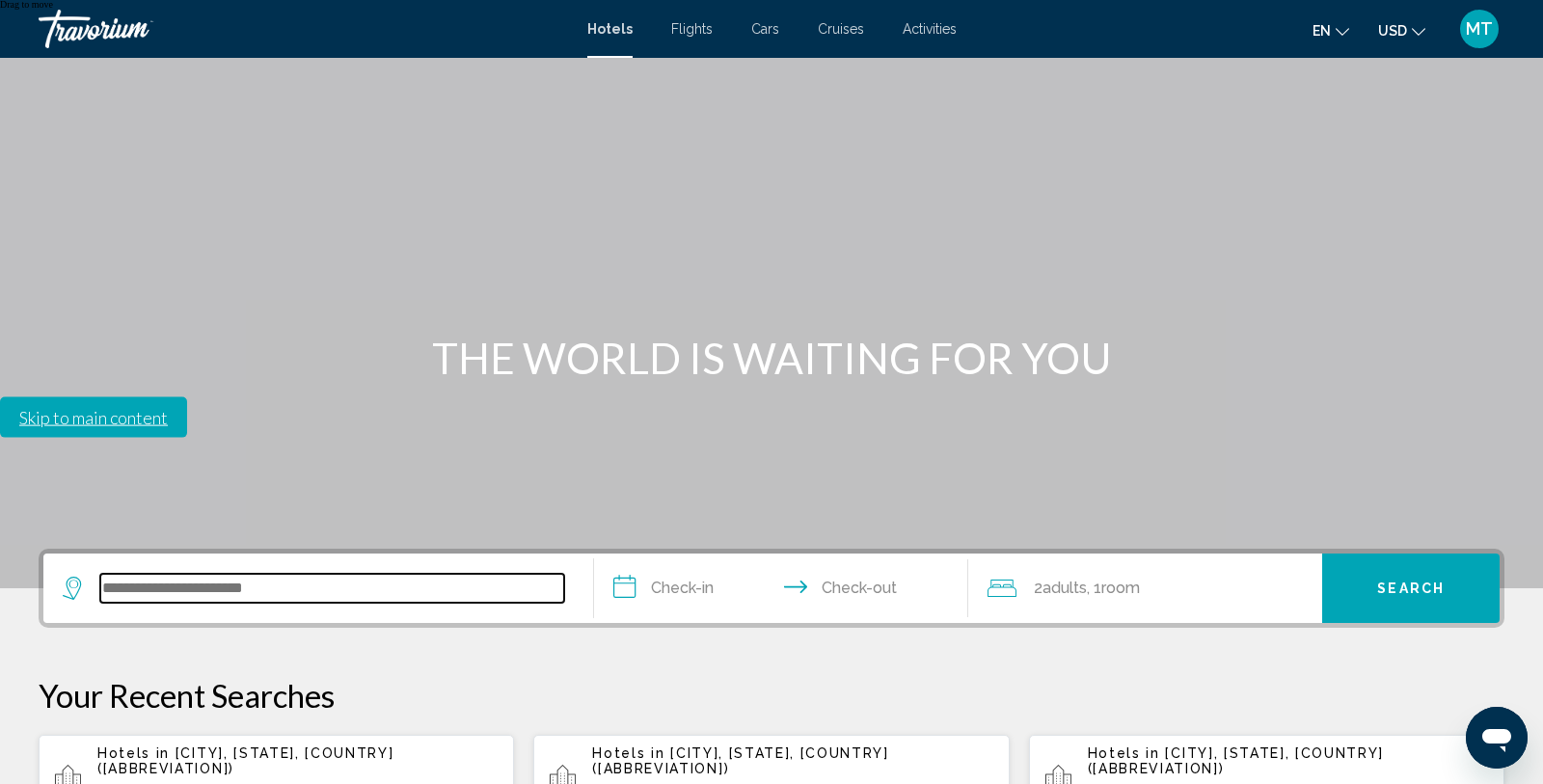scroll, scrollTop: 476, scrollLeft: 0, axis: vertical 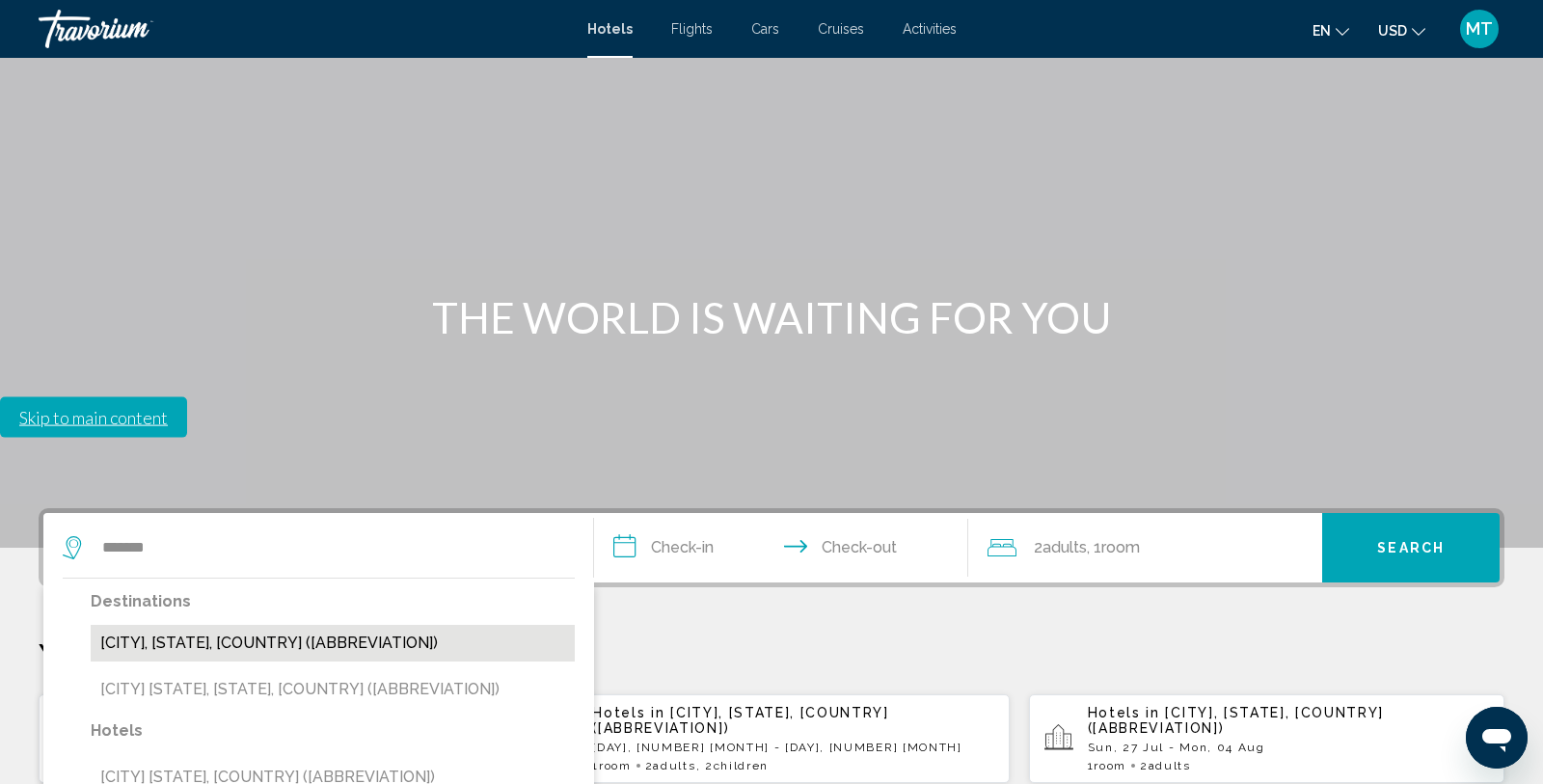 click on "[CITY], [STATE], [COUNTRY] ( [AIRPORT CODE] )" at bounding box center (333, 643) 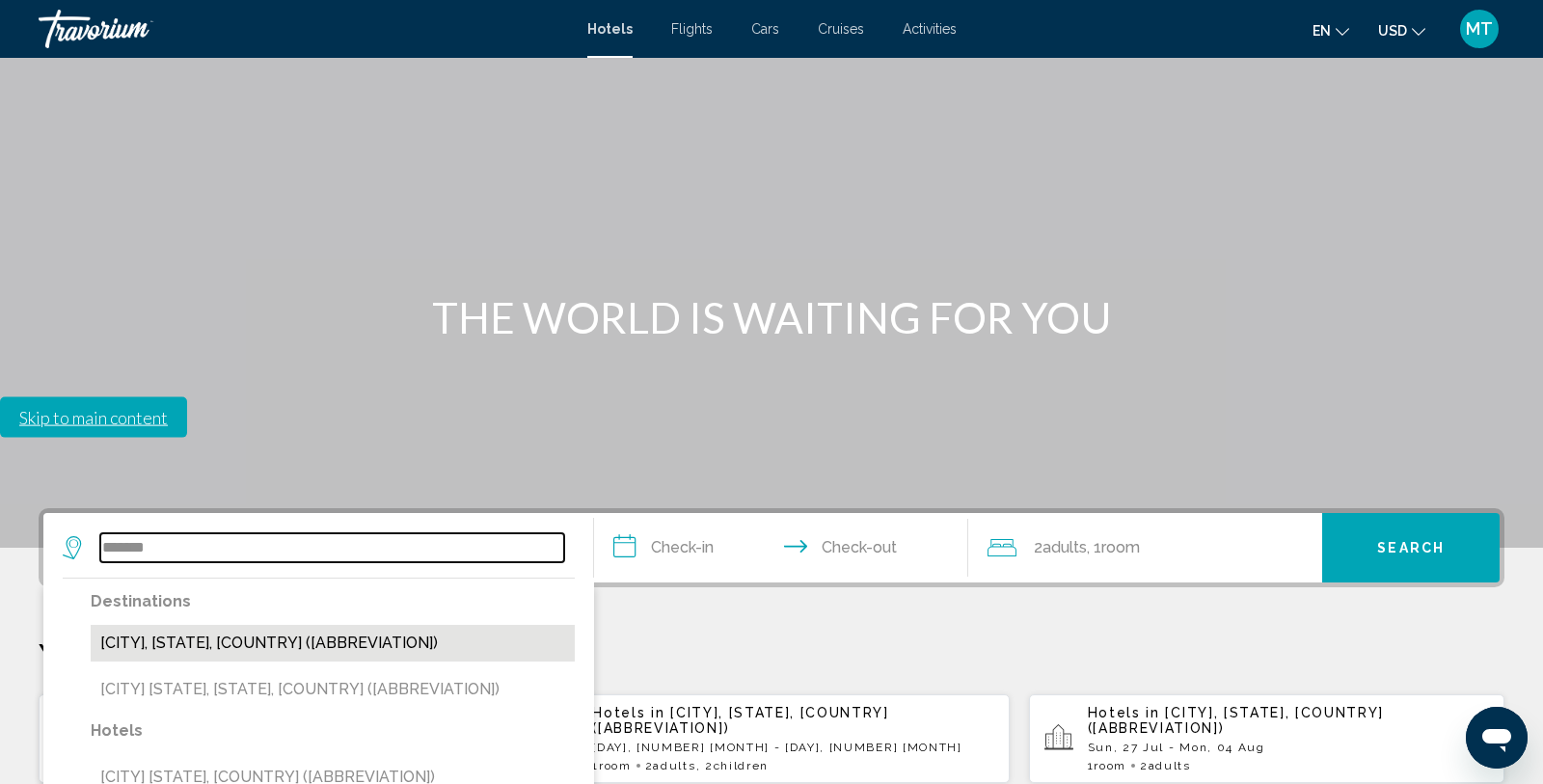 type on "**********" 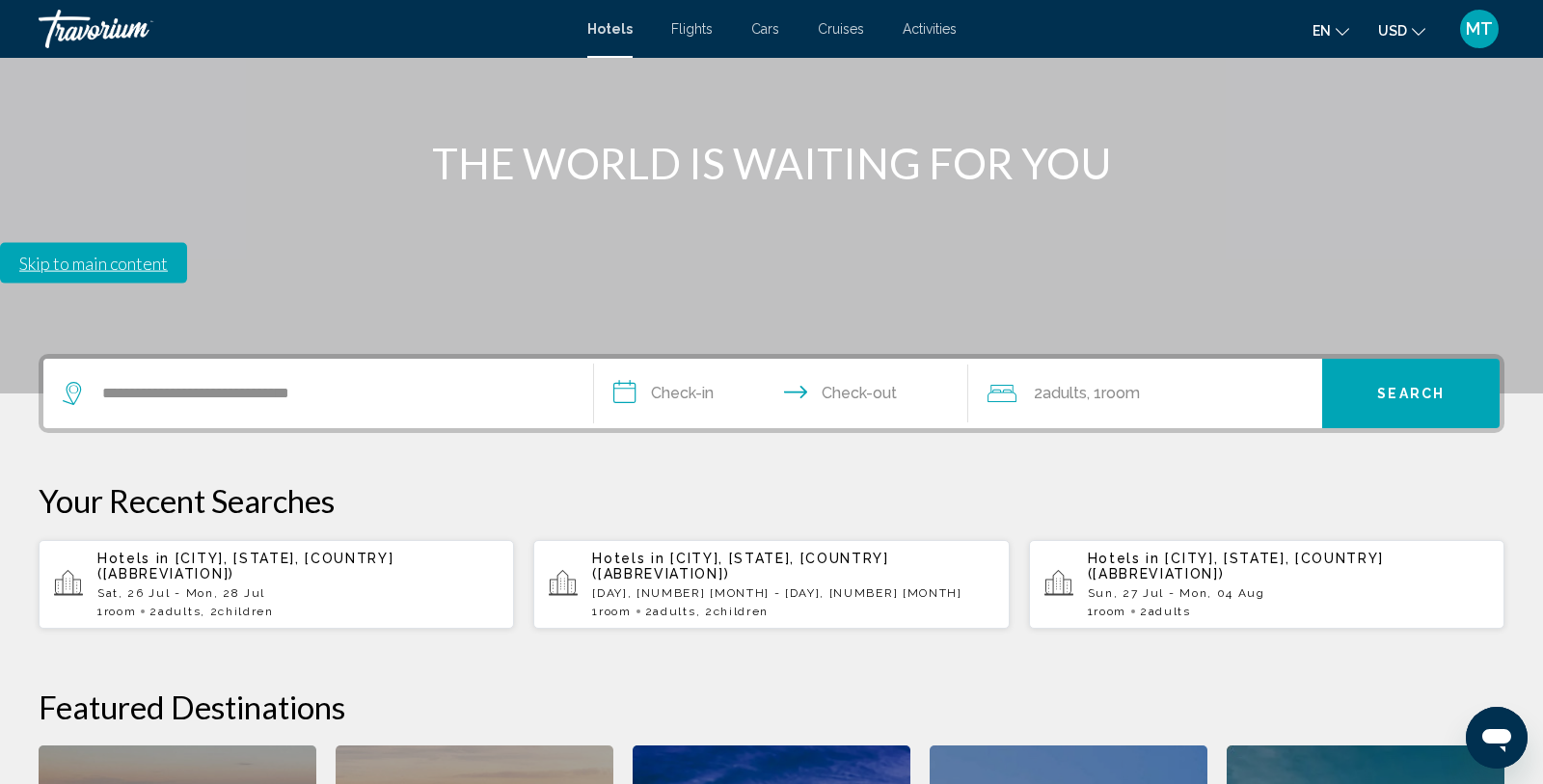 click on "**********" at bounding box center (785, 396) 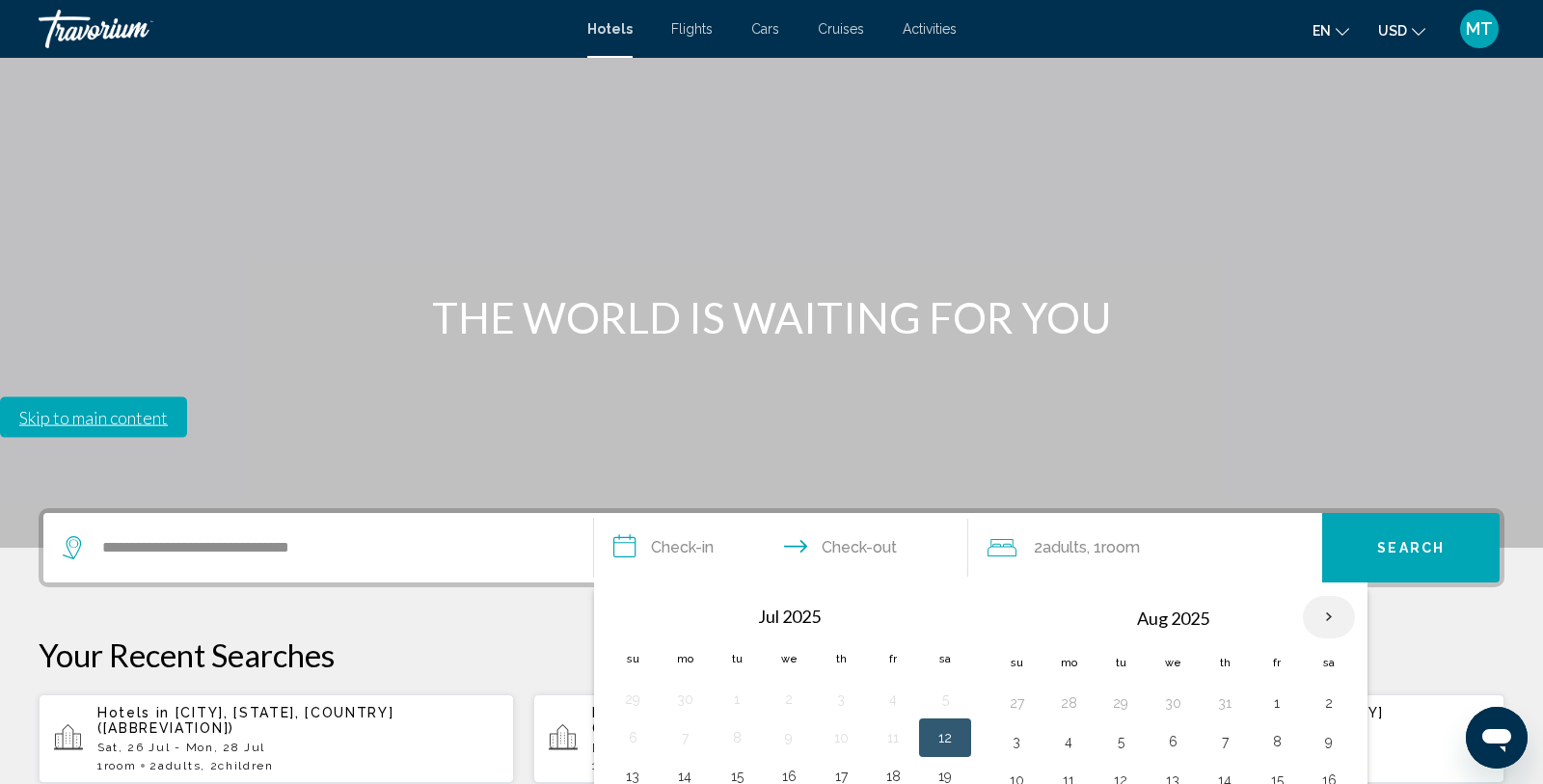 click at bounding box center [1329, 617] 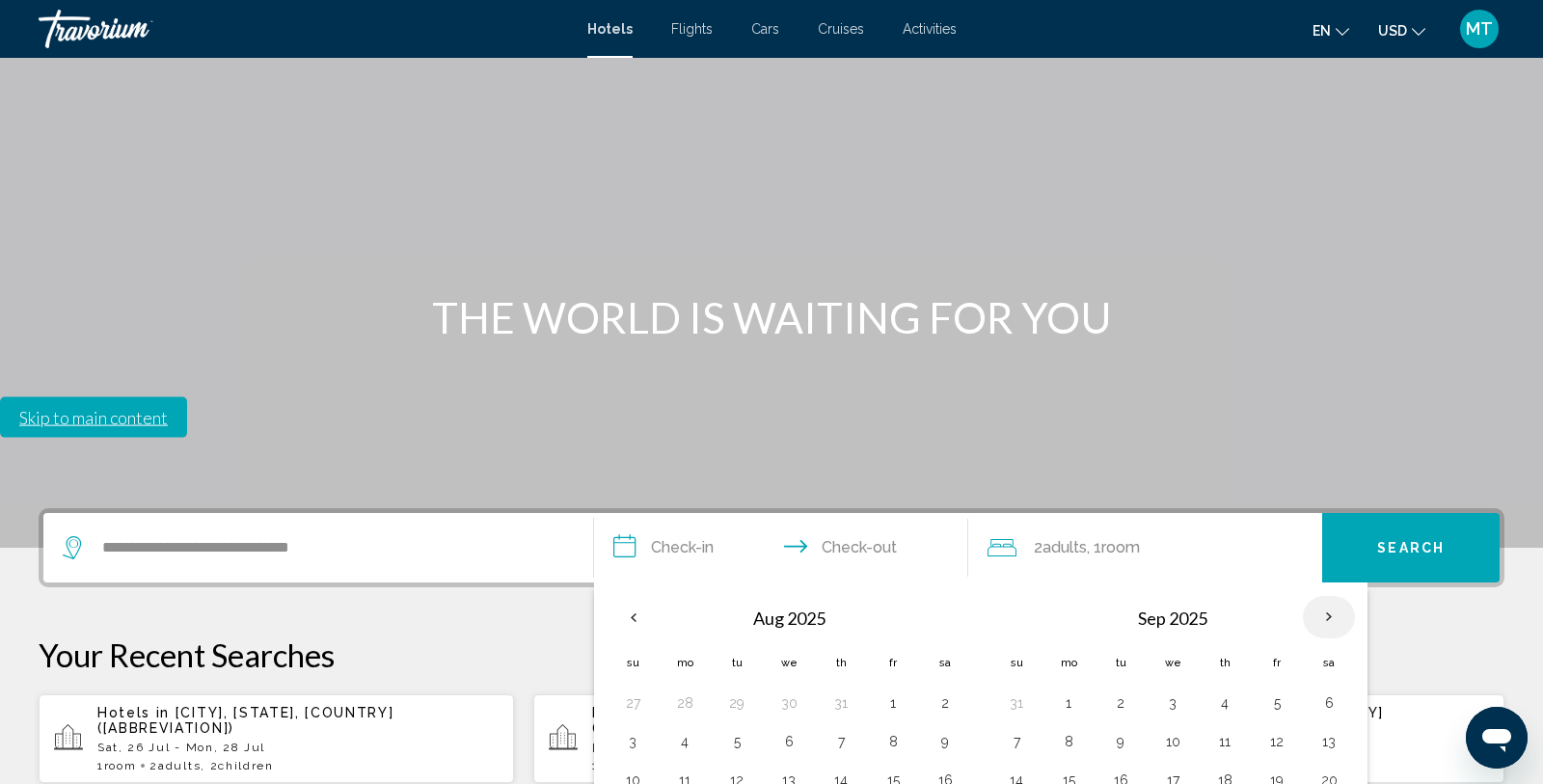 click at bounding box center (1329, 617) 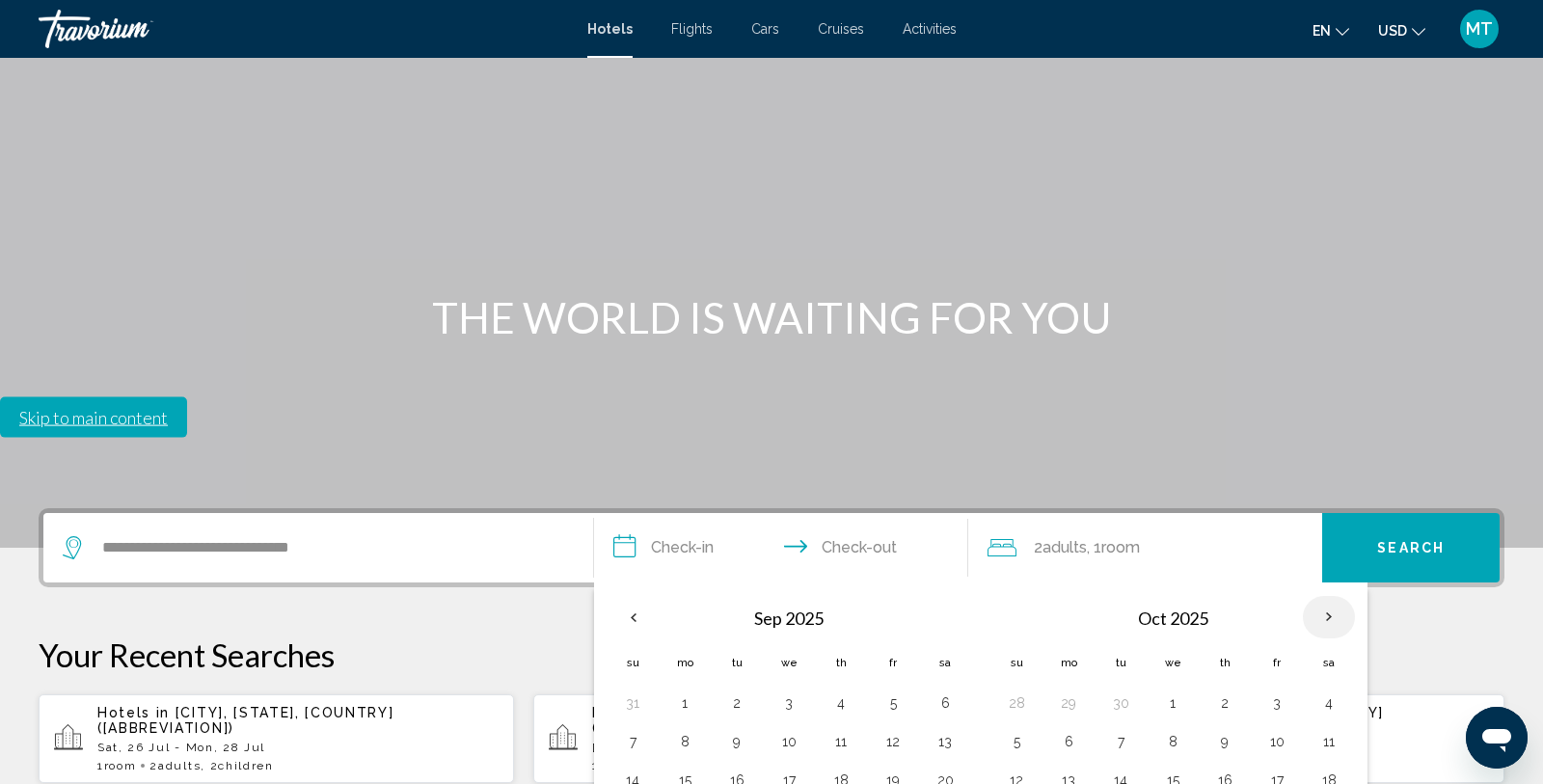 click at bounding box center [1329, 617] 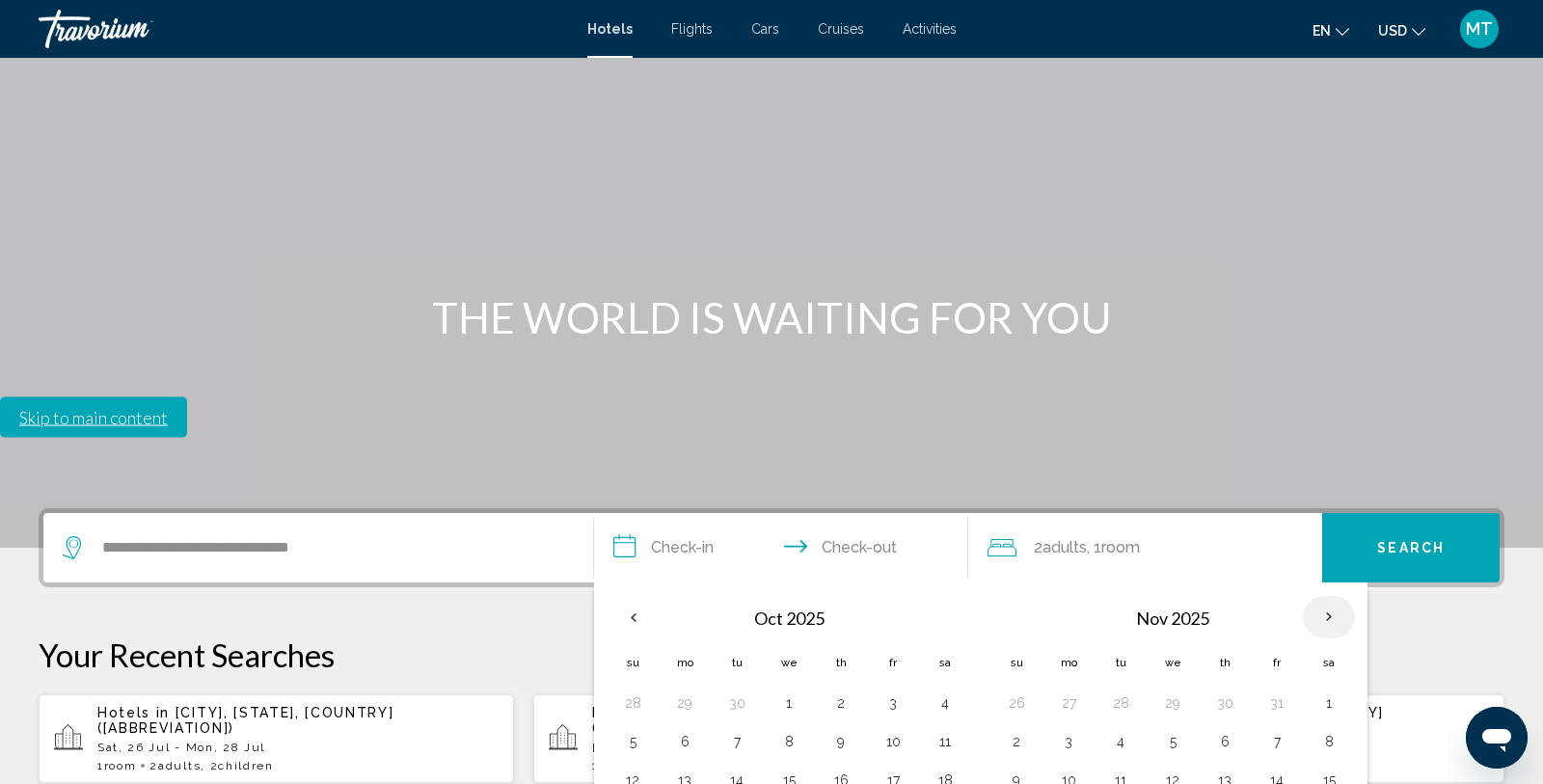 click at bounding box center [1329, 617] 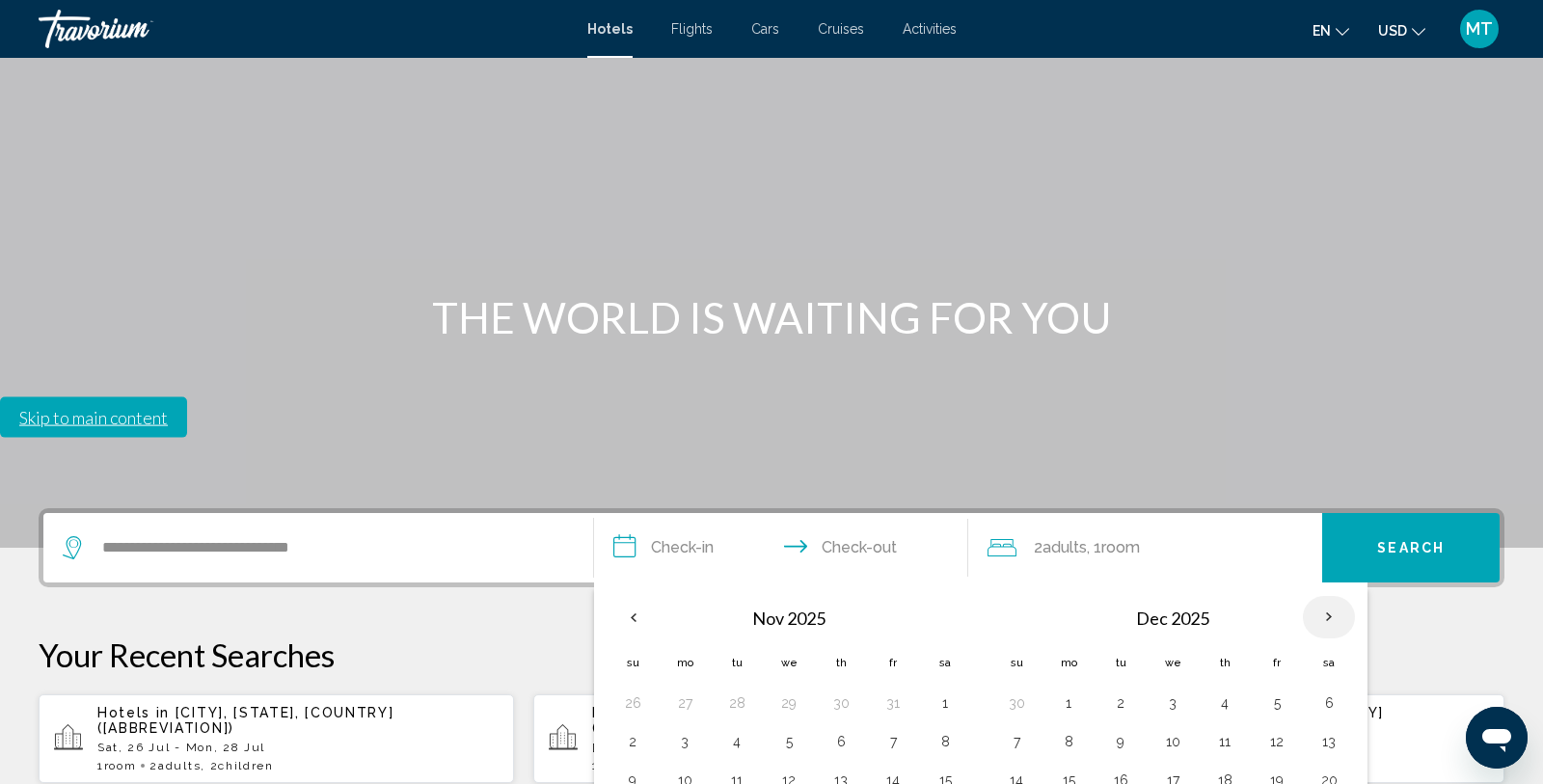 click at bounding box center (1329, 617) 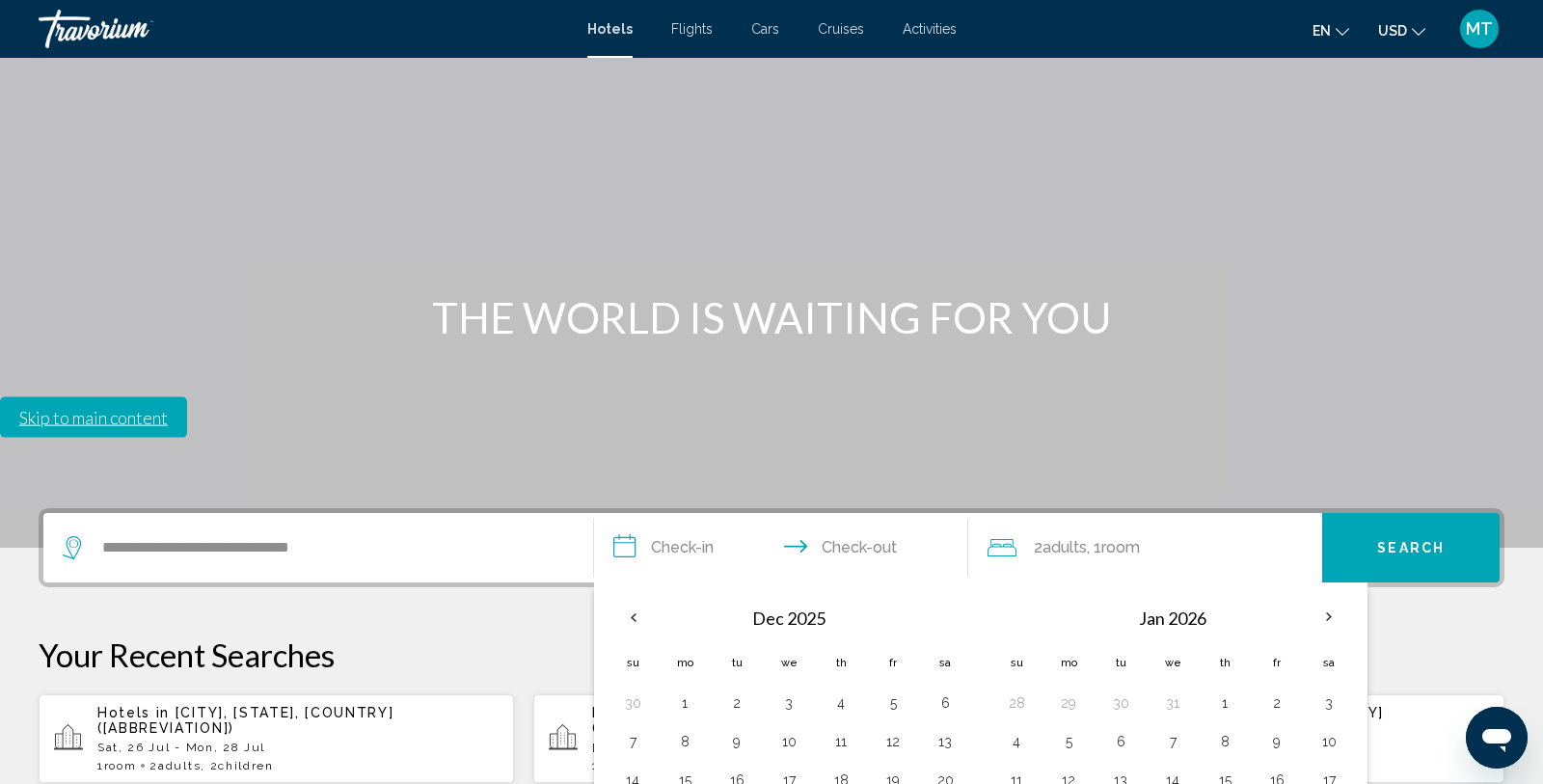 click on "25" at bounding box center (1016, 857) 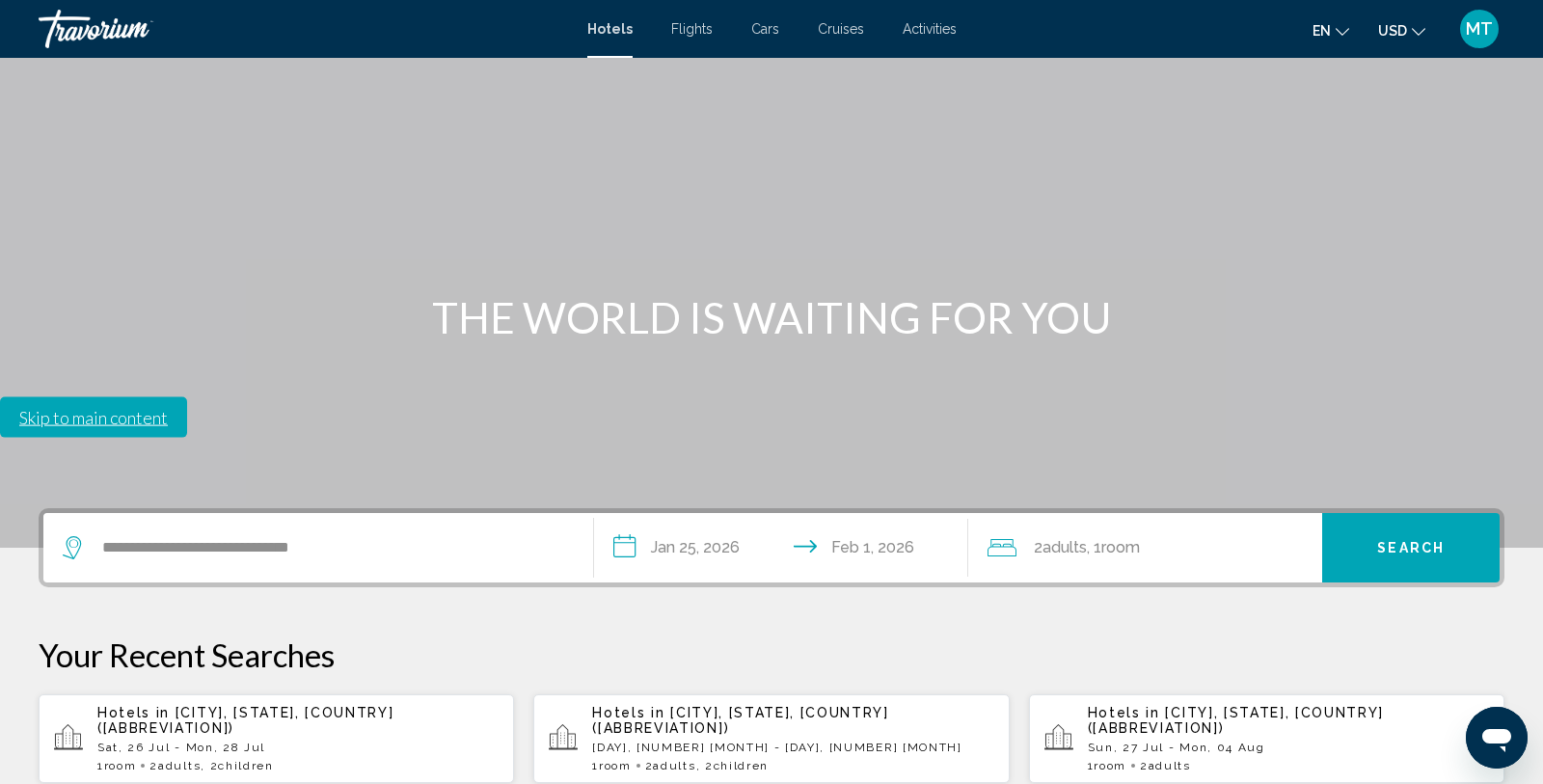 click on ", 1  Room rooms" 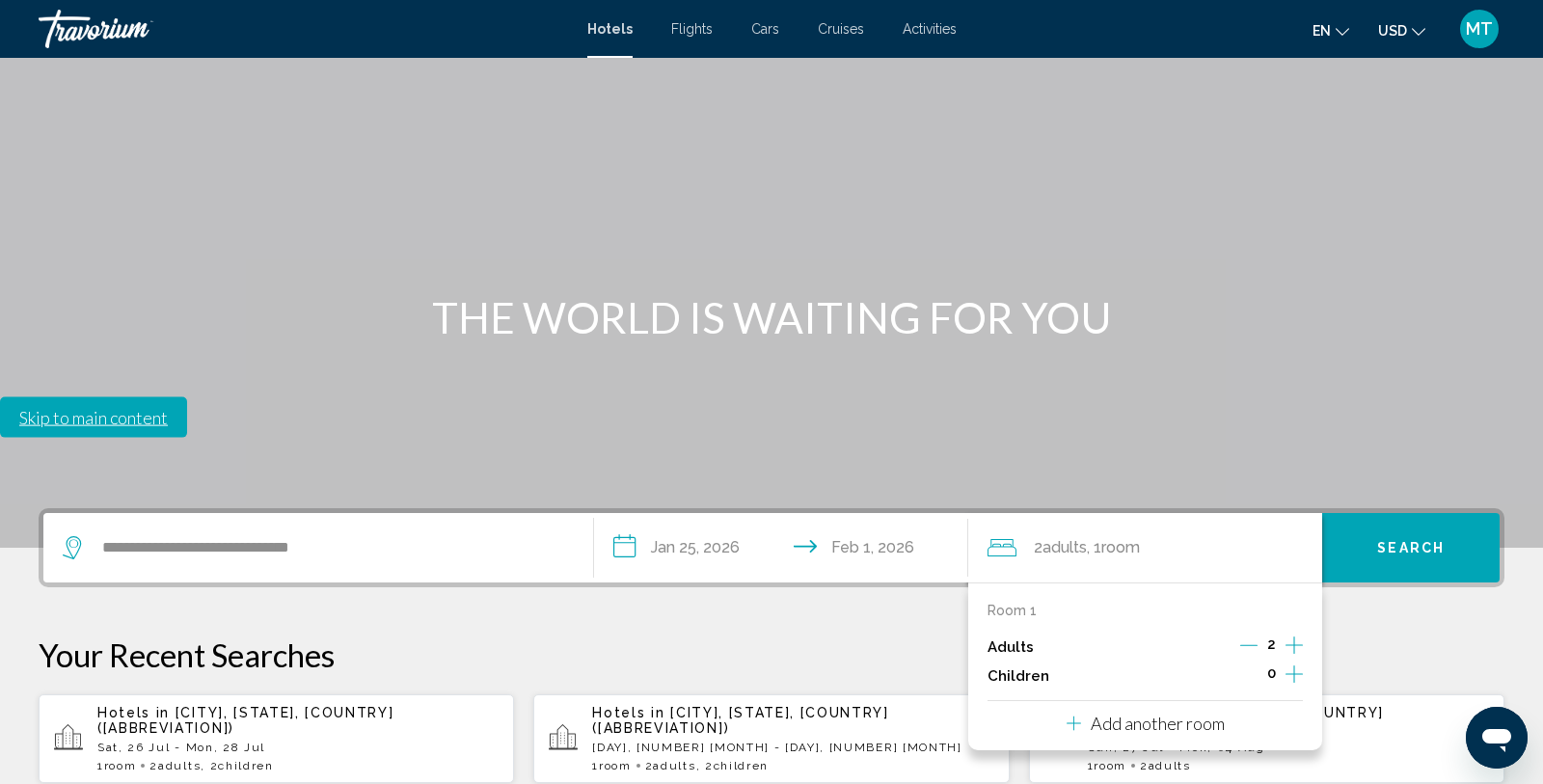 click 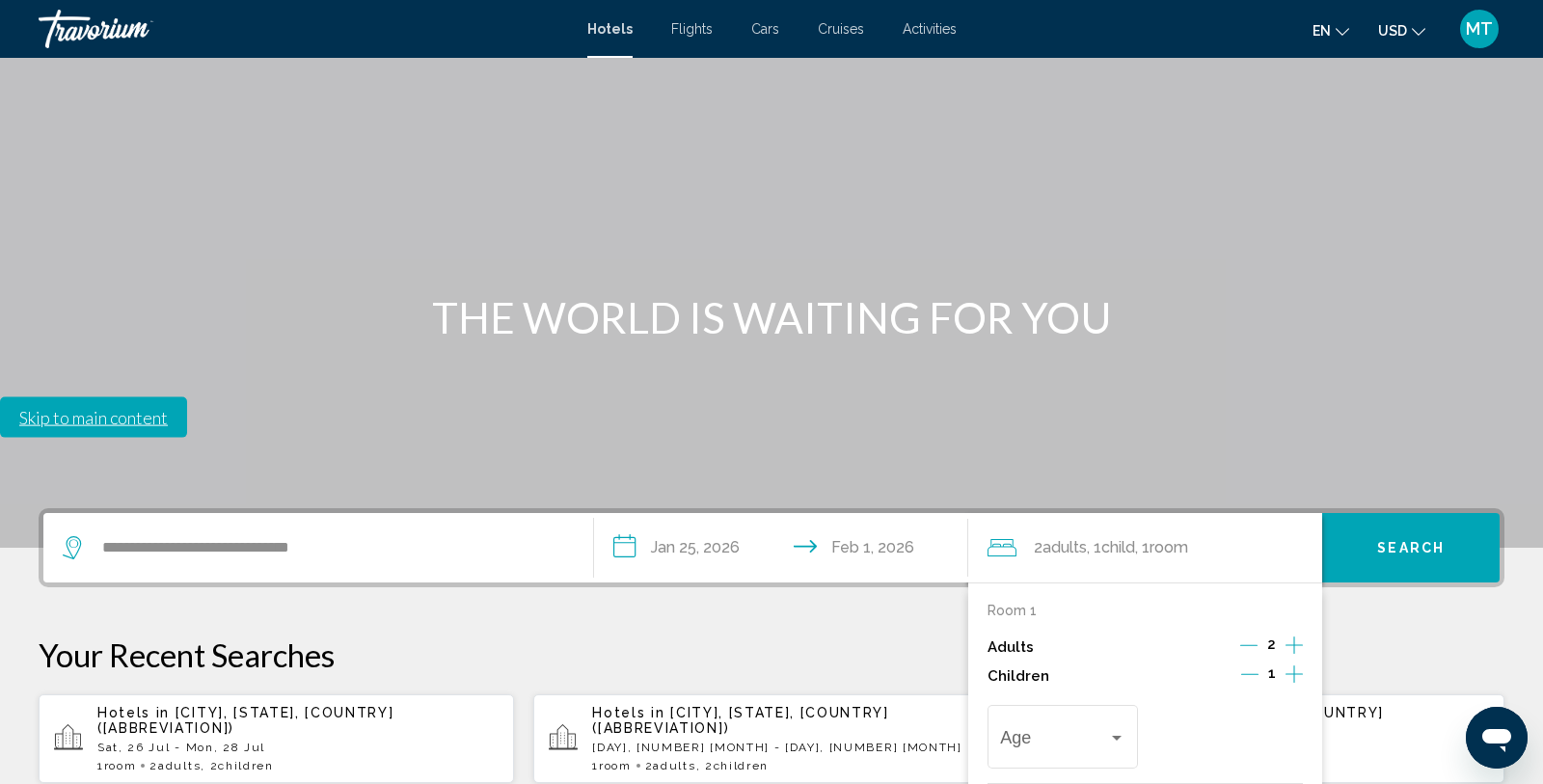click 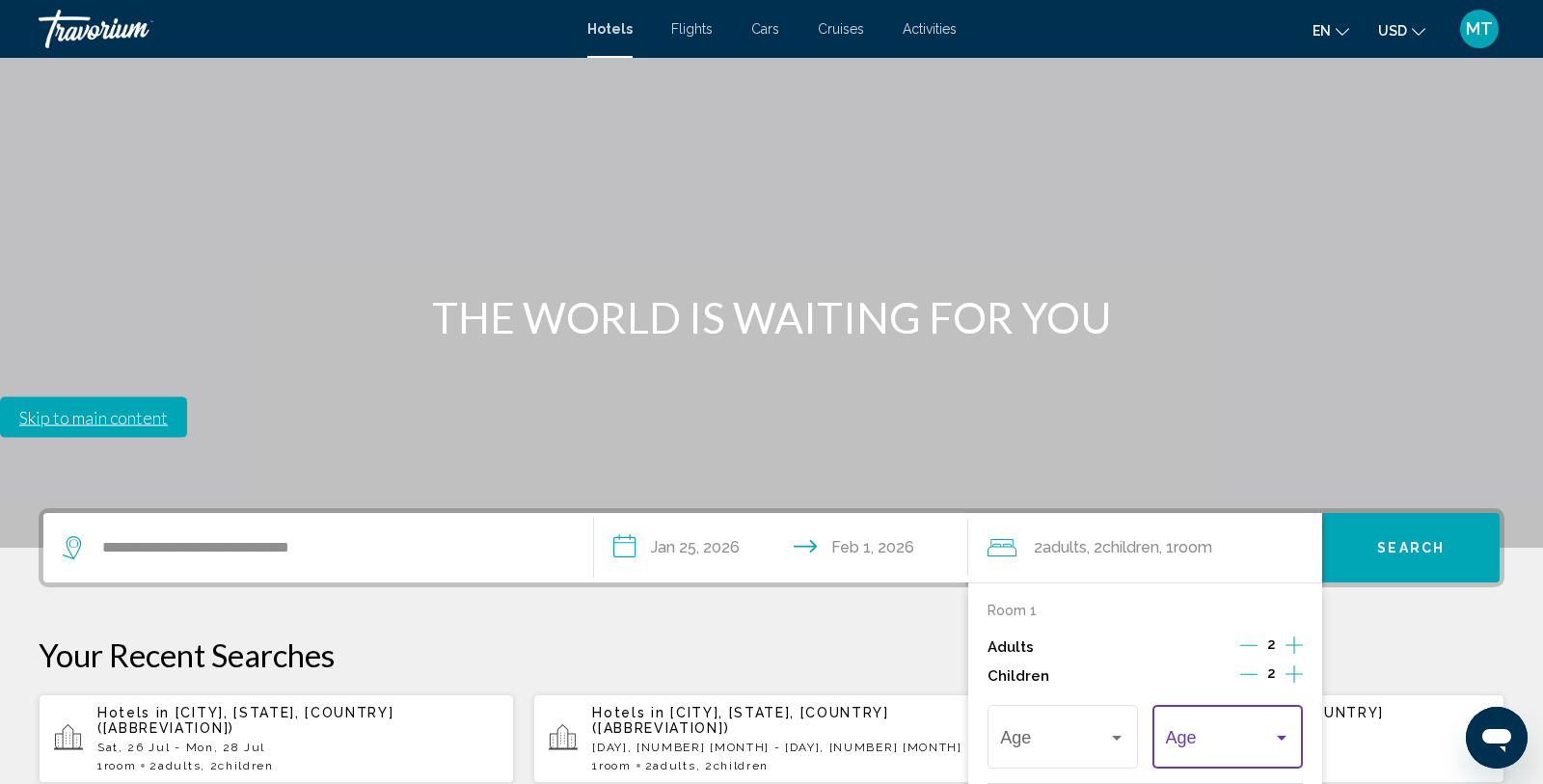 click at bounding box center [1282, 738] 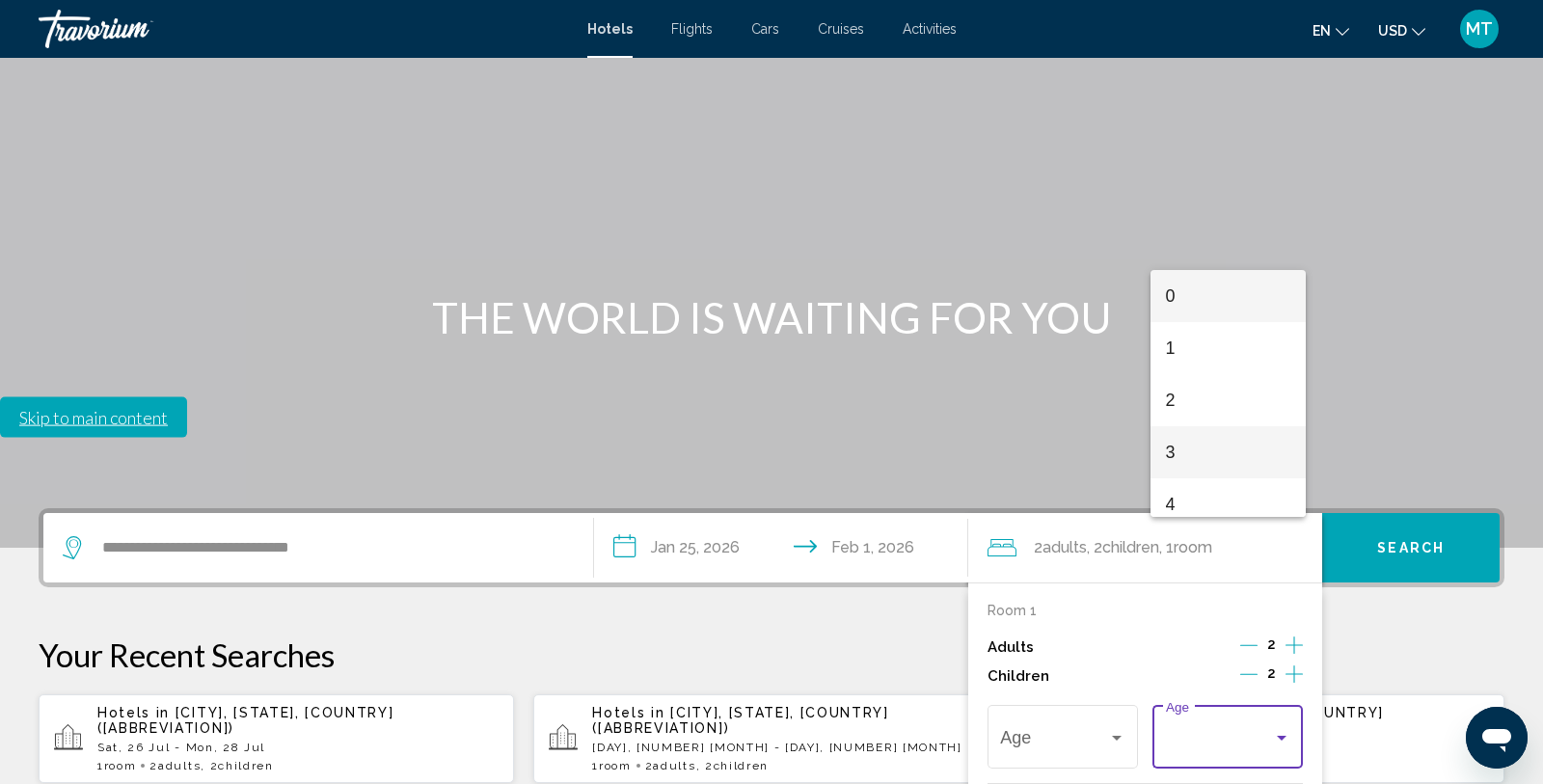 drag, startPoint x: 1187, startPoint y: 458, endPoint x: 1154, endPoint y: 371, distance: 93.04837 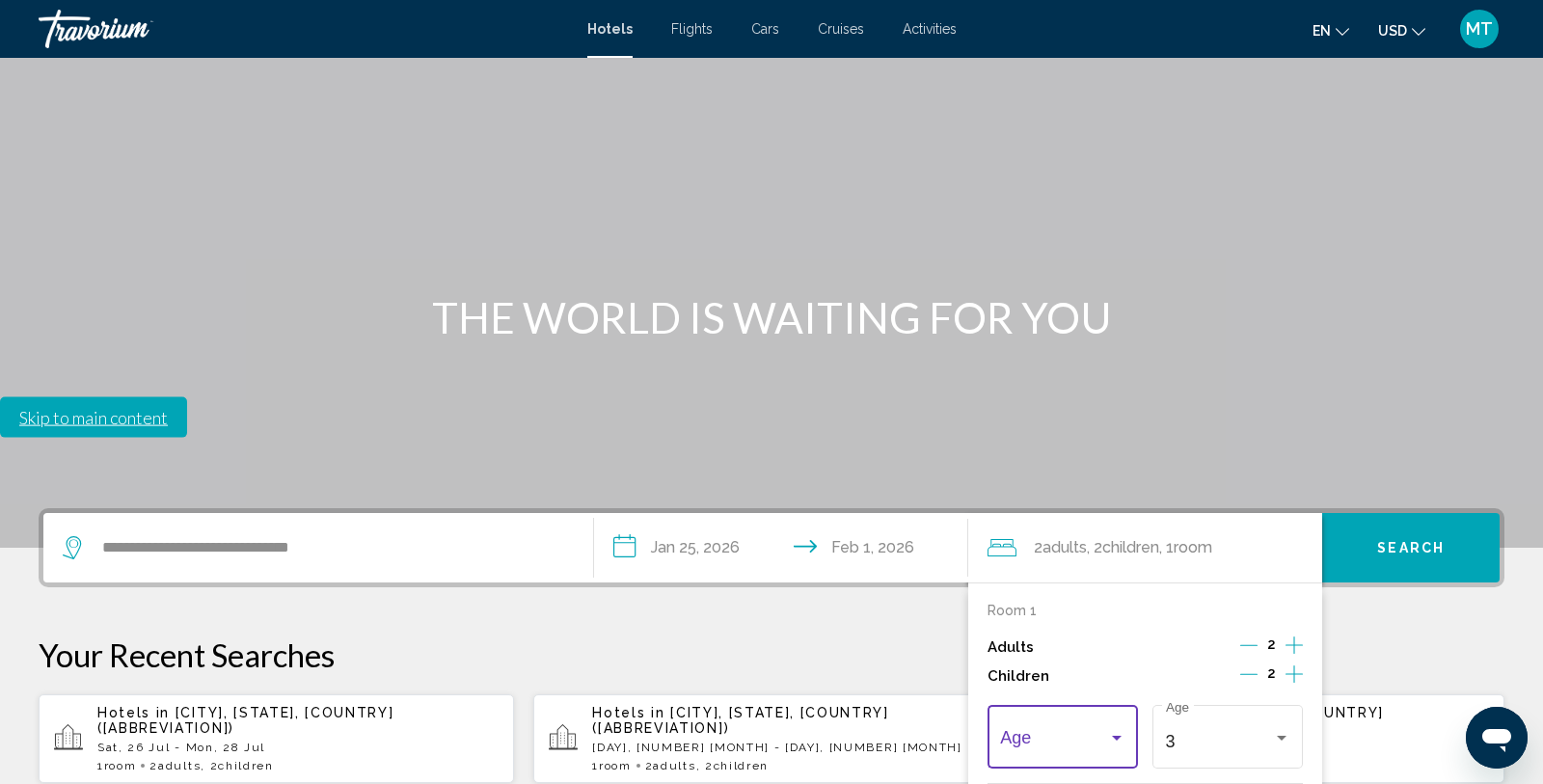 click at bounding box center [1117, 738] 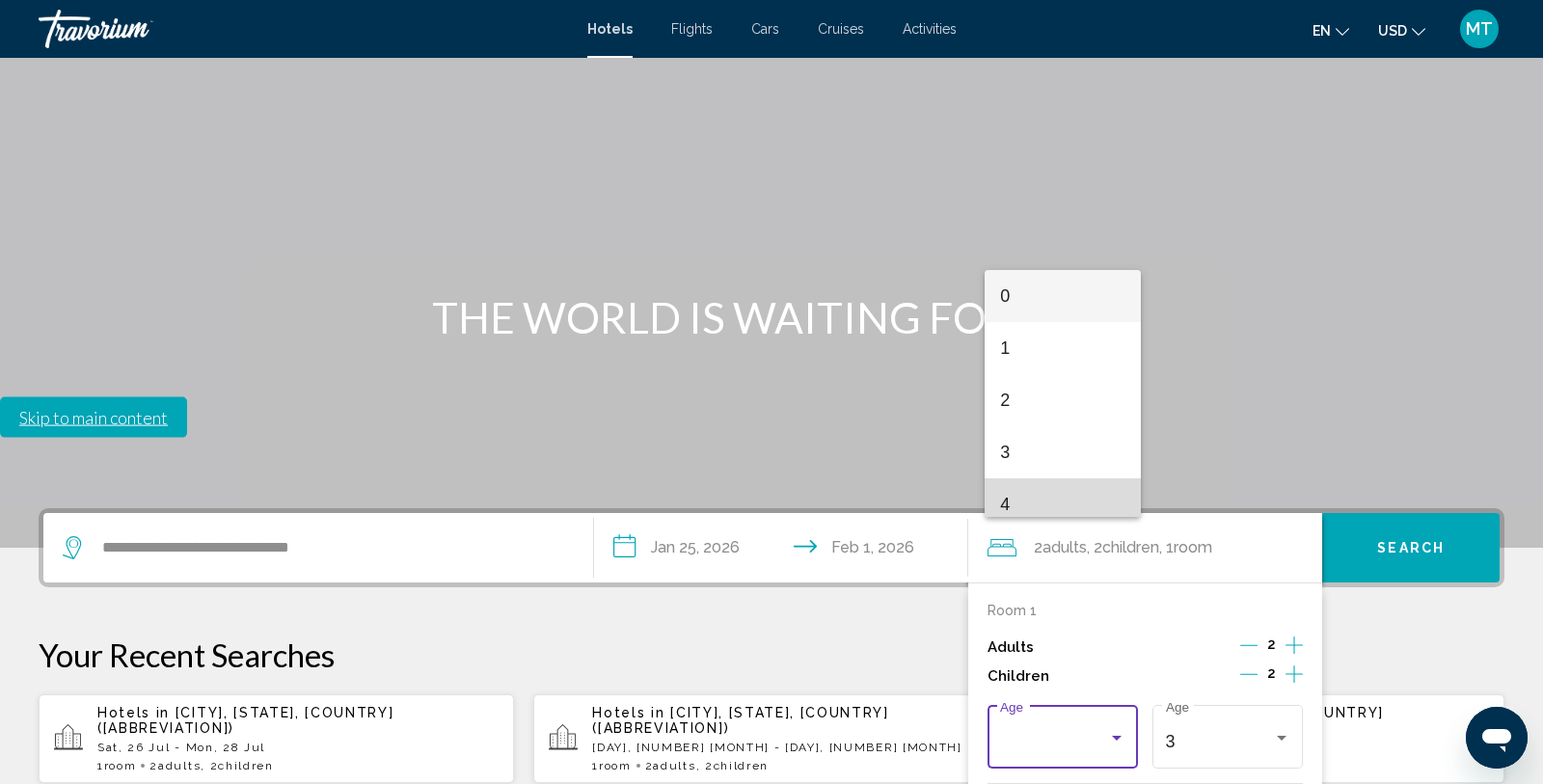 click on "4" at bounding box center (1062, 504) 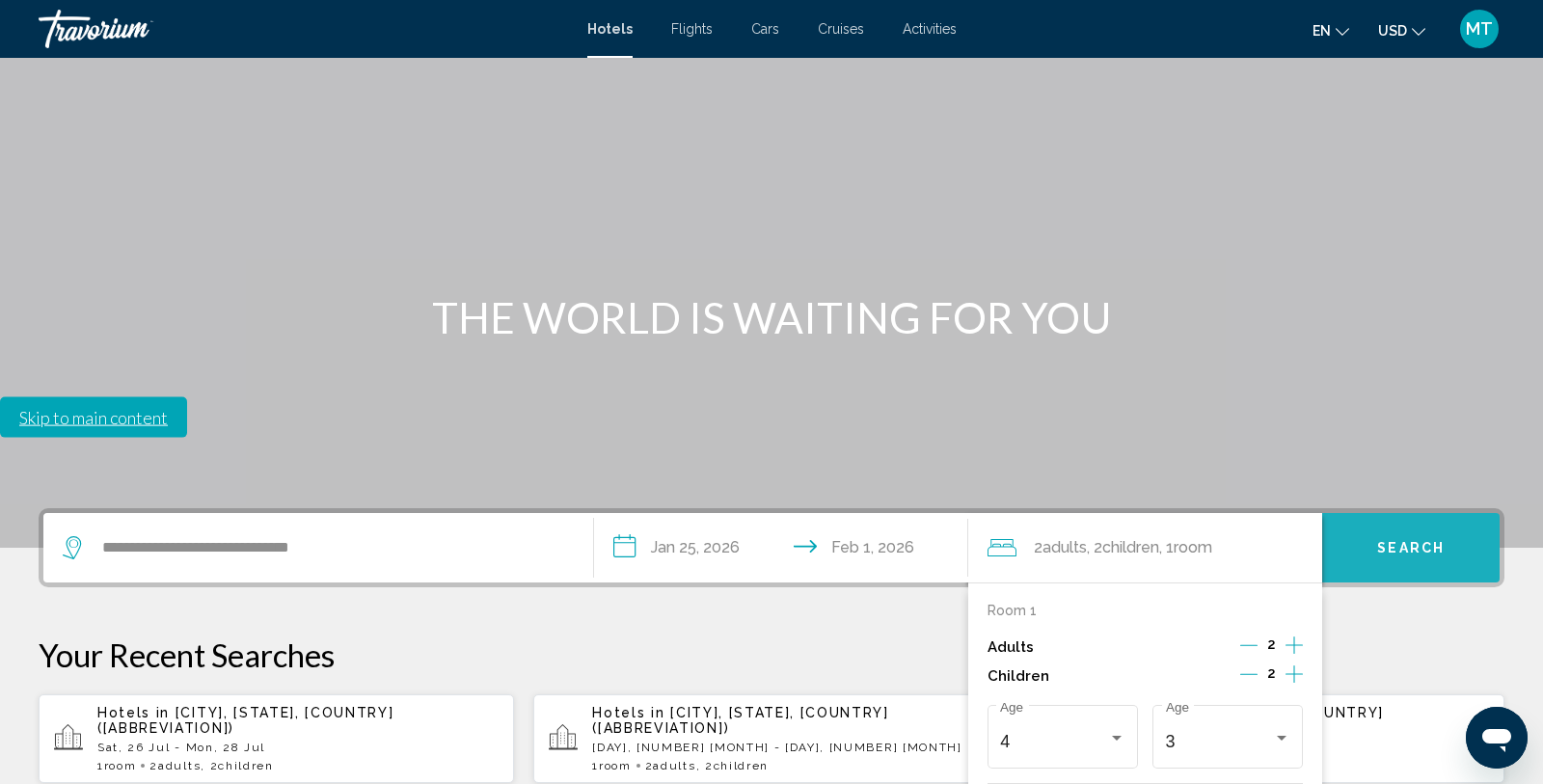 click on "Search" at bounding box center (1411, 548) 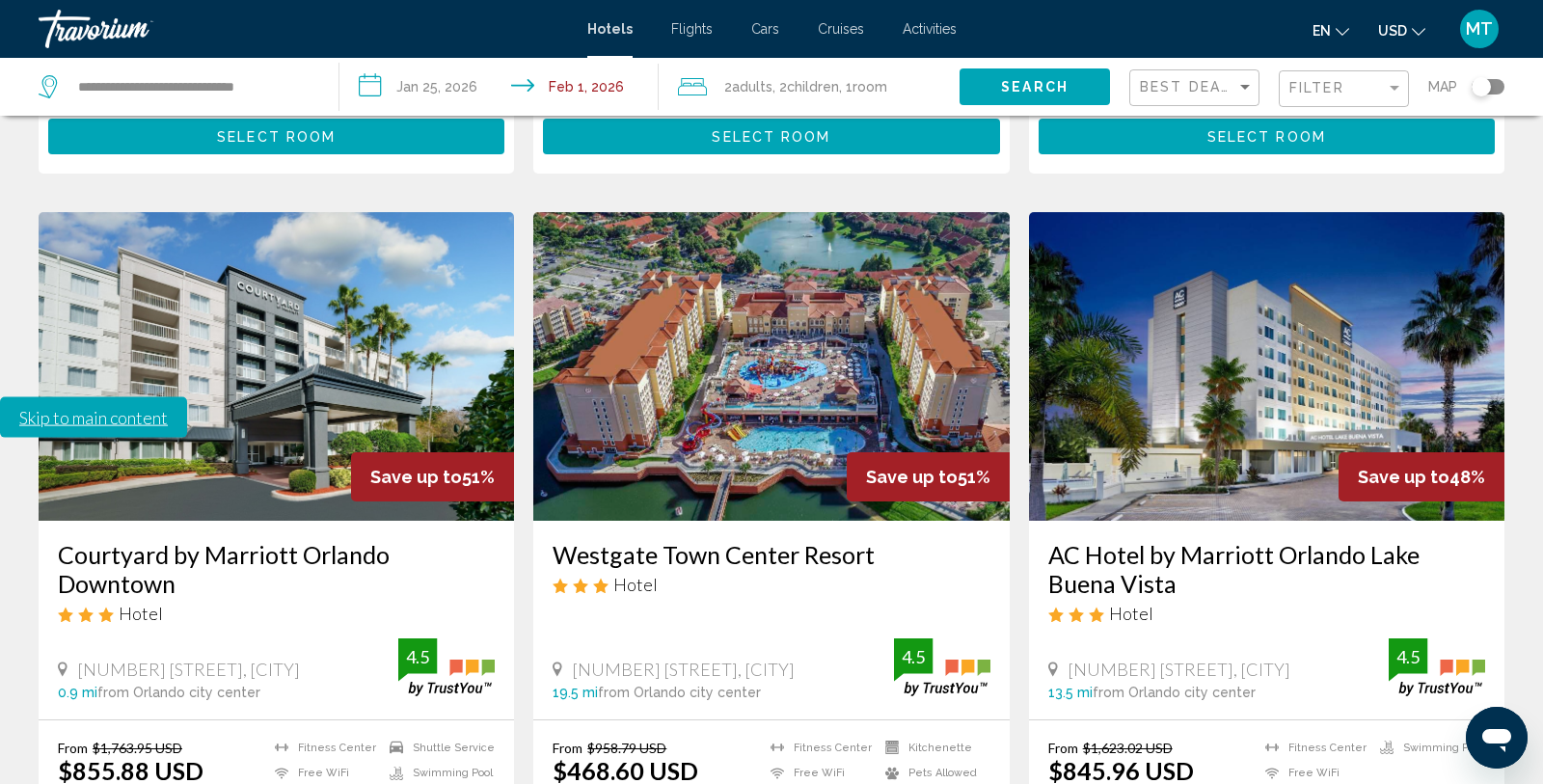 scroll, scrollTop: 2580, scrollLeft: 0, axis: vertical 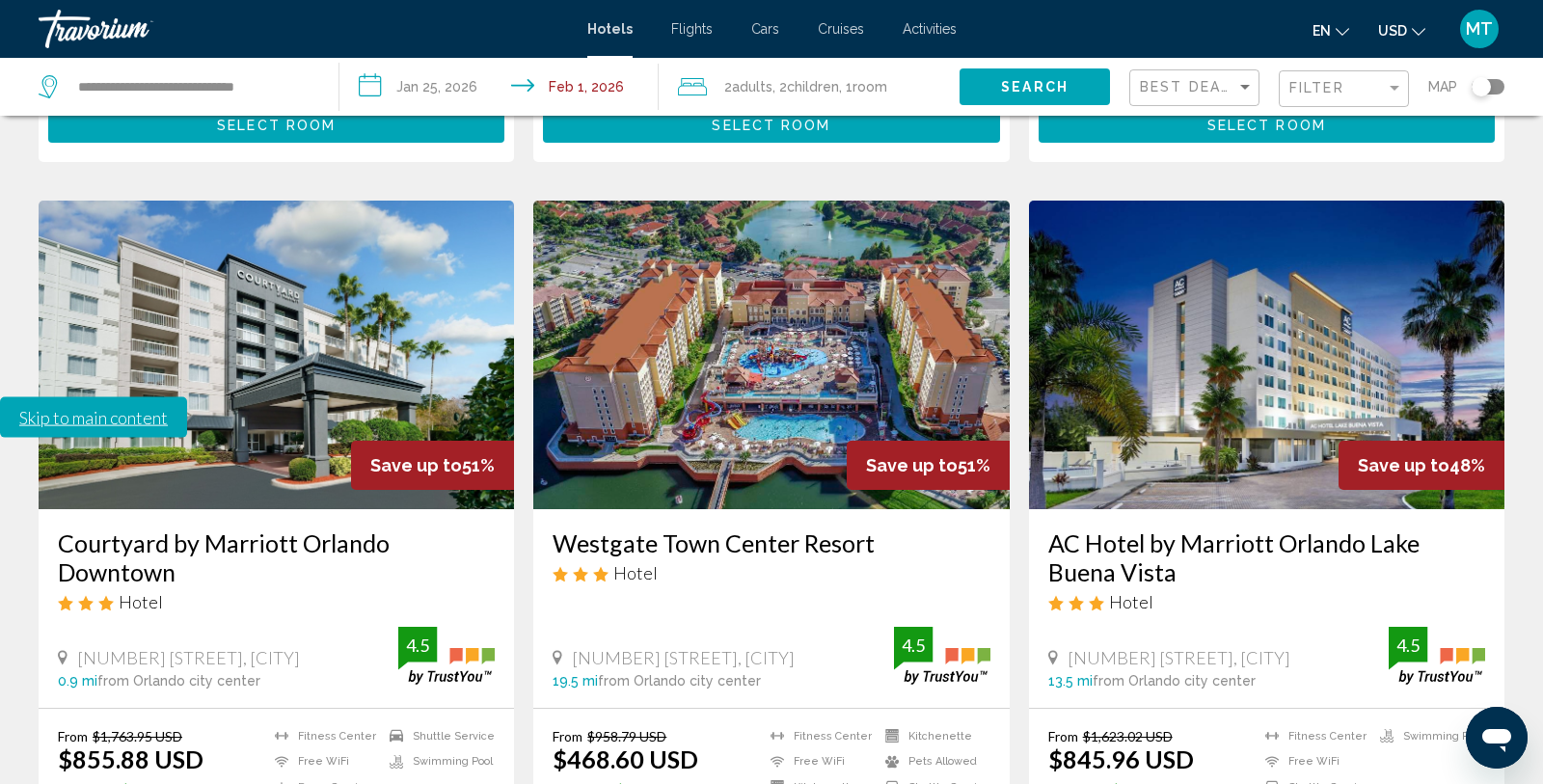 click on "2" at bounding box center [636, 937] 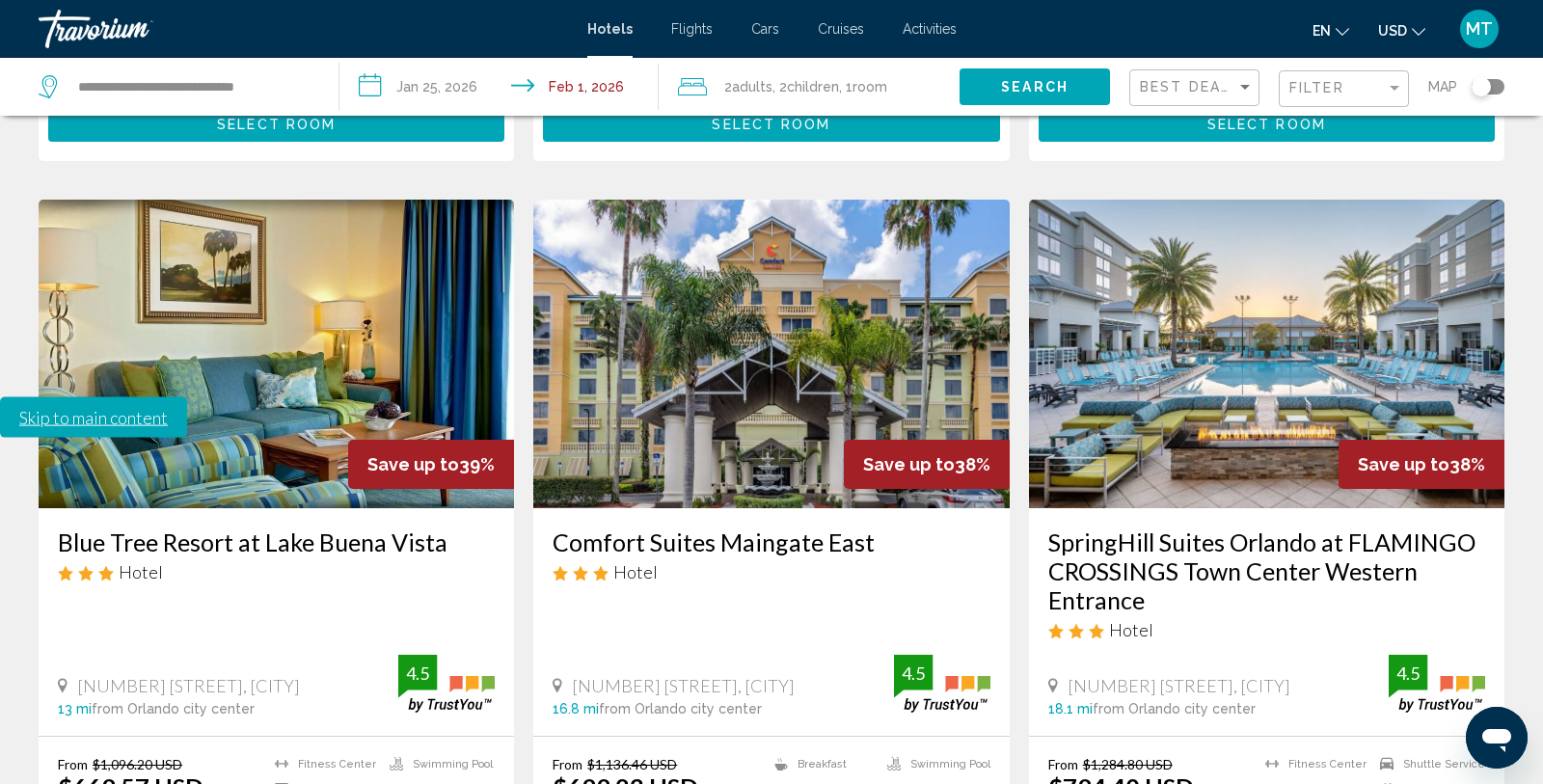 scroll, scrollTop: 2637, scrollLeft: 0, axis: vertical 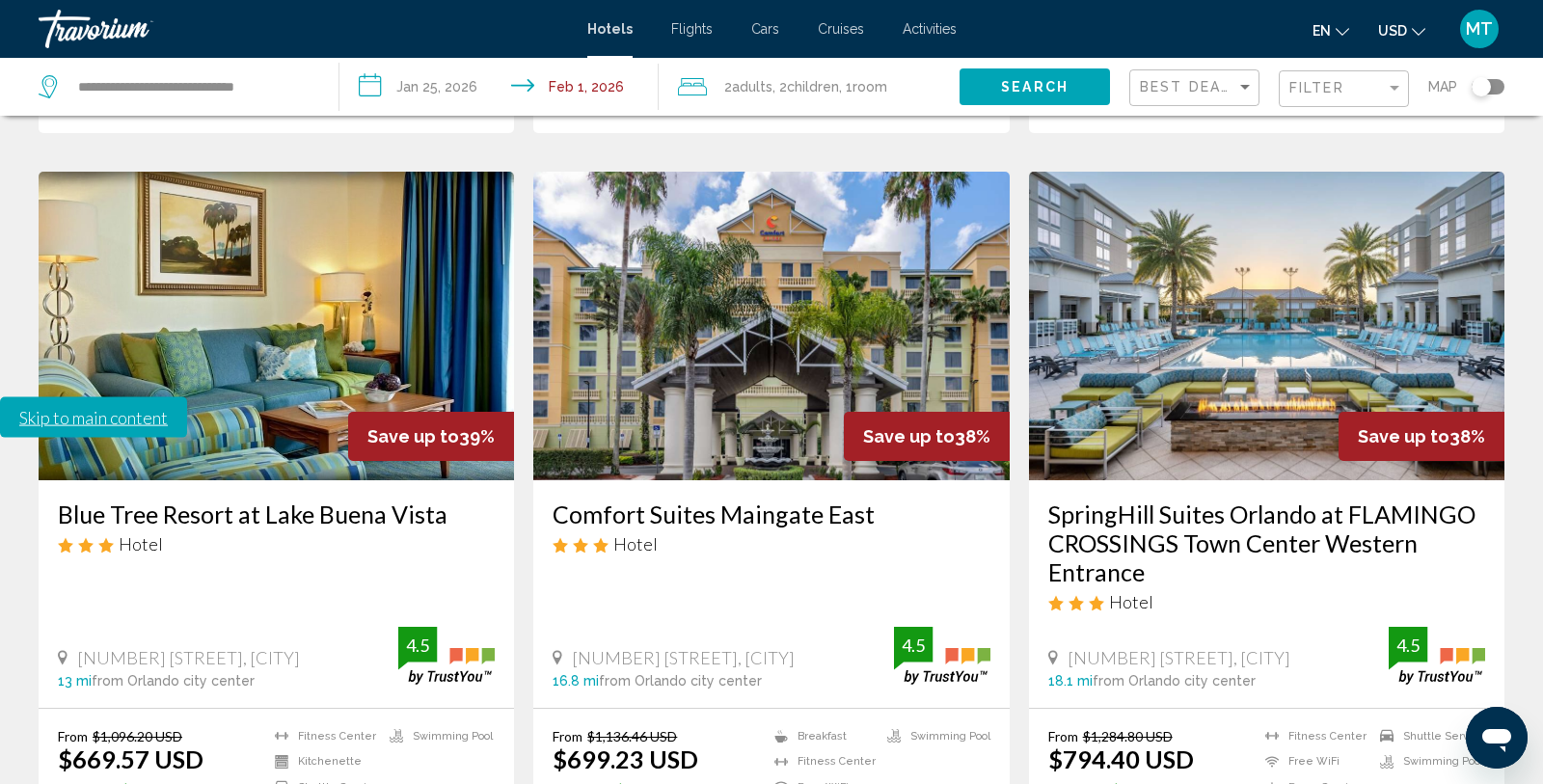 click on "3" at bounding box center [704, 937] 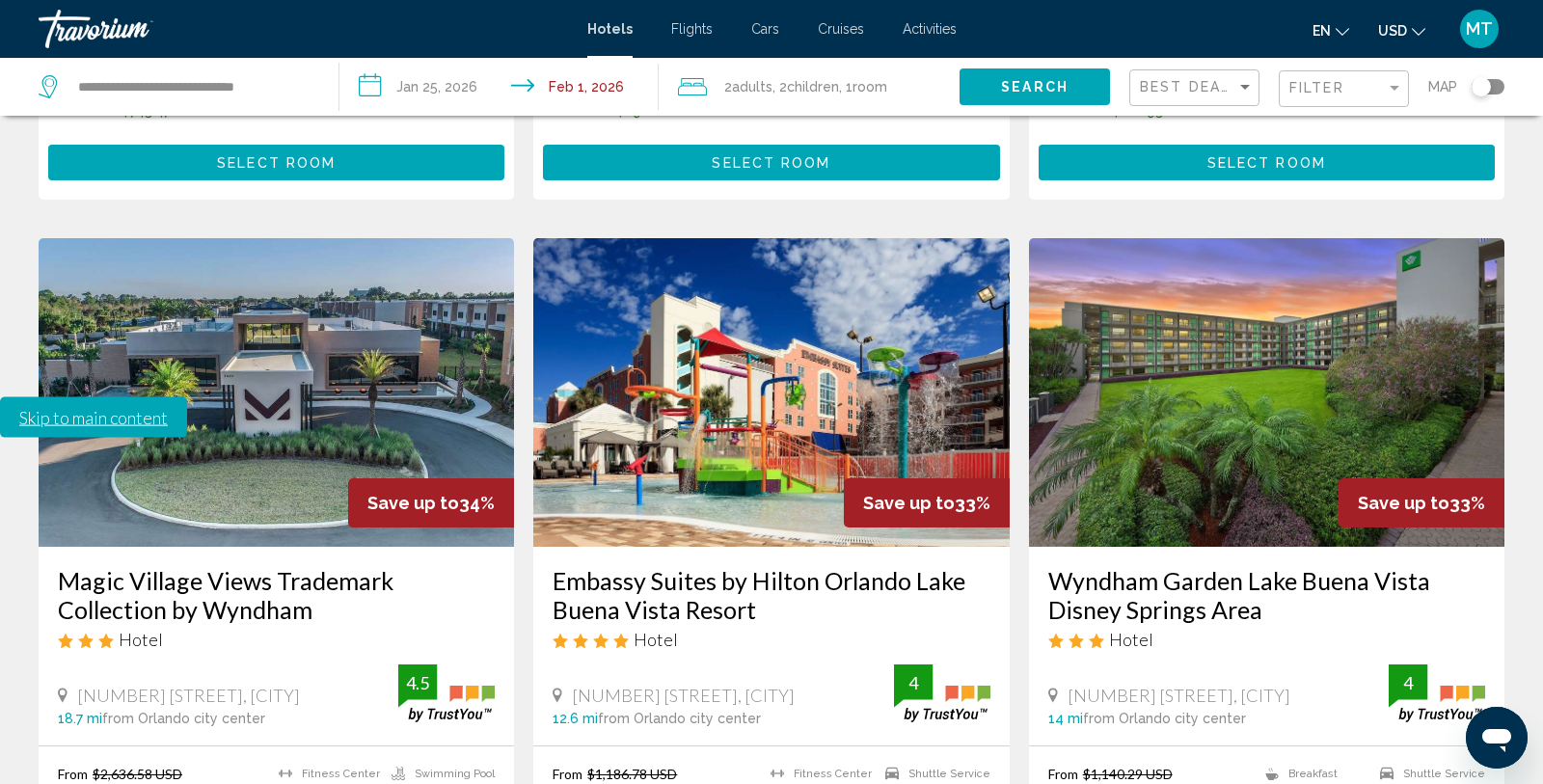 scroll, scrollTop: 2557, scrollLeft: 0, axis: vertical 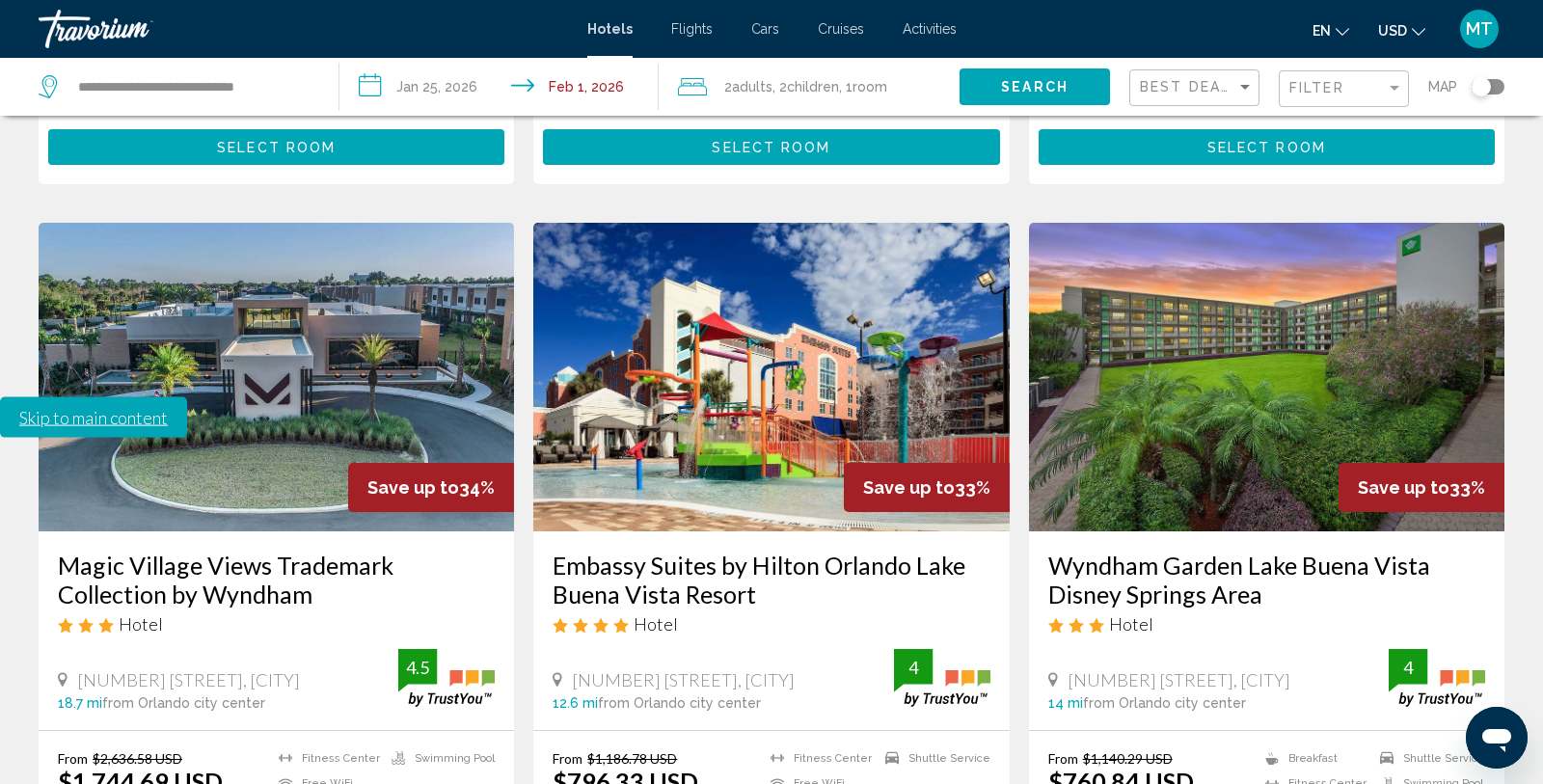 click on "4" at bounding box center (772, 960) 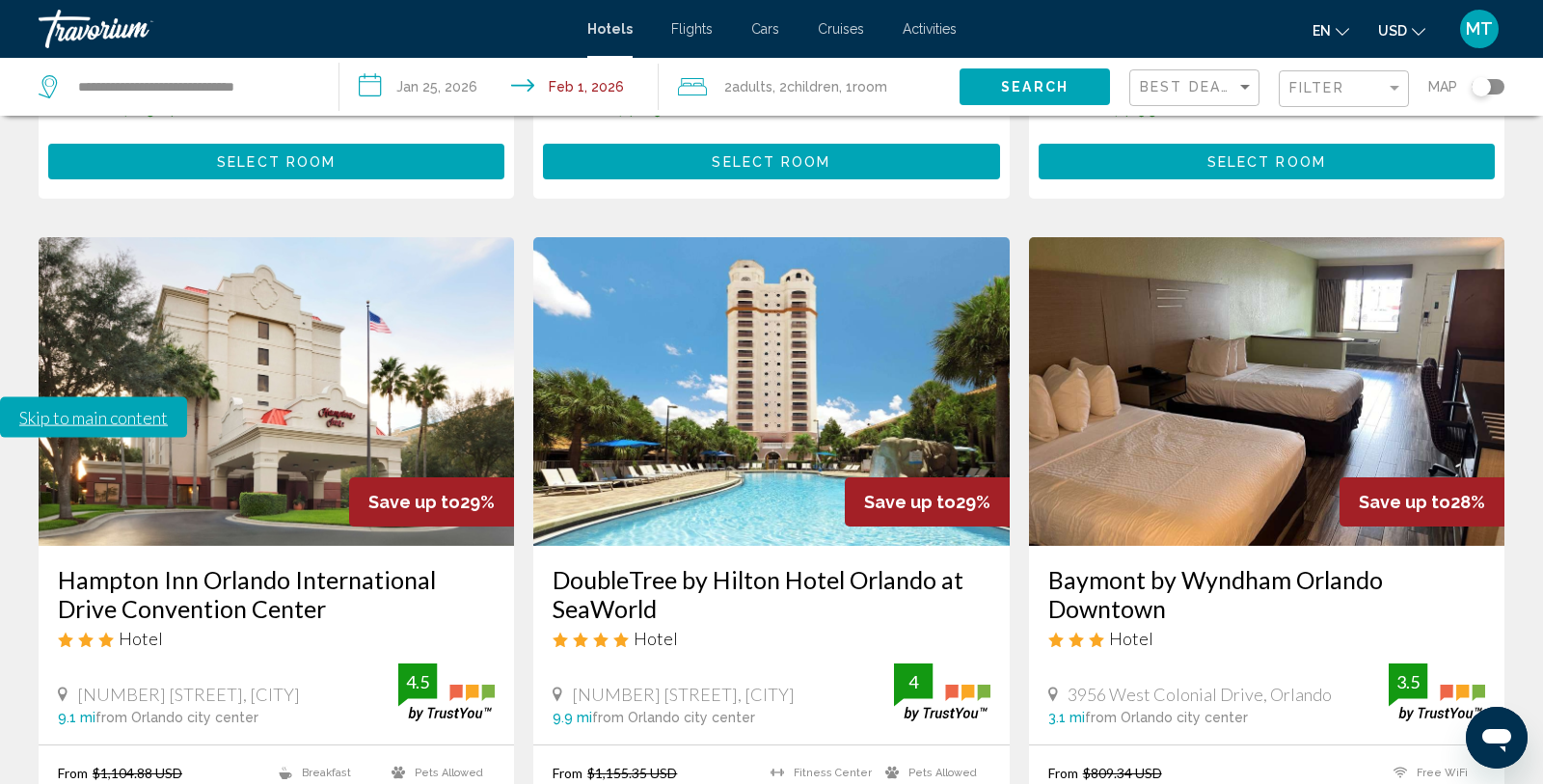 scroll, scrollTop: 2580, scrollLeft: 0, axis: vertical 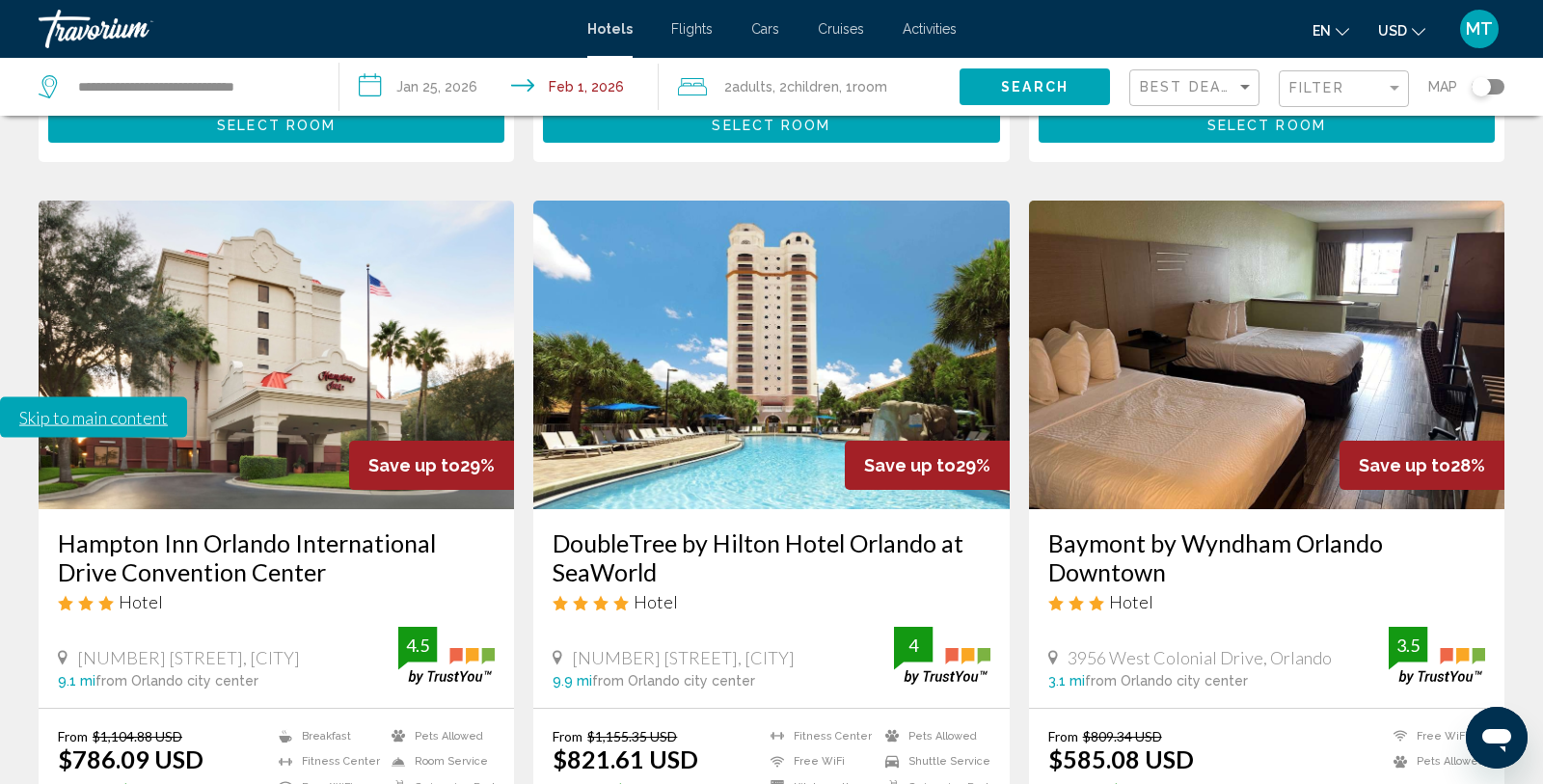 click on "5" at bounding box center [839, 937] 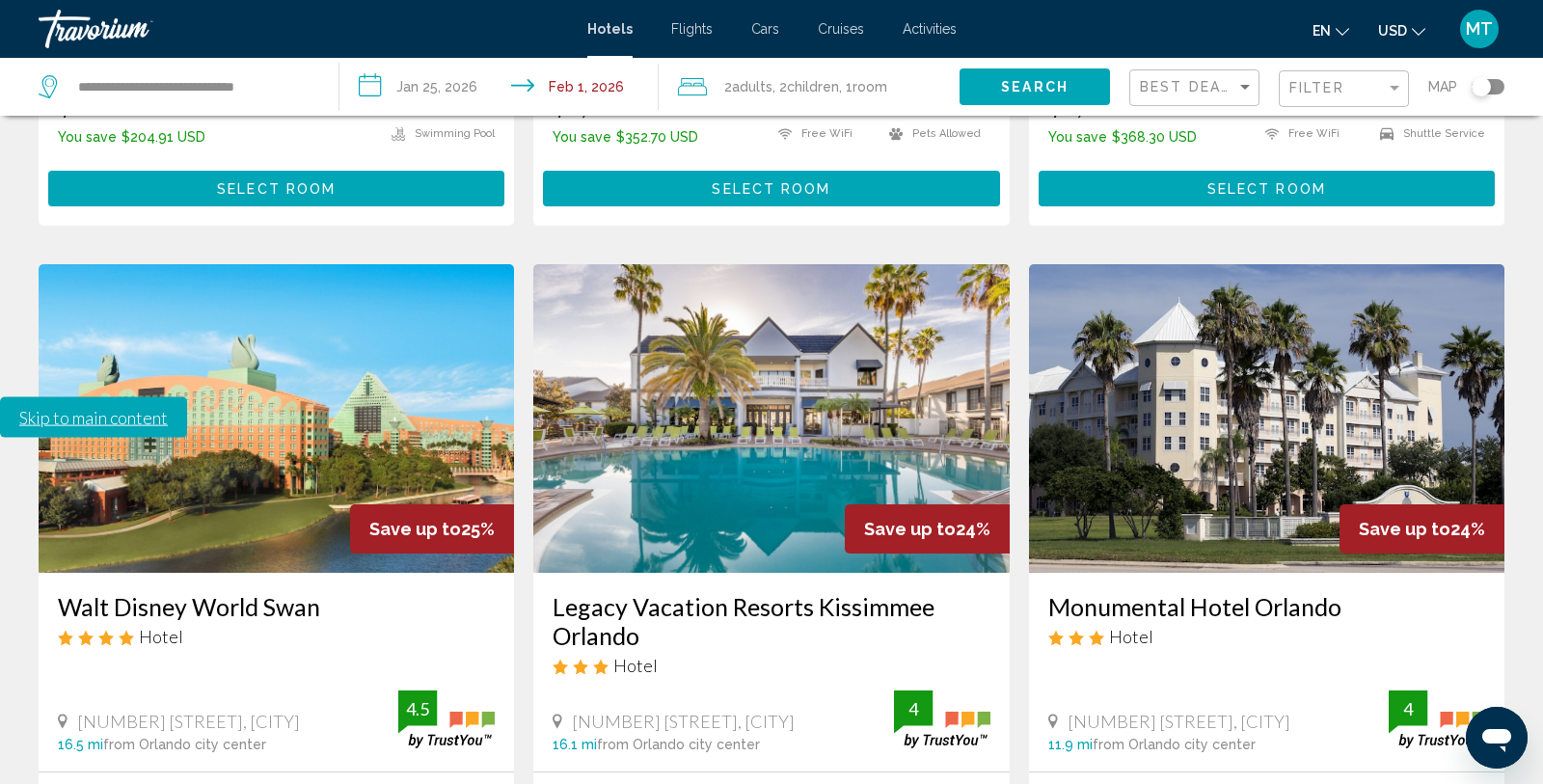 scroll, scrollTop: 2581, scrollLeft: 0, axis: vertical 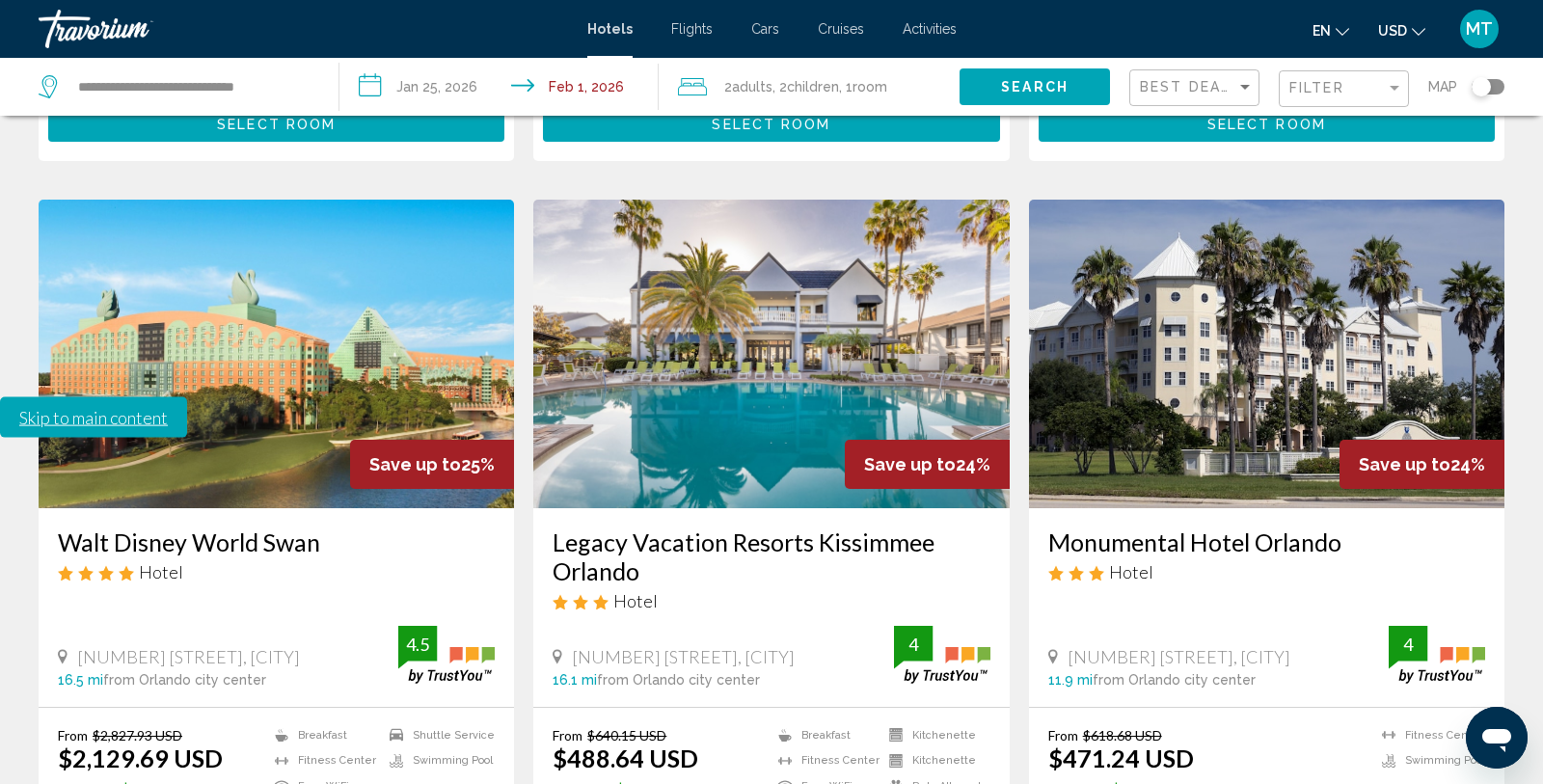 click on "..." at bounding box center (907, 936) 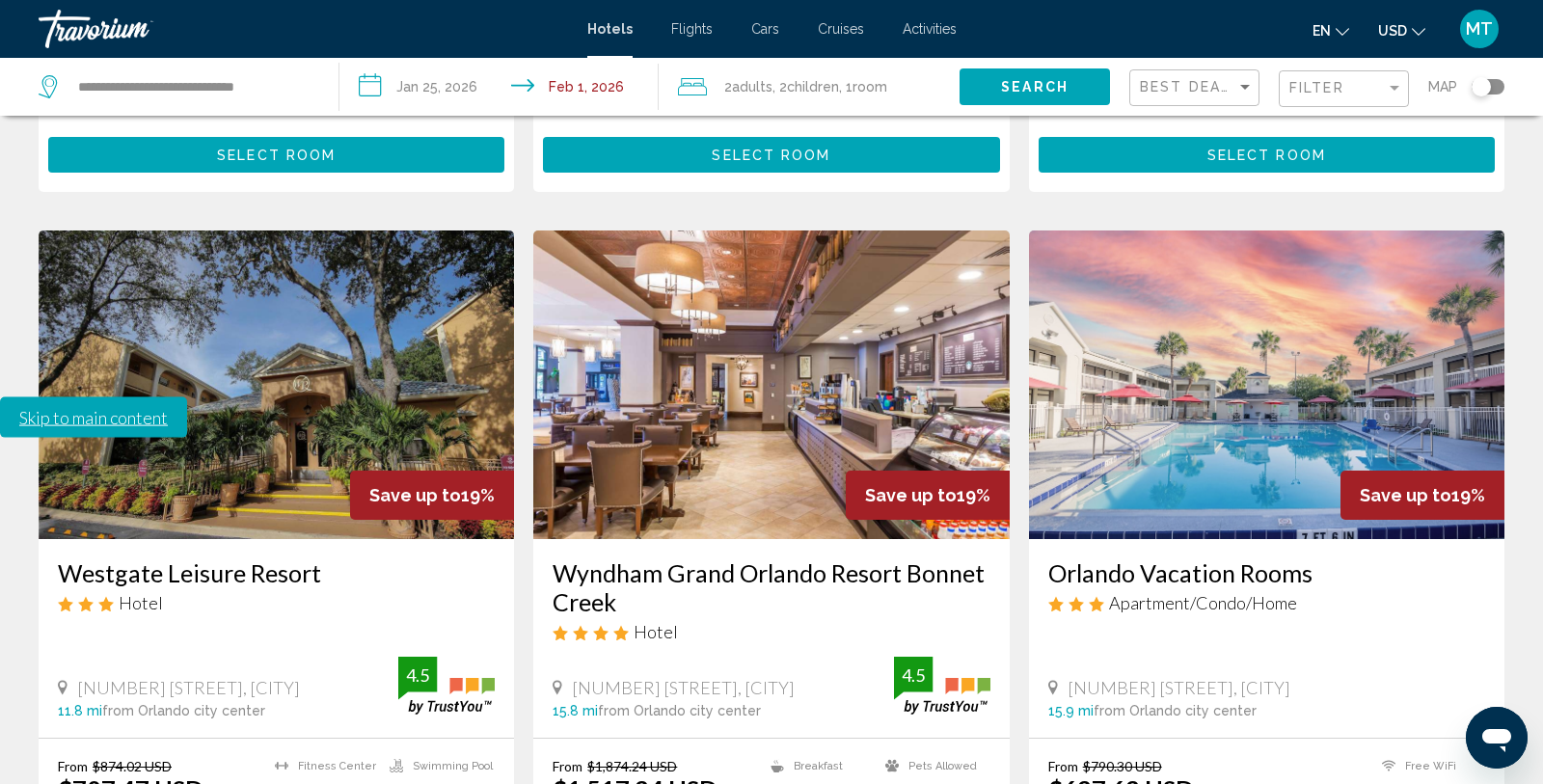 scroll, scrollTop: 2555, scrollLeft: 0, axis: vertical 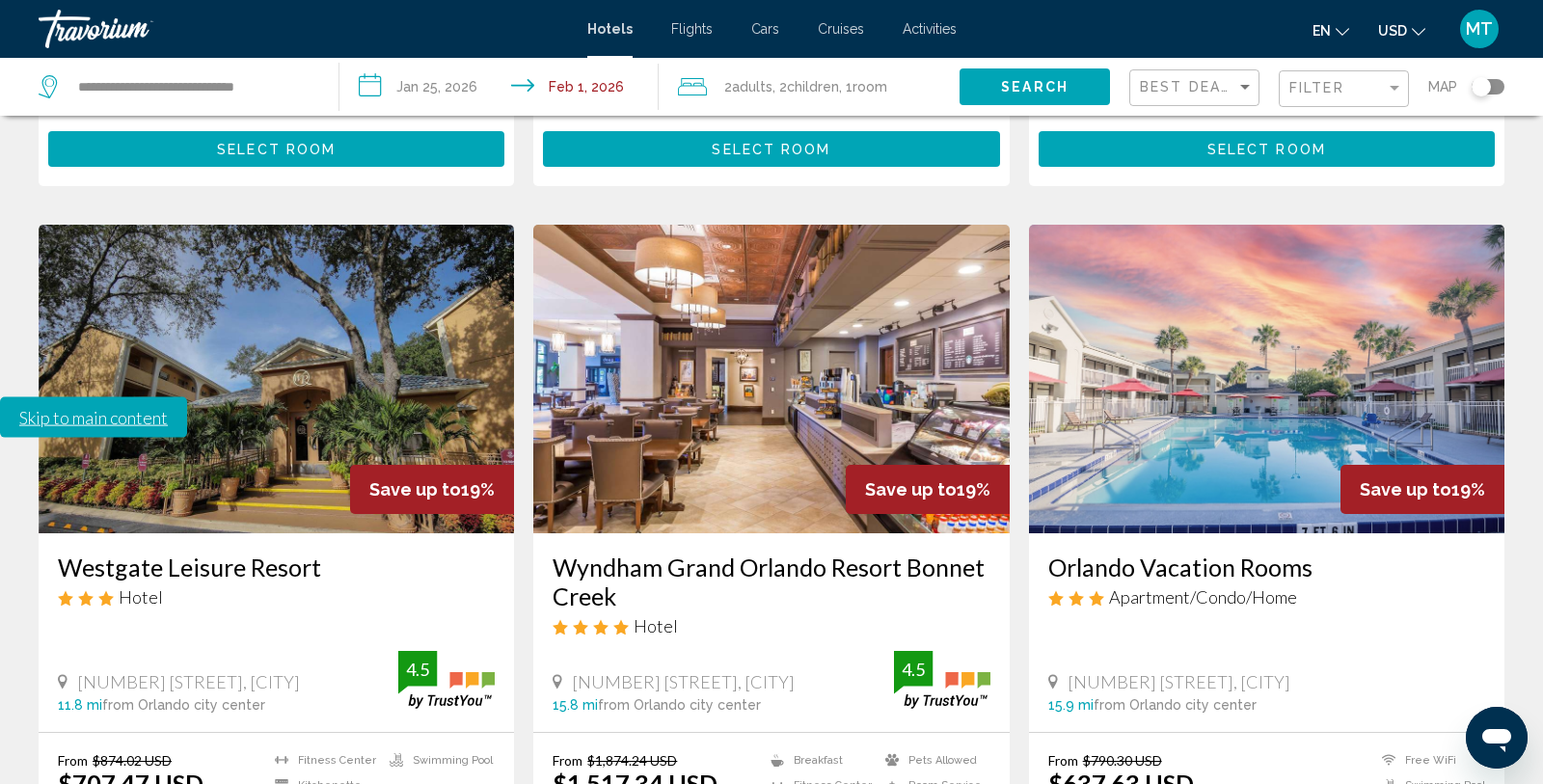 click on "..." at bounding box center (907, 961) 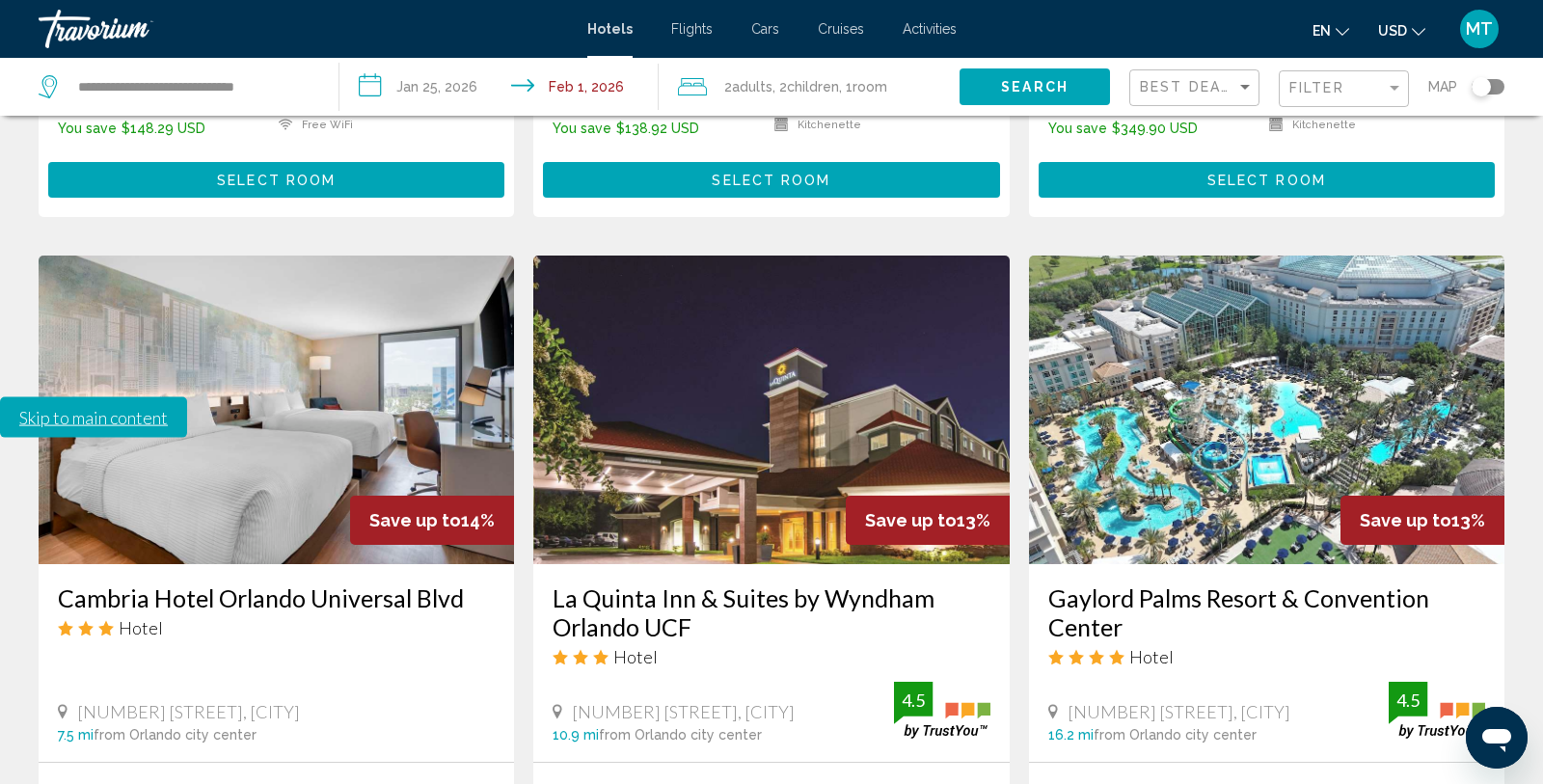 scroll, scrollTop: 2581, scrollLeft: 0, axis: vertical 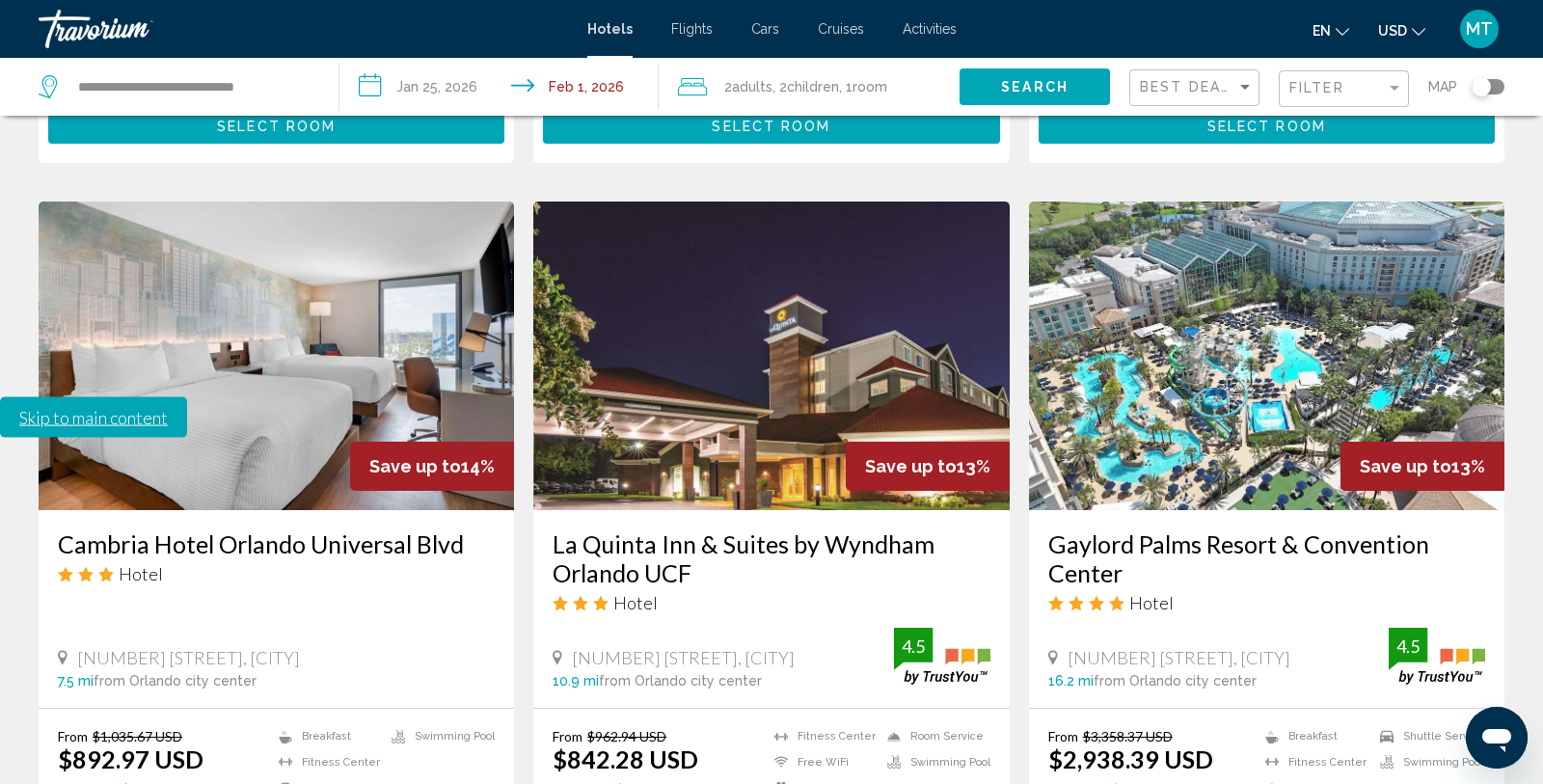 click on "..." at bounding box center [907, 938] 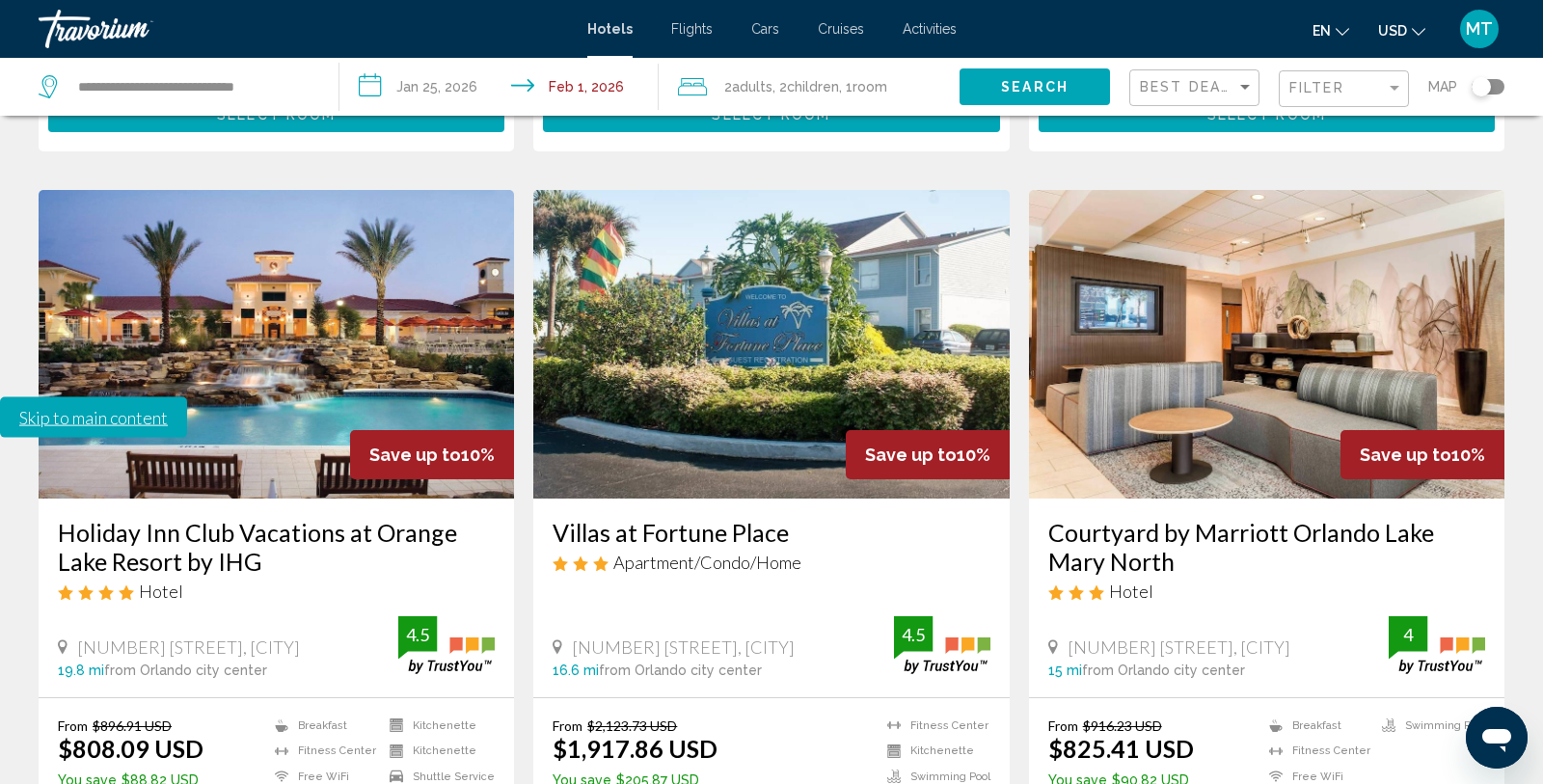 scroll, scrollTop: 2552, scrollLeft: 0, axis: vertical 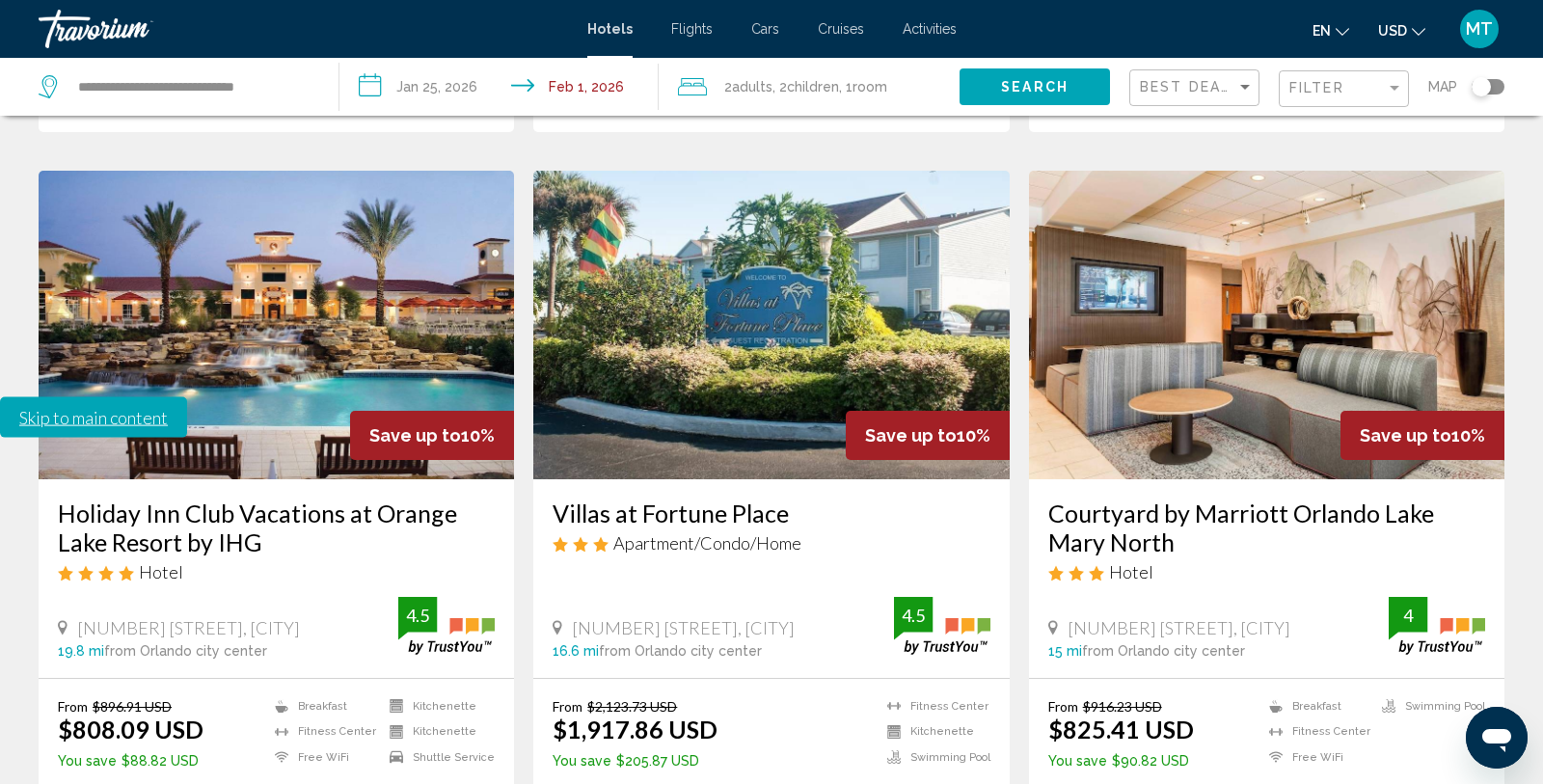 click on "page  ..." at bounding box center (907, 907) 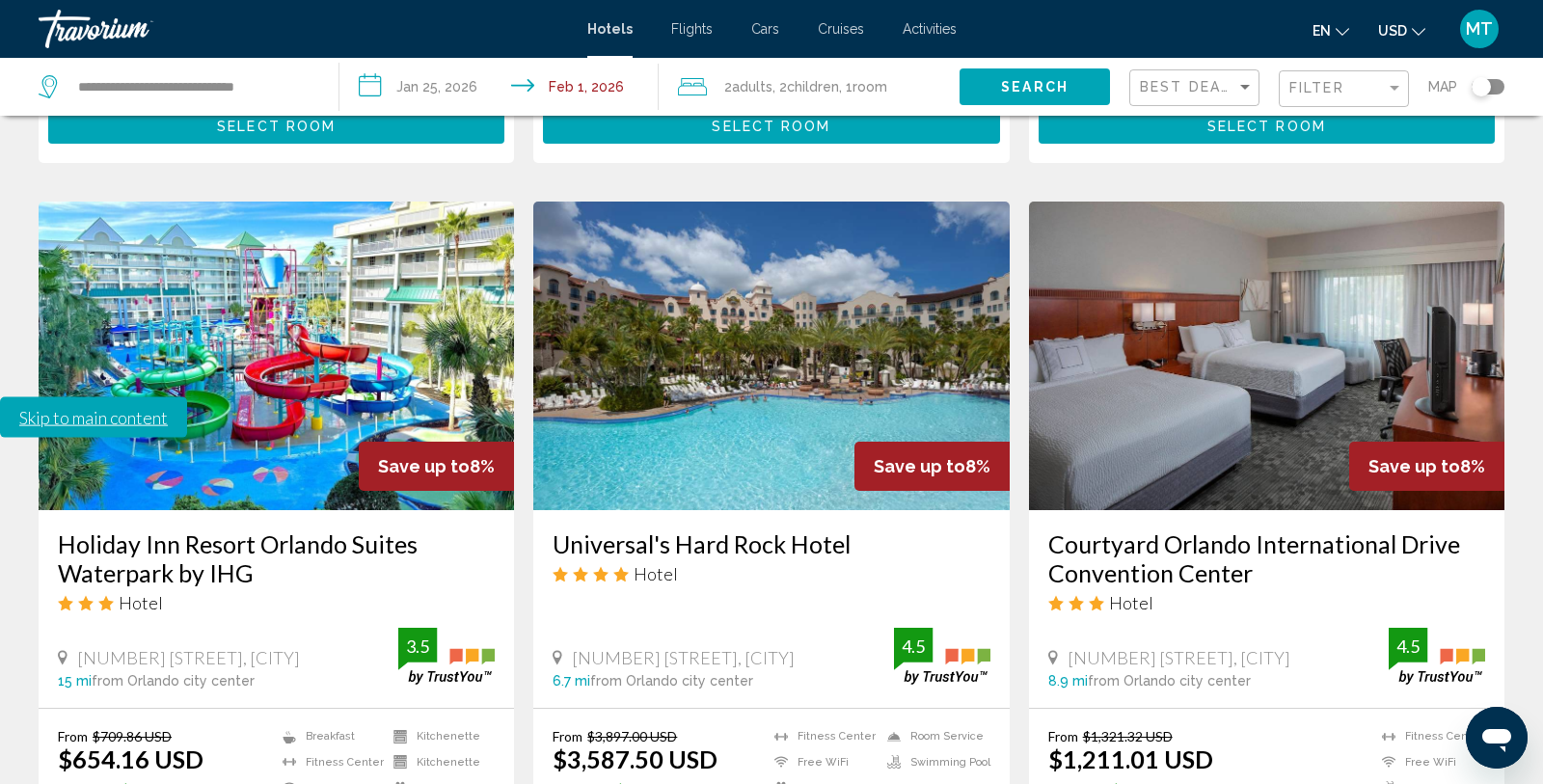 scroll, scrollTop: 0, scrollLeft: 0, axis: both 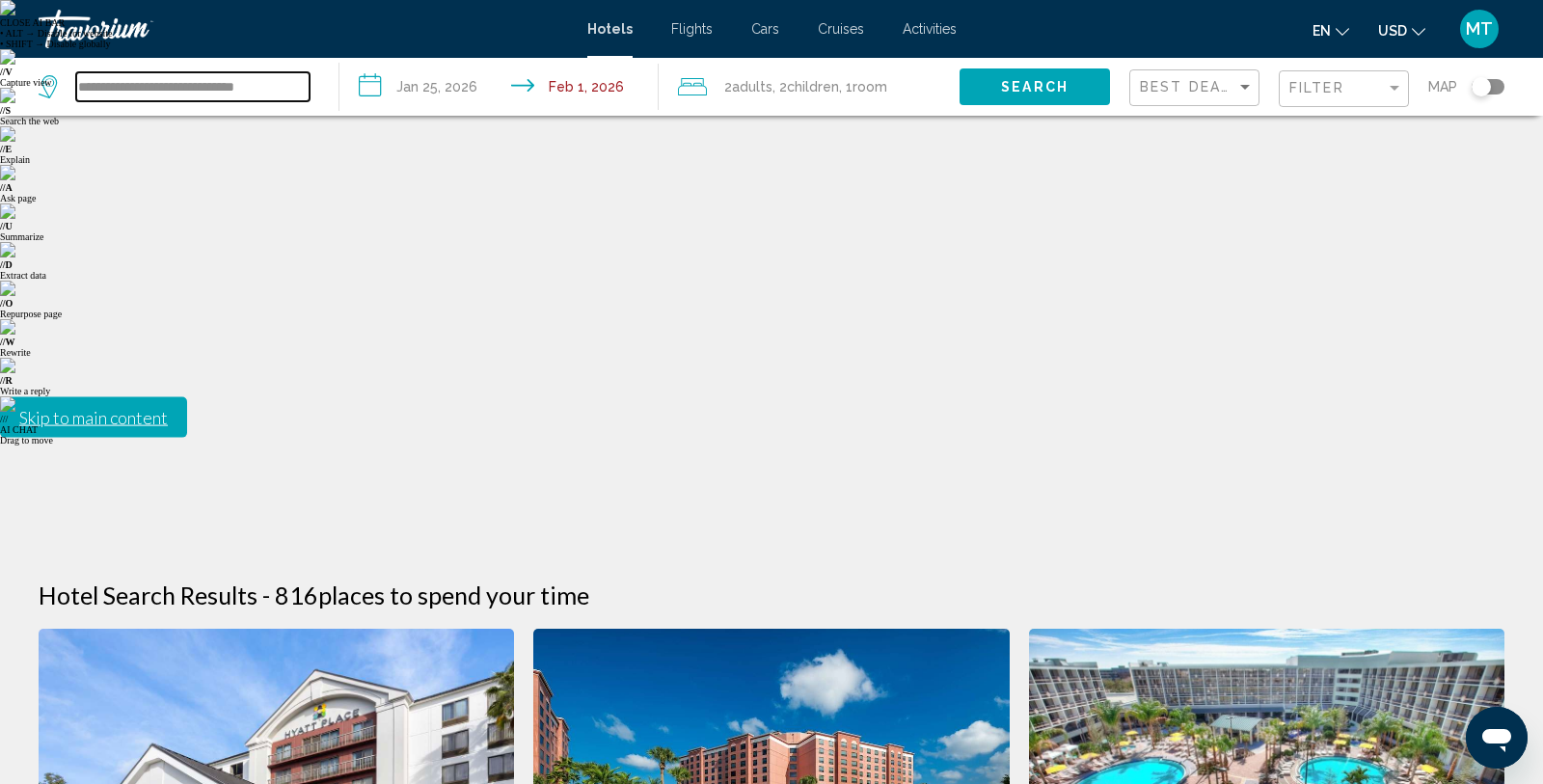 click on "**********" at bounding box center [193, 87] 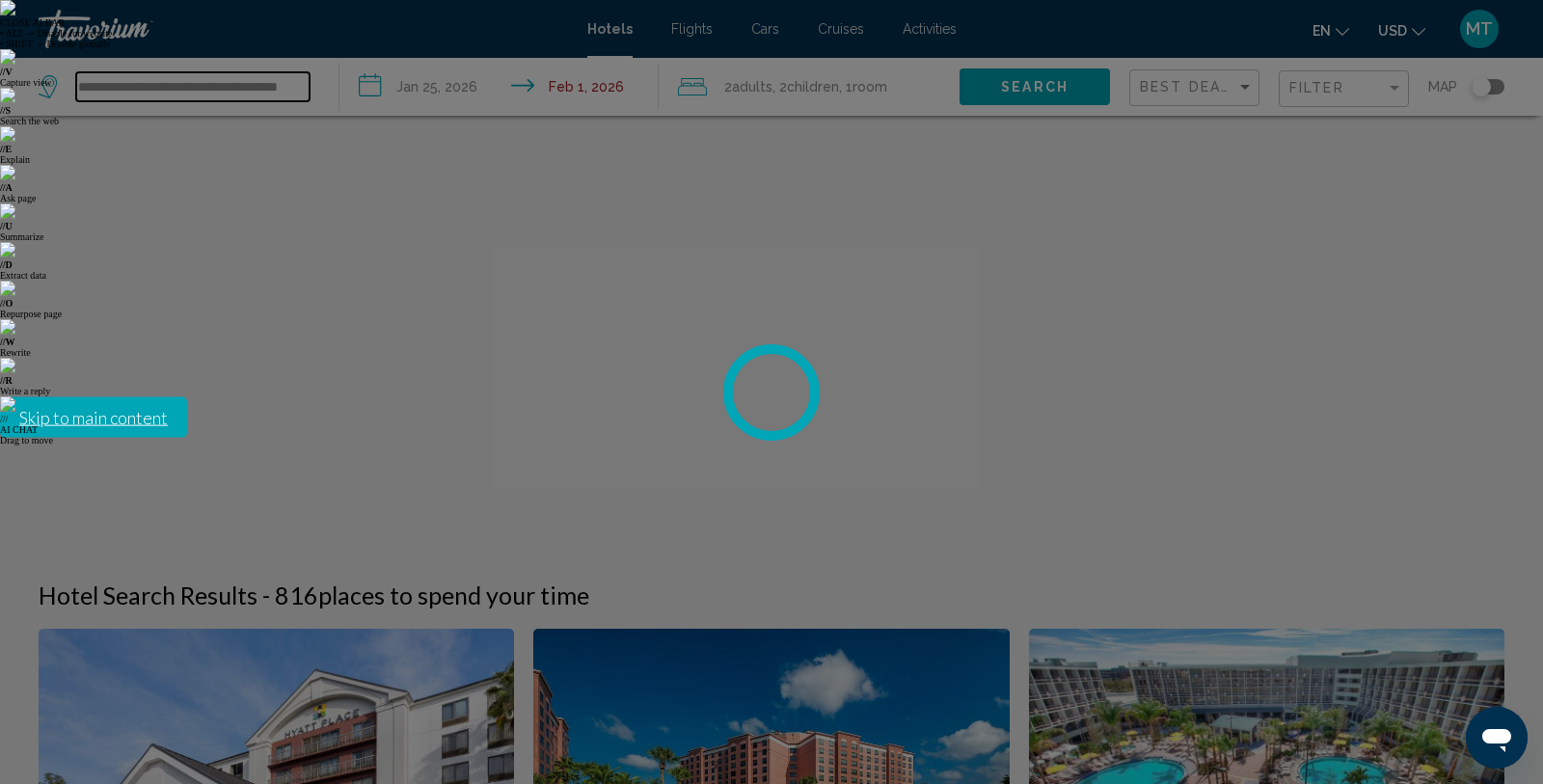 scroll, scrollTop: 0, scrollLeft: 37, axis: horizontal 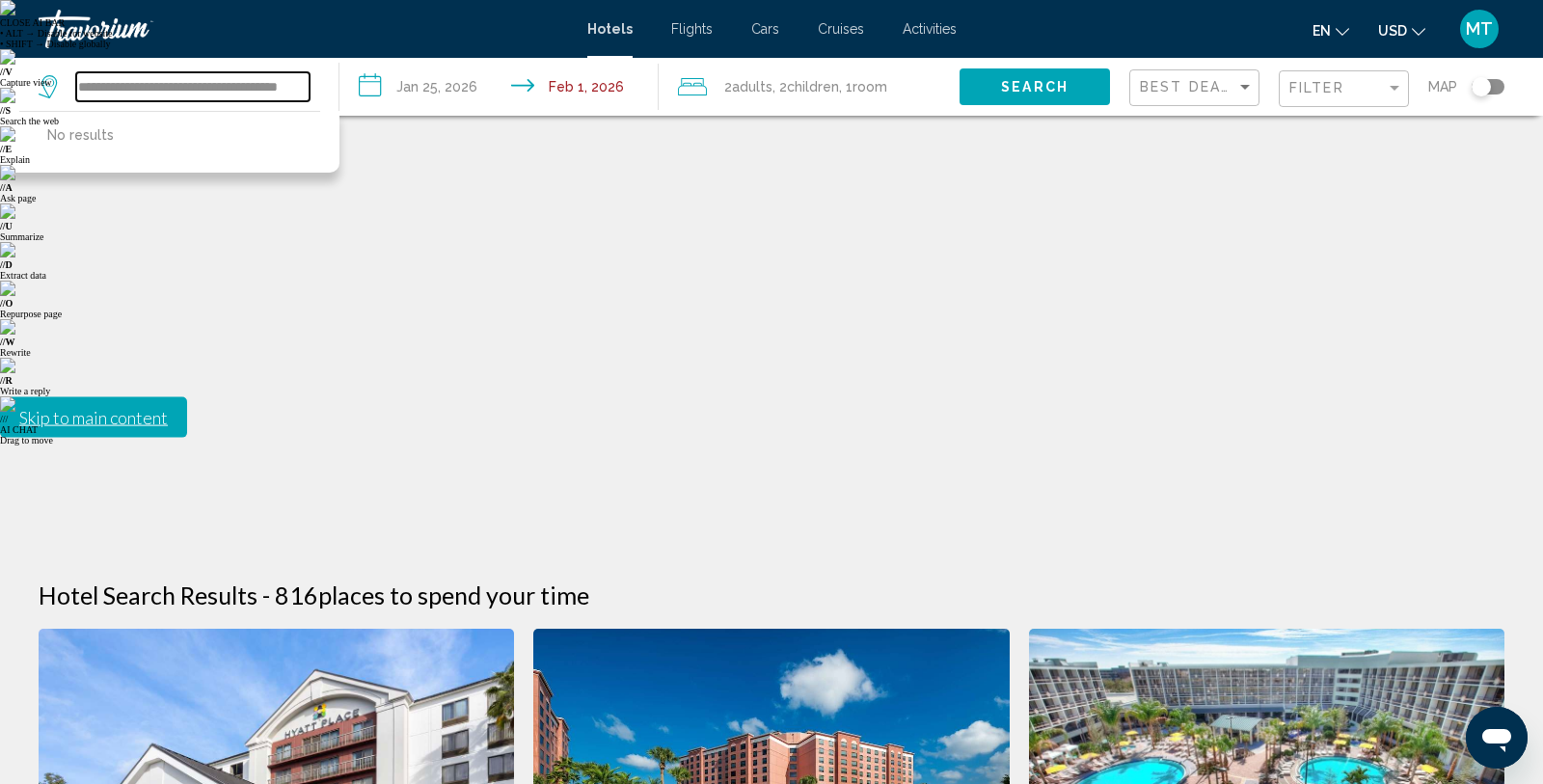 type on "**********" 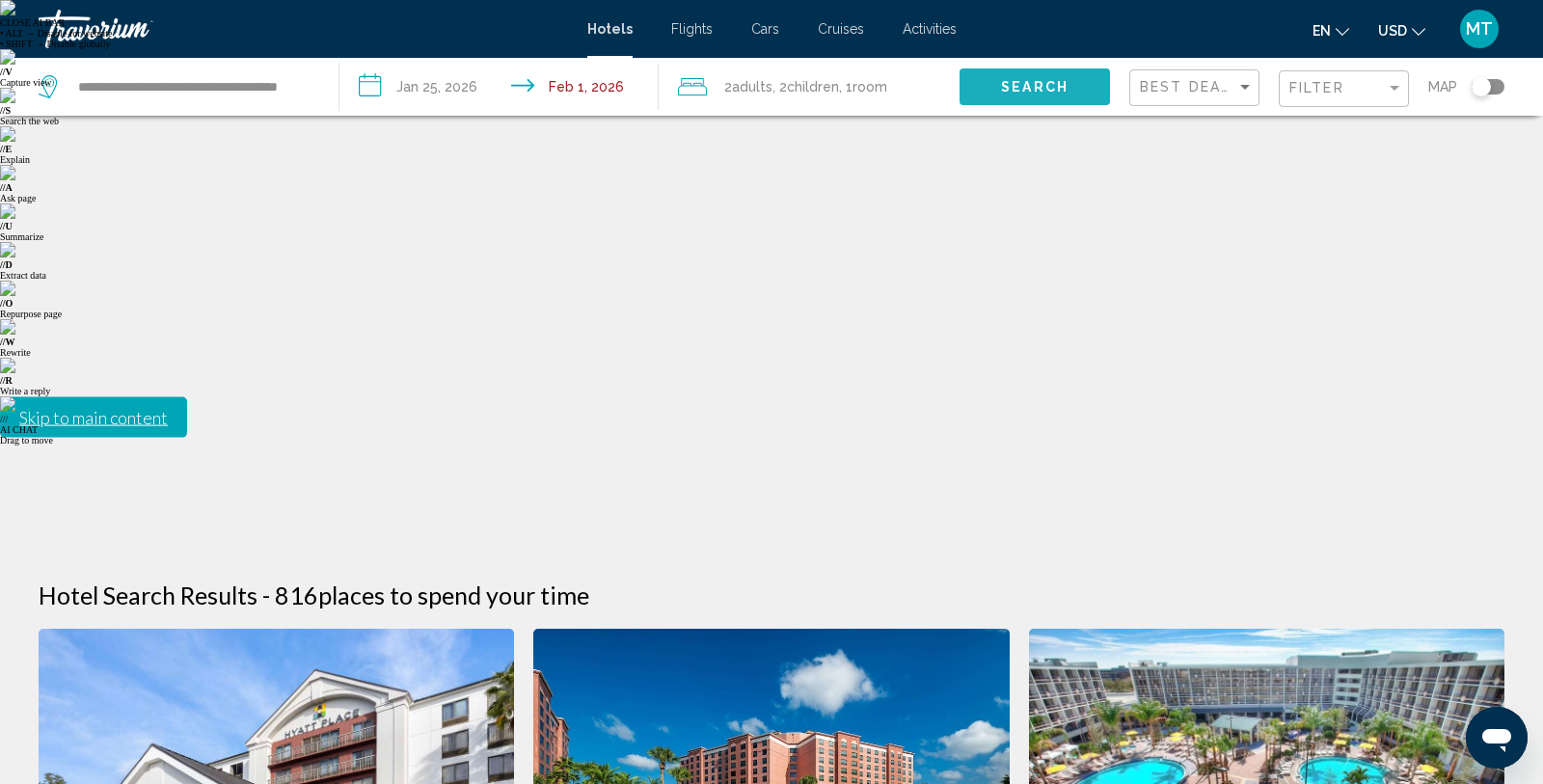 scroll, scrollTop: 0, scrollLeft: 0, axis: both 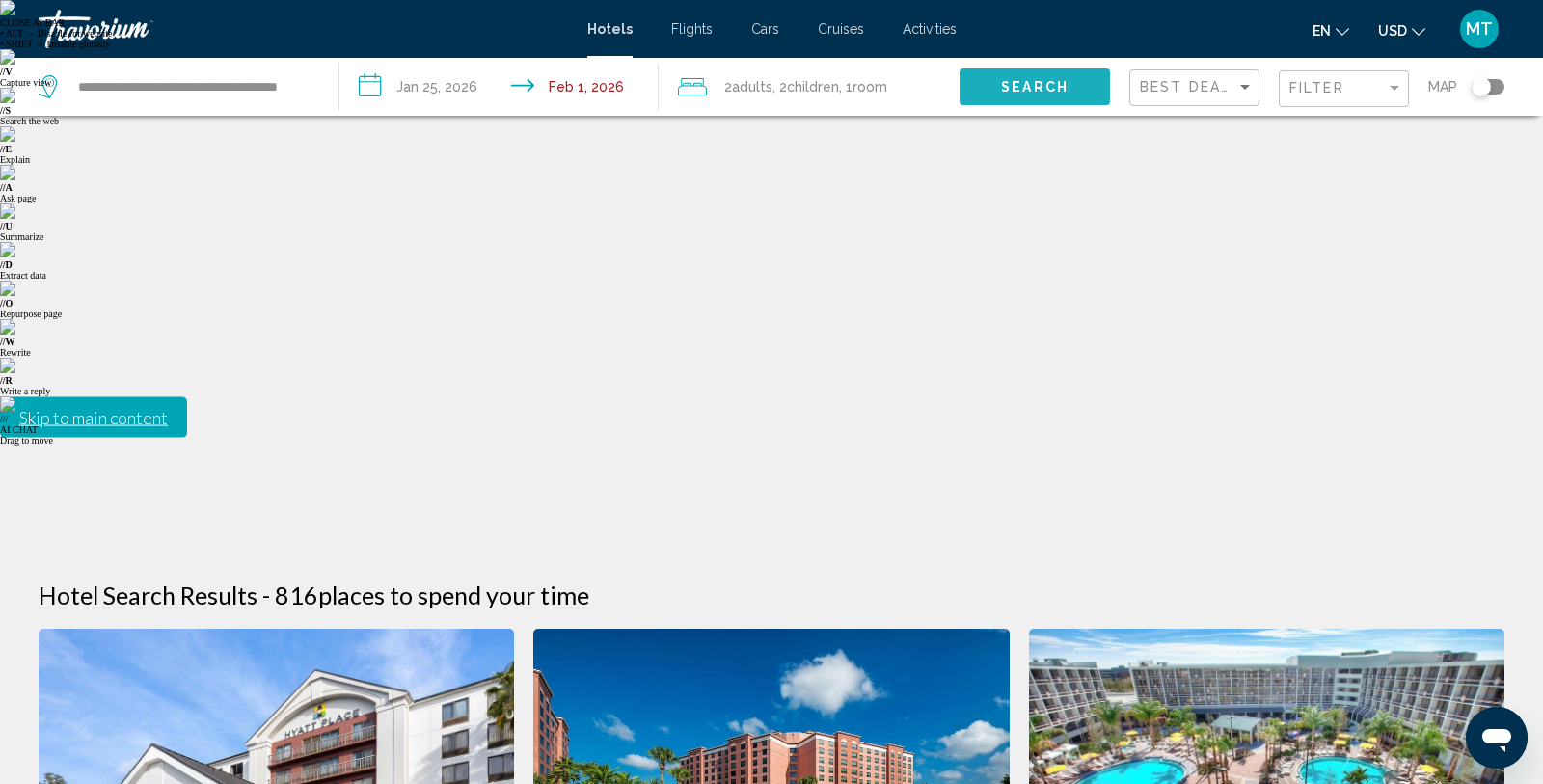 click on "Search" 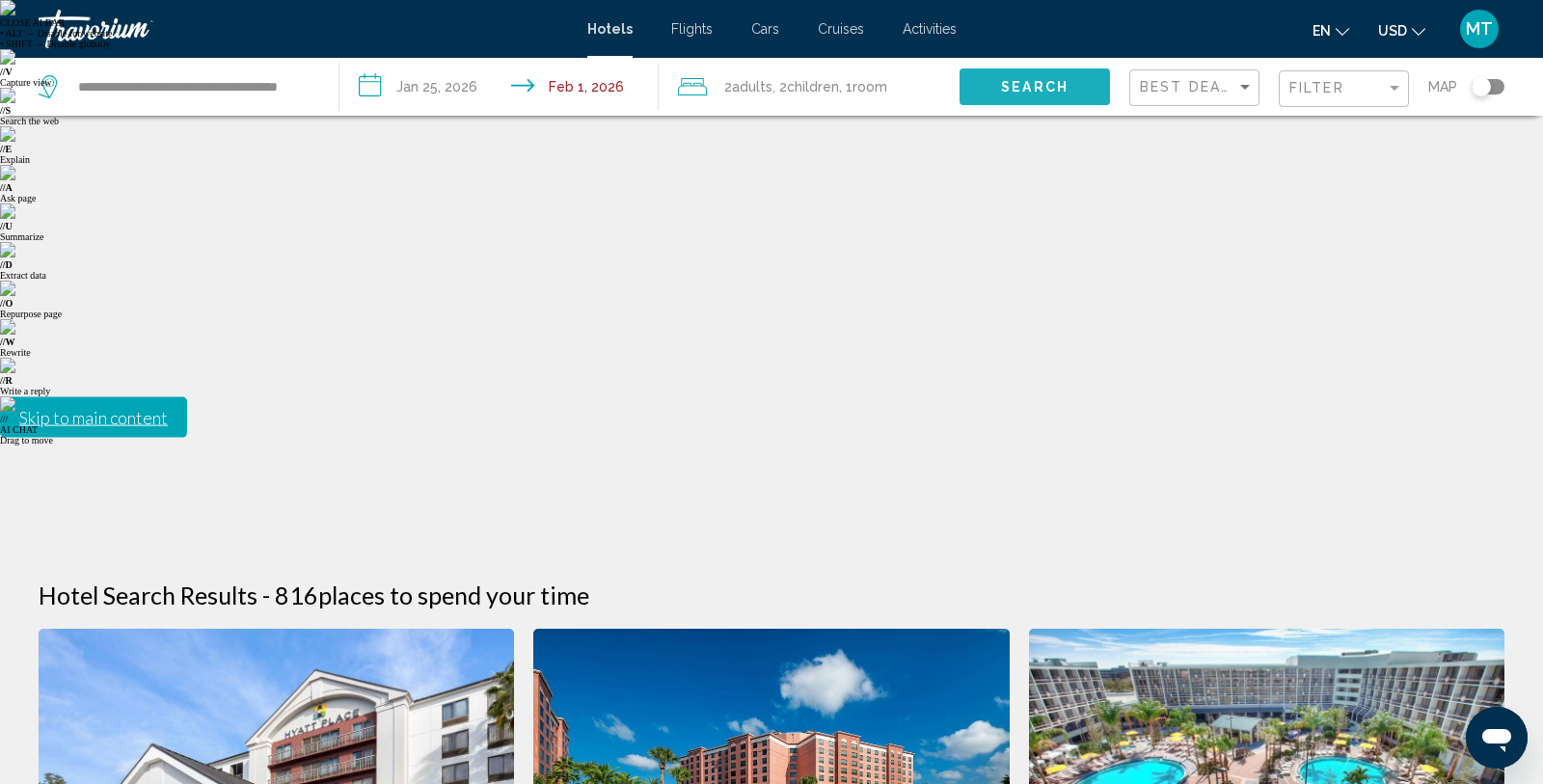 click on "Search" 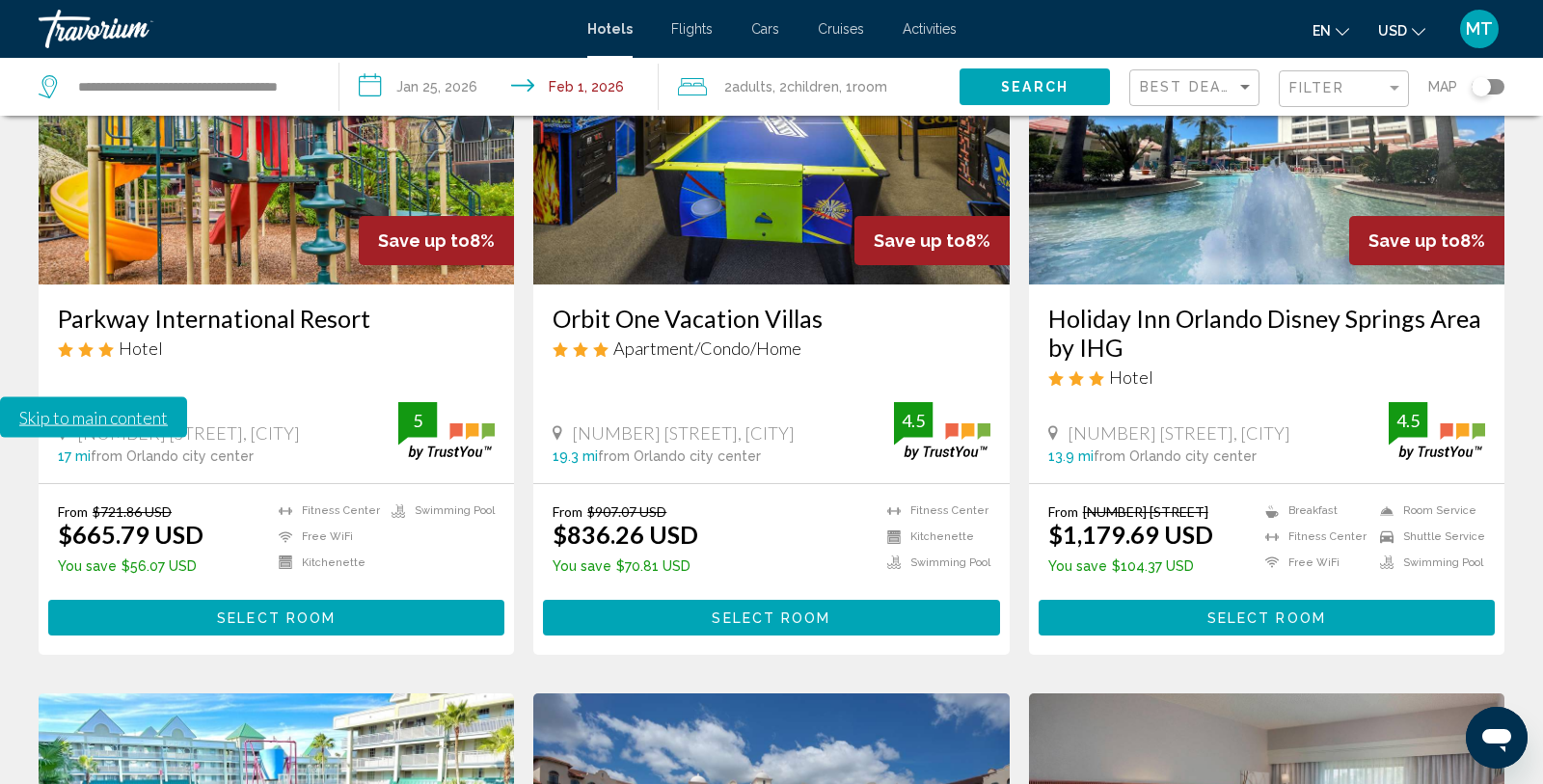 scroll, scrollTop: 2559, scrollLeft: 0, axis: vertical 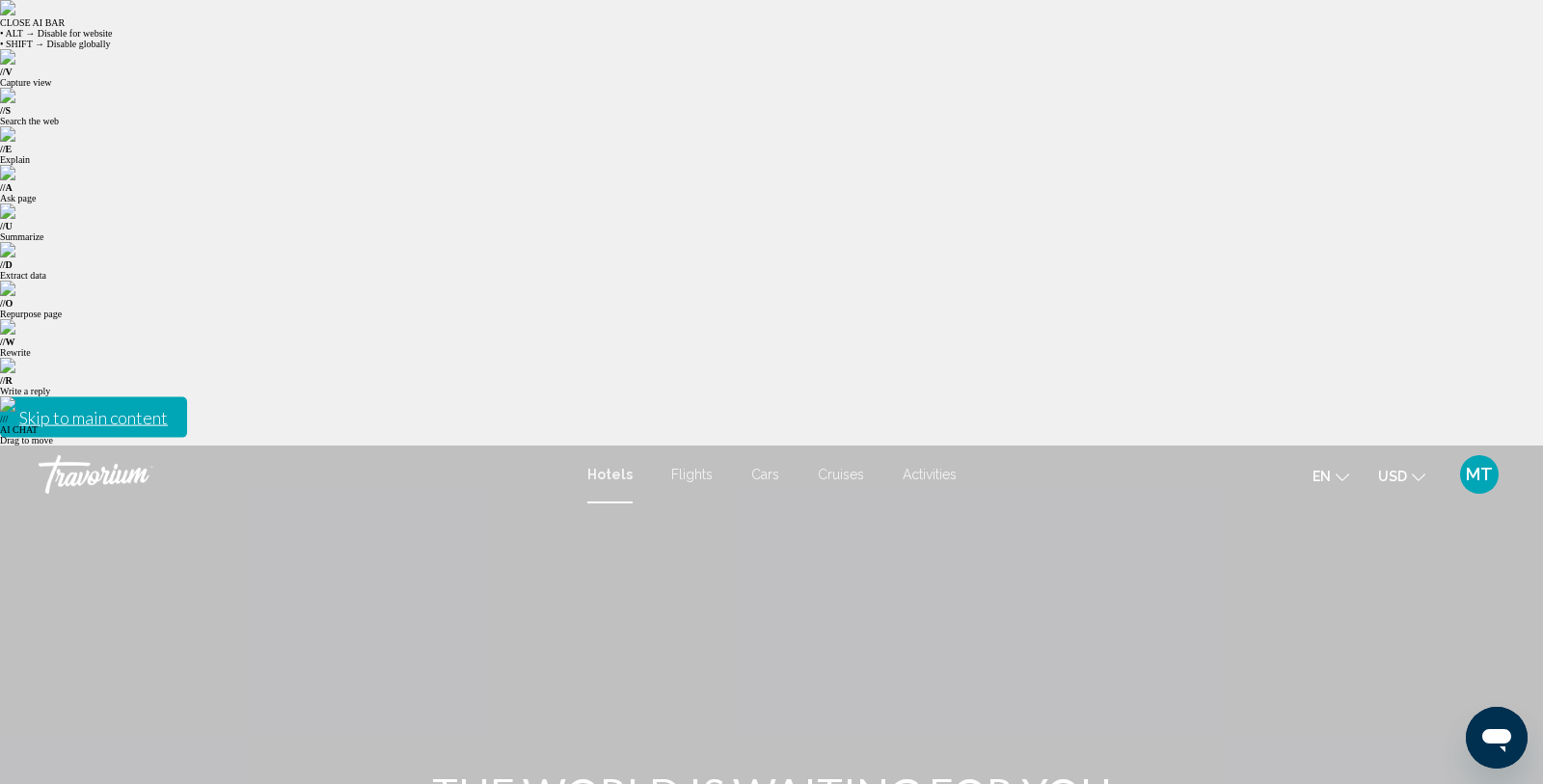 click at bounding box center (332, 1024) 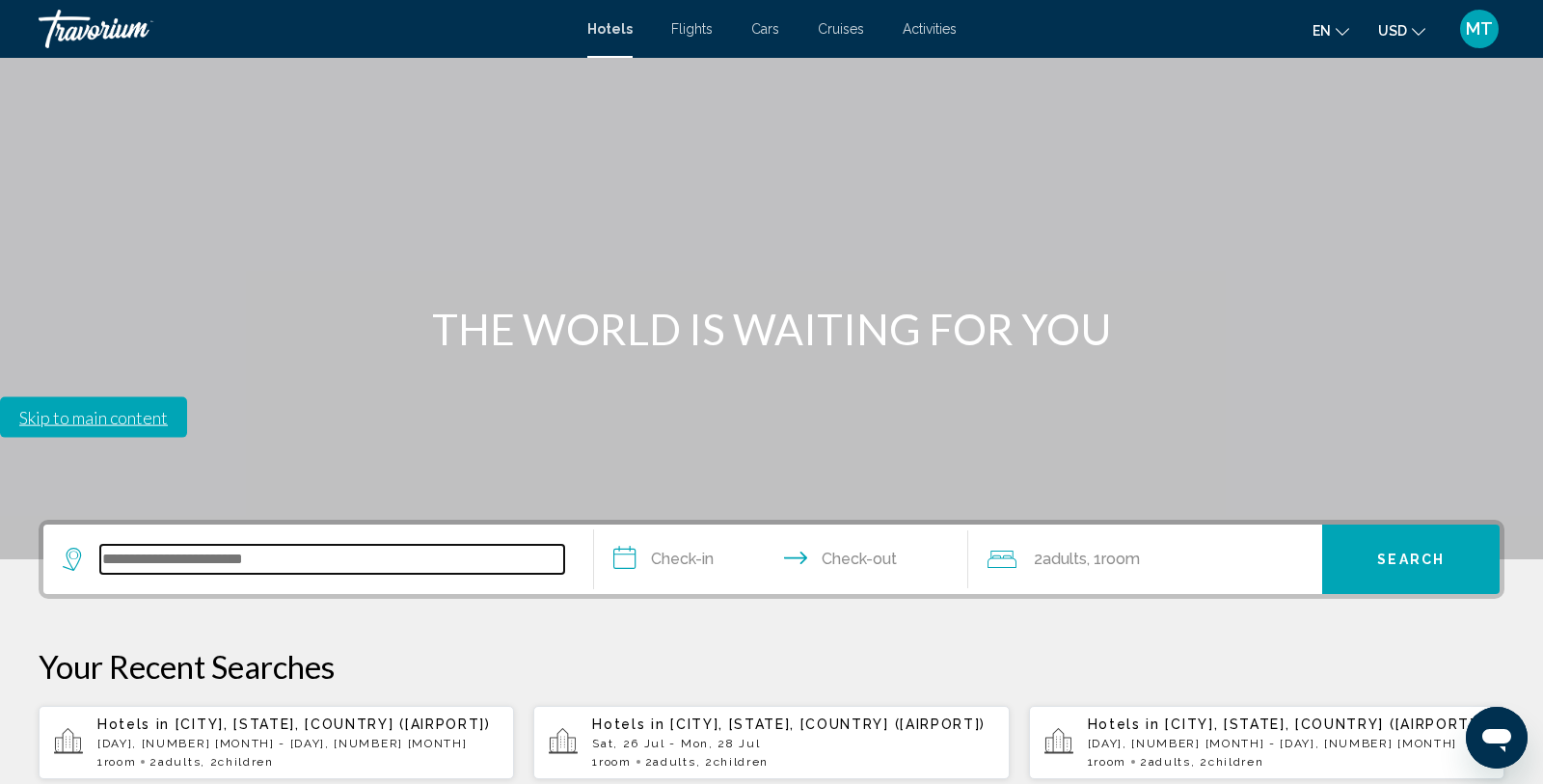 scroll, scrollTop: 476, scrollLeft: 0, axis: vertical 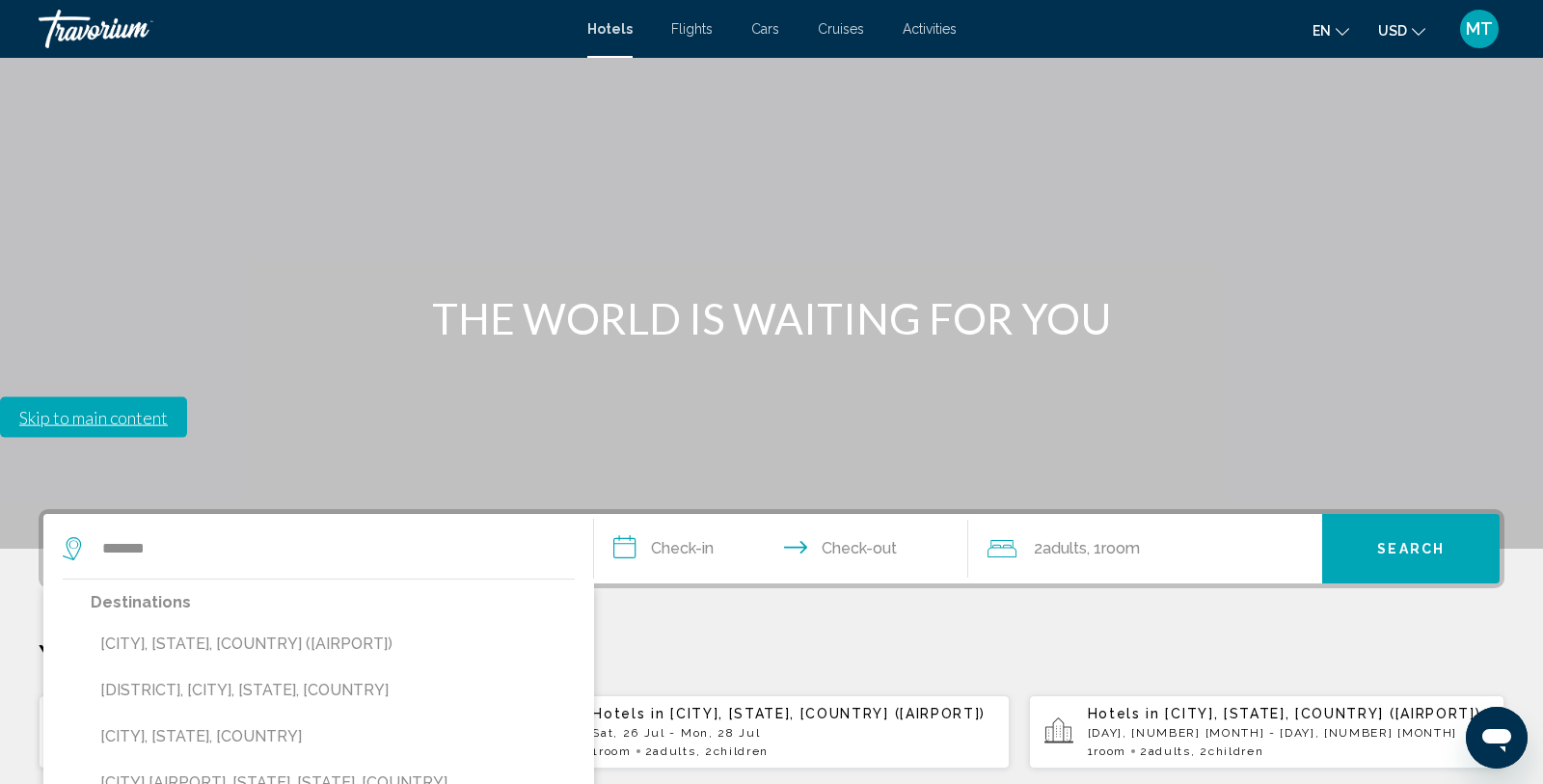 click on "[CITY], [STATE], [COUNTRY] ([AIRPORT])" at bounding box center (333, 644) 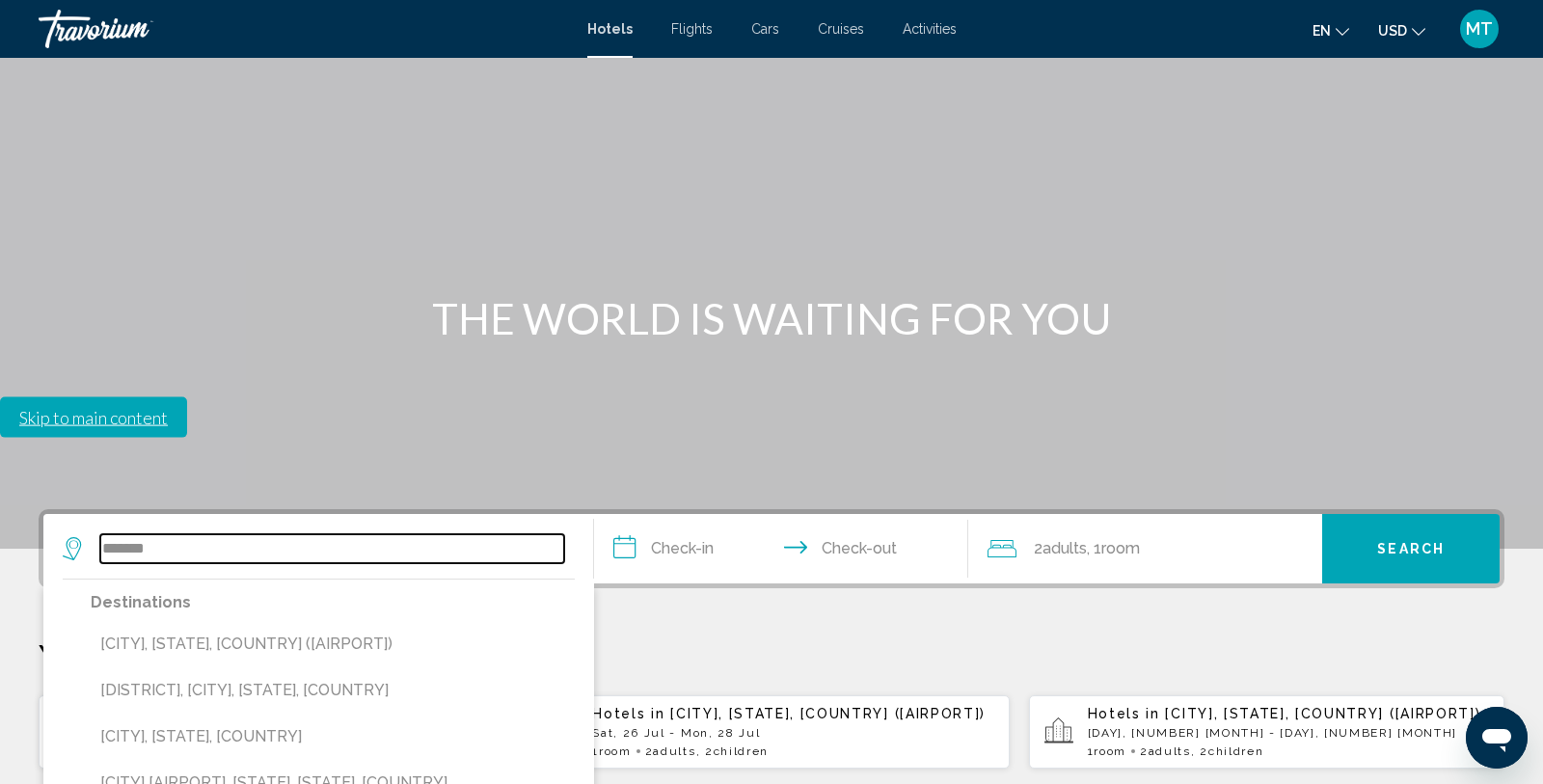 type on "**********" 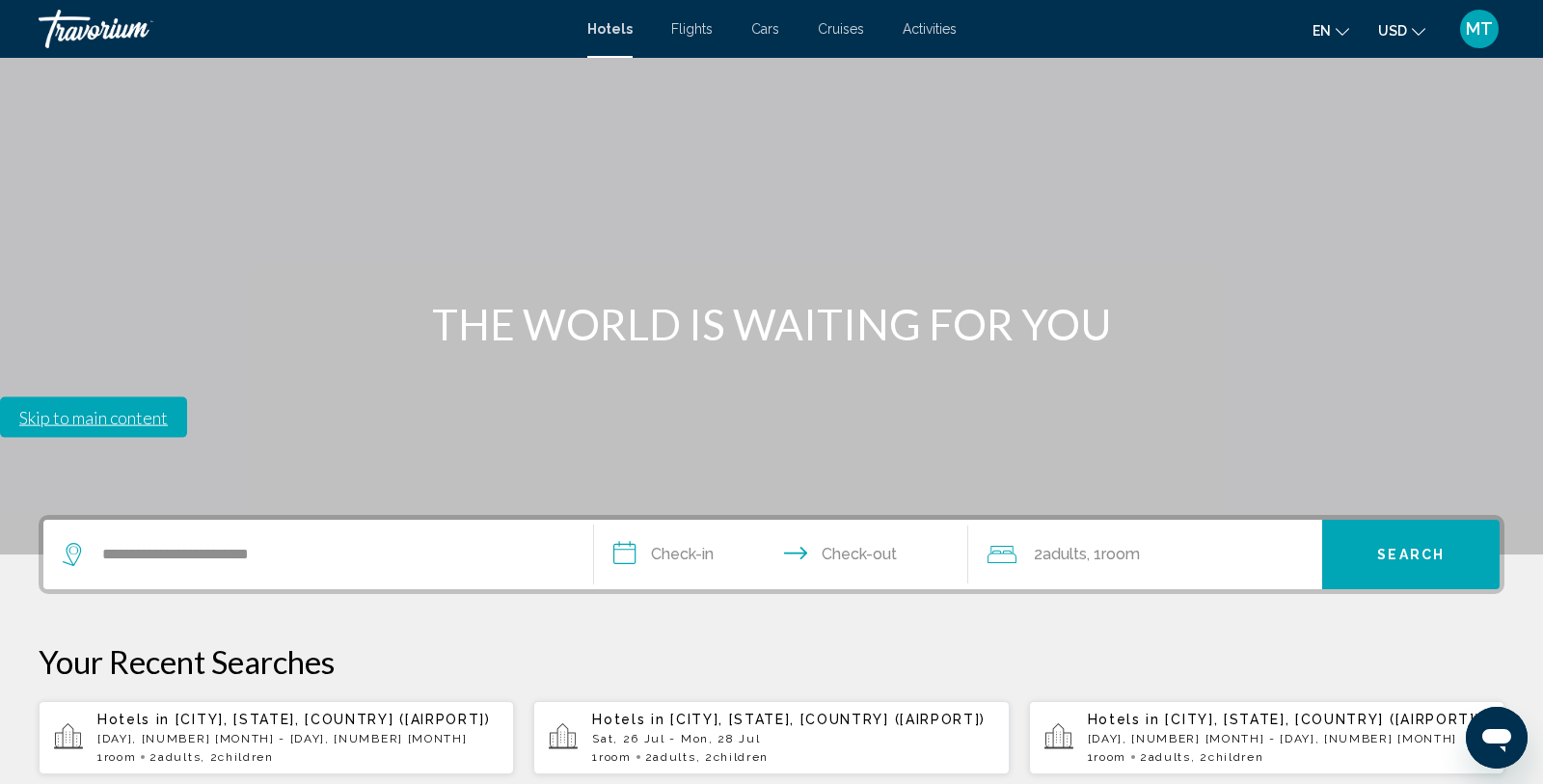 click on "**********" at bounding box center [785, 557] 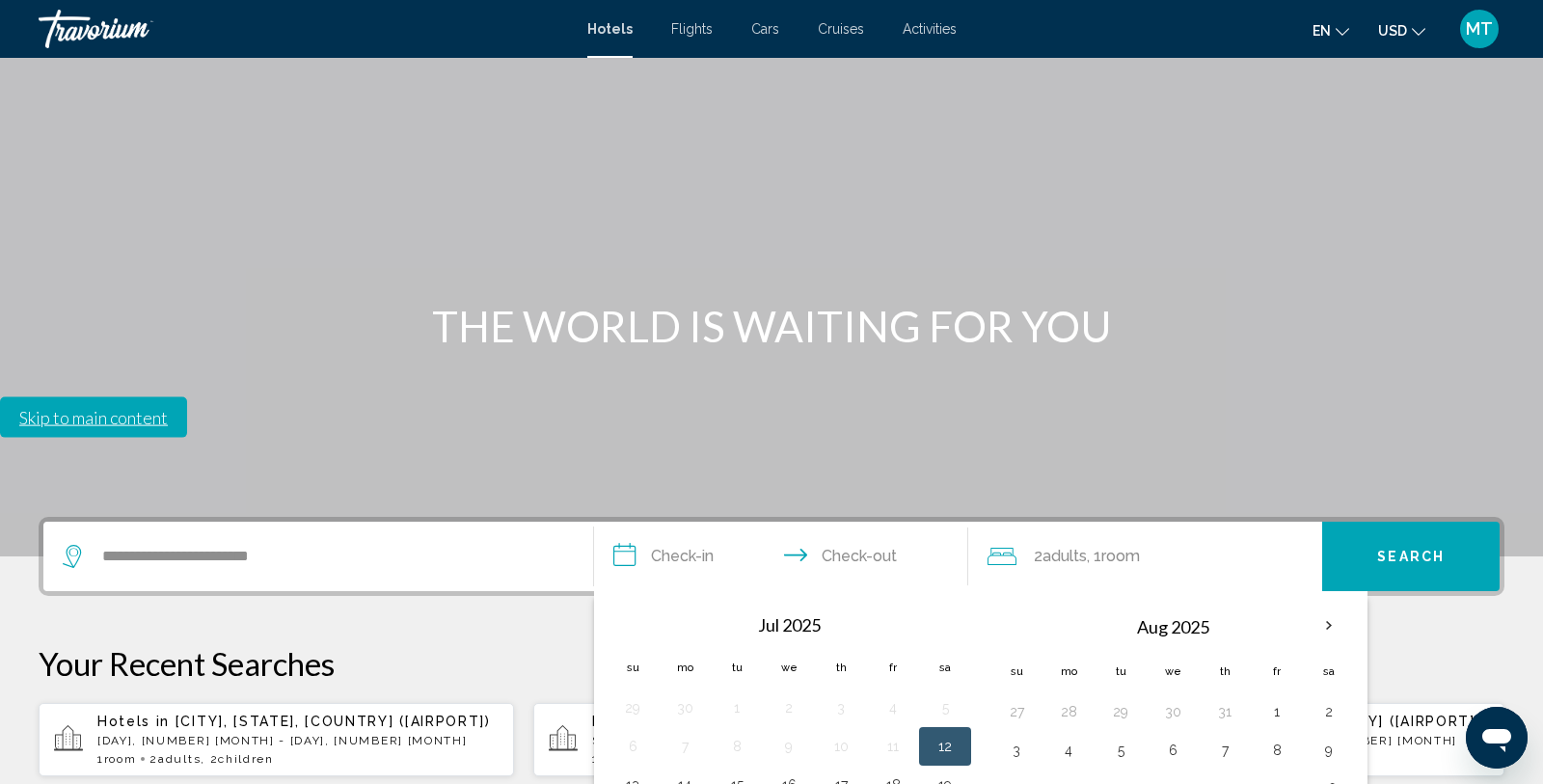 scroll, scrollTop: 476, scrollLeft: 0, axis: vertical 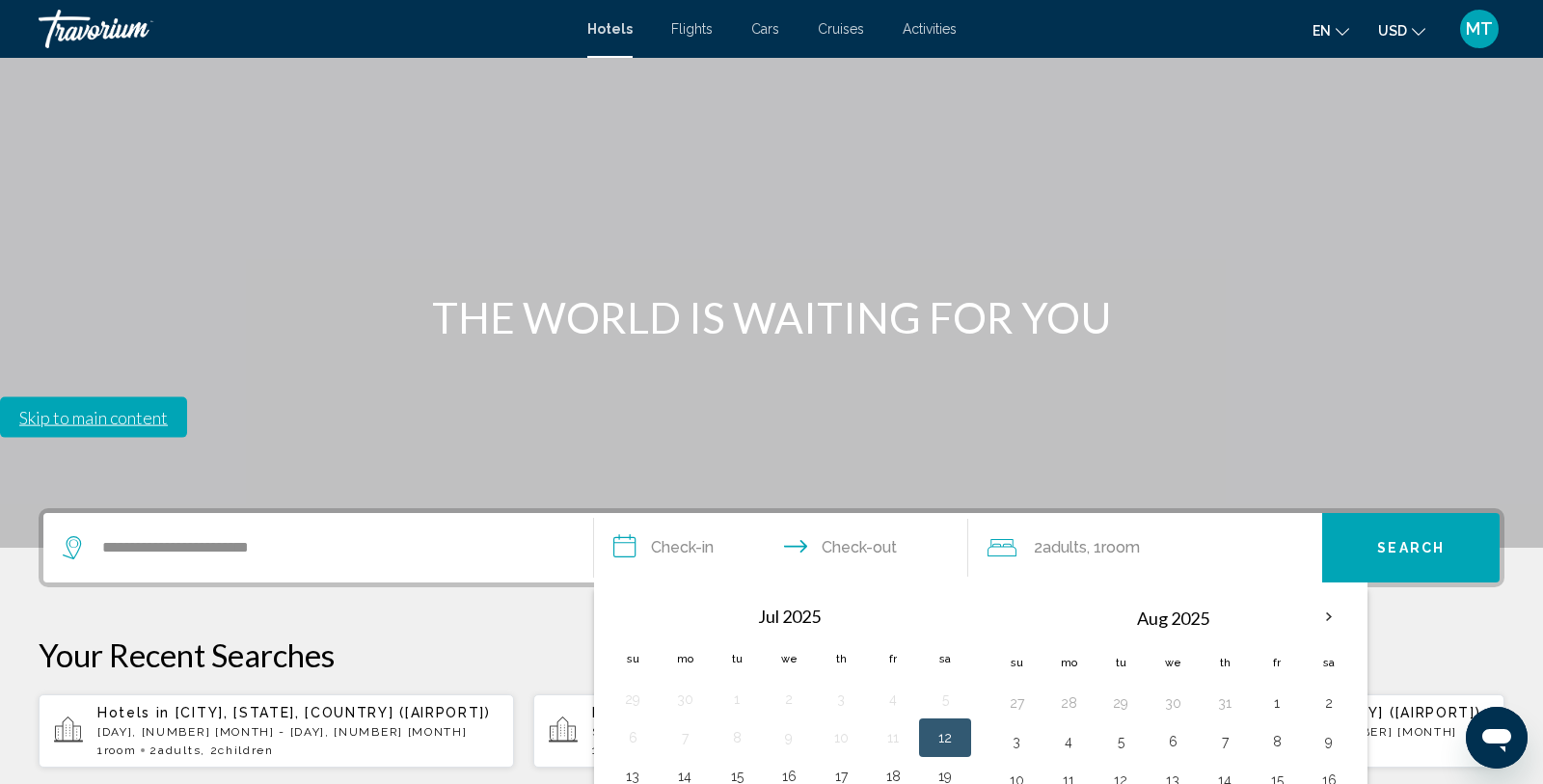click on "25" at bounding box center [893, 815] 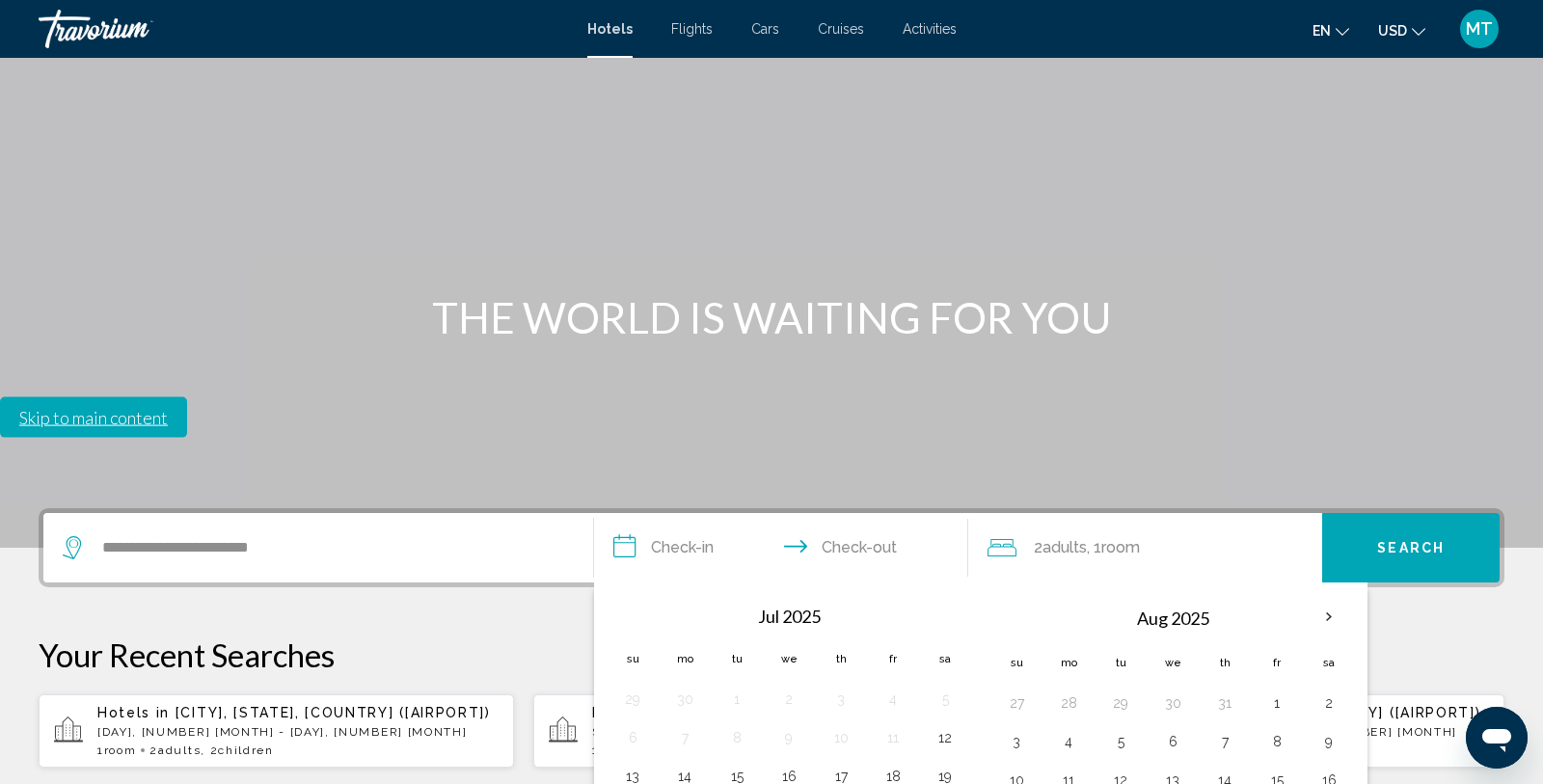 click on "28" at bounding box center (685, 853) 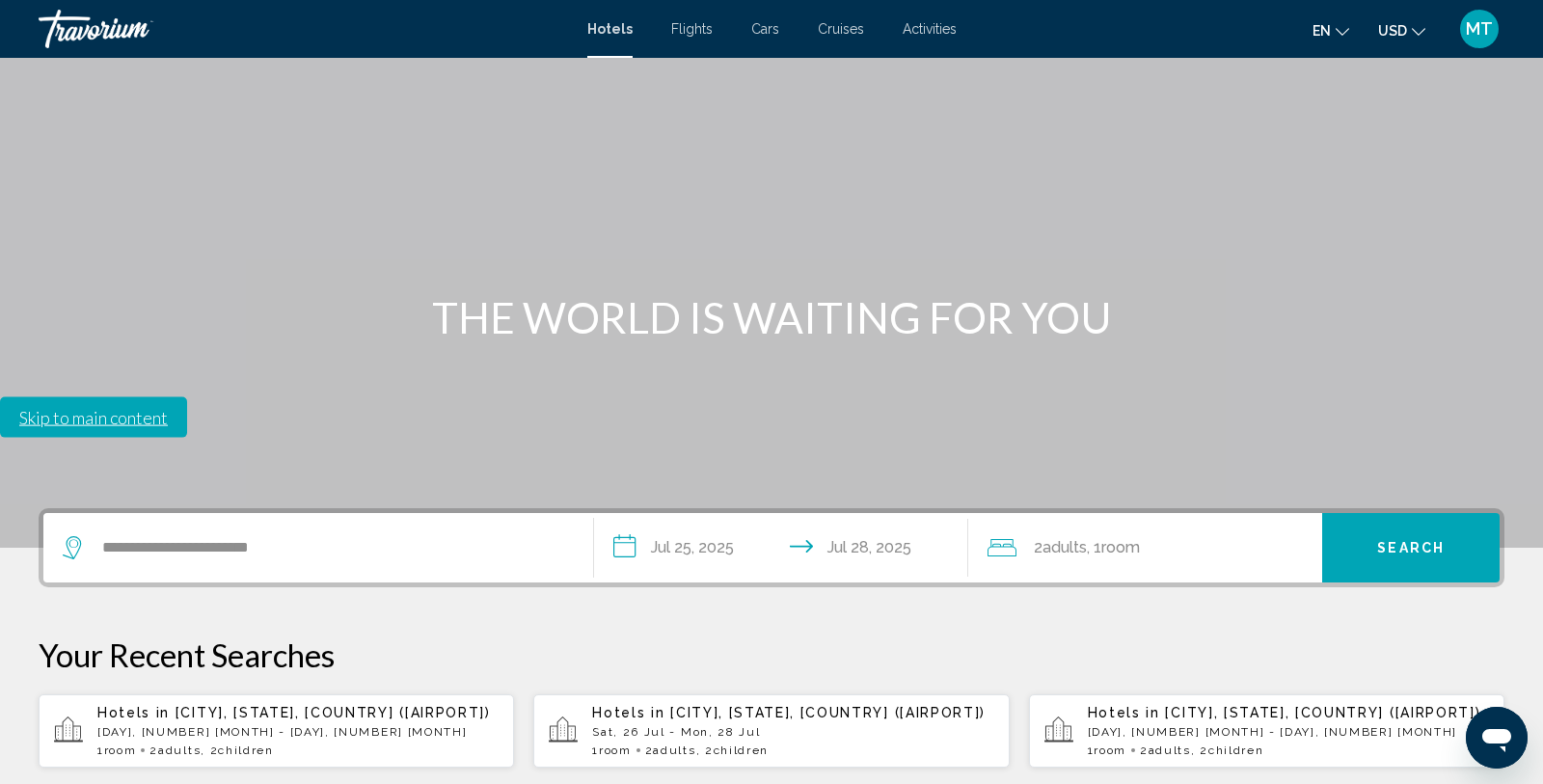 click on "2  Adult Adults , 1  Room rooms" 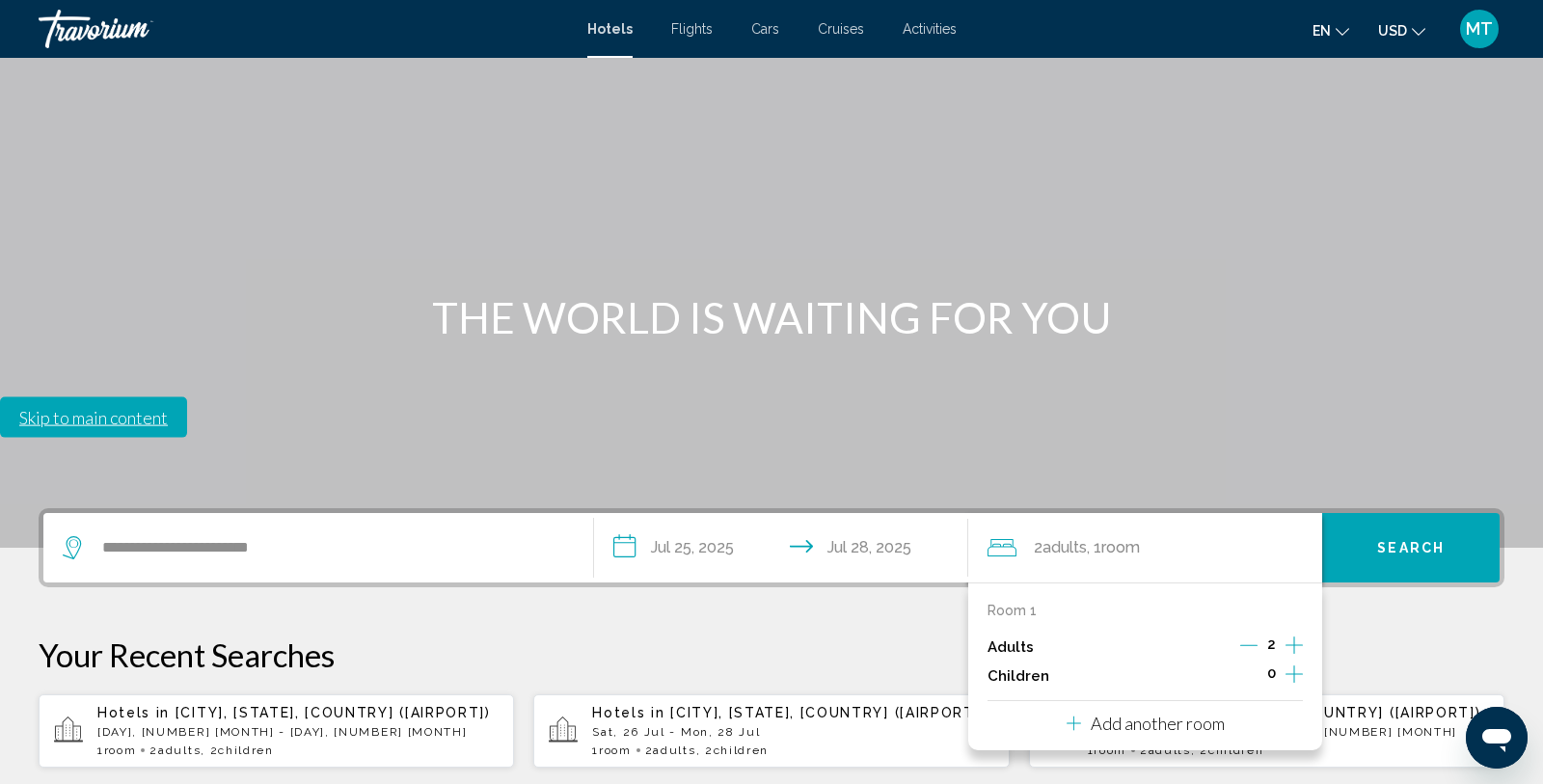 click 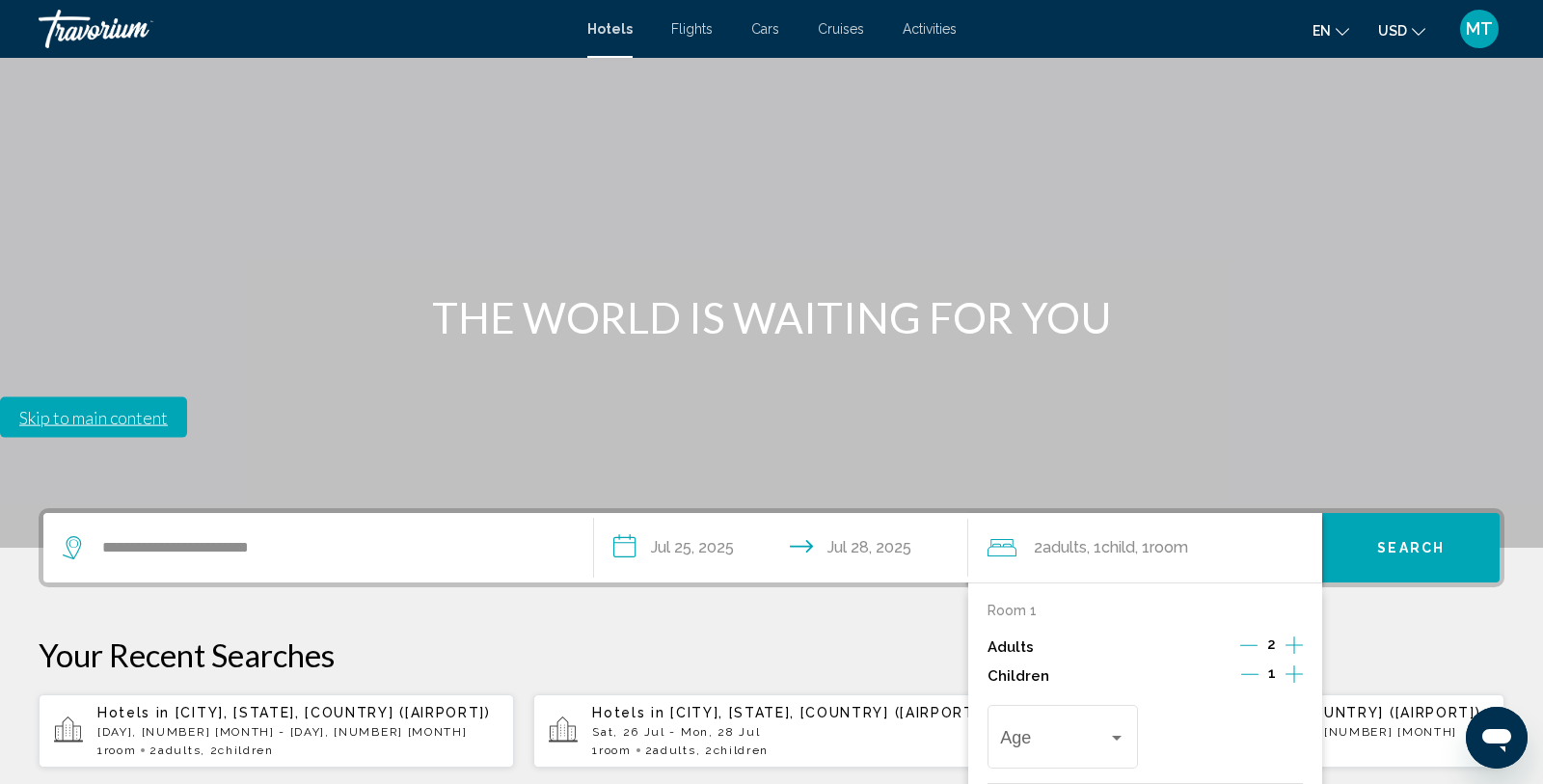 click 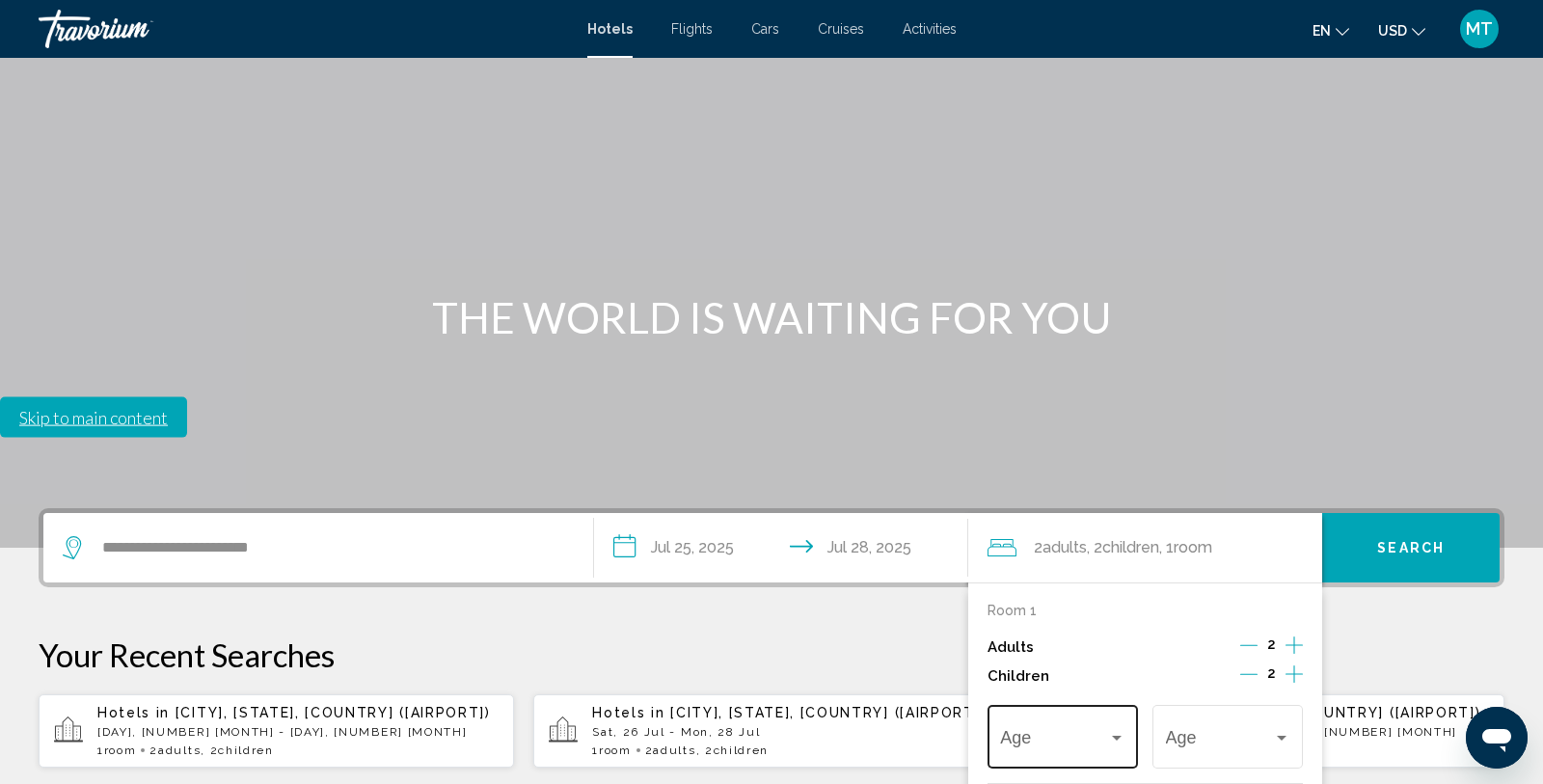 click at bounding box center (1117, 738) 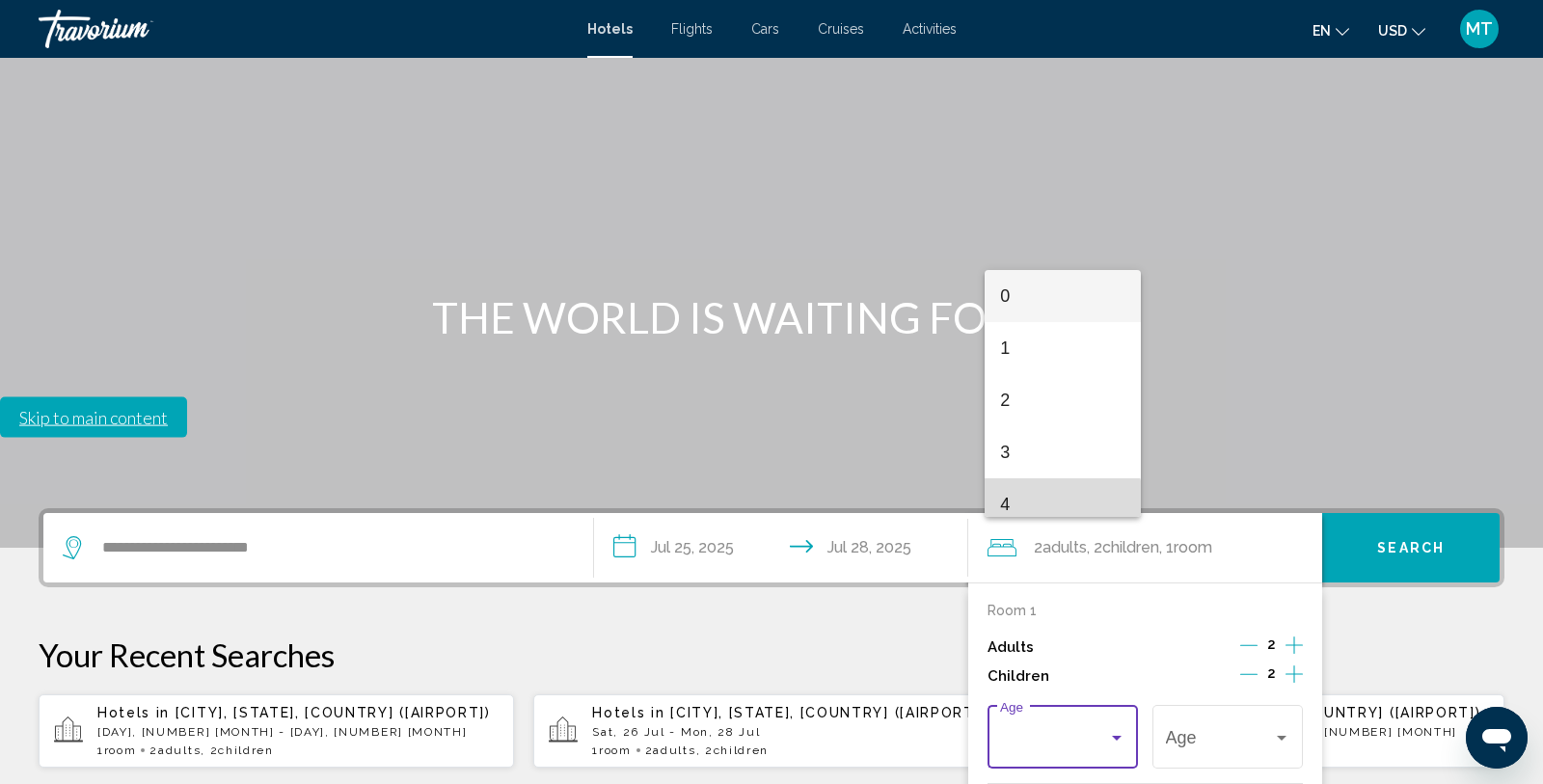drag, startPoint x: 1051, startPoint y: 516, endPoint x: 1102, endPoint y: 486, distance: 59.169249 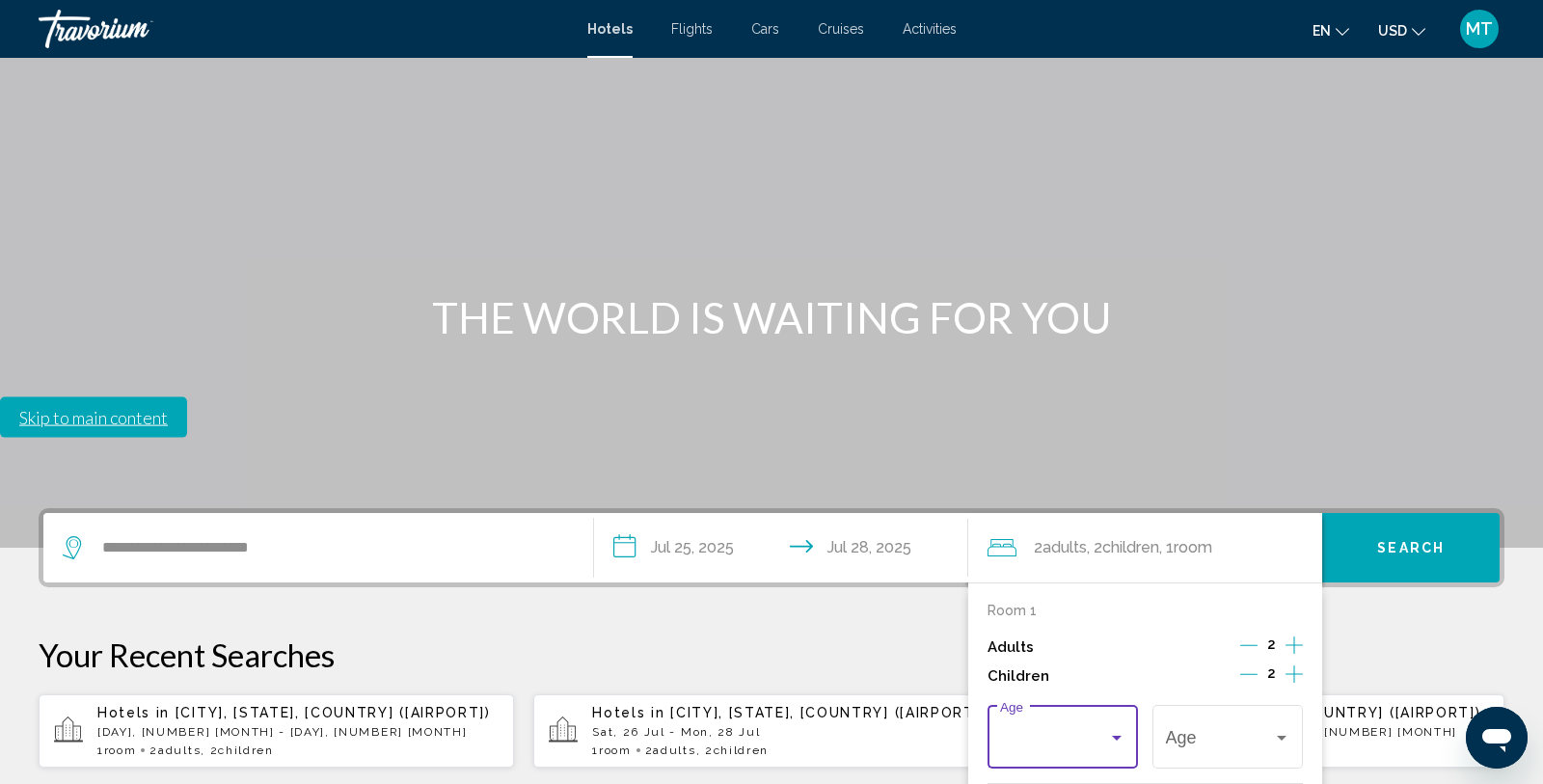scroll, scrollTop: 14, scrollLeft: 0, axis: vertical 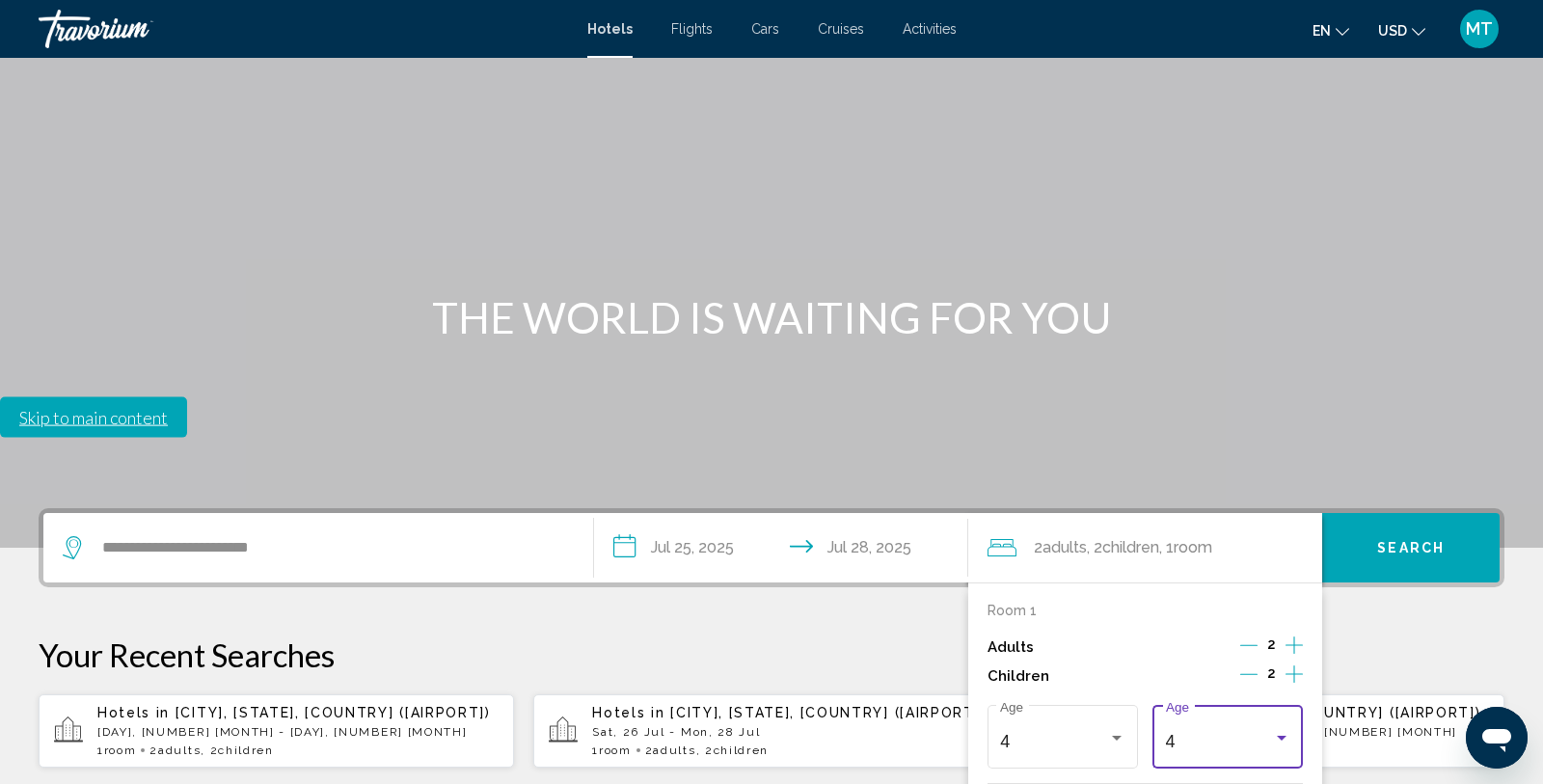click at bounding box center (1282, 738) 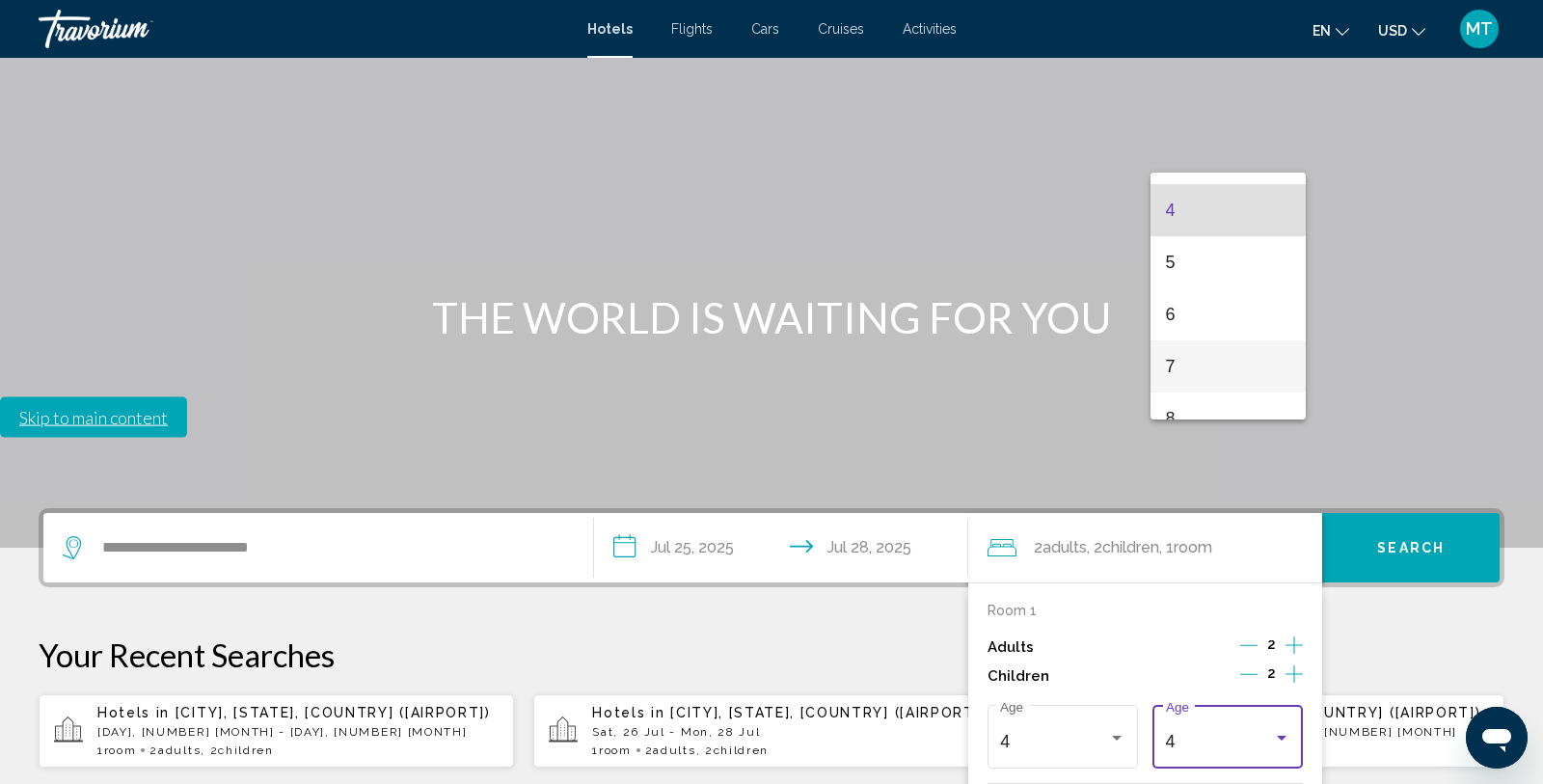 scroll, scrollTop: 263, scrollLeft: 0, axis: vertical 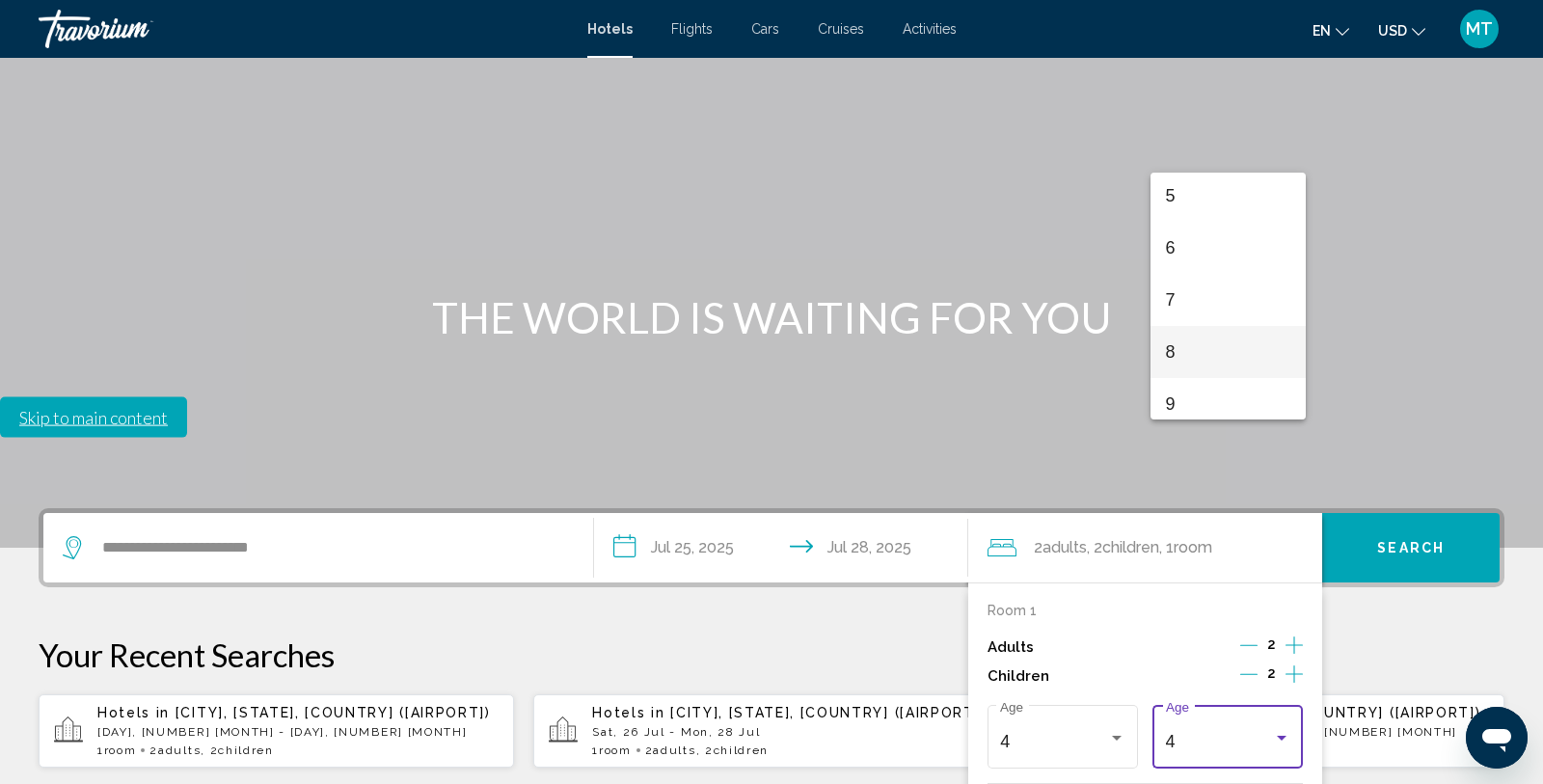 click on "8" at bounding box center (1228, 352) 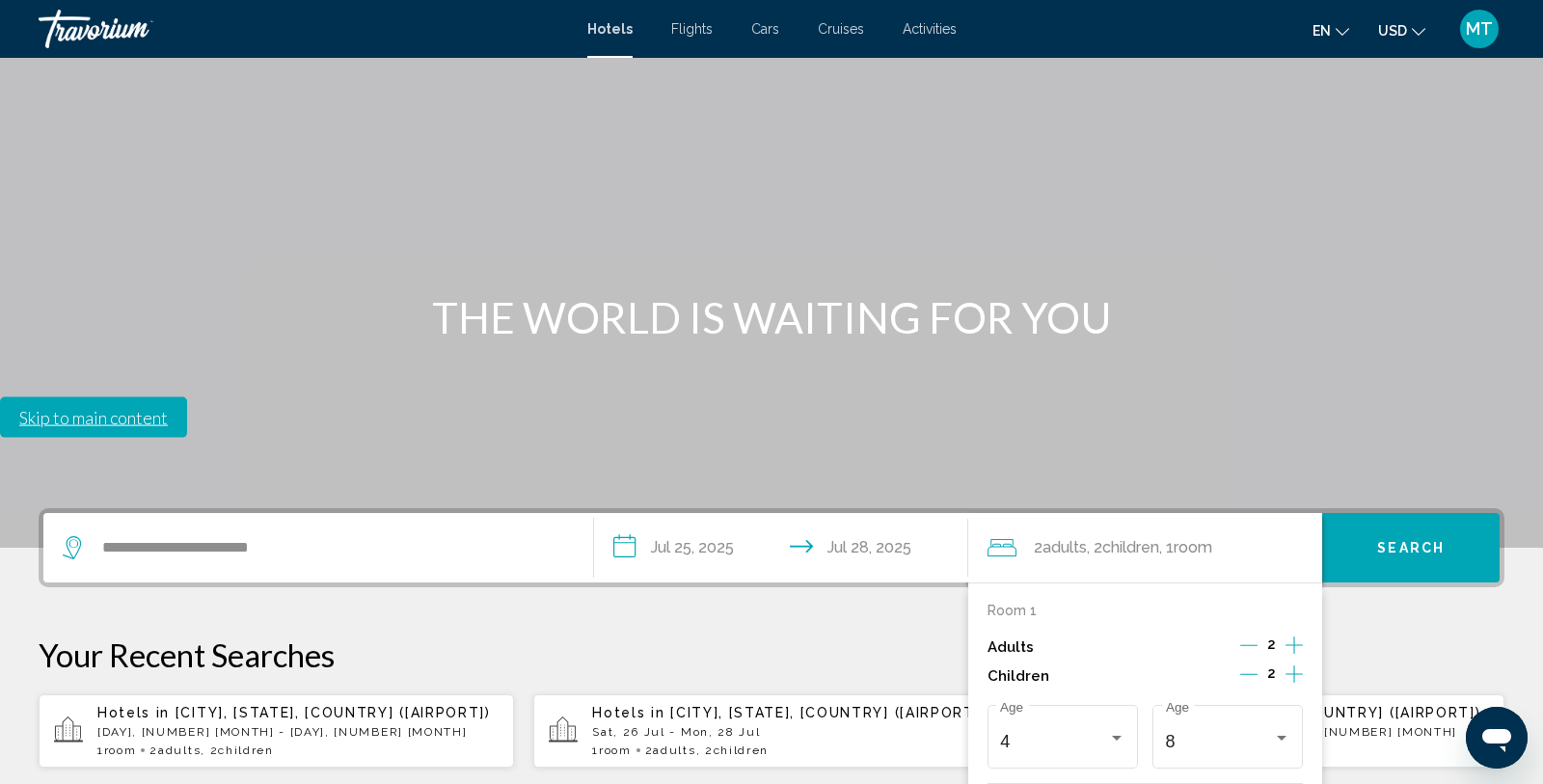 click on "Search" at bounding box center [1411, 549] 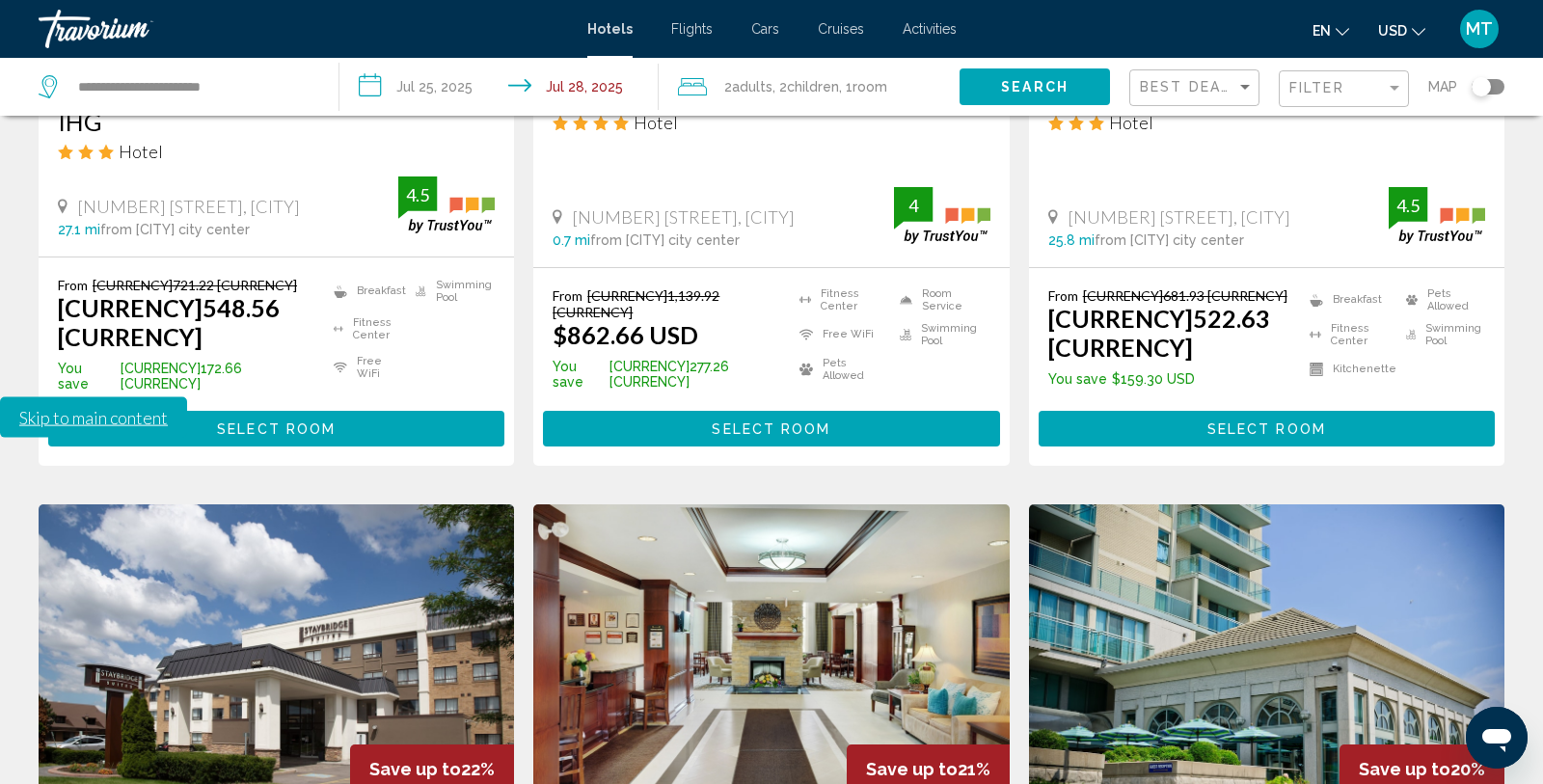scroll, scrollTop: 2551, scrollLeft: 0, axis: vertical 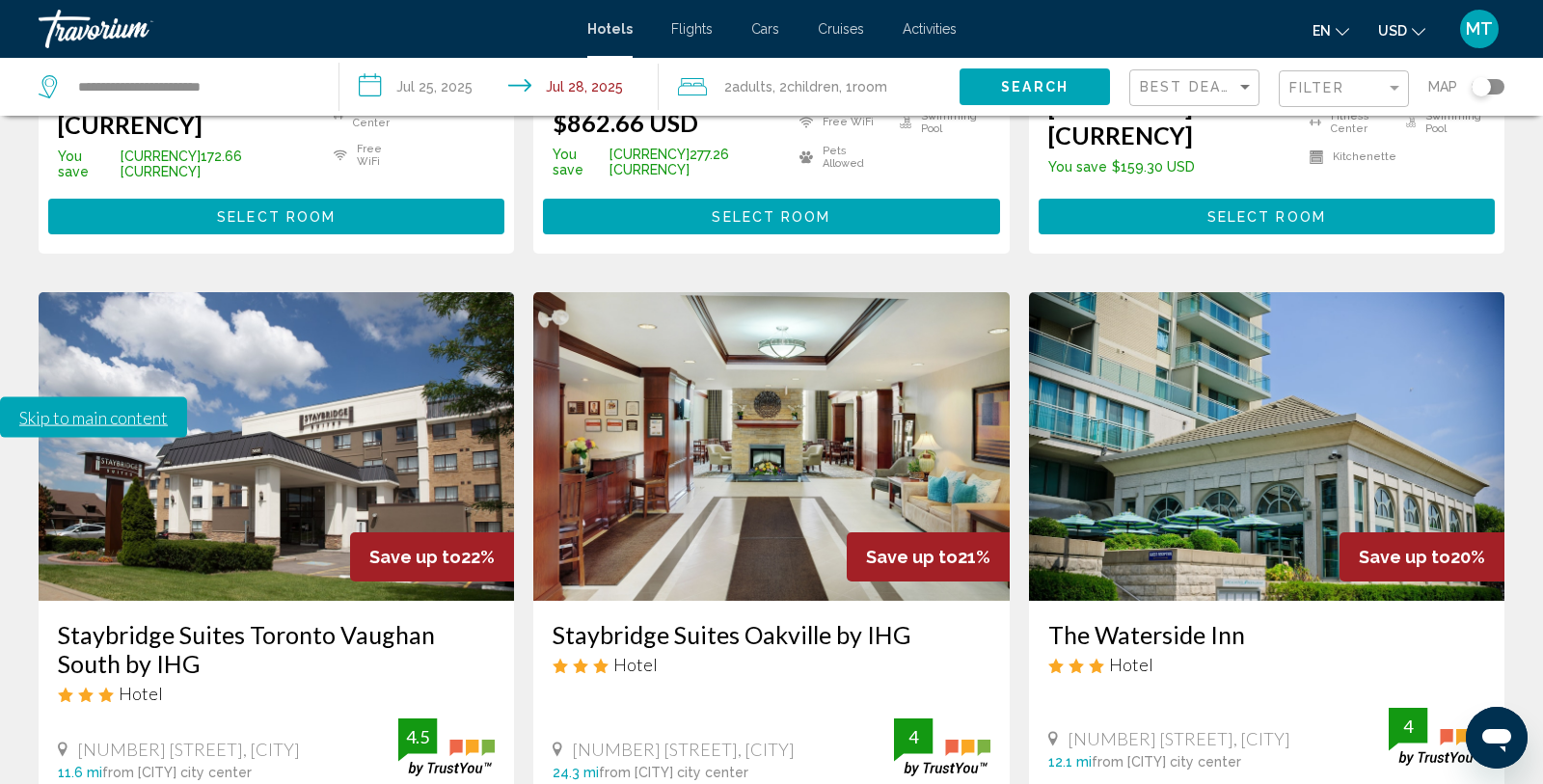 click on "page  2" at bounding box center (636, 1056) 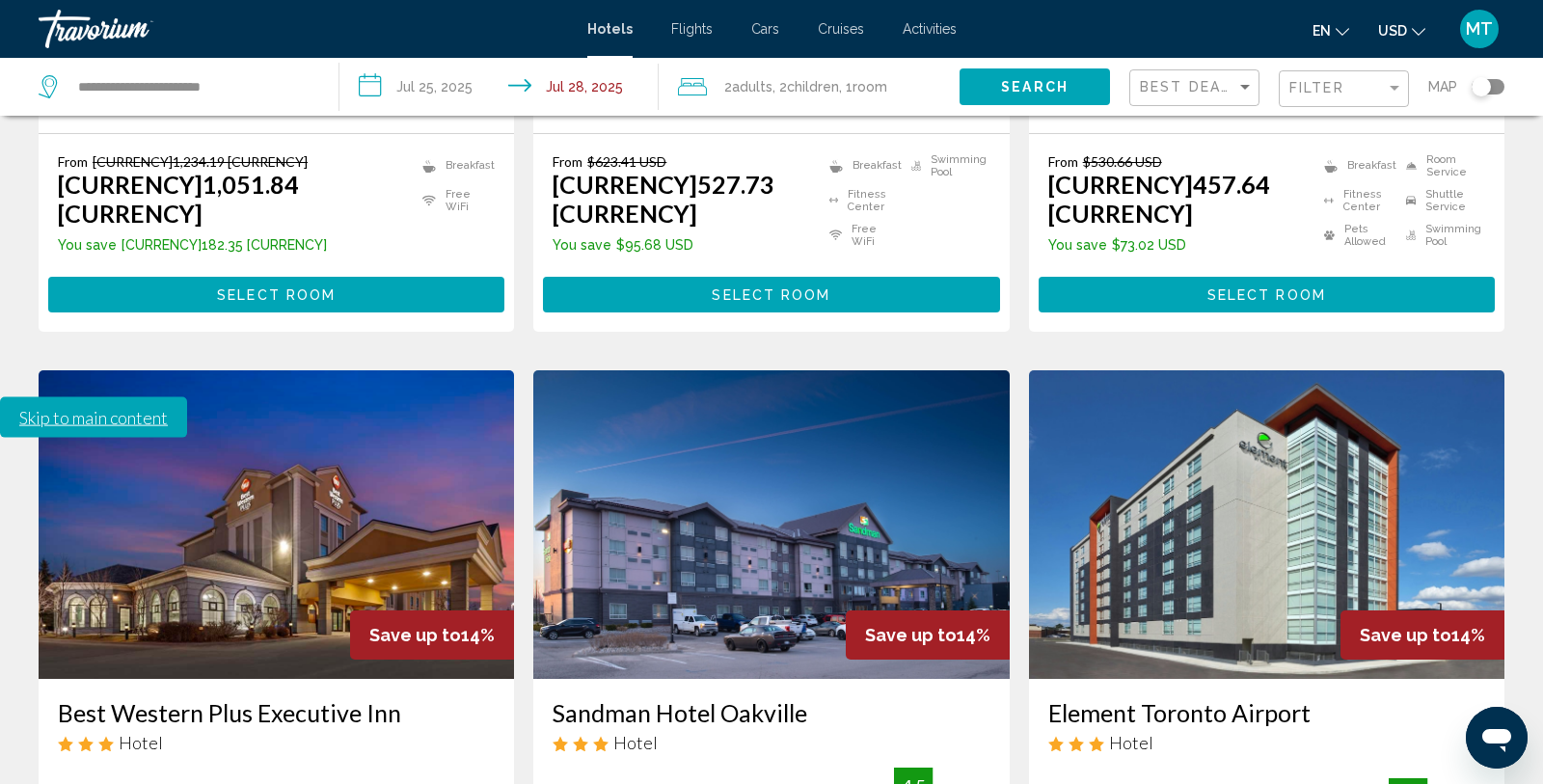 scroll, scrollTop: 2551, scrollLeft: 0, axis: vertical 